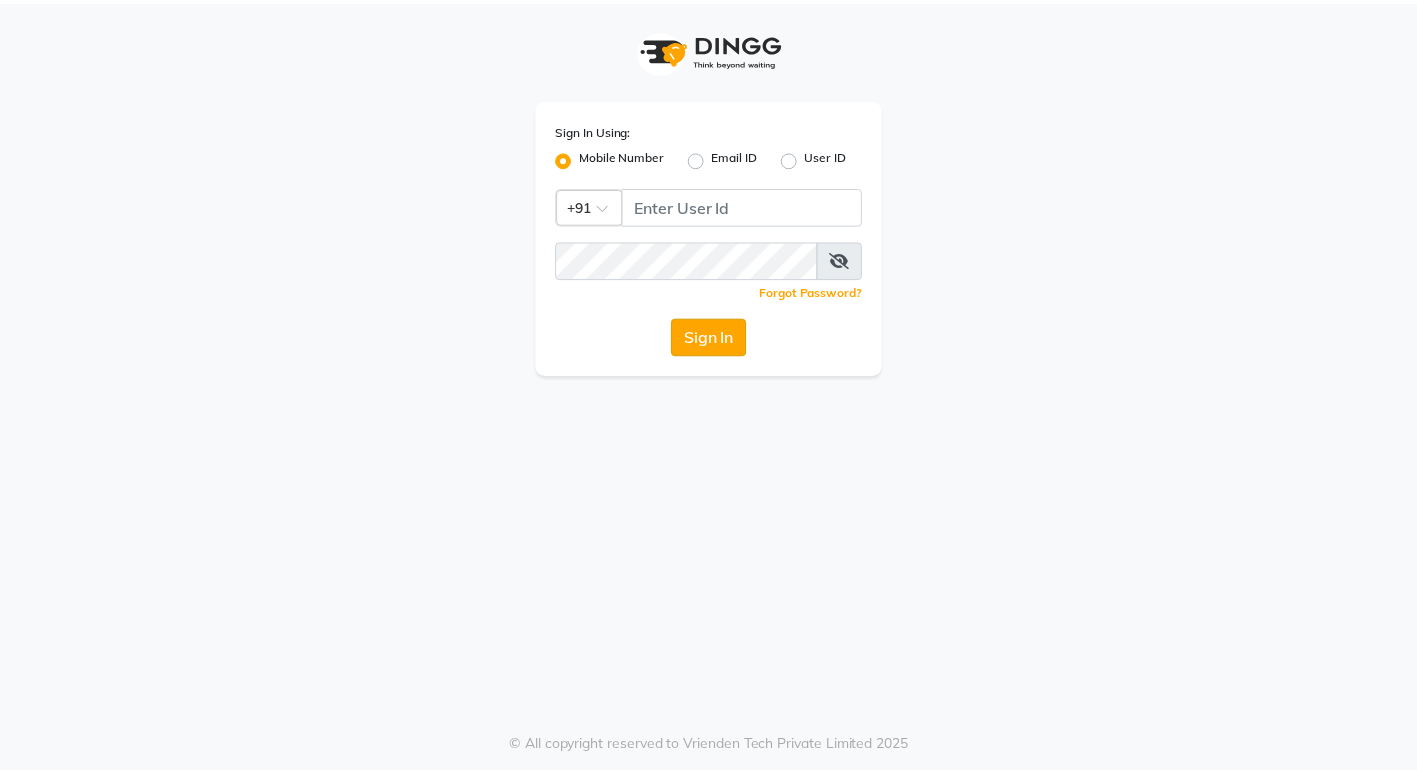 scroll, scrollTop: 0, scrollLeft: 0, axis: both 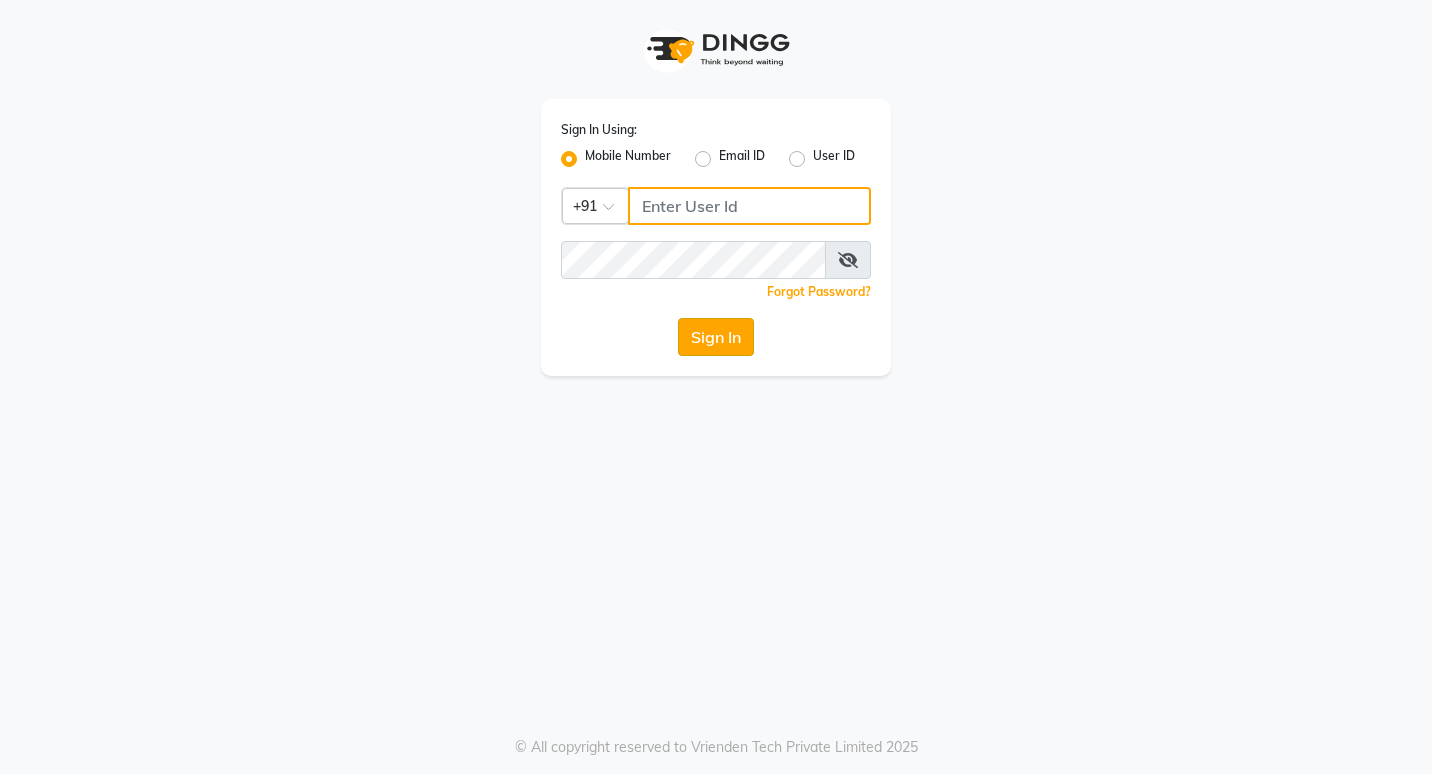 type on "7378698777" 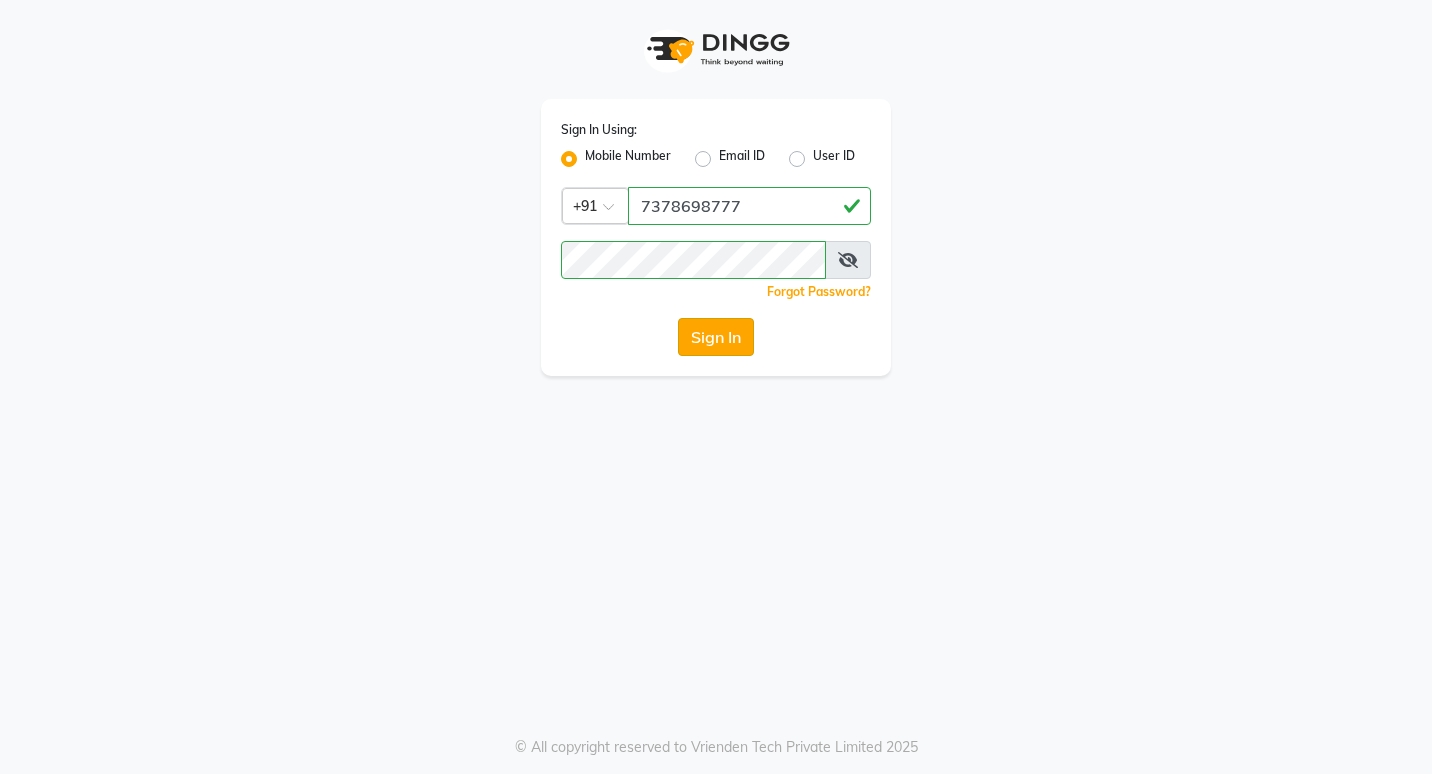 click on "Sign In" 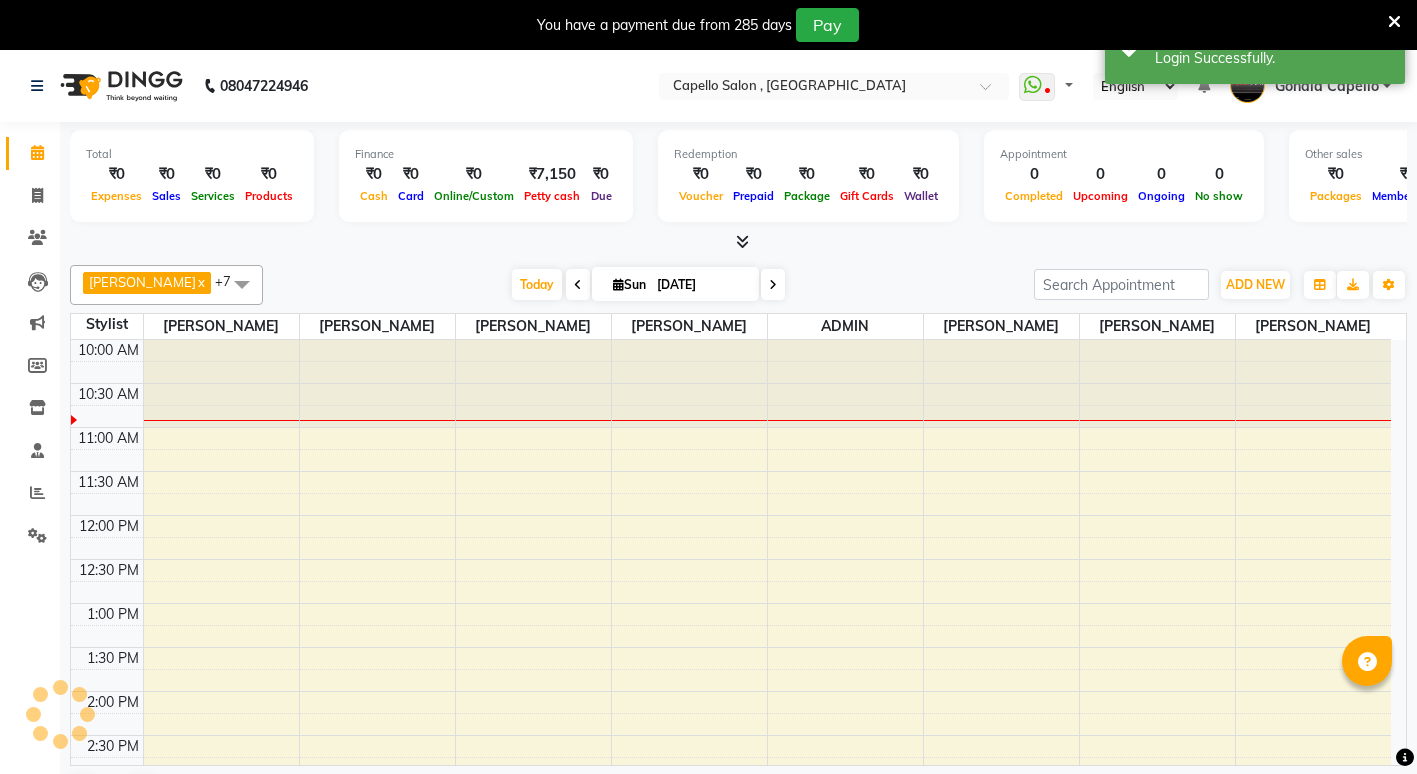 select on "en" 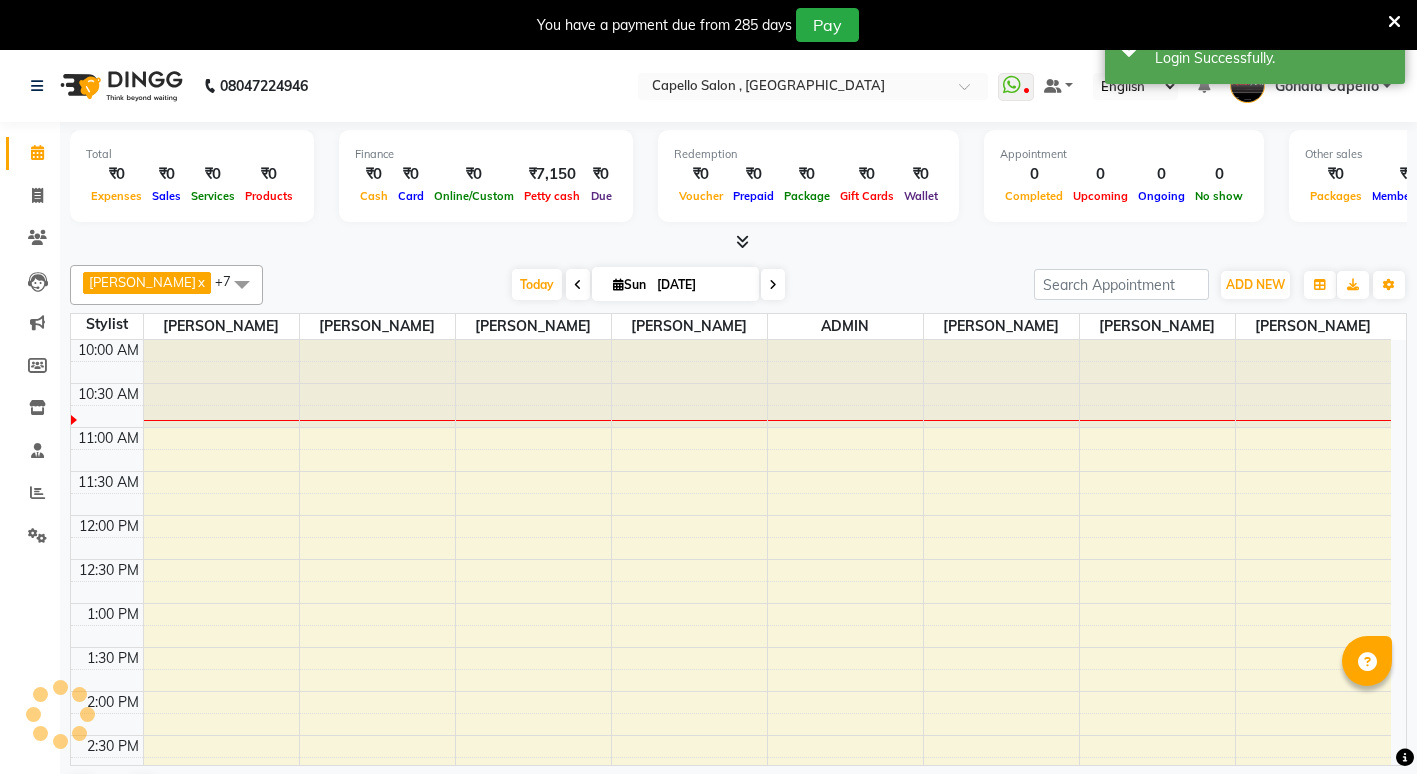 scroll, scrollTop: 0, scrollLeft: 0, axis: both 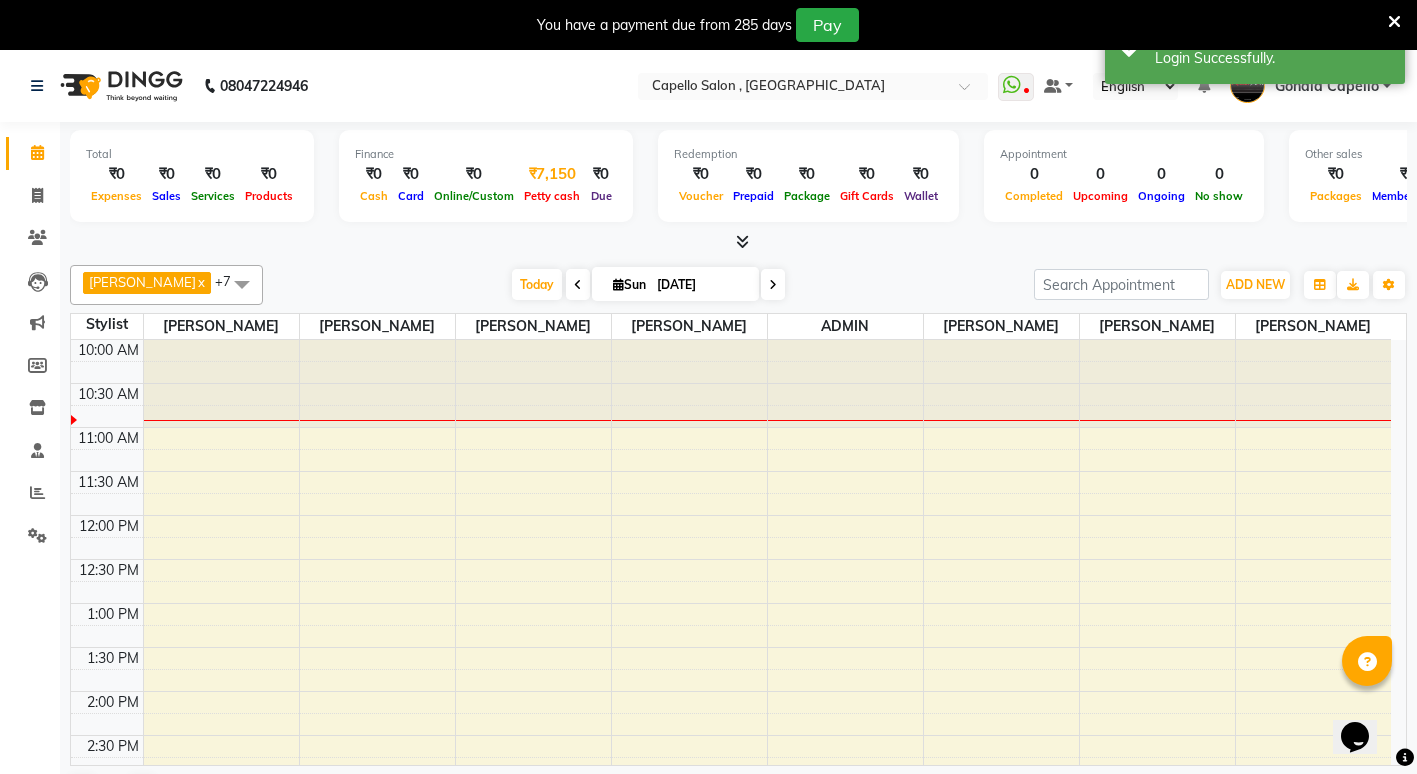 click on "₹7,150" at bounding box center (552, 174) 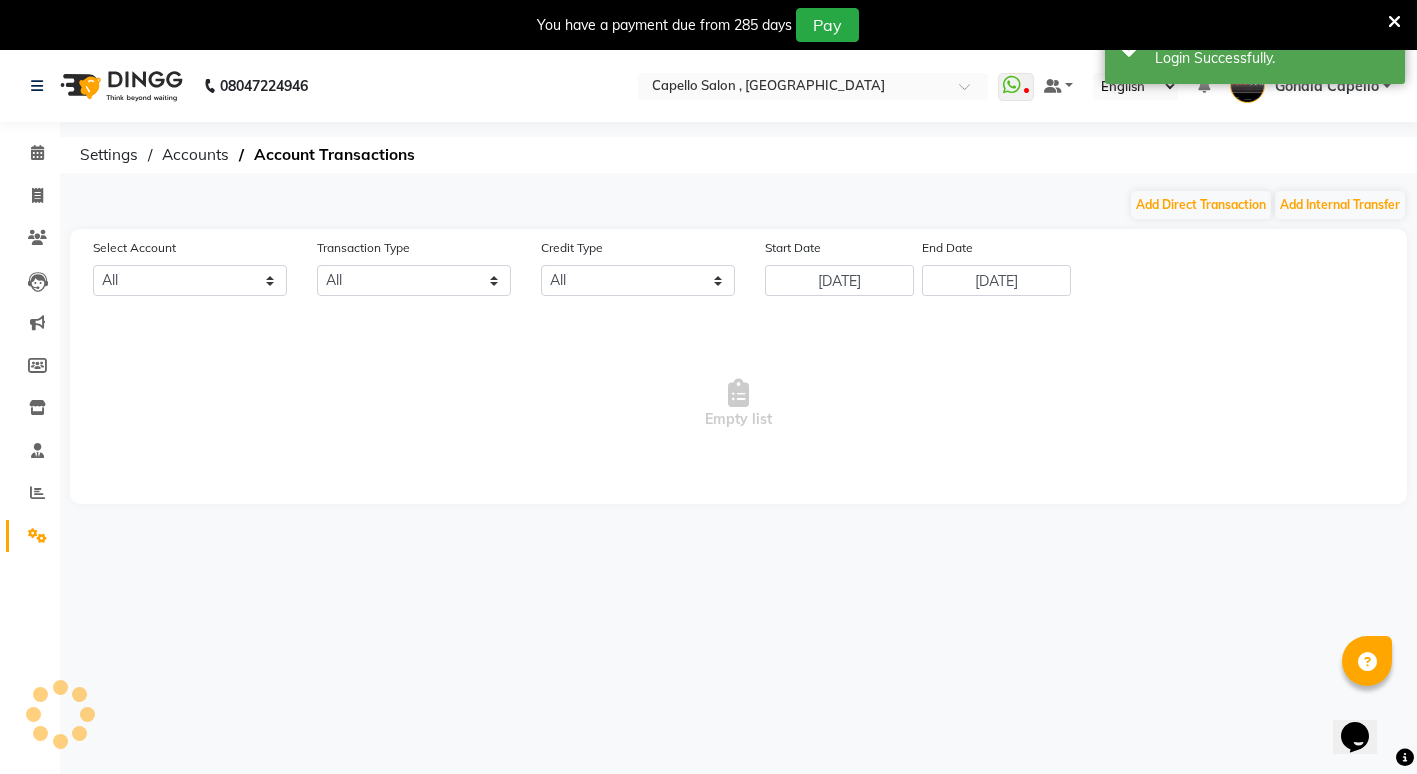 select on "2488" 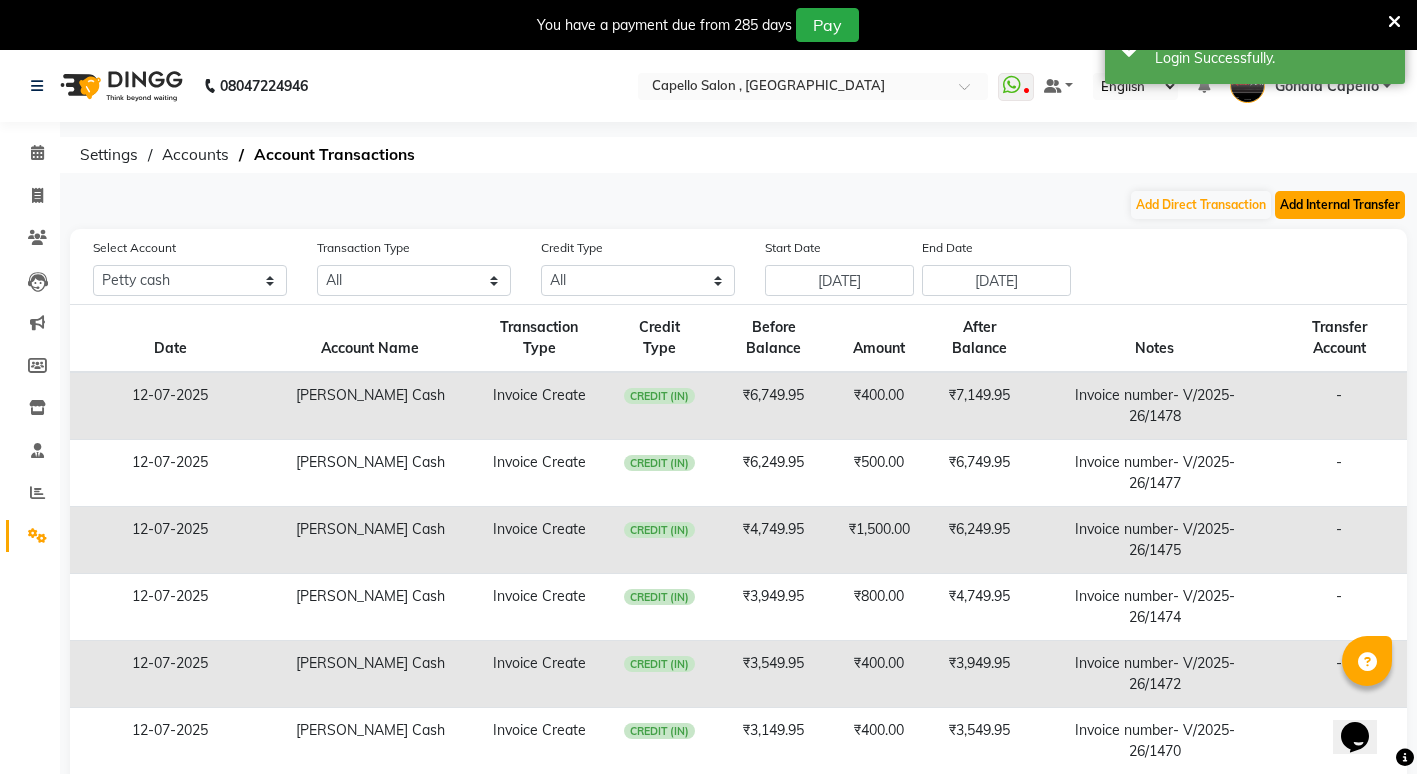 click on "Add Internal Transfer" 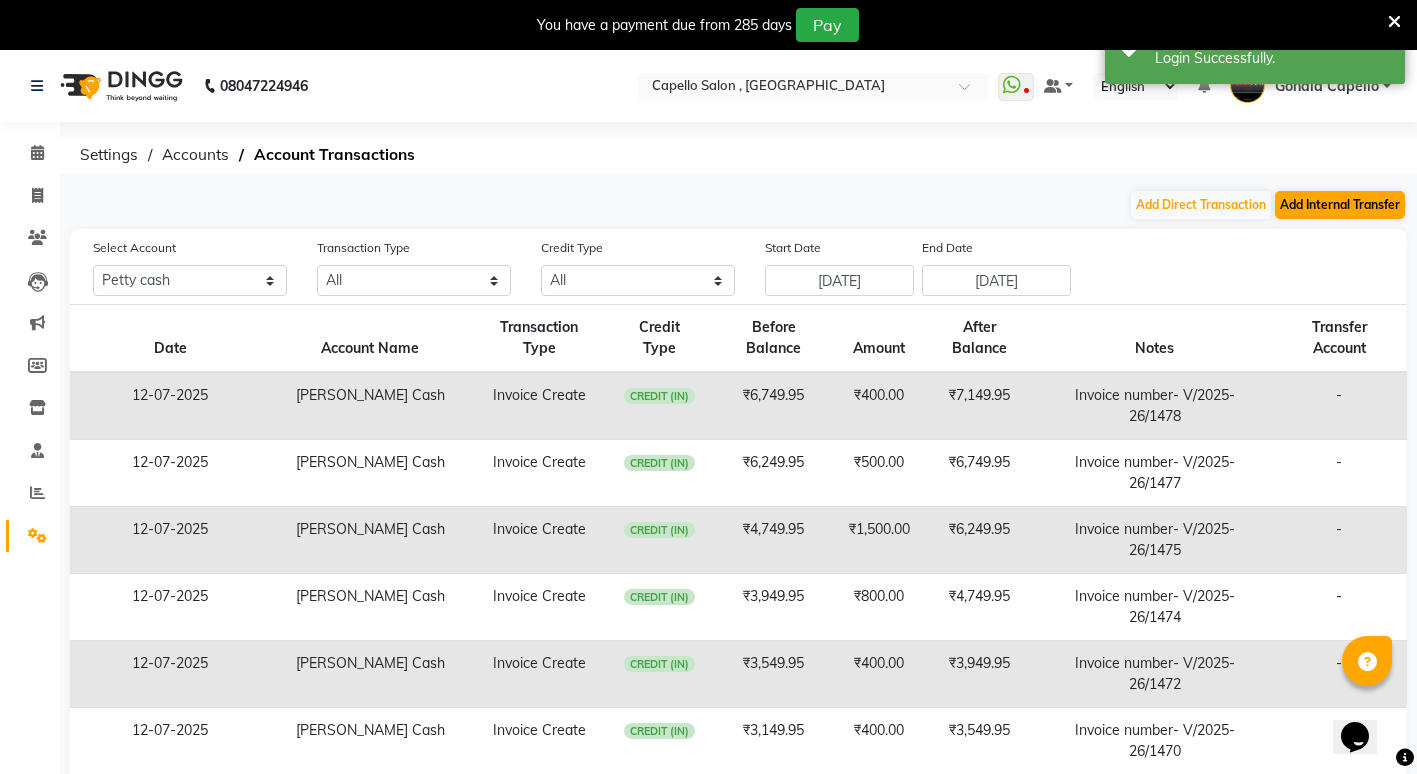 select on "internal transfer" 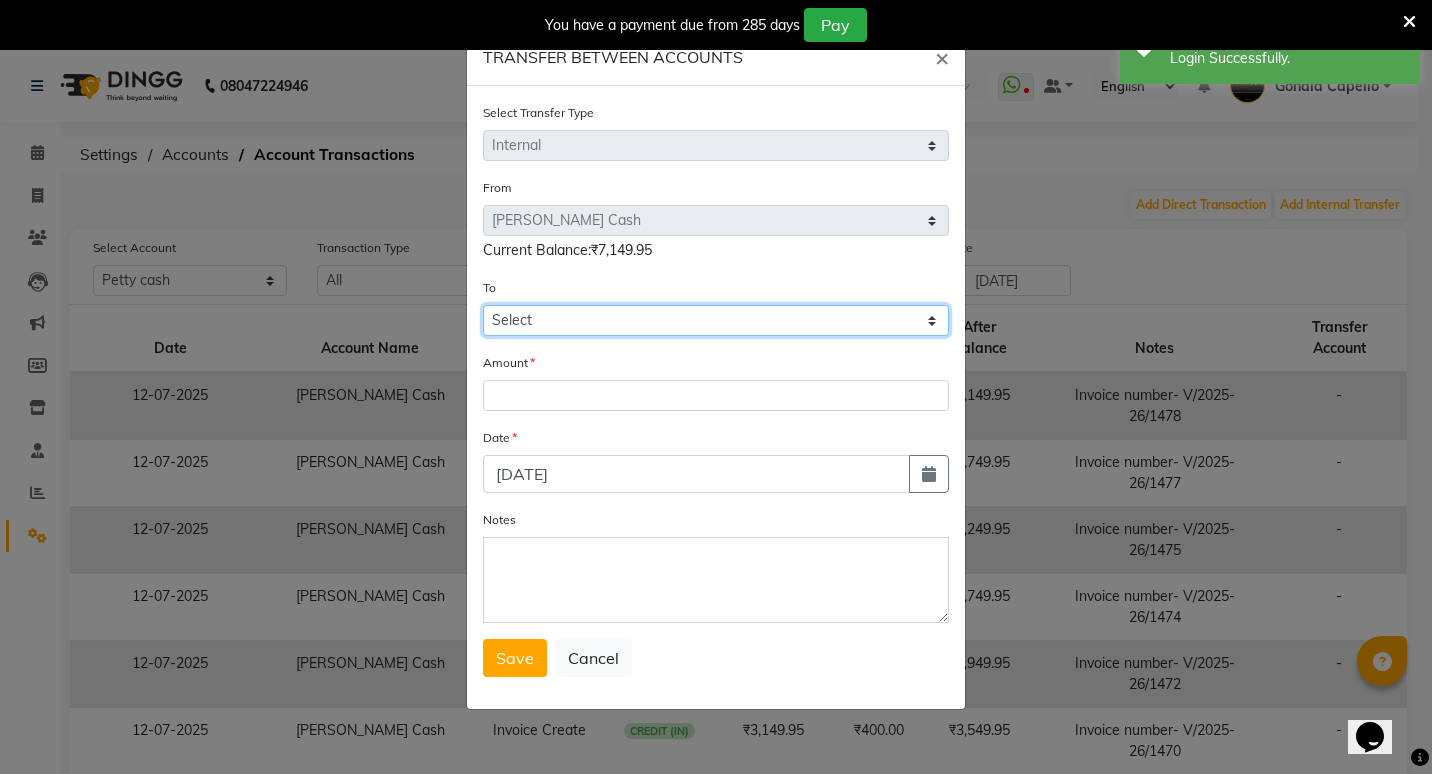 click on "Select Default Account Petty Cash" 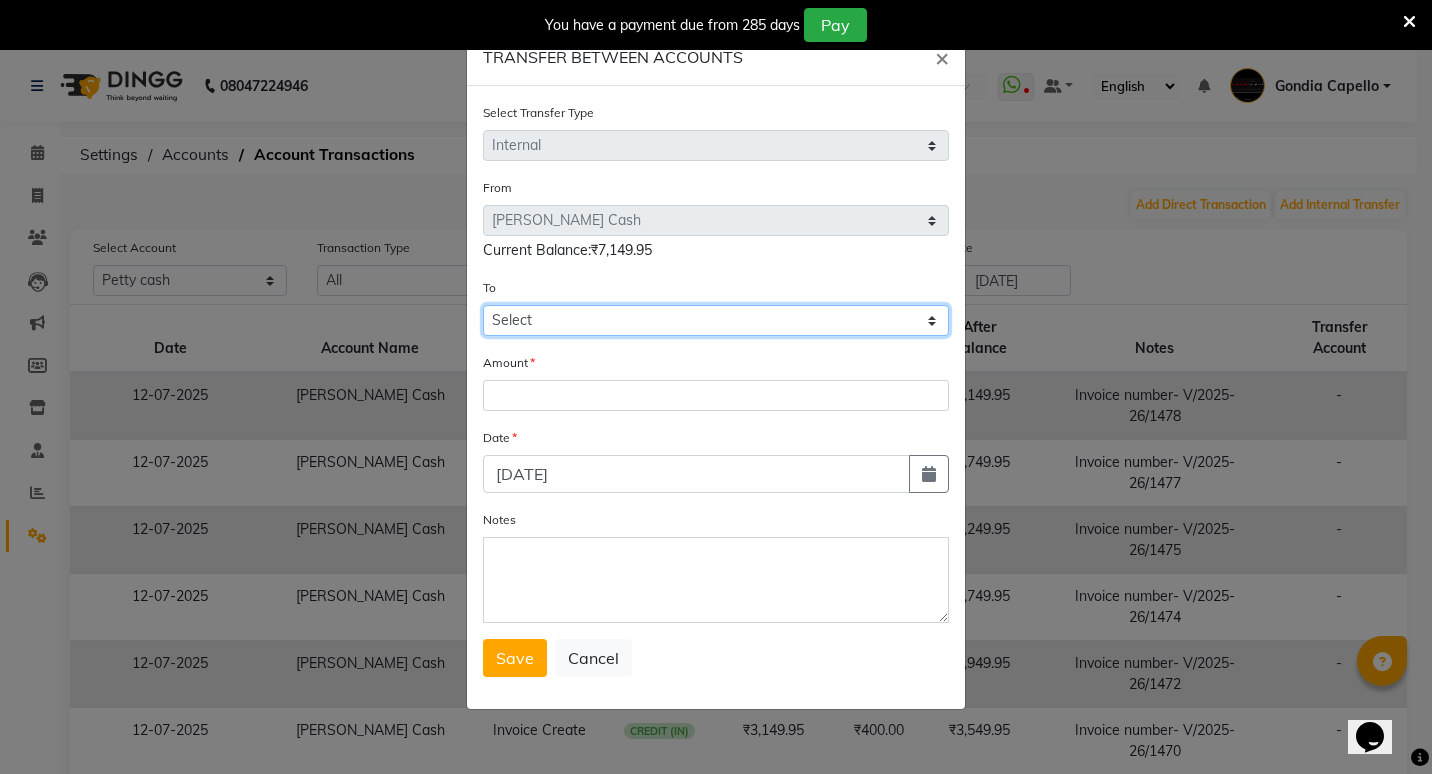 select on "881" 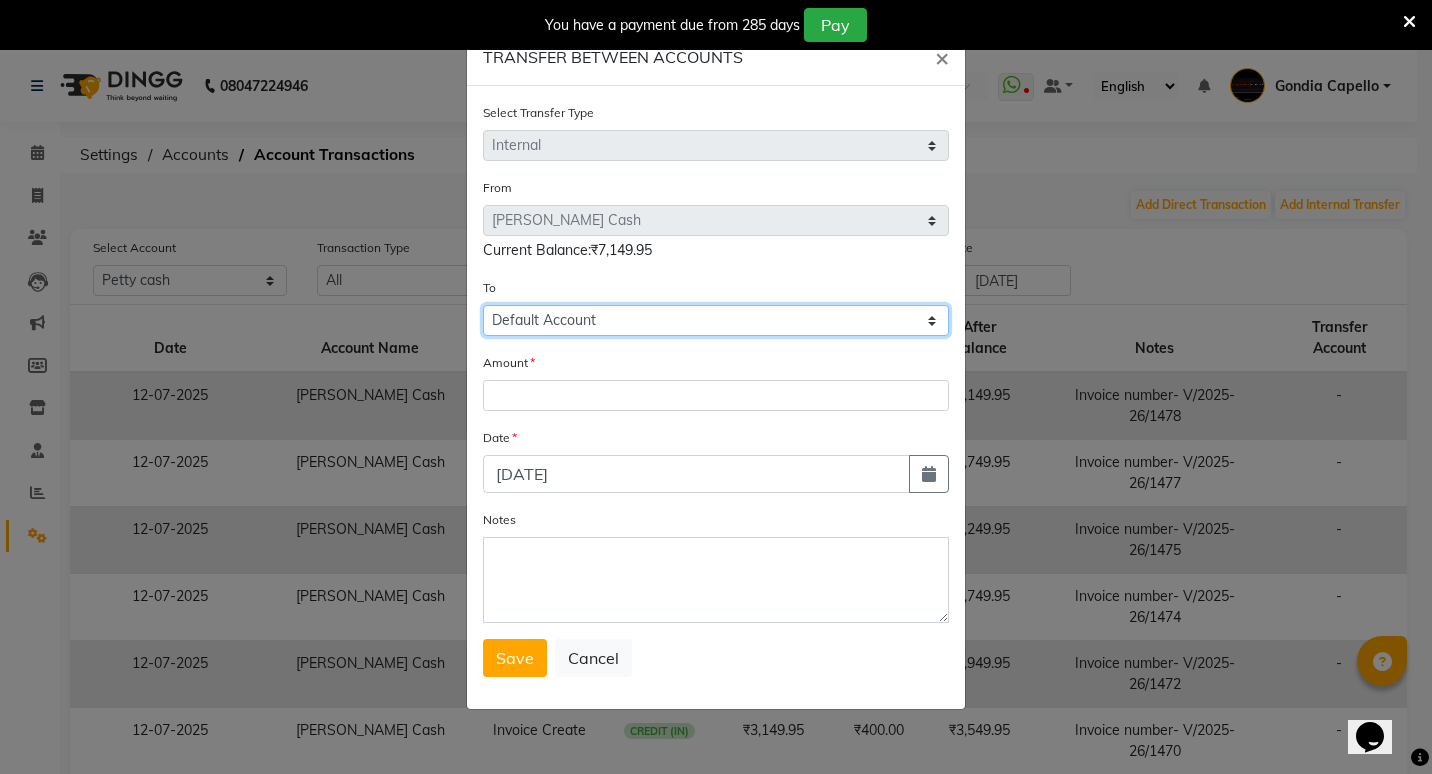 click on "Select Default Account Petty Cash" 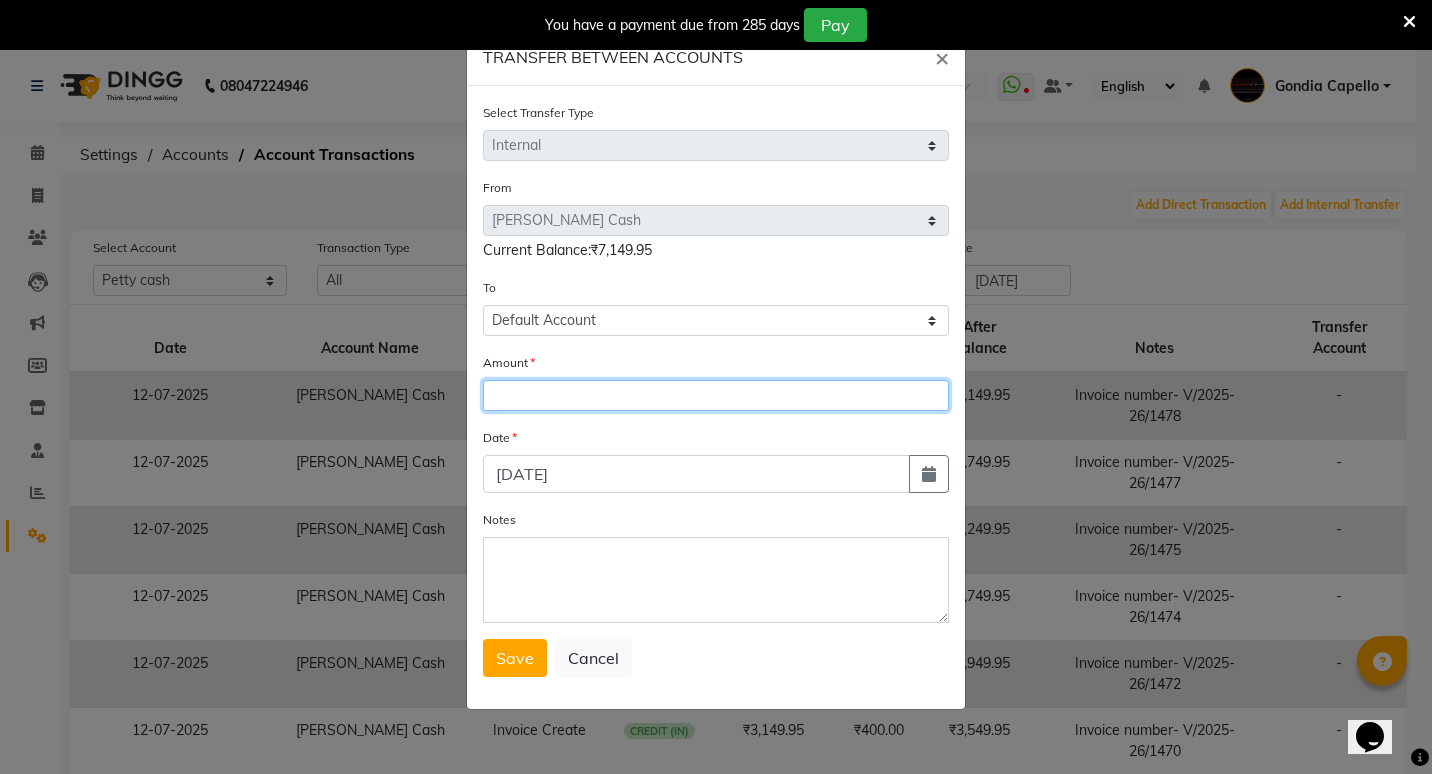 click 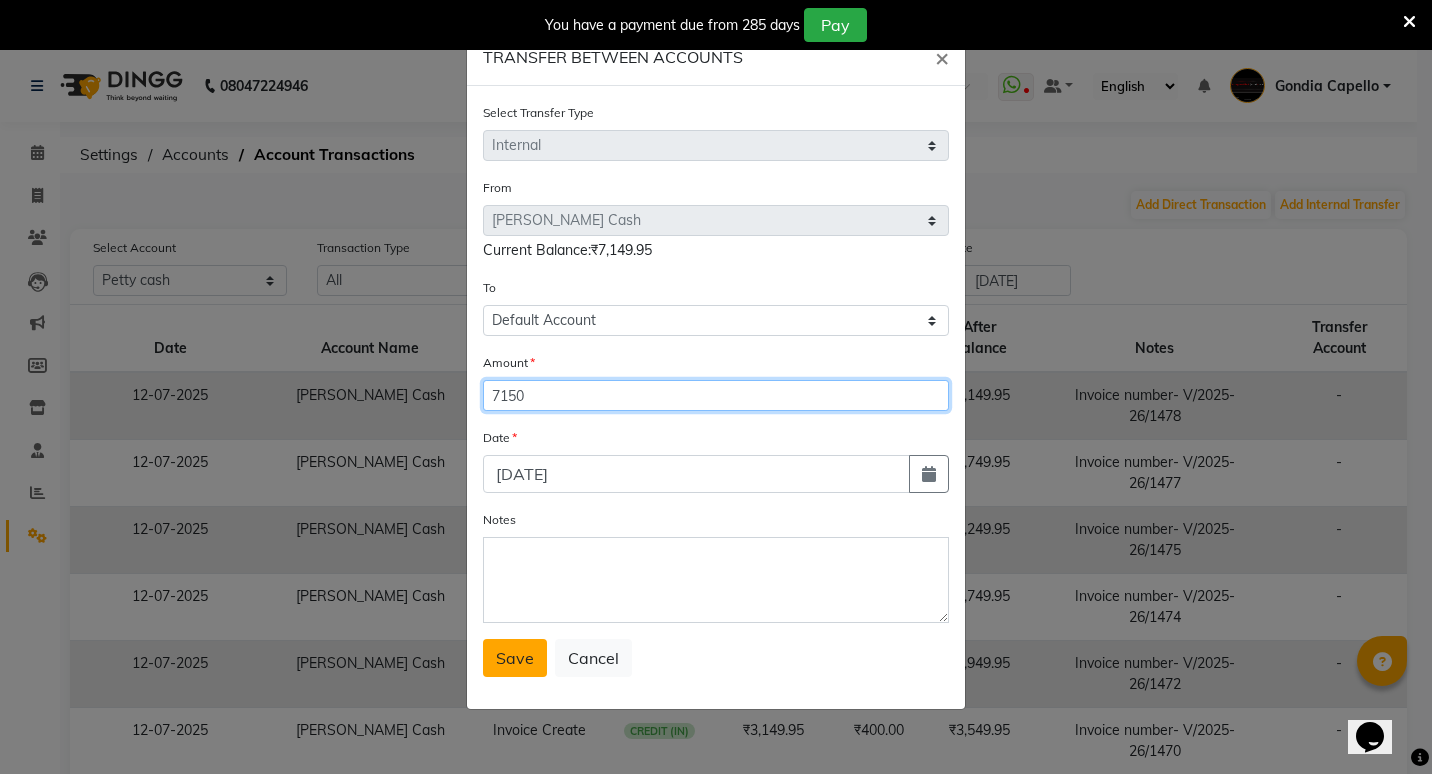 type on "7150" 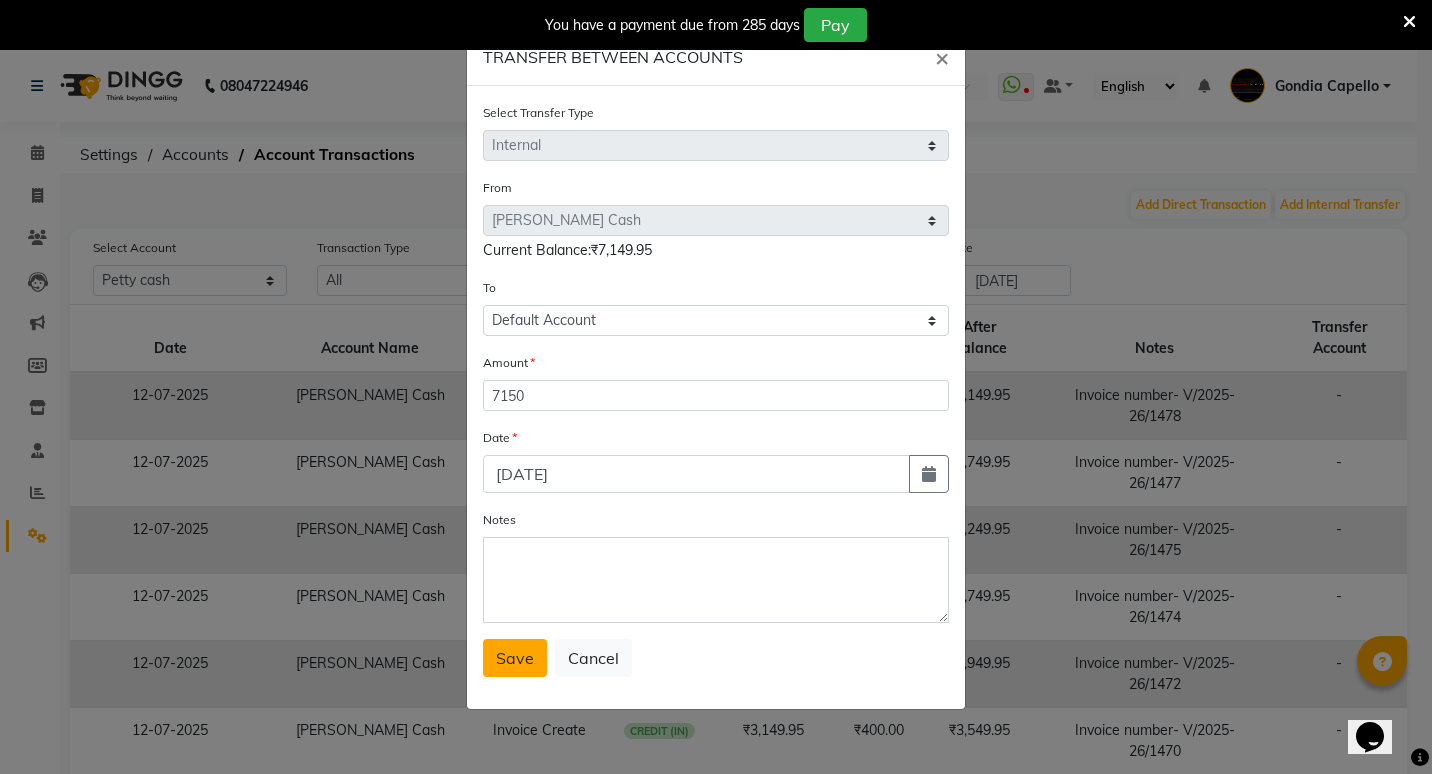 click on "Save" at bounding box center [515, 658] 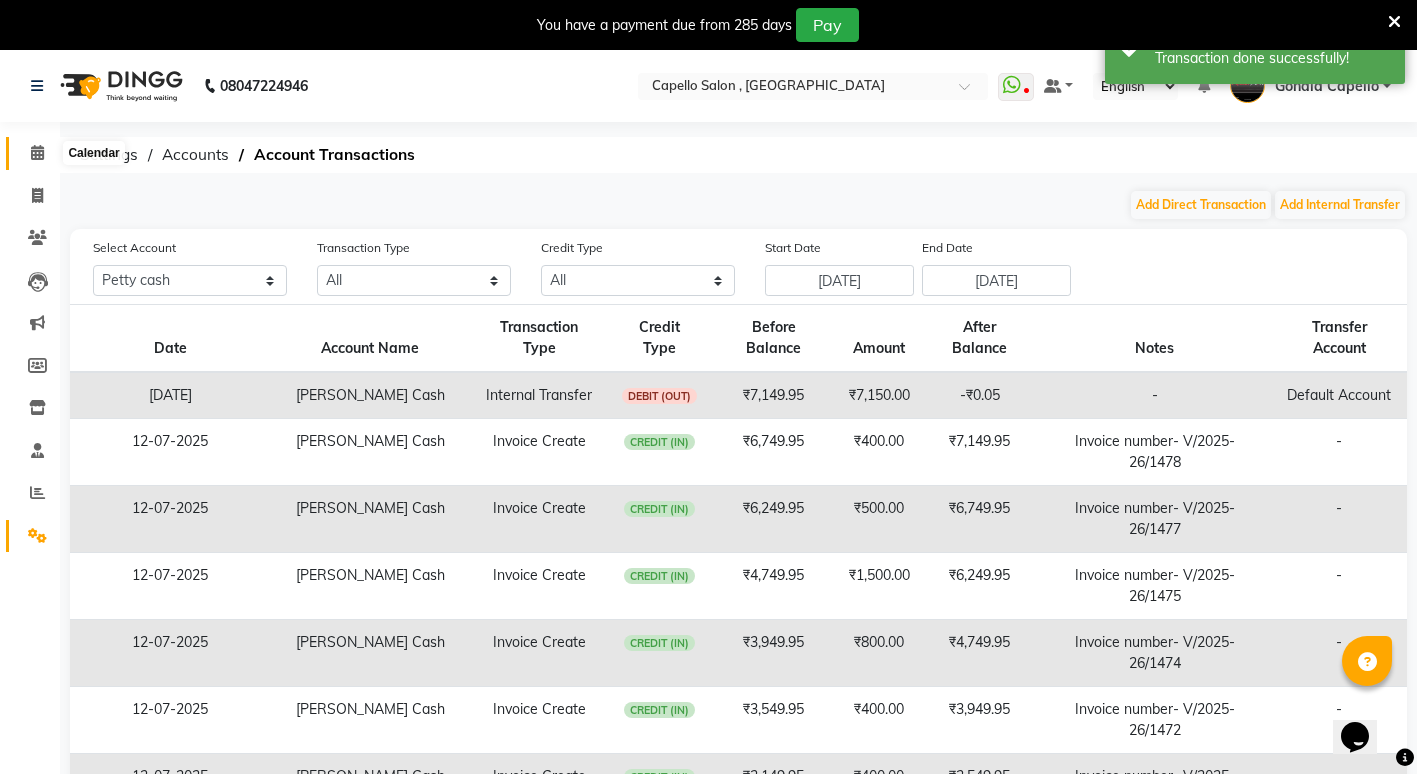 click 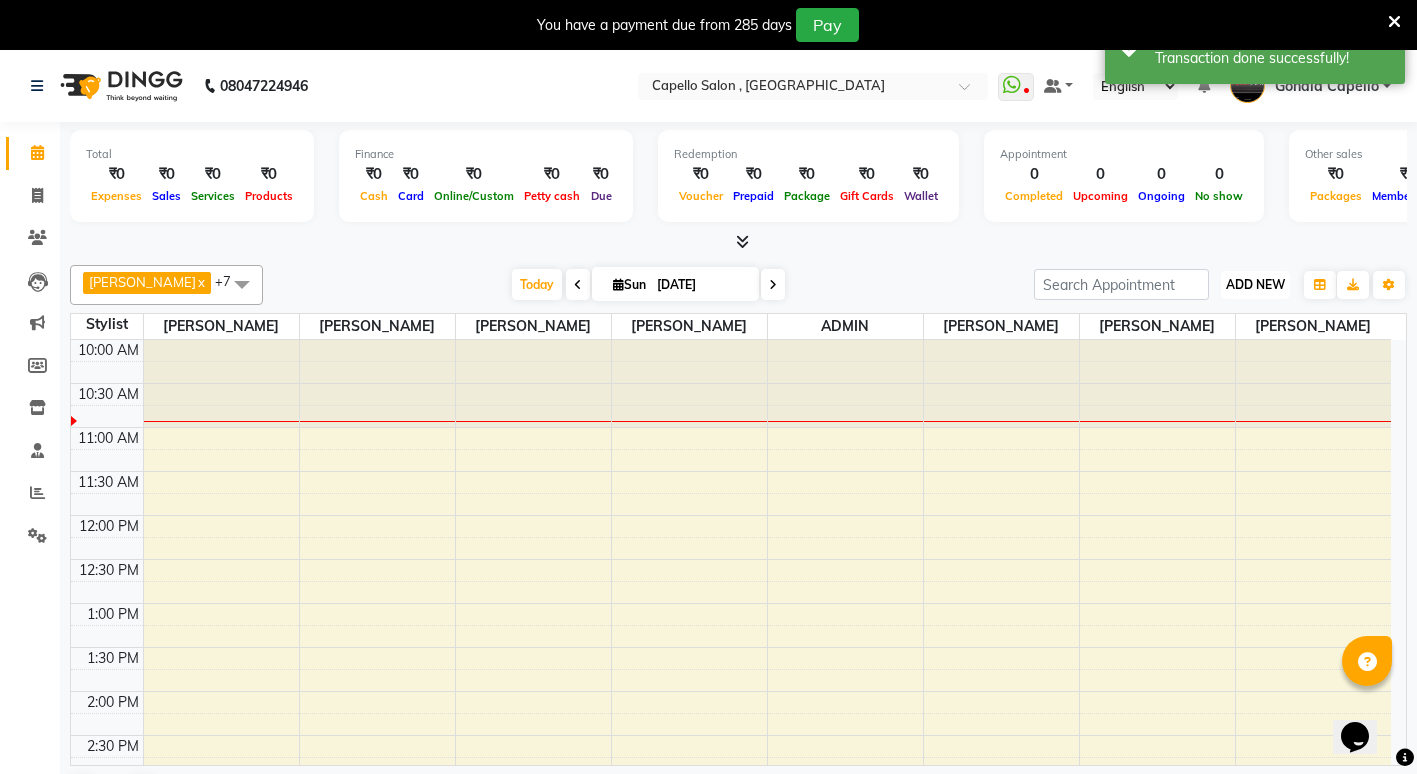click on "ADD NEW" at bounding box center [1255, 284] 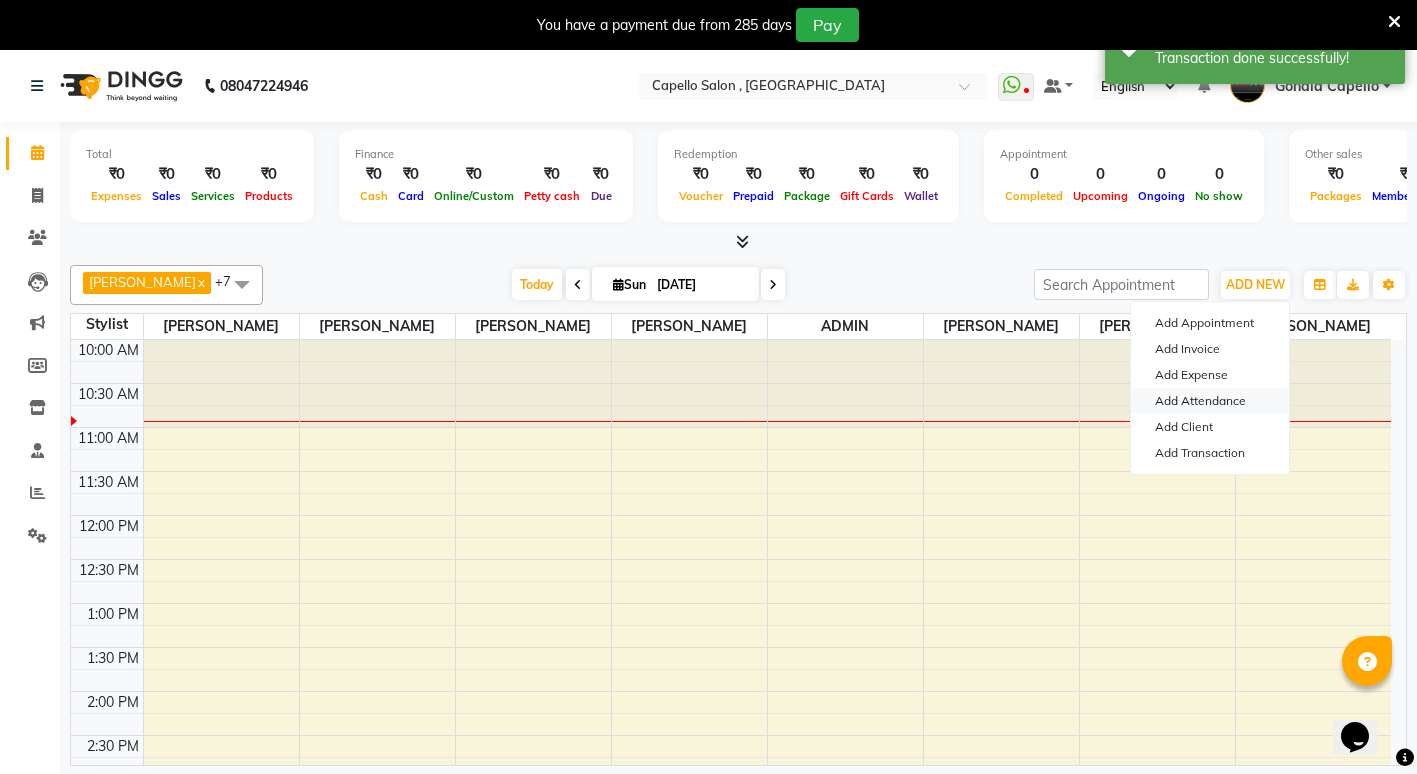 click on "Add Attendance" at bounding box center (1210, 401) 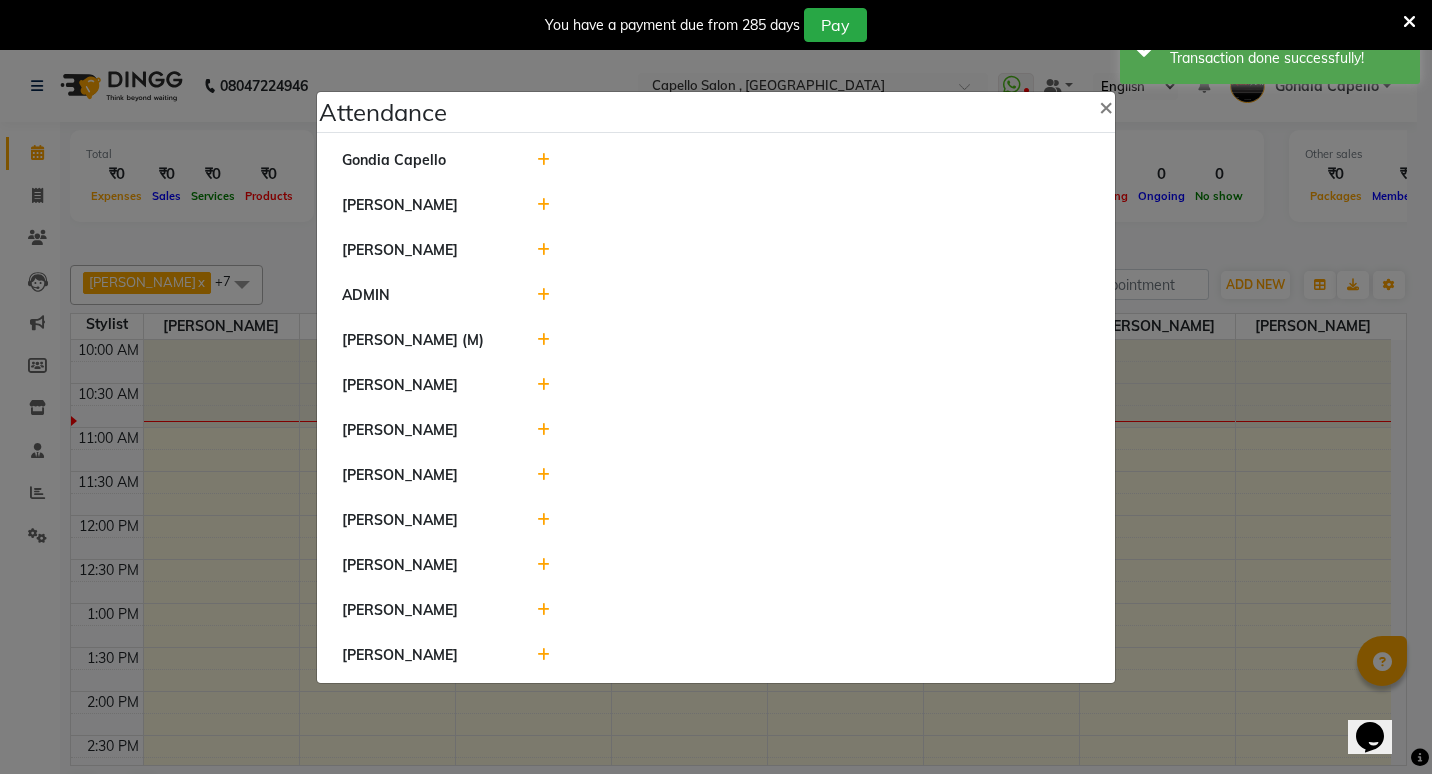 click 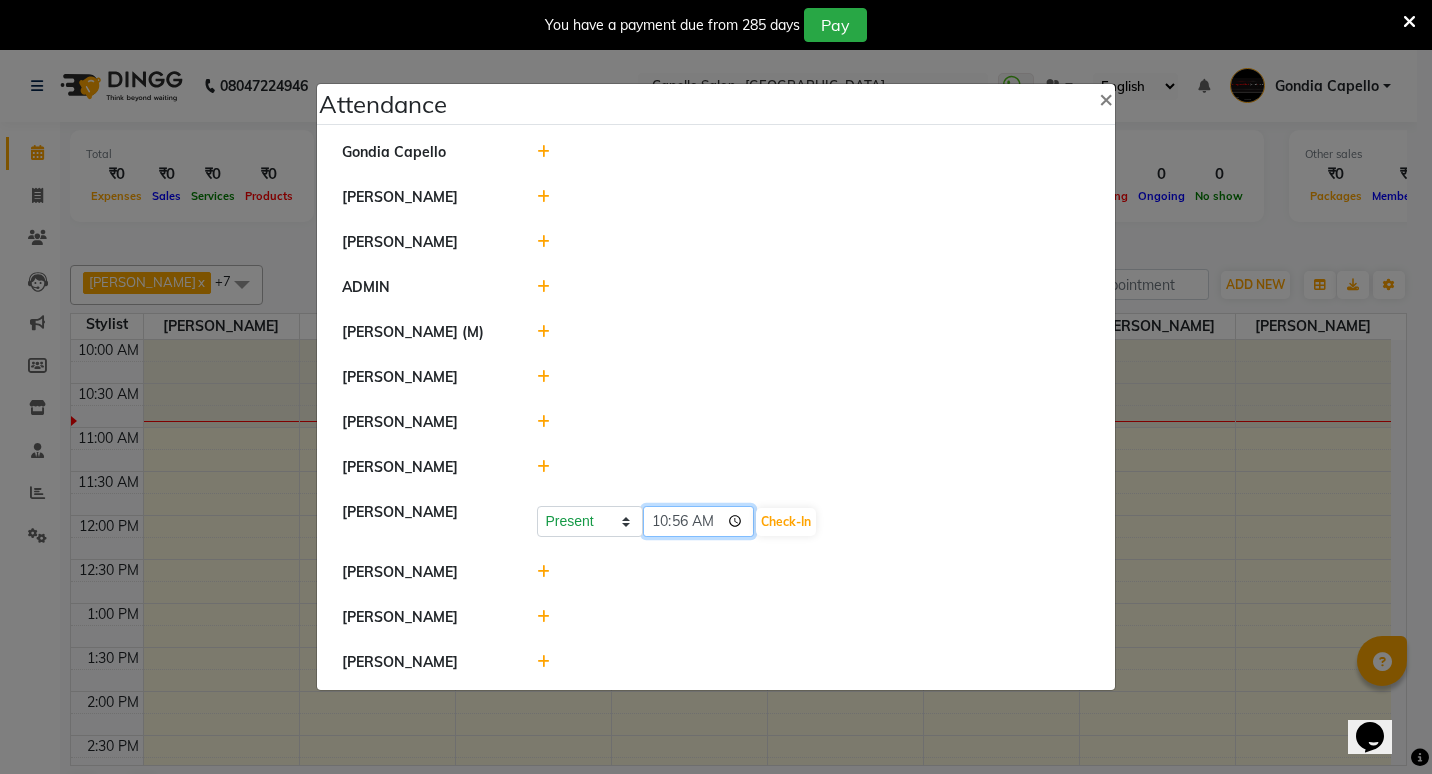 click on "10:56" 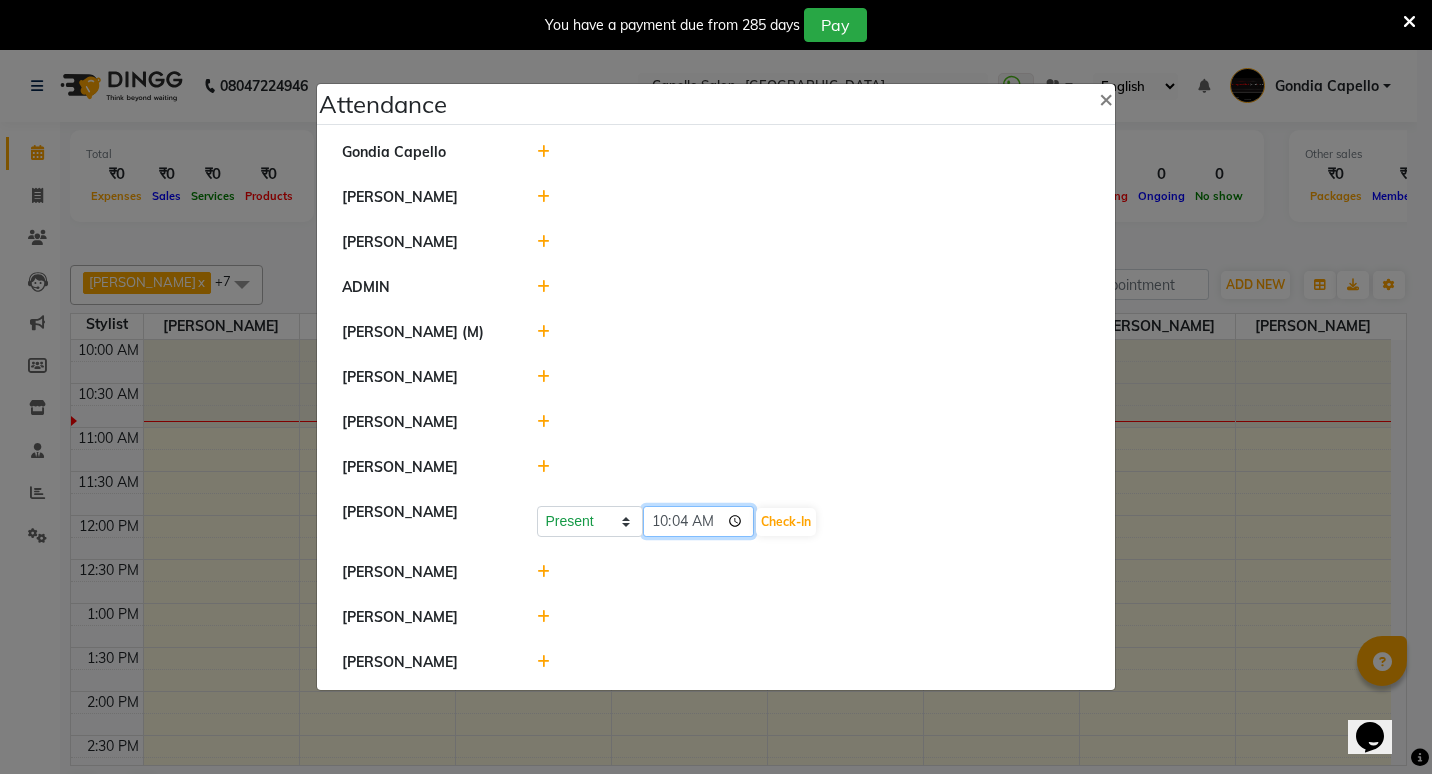 type on "10:40" 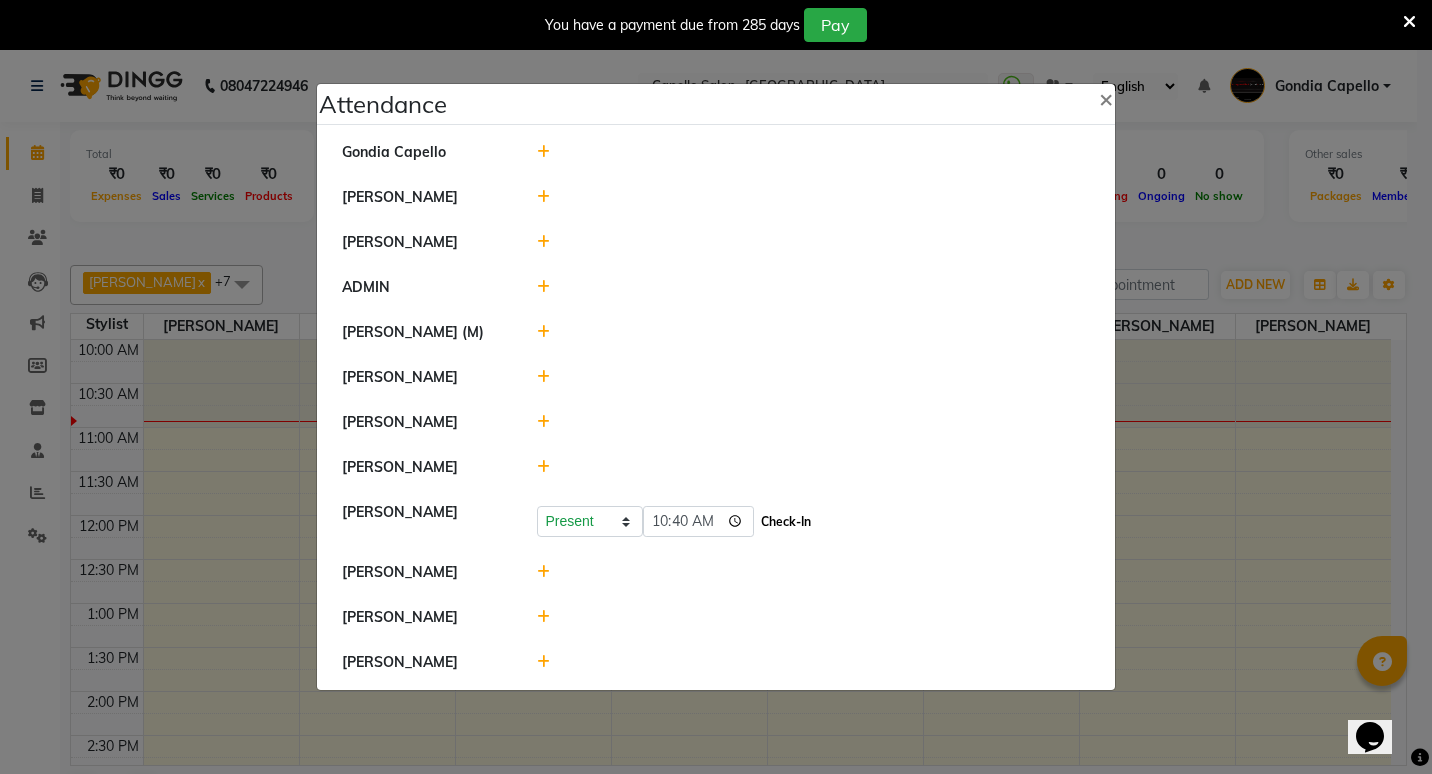 click on "Check-In" 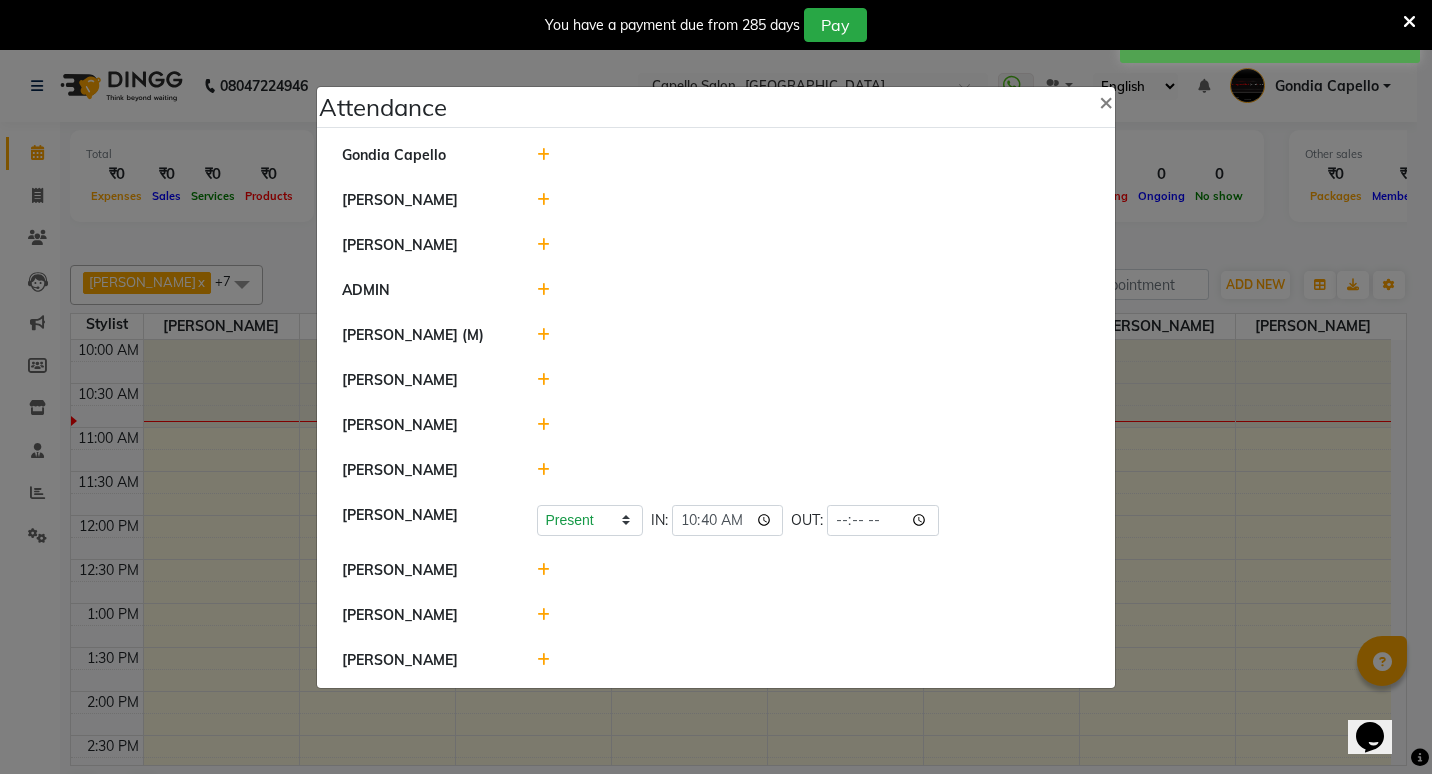 click 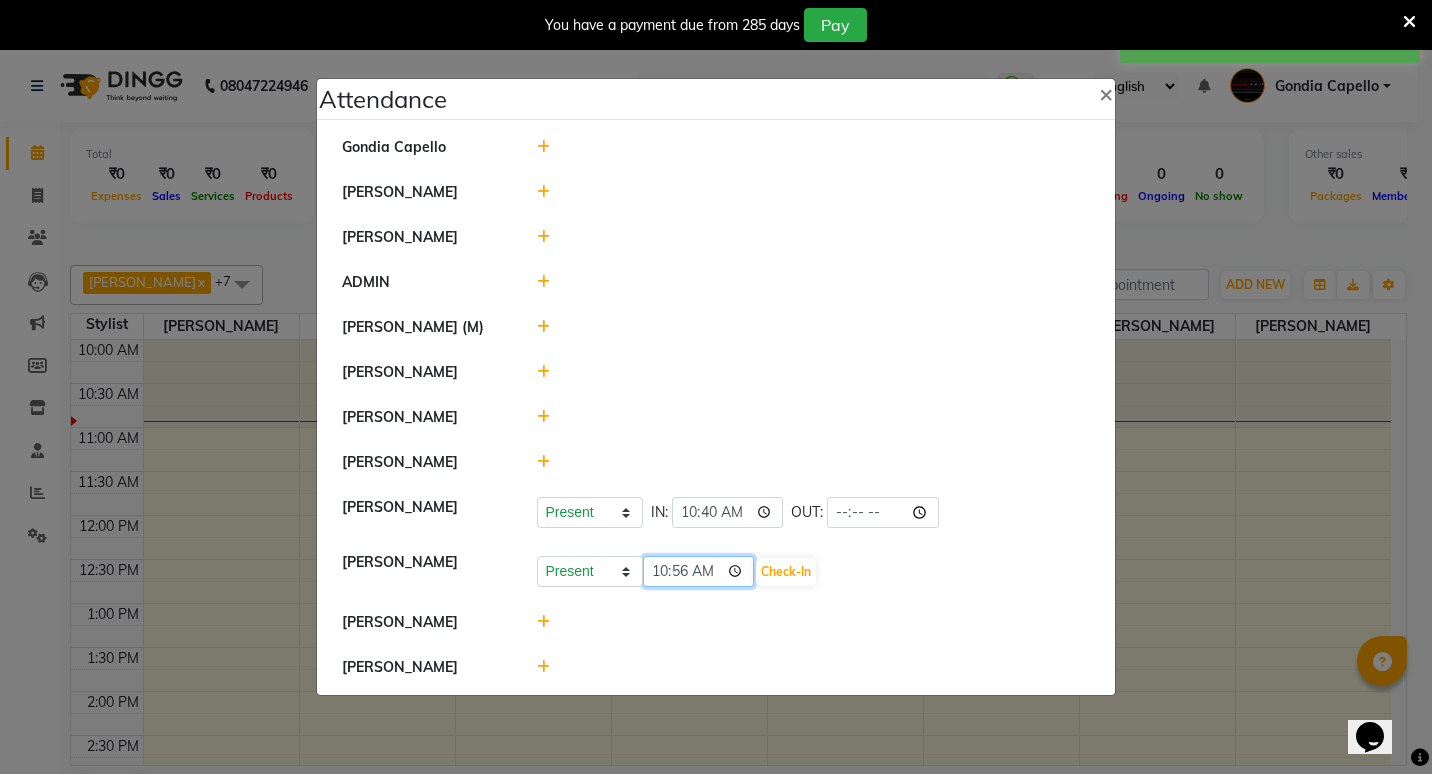 click on "10:56" 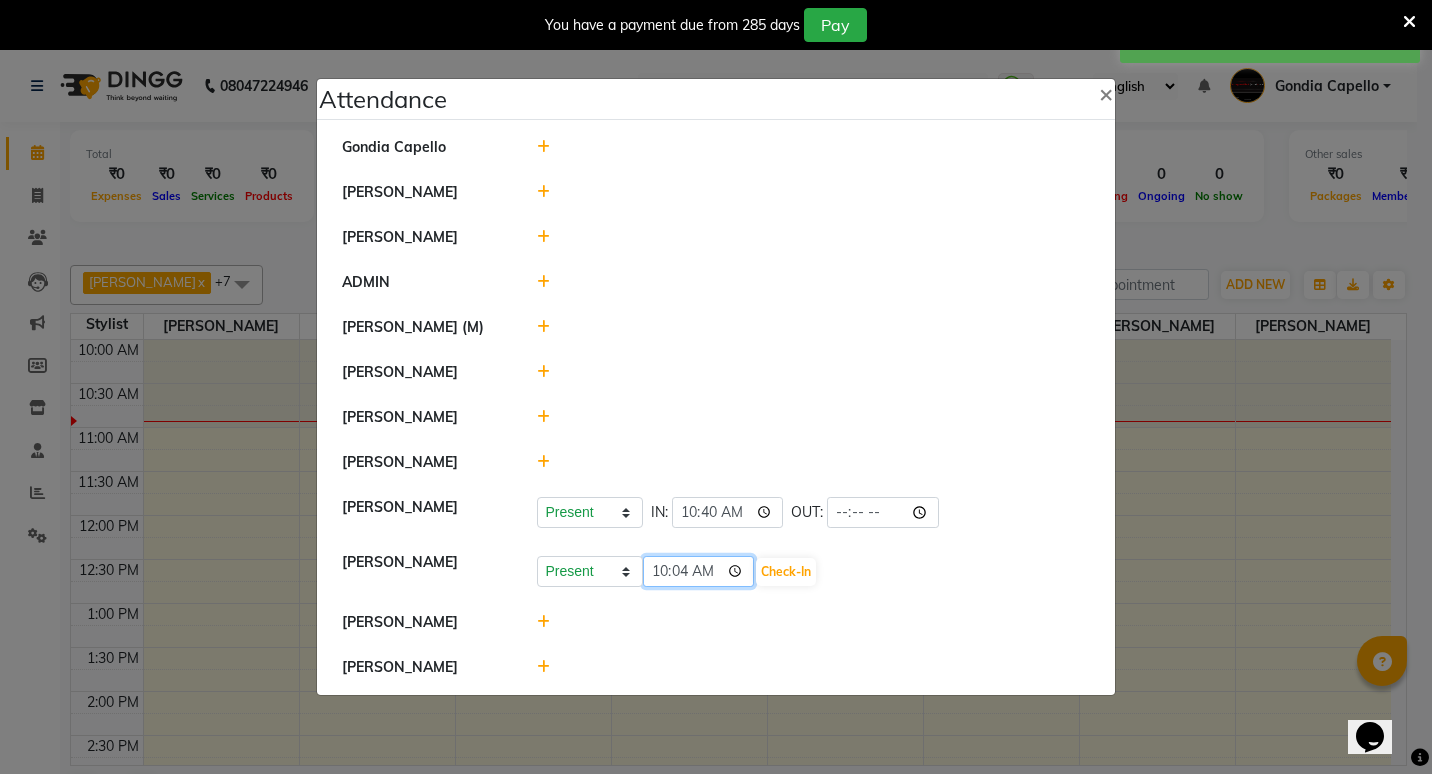 type on "10:48" 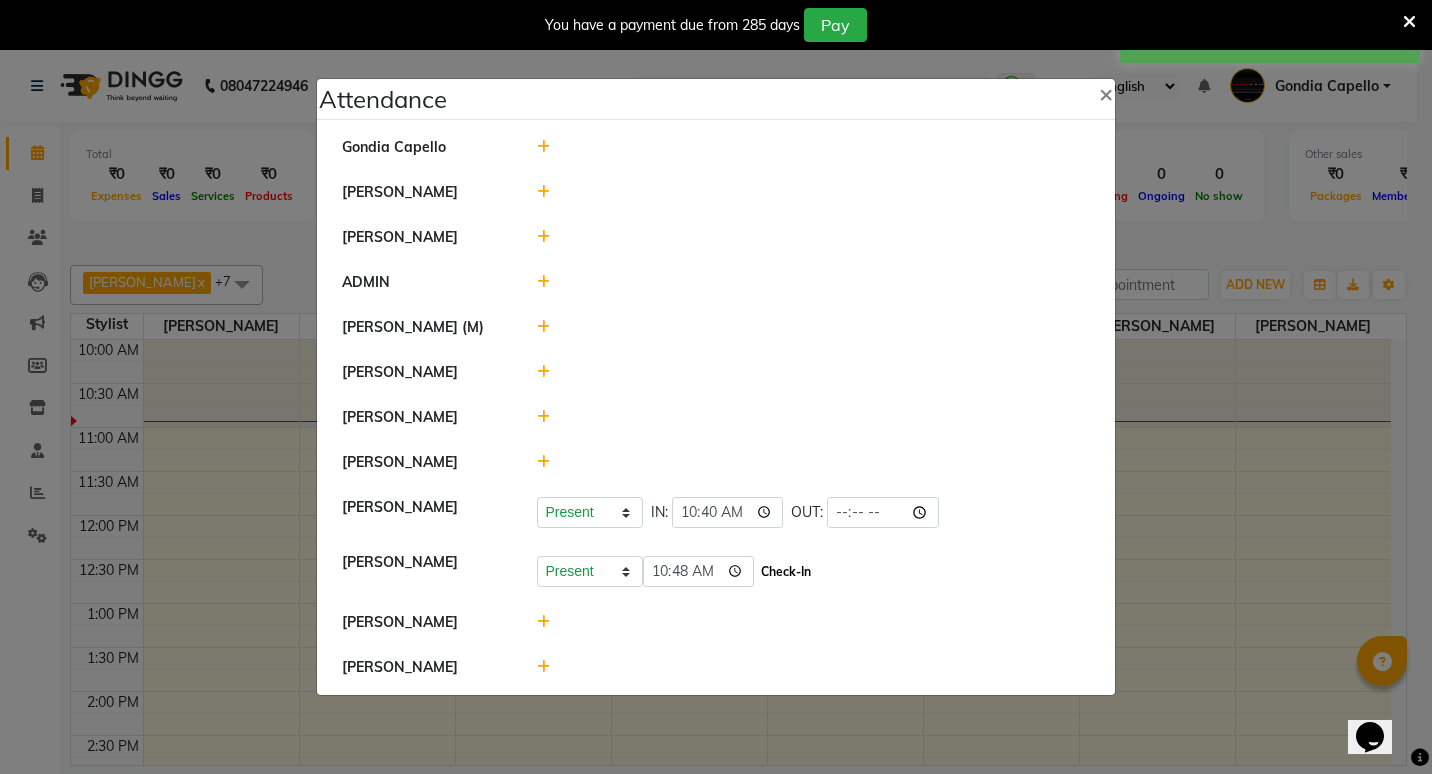 click on "Check-In" 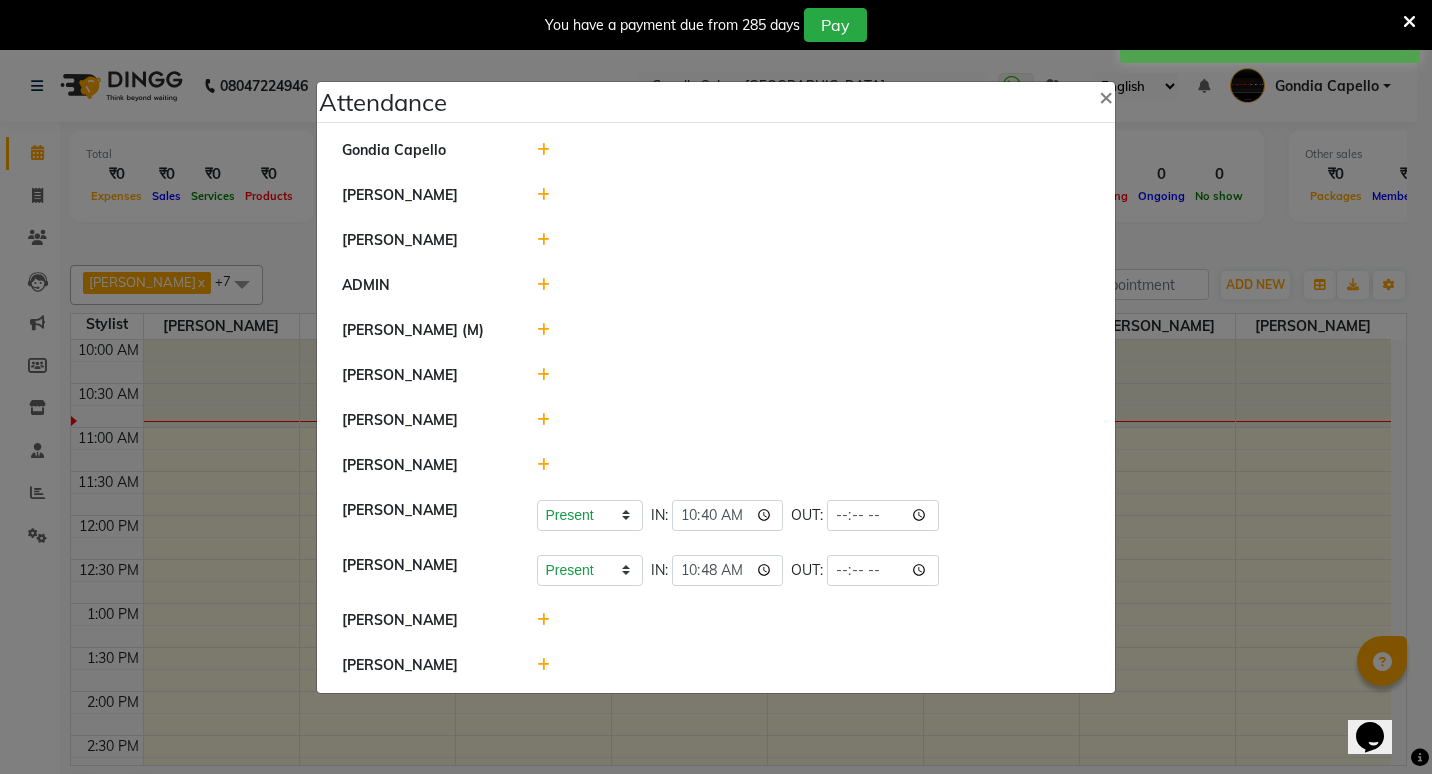 click 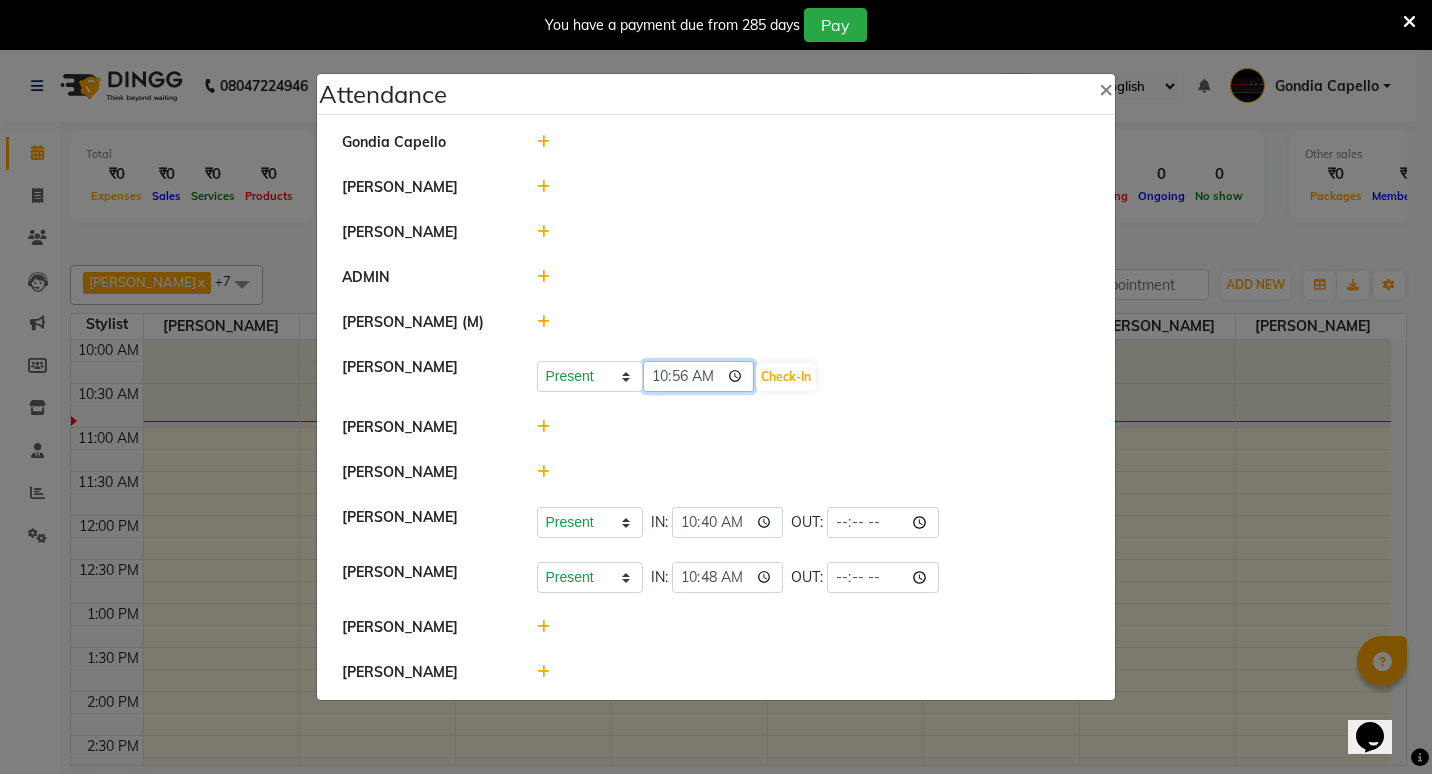 click on "10:56" 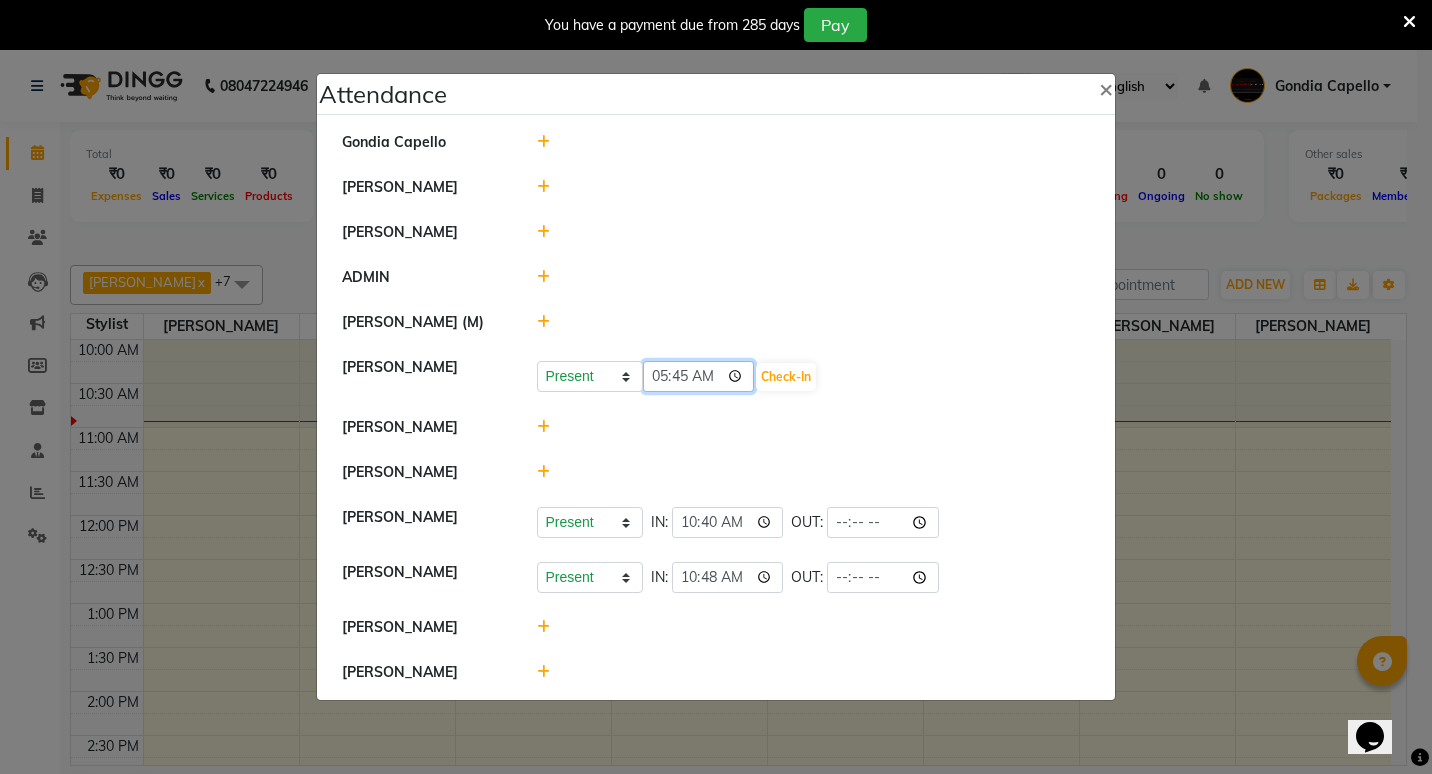 click on "05:45" 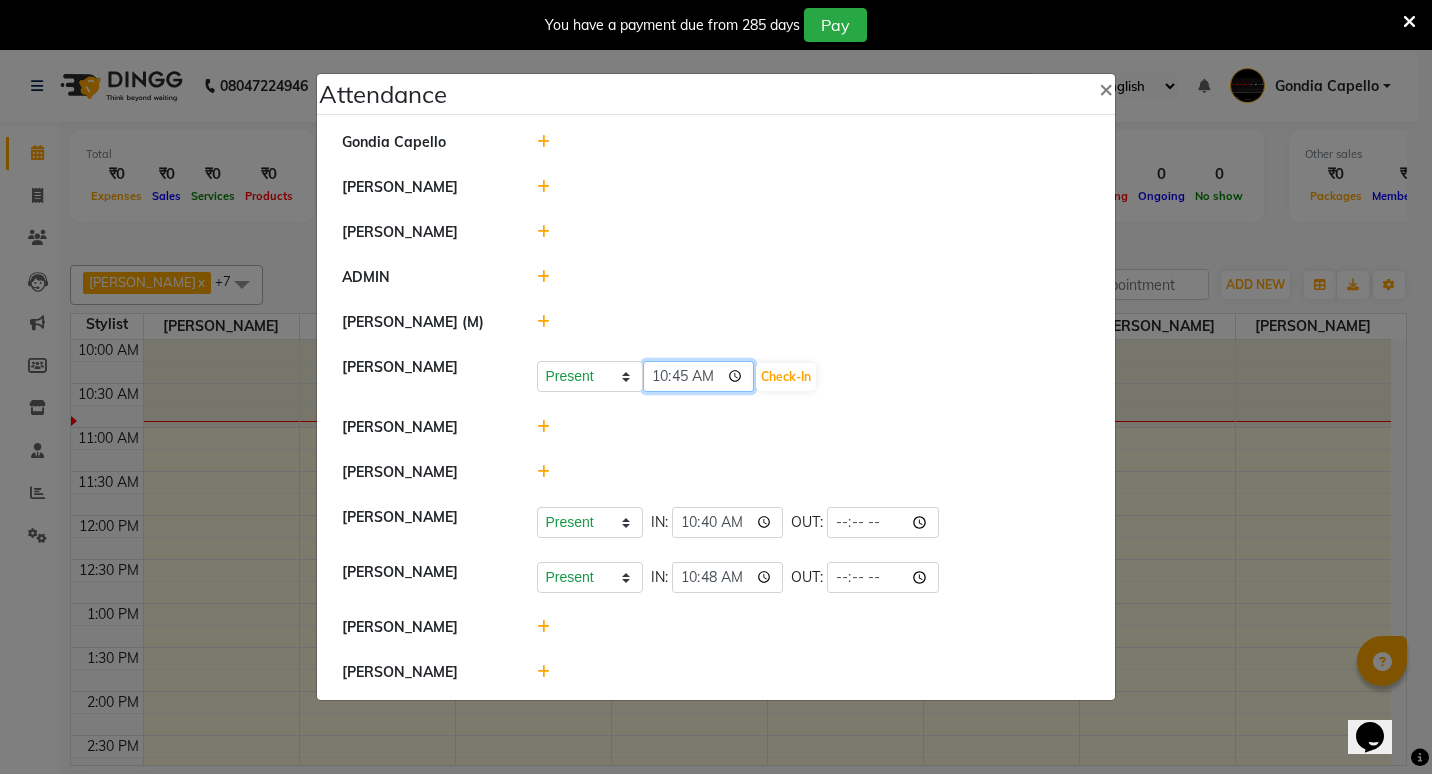 click on "10:45" 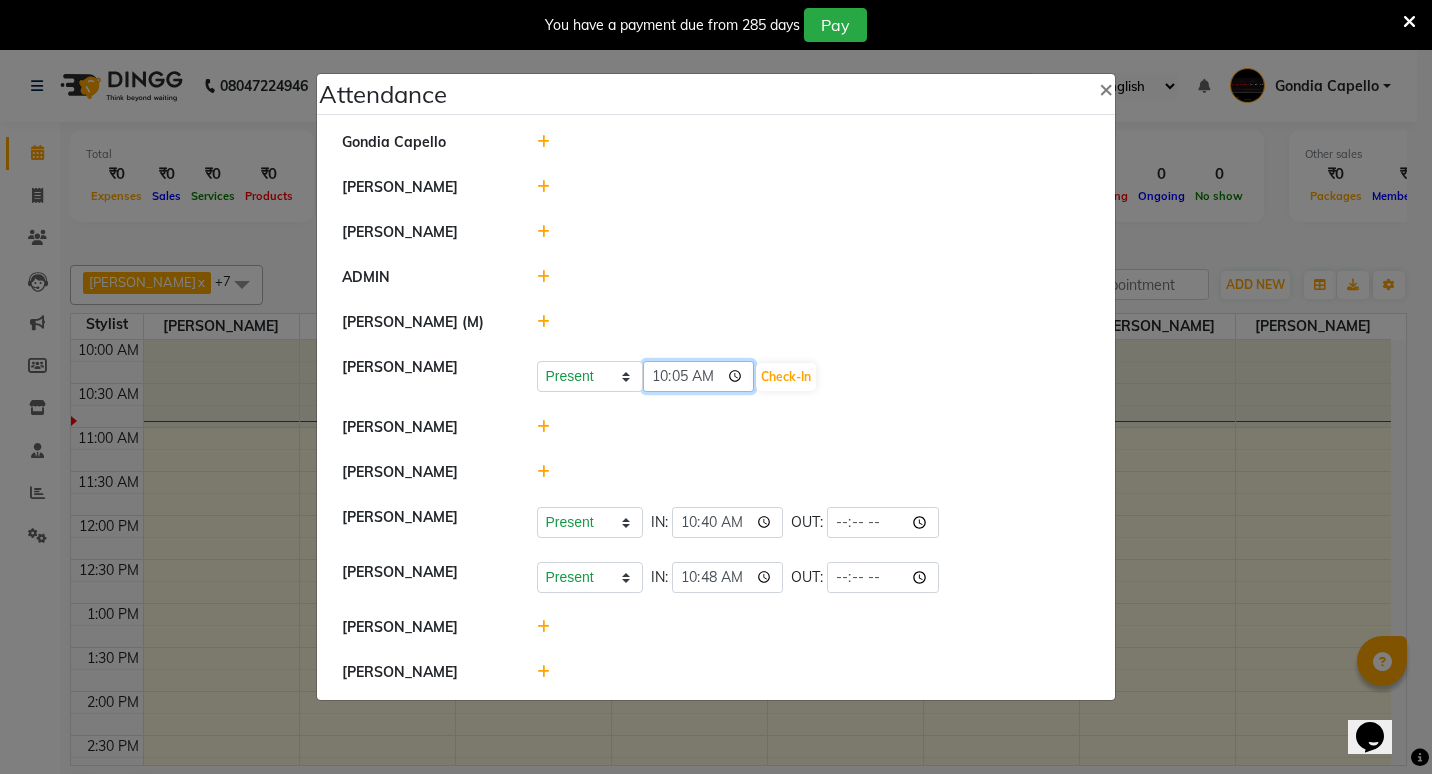 type on "10:54" 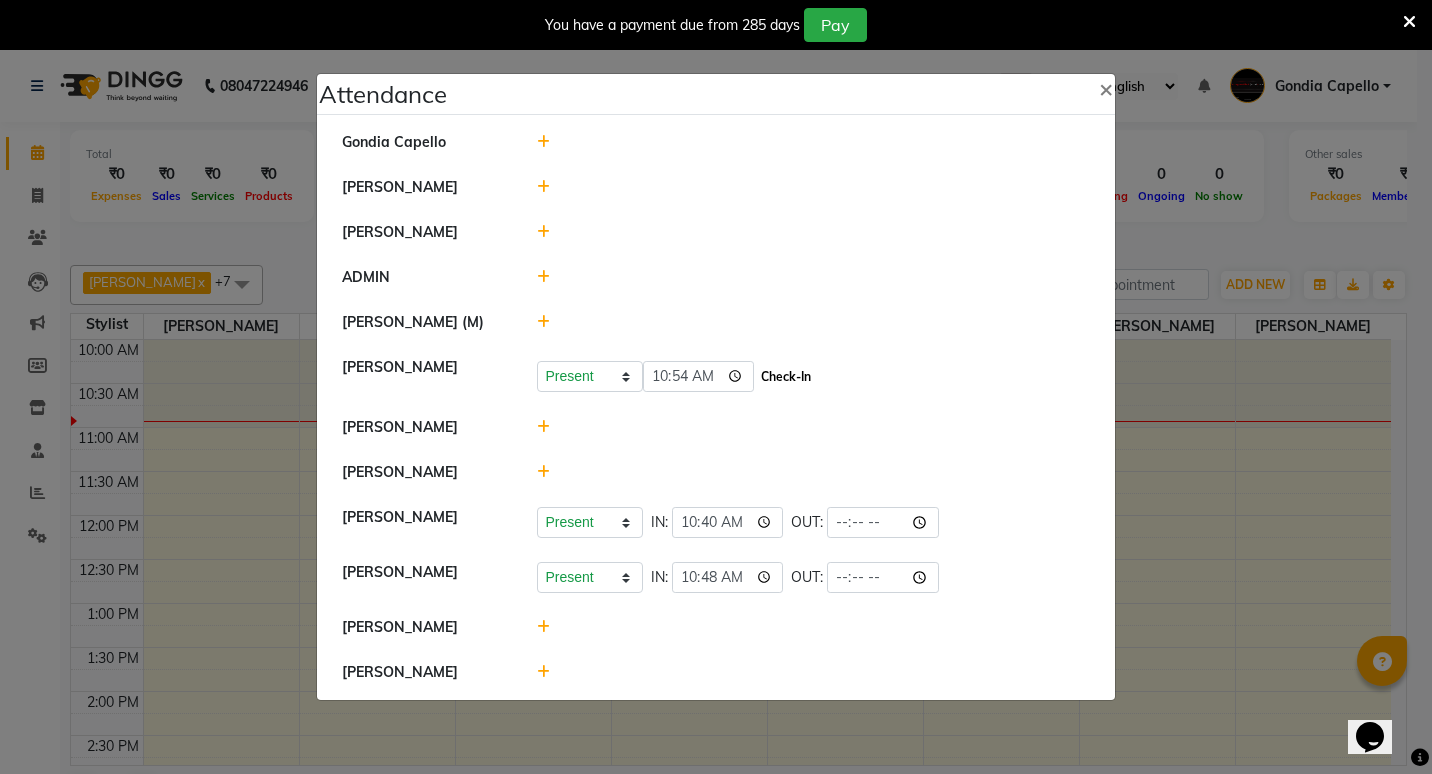 click on "Check-In" 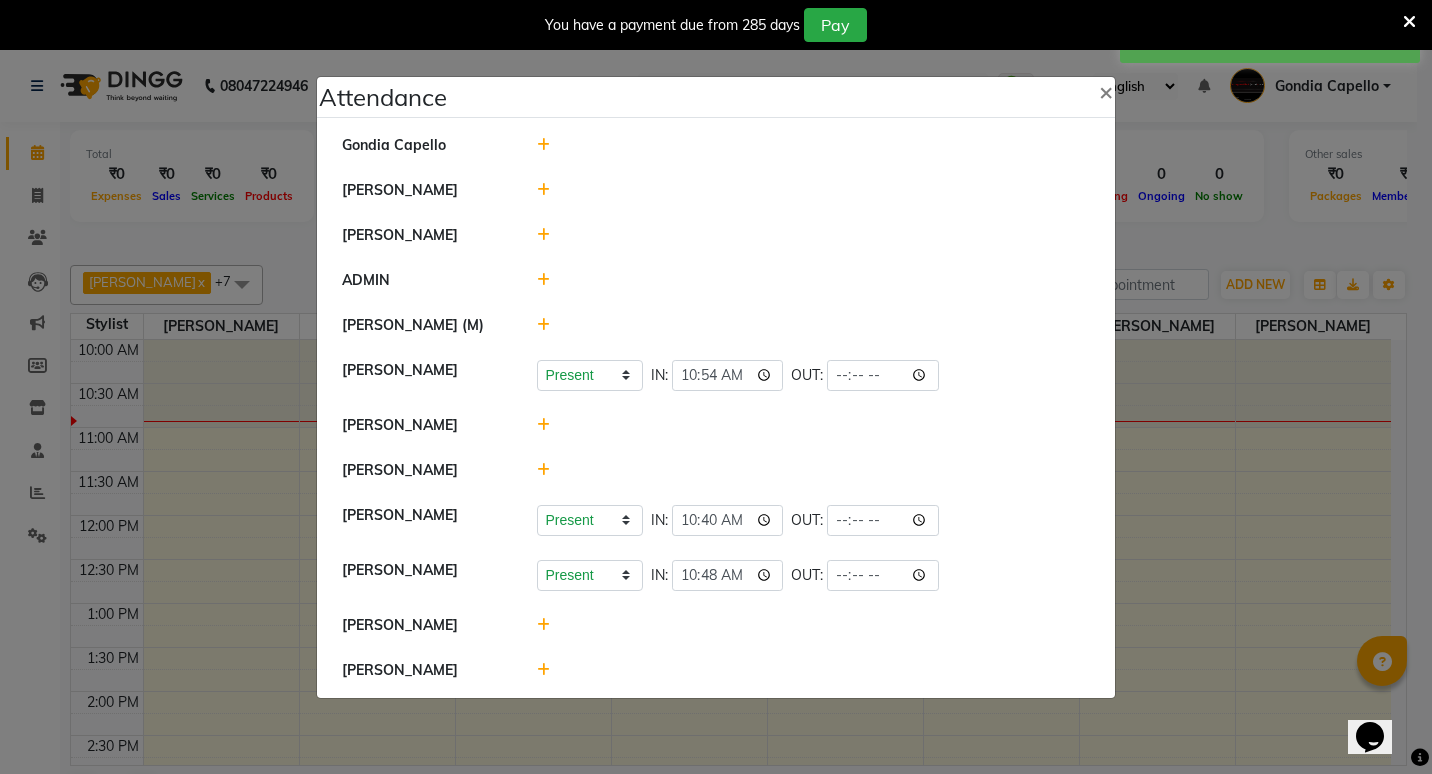 click 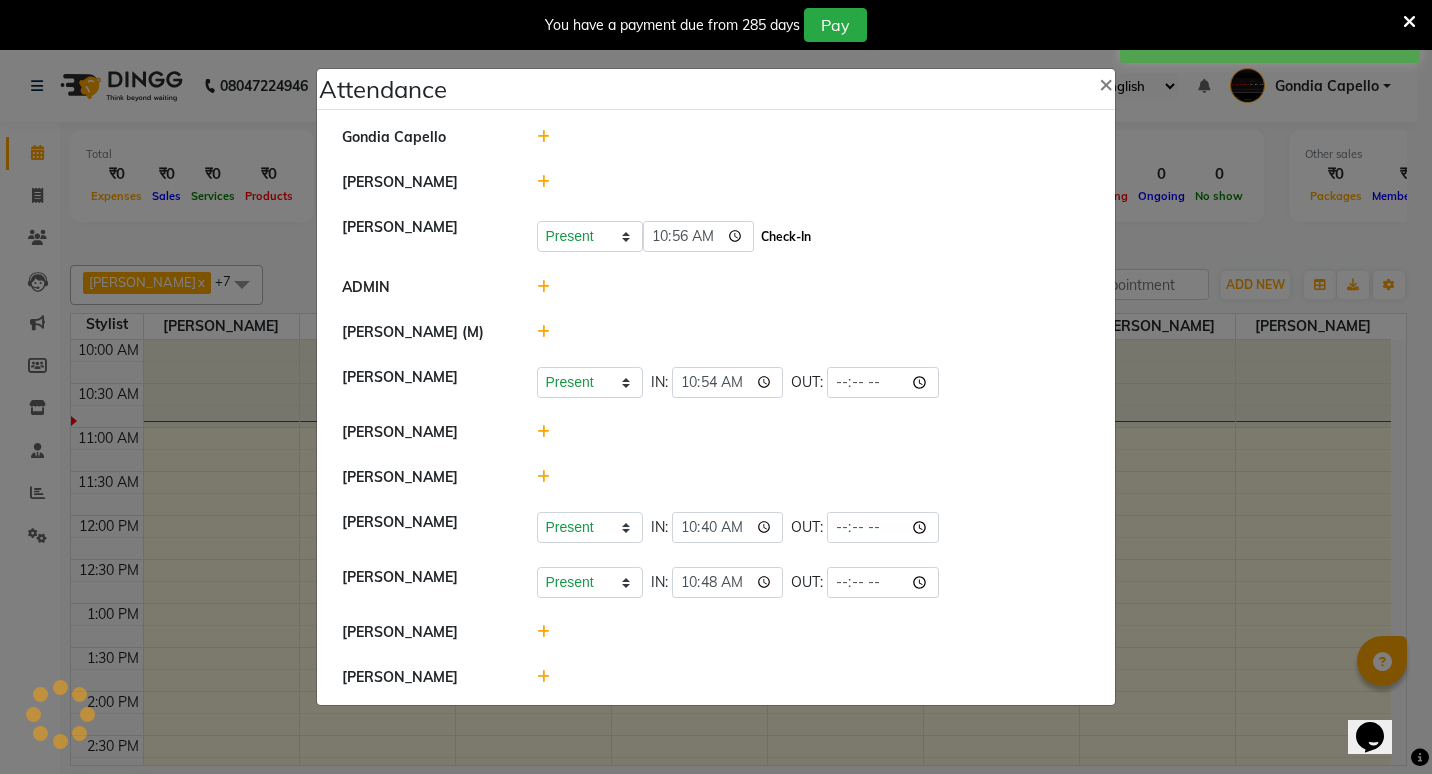click on "Check-In" 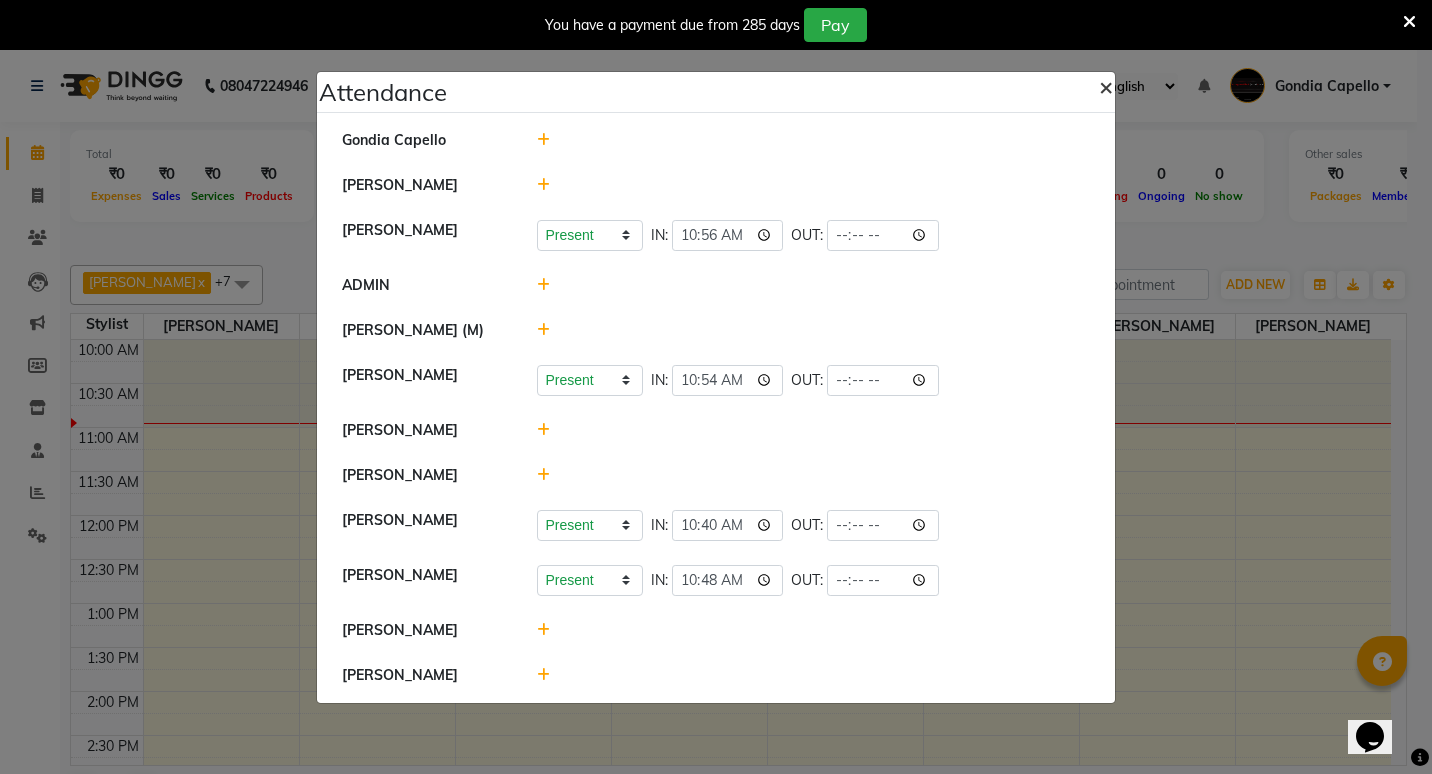 click on "×" 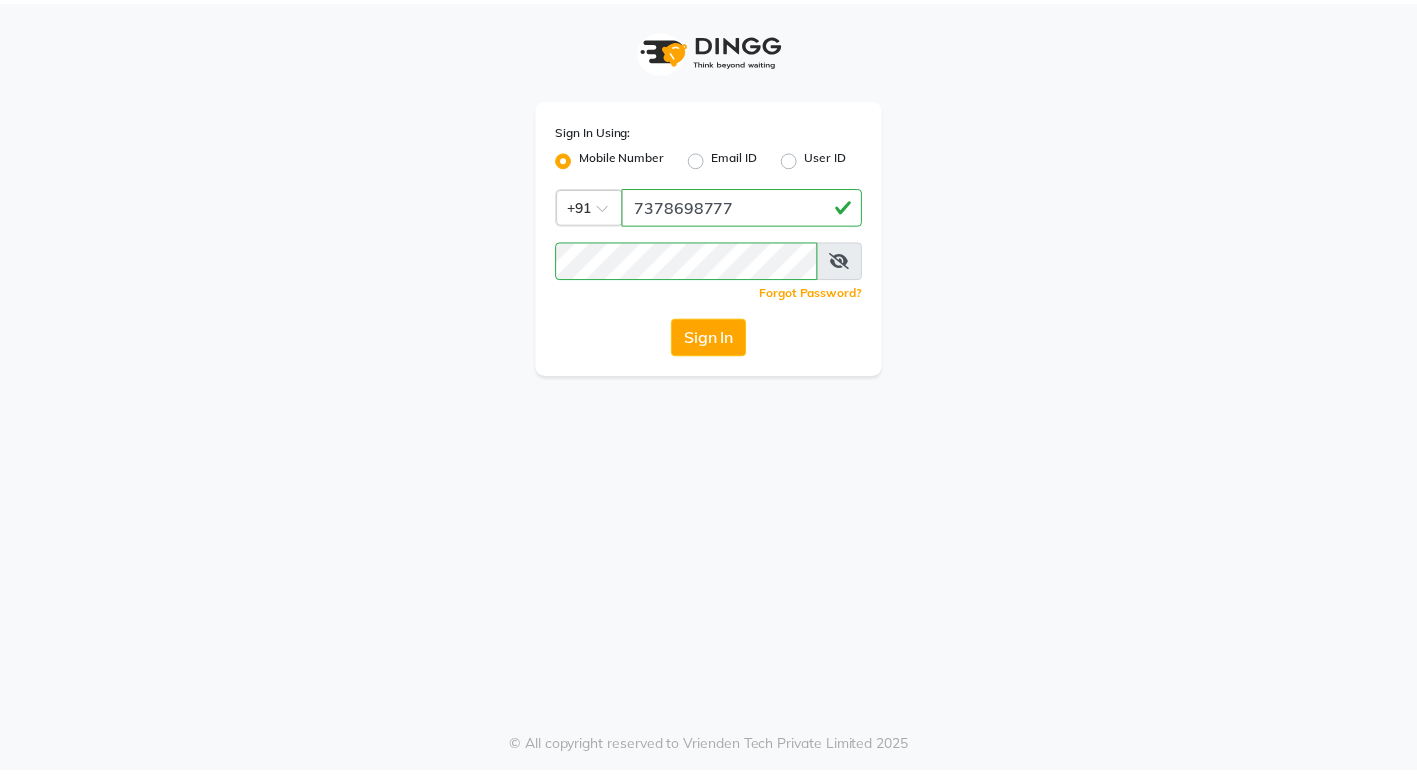 scroll, scrollTop: 0, scrollLeft: 0, axis: both 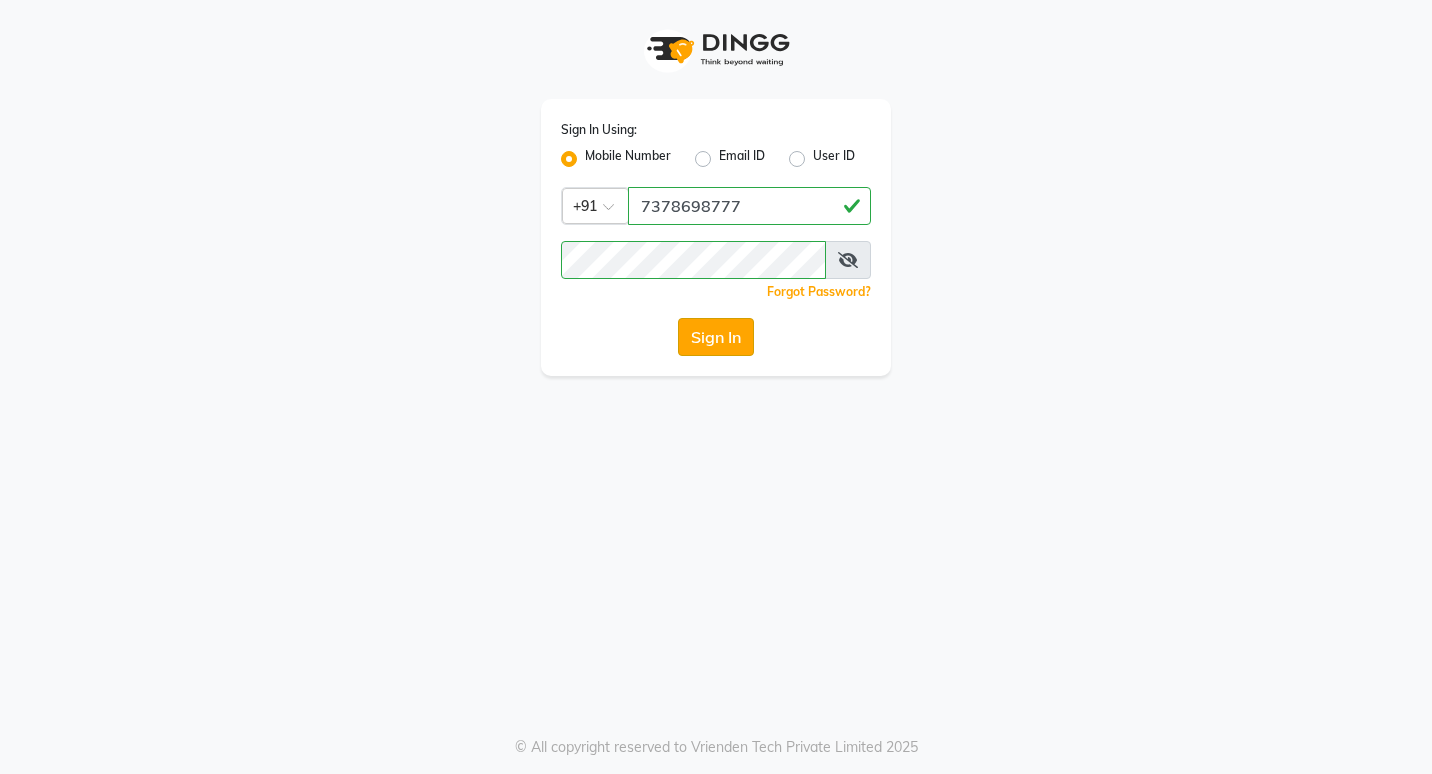 click on "Sign In" 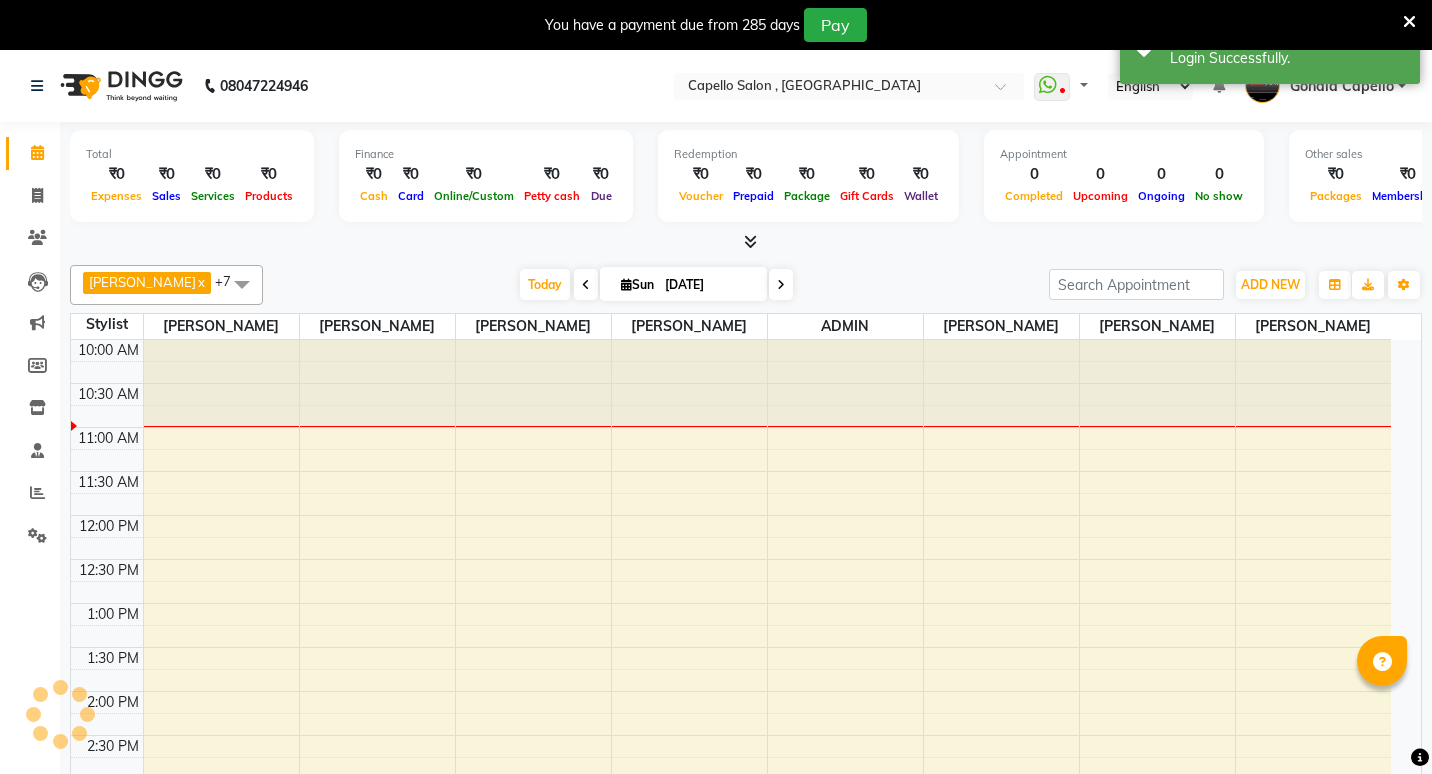 select on "en" 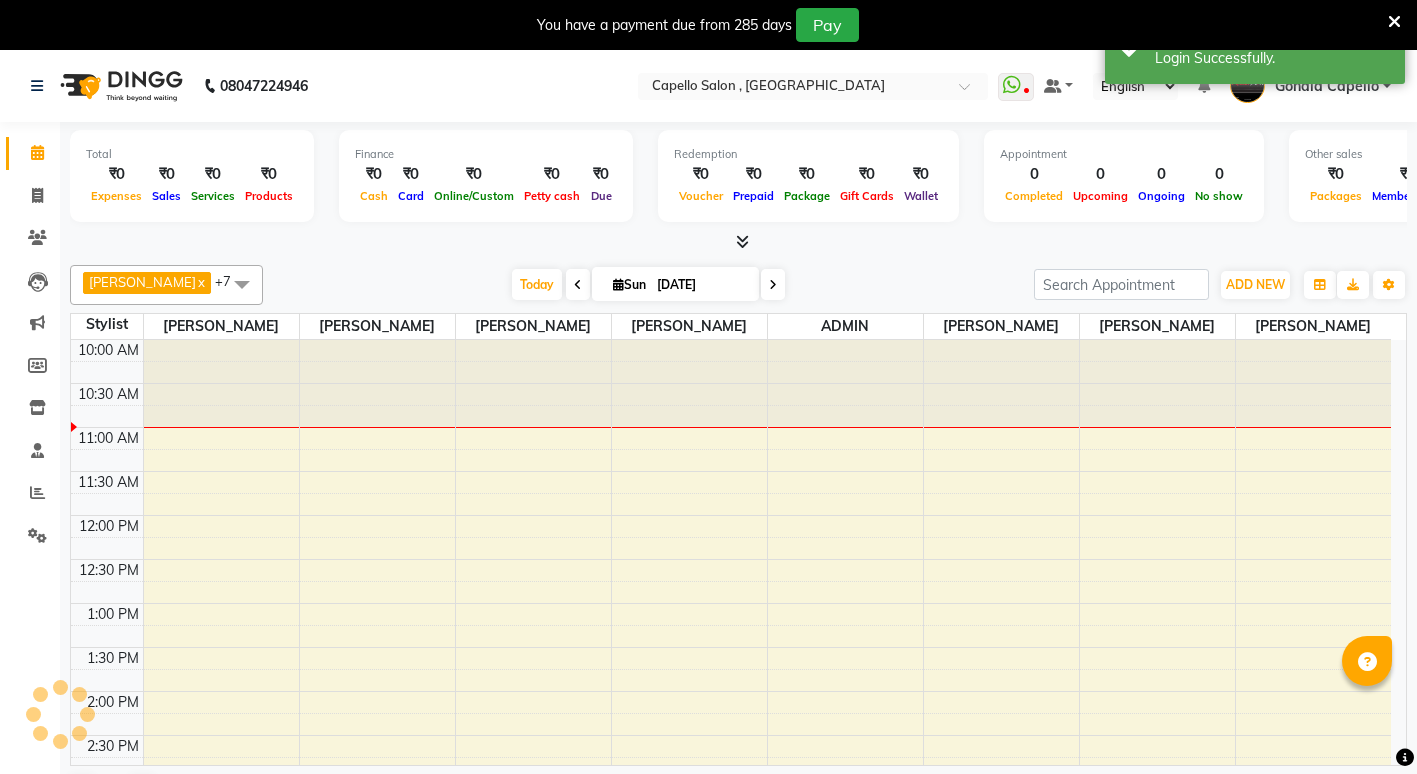 scroll, scrollTop: 0, scrollLeft: 0, axis: both 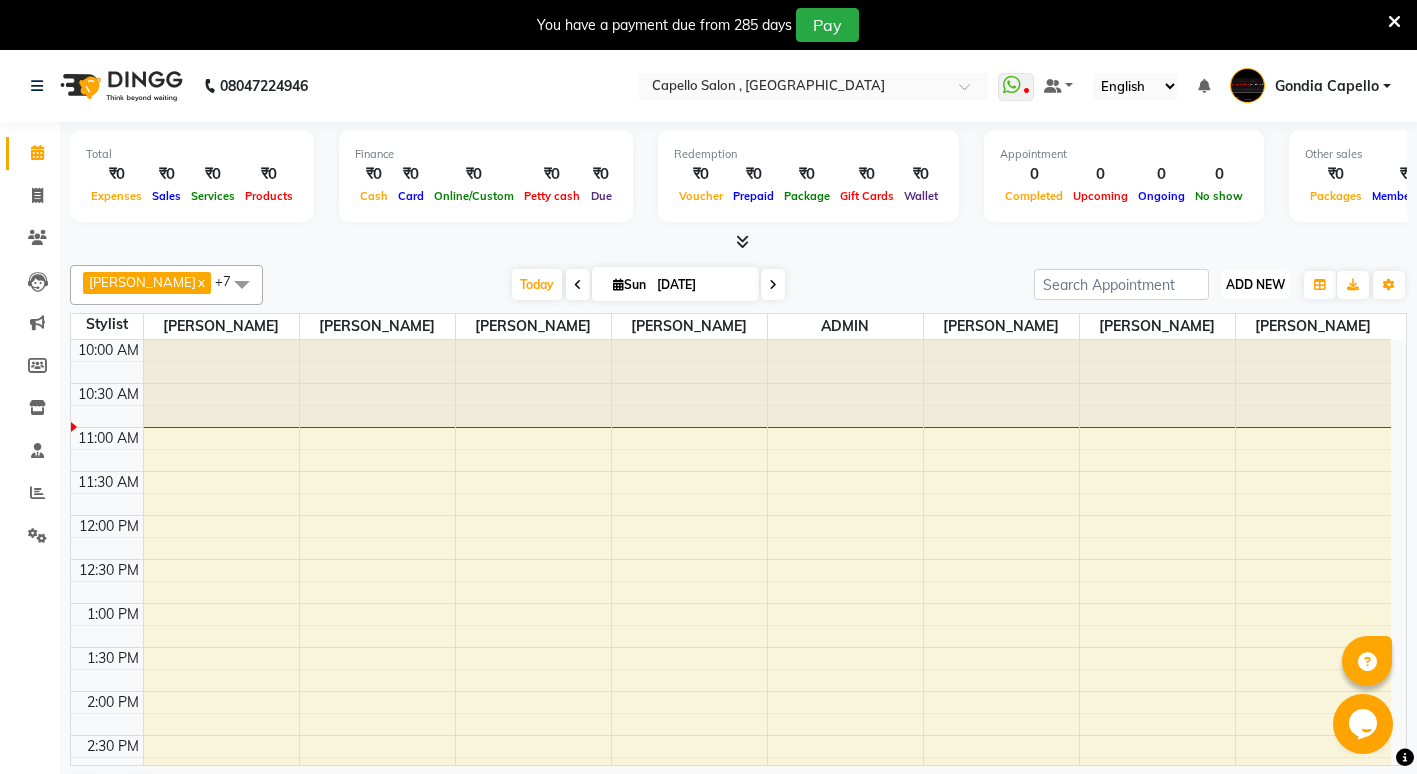 click on "ADD NEW" at bounding box center [1255, 284] 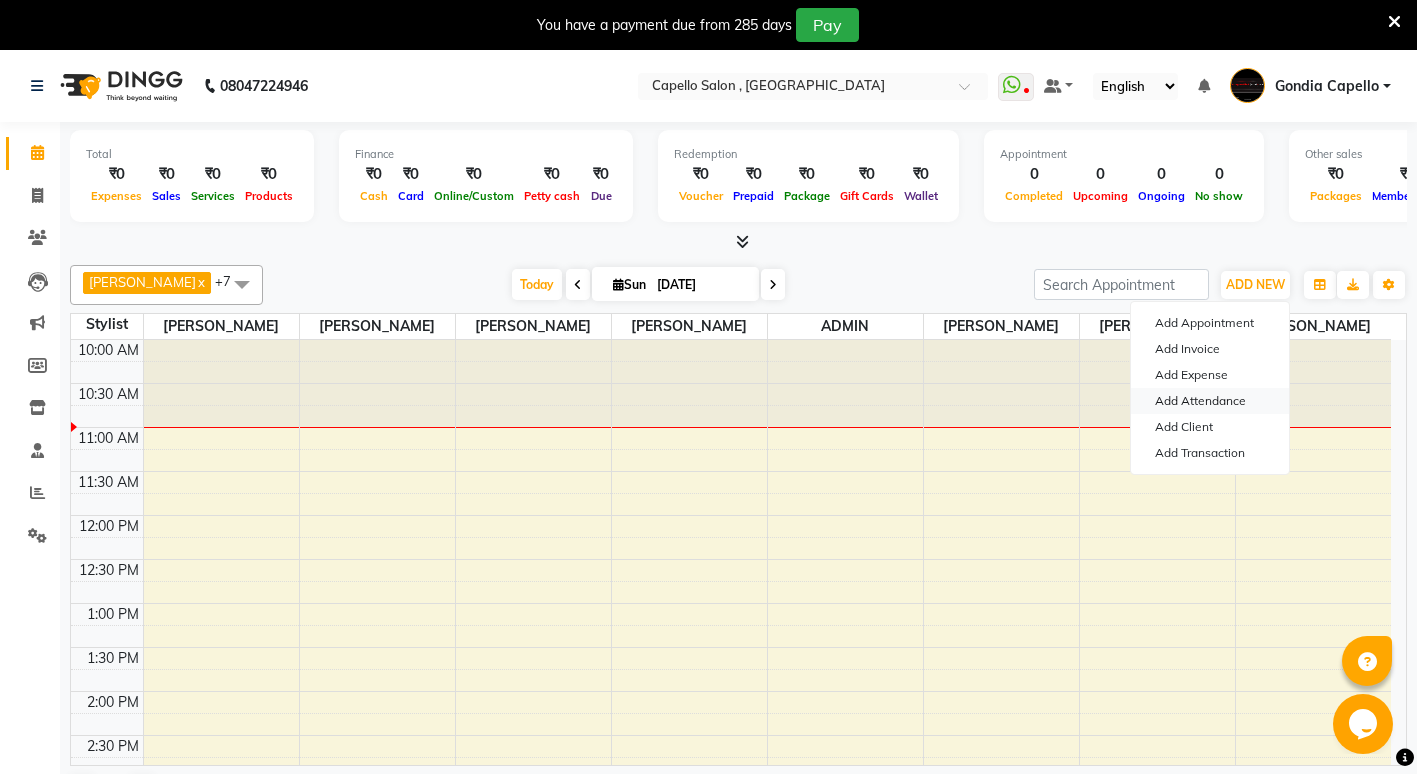 click on "Add Attendance" at bounding box center [1210, 401] 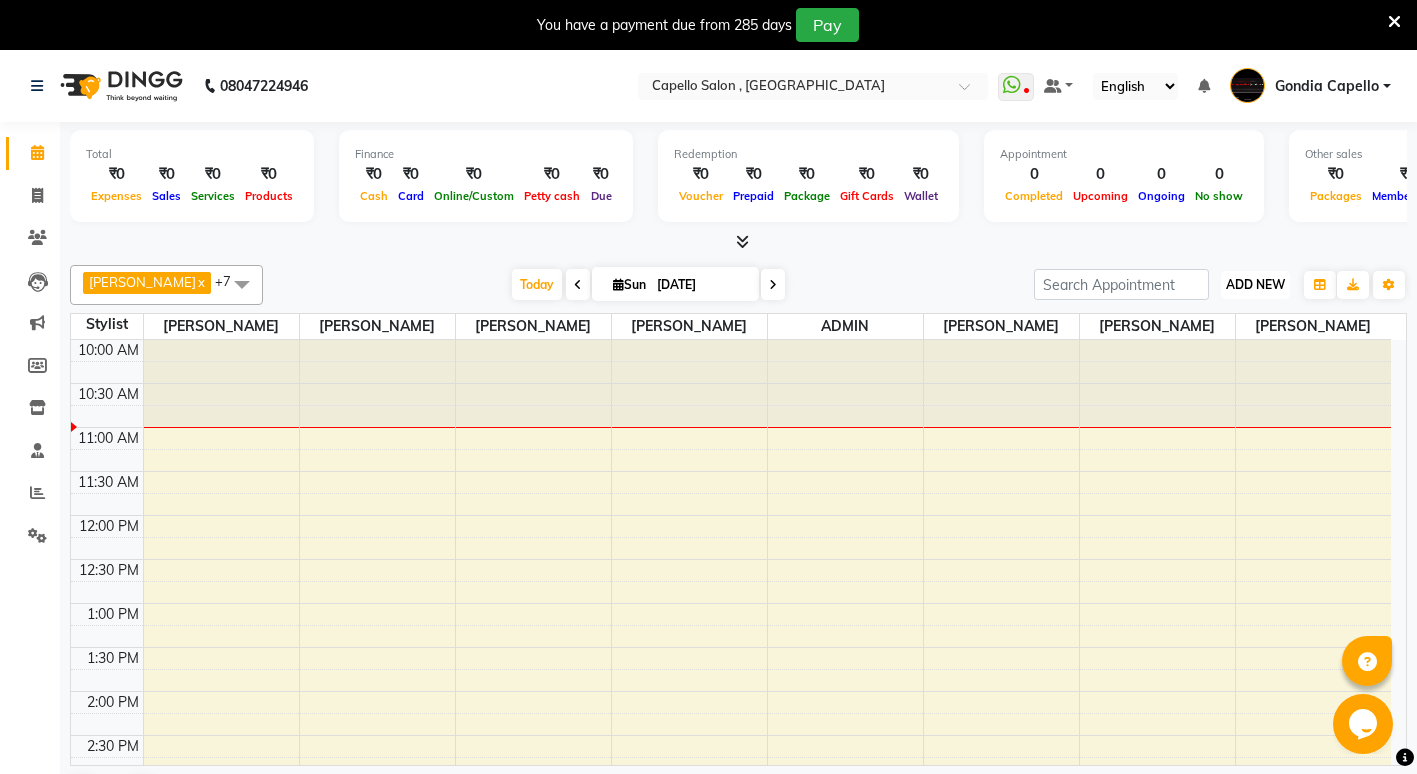 click on "ADD NEW" at bounding box center [1255, 284] 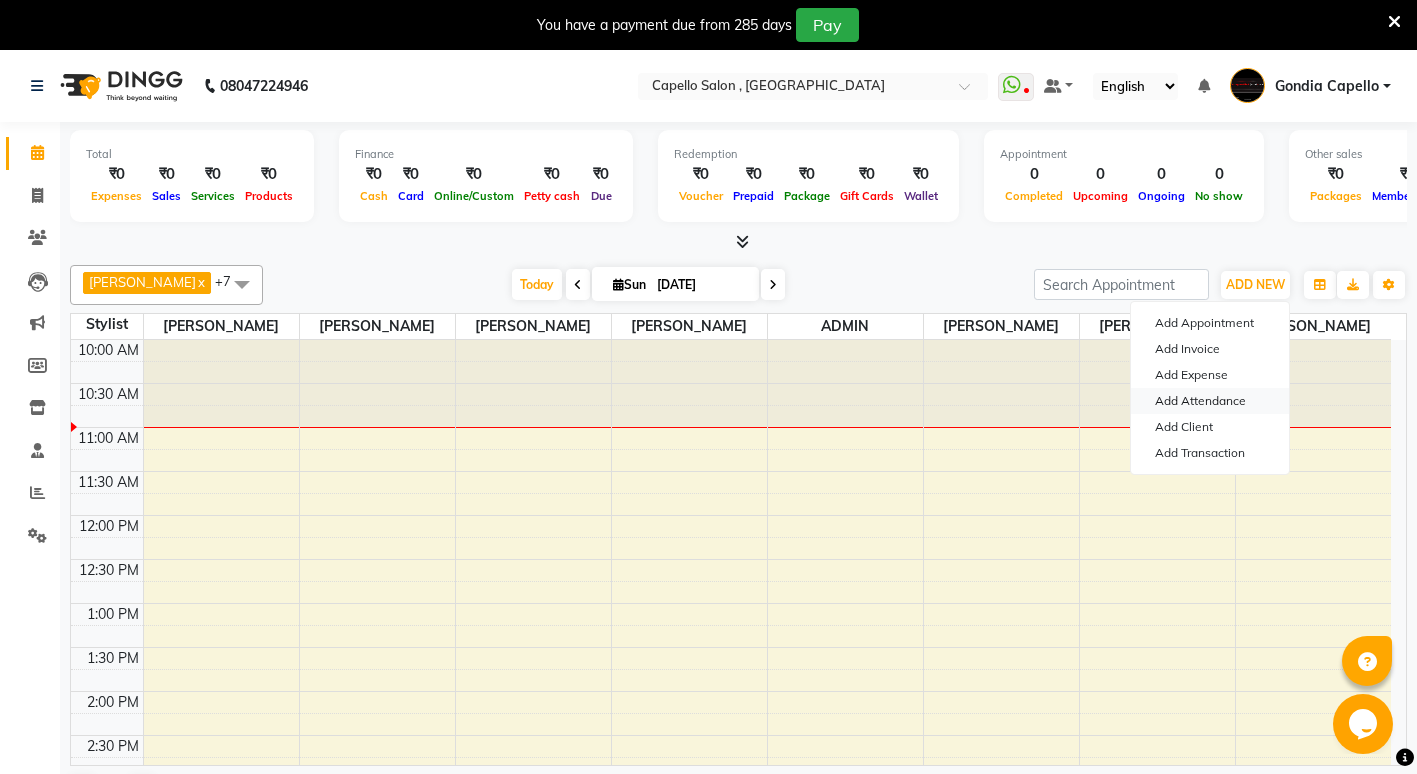 click on "Add Attendance" at bounding box center (1210, 401) 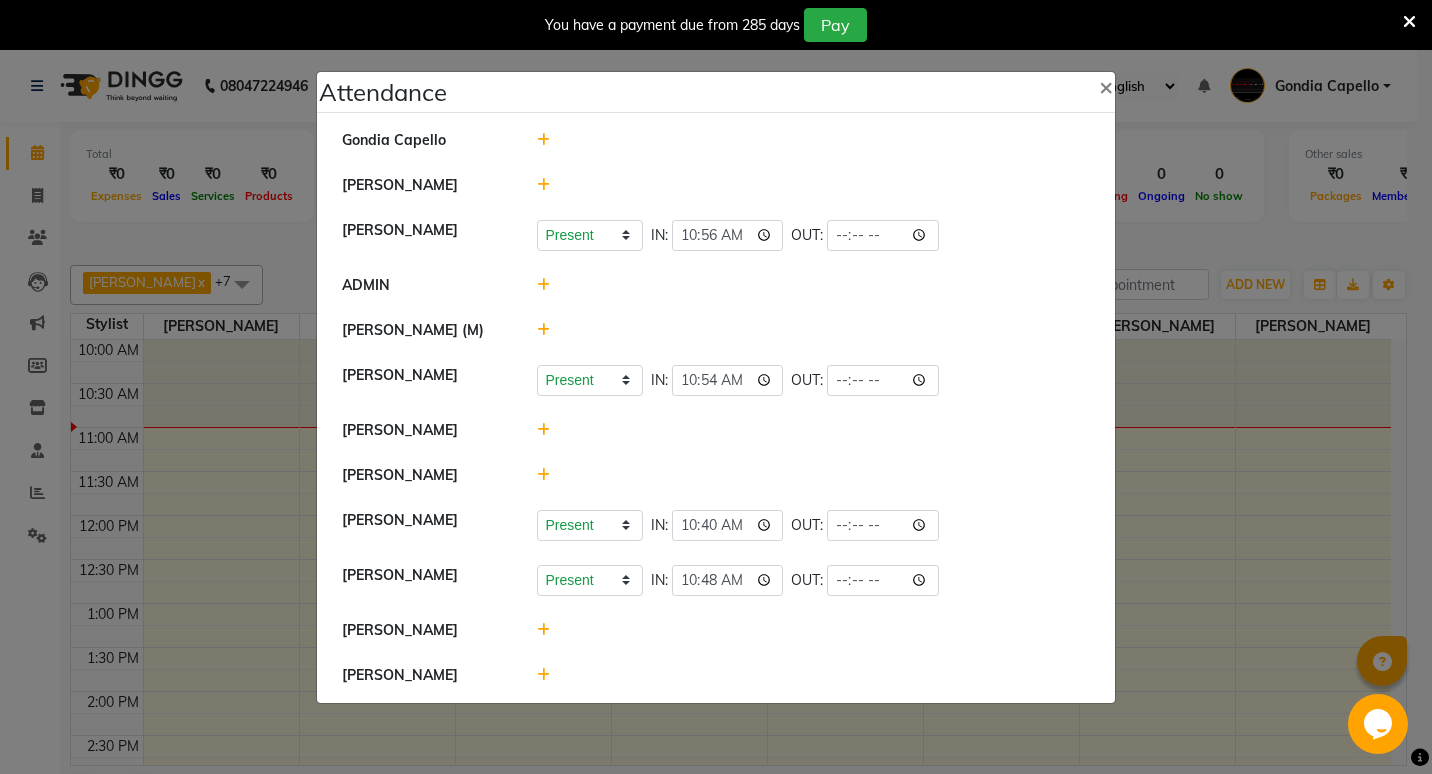 click 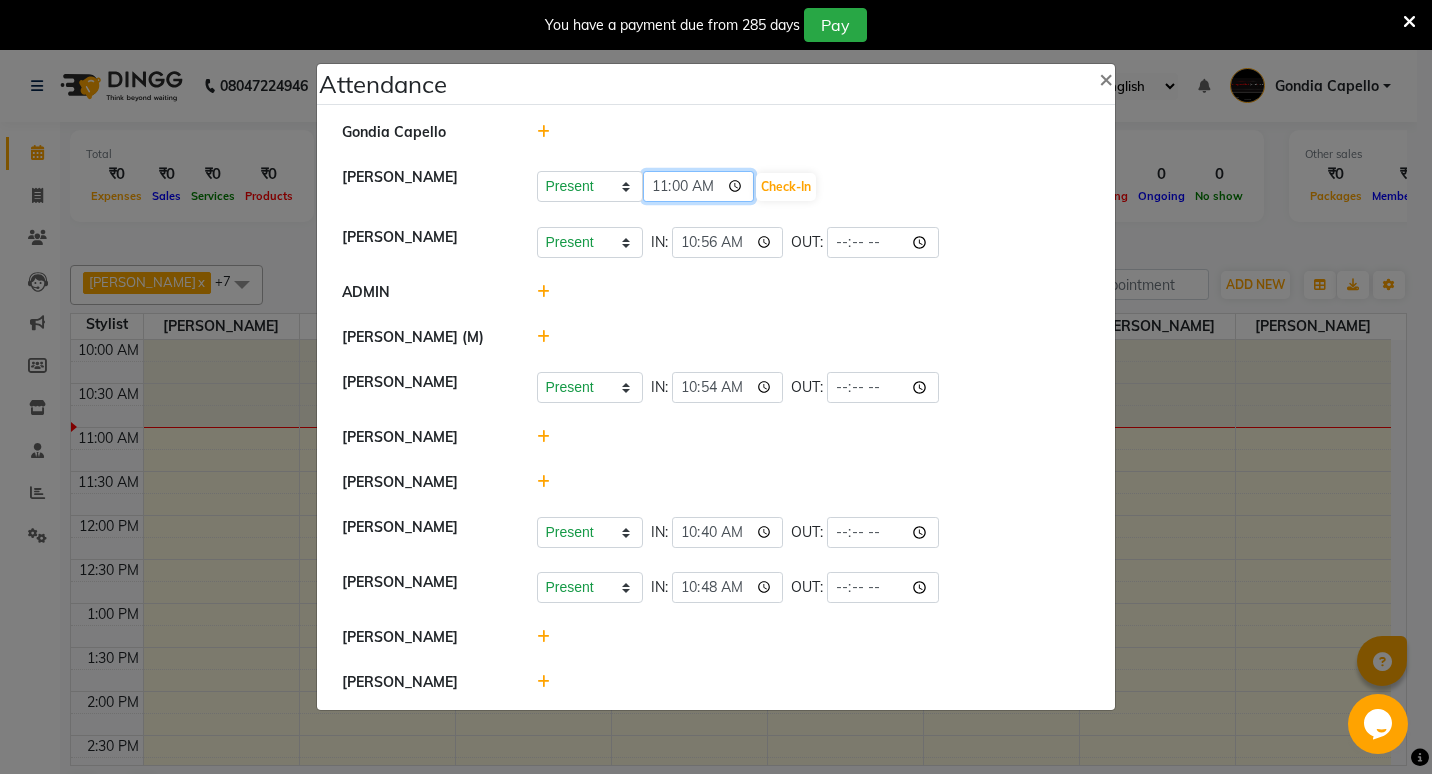 click on "11:00" 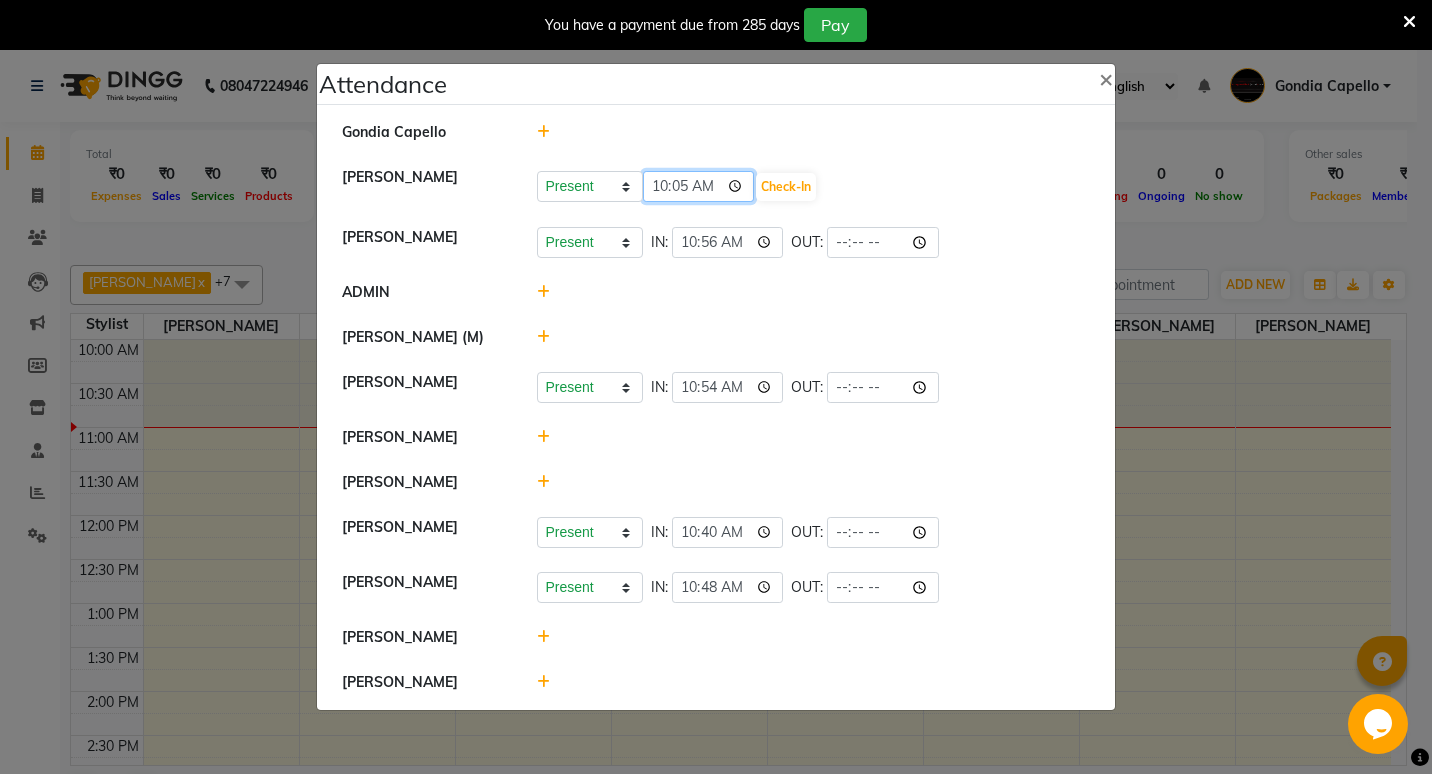 type on "10:57" 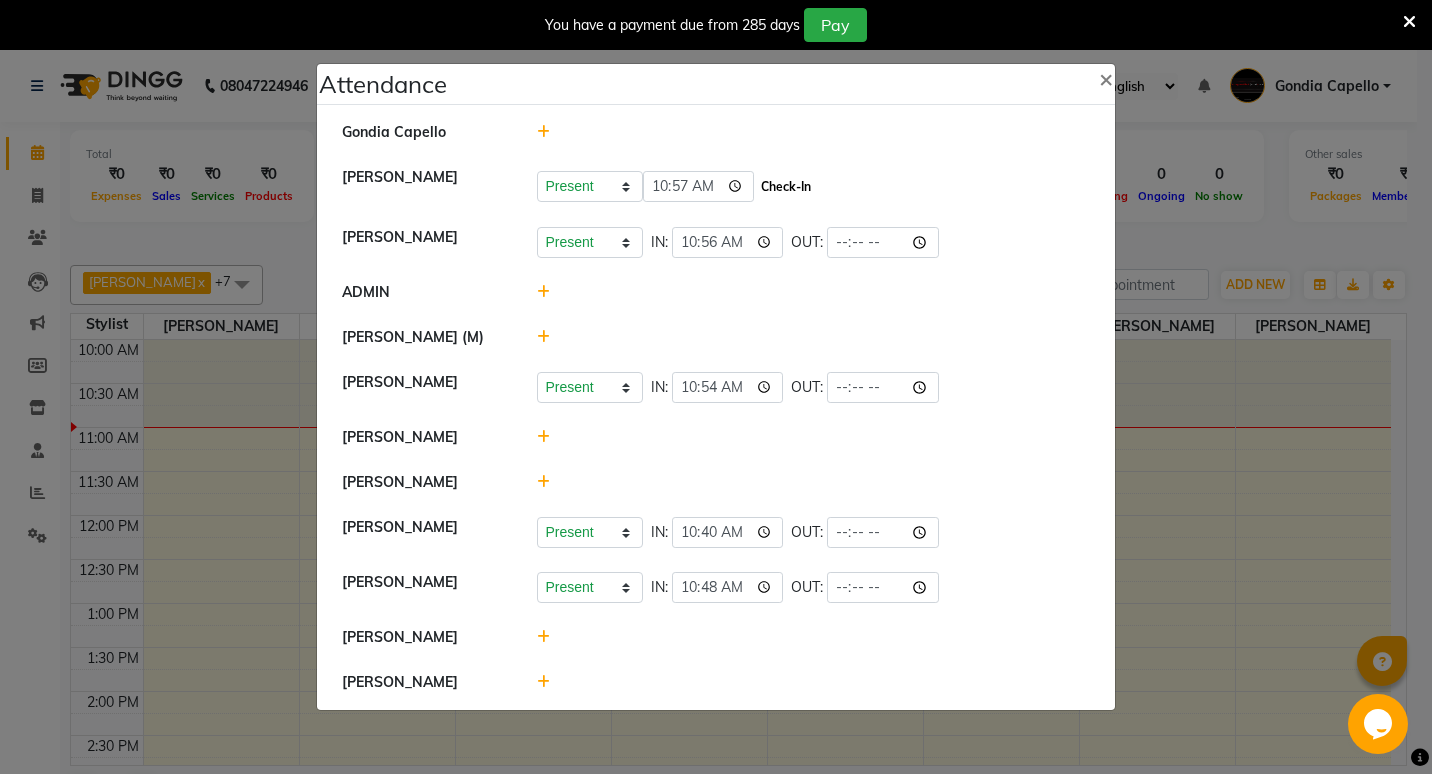 click on "Check-In" 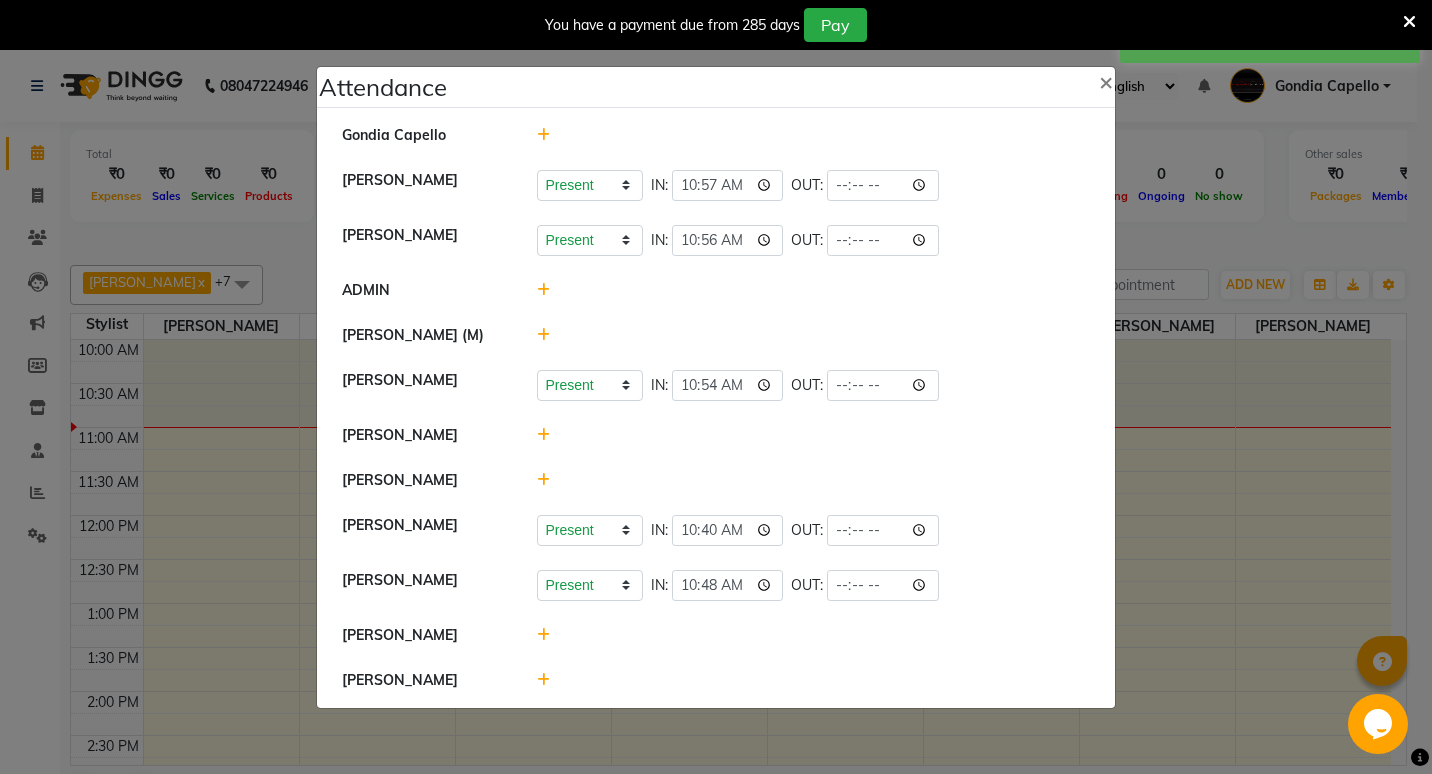 click 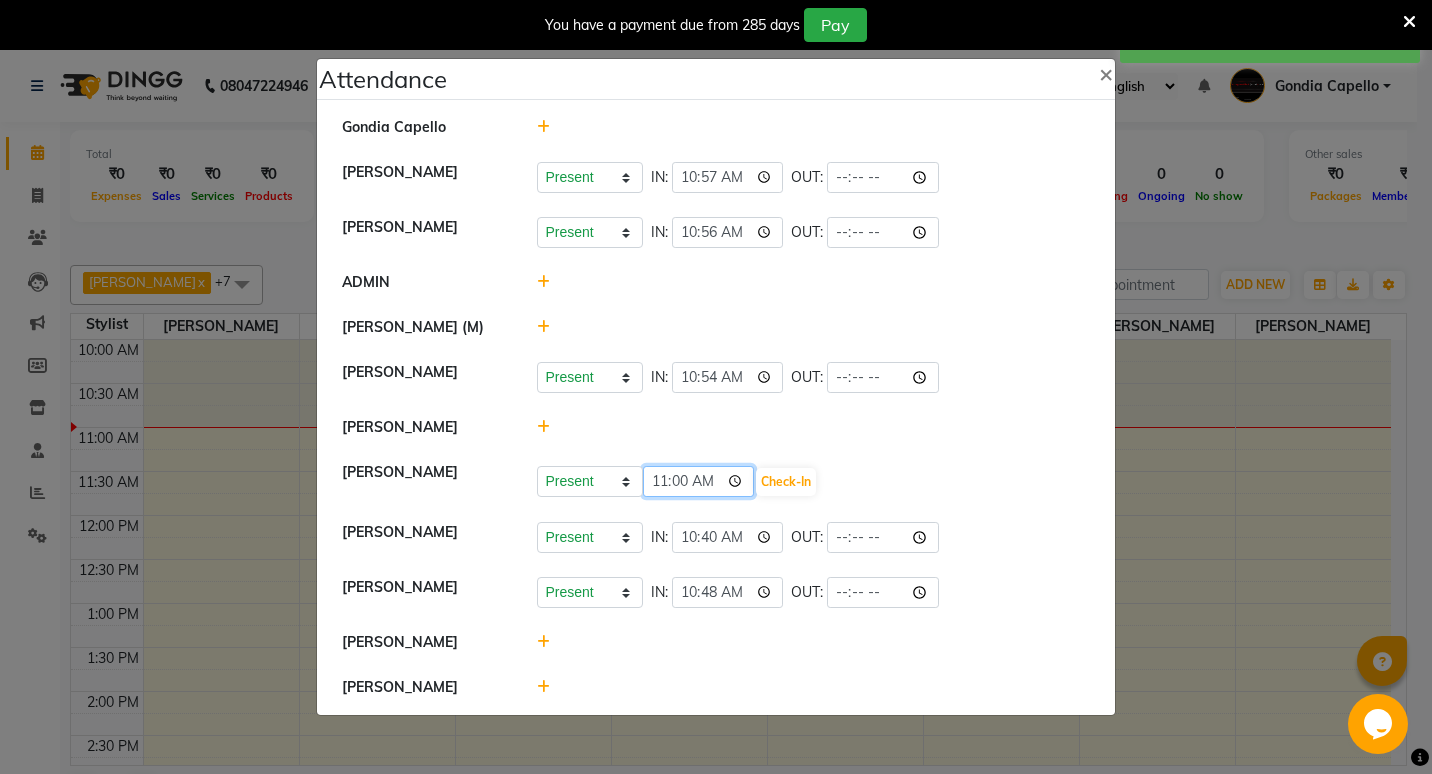 click on "11:00" 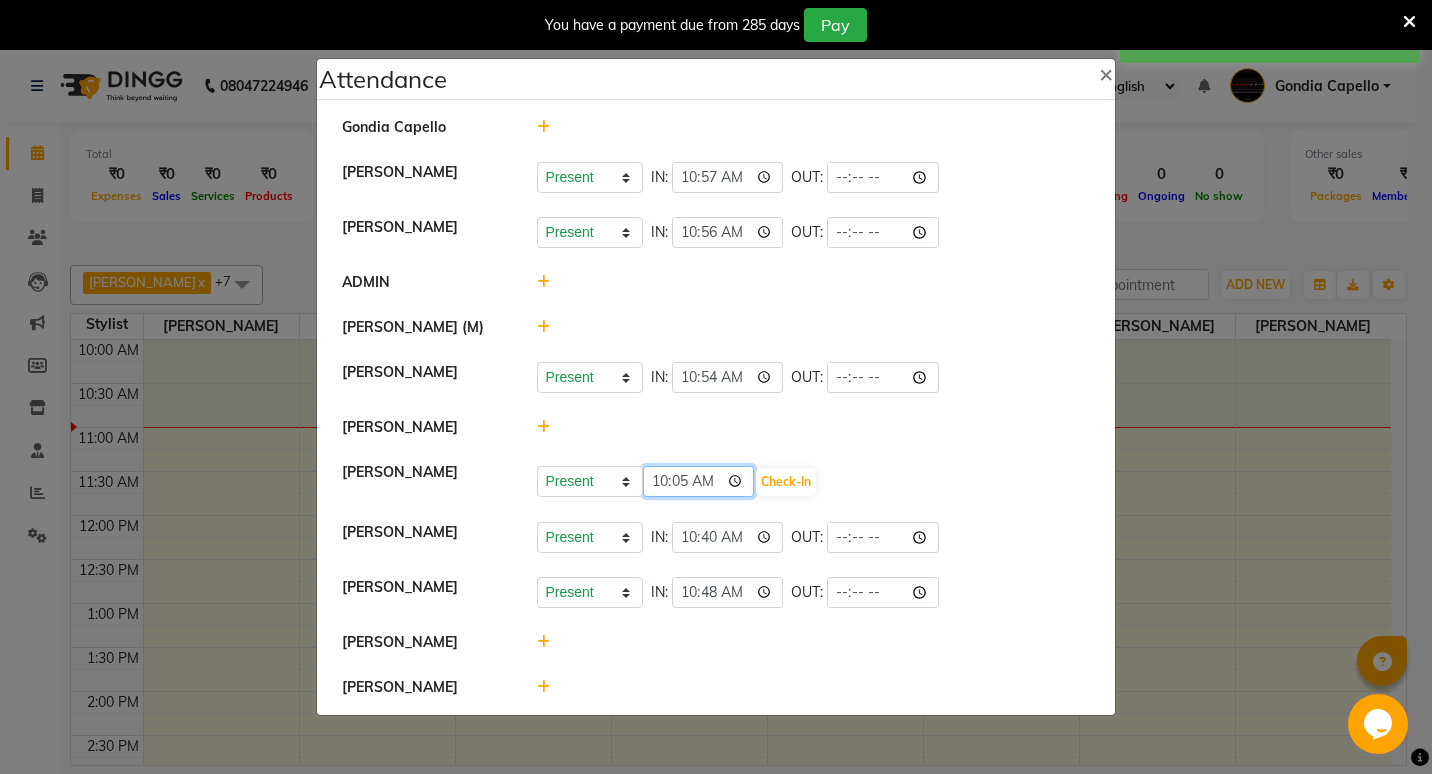 type on "10:58" 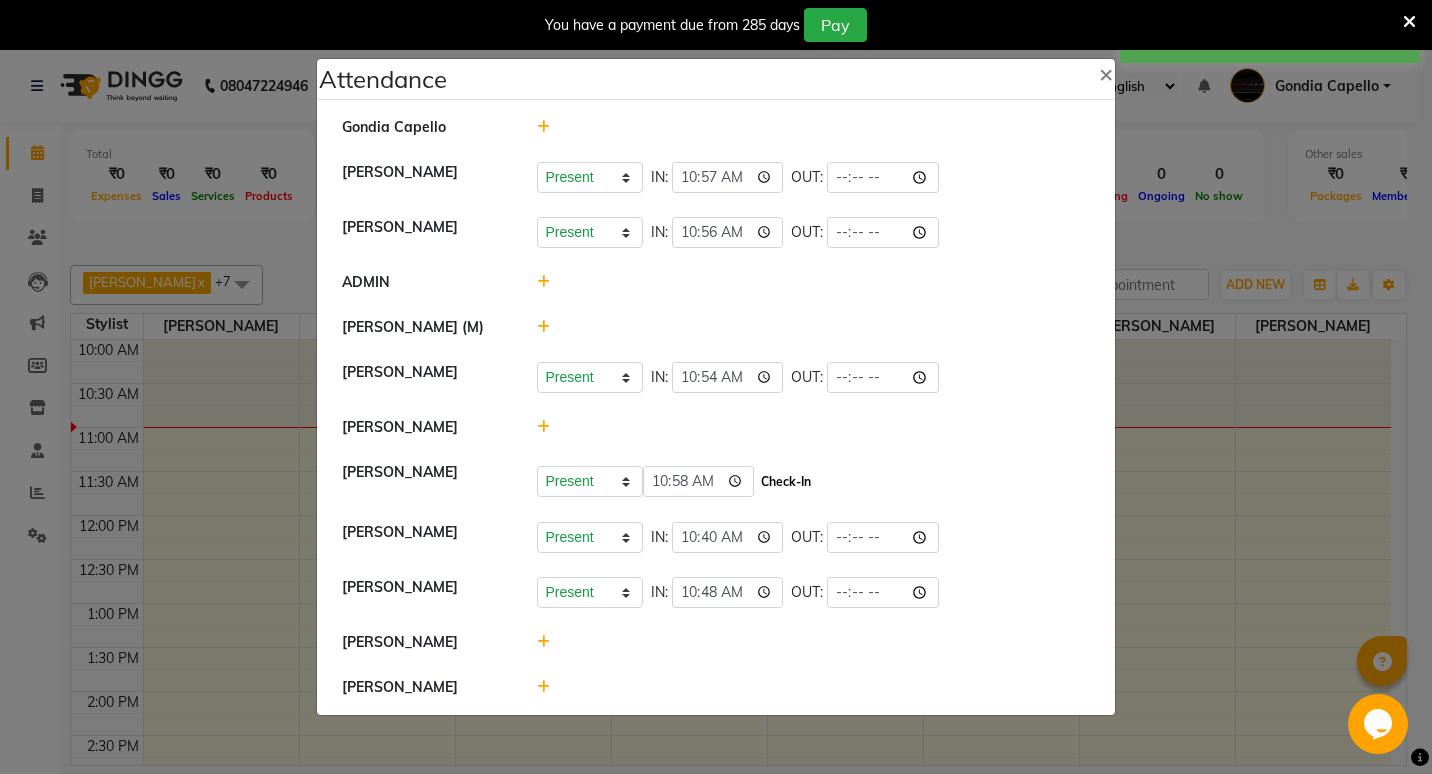 click on "Check-In" 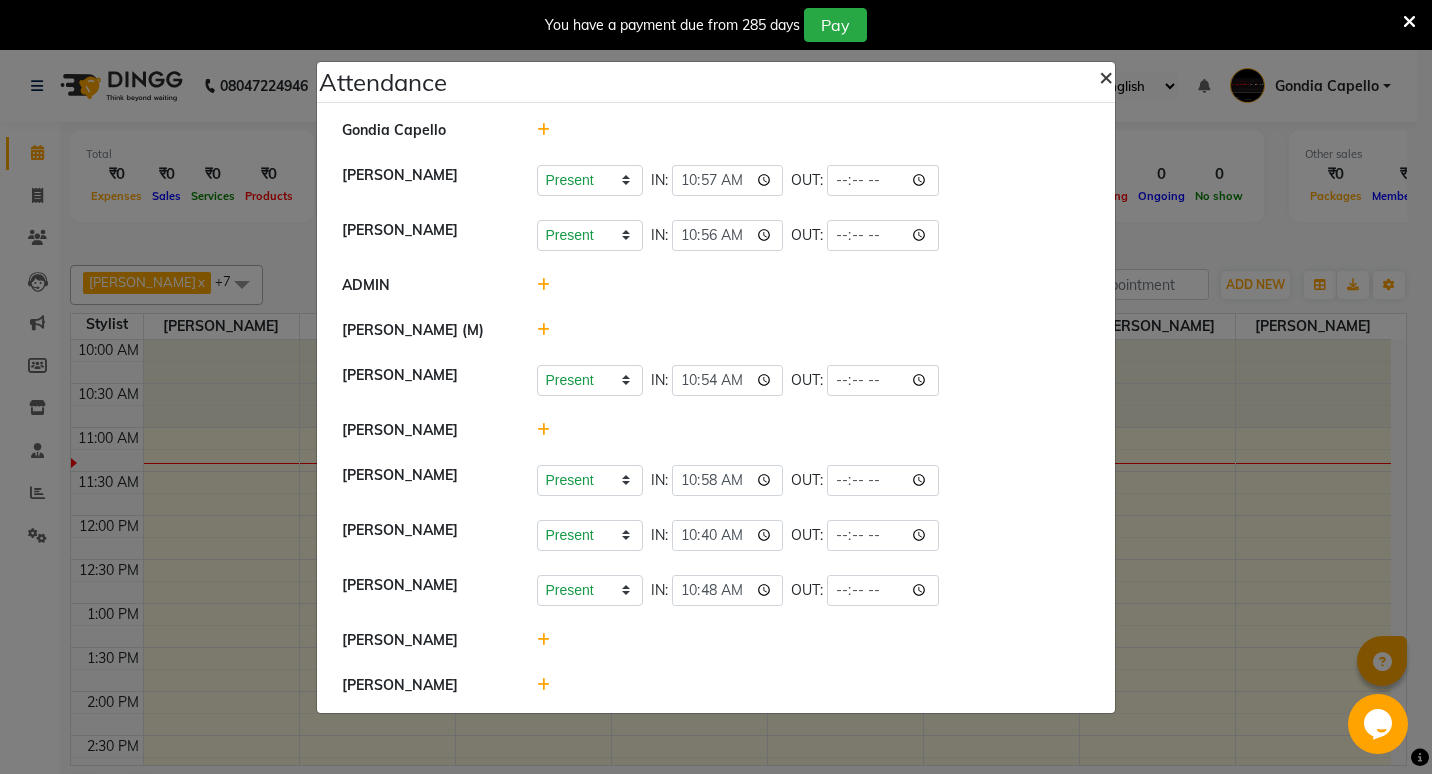 click on "×" 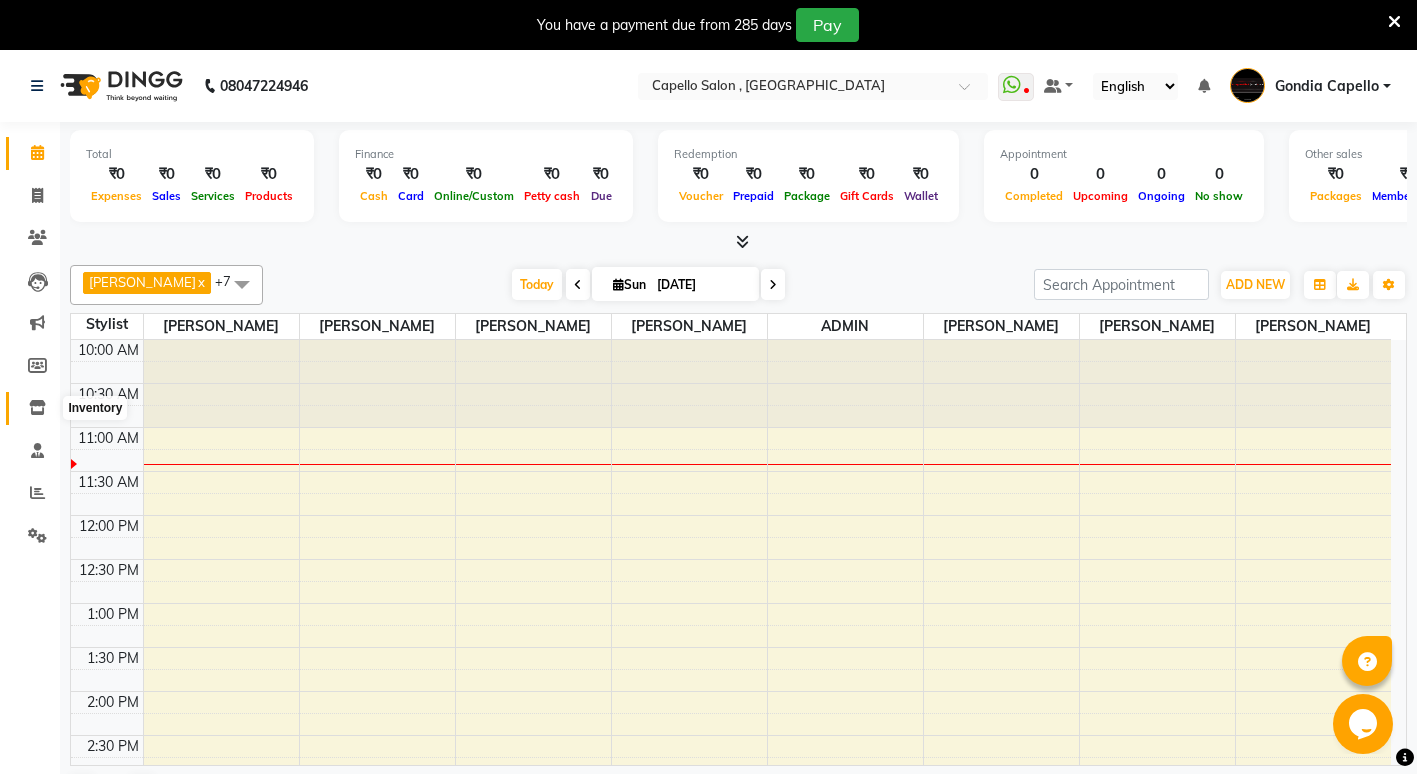 click 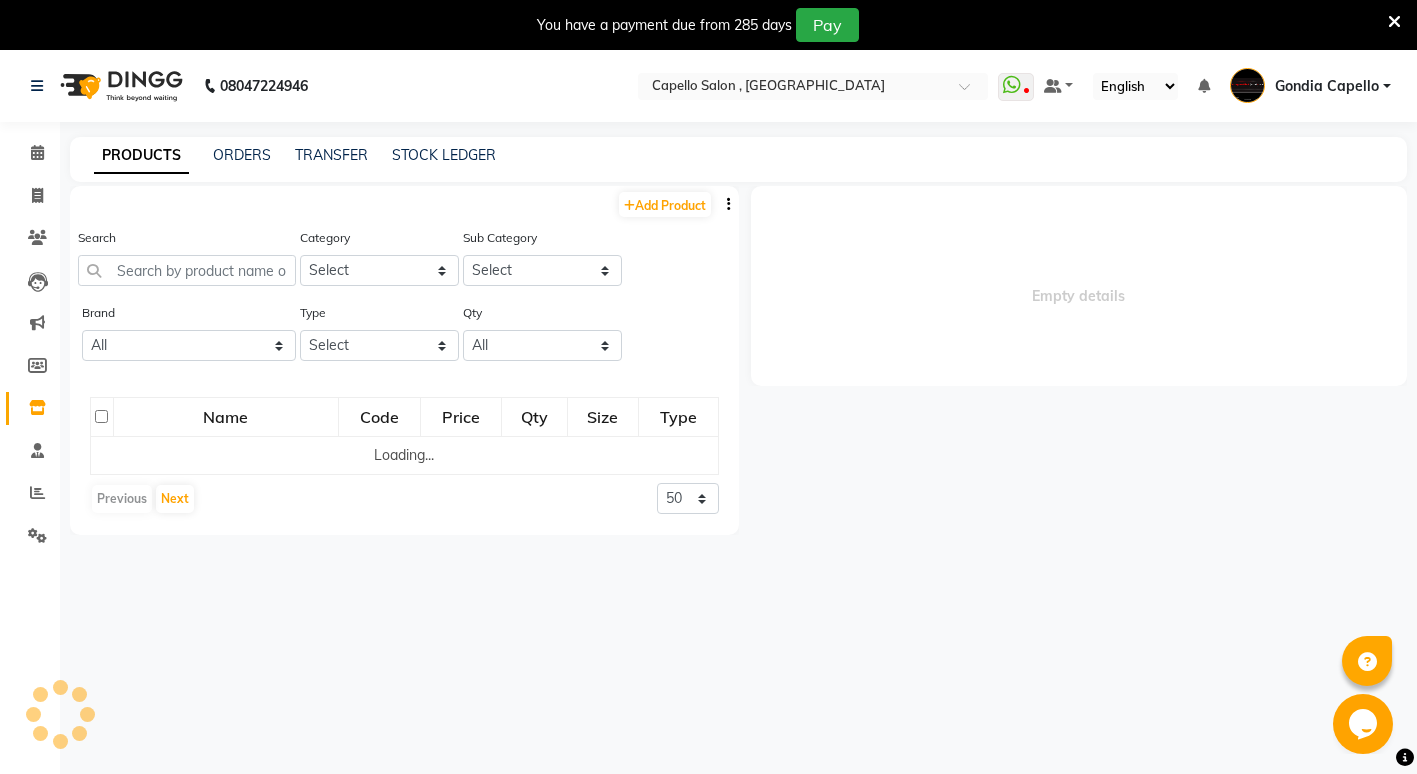 select 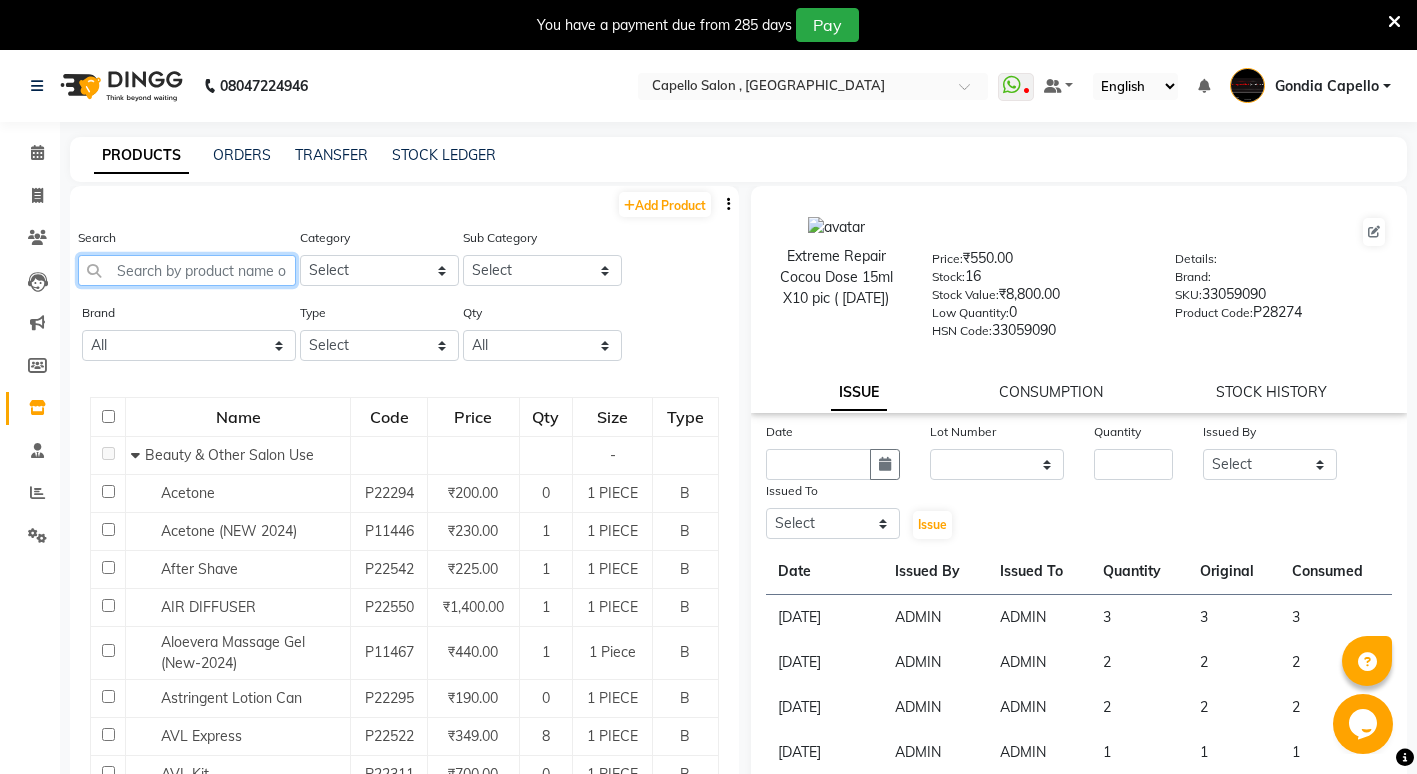 click 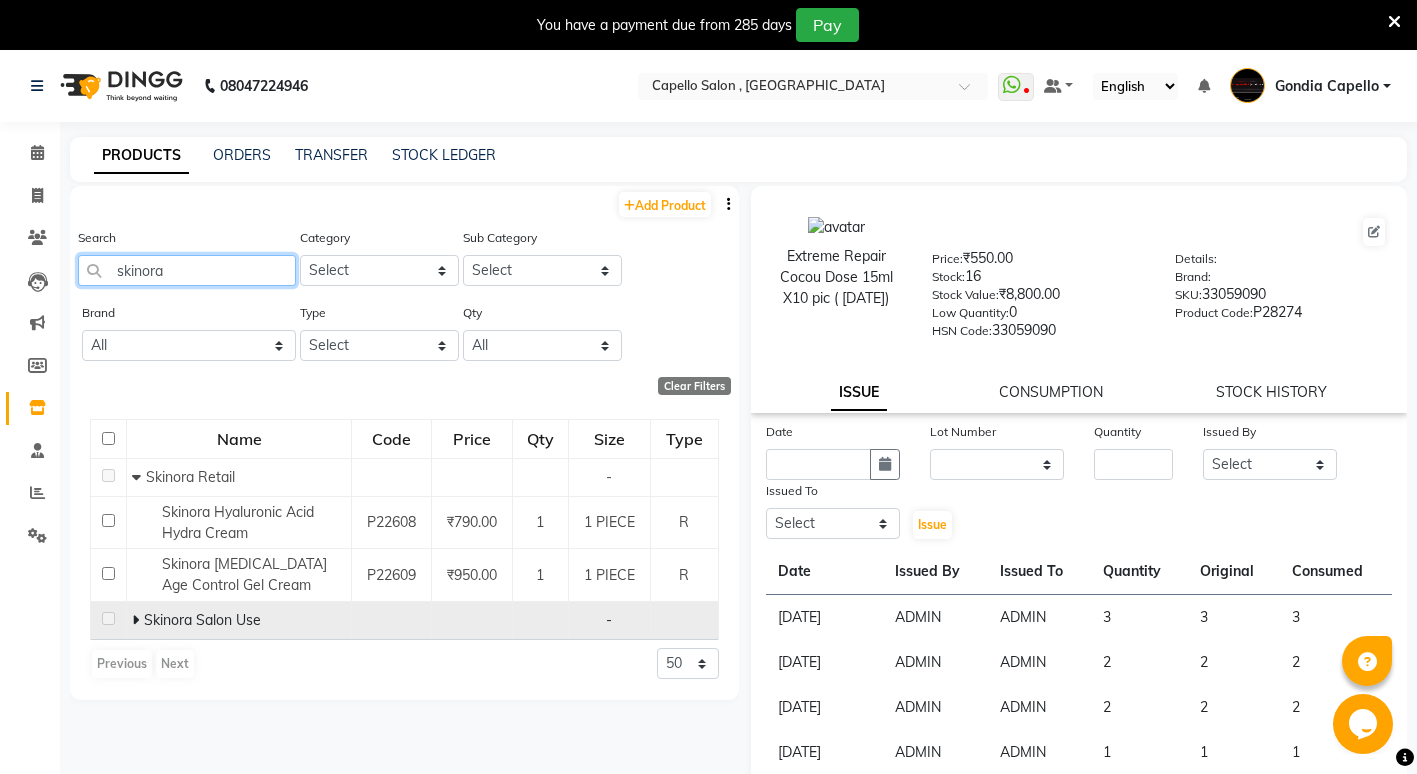 type on "skinora" 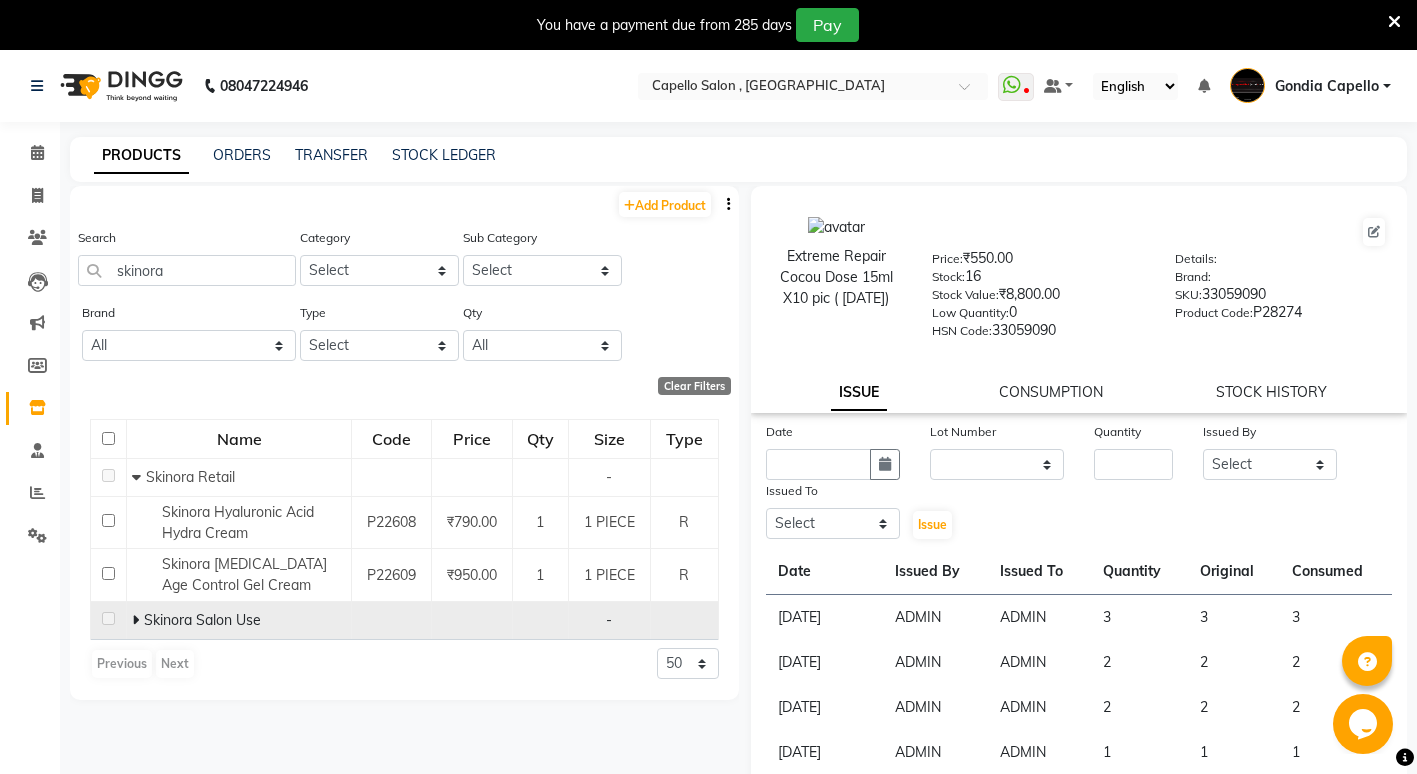 click 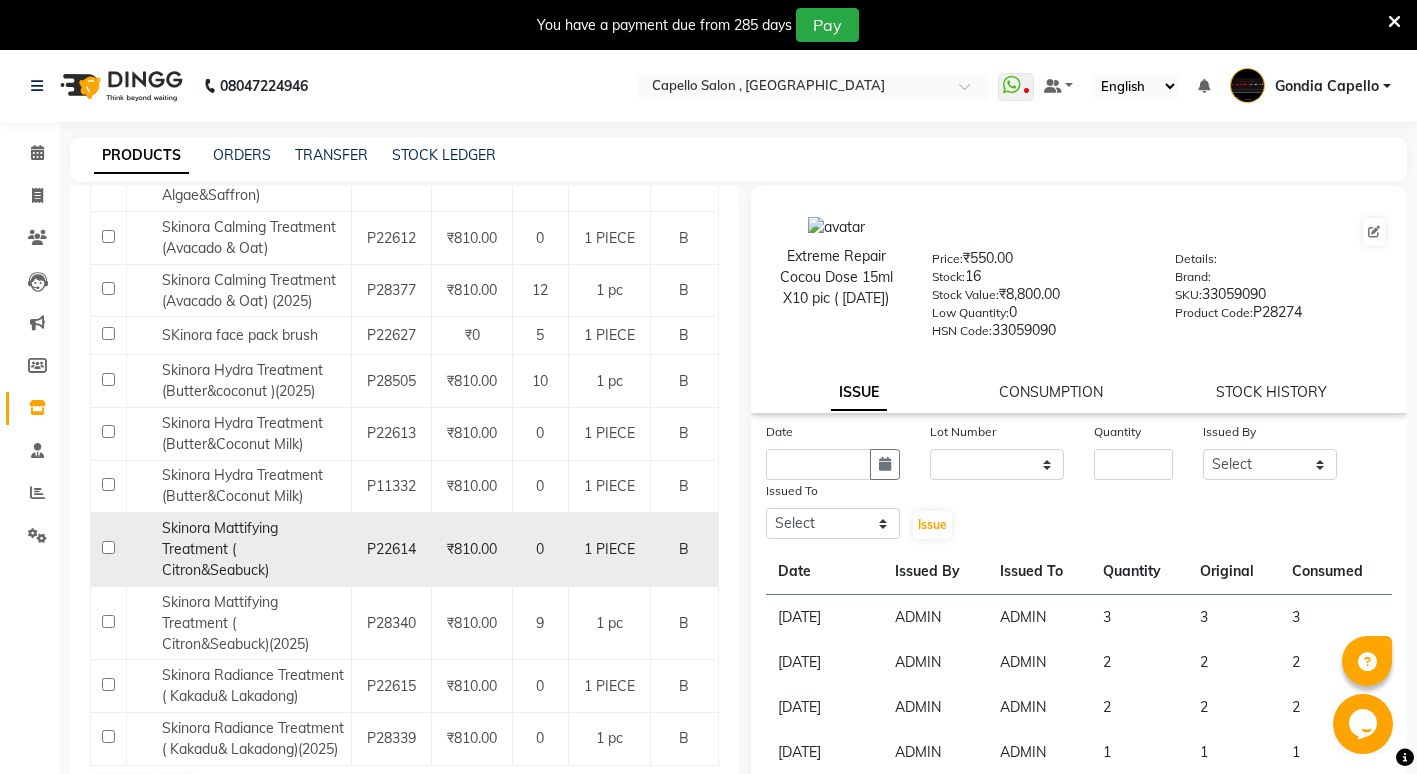 scroll, scrollTop: 594, scrollLeft: 0, axis: vertical 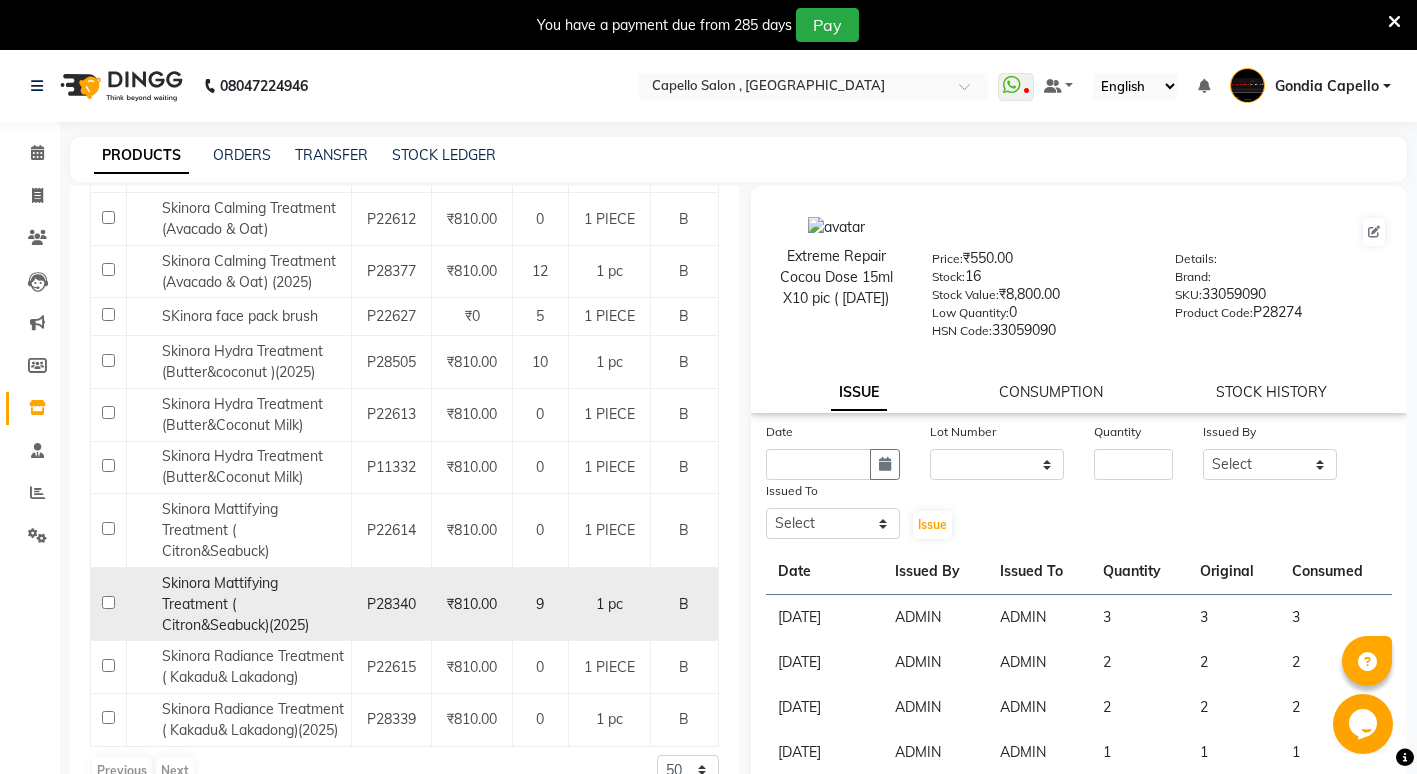 click 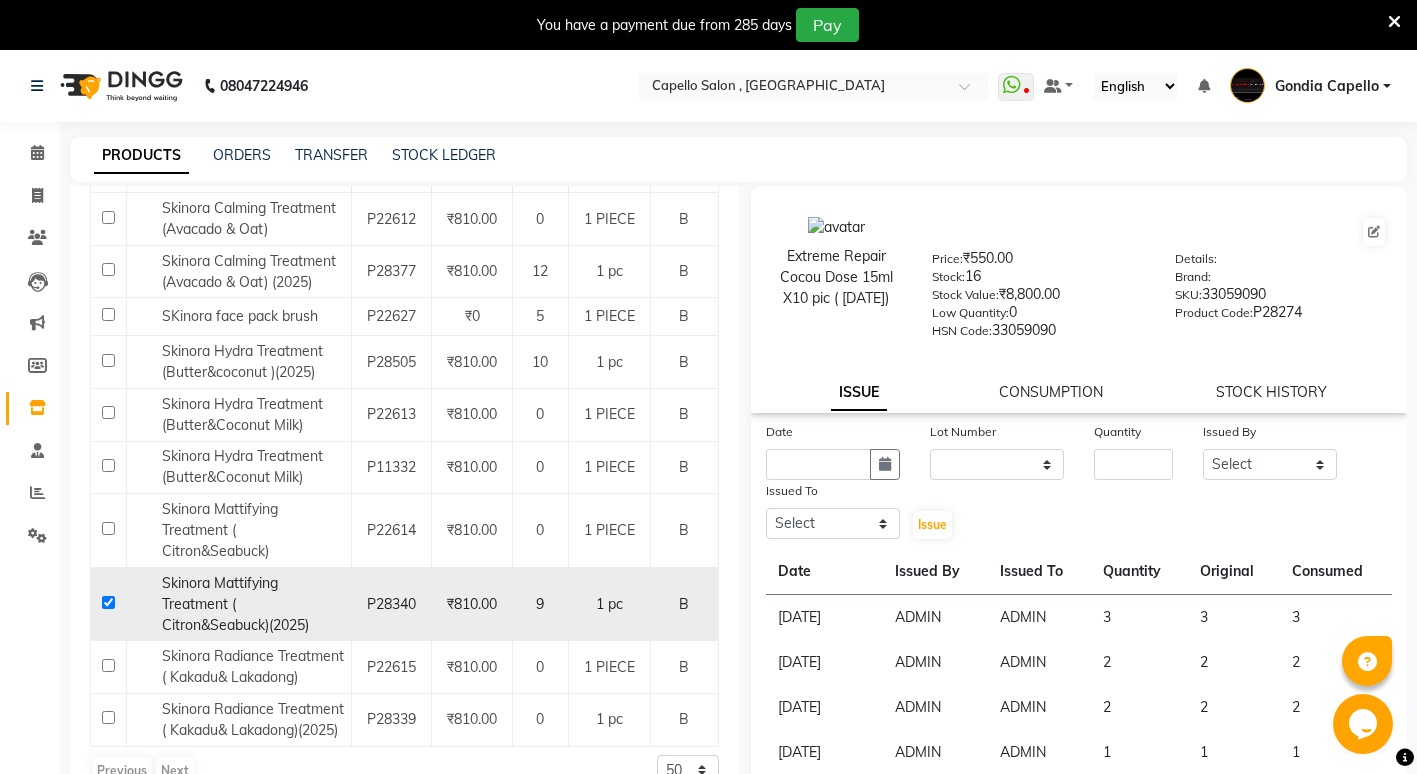 checkbox on "true" 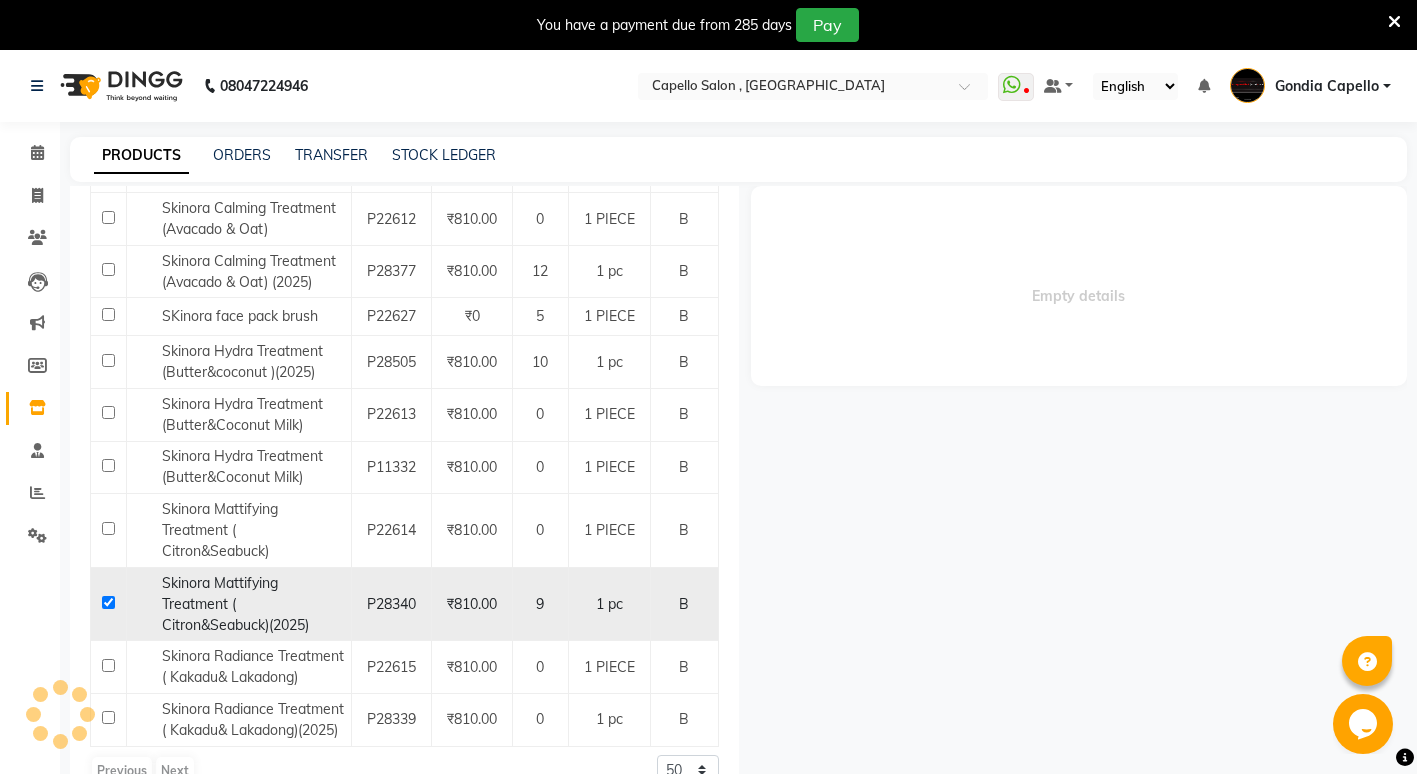 select 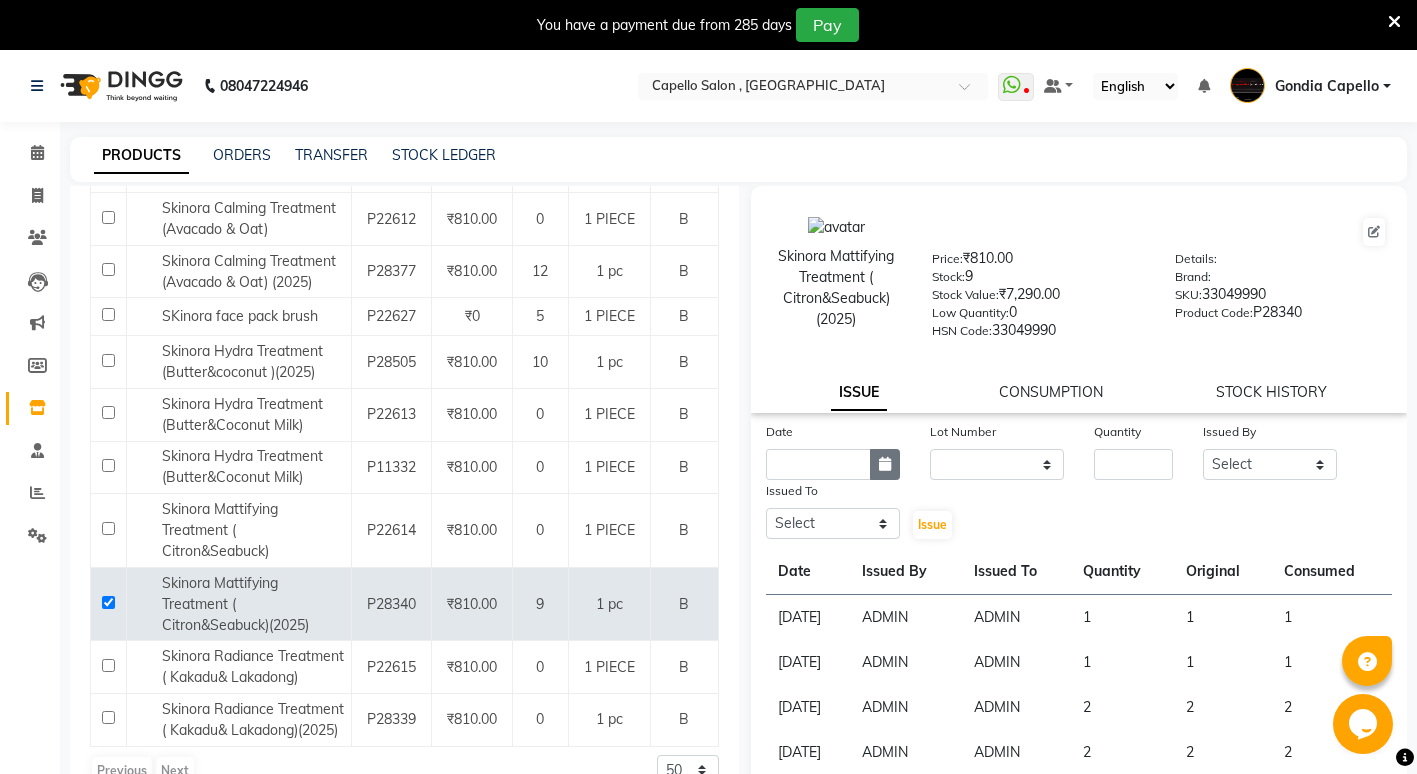 click 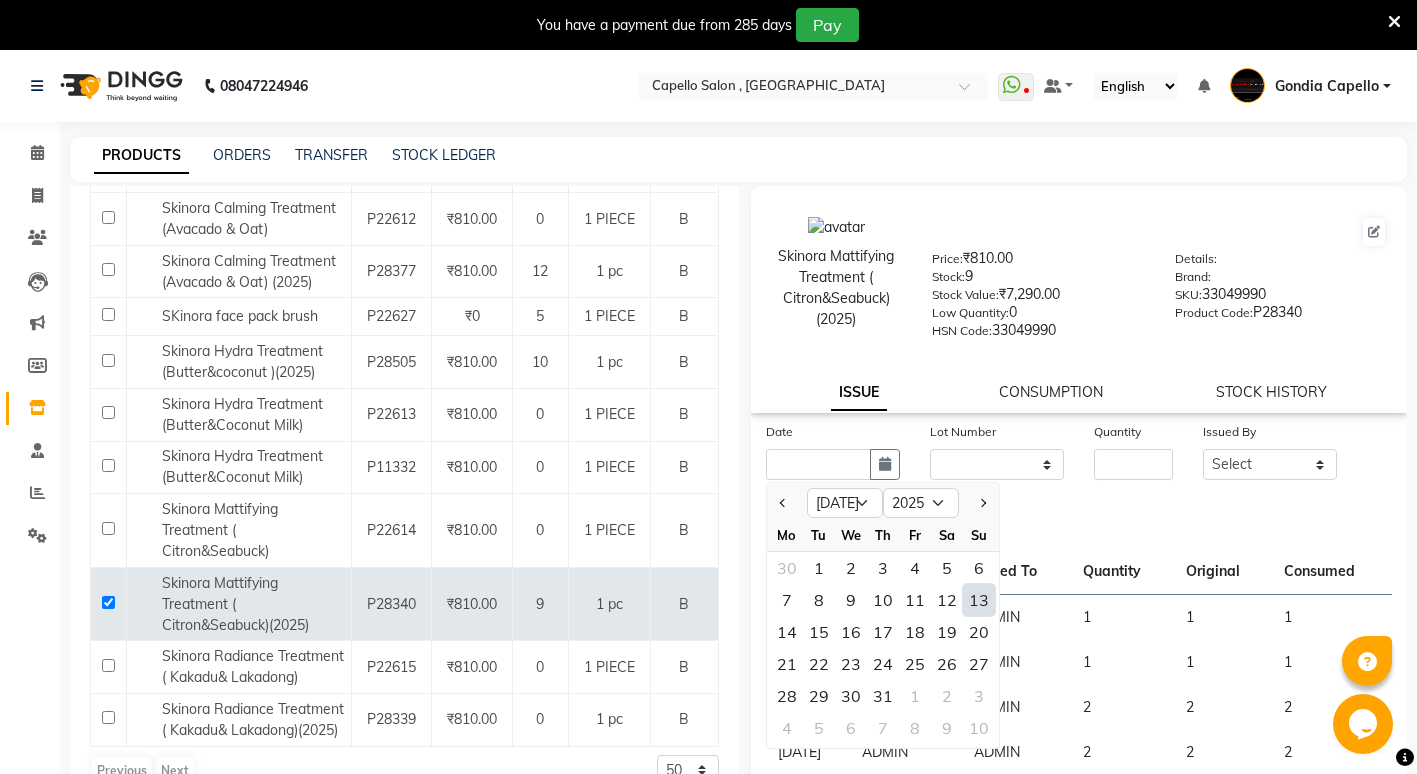 click on "13" 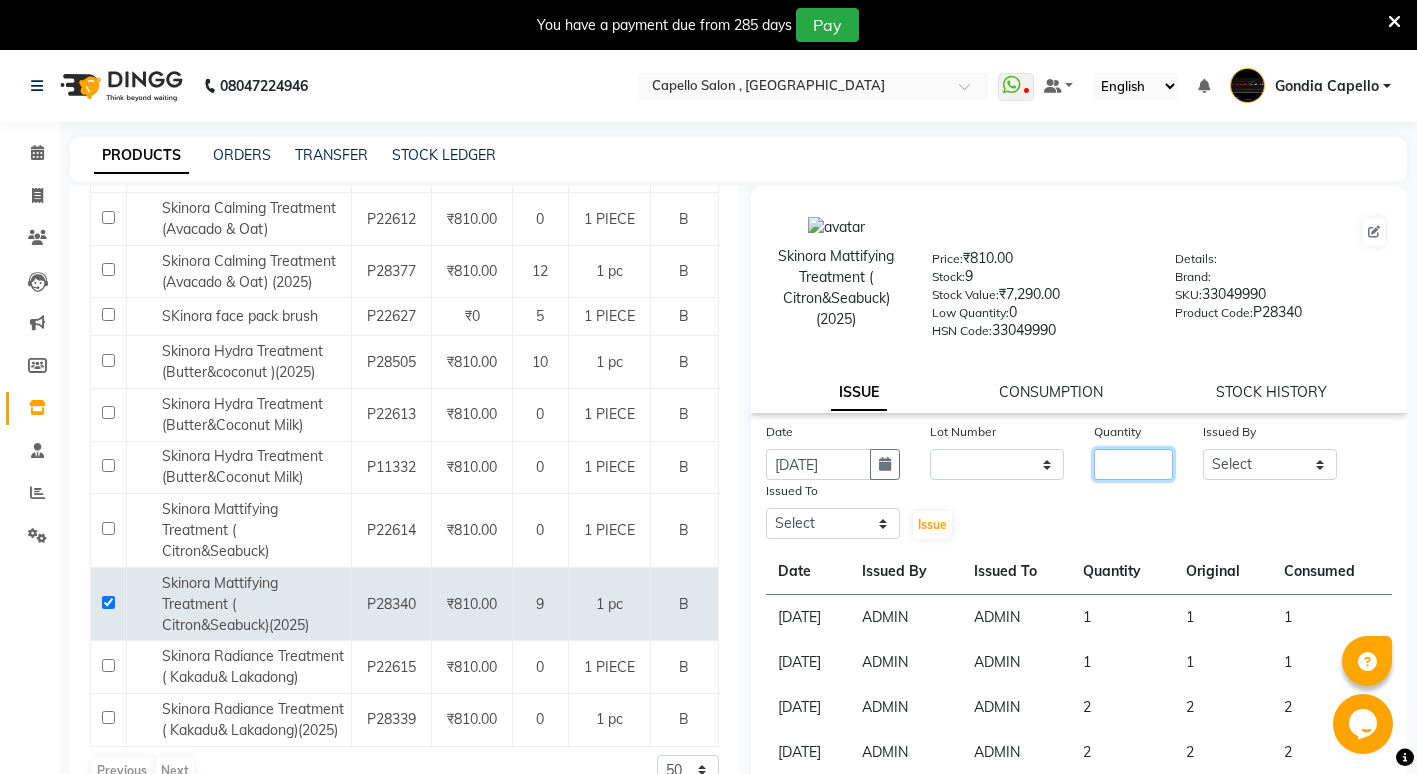 click 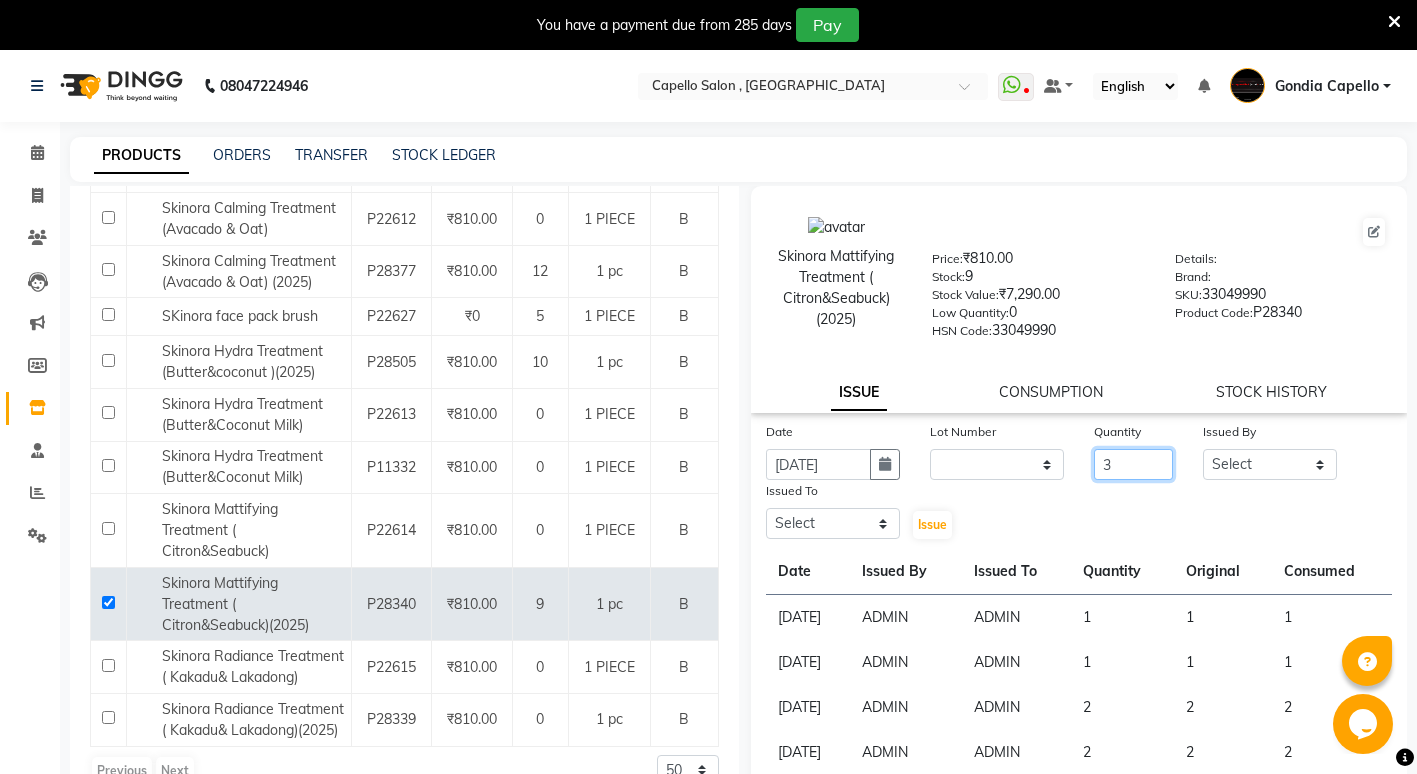 type on "3" 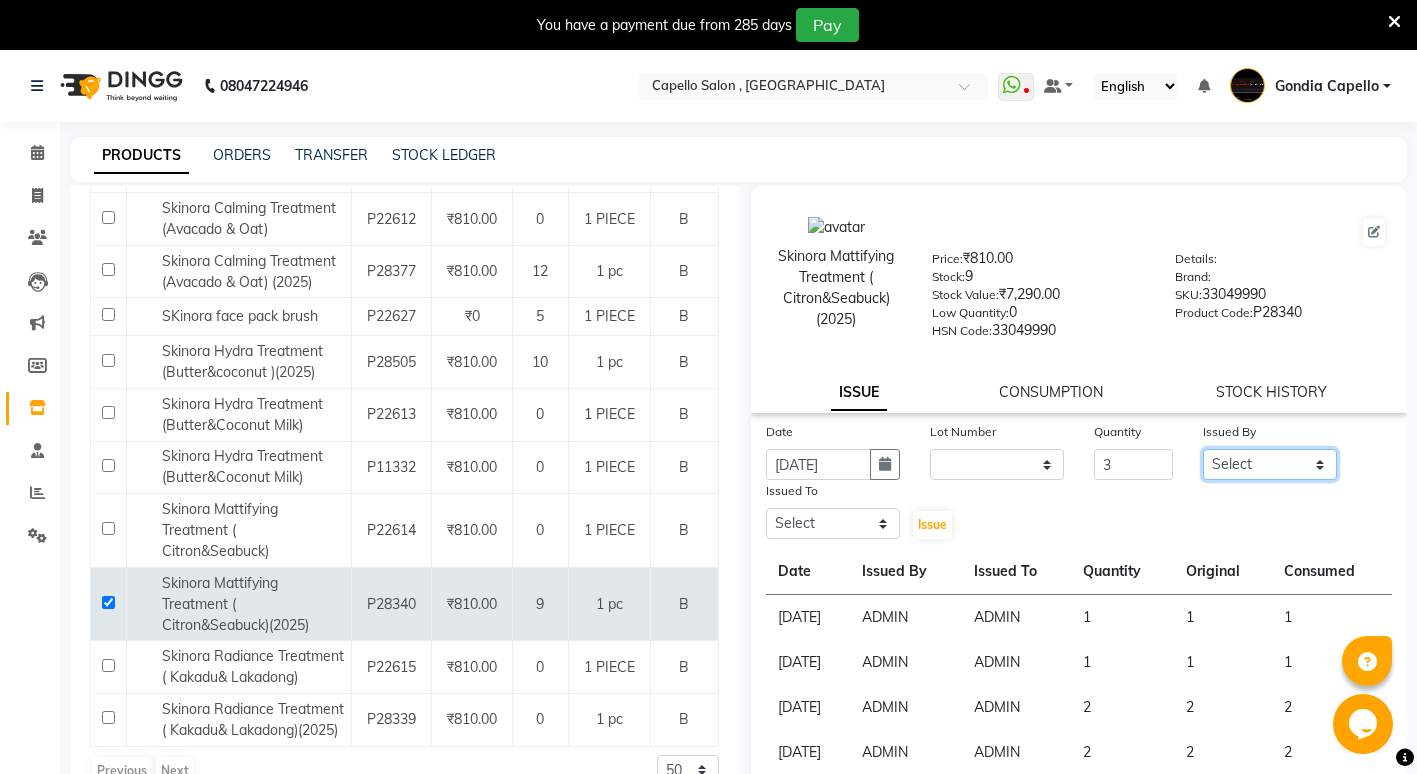 click on "Select ADMIN ANIKET BAGDE BHASKAR KAWDE GAURAV KHOBRAGADE Gondia Capello NIKHIL KANETKAR  NITIN TANDE priyanshi yewatkar Rahul Suryawanshi SHUBHANGI BANSOD Uma Khandare (M) YAKSHITA KURVE" 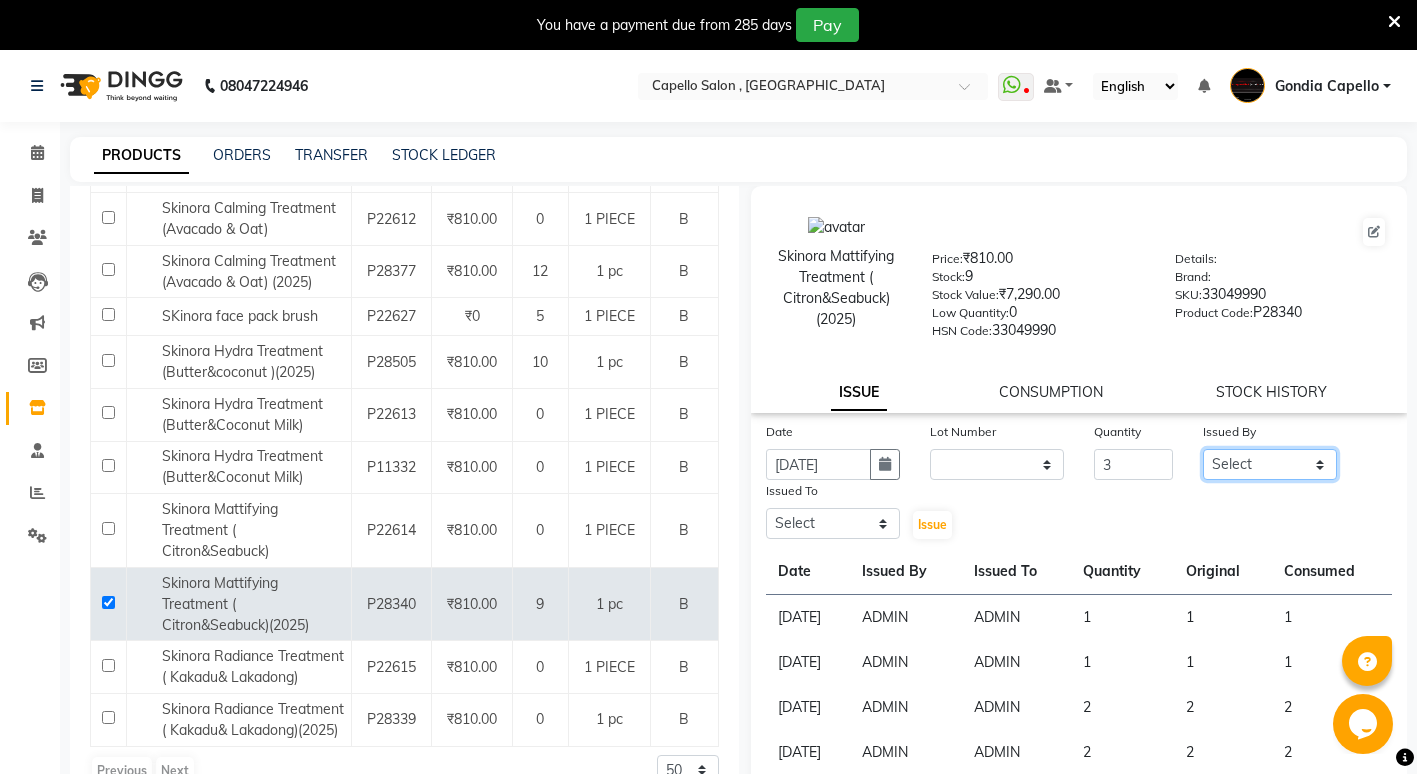 select on "14667" 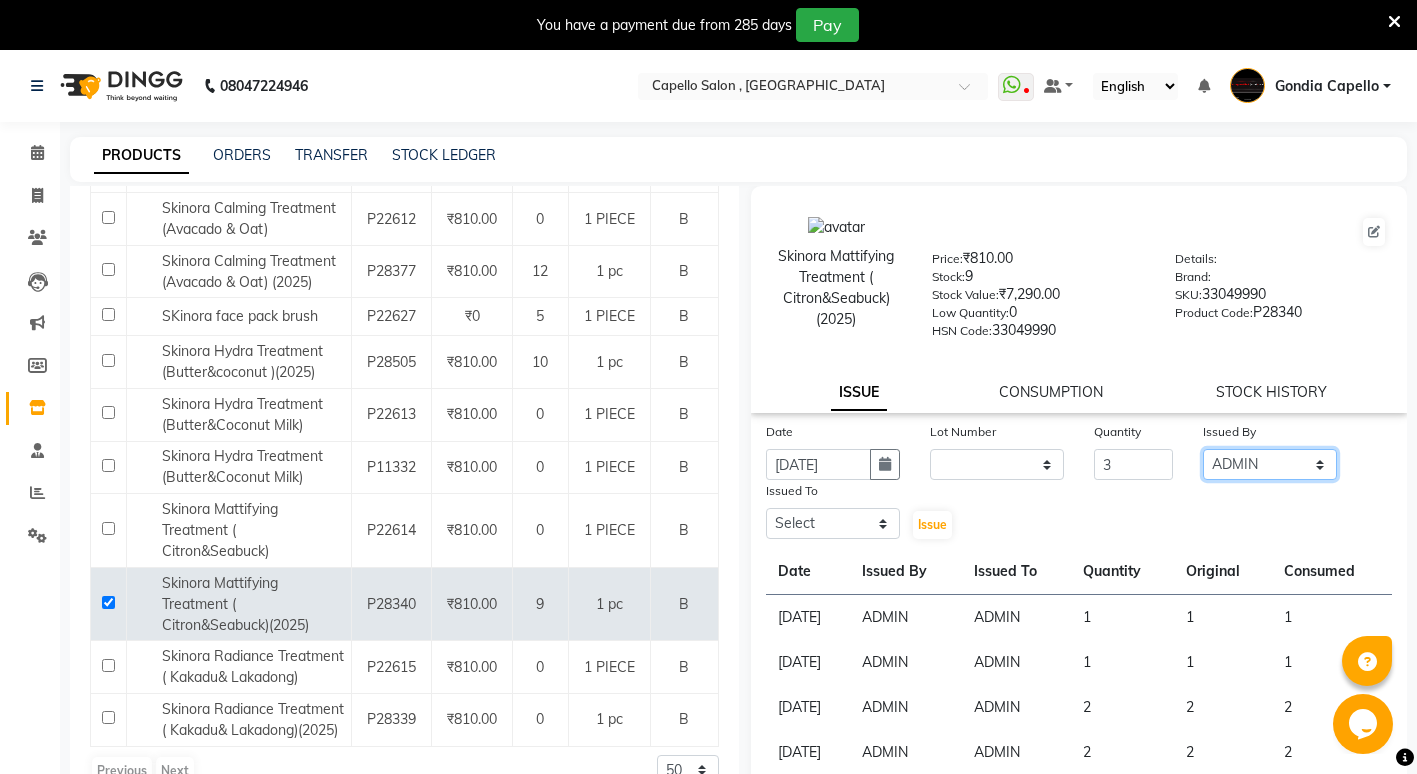 click on "Select ADMIN ANIKET BAGDE BHASKAR KAWDE GAURAV KHOBRAGADE Gondia Capello NIKHIL KANETKAR  NITIN TANDE priyanshi yewatkar Rahul Suryawanshi SHUBHANGI BANSOD Uma Khandare (M) YAKSHITA KURVE" 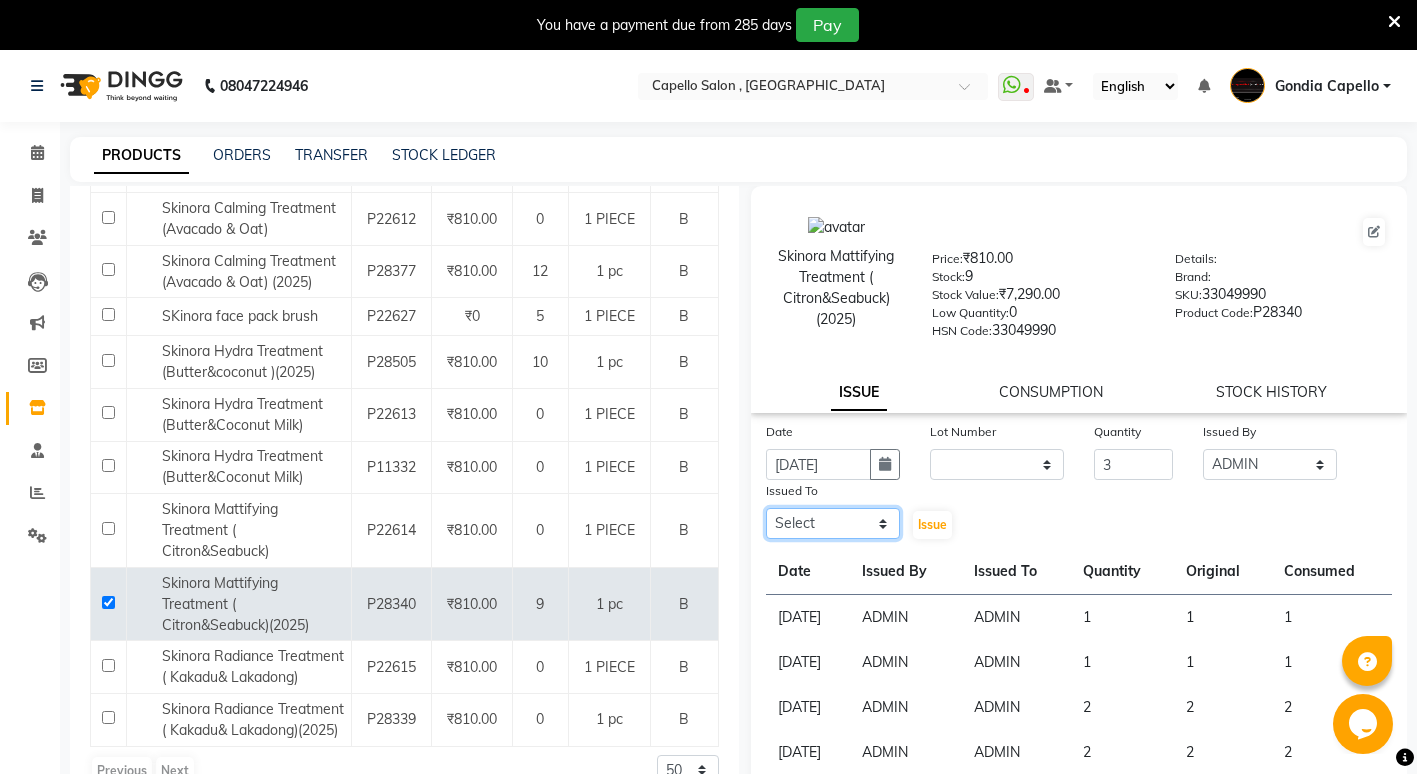 click on "Select ADMIN ANIKET BAGDE BHASKAR KAWDE GAURAV KHOBRAGADE Gondia Capello NIKHIL KANETKAR  NITIN TANDE priyanshi yewatkar Rahul Suryawanshi SHUBHANGI BANSOD Uma Khandare (M) YAKSHITA KURVE" 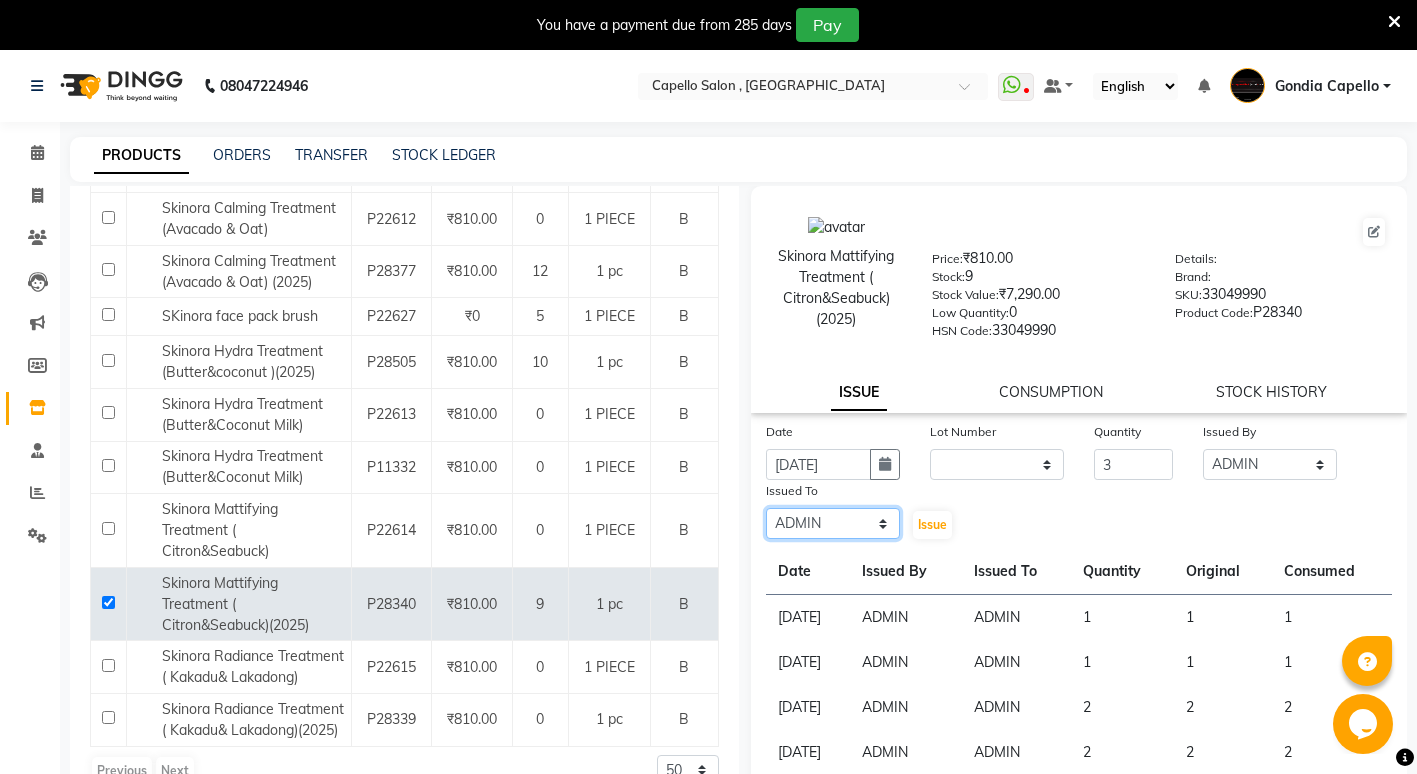 click on "Select ADMIN ANIKET BAGDE BHASKAR KAWDE GAURAV KHOBRAGADE Gondia Capello NIKHIL KANETKAR  NITIN TANDE priyanshi yewatkar Rahul Suryawanshi SHUBHANGI BANSOD Uma Khandare (M) YAKSHITA KURVE" 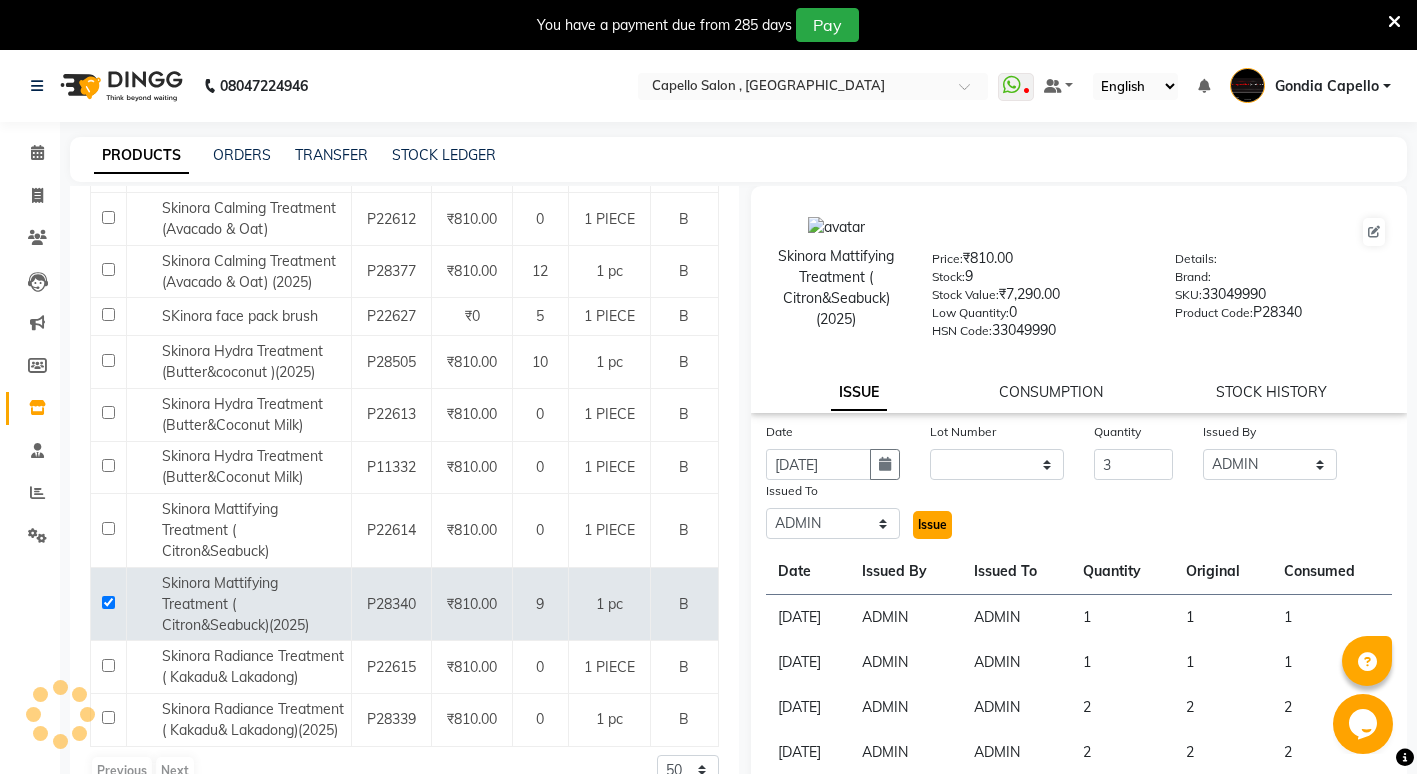 click on "Issue" 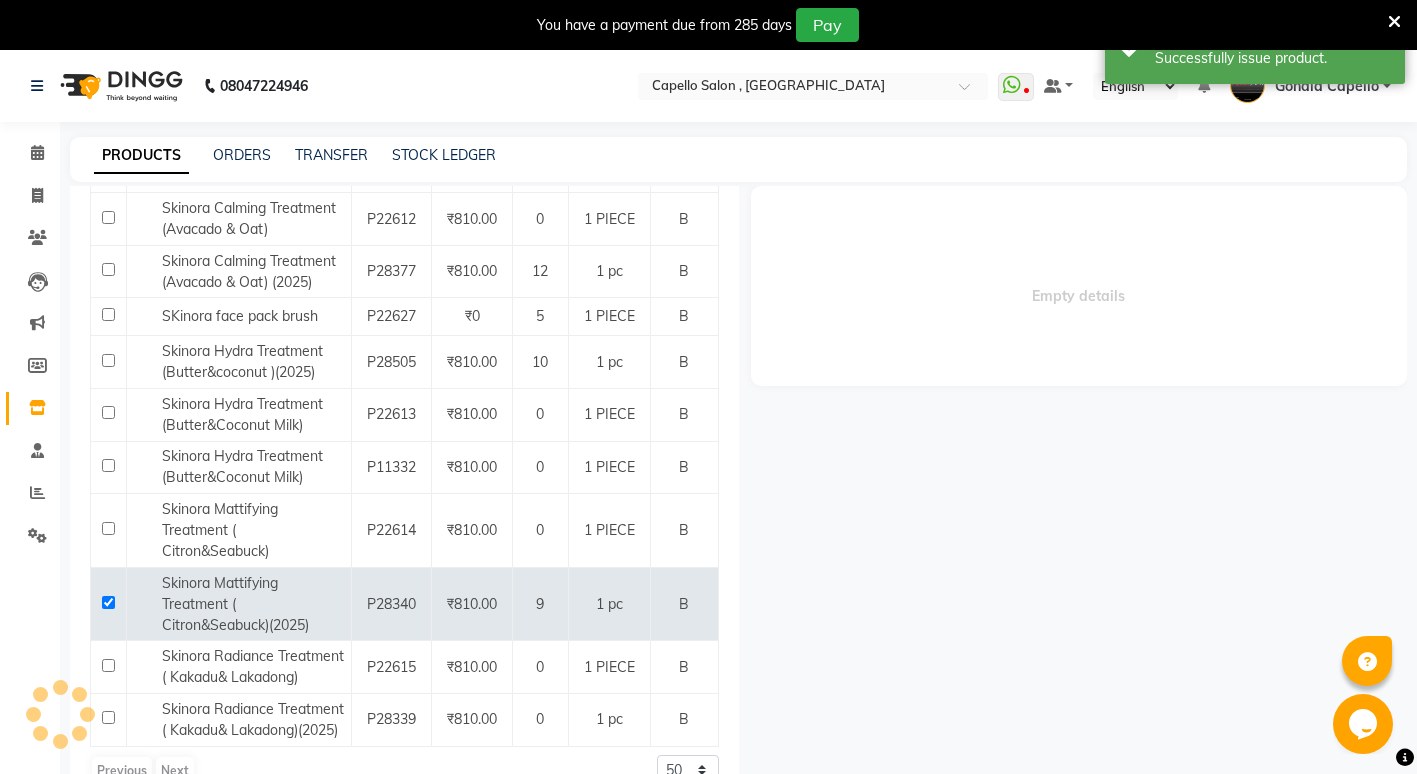 select 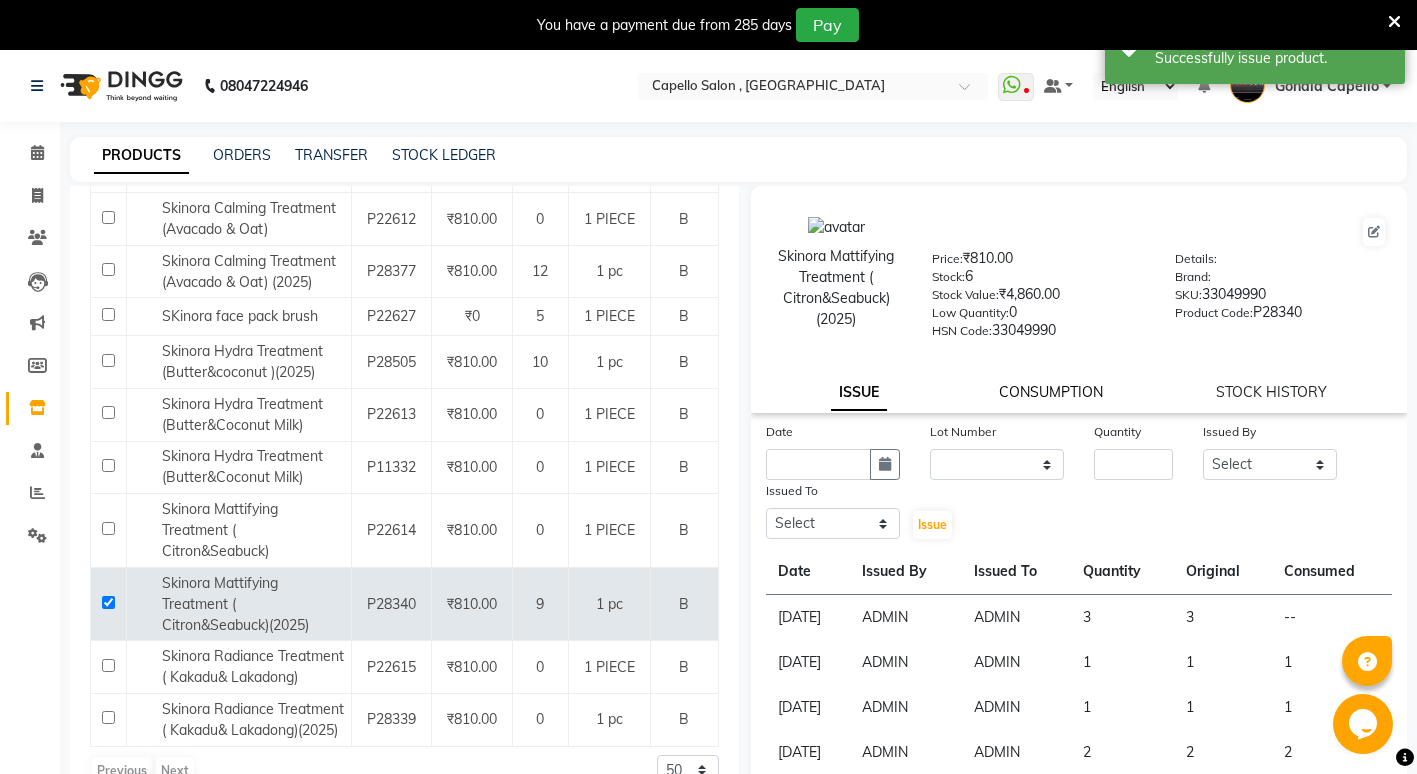 click on "CONSUMPTION" 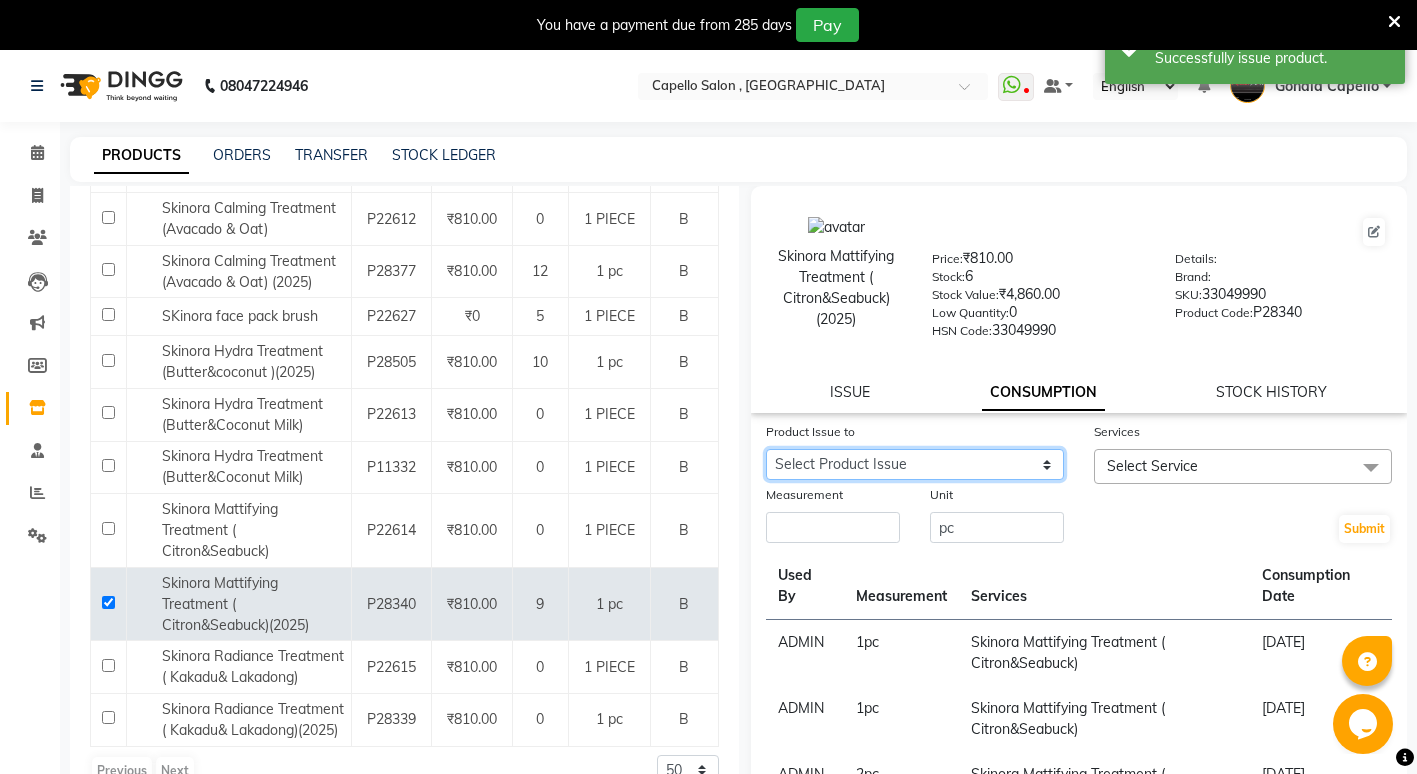 click on "Select Product Issue 2025-07-13, Issued to: ADMIN, Balance: 3" 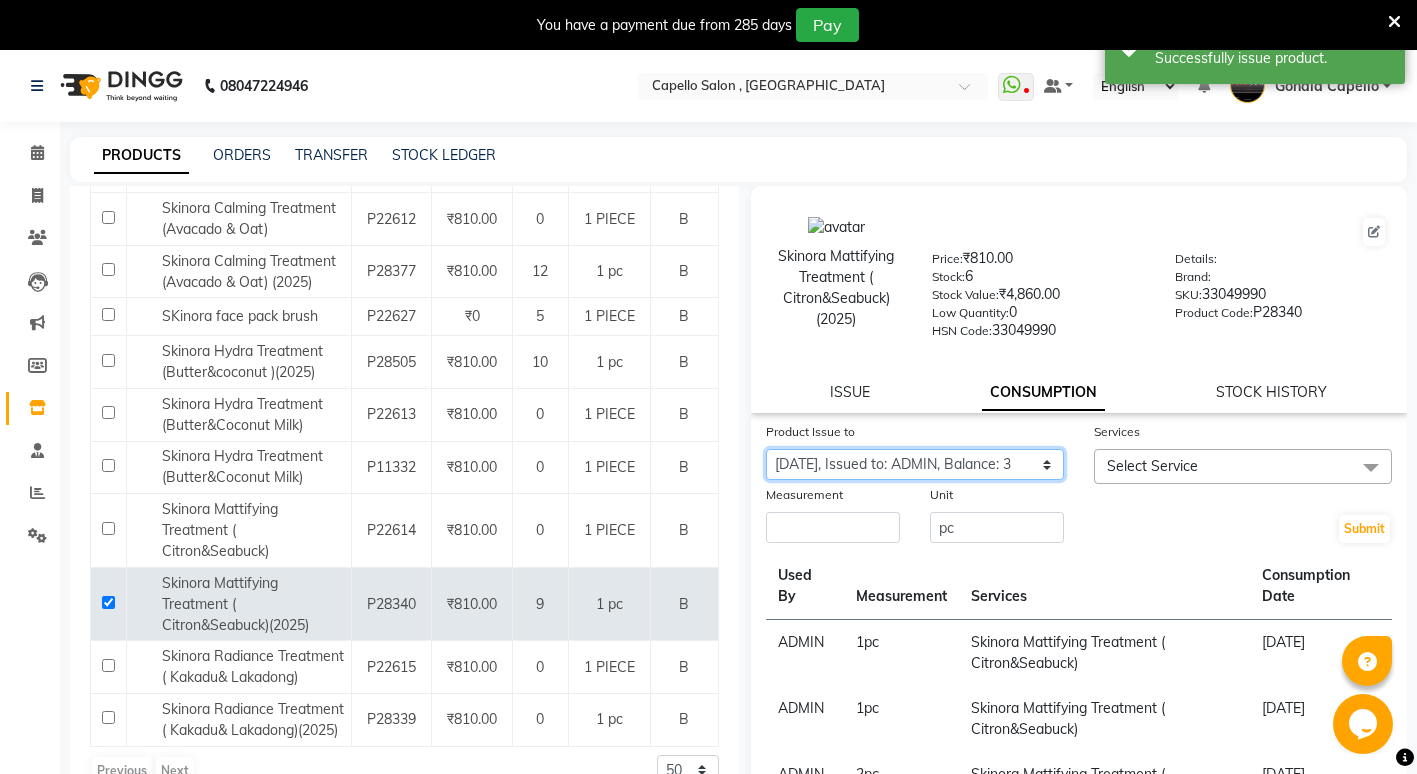 click on "Select Product Issue 2025-07-13, Issued to: ADMIN, Balance: 3" 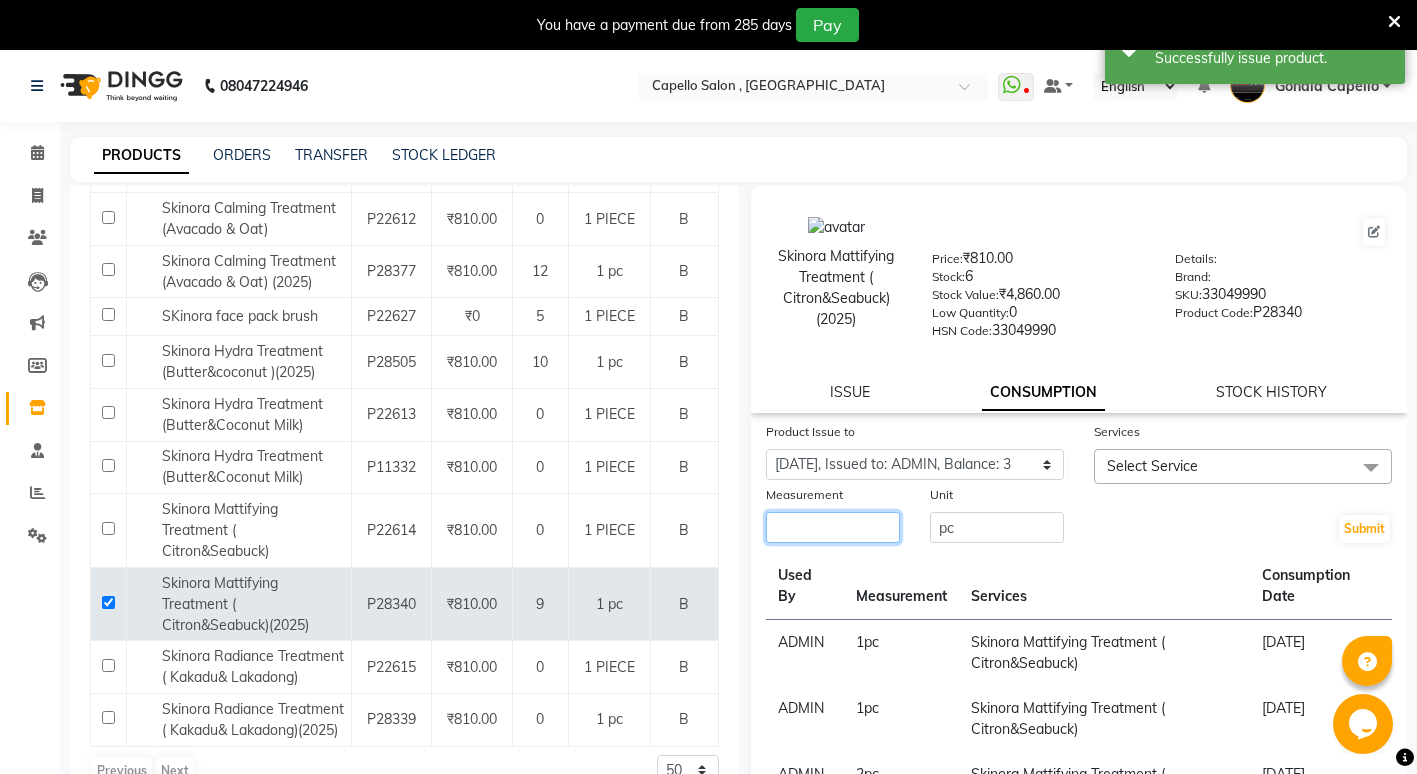 click 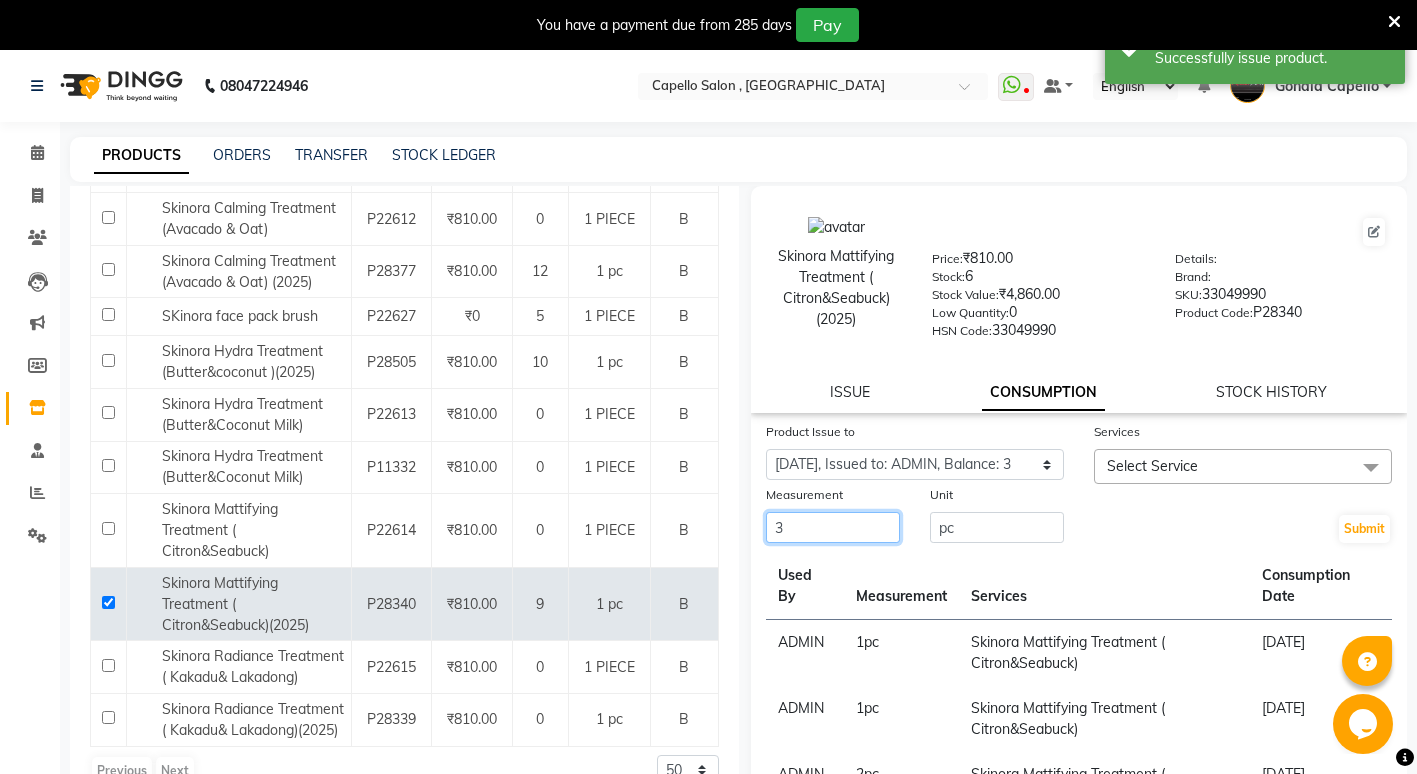 type on "3" 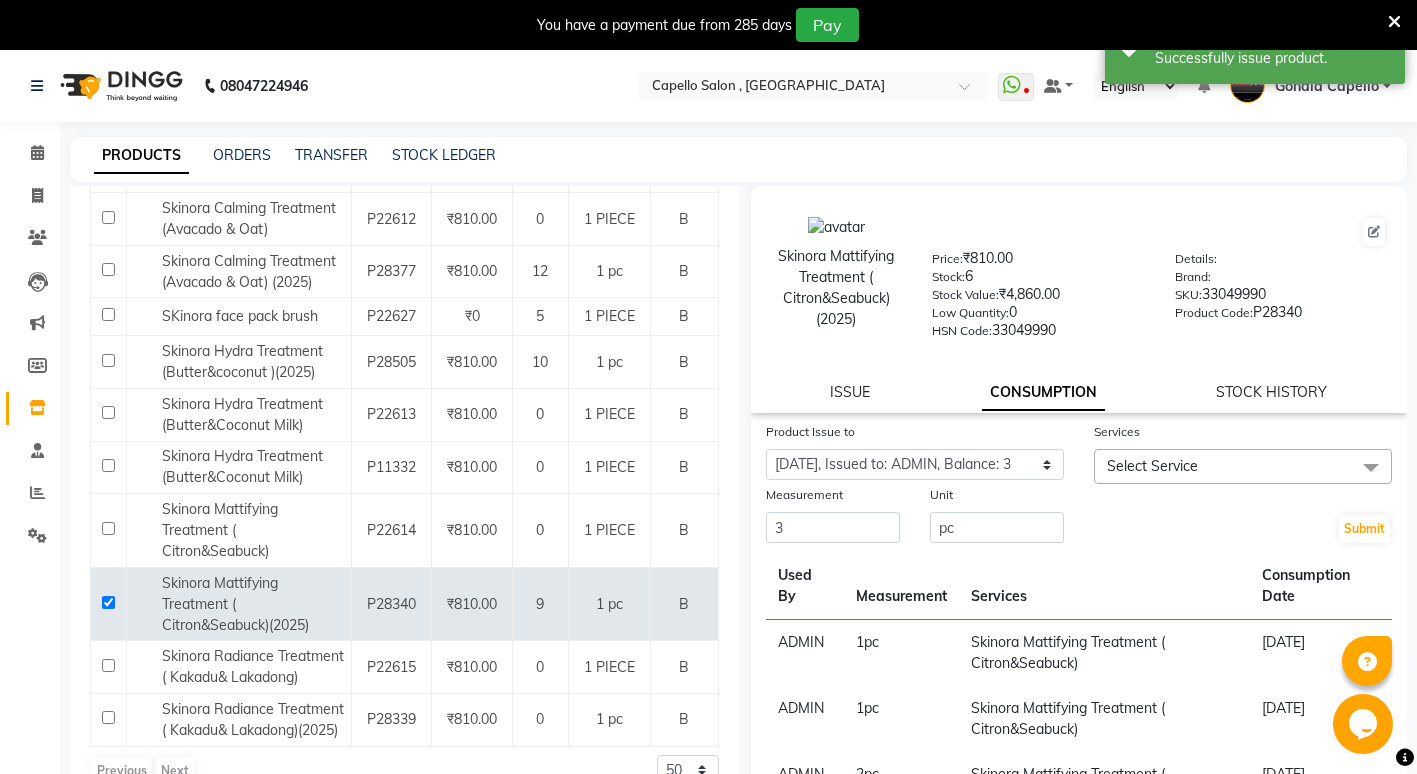 click on "Select Service" 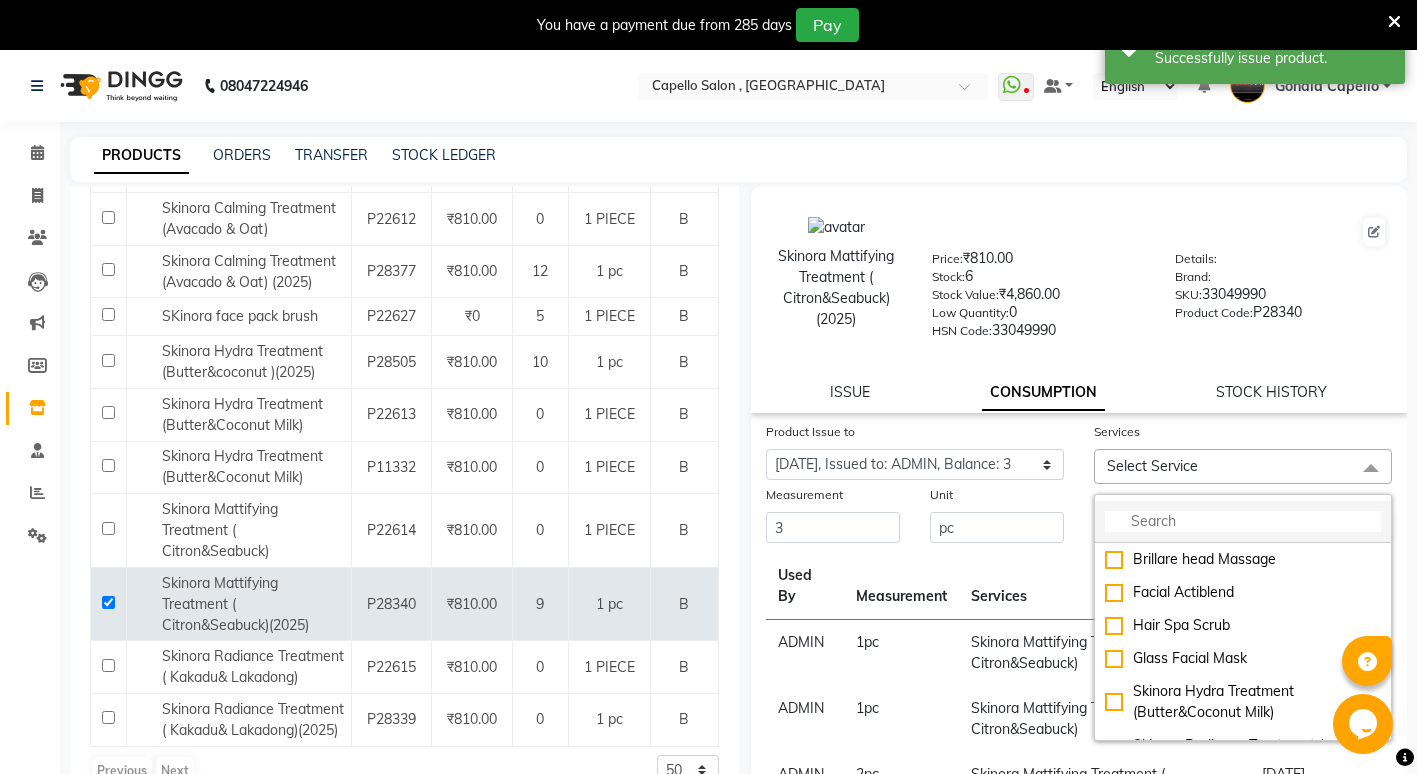 click 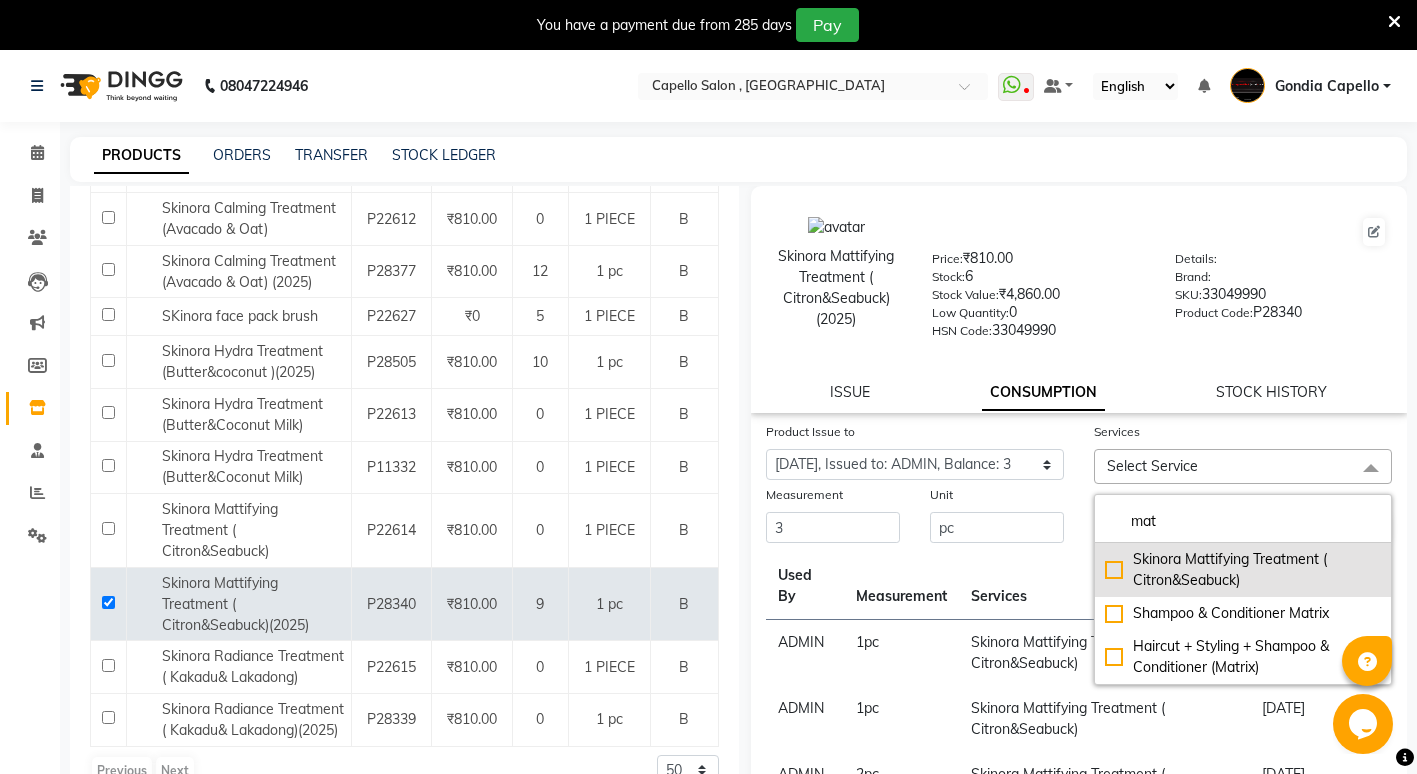 type on "mat" 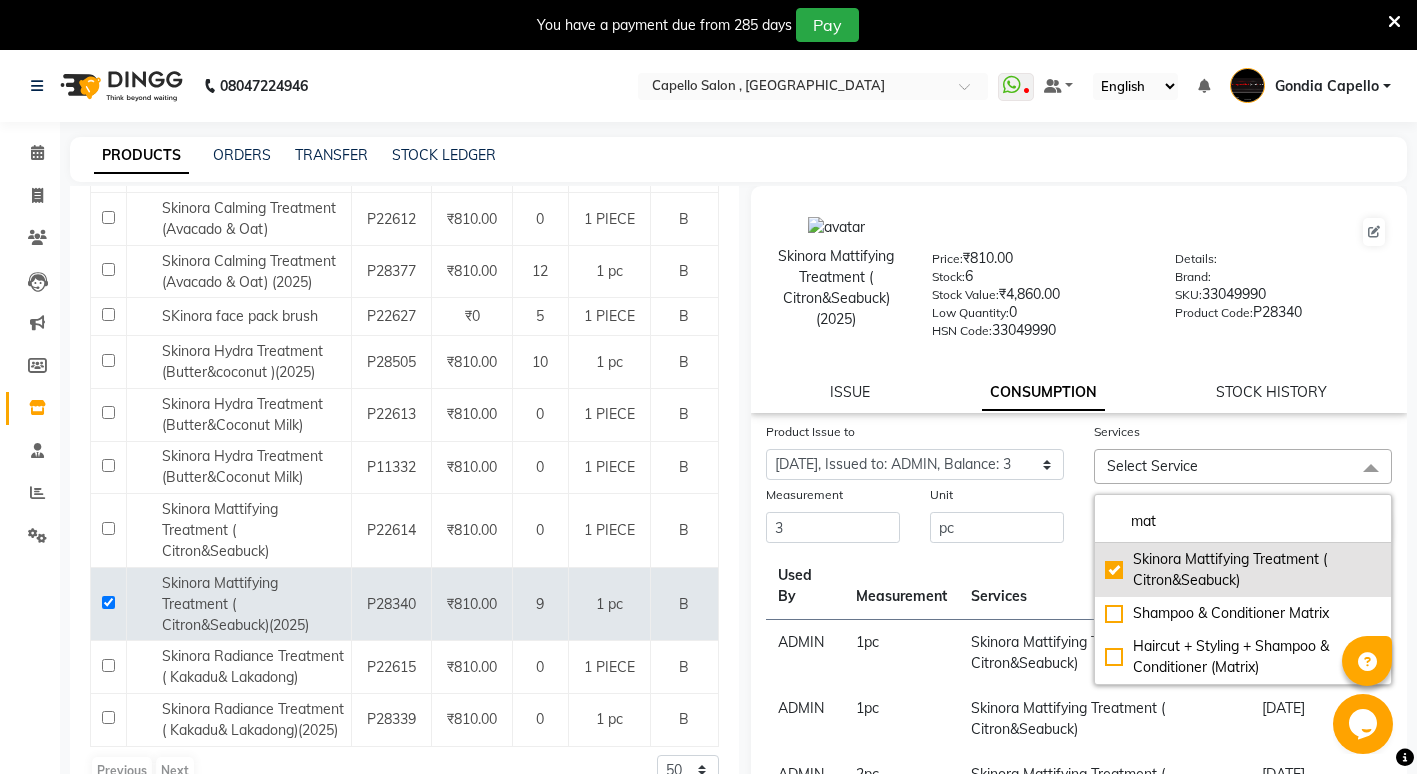 checkbox on "true" 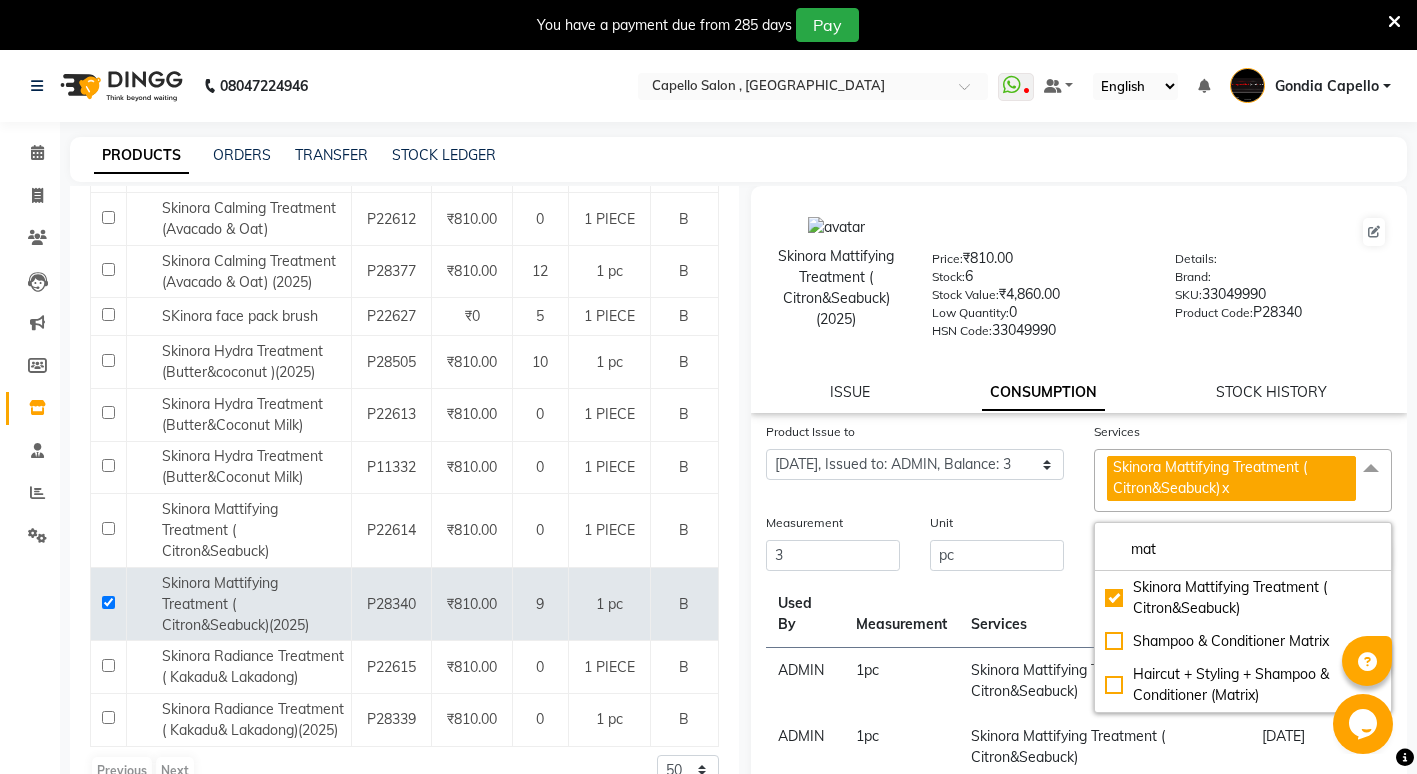 click on "Low Quantity:  0" 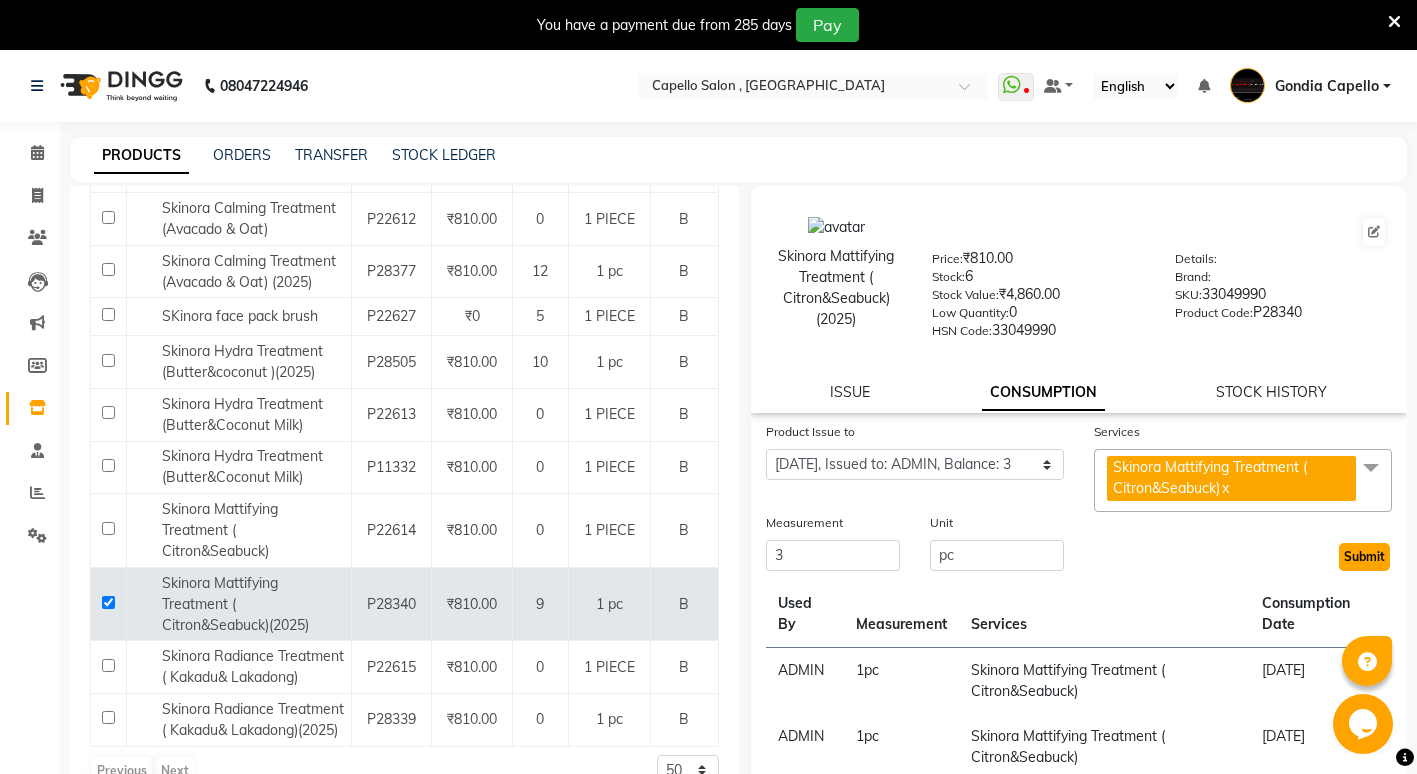 click on "Submit" 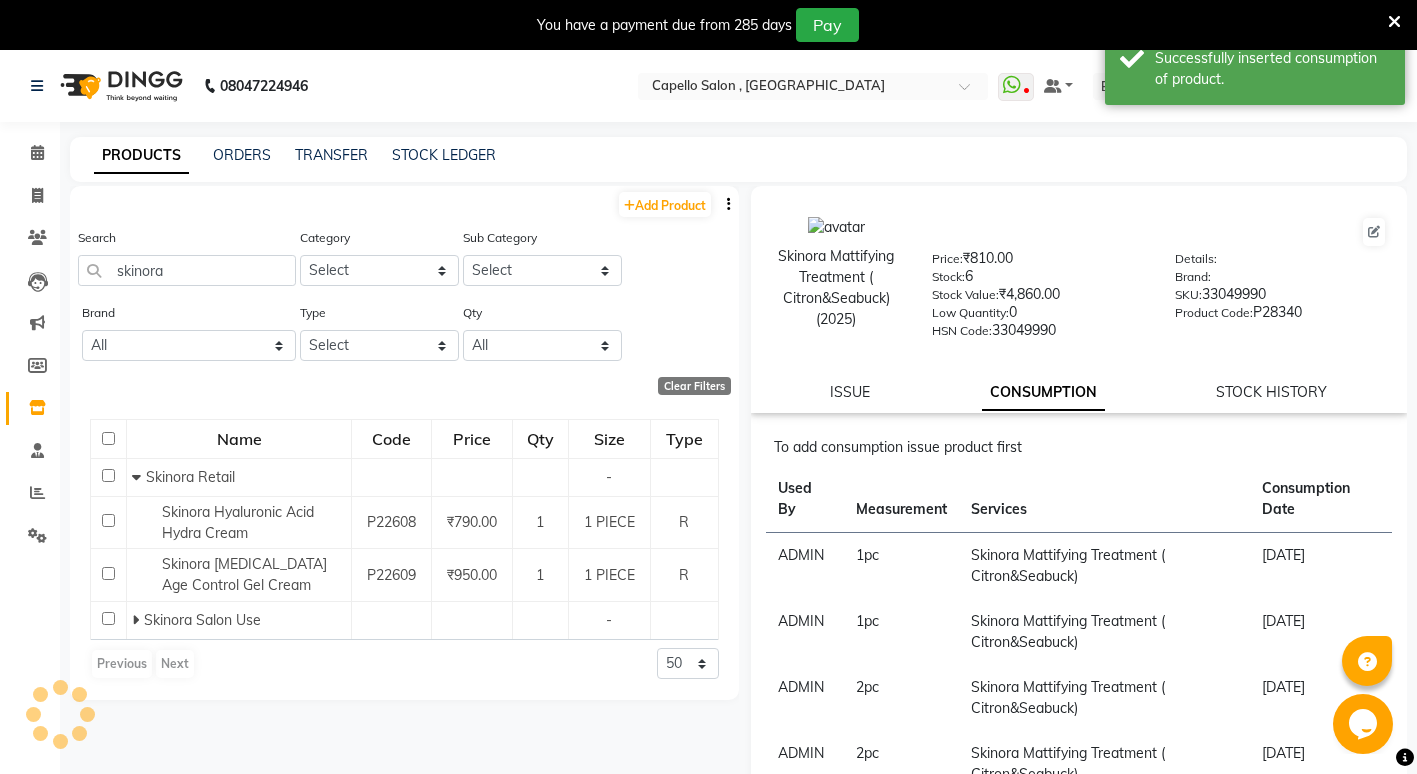 scroll, scrollTop: 0, scrollLeft: 0, axis: both 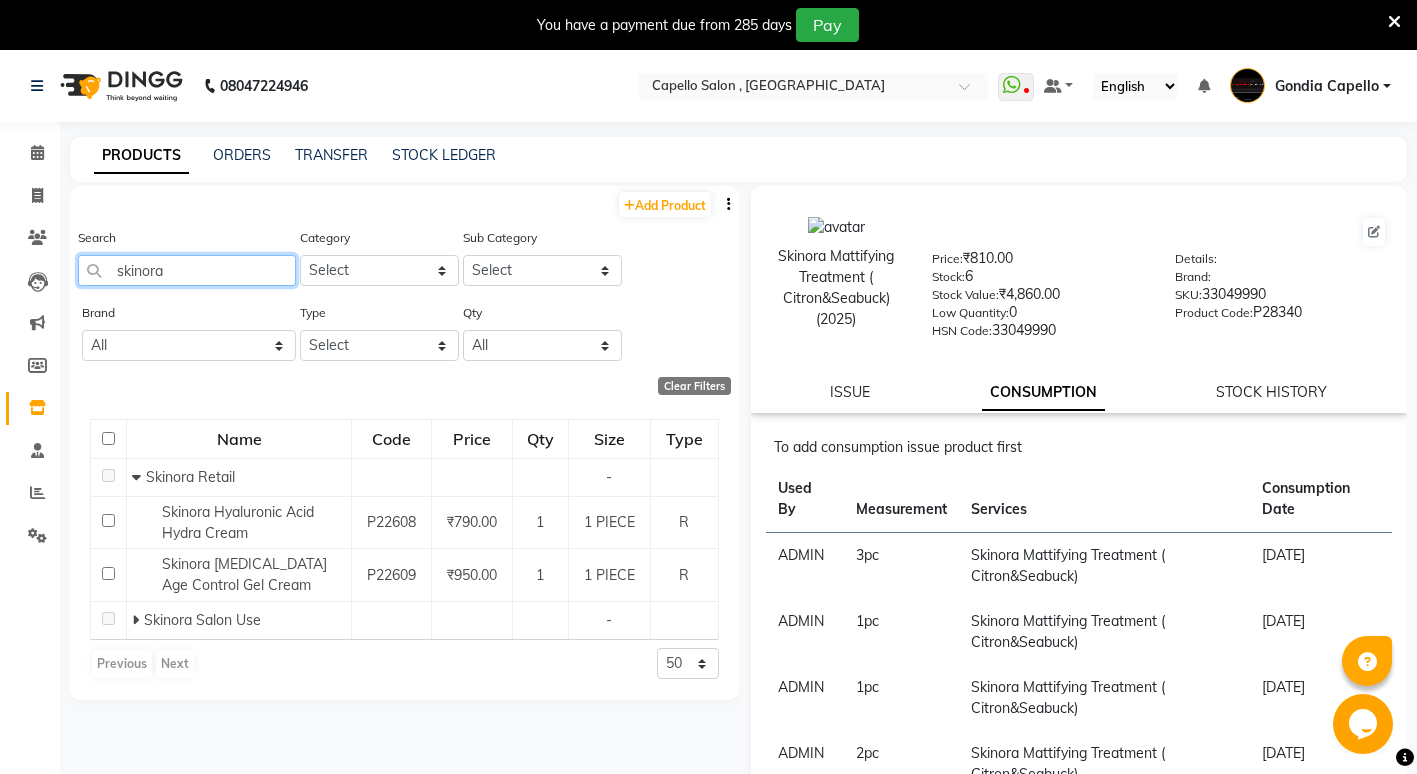 click on "skinora" 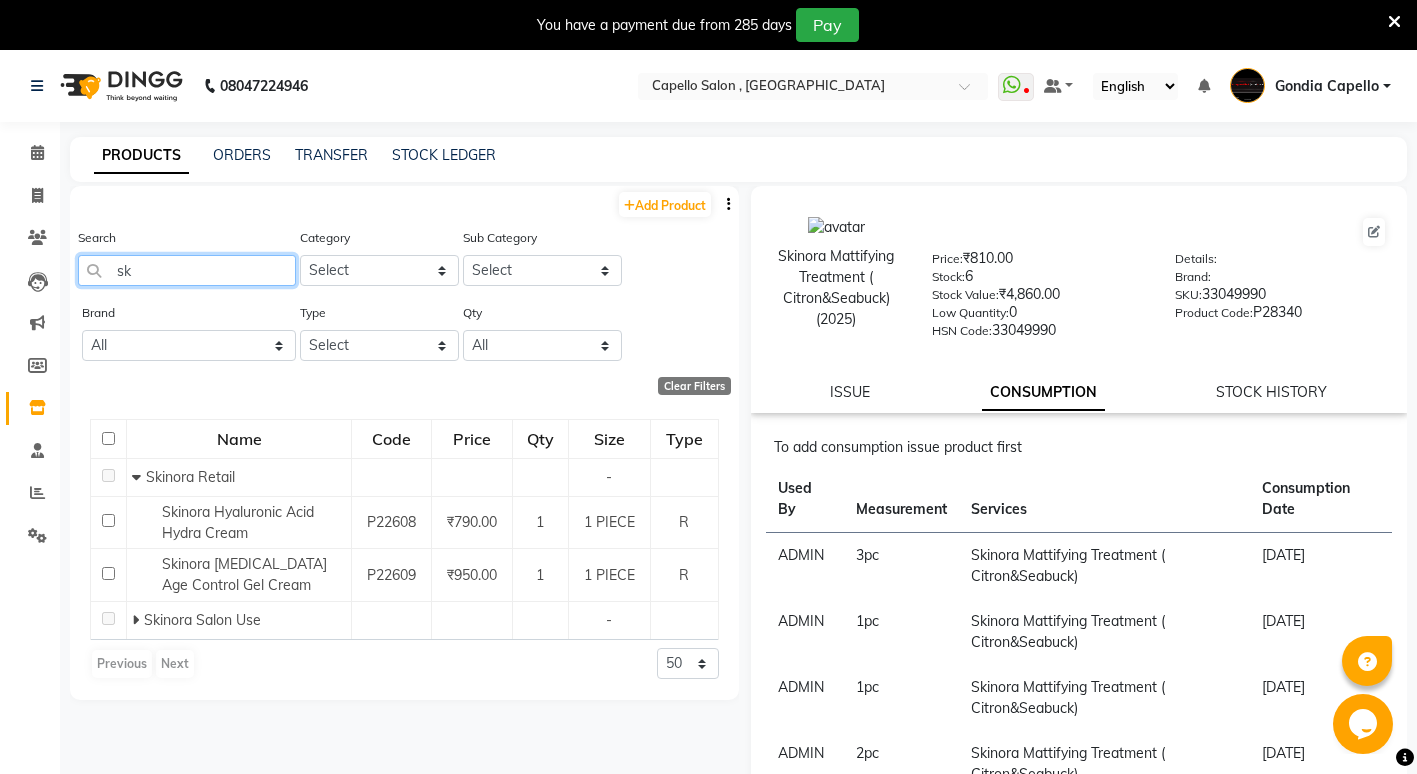 type on "s" 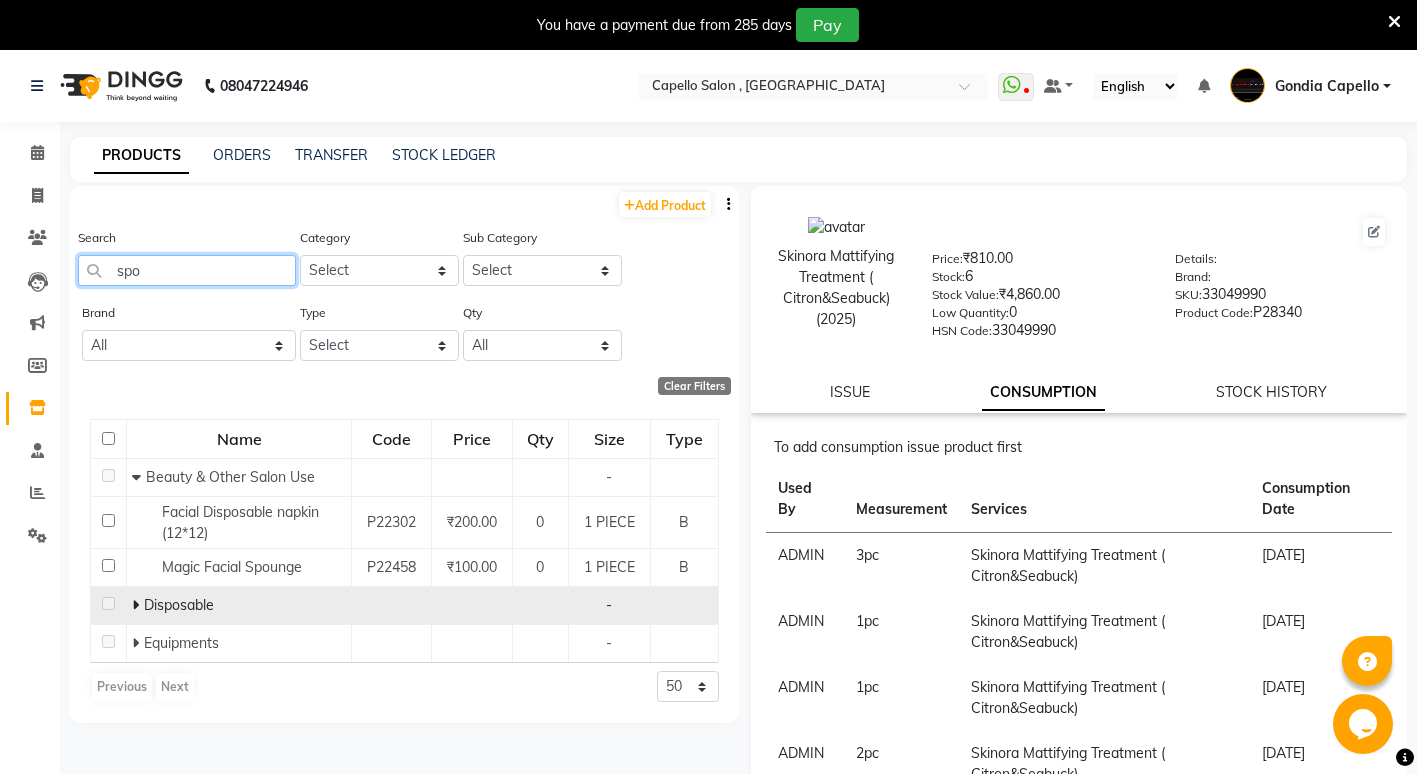 type on "spo" 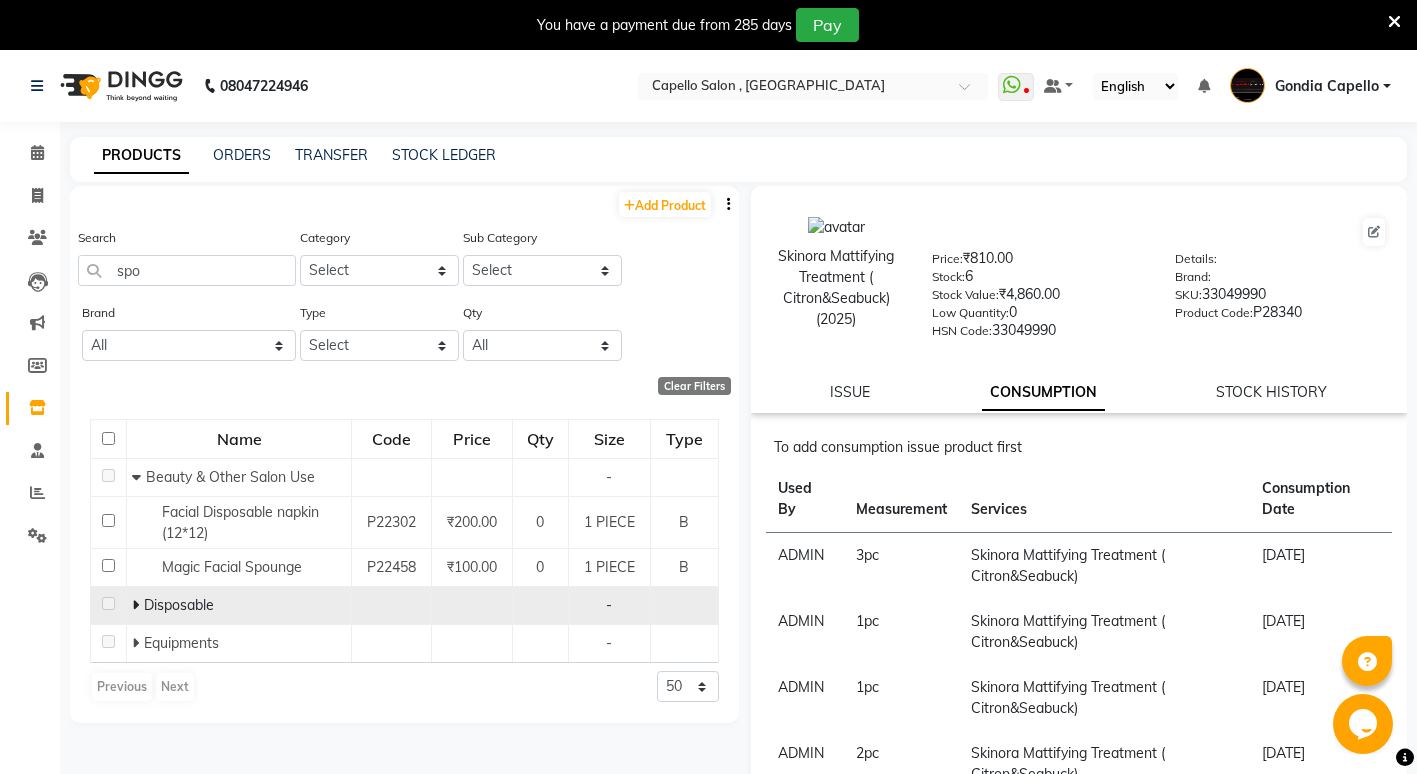 click 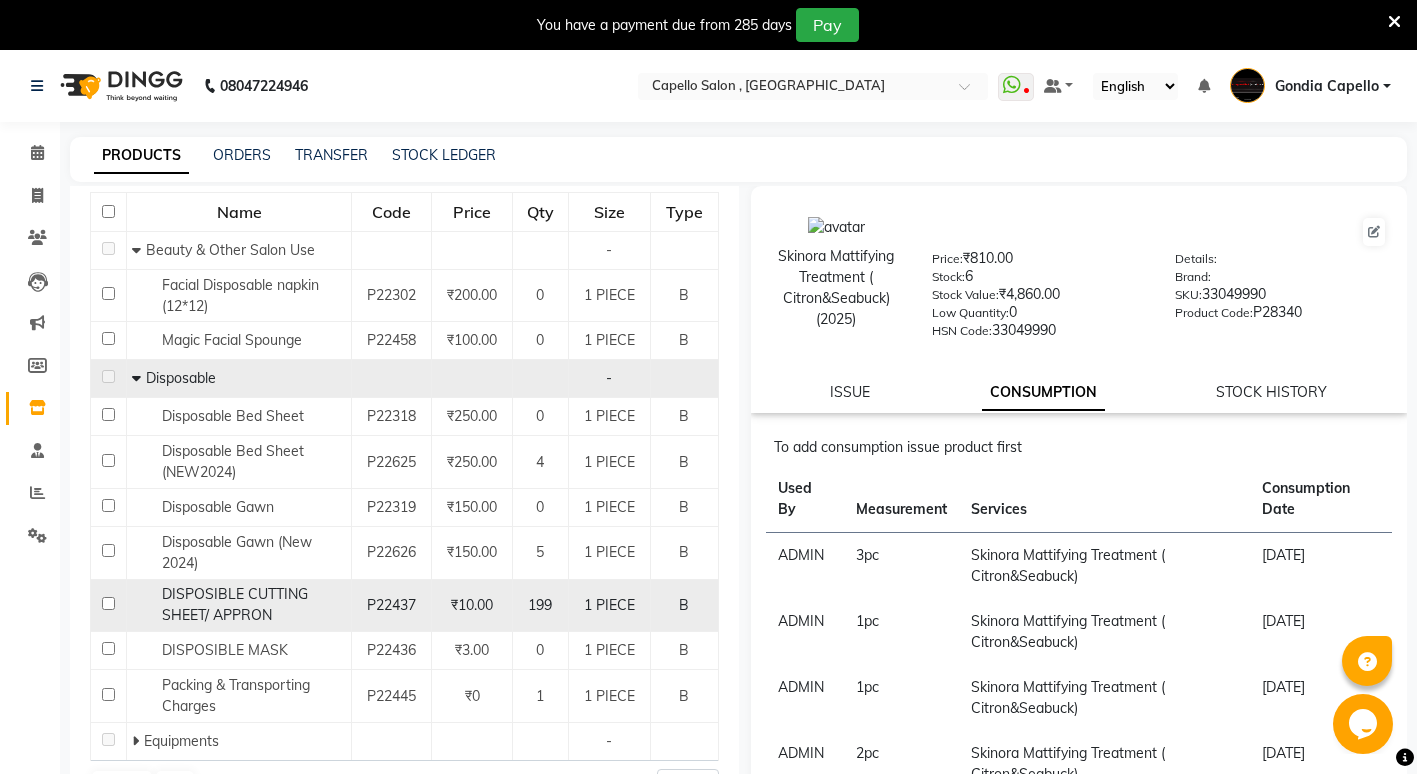 scroll, scrollTop: 241, scrollLeft: 0, axis: vertical 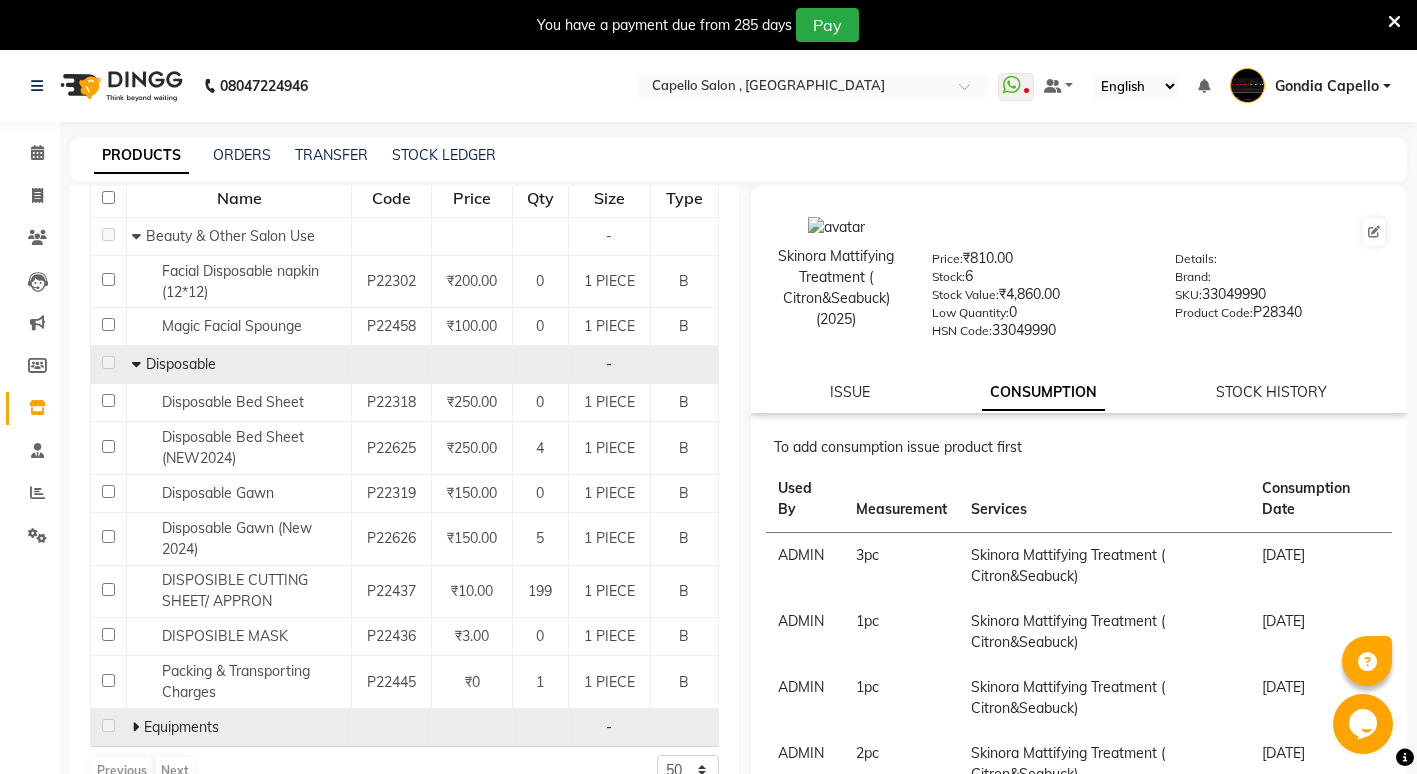 click 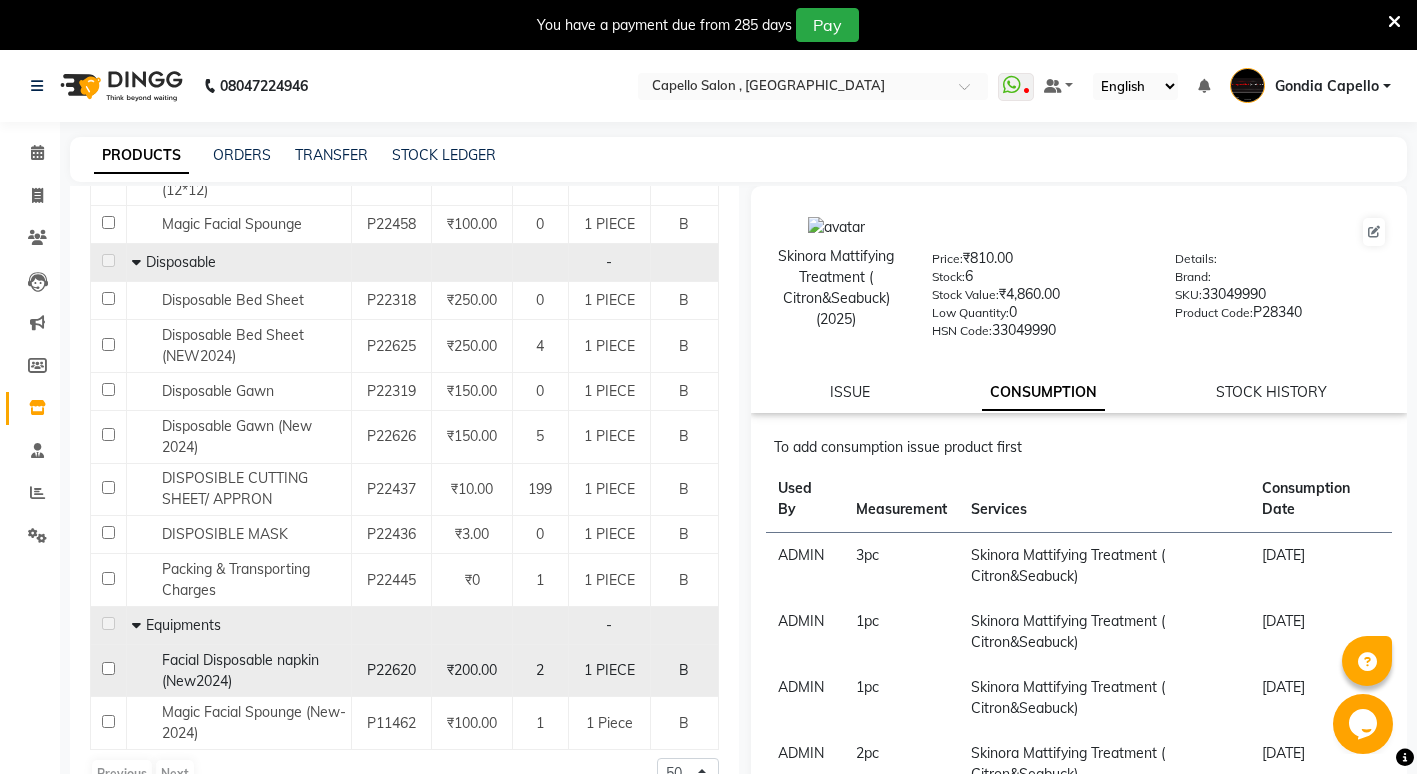 scroll, scrollTop: 346, scrollLeft: 0, axis: vertical 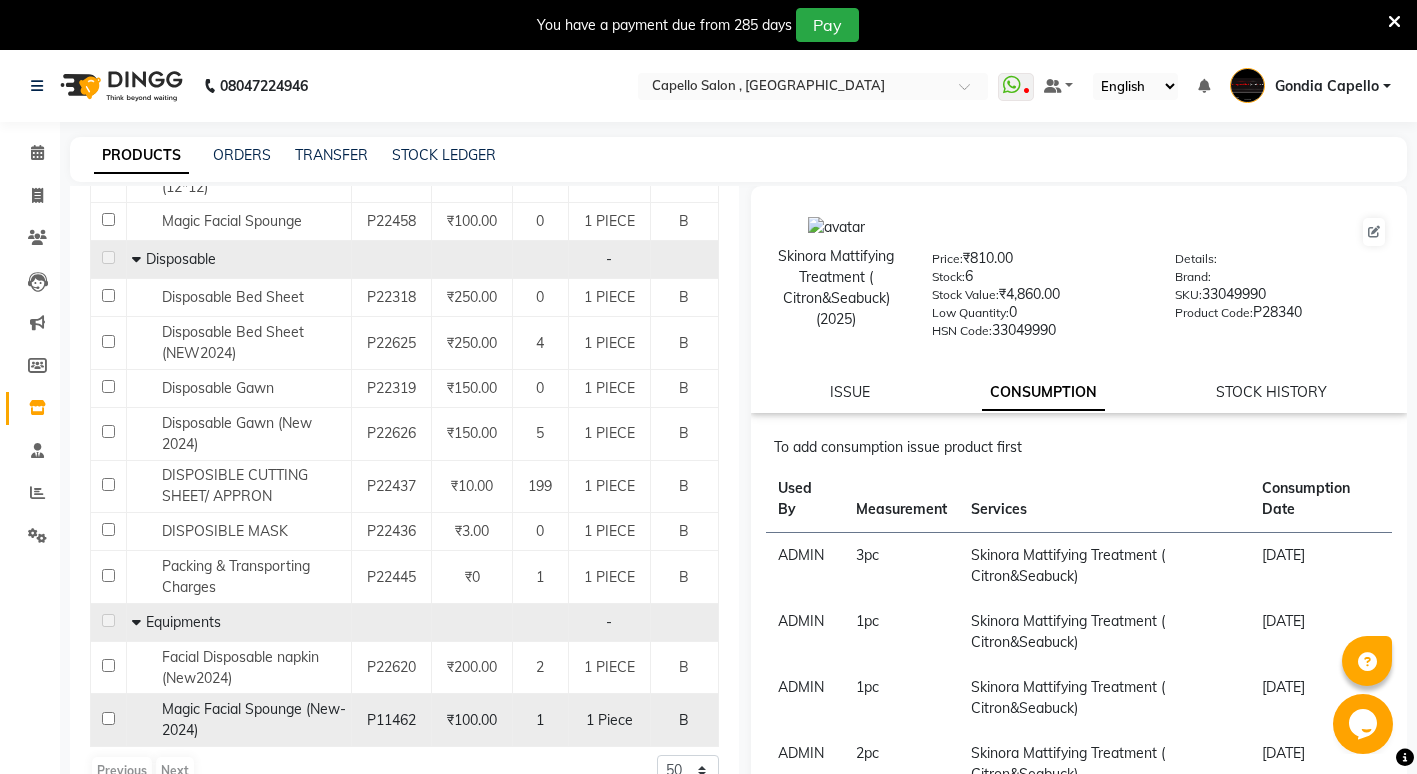 click 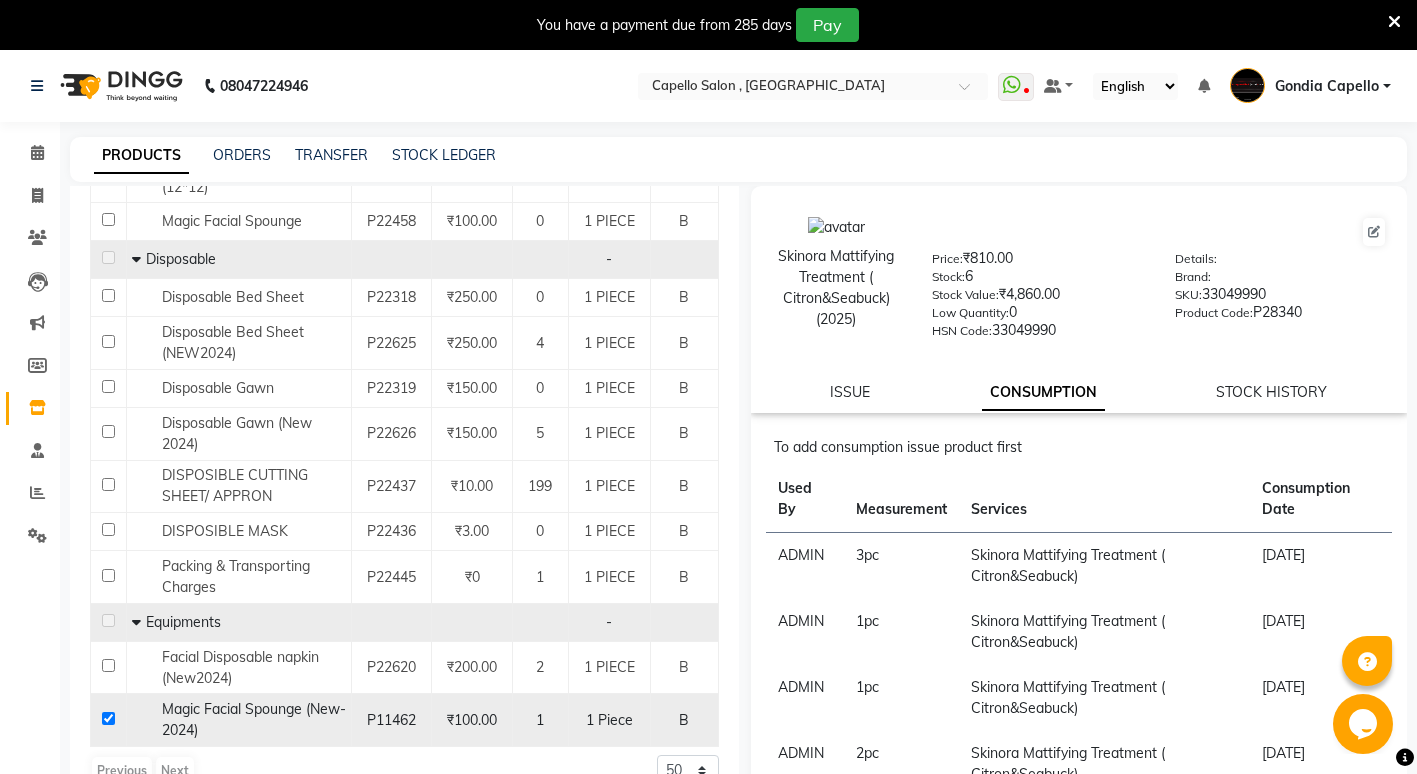 checkbox on "true" 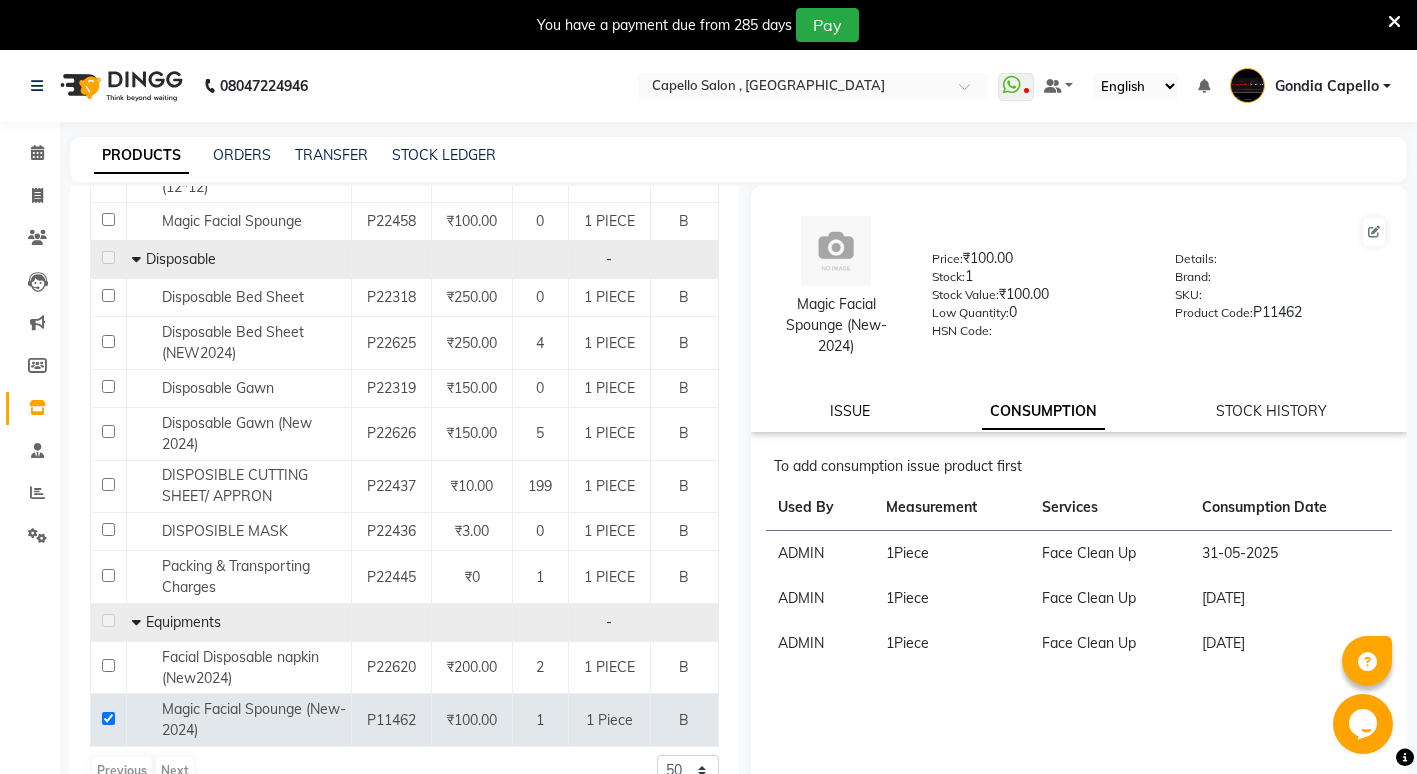 click on "ISSUE" 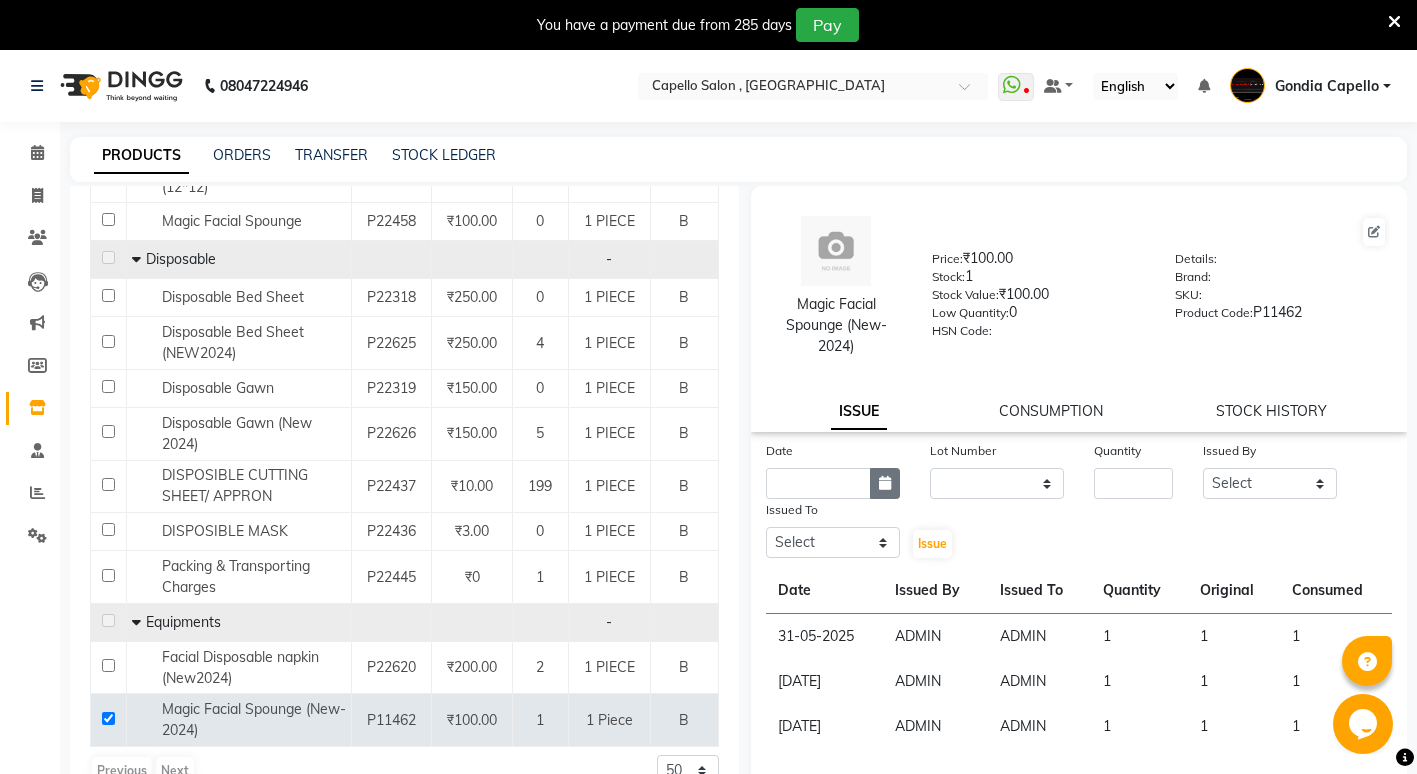 click 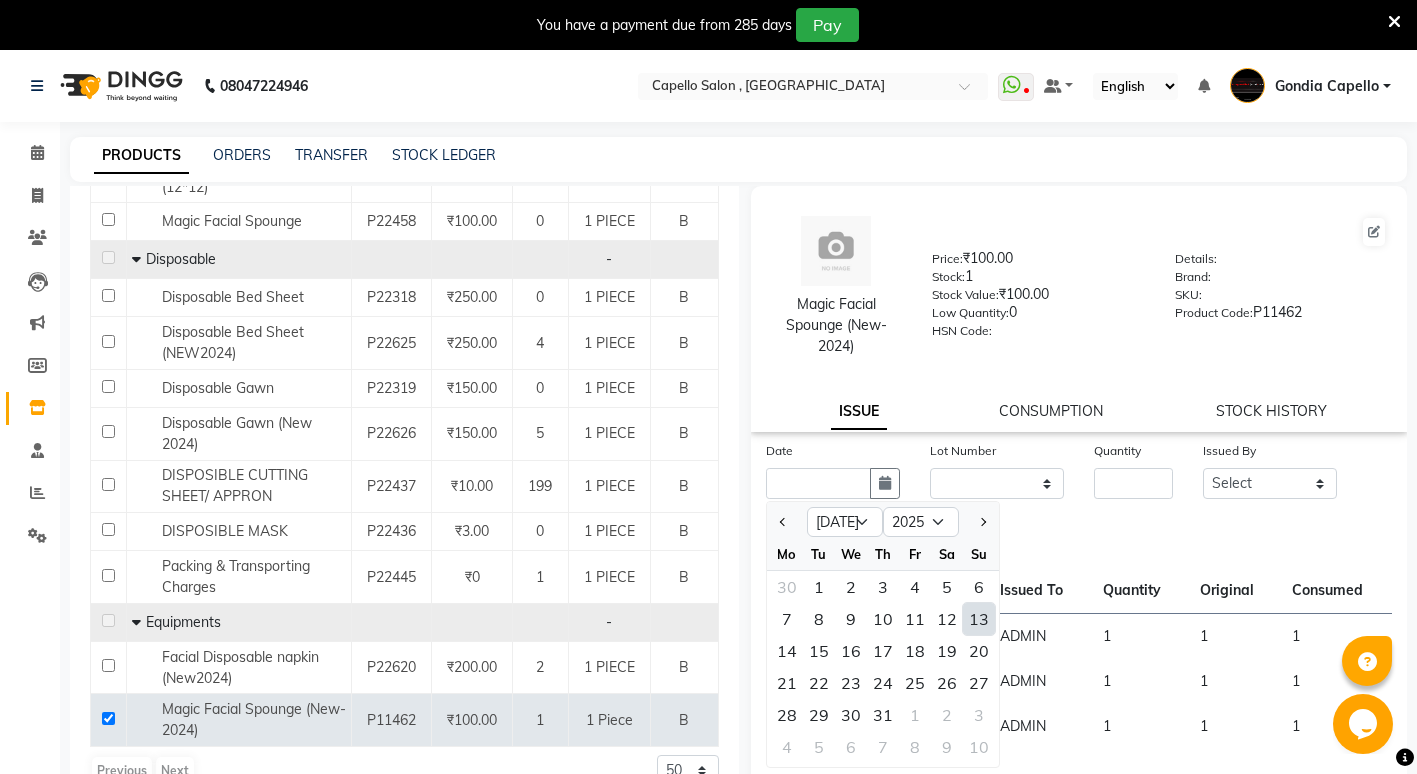 click on "13" 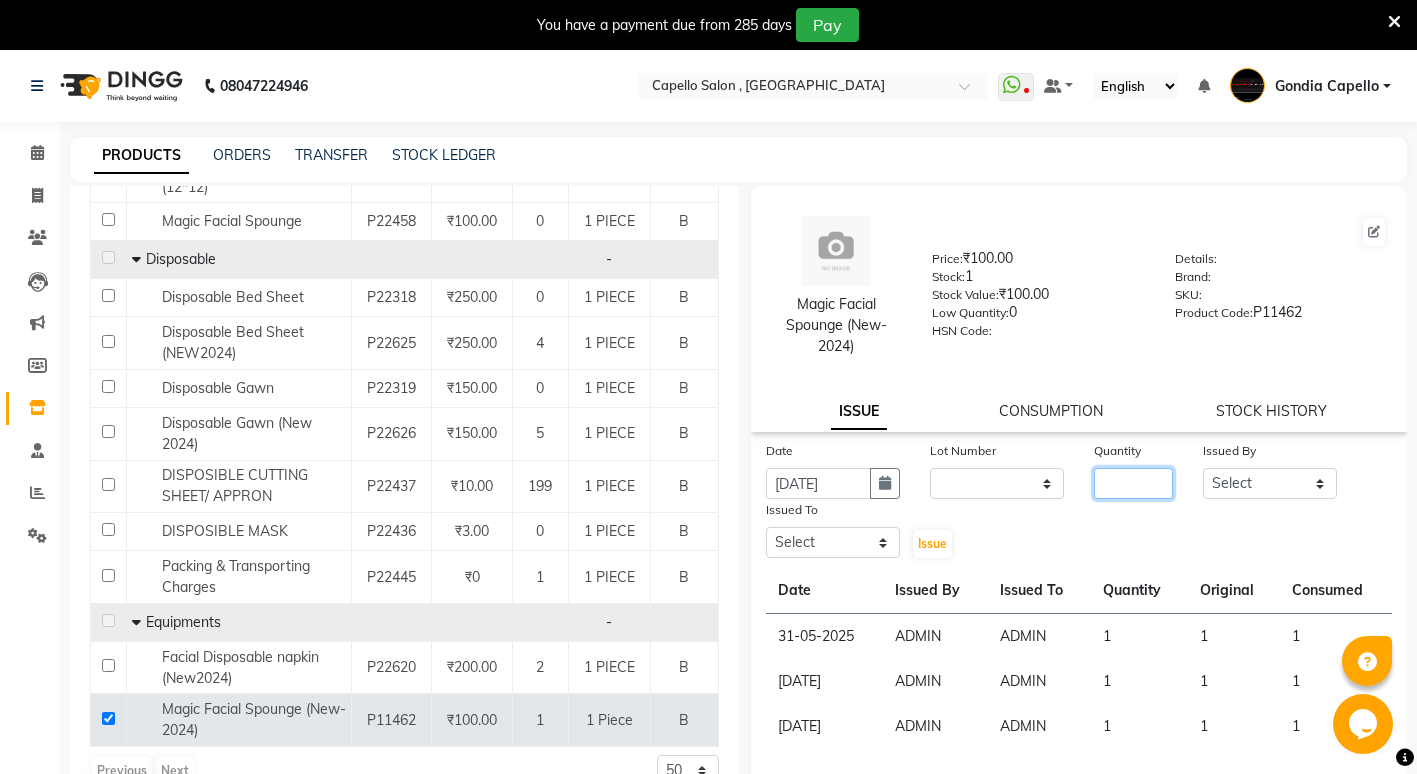 click 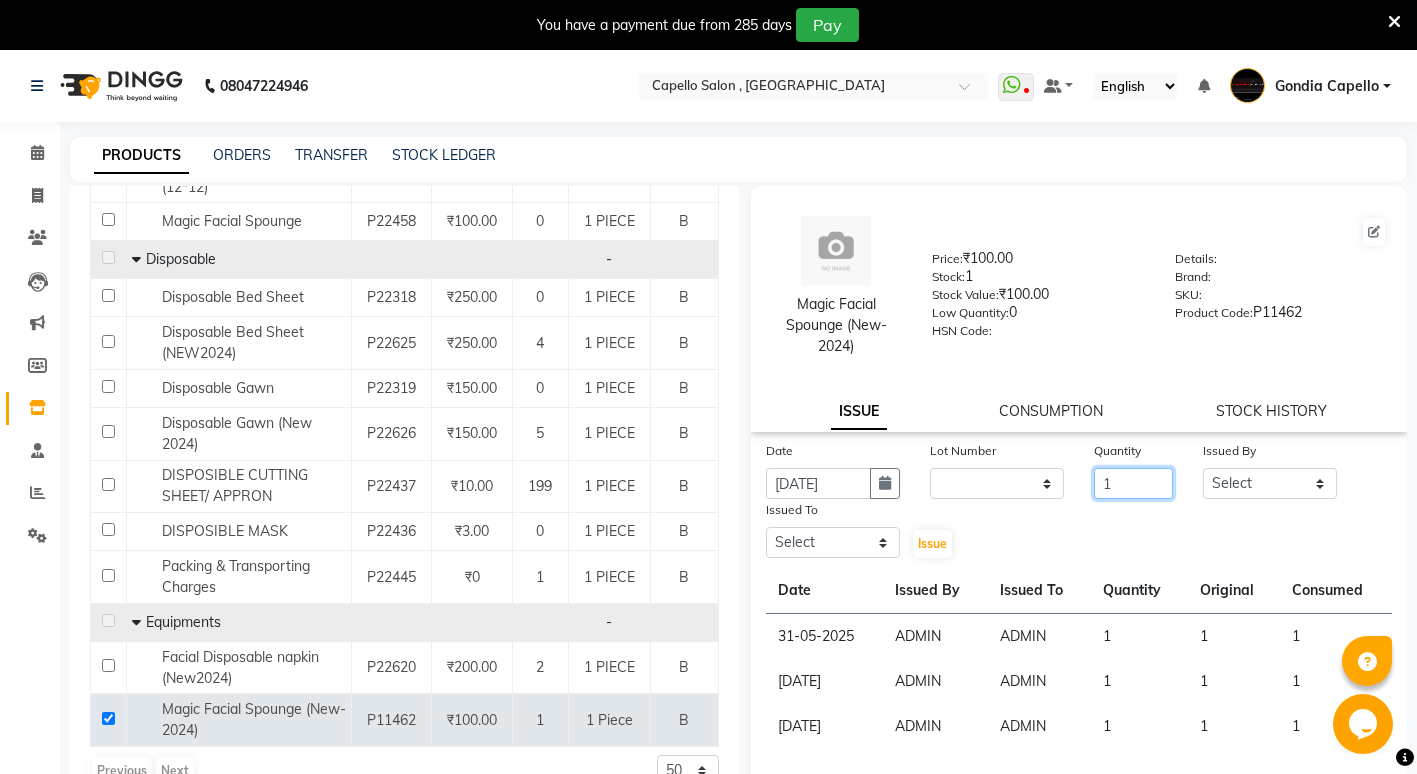 type on "1" 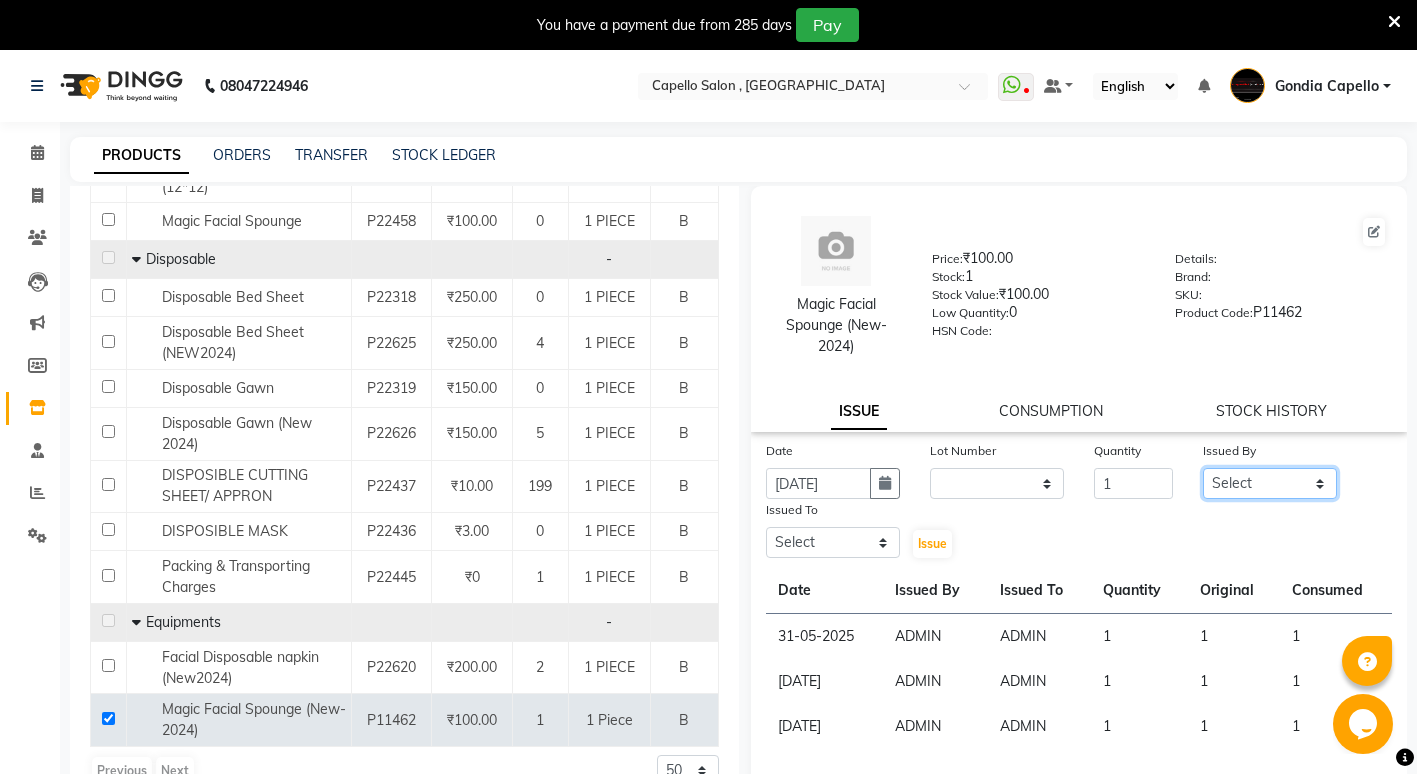 click on "Select ADMIN ANIKET BAGDE BHASKAR KAWDE GAURAV KHOBRAGADE Gondia Capello NIKHIL KANETKAR  NITIN TANDE priyanshi yewatkar Rahul Suryawanshi SHUBHANGI BANSOD Uma Khandare (M) YAKSHITA KURVE" 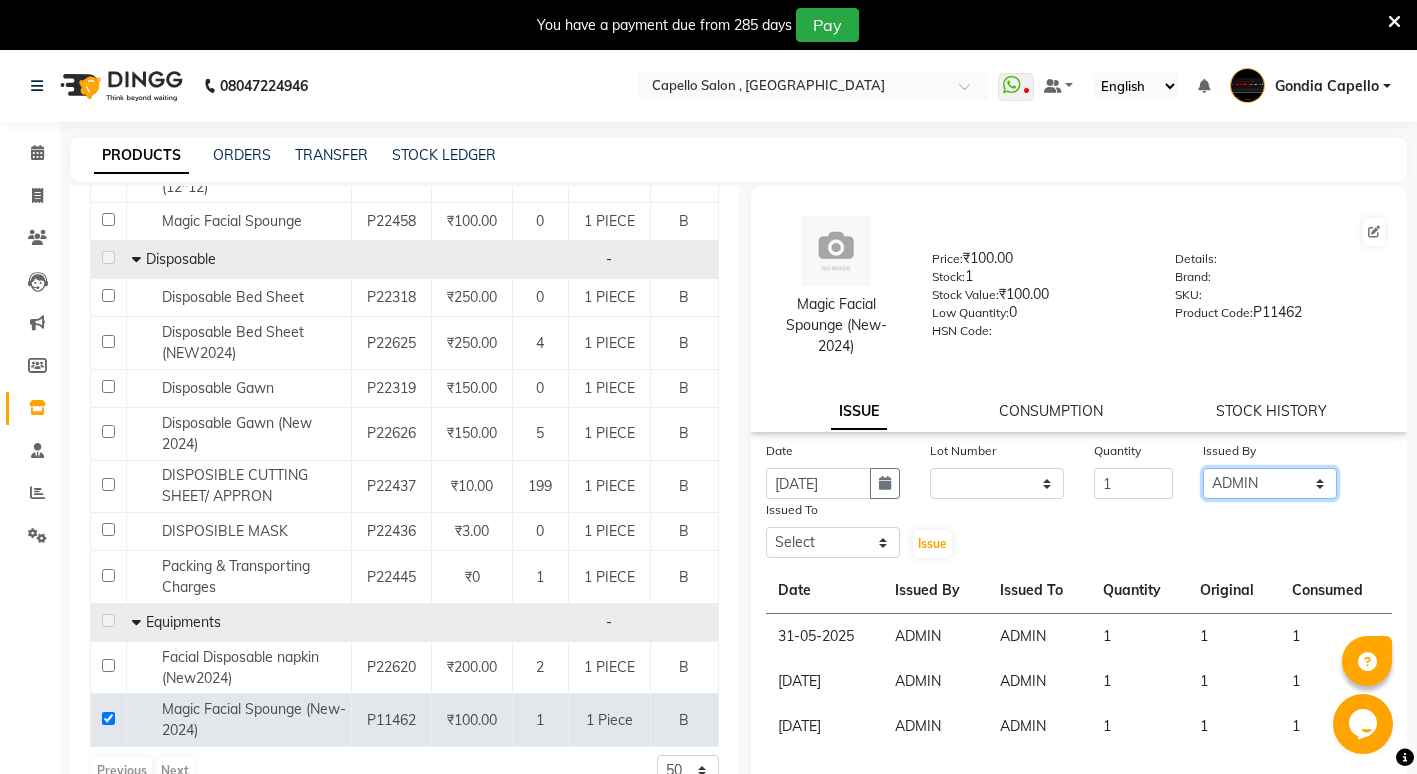 click on "Select ADMIN ANIKET BAGDE BHASKAR KAWDE GAURAV KHOBRAGADE Gondia Capello NIKHIL KANETKAR  NITIN TANDE priyanshi yewatkar Rahul Suryawanshi SHUBHANGI BANSOD Uma Khandare (M) YAKSHITA KURVE" 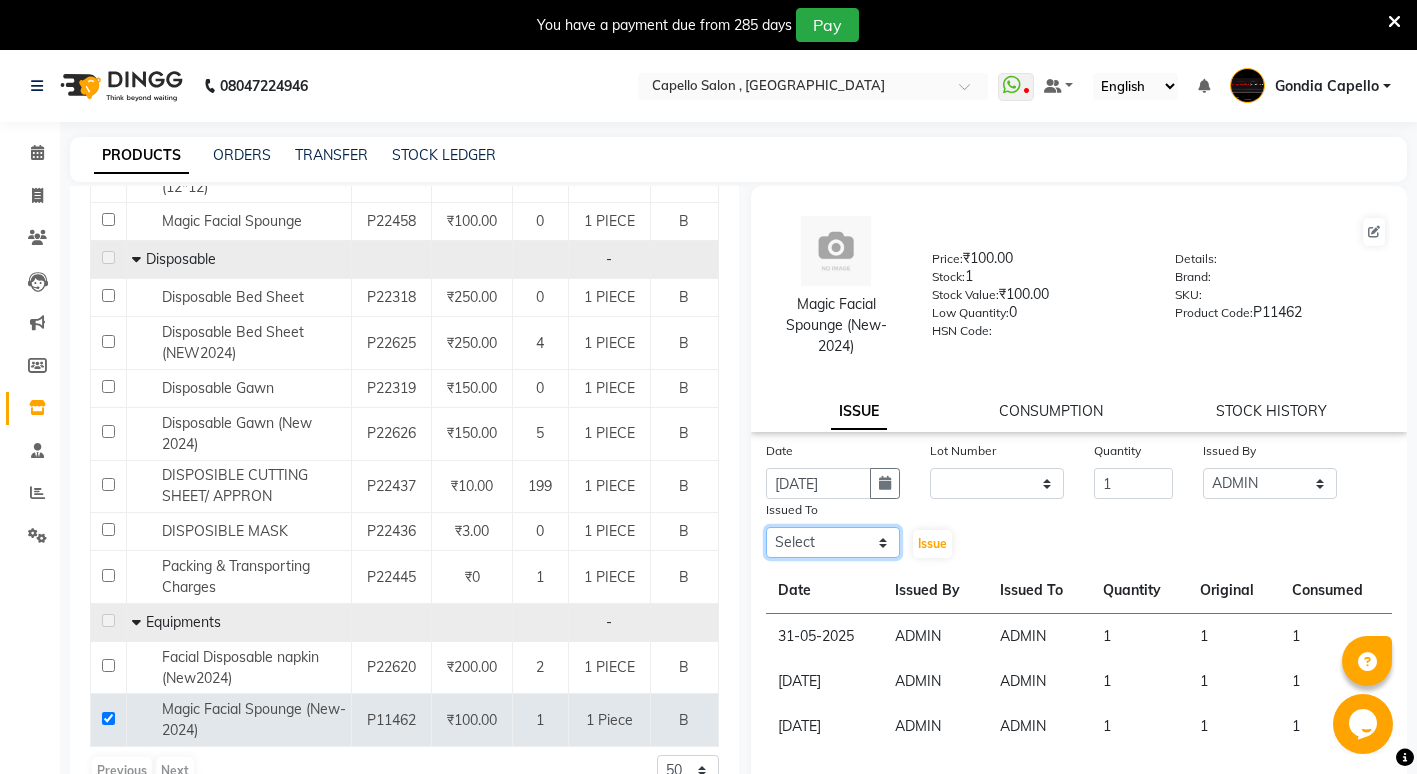 click on "Select ADMIN ANIKET BAGDE BHASKAR KAWDE GAURAV KHOBRAGADE Gondia Capello NIKHIL KANETKAR  NITIN TANDE priyanshi yewatkar Rahul Suryawanshi SHUBHANGI BANSOD Uma Khandare (M) YAKSHITA KURVE" 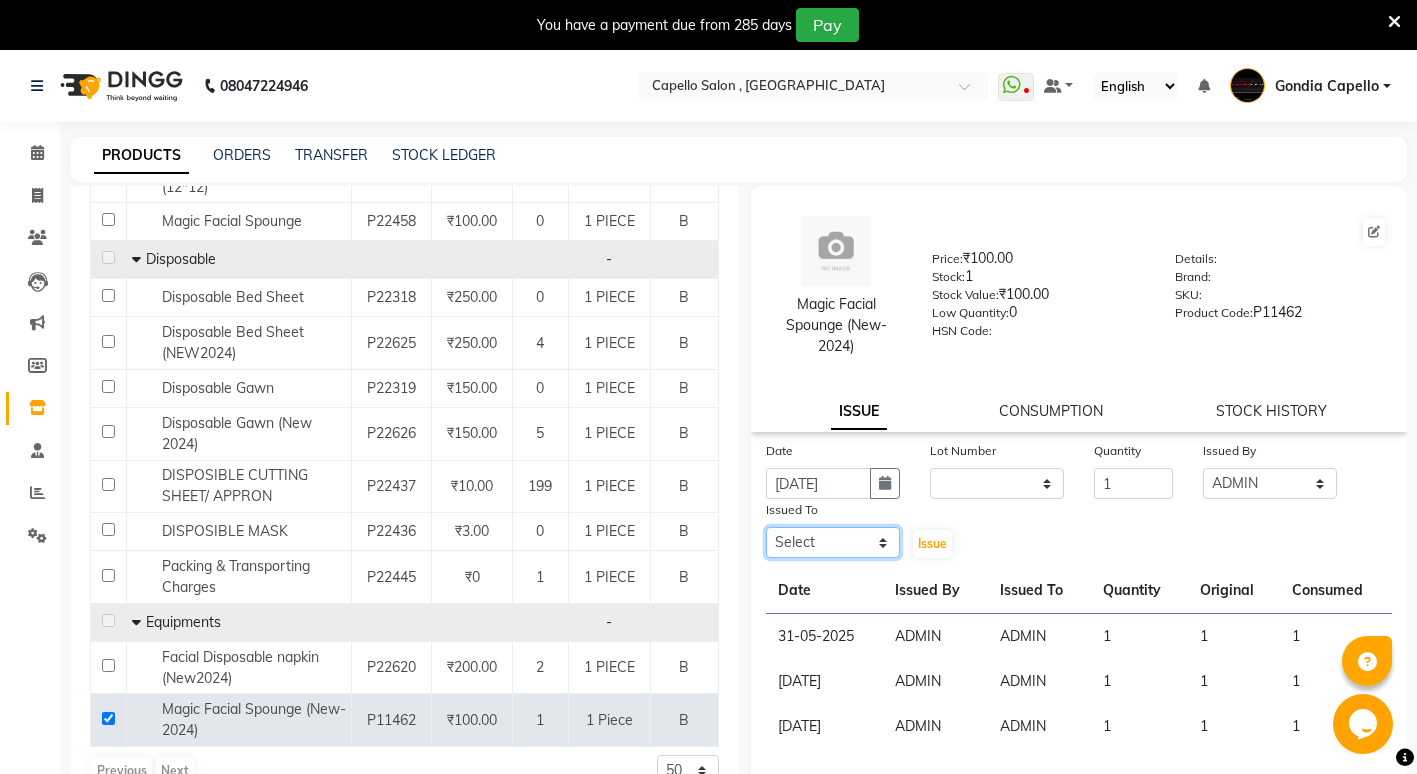 select on "14667" 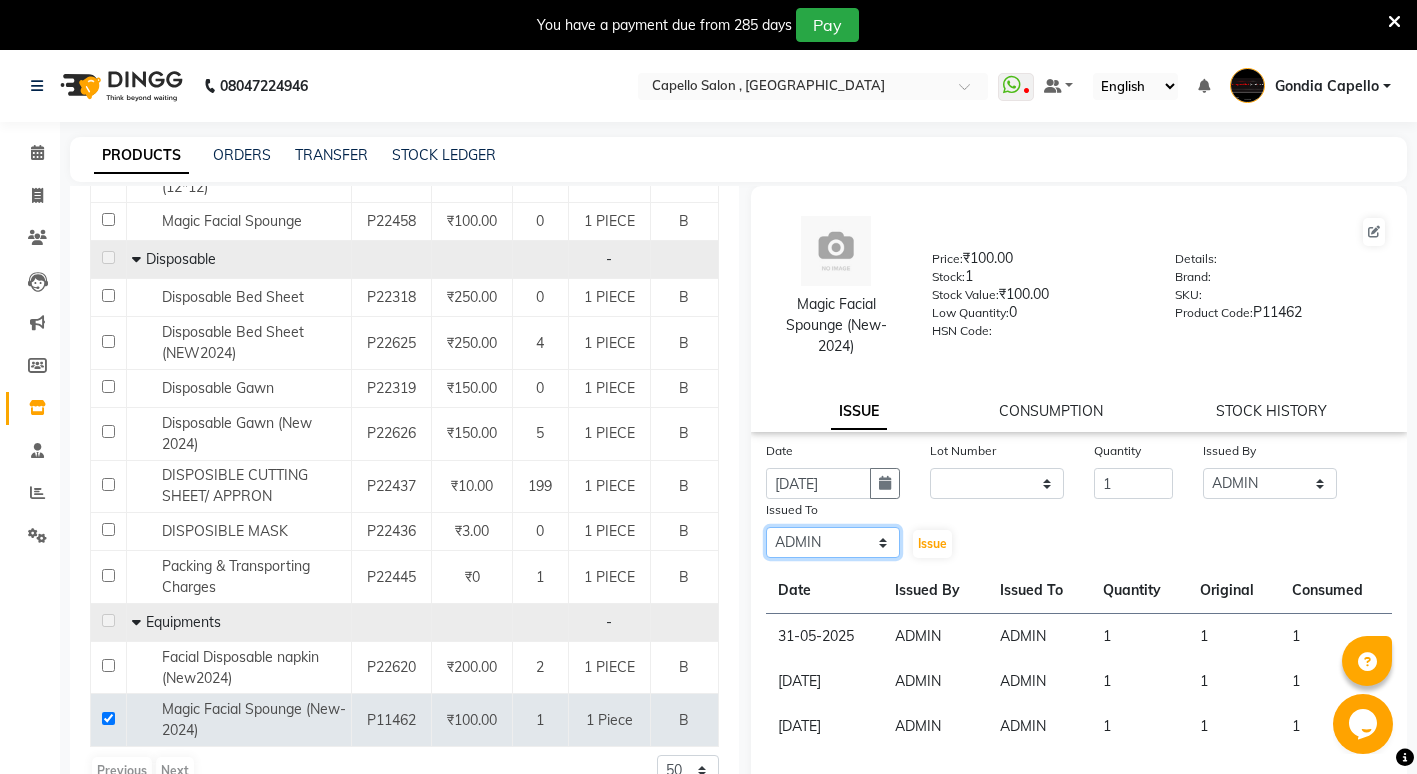 click on "Select ADMIN ANIKET BAGDE BHASKAR KAWDE GAURAV KHOBRAGADE Gondia Capello NIKHIL KANETKAR  NITIN TANDE priyanshi yewatkar Rahul Suryawanshi SHUBHANGI BANSOD Uma Khandare (M) YAKSHITA KURVE" 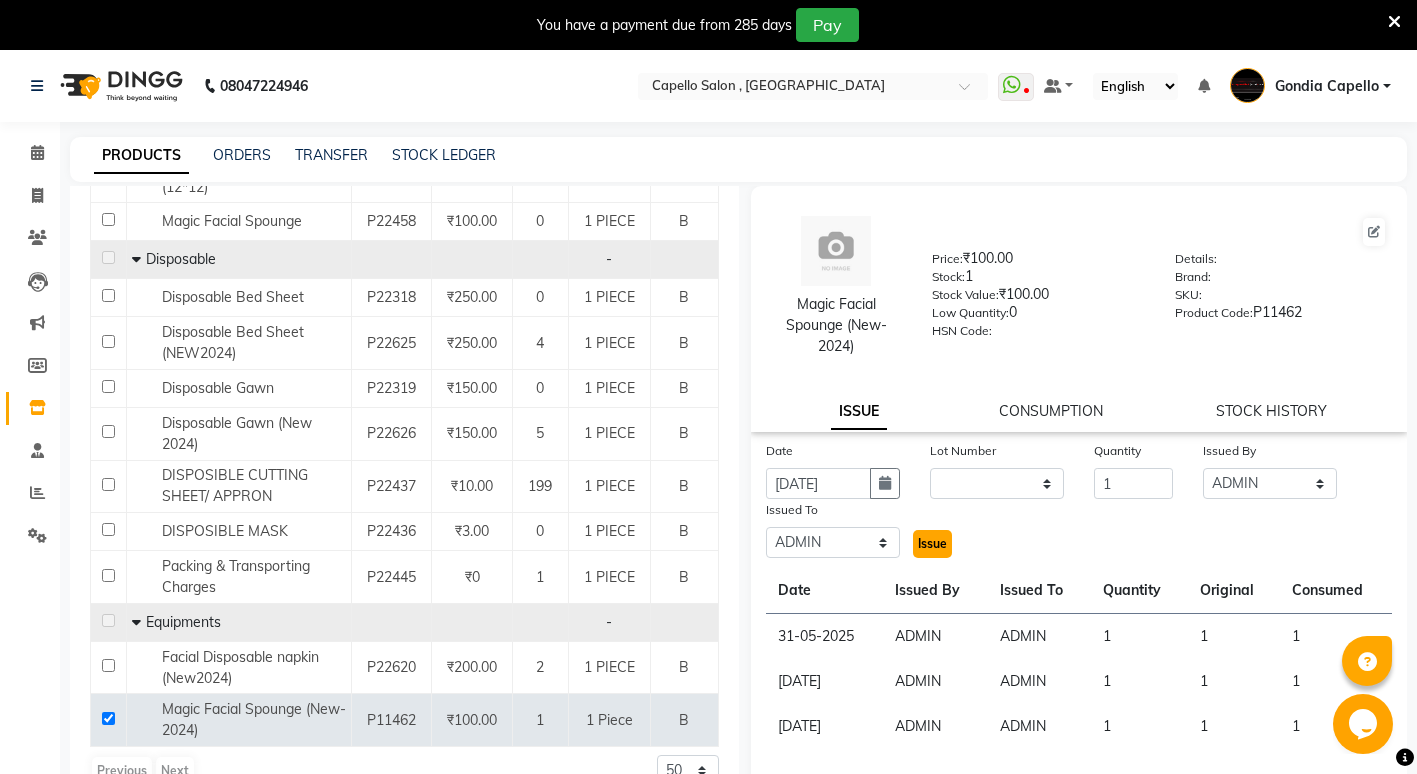 click on "Issue" 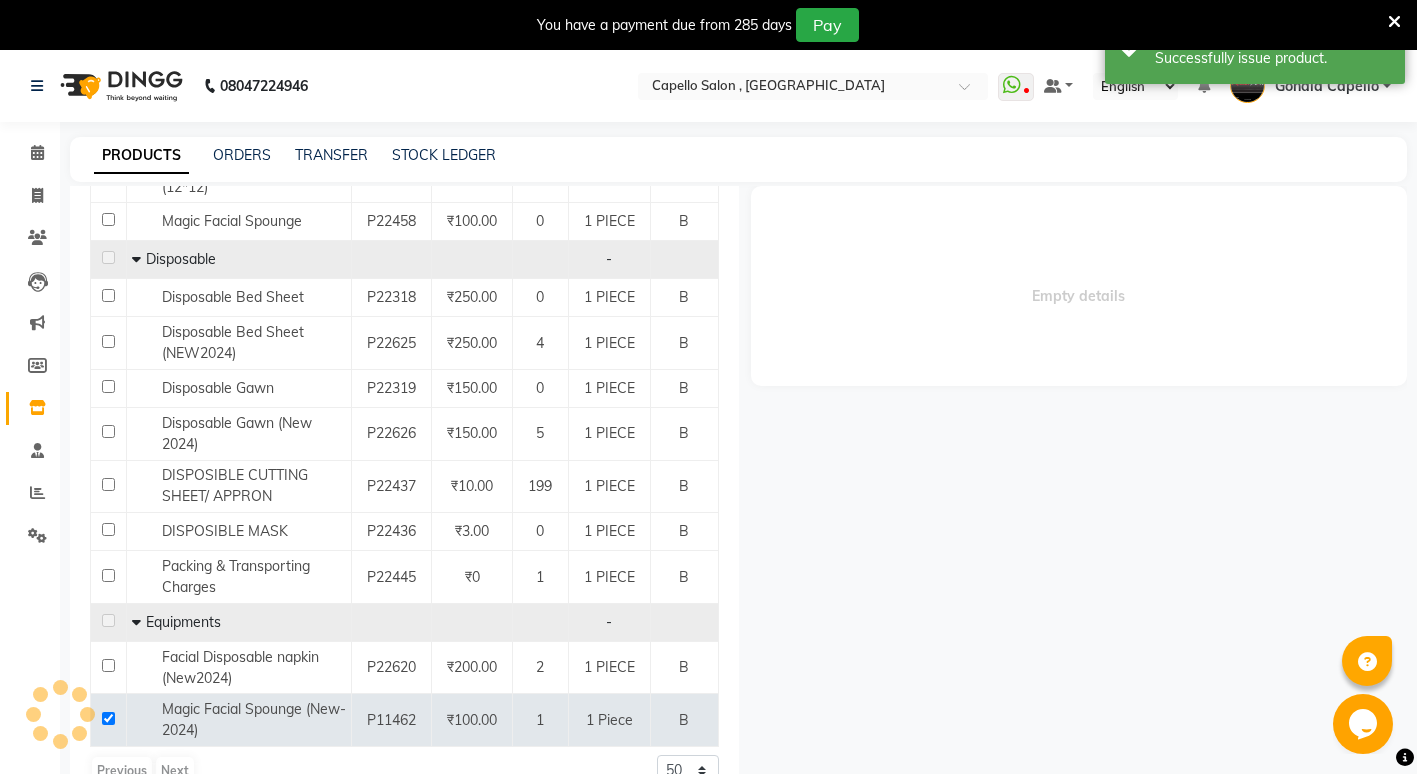 select 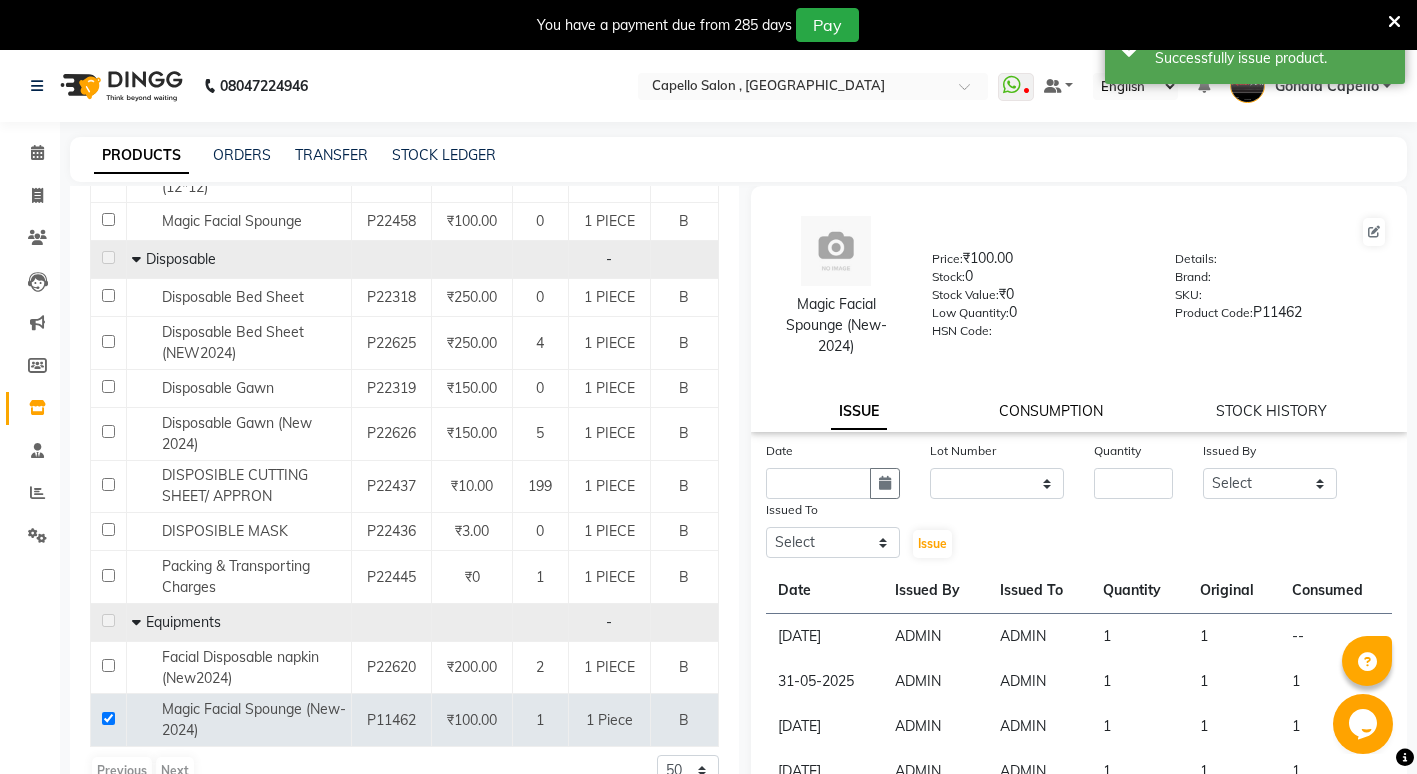 click on "CONSUMPTION" 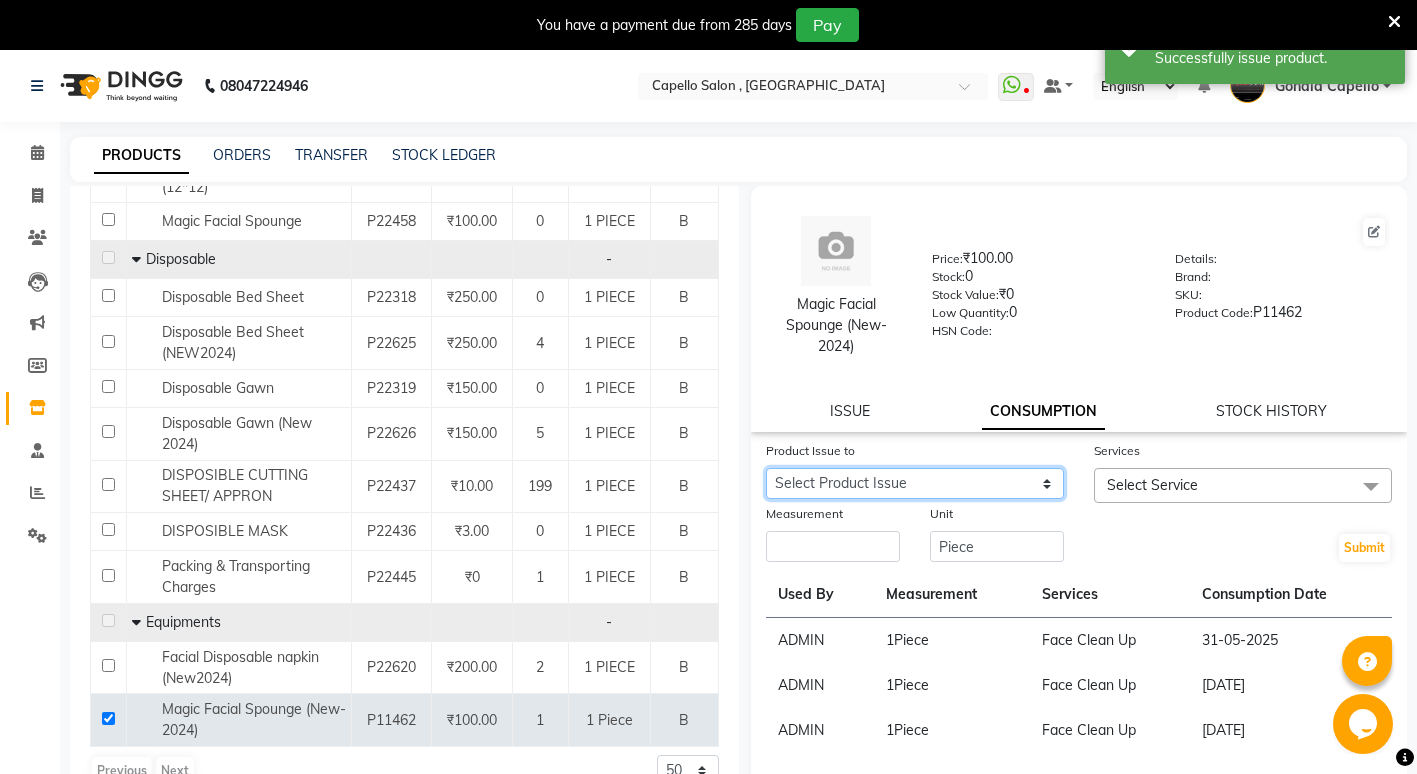 click on "Select Product Issue 2025-07-13, Issued to: ADMIN, Balance: 1" 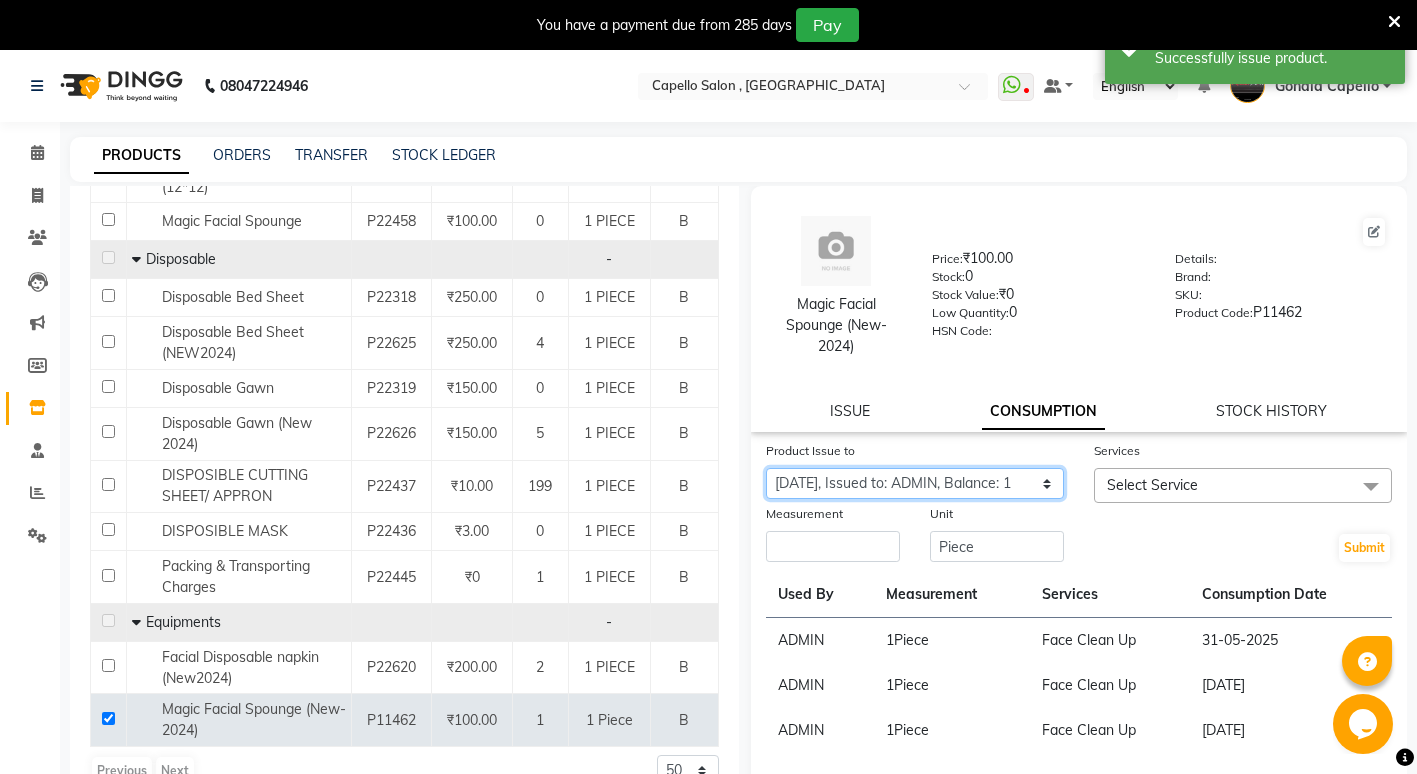 click on "Select Product Issue 2025-07-13, Issued to: ADMIN, Balance: 1" 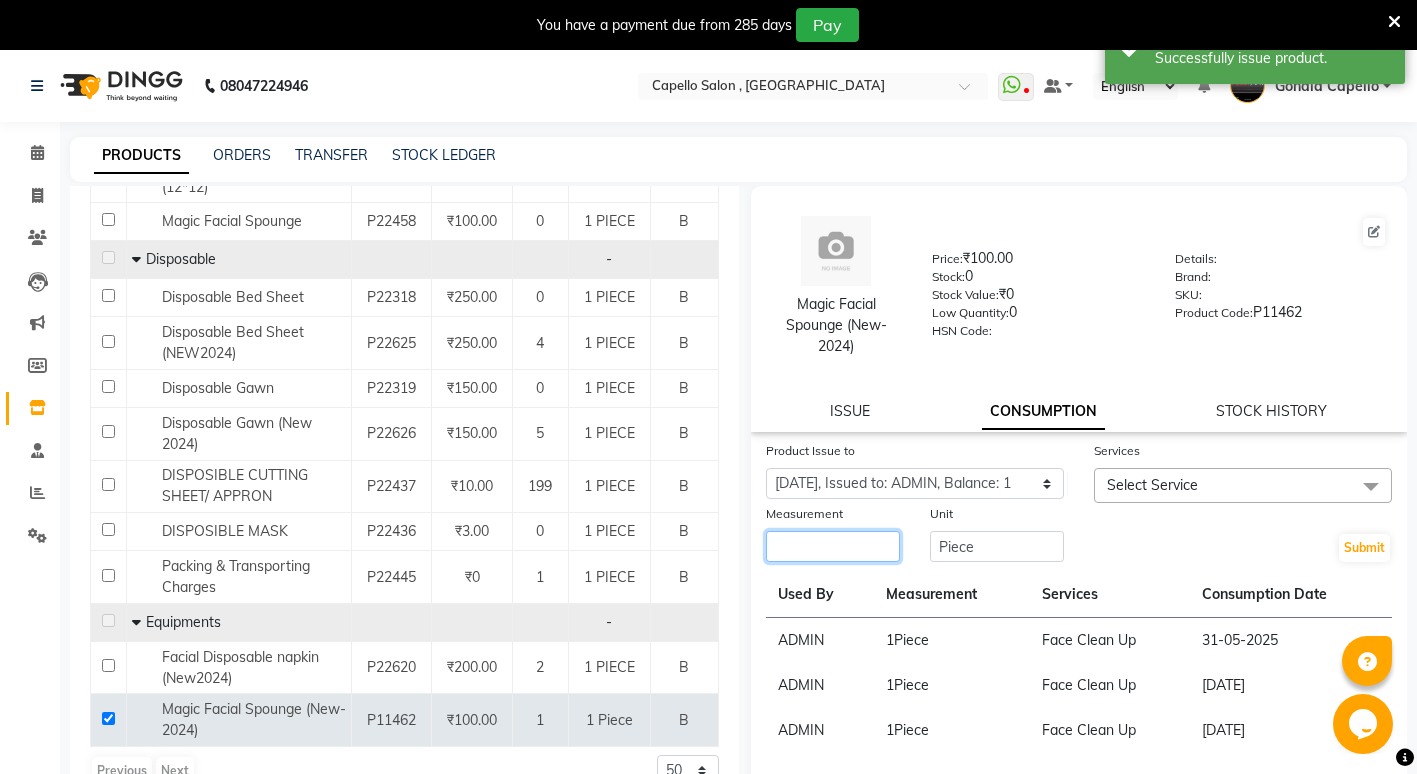 click 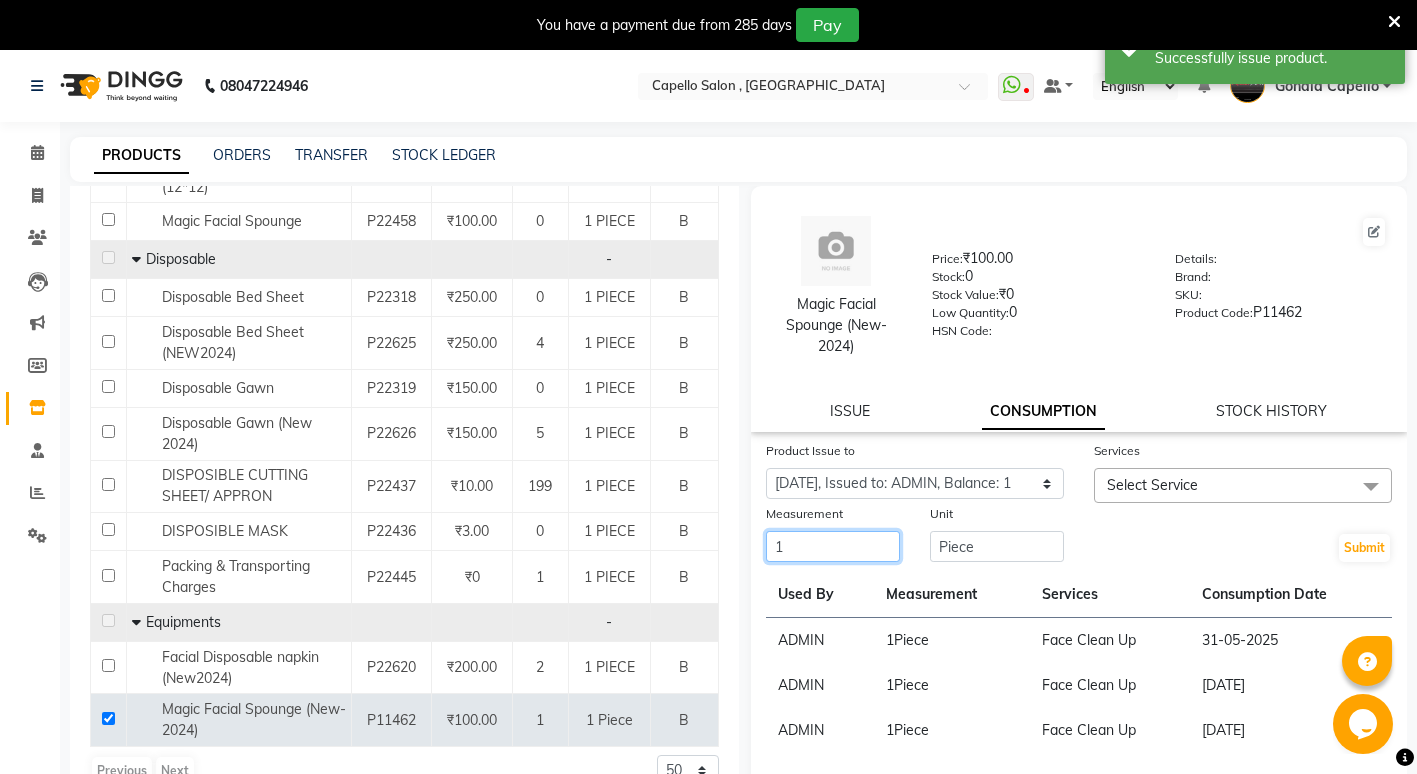 type on "1" 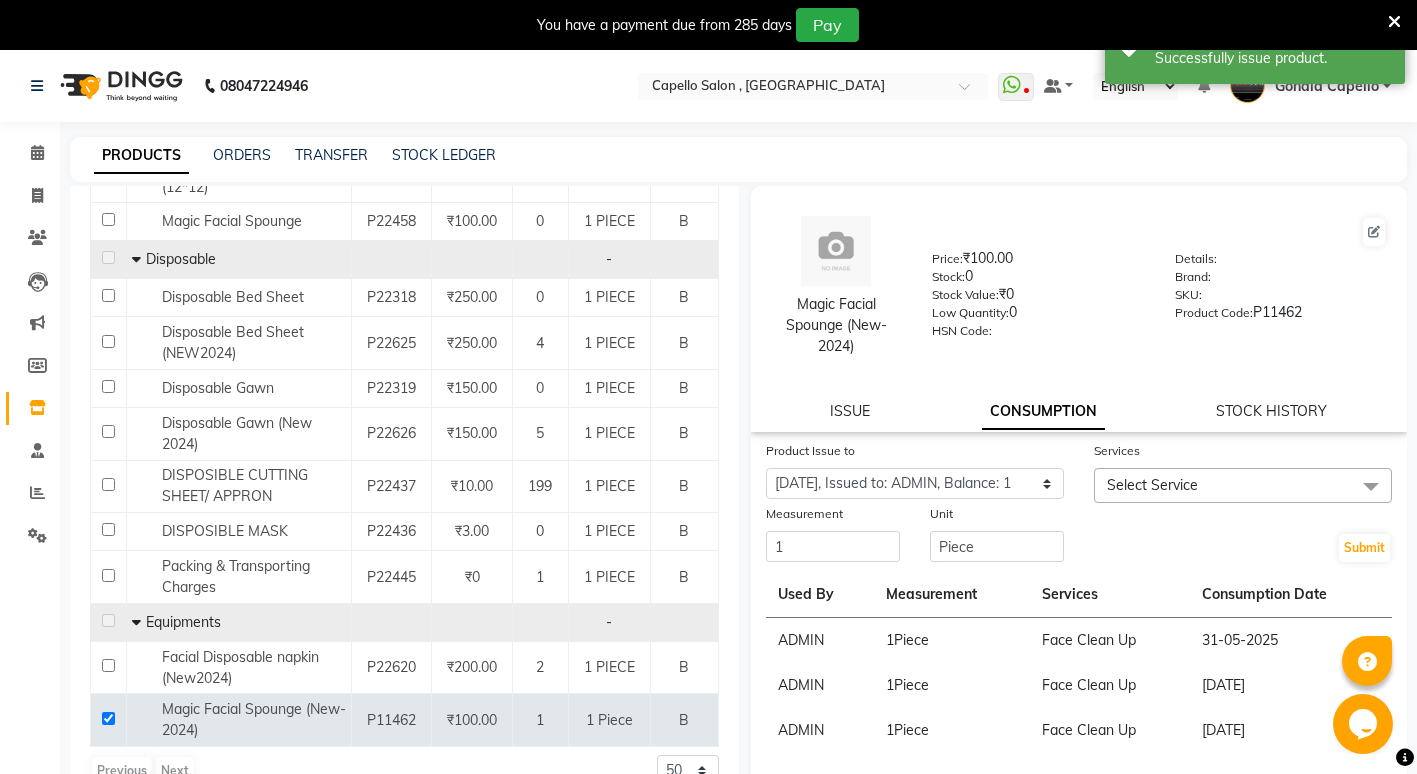 click on "Select Service" 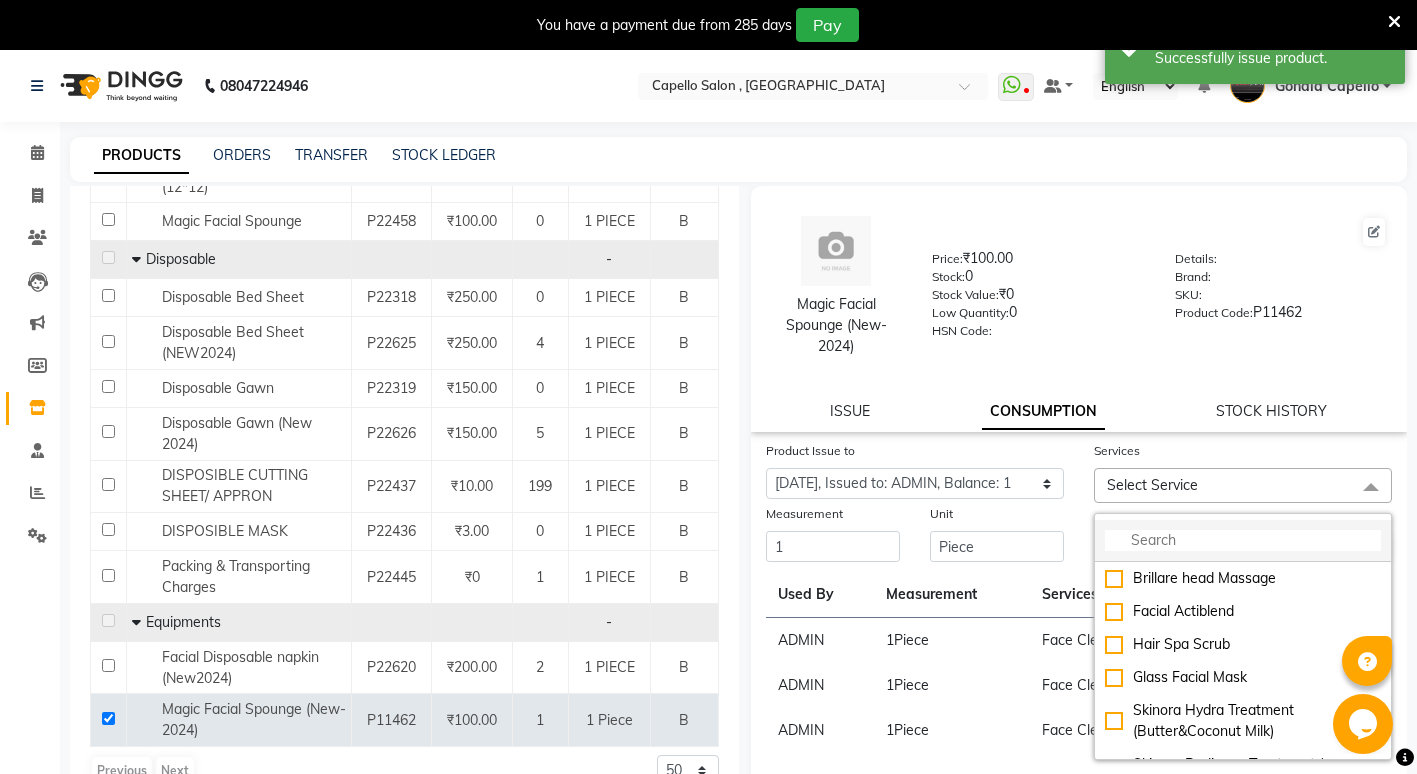 click 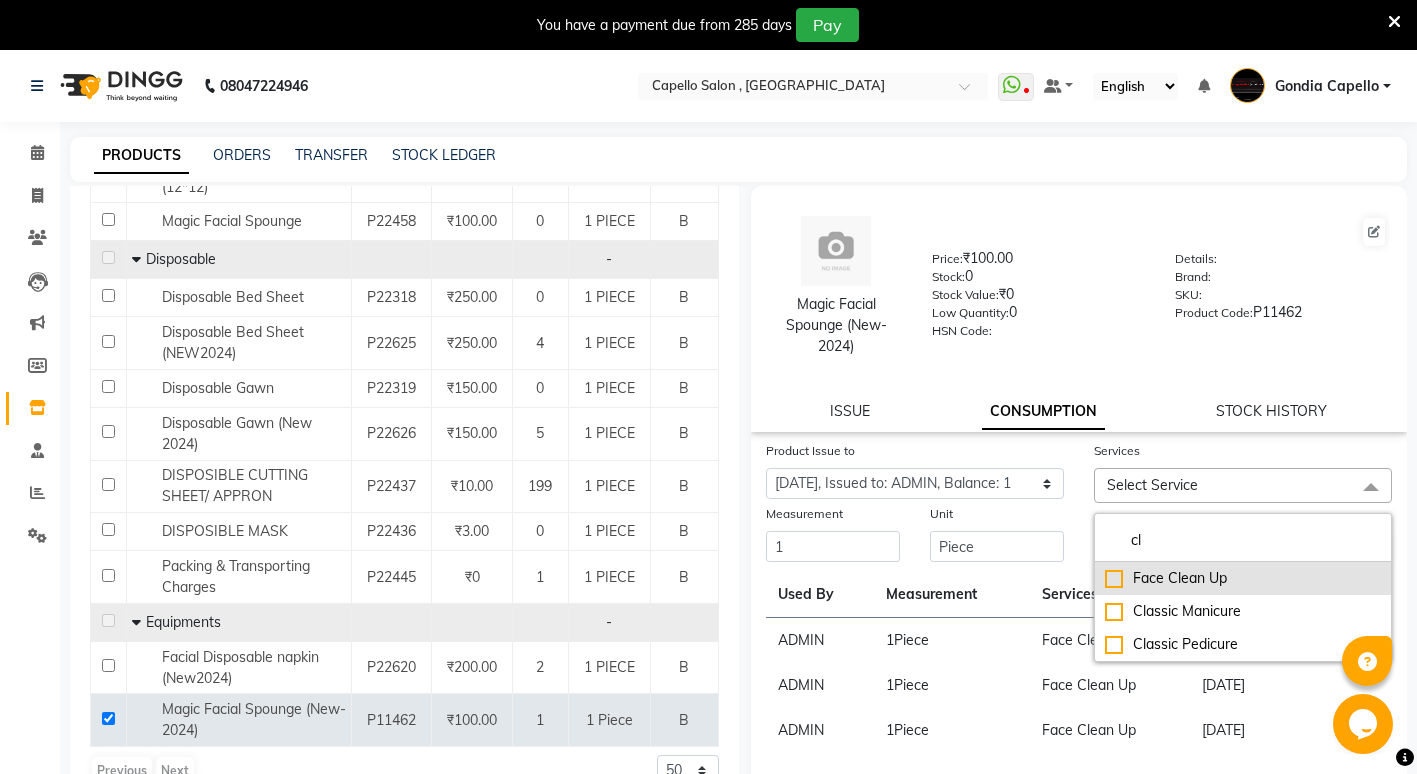 type on "cl" 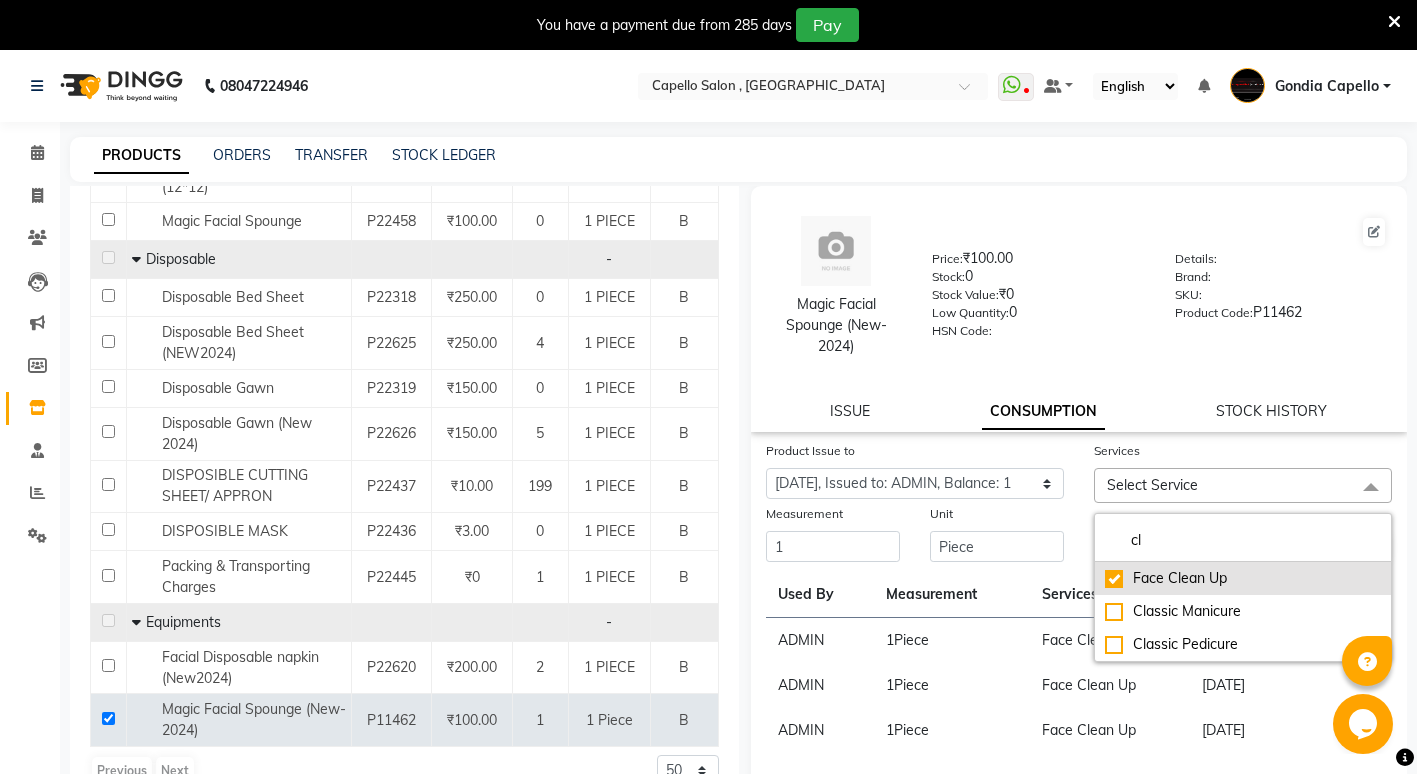 checkbox on "true" 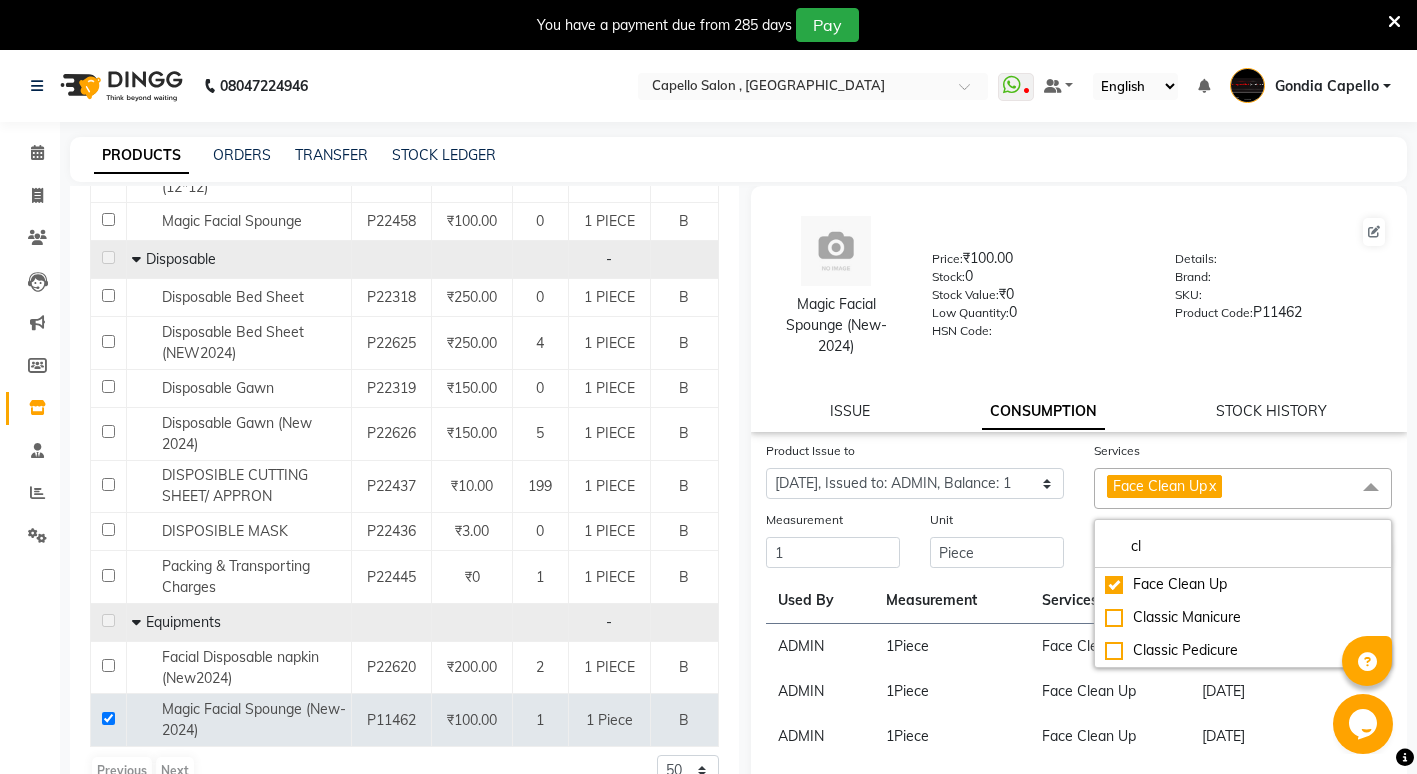 click on "Stock:   0" 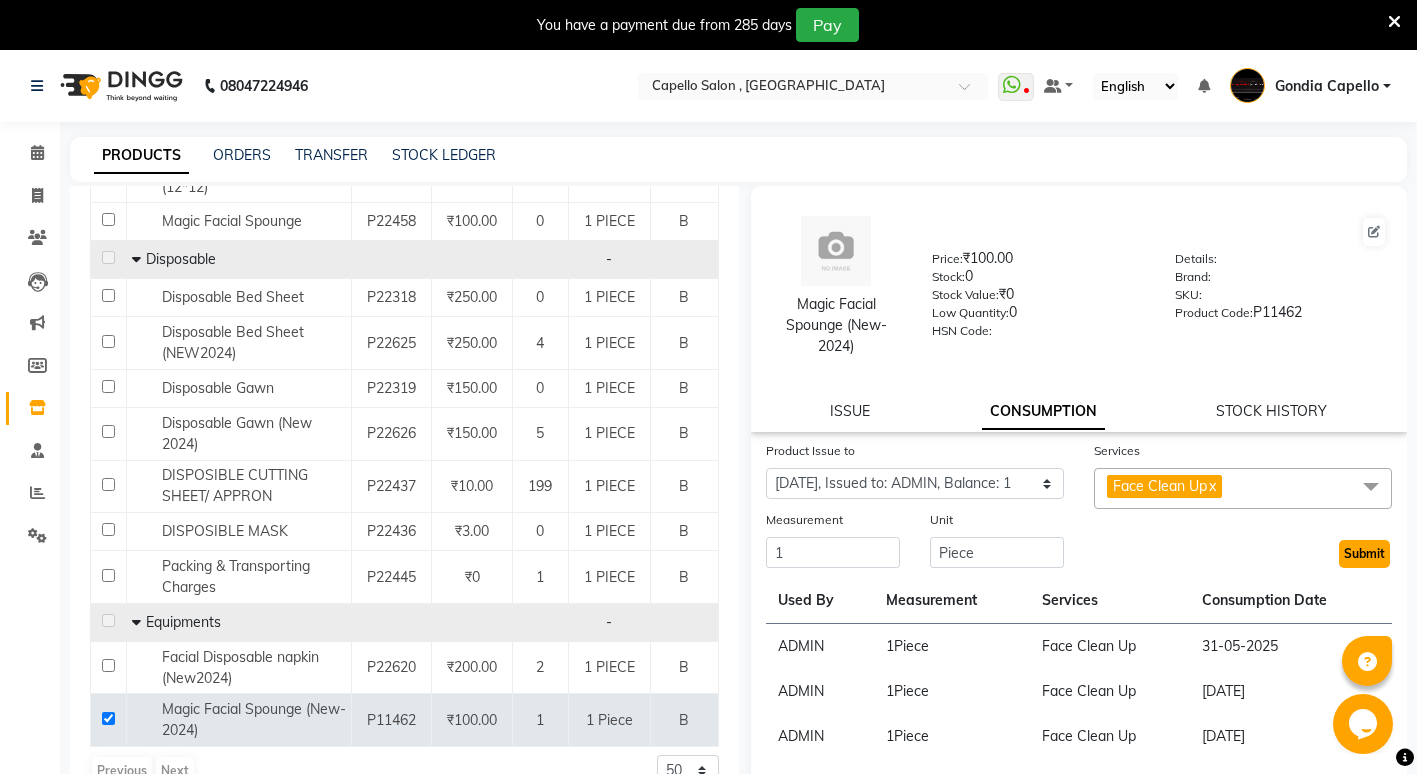 click on "Submit" 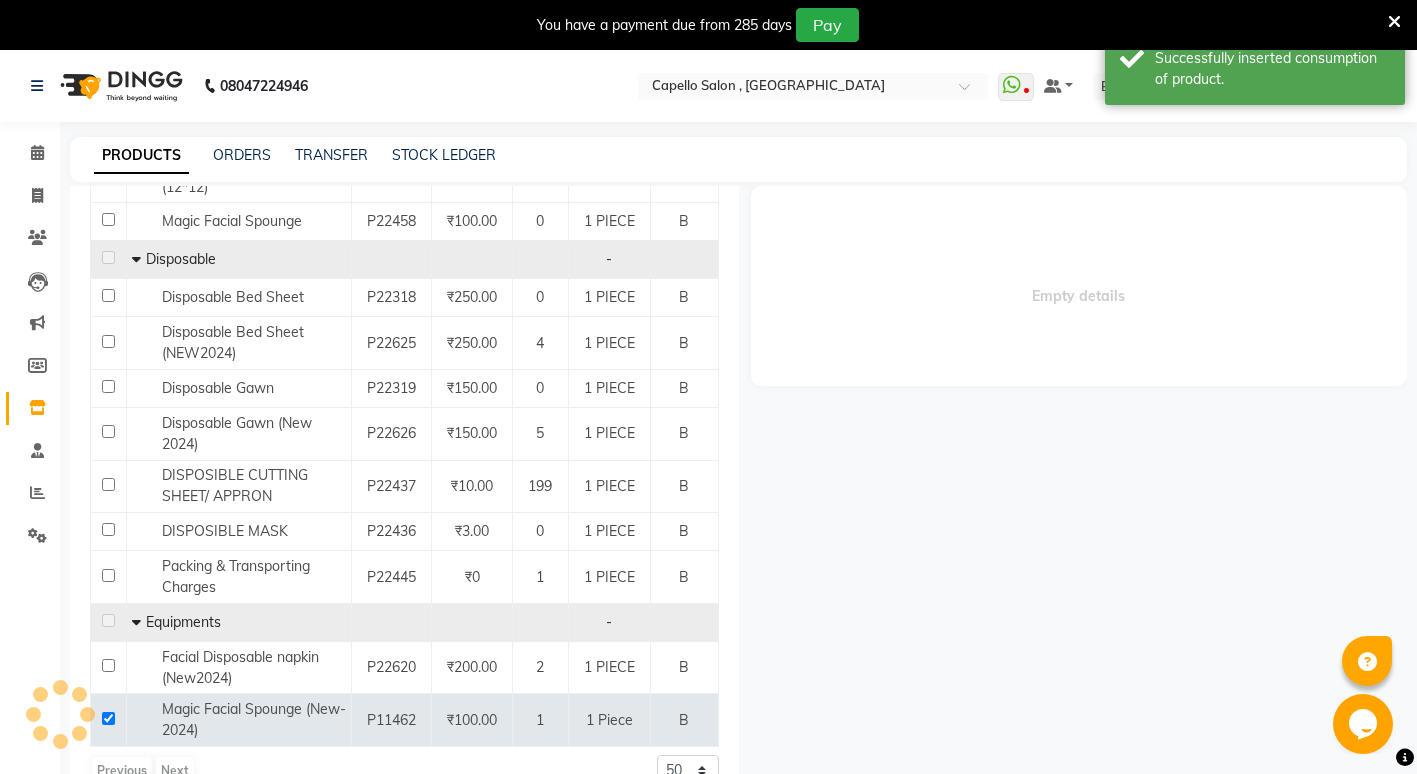 scroll, scrollTop: 0, scrollLeft: 0, axis: both 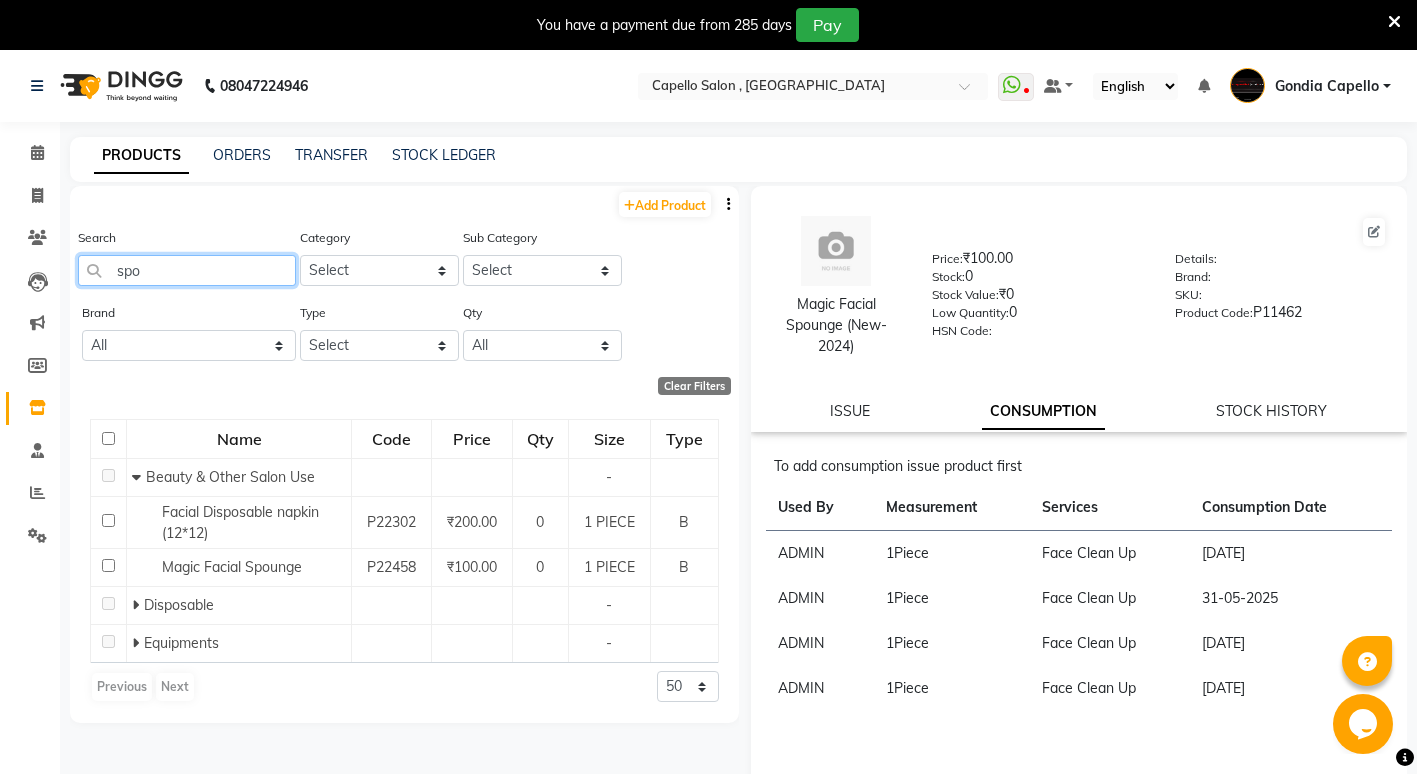 click on "spo" 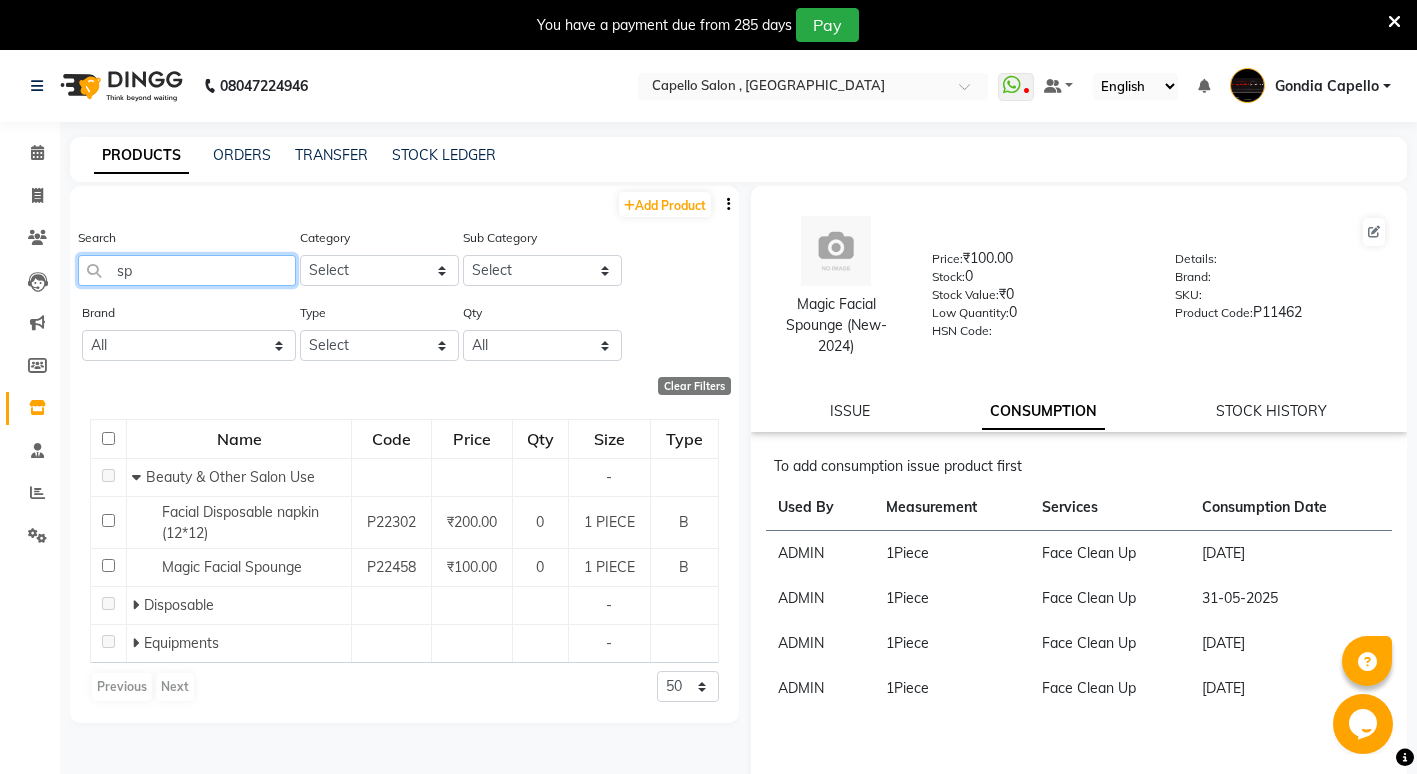 type on "s" 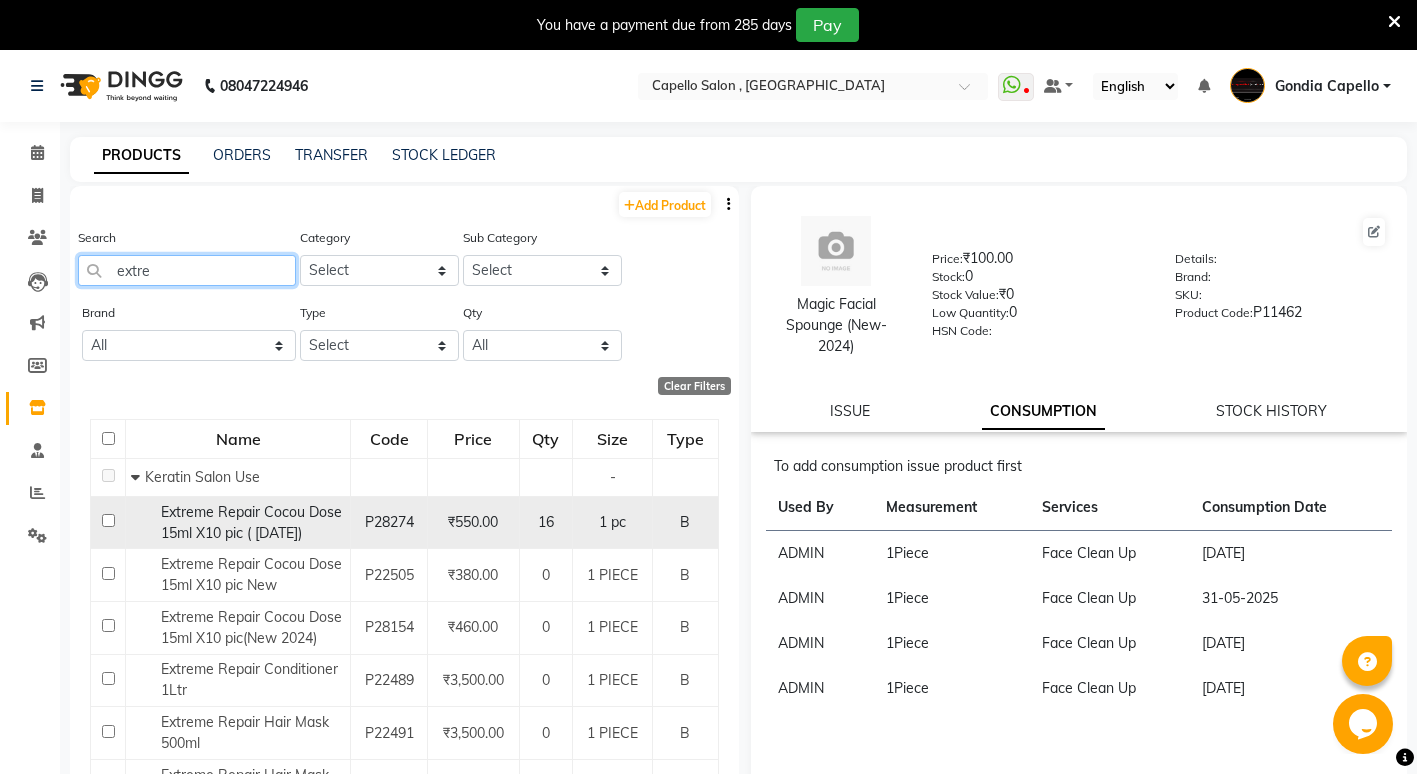 type on "extre" 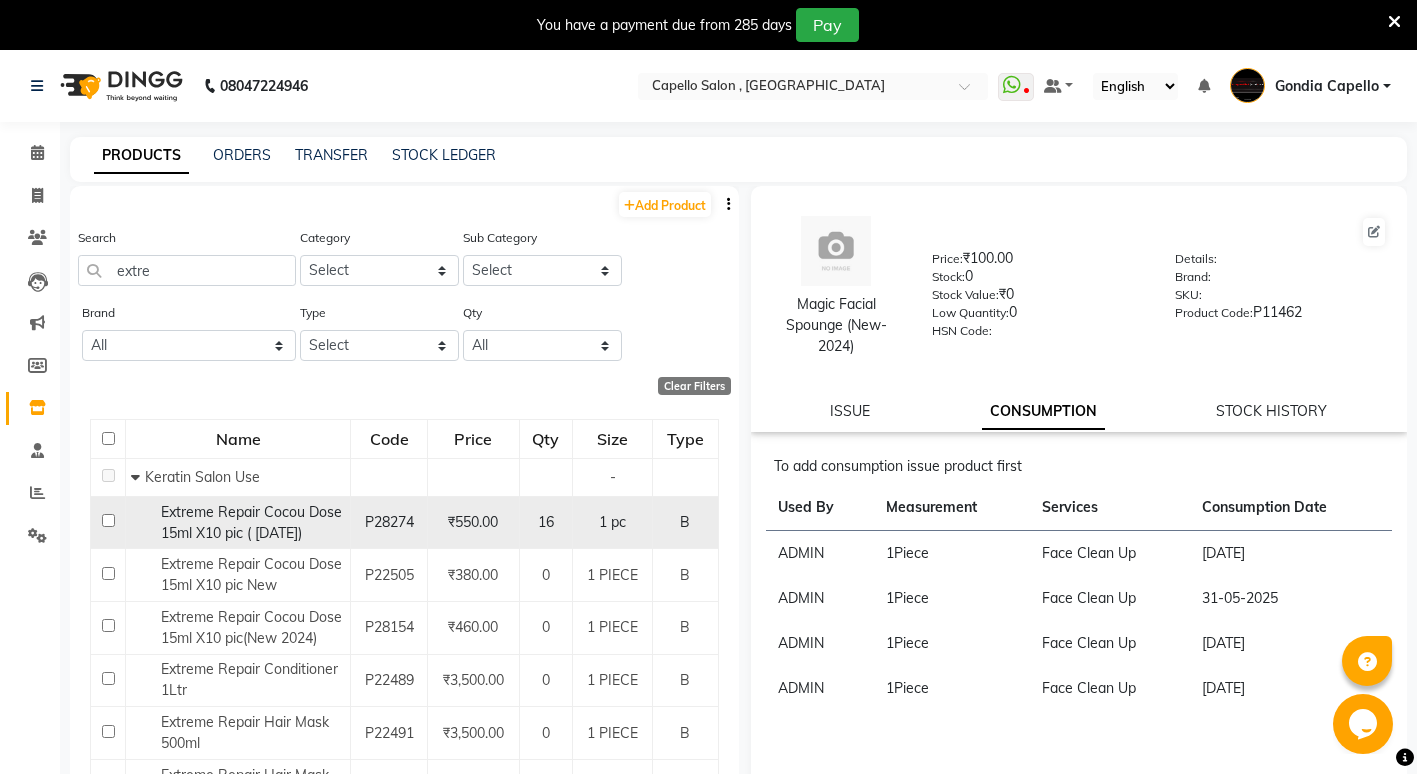click 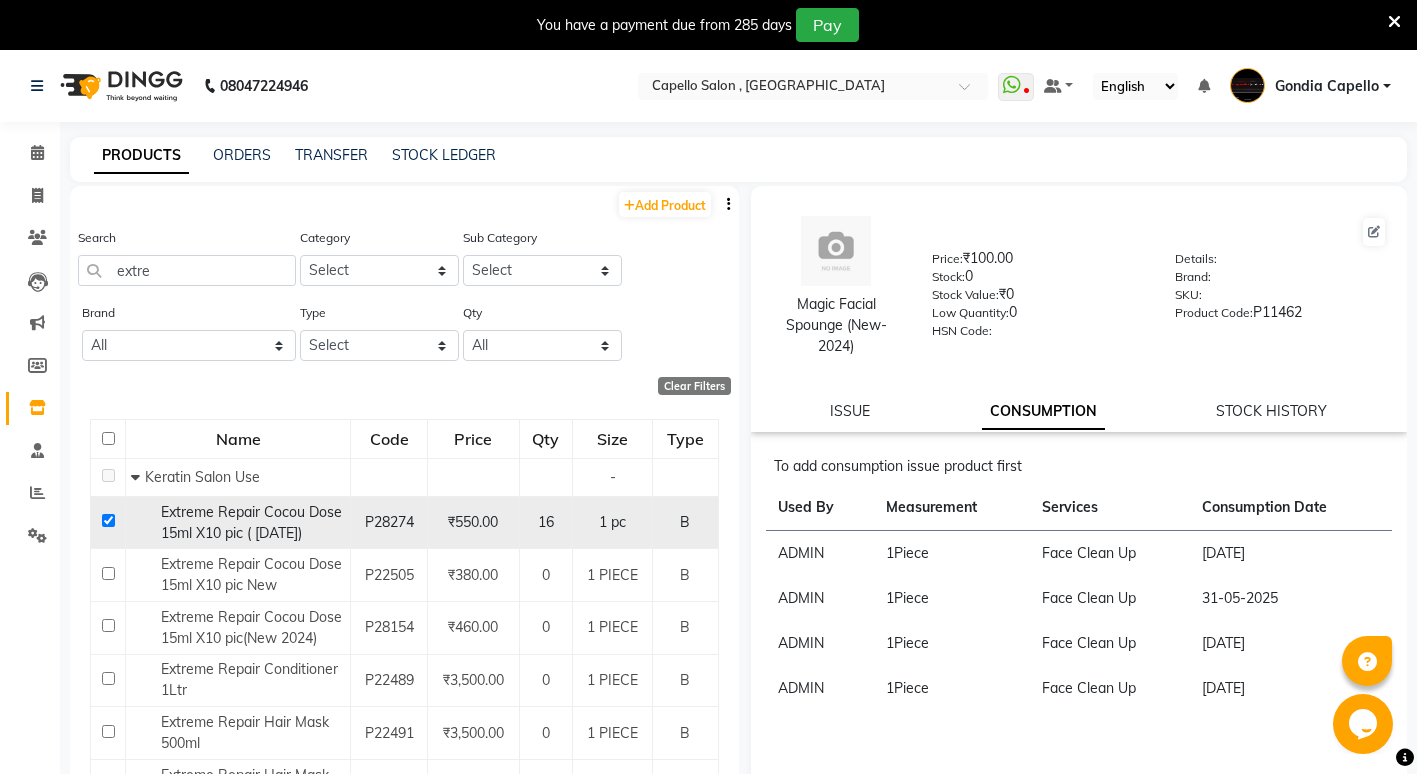 checkbox on "true" 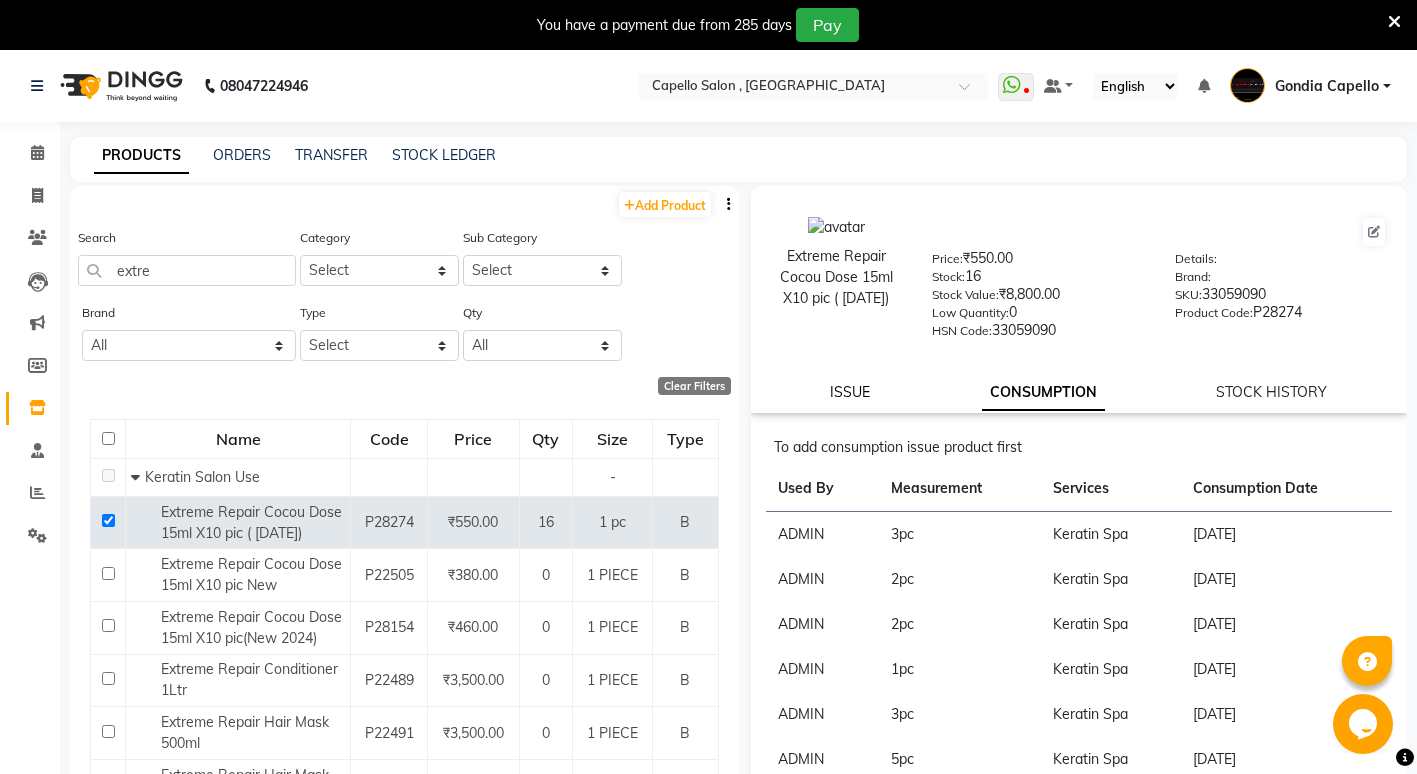 click on "ISSUE" 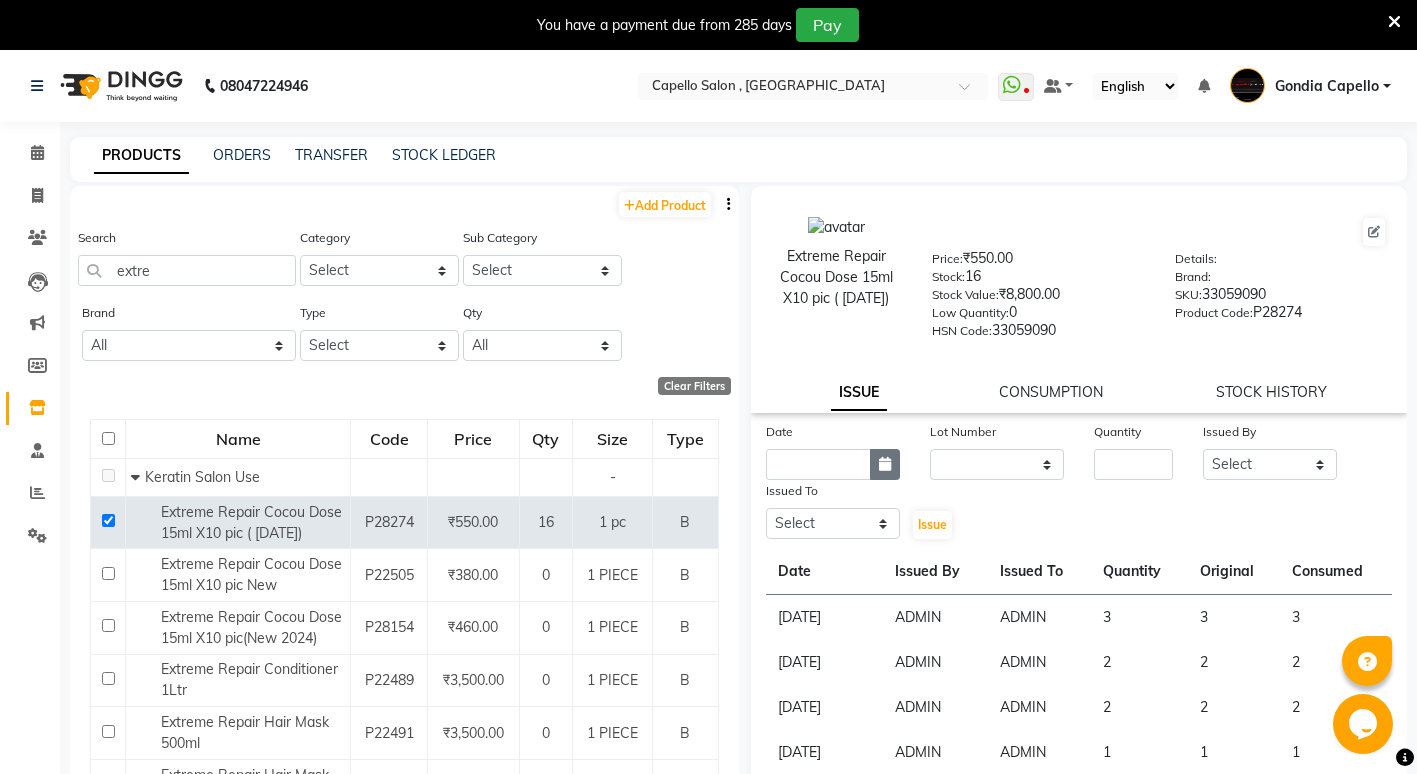 click 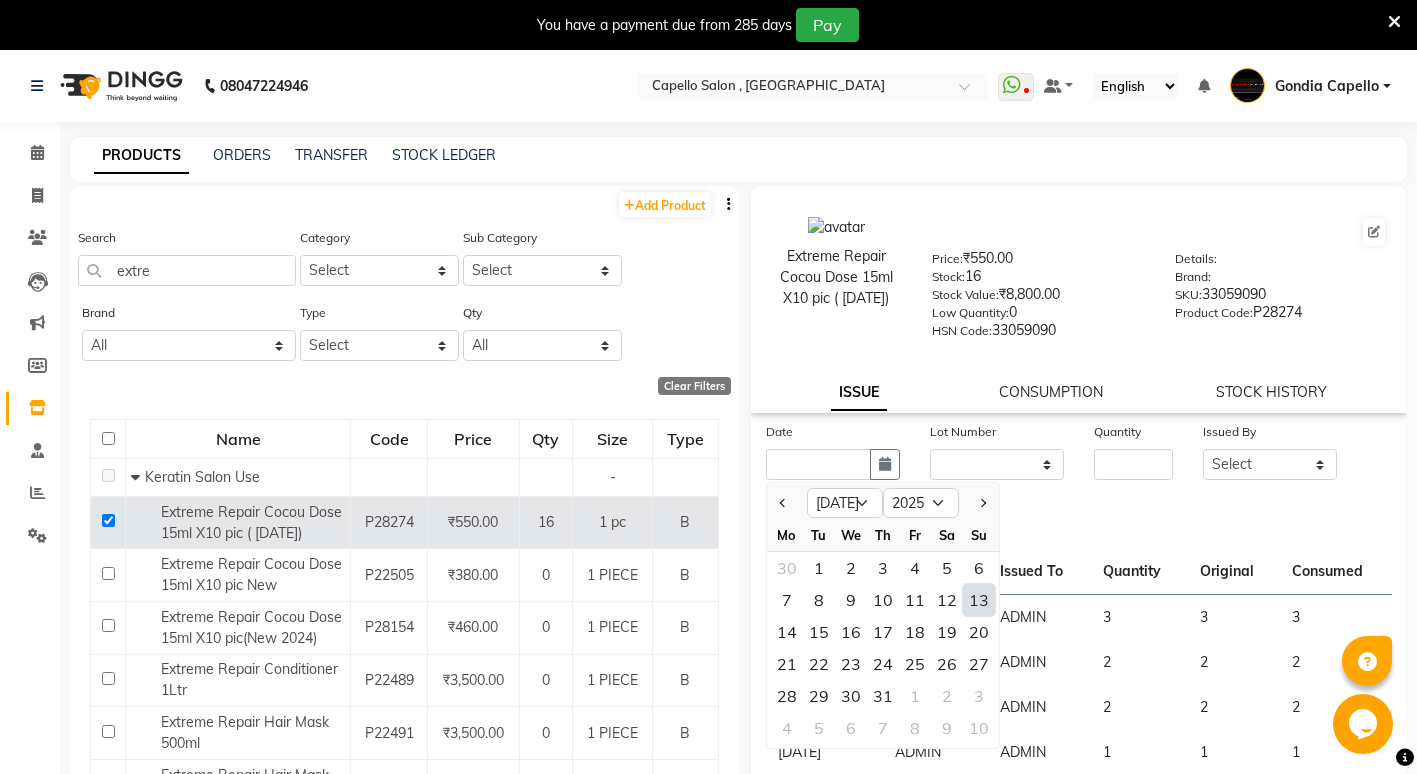 click on "13" 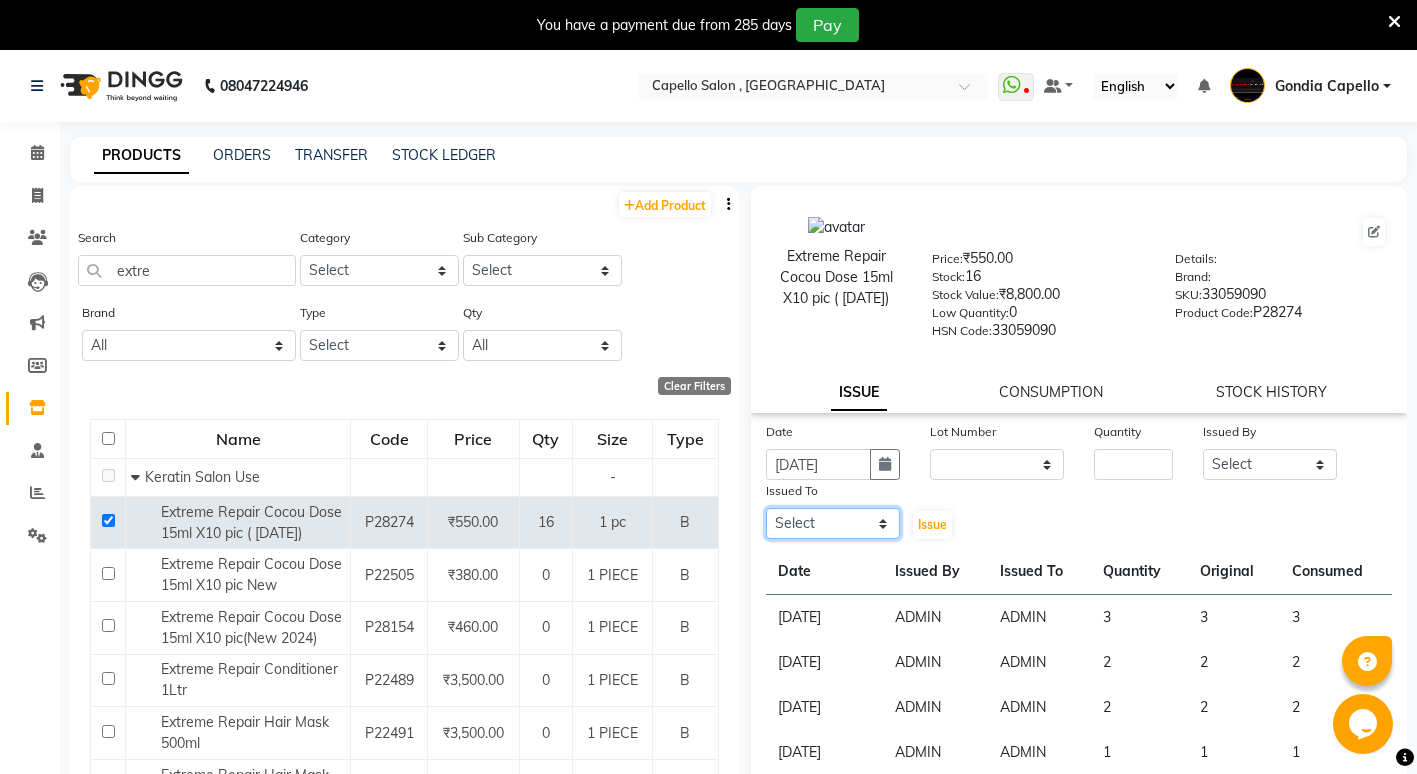 click on "Select ADMIN ANIKET BAGDE BHASKAR KAWDE GAURAV KHOBRAGADE Gondia Capello NIKHIL KANETKAR  NITIN TANDE priyanshi yewatkar Rahul Suryawanshi SHUBHANGI BANSOD Uma Khandare (M) YAKSHITA KURVE" 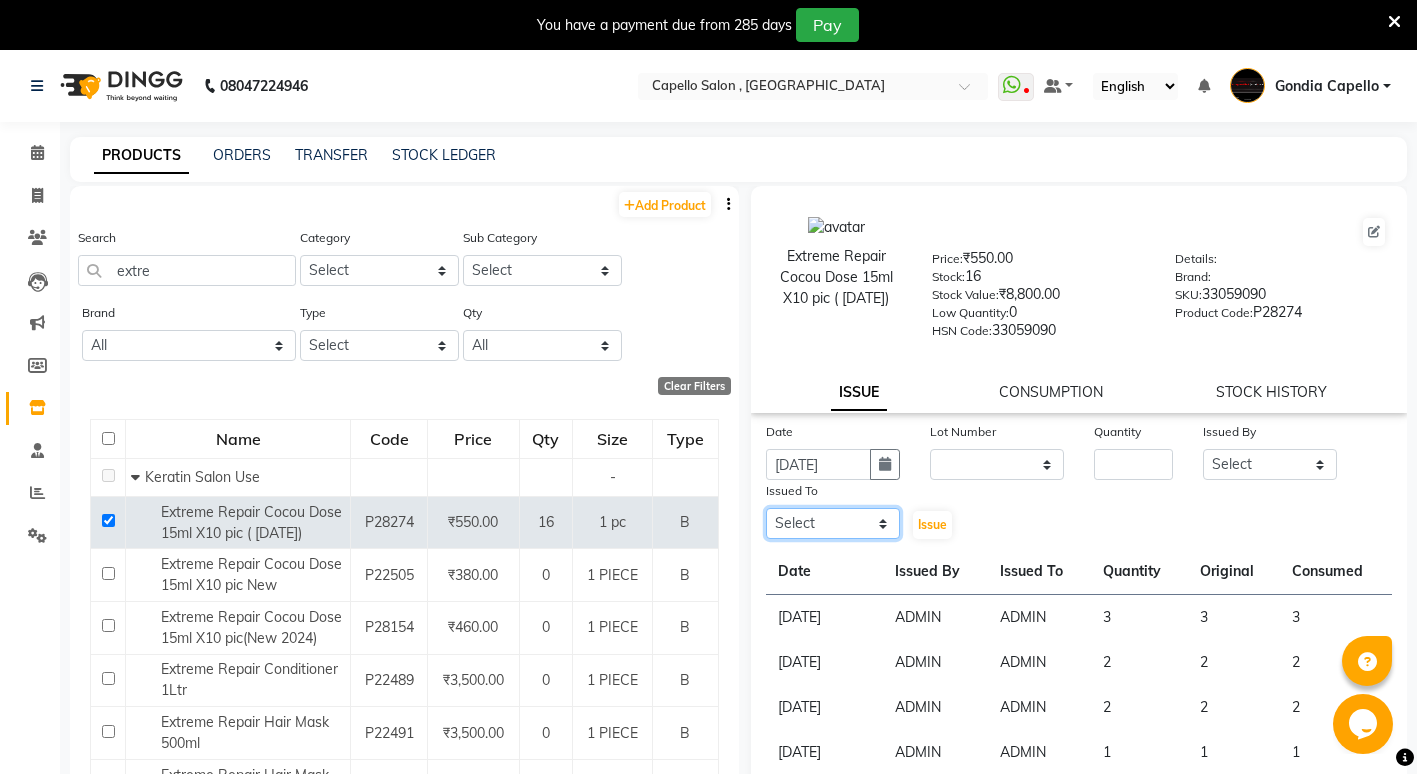 select on "14667" 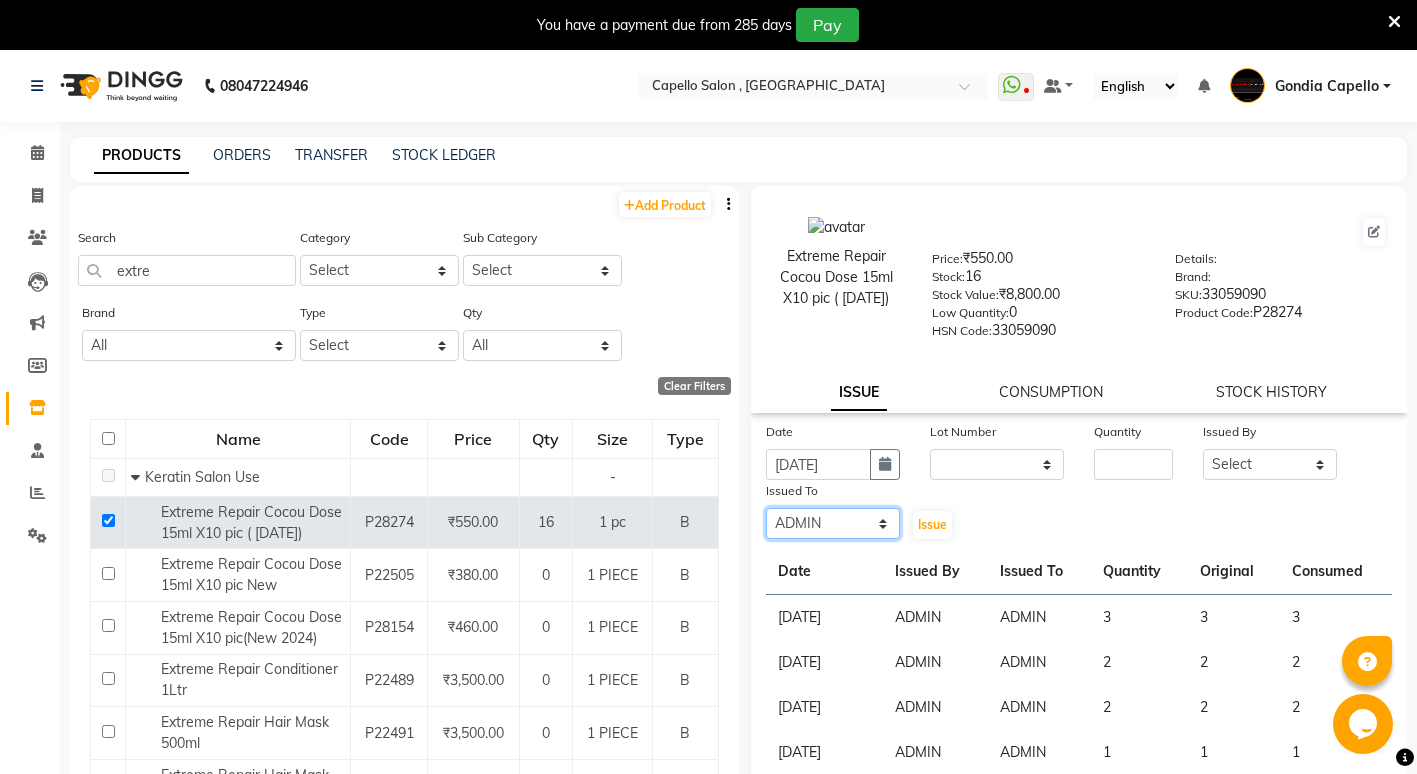 click on "Select ADMIN ANIKET BAGDE BHASKAR KAWDE GAURAV KHOBRAGADE Gondia Capello NIKHIL KANETKAR  NITIN TANDE priyanshi yewatkar Rahul Suryawanshi SHUBHANGI BANSOD Uma Khandare (M) YAKSHITA KURVE" 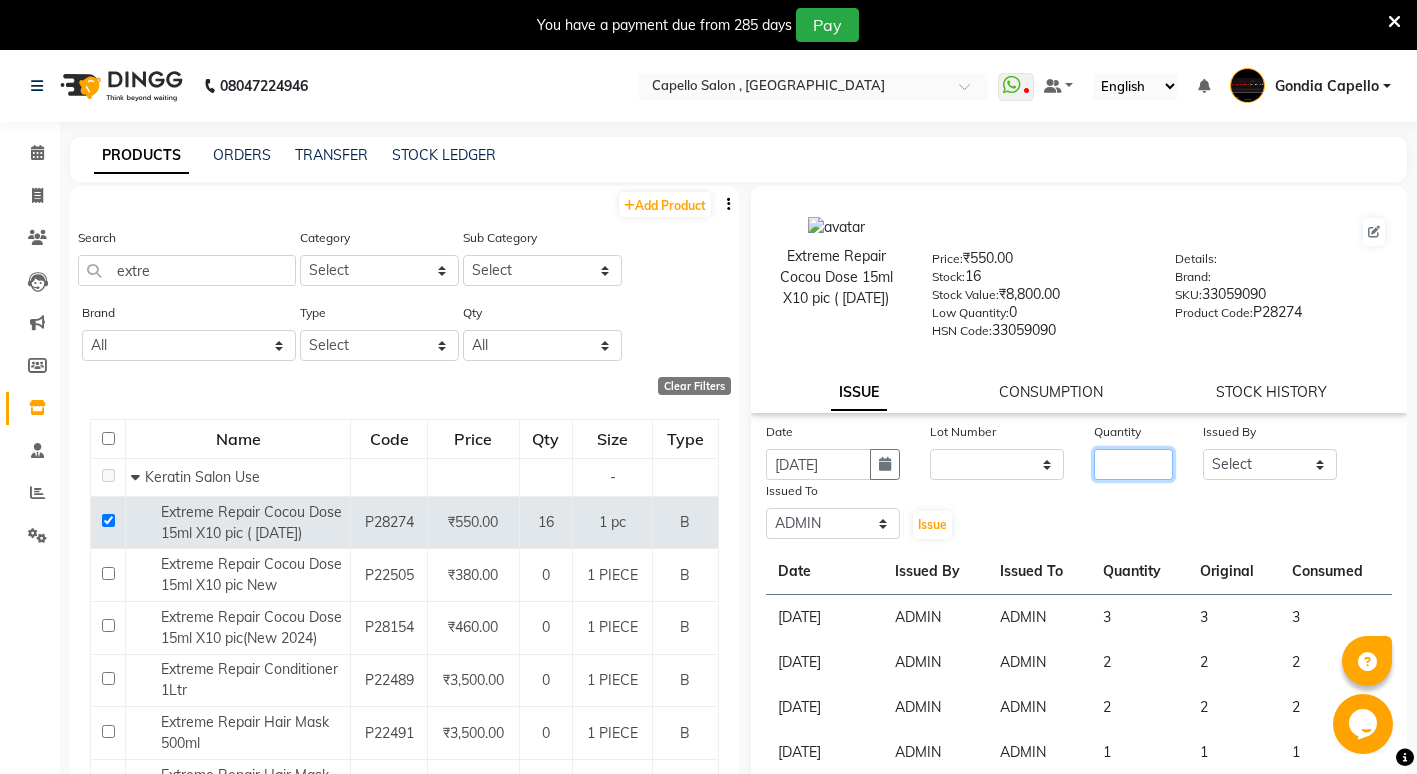 click 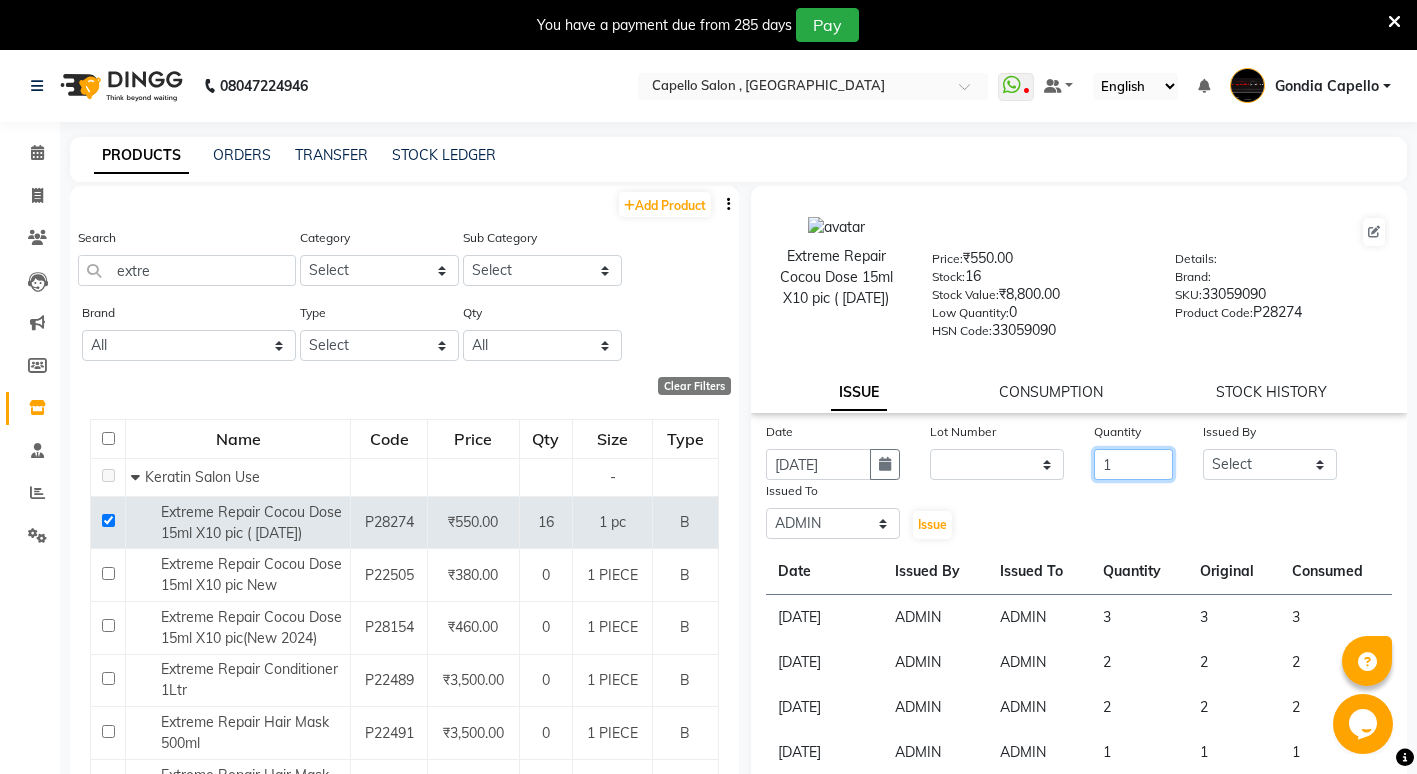 type on "1" 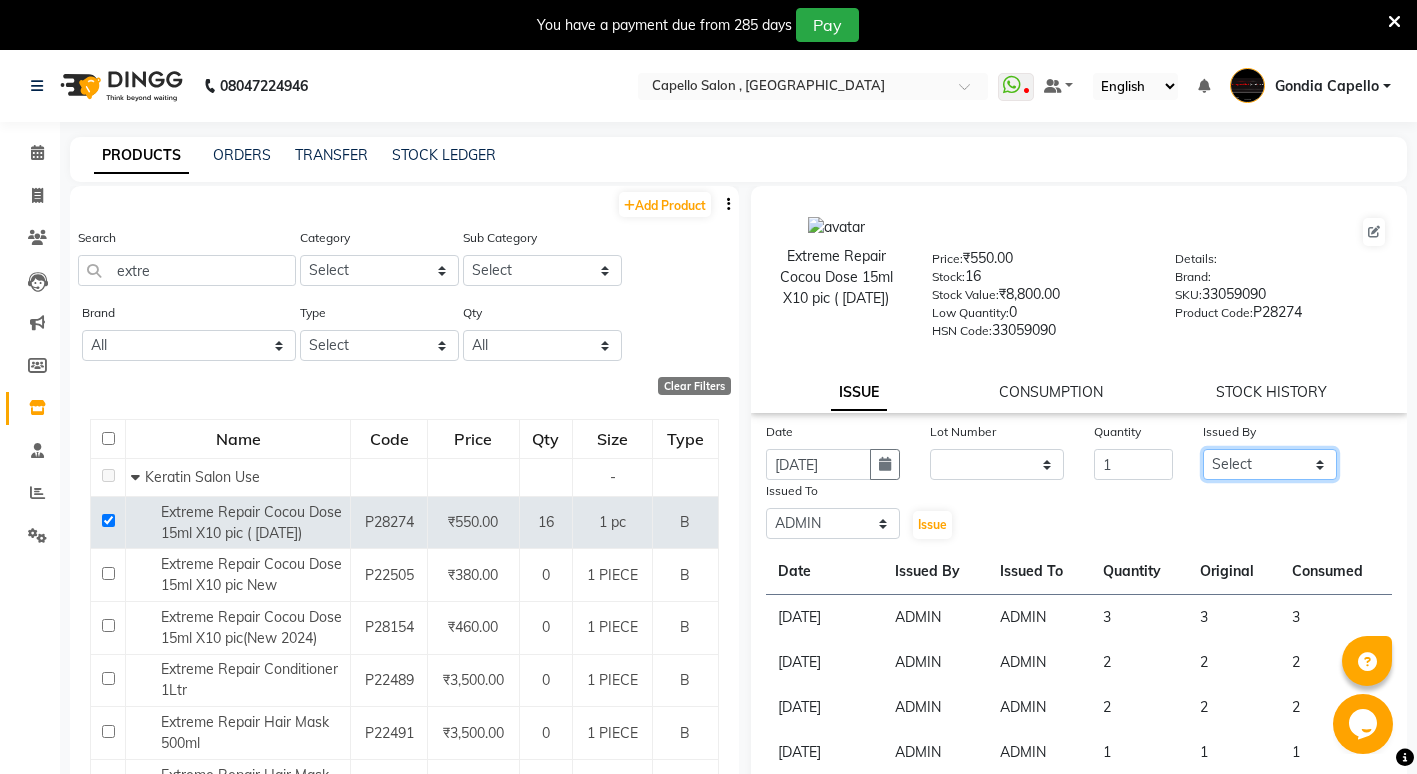click on "Select ADMIN ANIKET BAGDE BHASKAR KAWDE GAURAV KHOBRAGADE Gondia Capello NIKHIL KANETKAR  NITIN TANDE priyanshi yewatkar Rahul Suryawanshi SHUBHANGI BANSOD Uma Khandare (M) YAKSHITA KURVE" 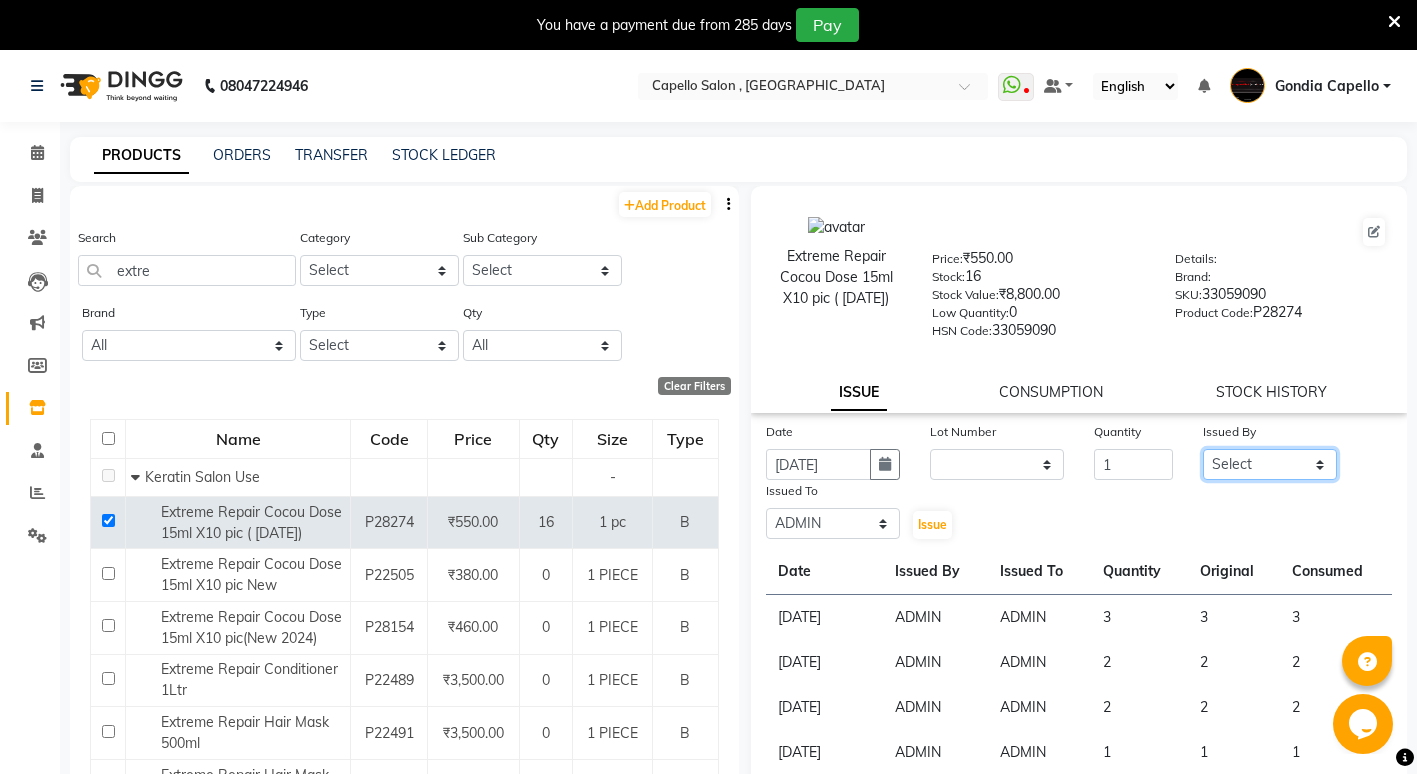 select on "14667" 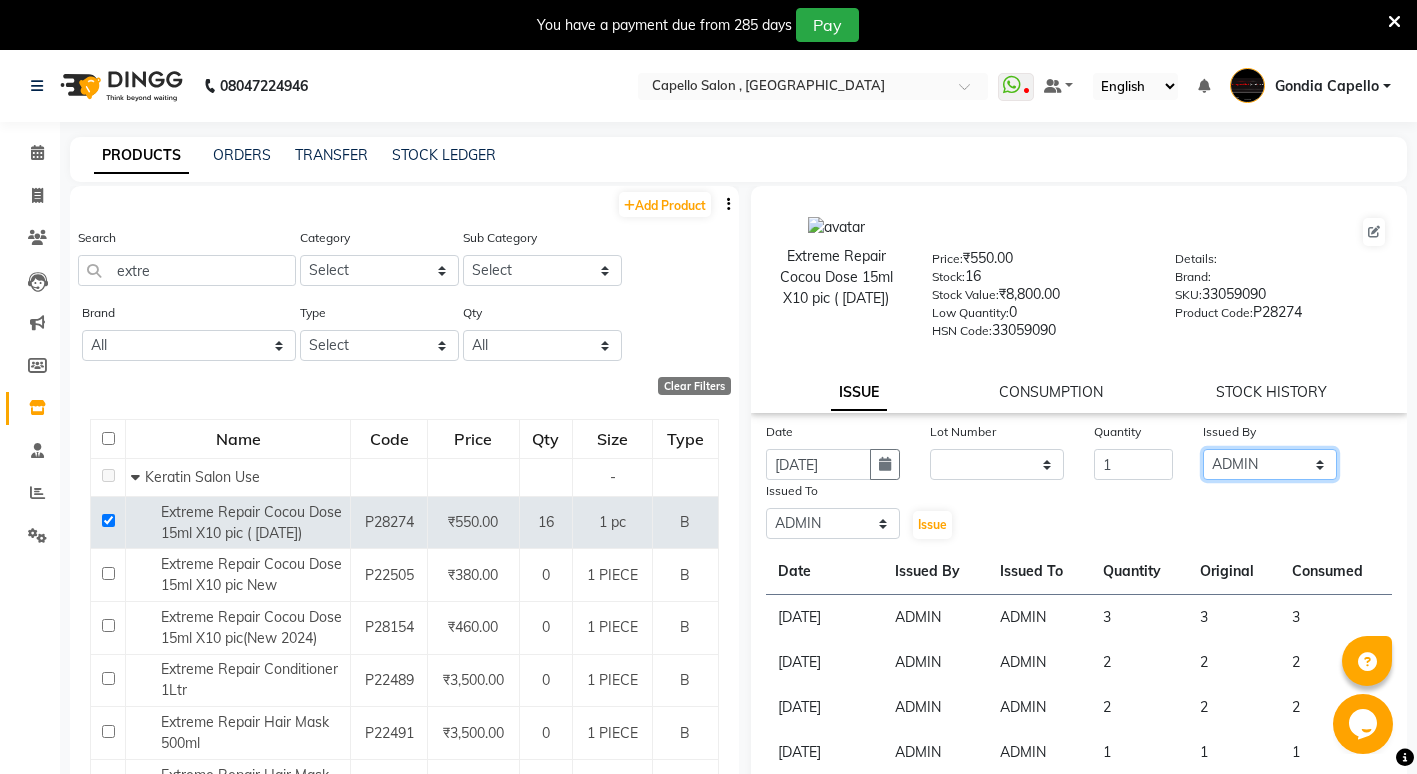 click on "Select ADMIN ANIKET BAGDE BHASKAR KAWDE GAURAV KHOBRAGADE Gondia Capello NIKHIL KANETKAR  NITIN TANDE priyanshi yewatkar Rahul Suryawanshi SHUBHANGI BANSOD Uma Khandare (M) YAKSHITA KURVE" 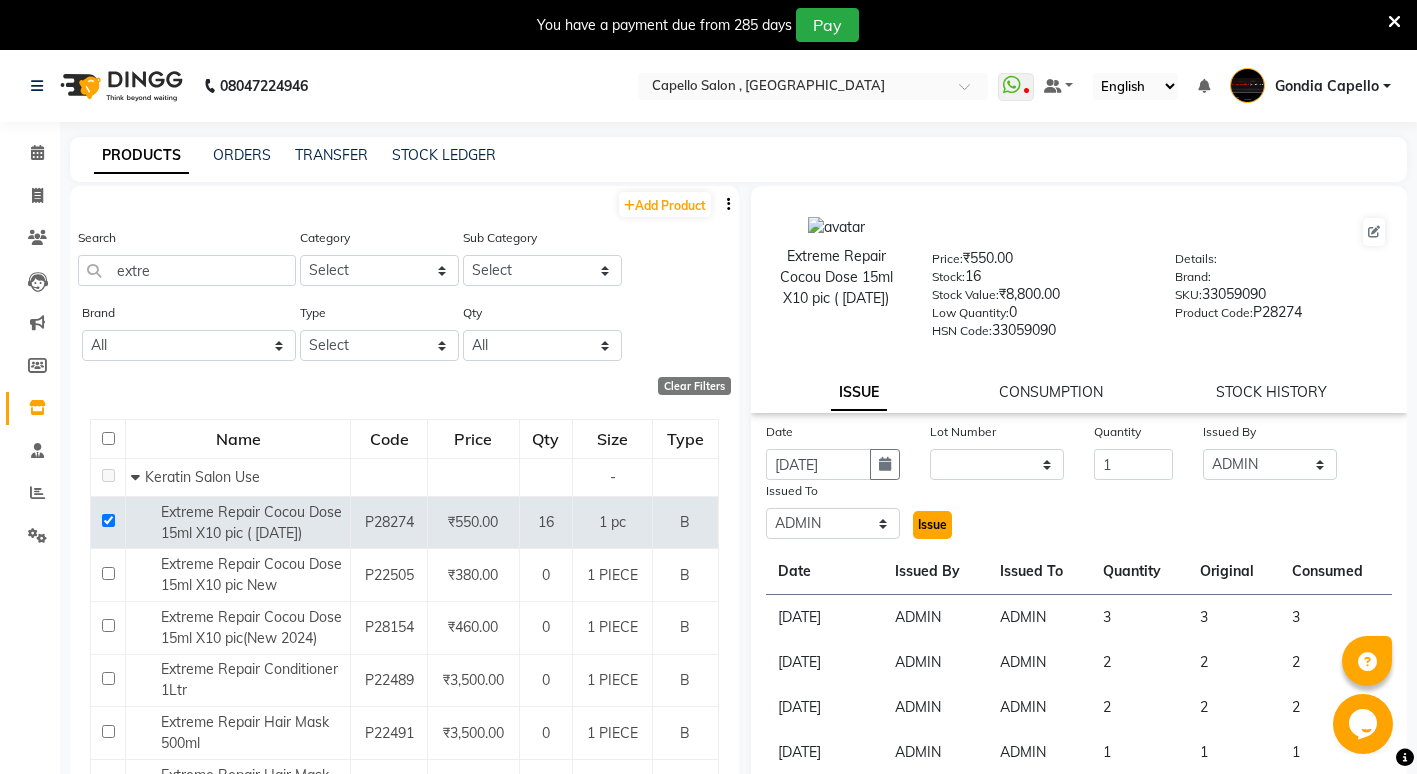 click on "Issue" 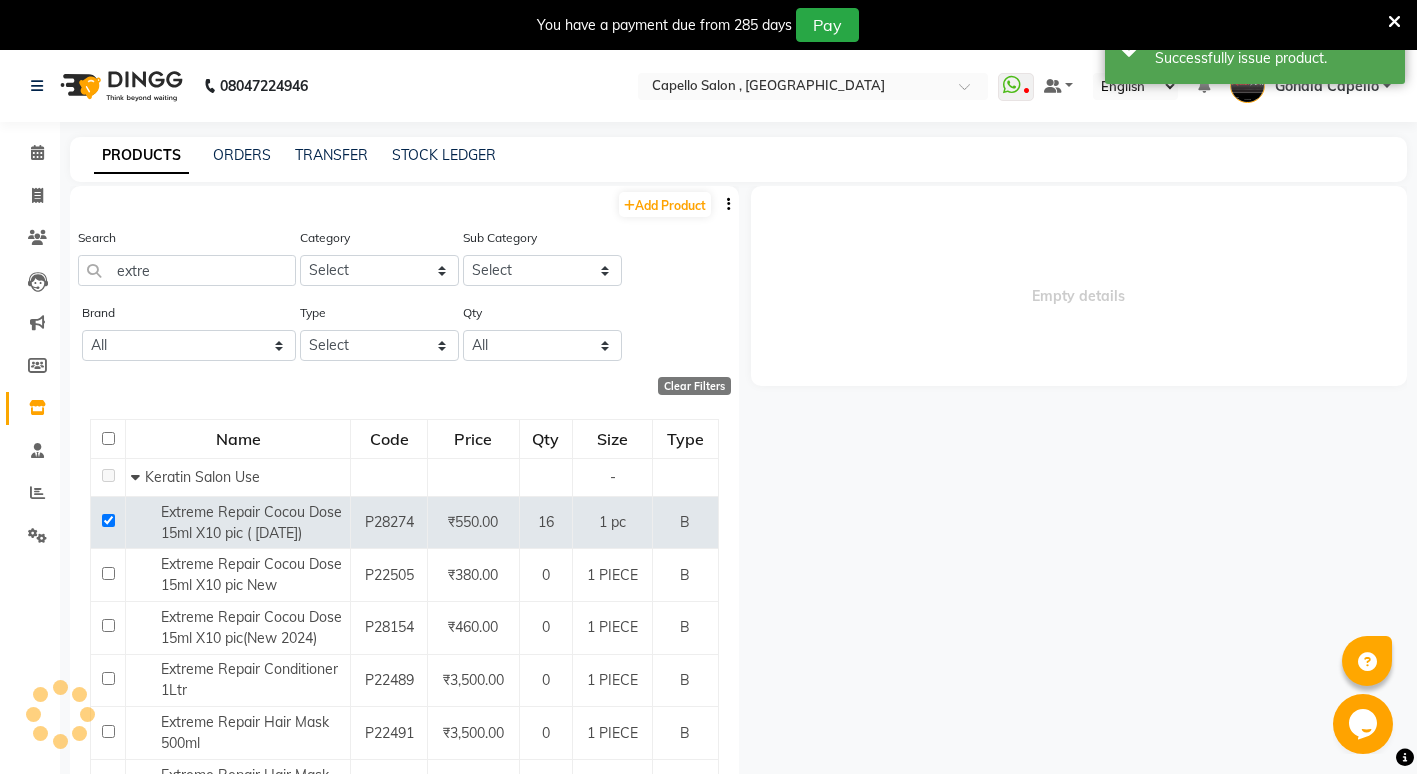 select 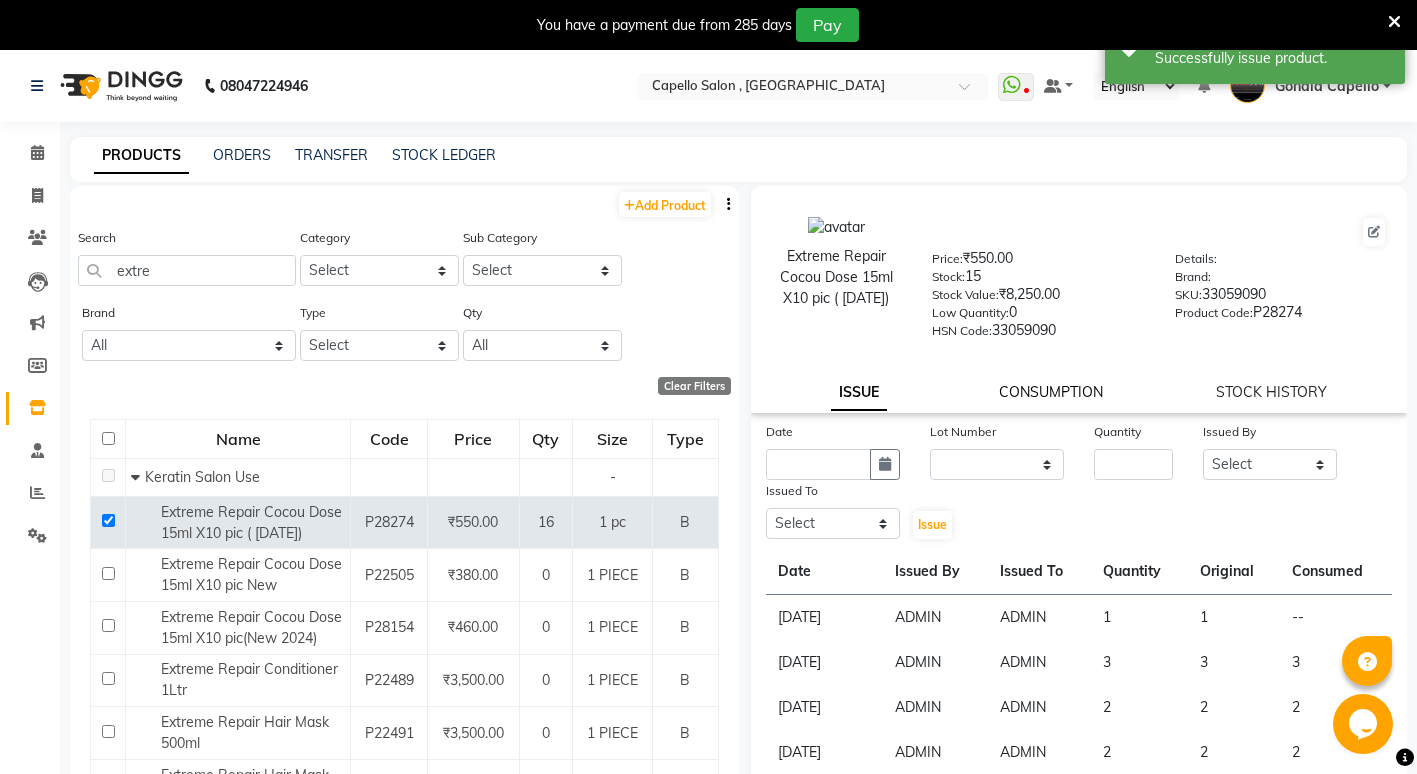 click on "CONSUMPTION" 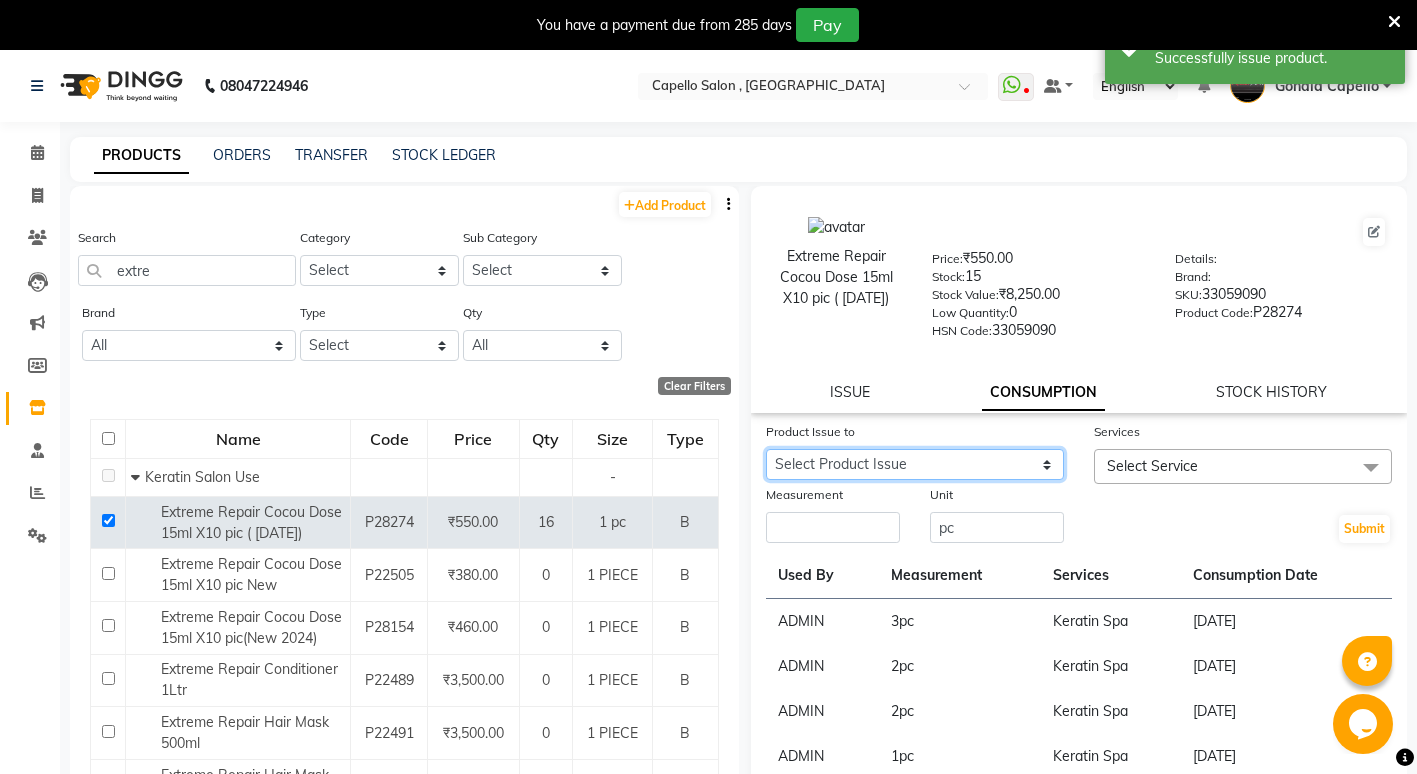 click on "Select Product Issue 2025-07-13, Issued to: ADMIN, Balance: 1" 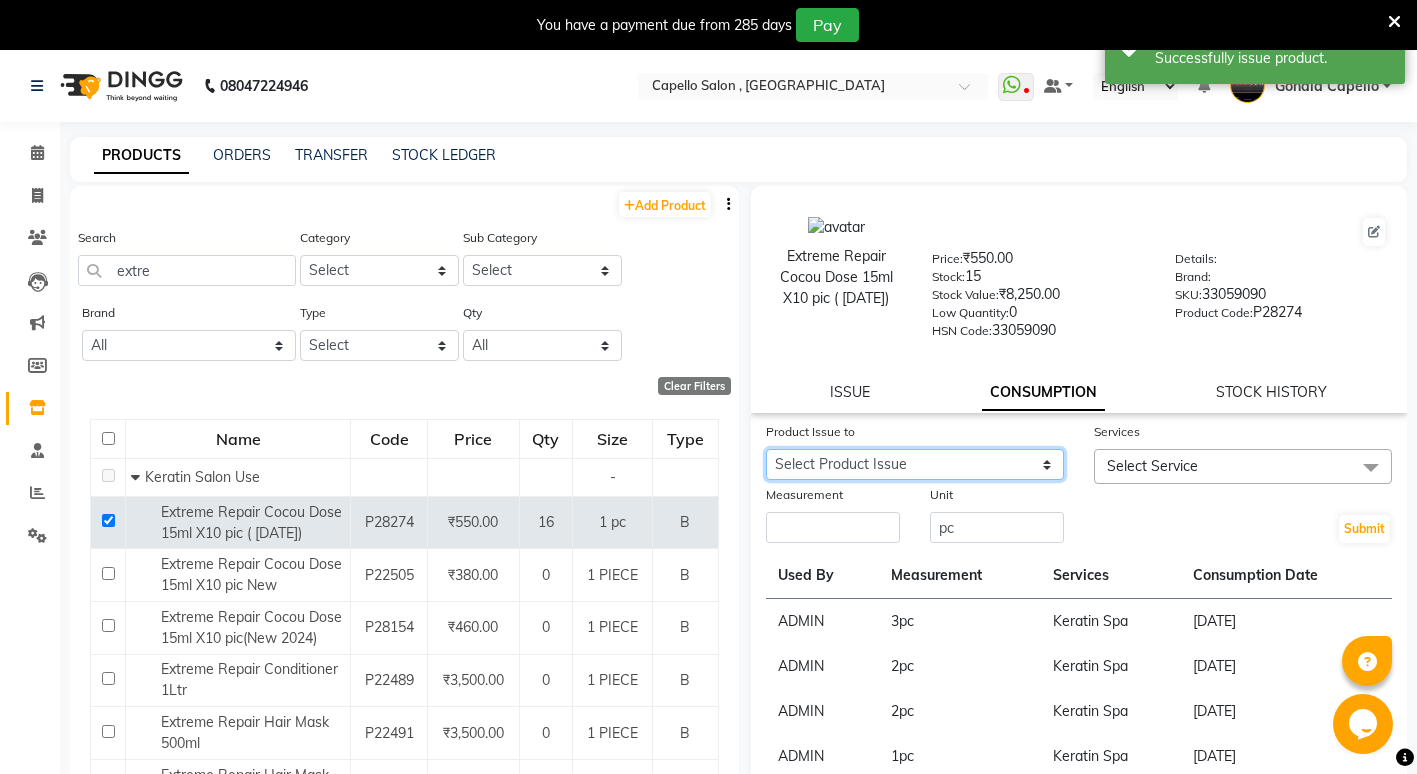 select on "1071645" 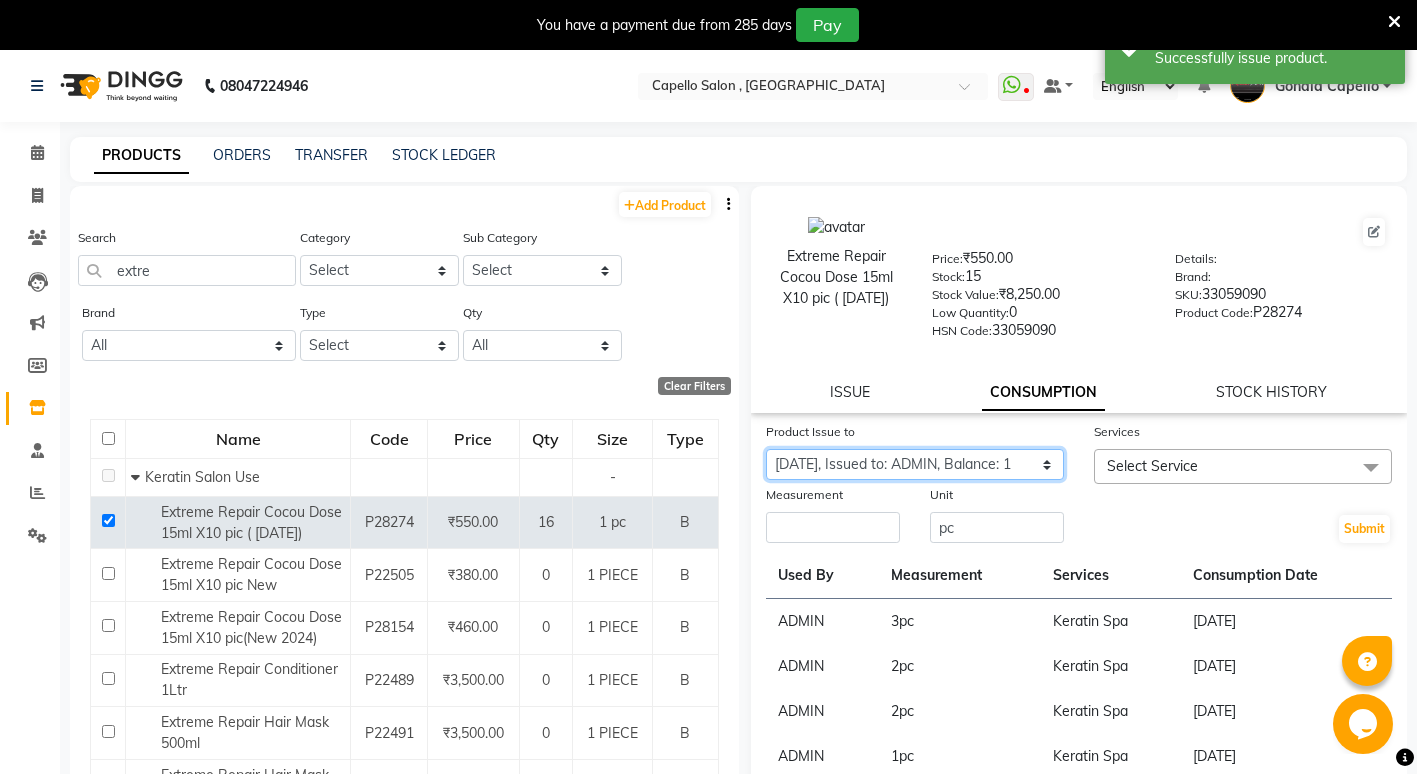 click on "Select Product Issue 2025-07-13, Issued to: ADMIN, Balance: 1" 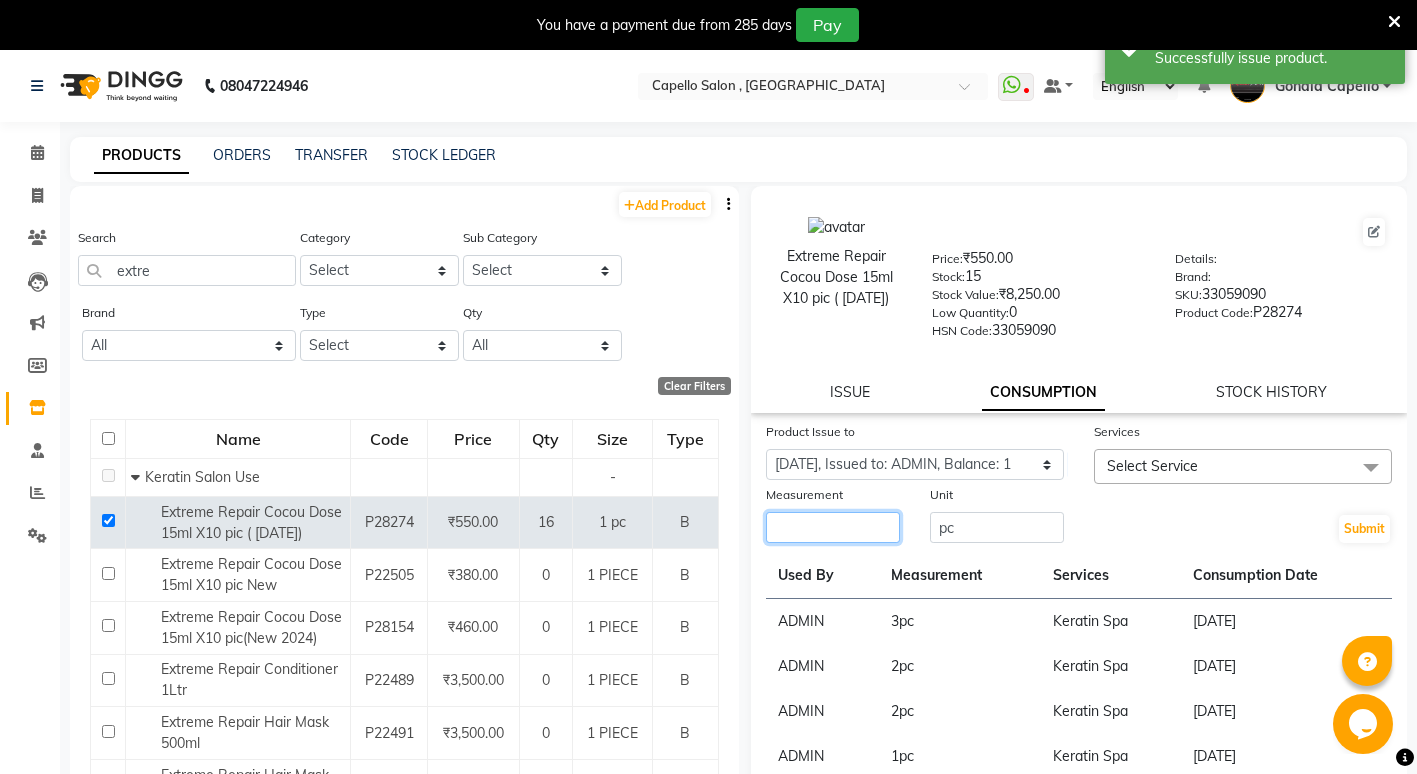 click 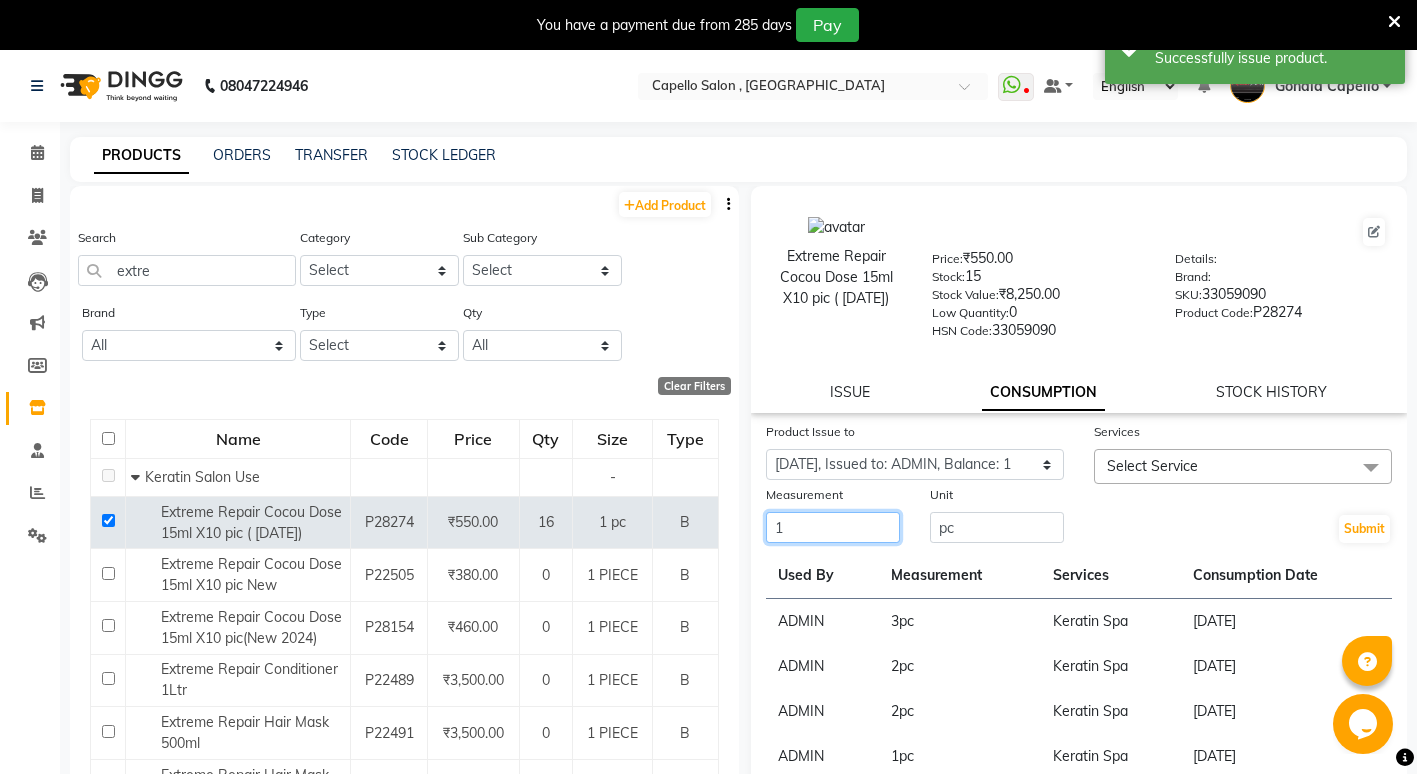 type on "1" 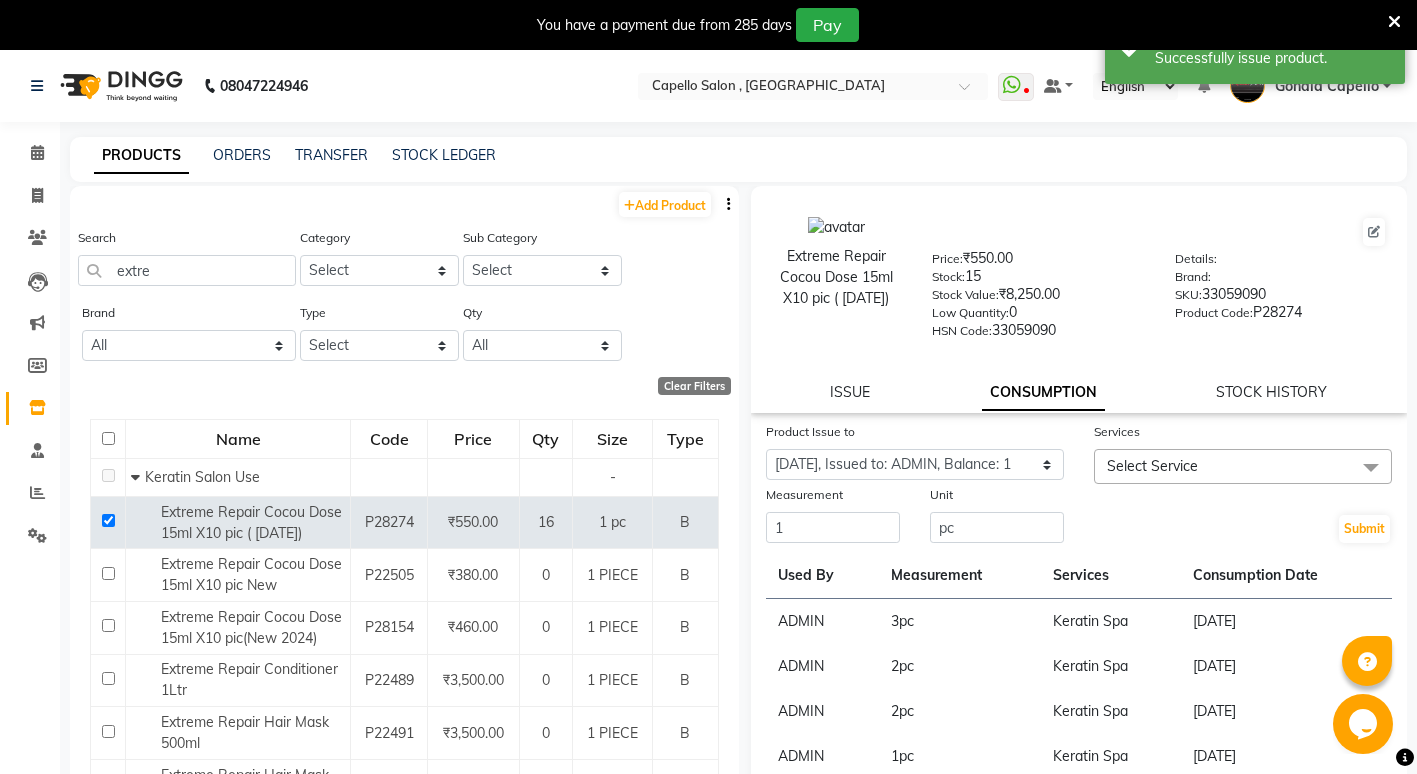 click on "Select Service" 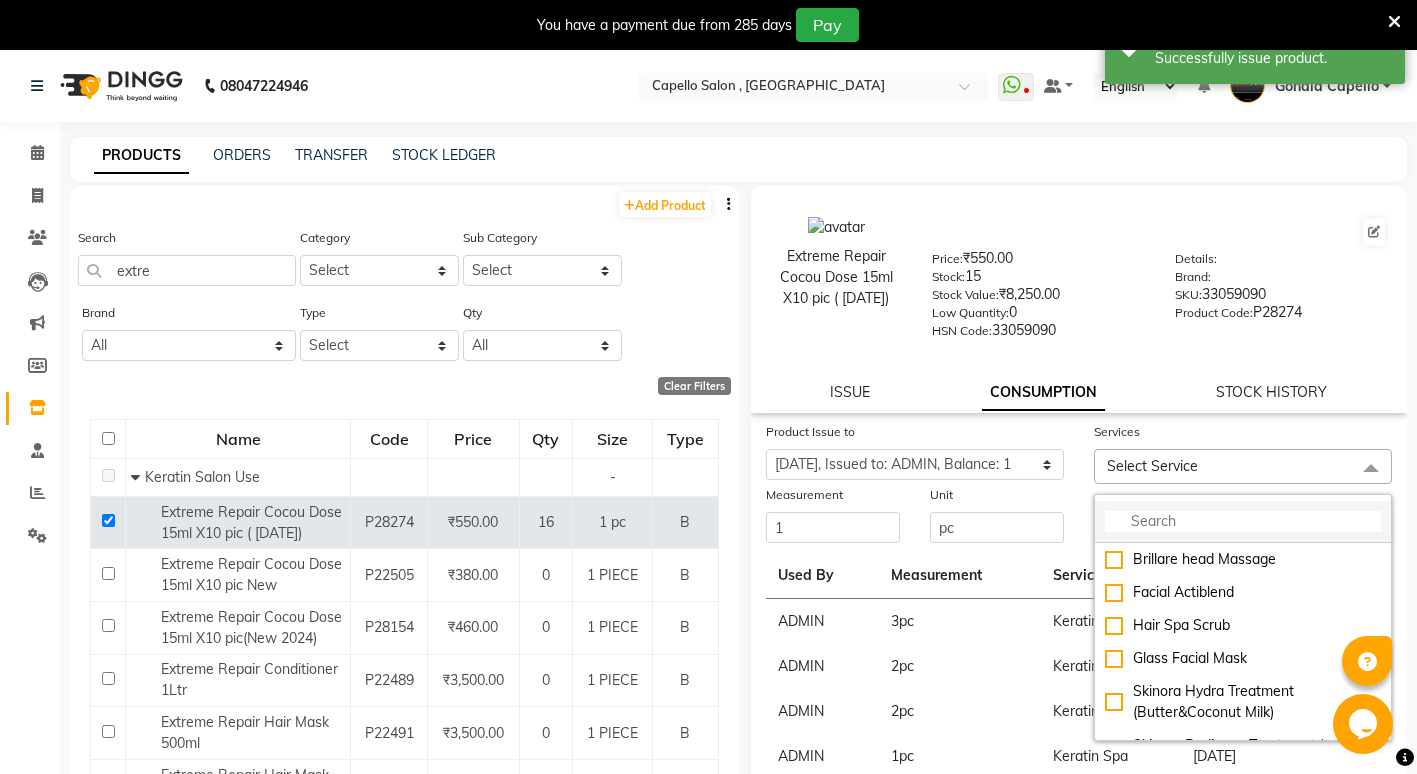 click 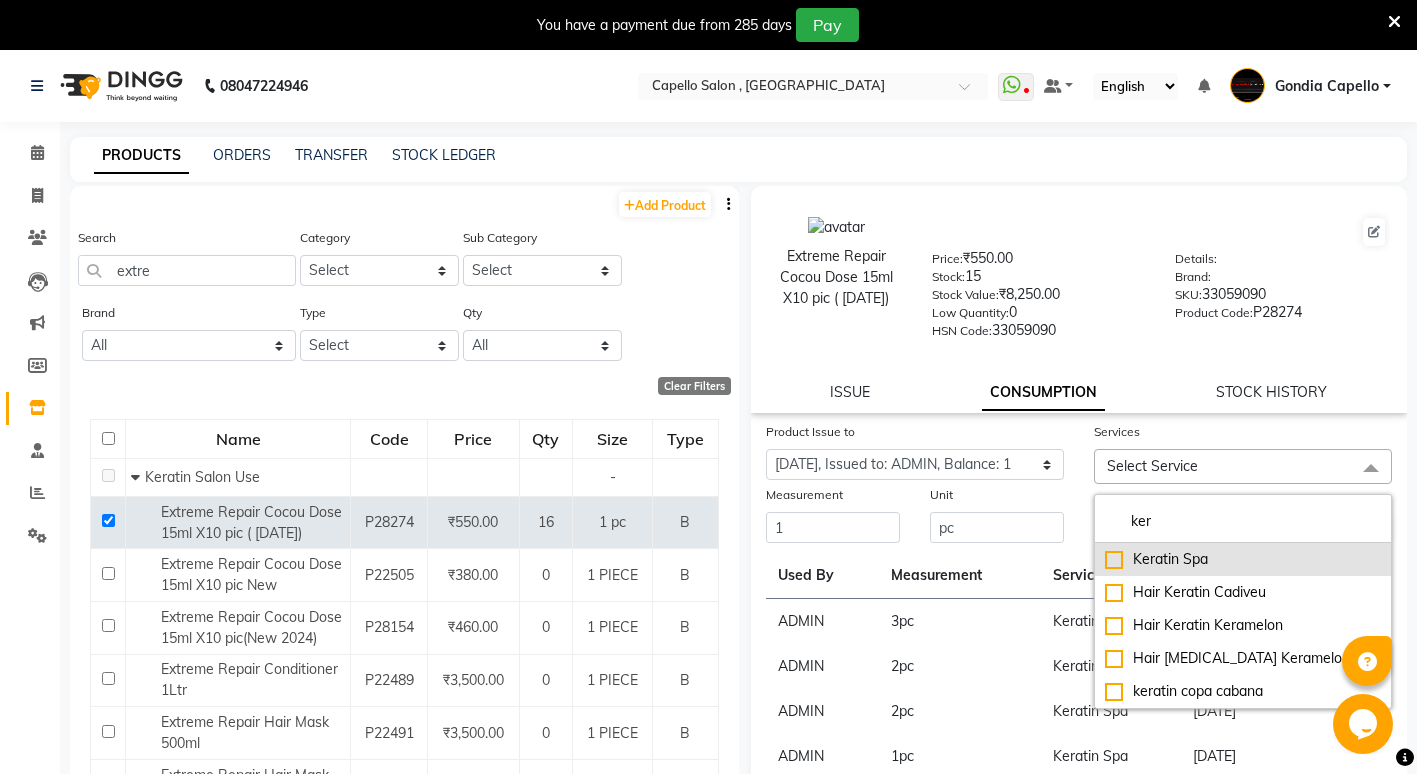 type on "ker" 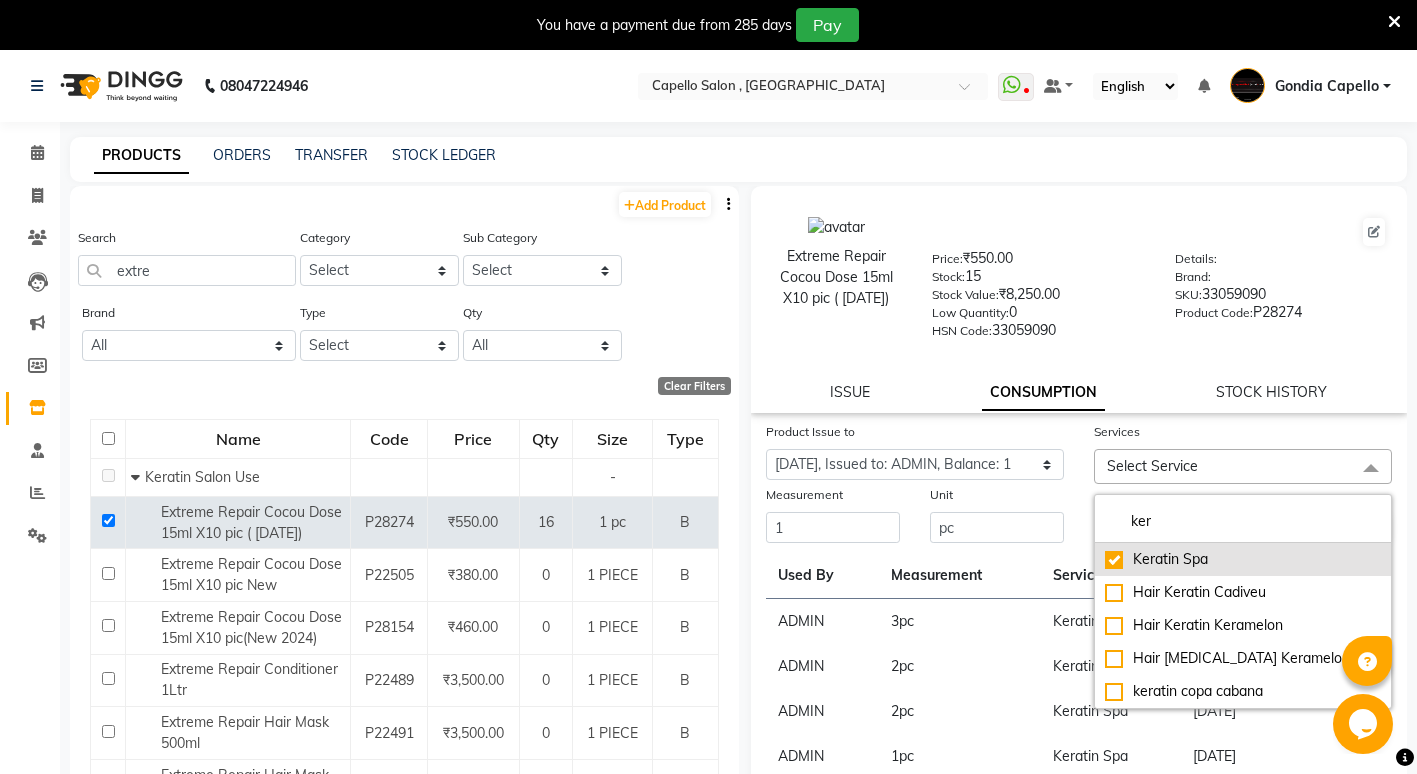 checkbox on "true" 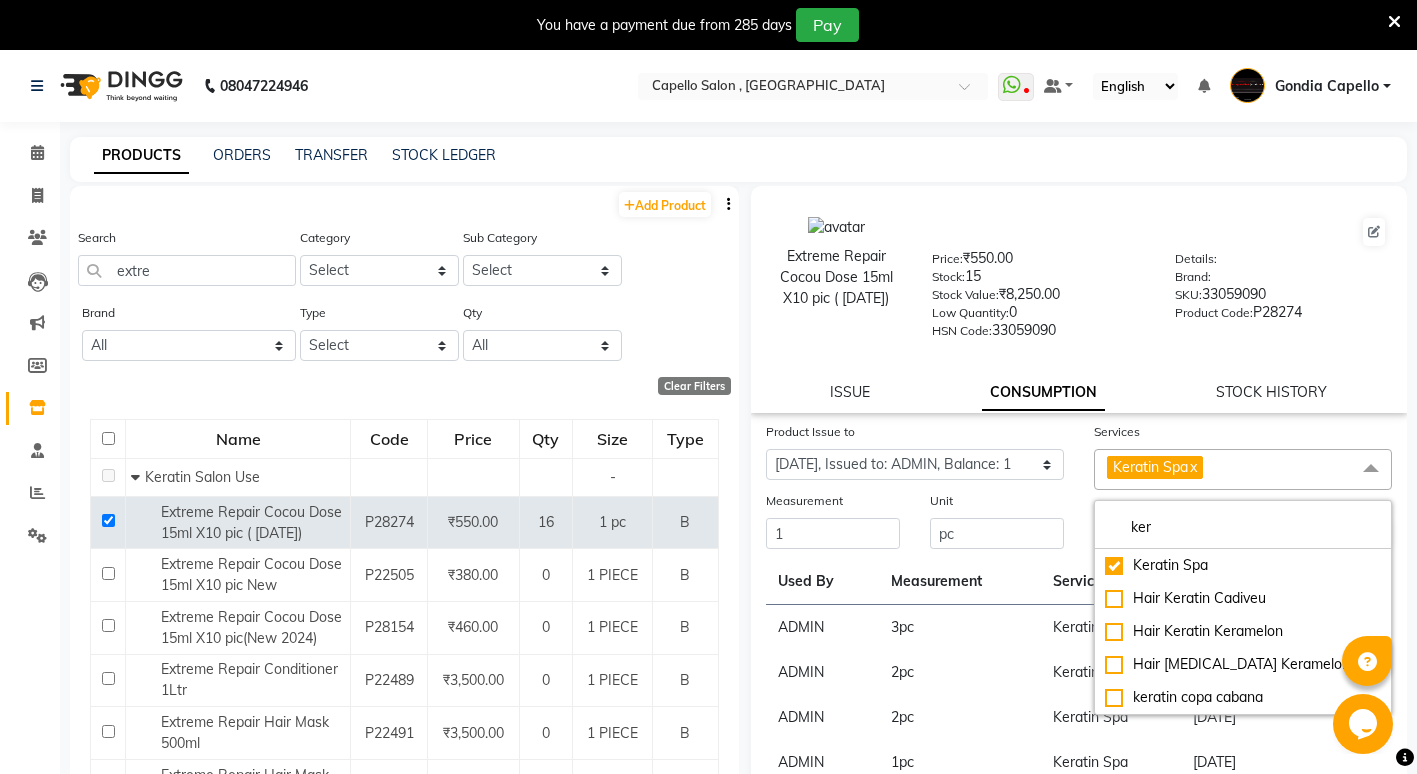 click on "Stock Value:   ₹8,250.00" 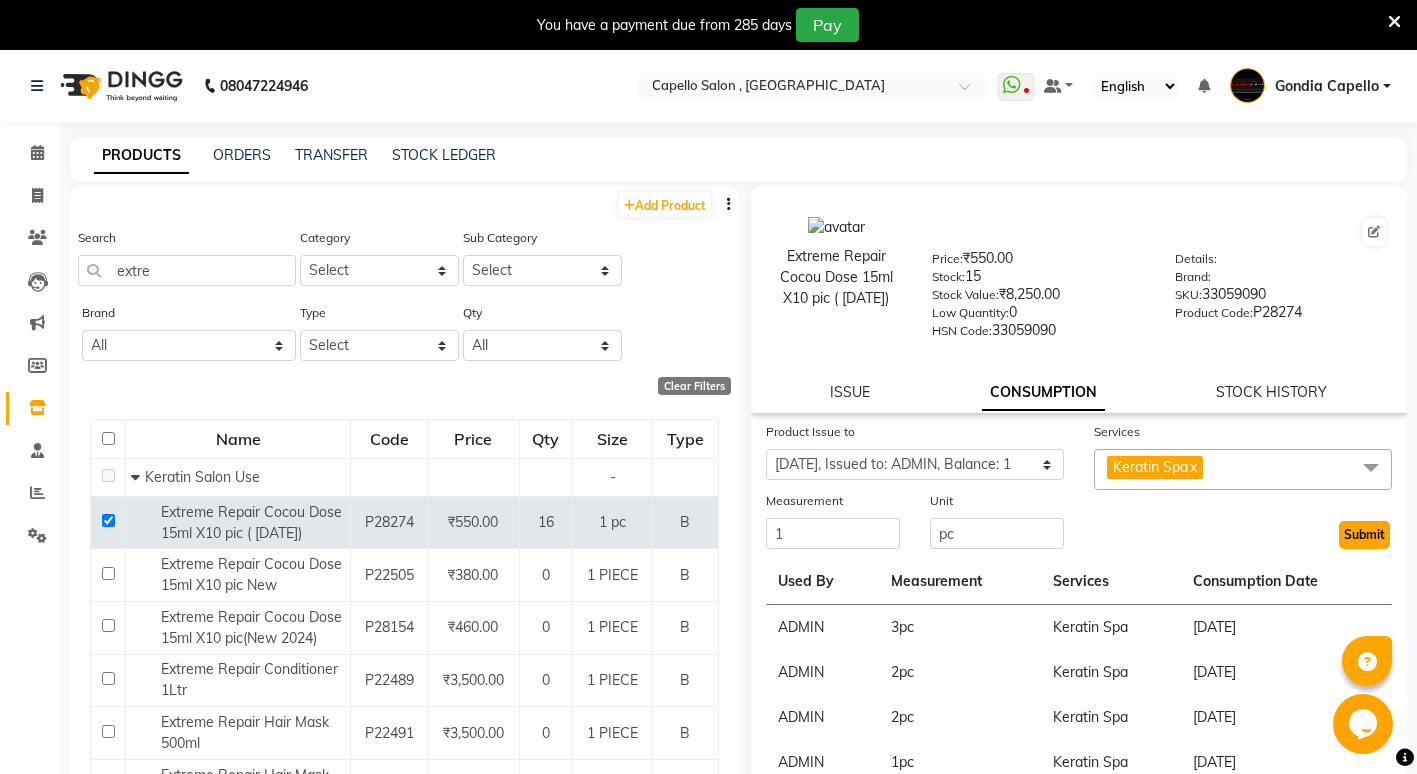 click on "Submit" 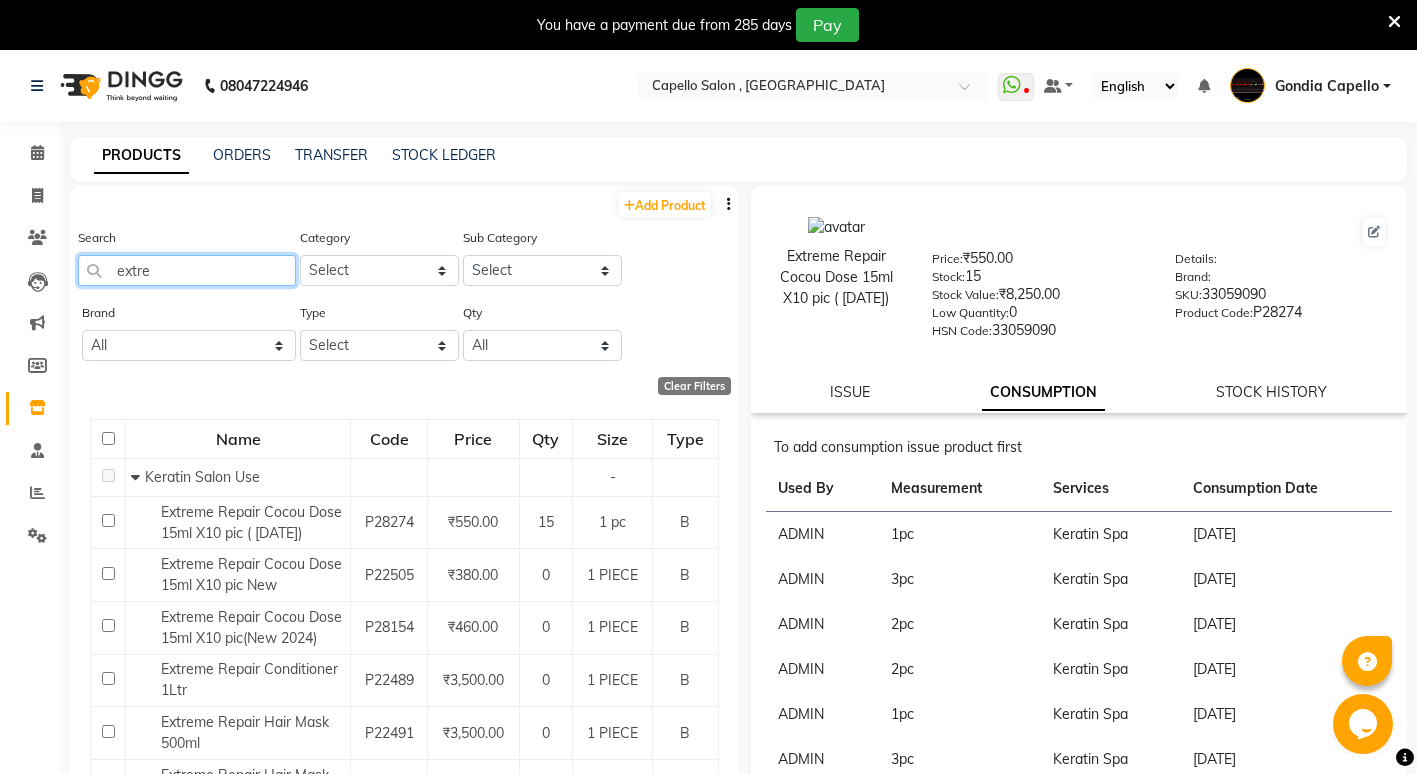 click on "extre" 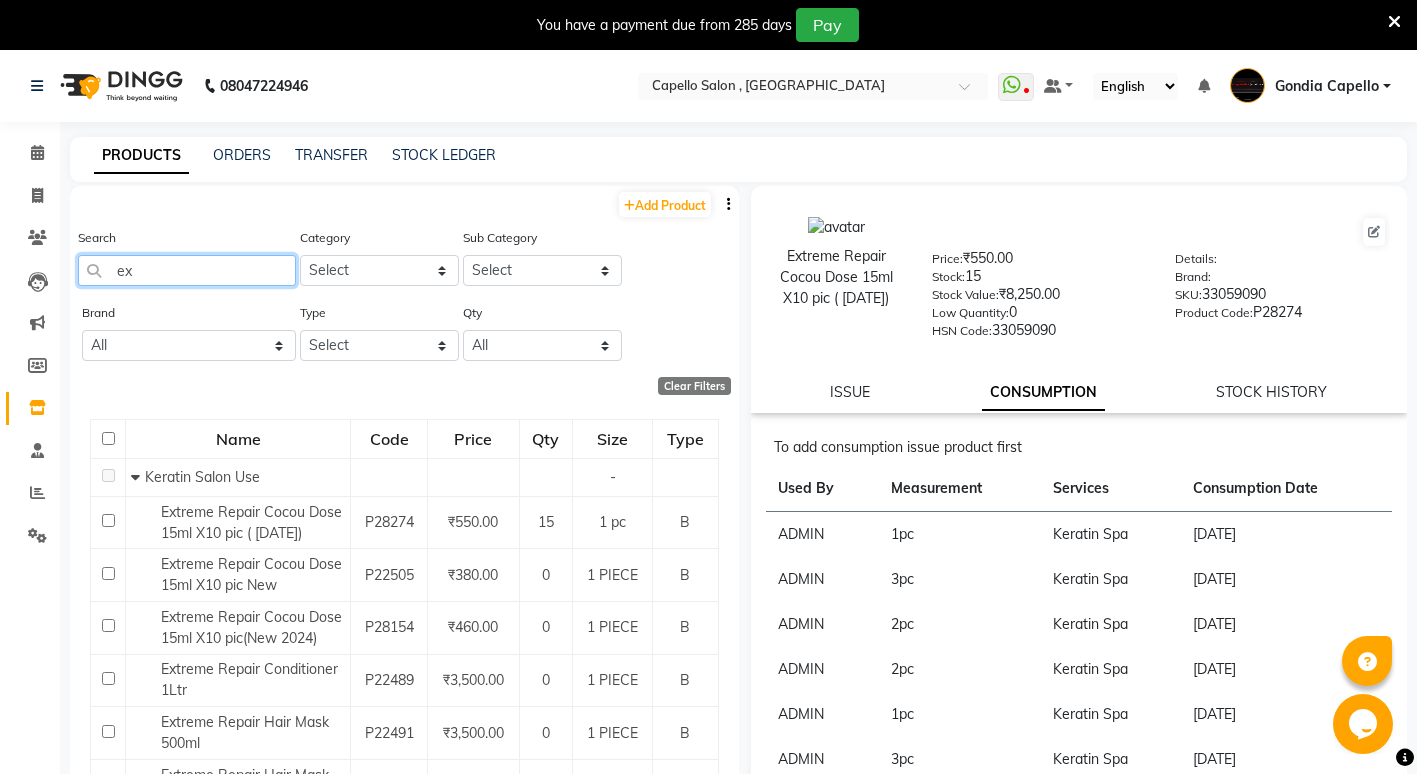 type on "e" 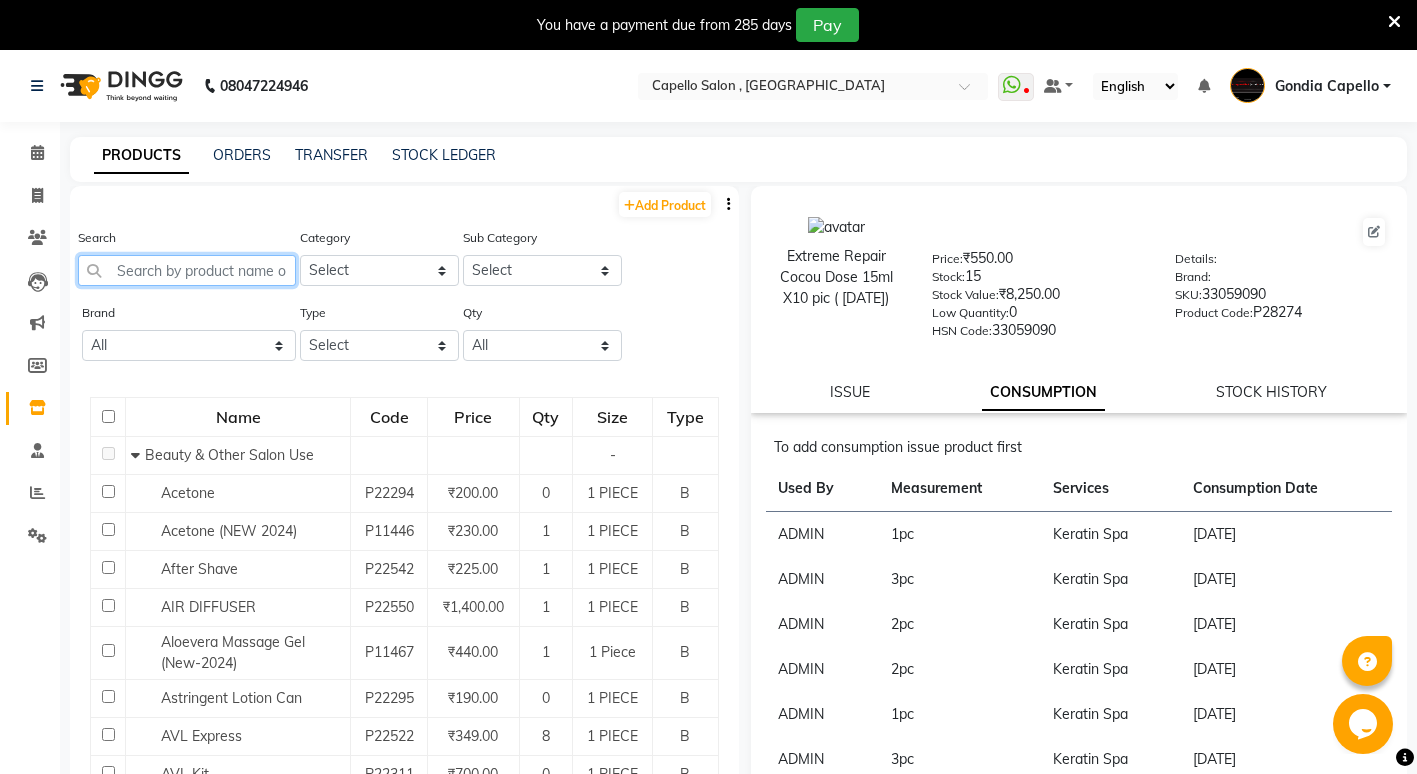 click 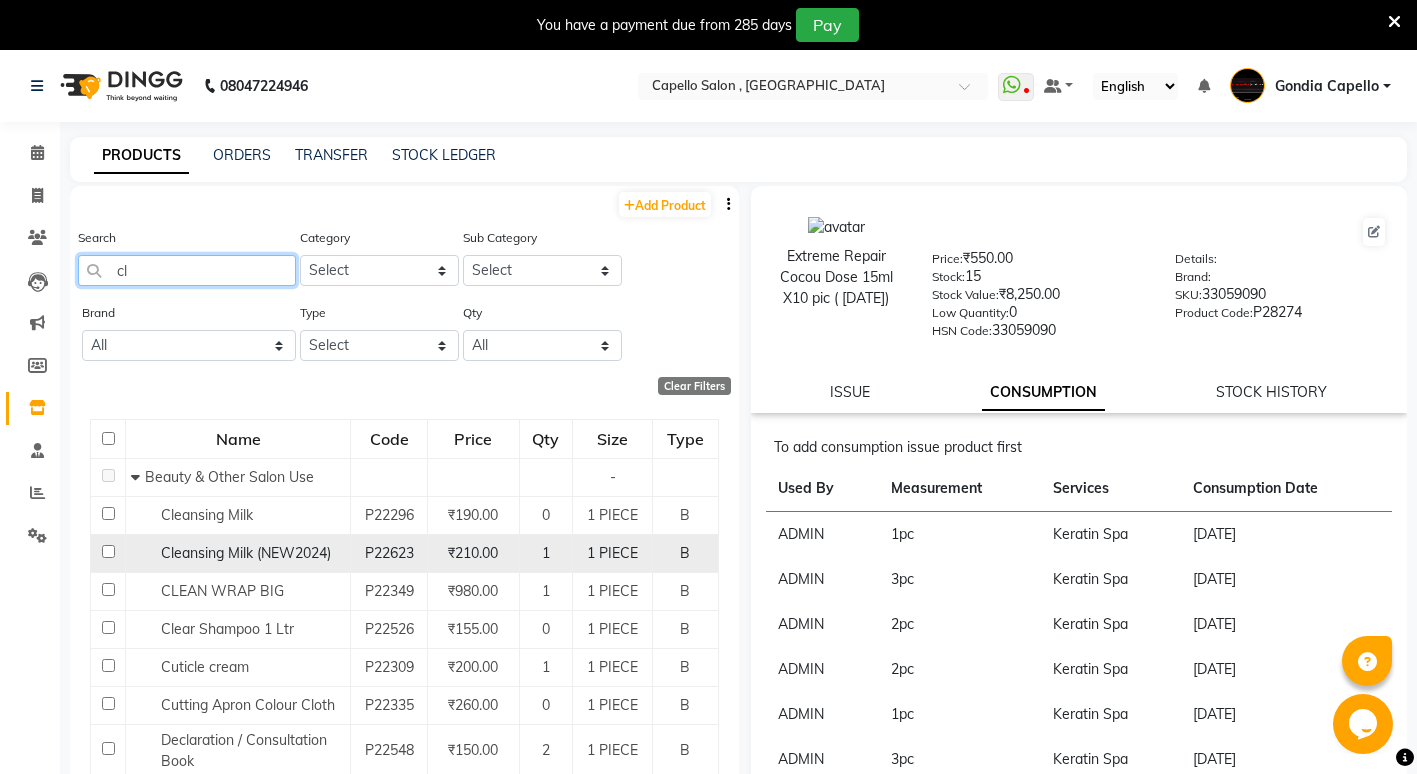 type on "cl" 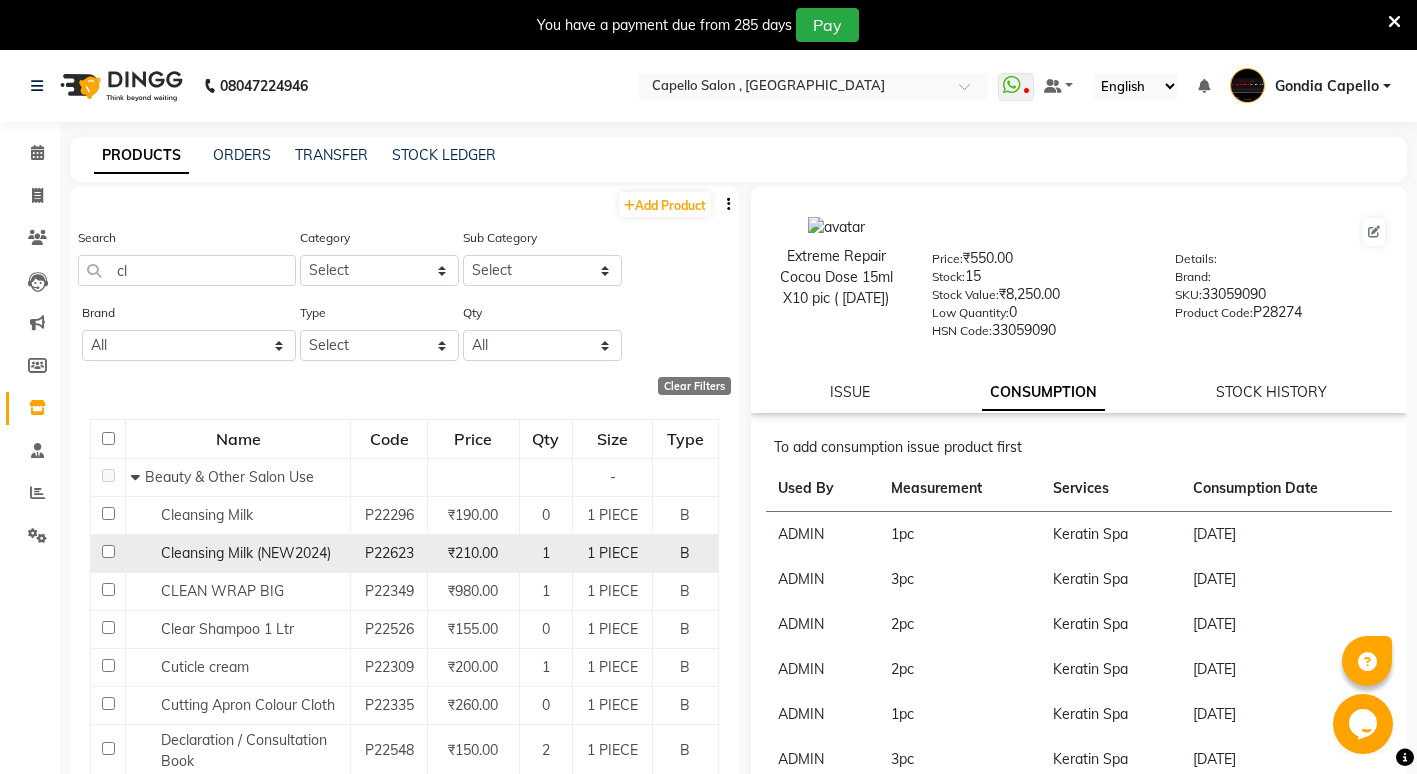 click 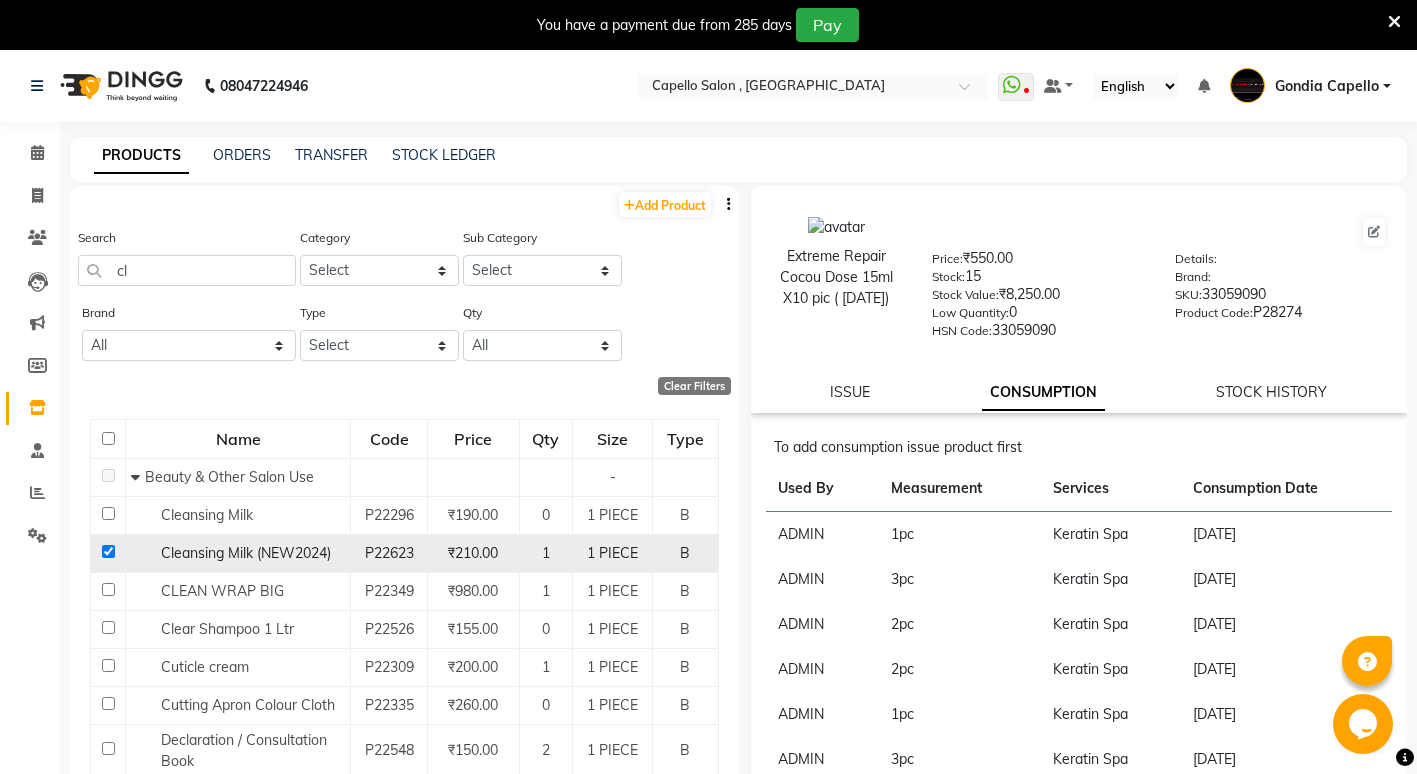 checkbox on "true" 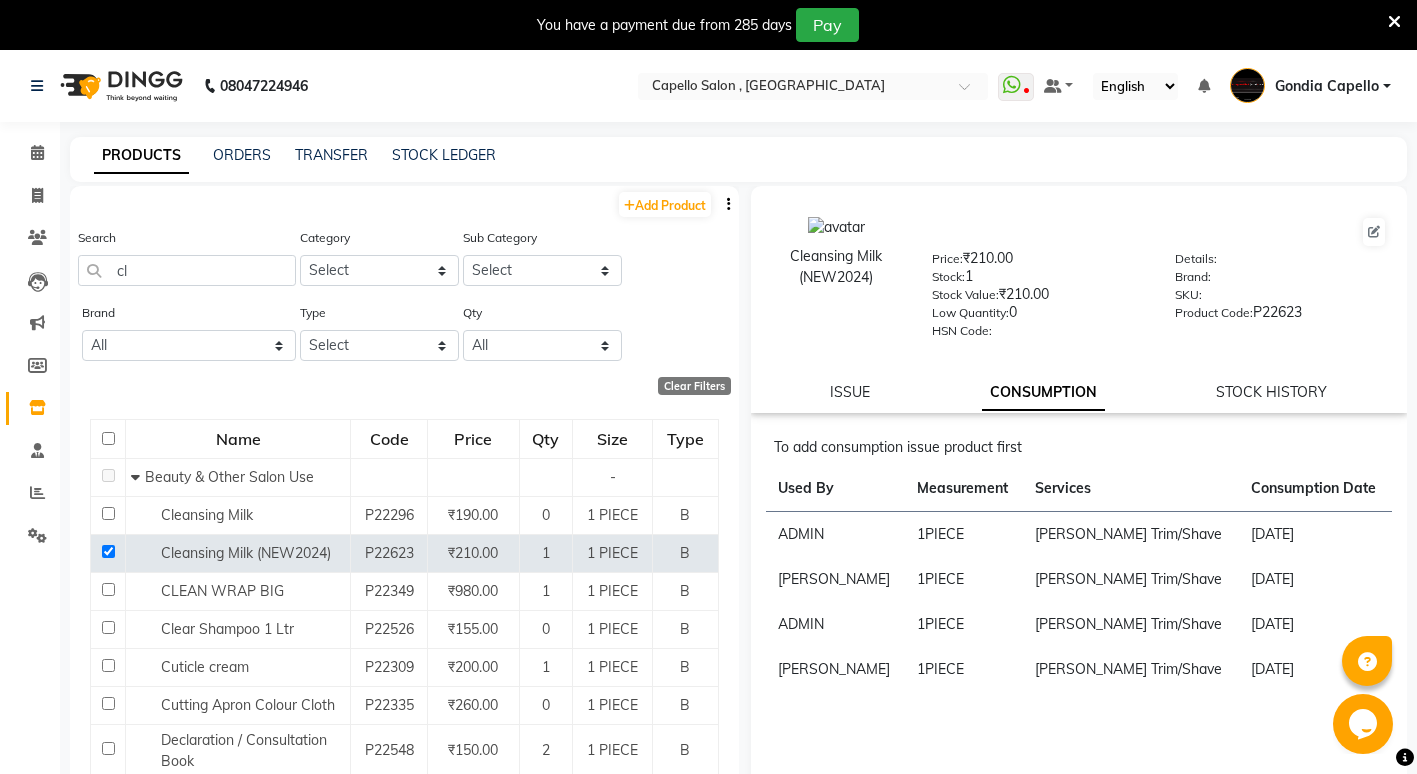 click on "ISSUE CONSUMPTION STOCK HISTORY" 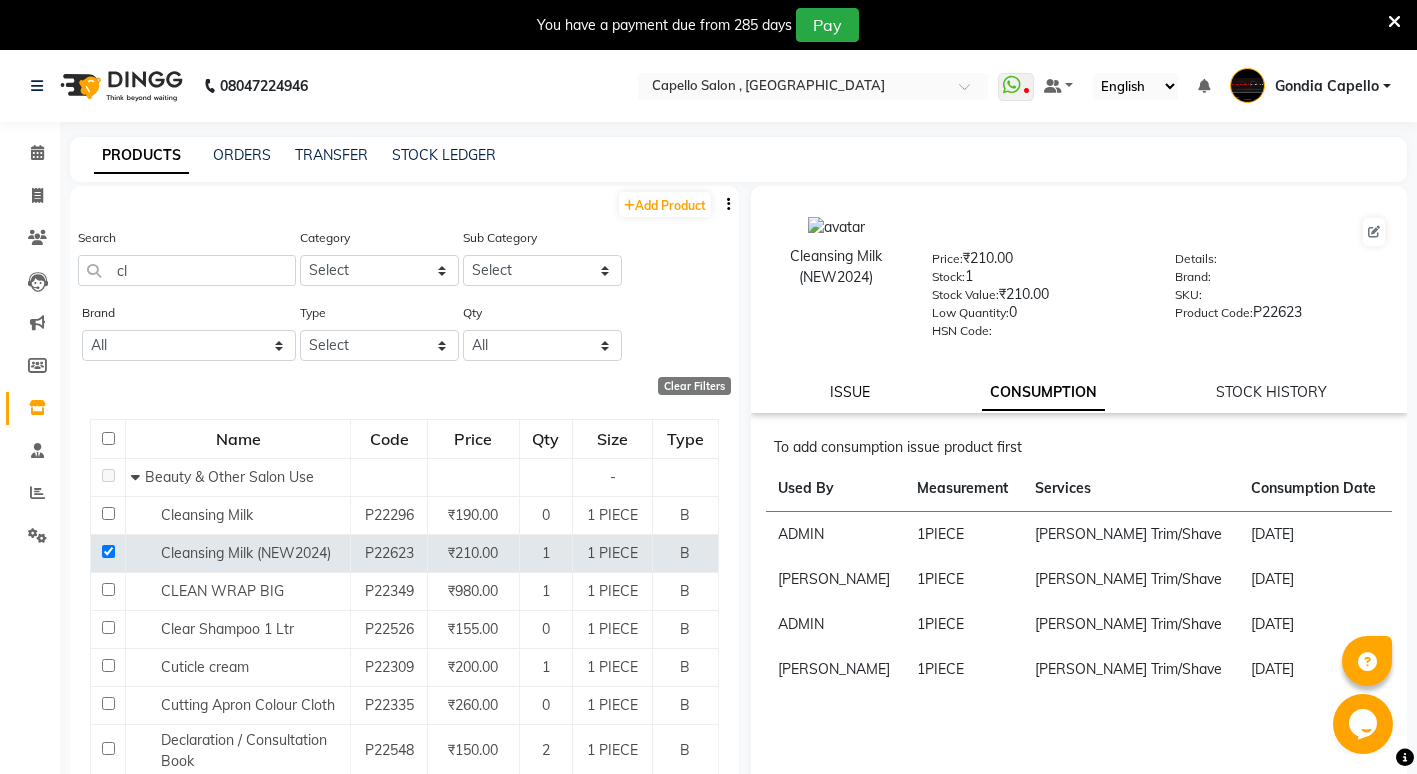 click on "ISSUE" 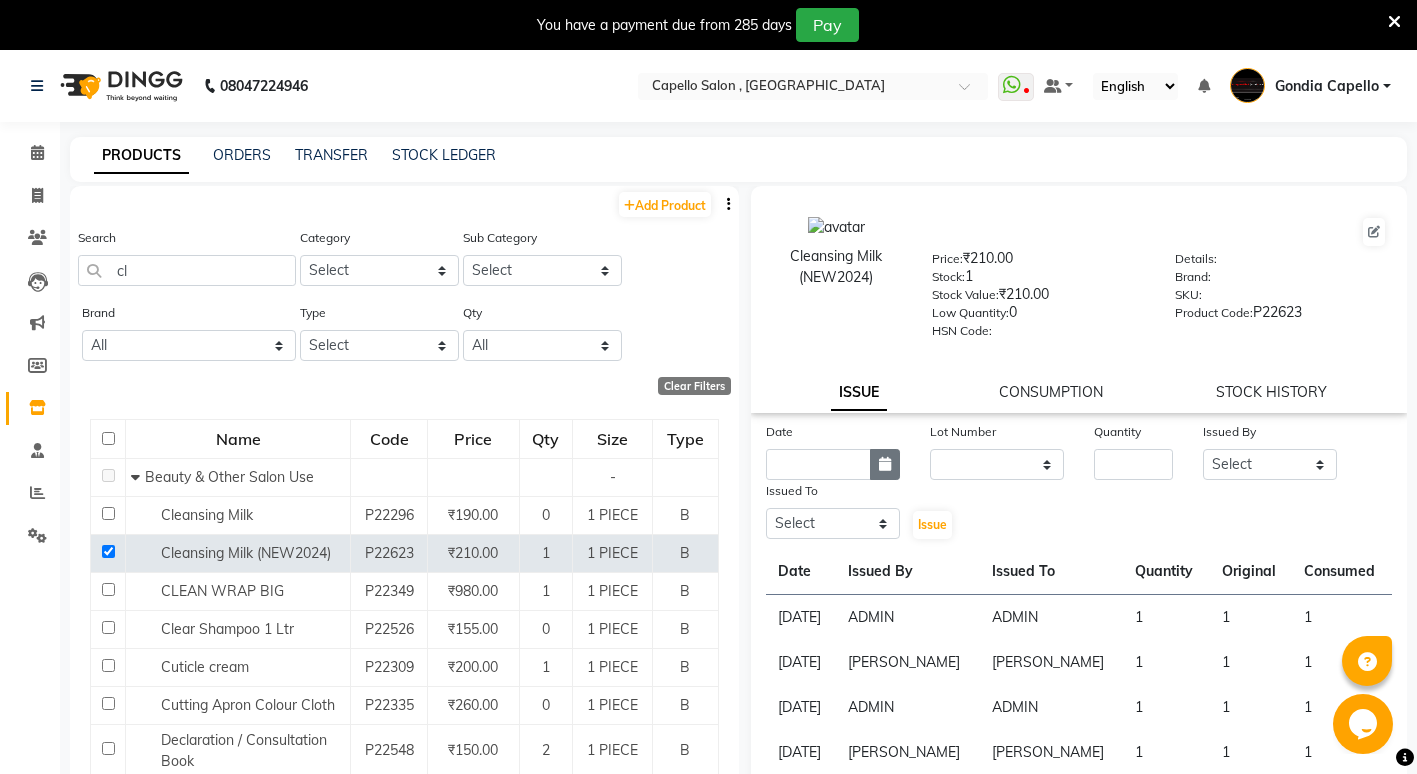 click 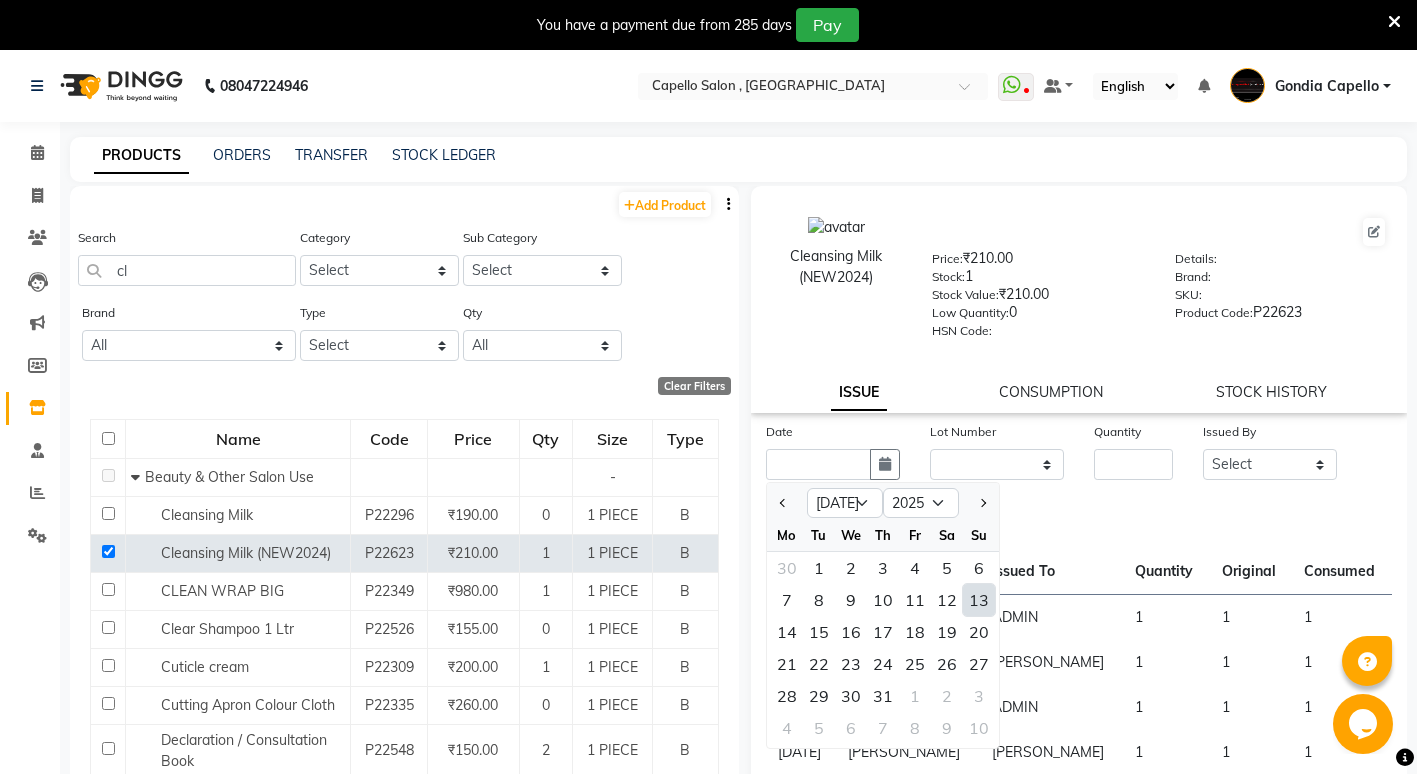 click on "13" 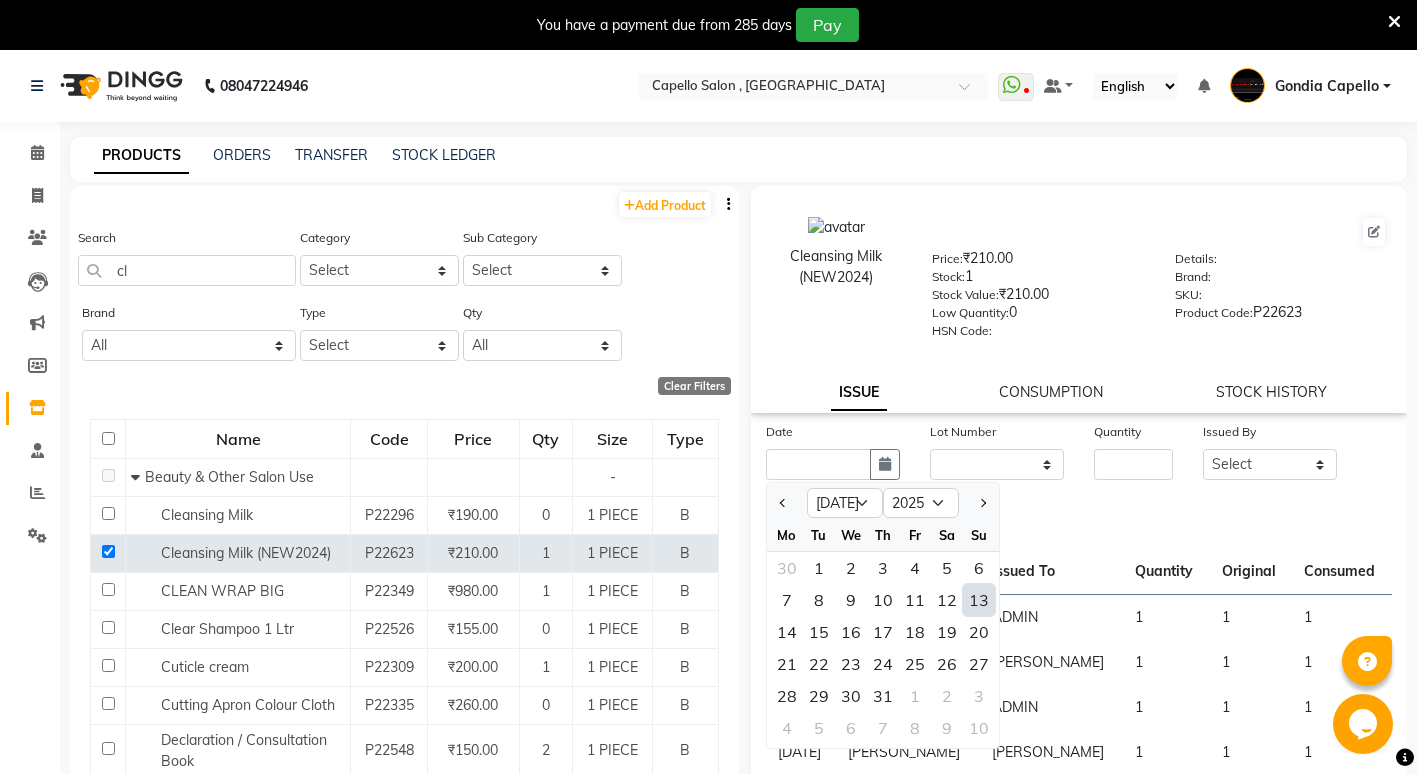 type on "[DATE]" 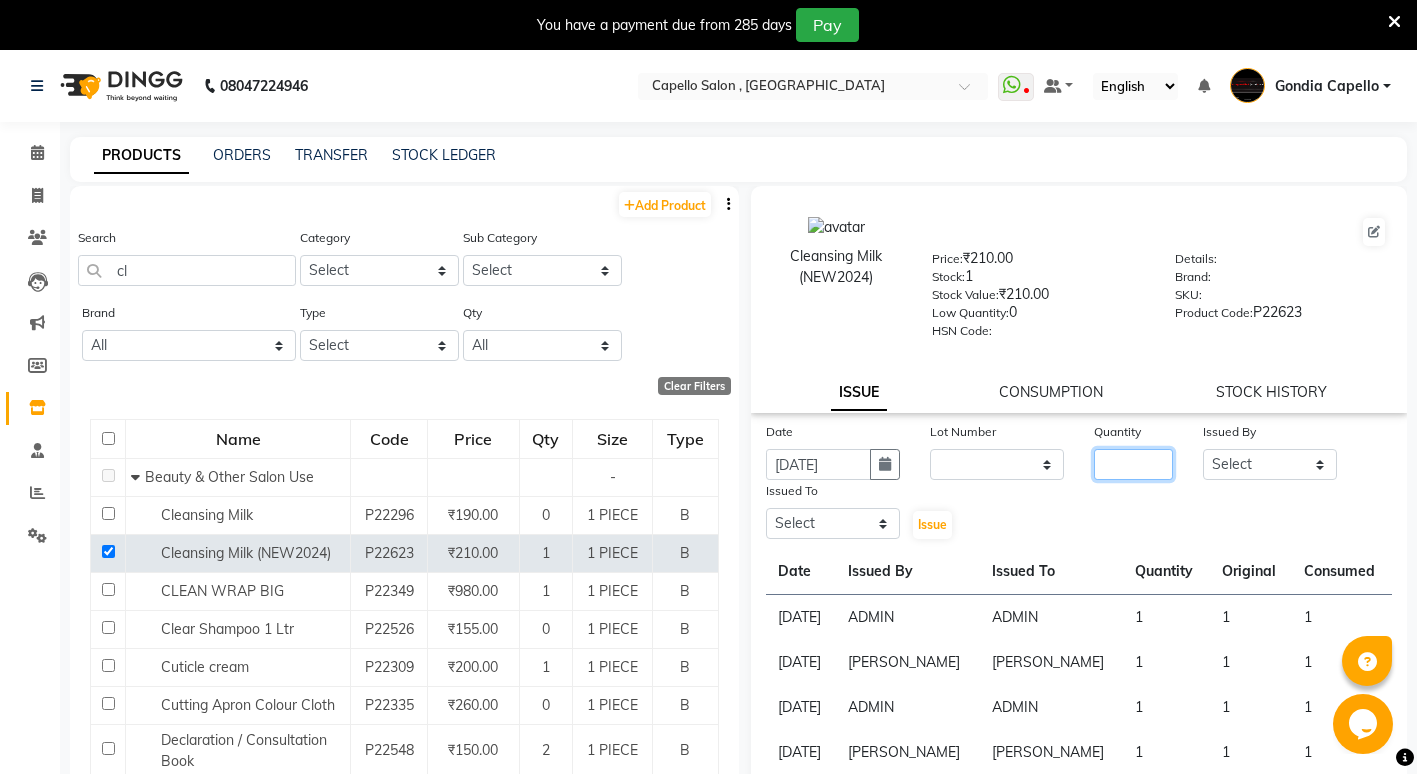 click 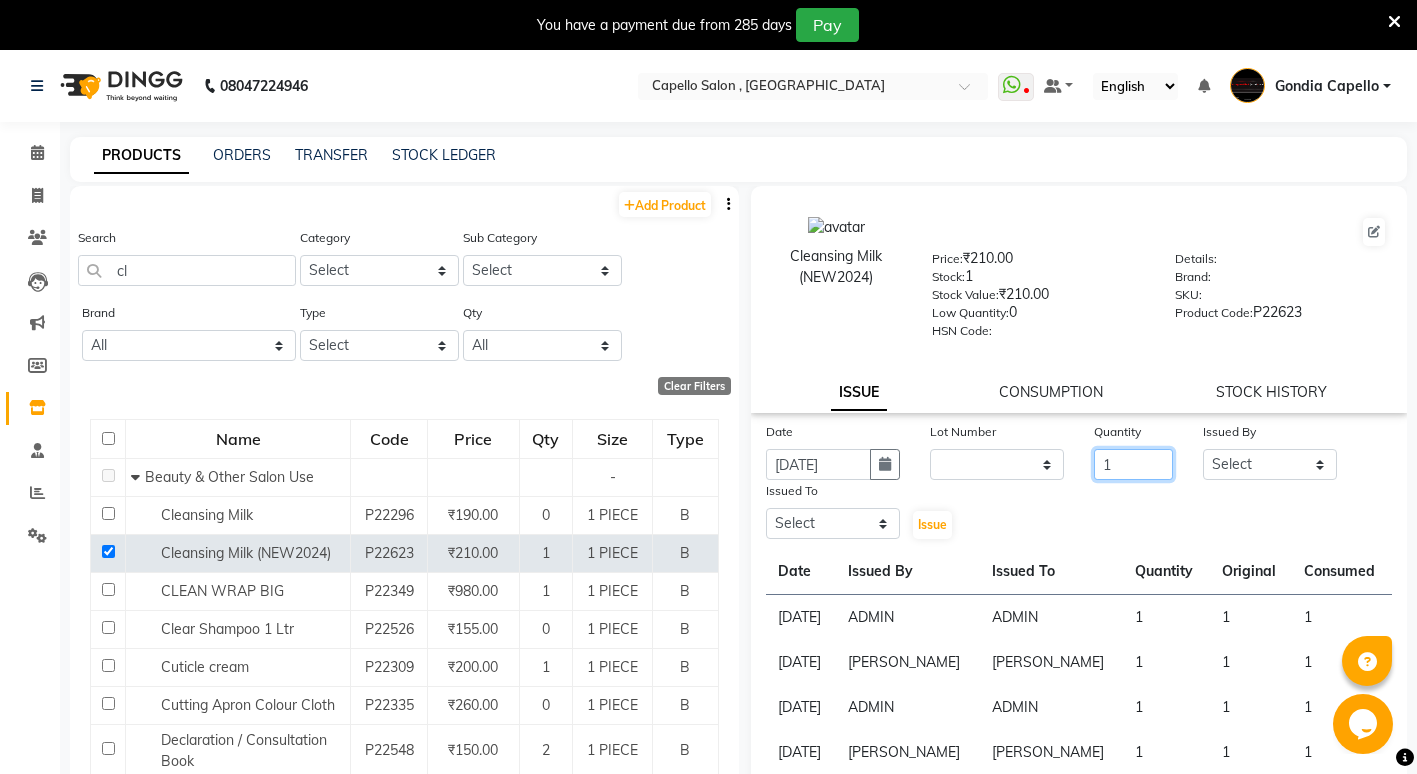 type on "1" 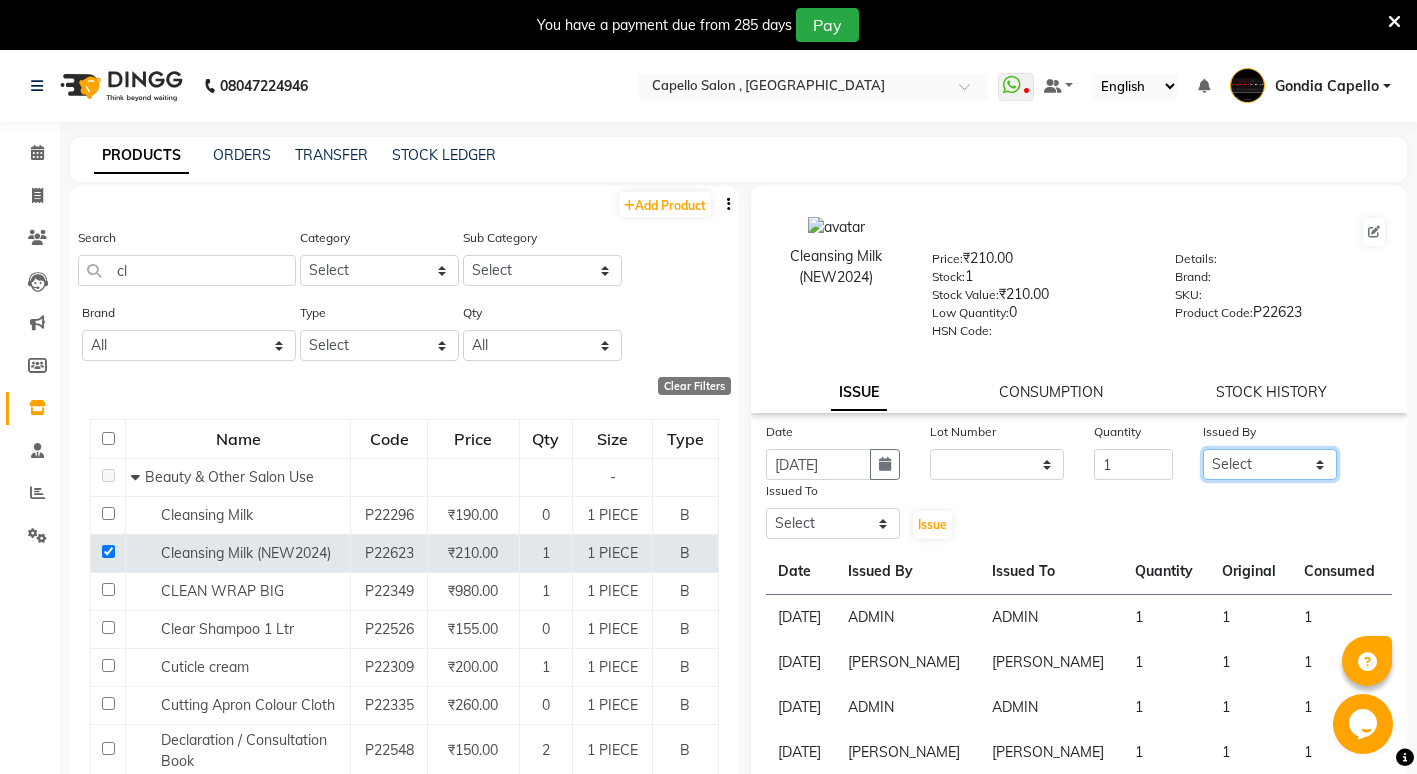 click on "Select ADMIN ANIKET BAGDE BHASKAR KAWDE GAURAV KHOBRAGADE Gondia Capello NIKHIL KANETKAR  NITIN TANDE priyanshi yewatkar Rahul Suryawanshi SHUBHANGI BANSOD Uma Khandare (M) YAKSHITA KURVE" 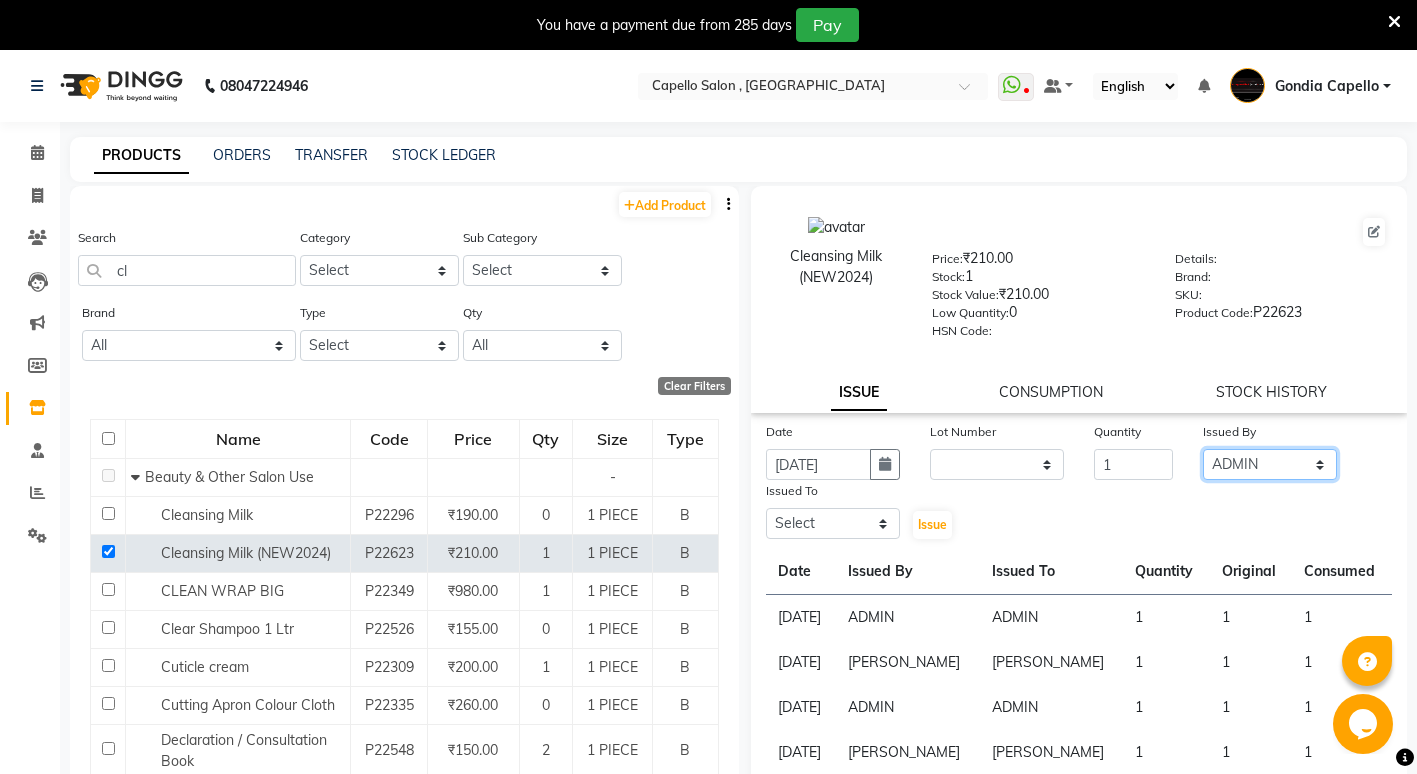 click on "Select ADMIN ANIKET BAGDE BHASKAR KAWDE GAURAV KHOBRAGADE Gondia Capello NIKHIL KANETKAR  NITIN TANDE priyanshi yewatkar Rahul Suryawanshi SHUBHANGI BANSOD Uma Khandare (M) YAKSHITA KURVE" 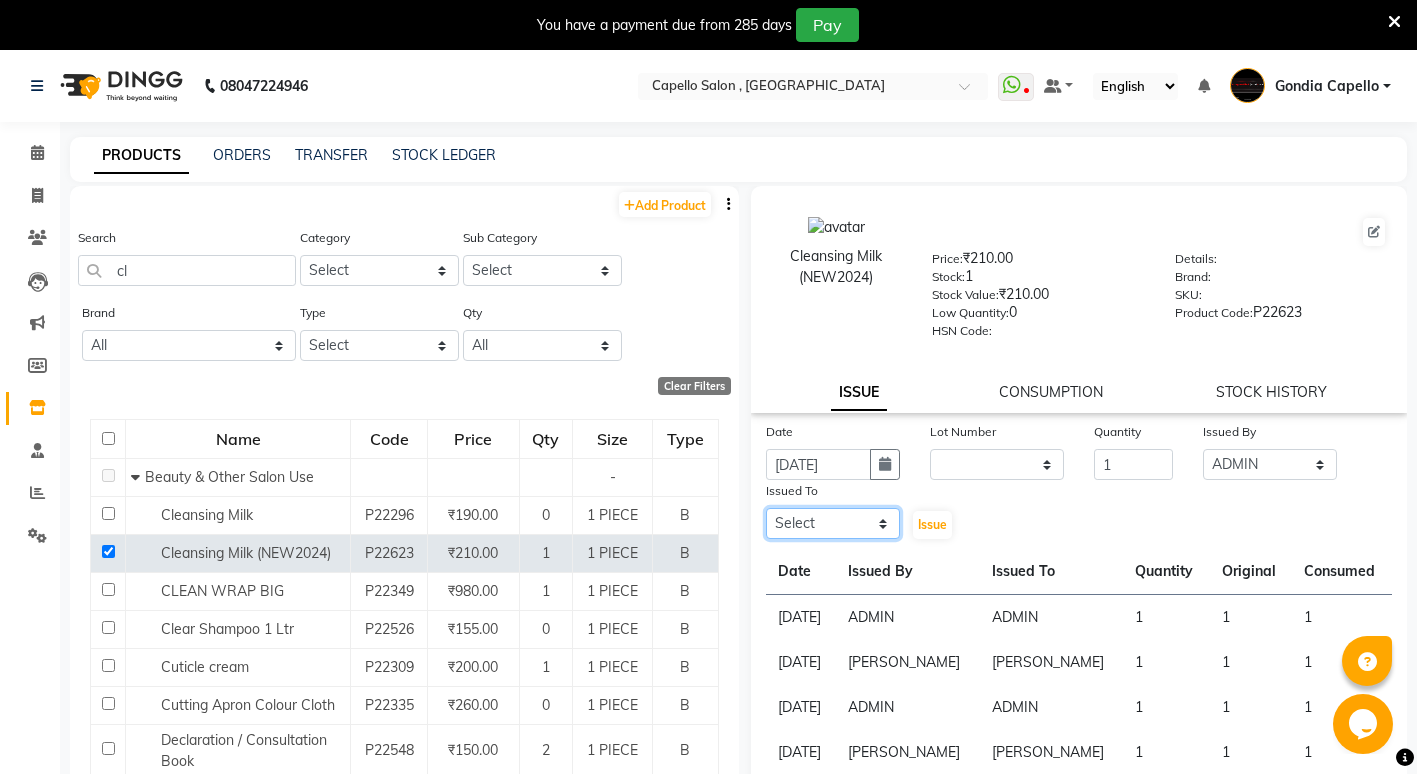 click on "Select ADMIN ANIKET BAGDE BHASKAR KAWDE GAURAV KHOBRAGADE Gondia Capello NIKHIL KANETKAR  NITIN TANDE priyanshi yewatkar Rahul Suryawanshi SHUBHANGI BANSOD Uma Khandare (M) YAKSHITA KURVE" 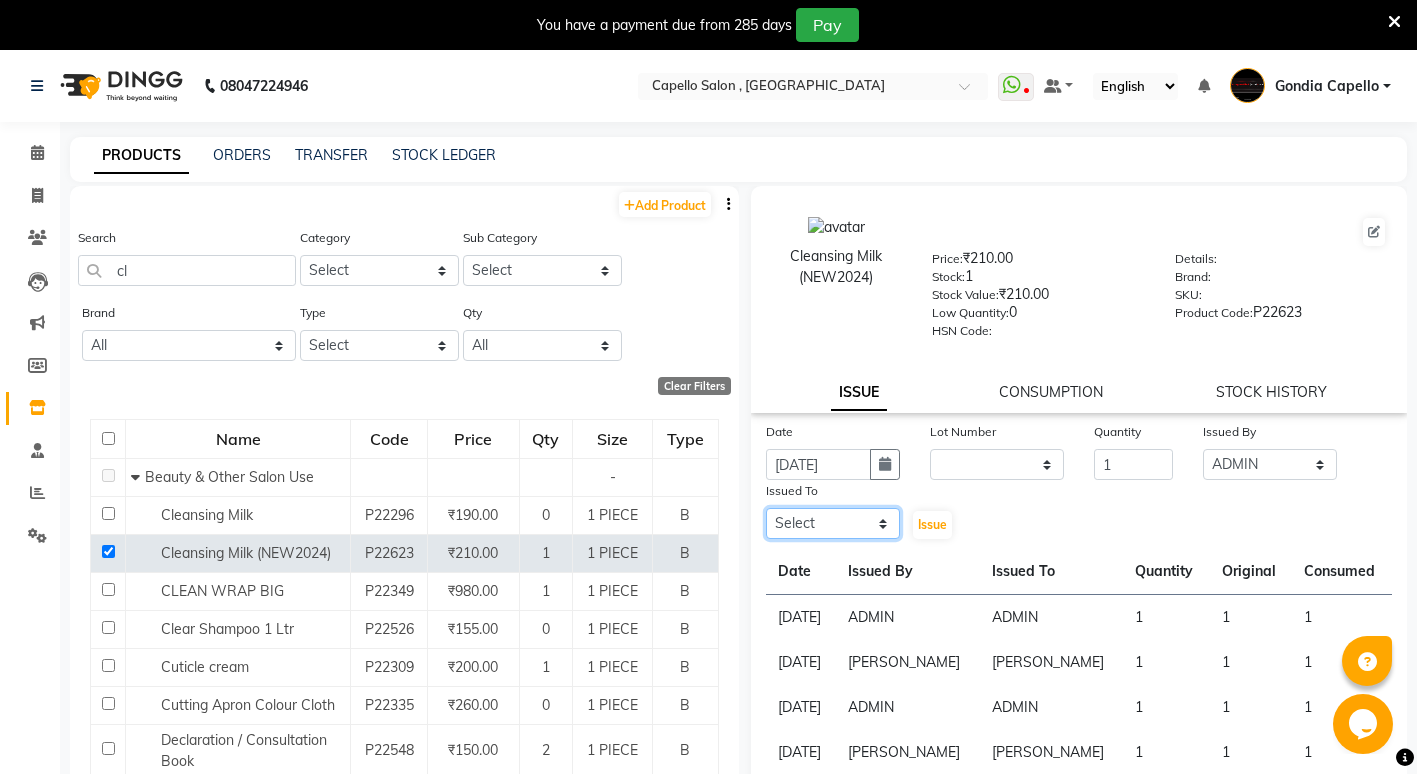 select on "14667" 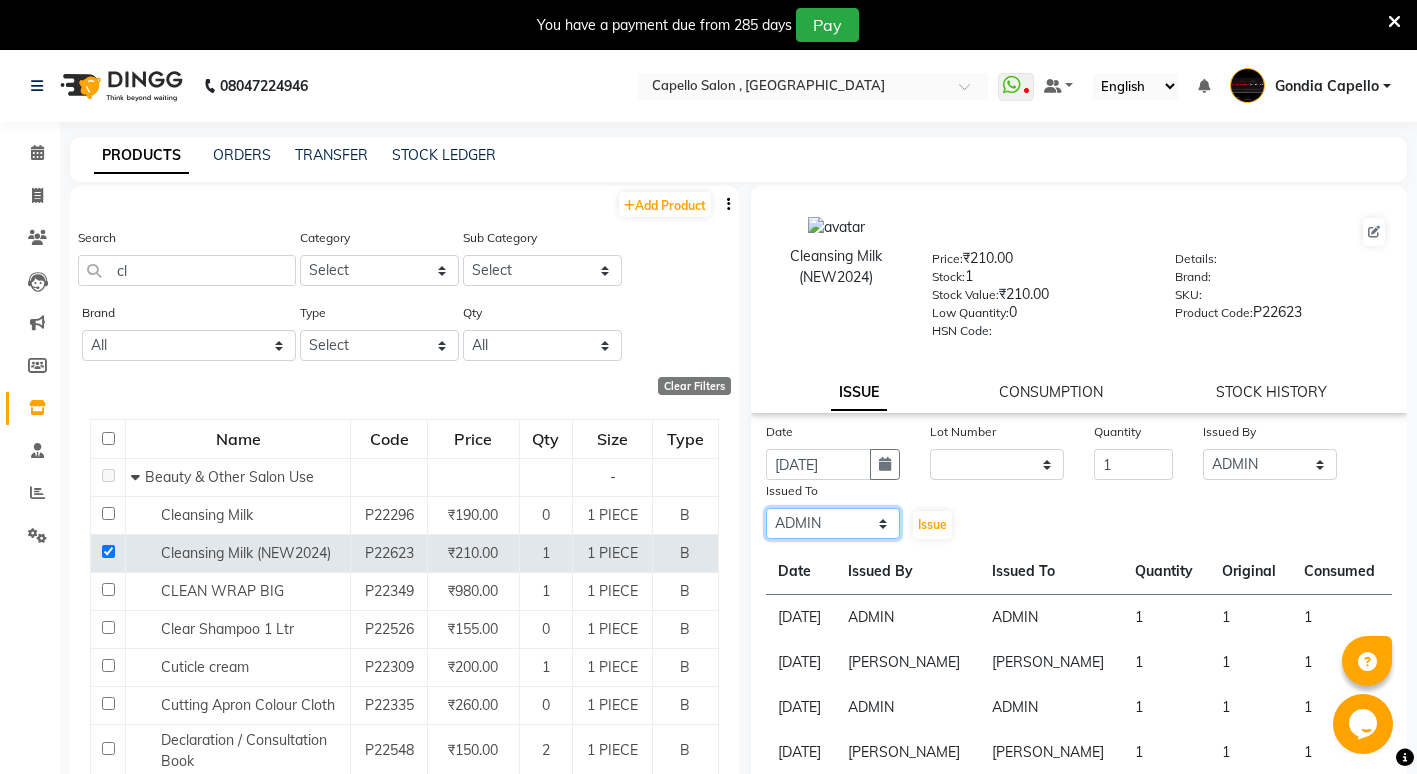 click on "Select ADMIN ANIKET BAGDE BHASKAR KAWDE GAURAV KHOBRAGADE Gondia Capello NIKHIL KANETKAR  NITIN TANDE priyanshi yewatkar Rahul Suryawanshi SHUBHANGI BANSOD Uma Khandare (M) YAKSHITA KURVE" 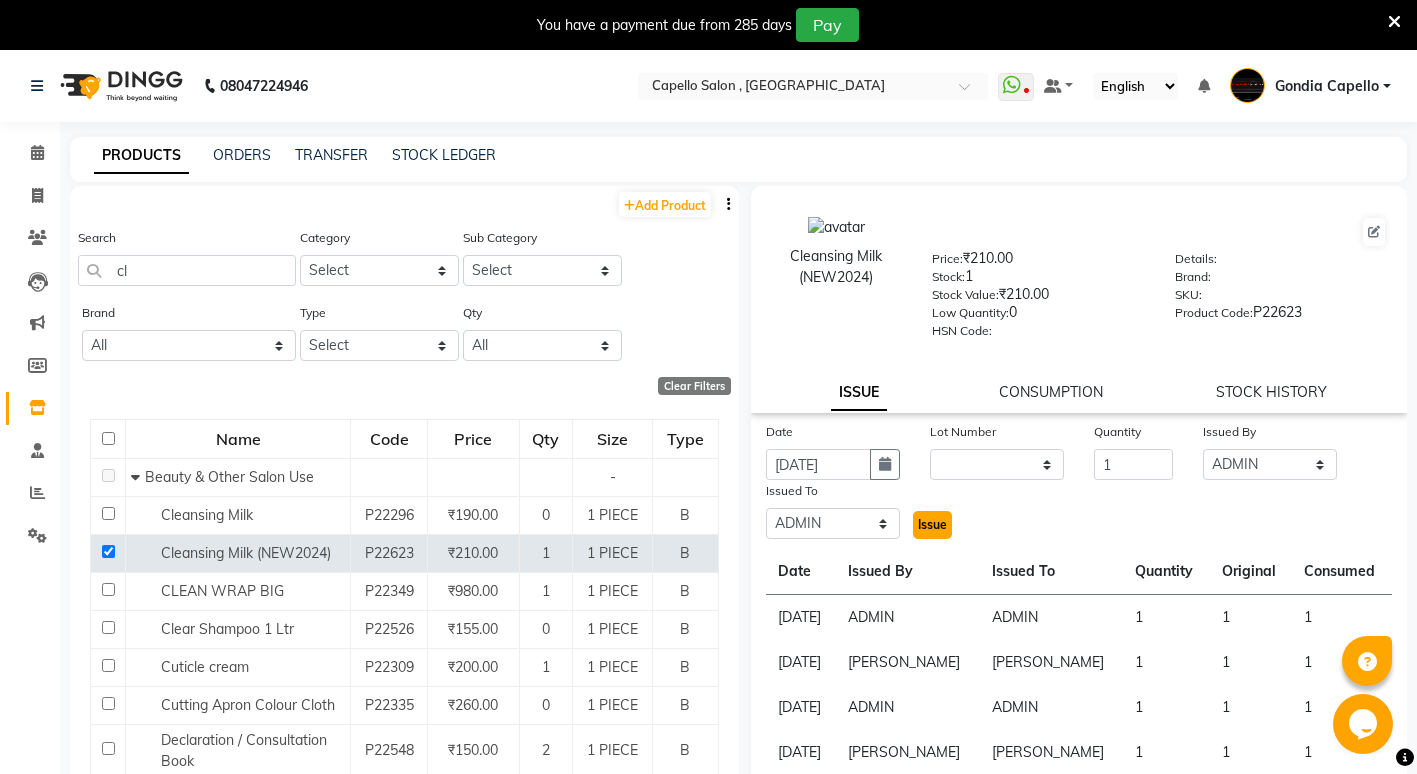click on "Issue" 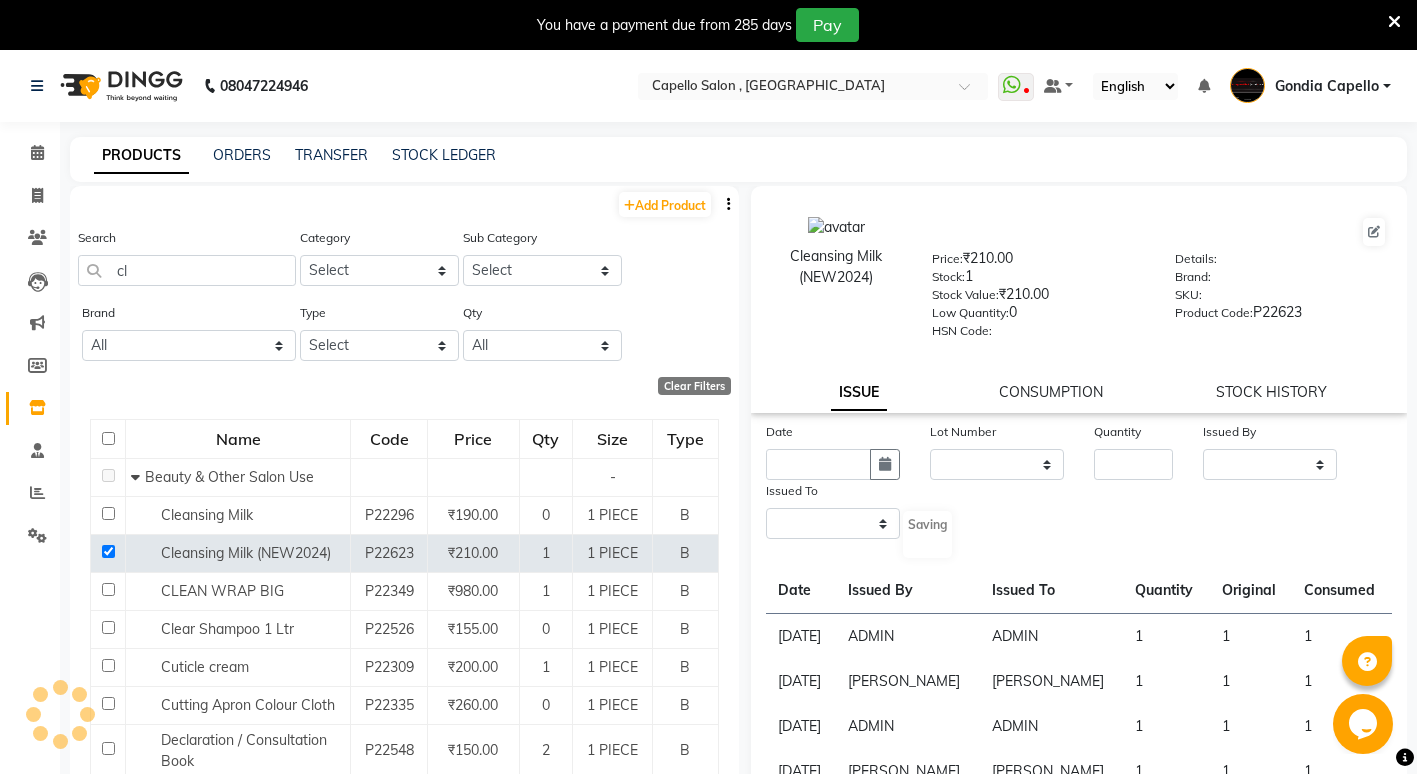 select 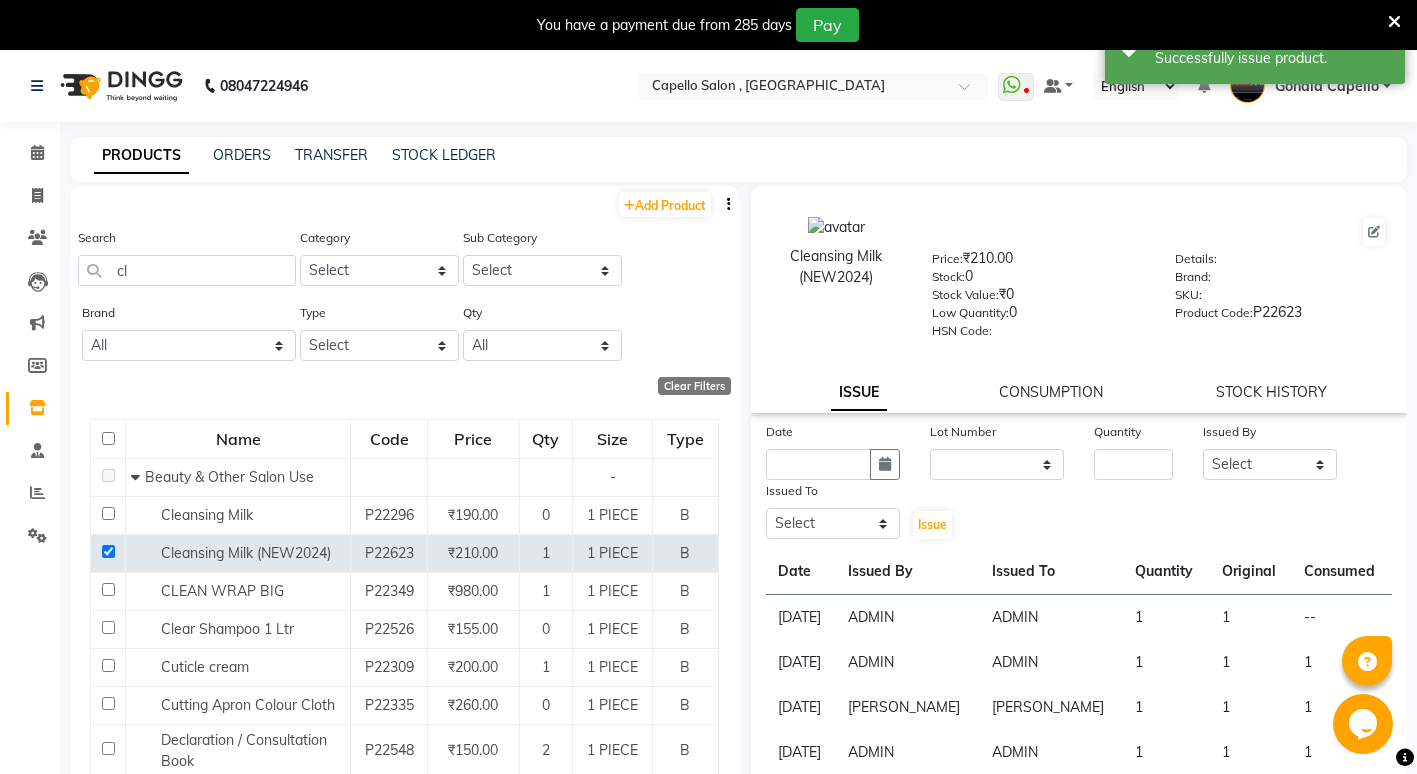 click on "Cleansing Milk (NEW2024)  Price:   ₹210.00  Stock:   0  Stock Value:   ₹0  Low Quantity:  0  HSN Code:    Details:     Brand:     SKU:     Product Code:   P22623  ISSUE CONSUMPTION STOCK HISTORY" 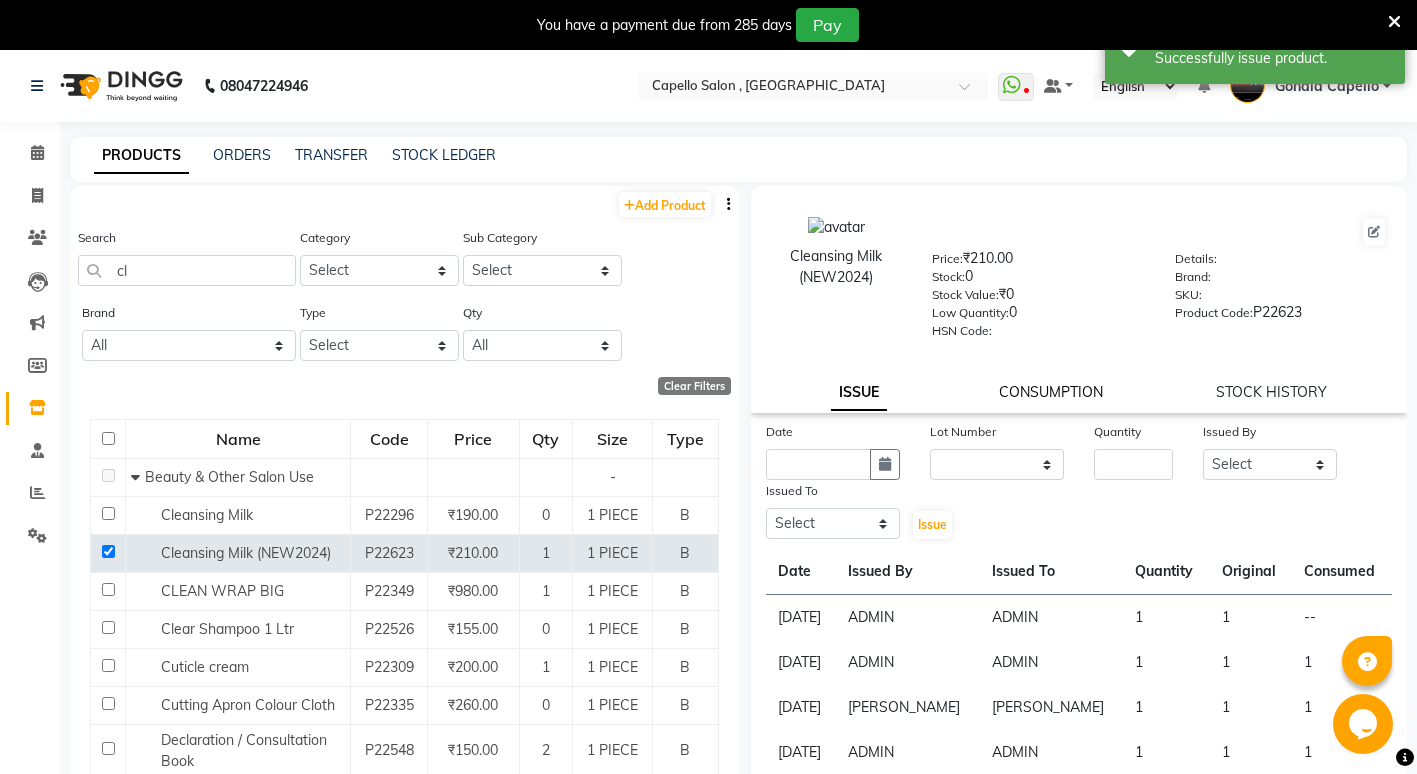click on "CONSUMPTION" 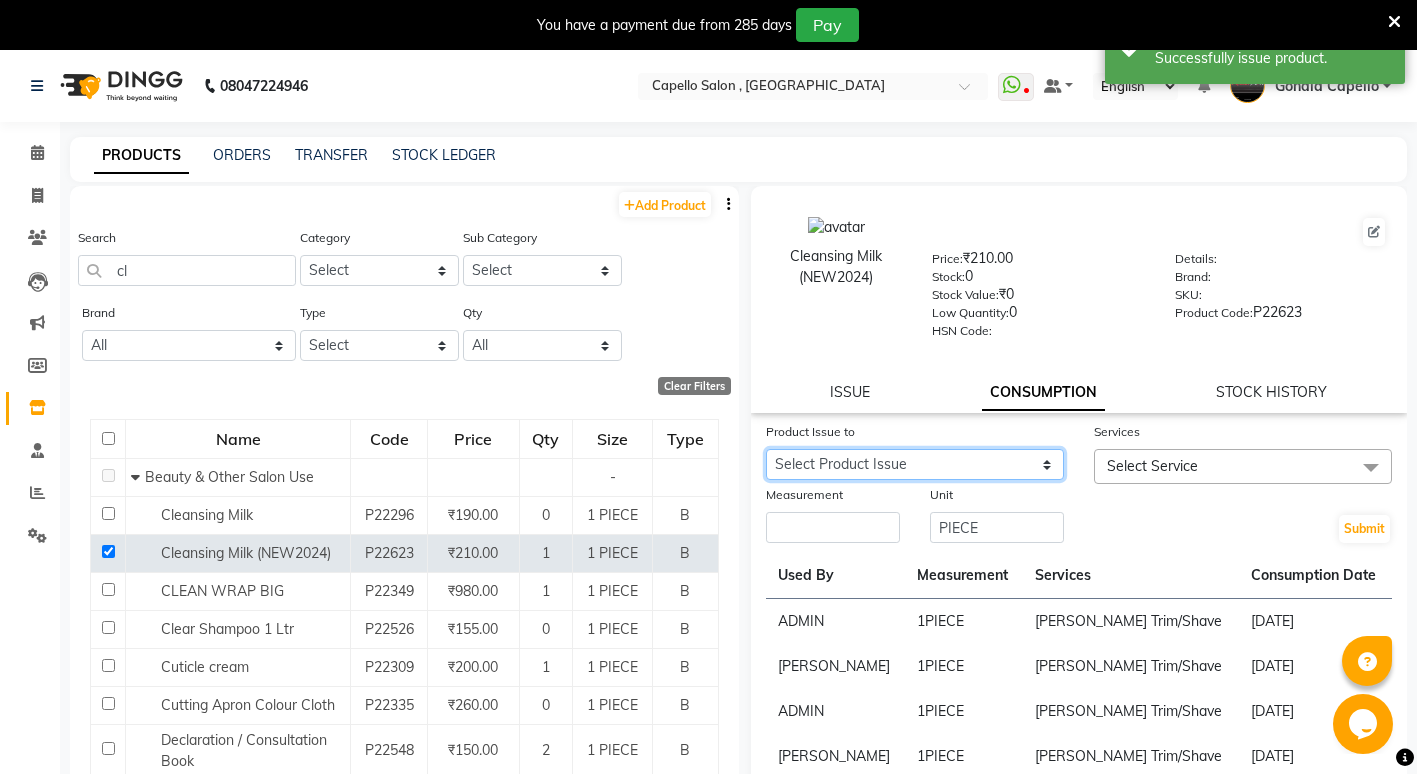 drag, startPoint x: 859, startPoint y: 461, endPoint x: 856, endPoint y: 478, distance: 17.262676 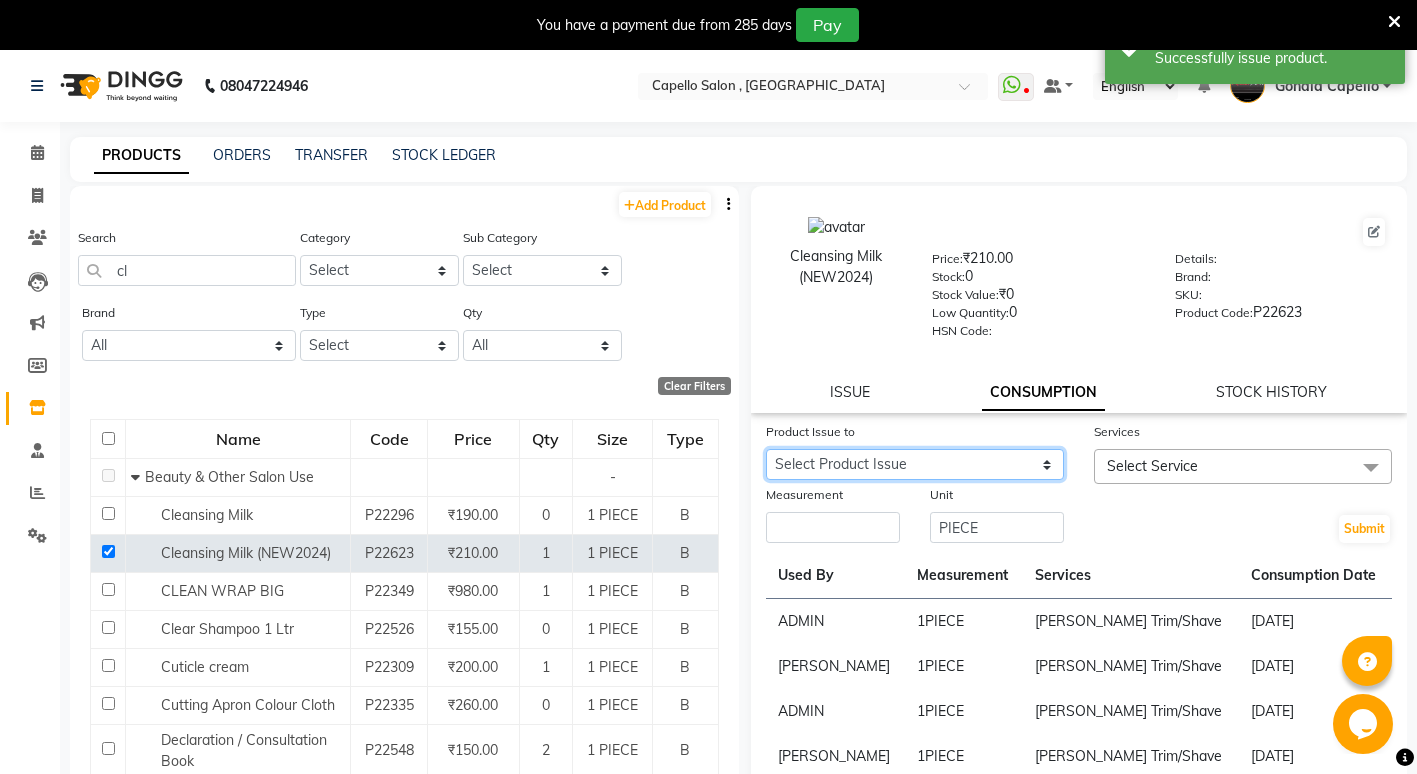 select on "1071646" 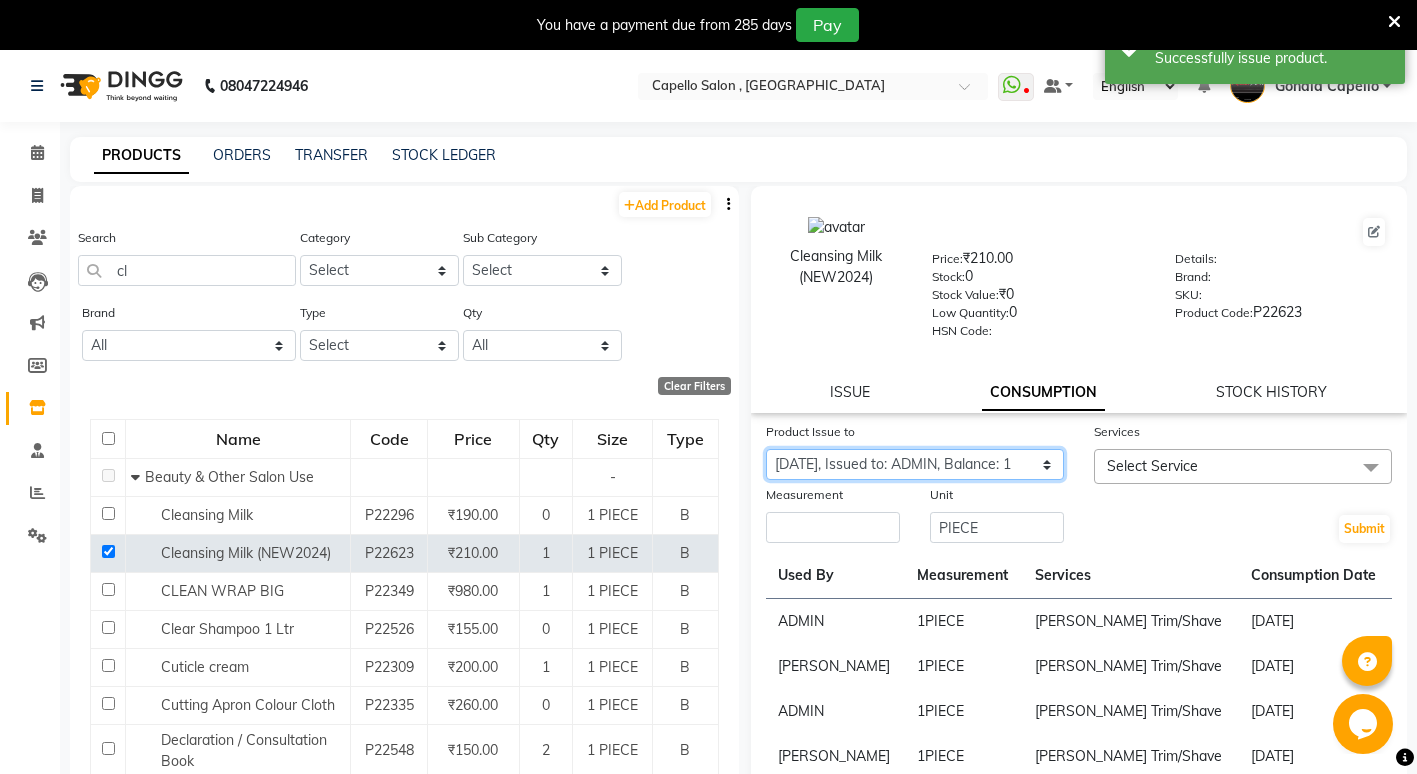 click on "Select Product Issue 2025-07-13, Issued to: ADMIN, Balance: 1" 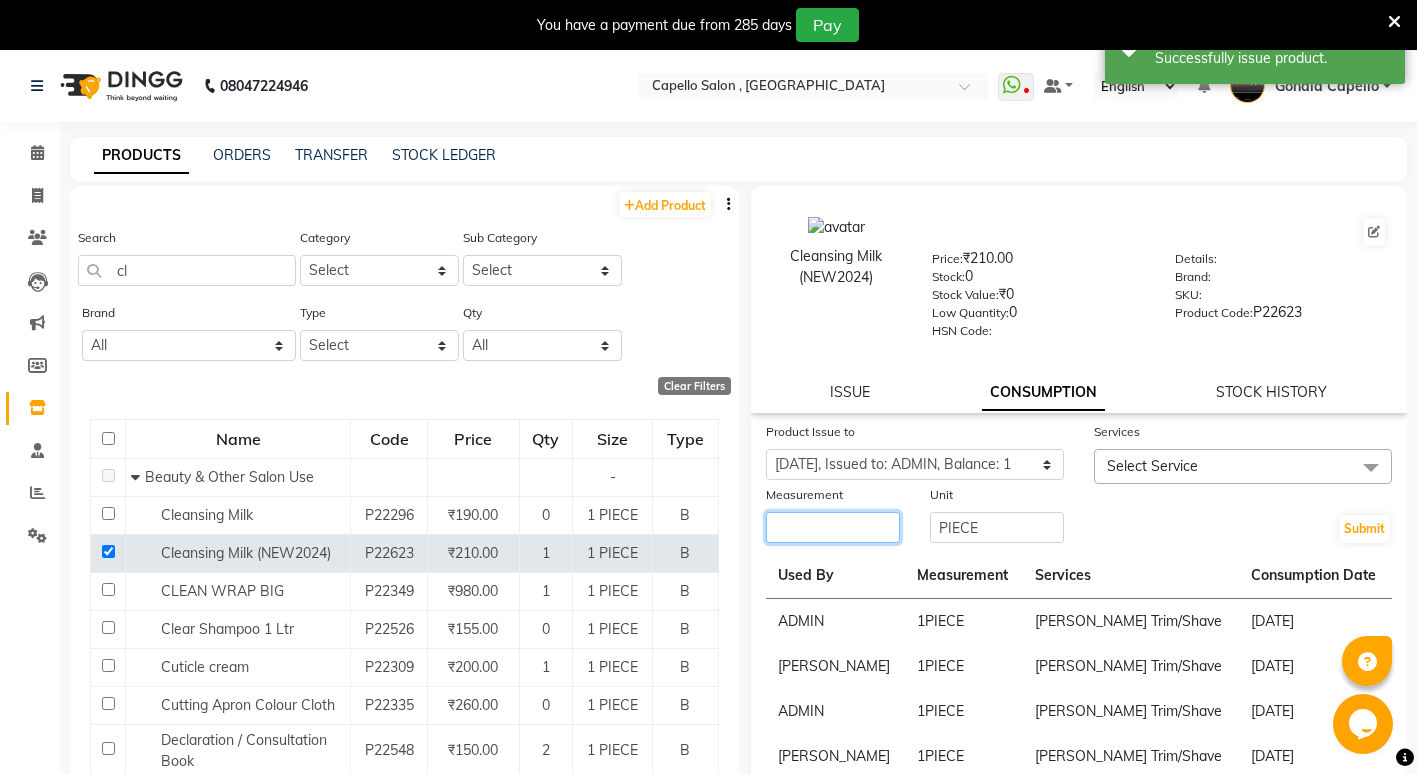 click 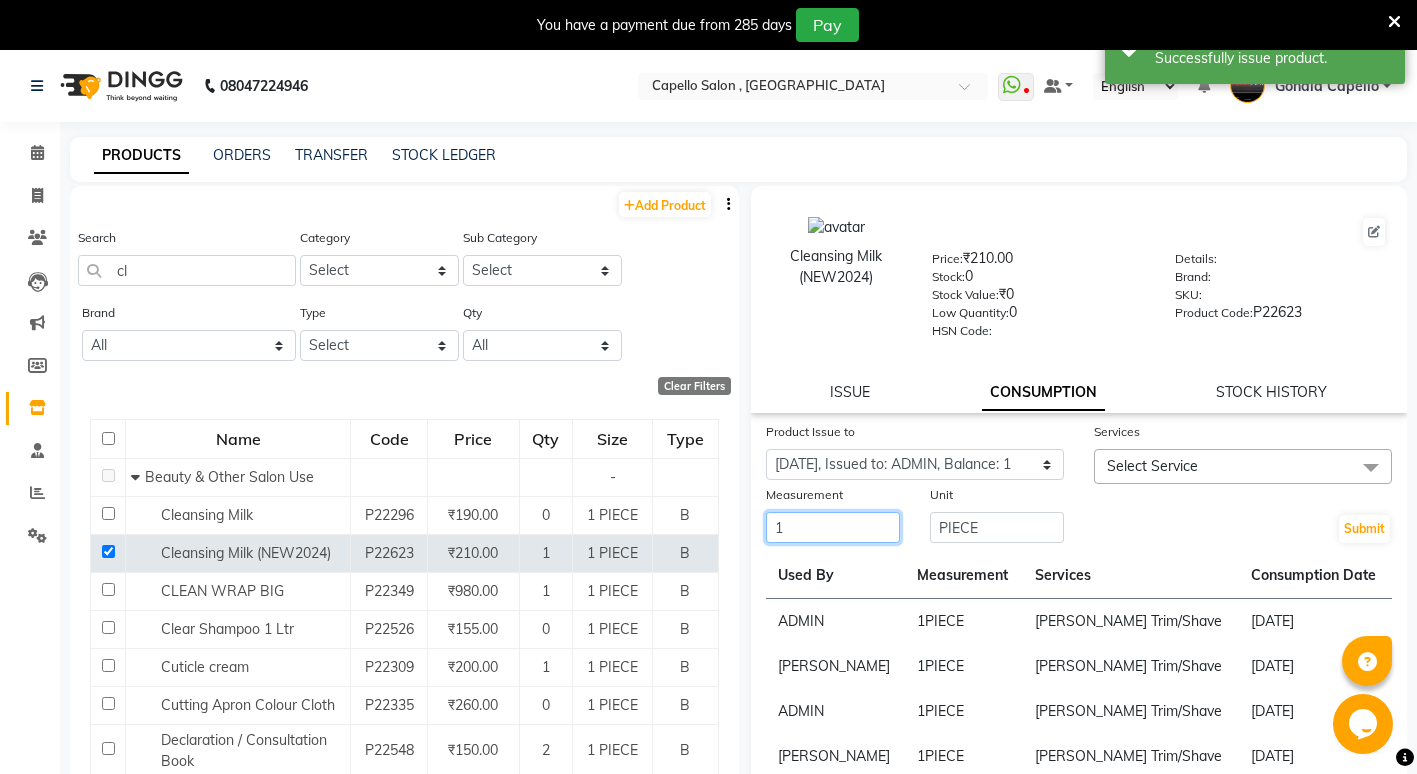type on "1" 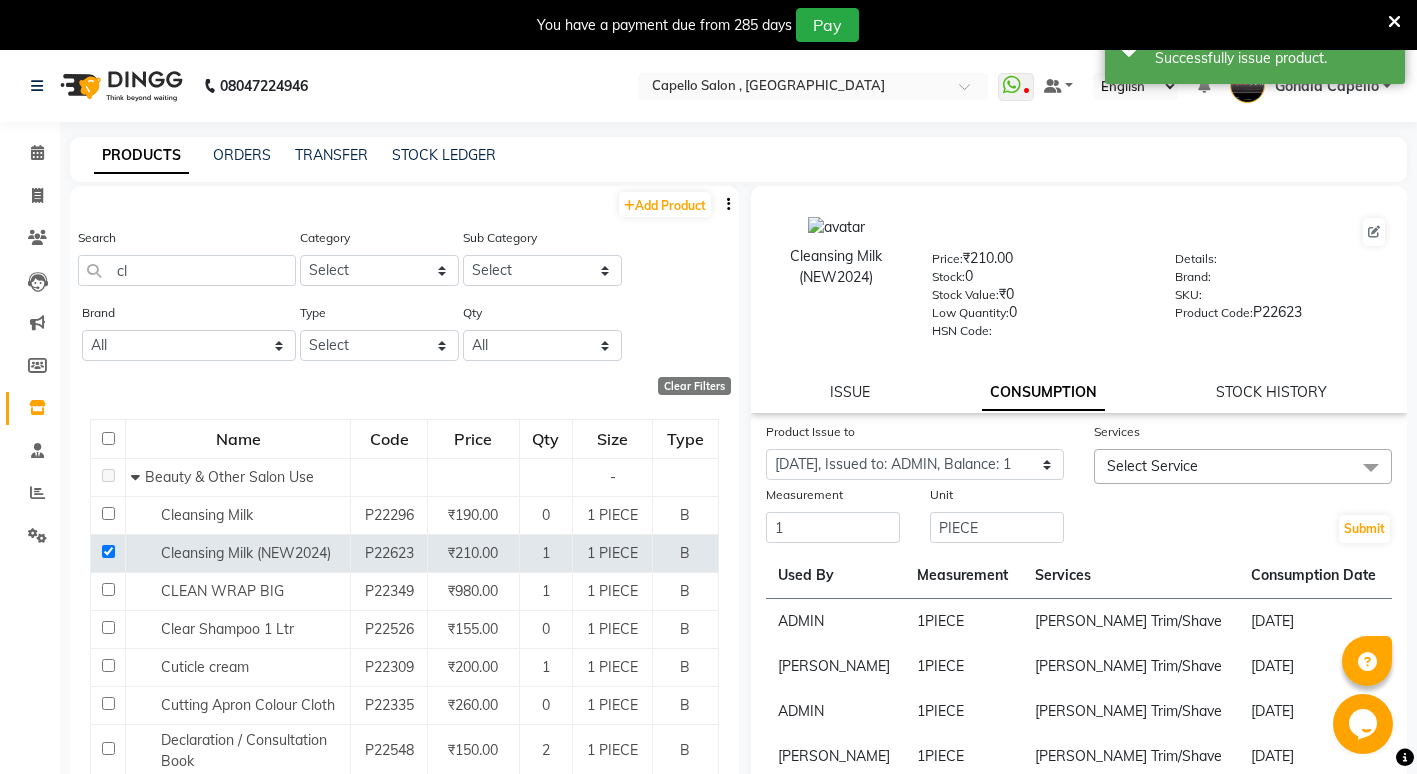 click on "Select Service" 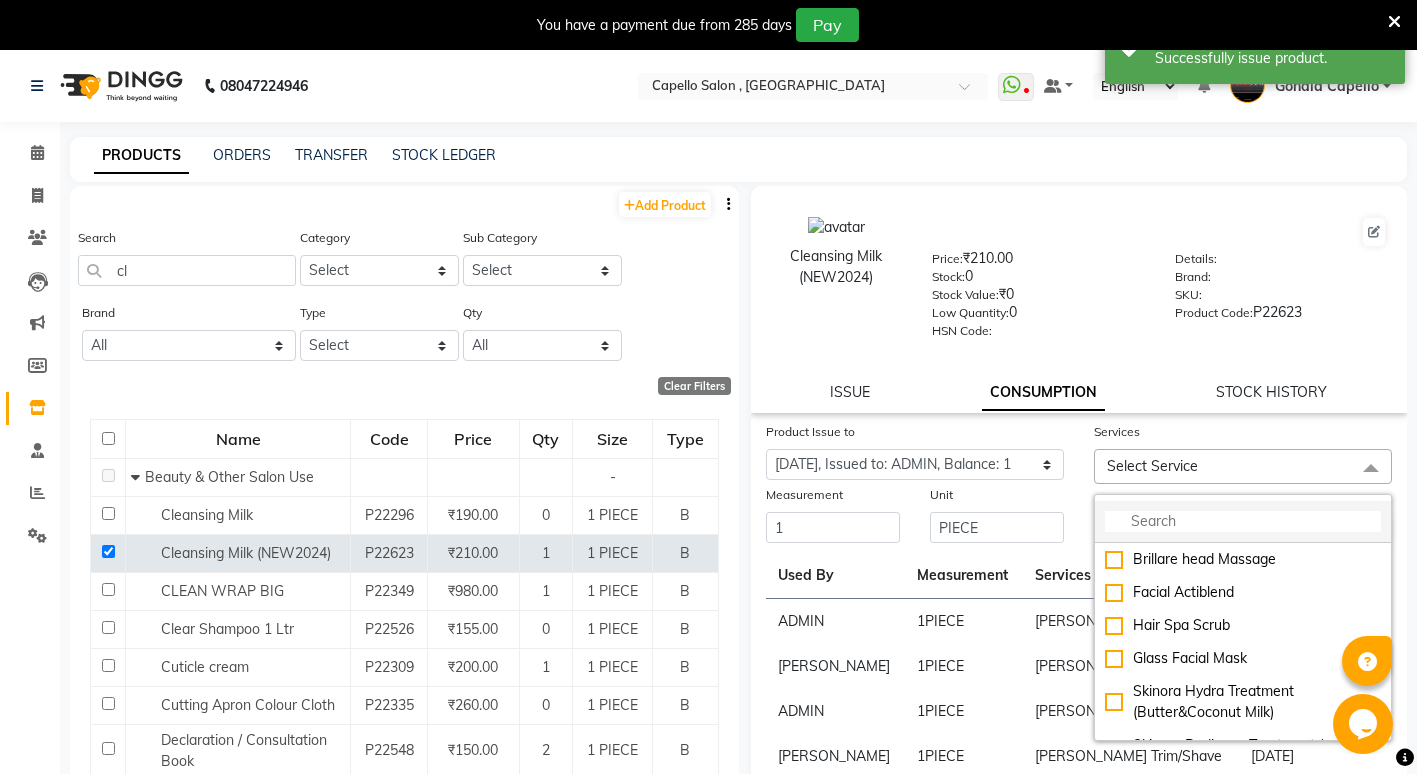 click 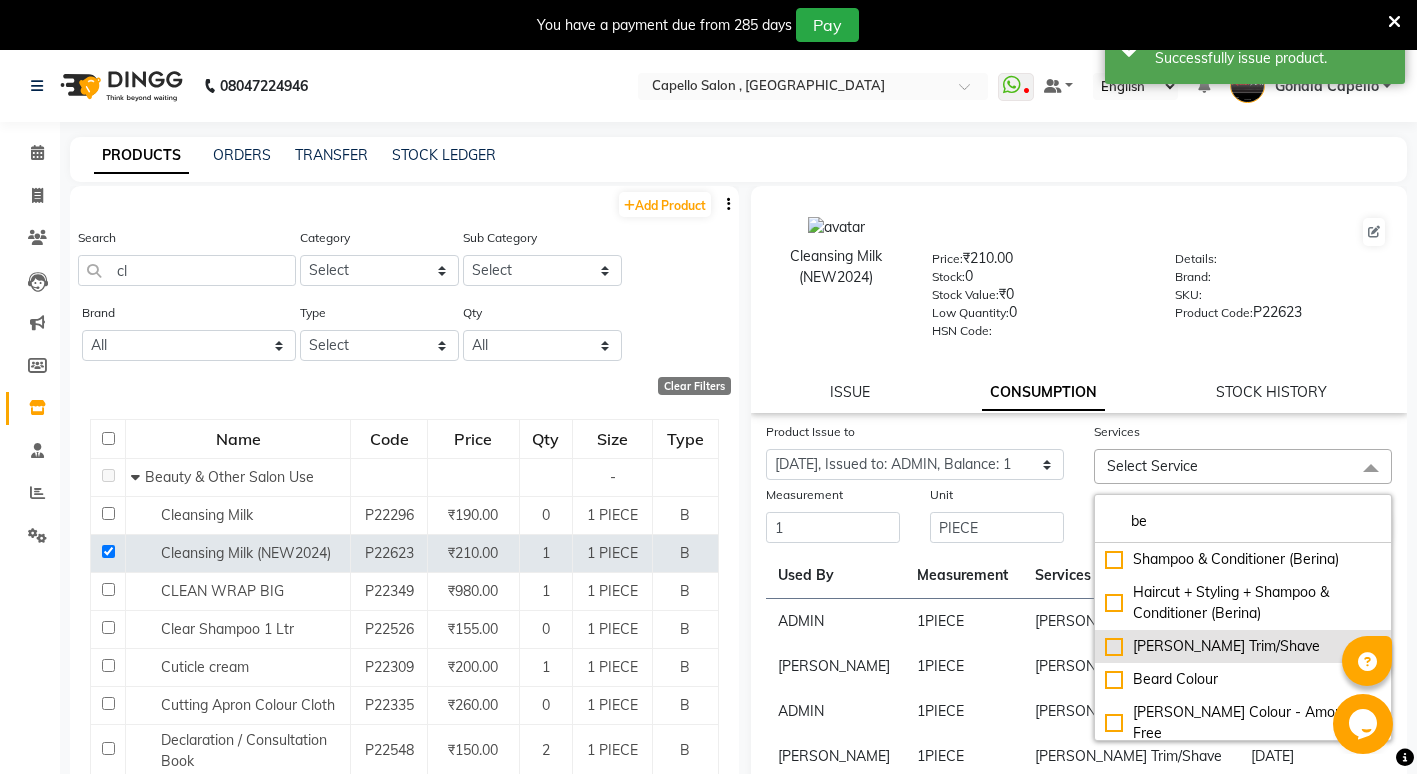 type on "be" 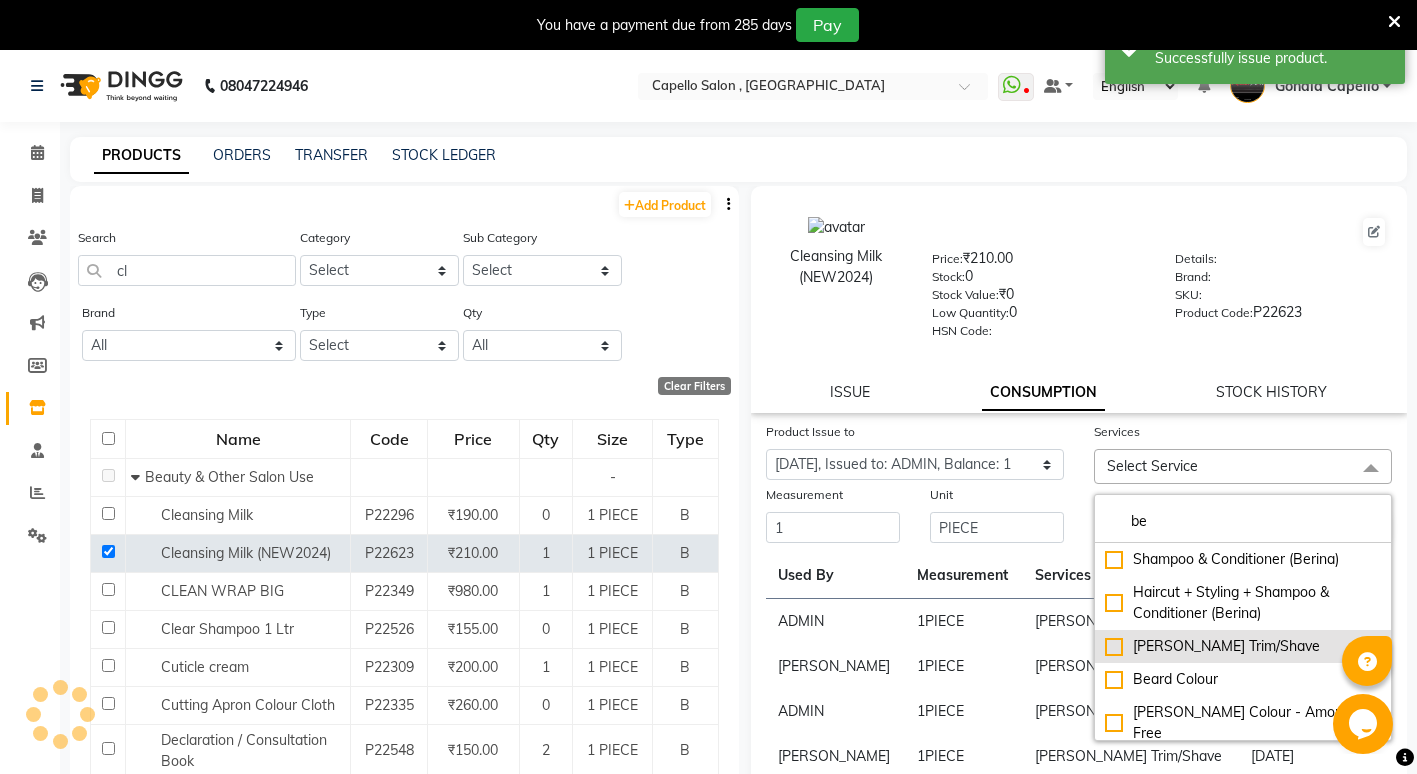 click on "[PERSON_NAME] Trim/Shave" 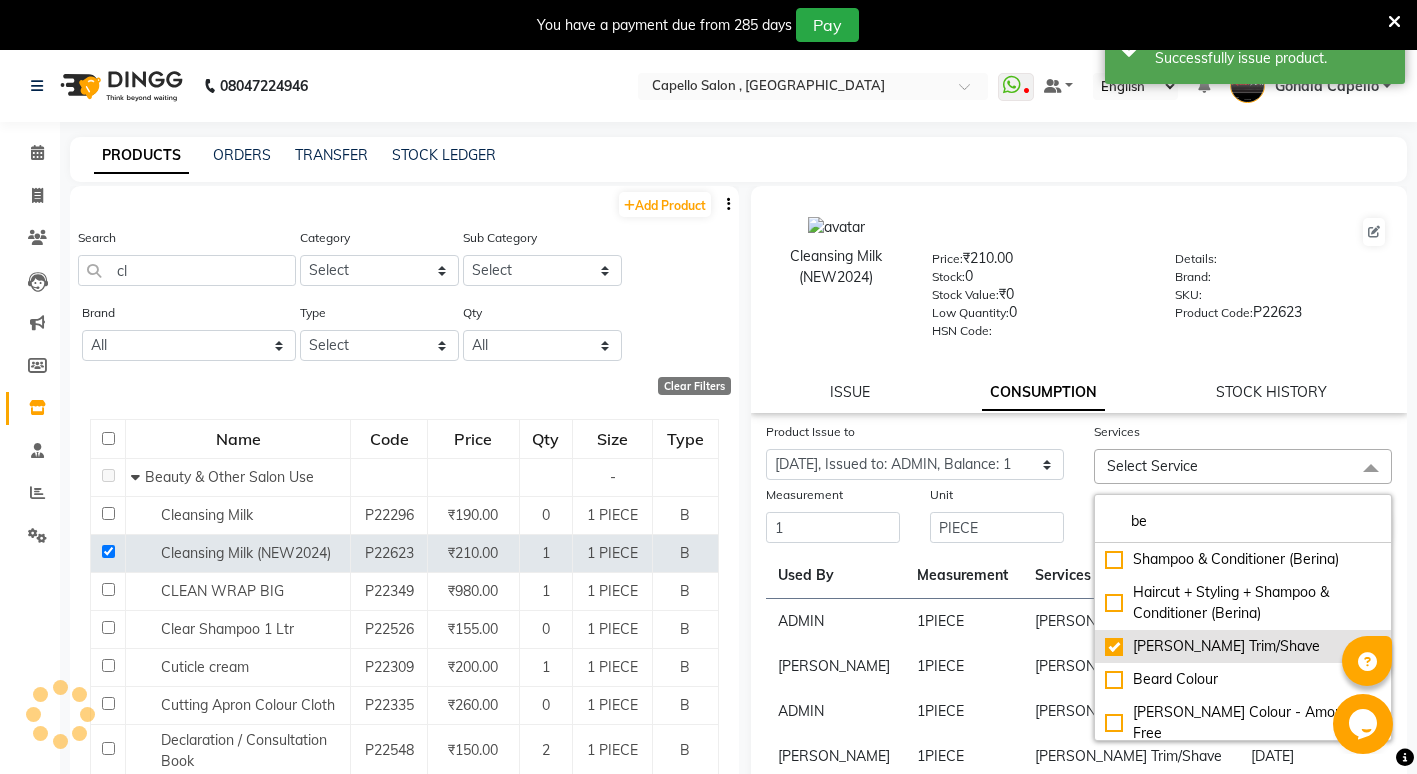 checkbox on "true" 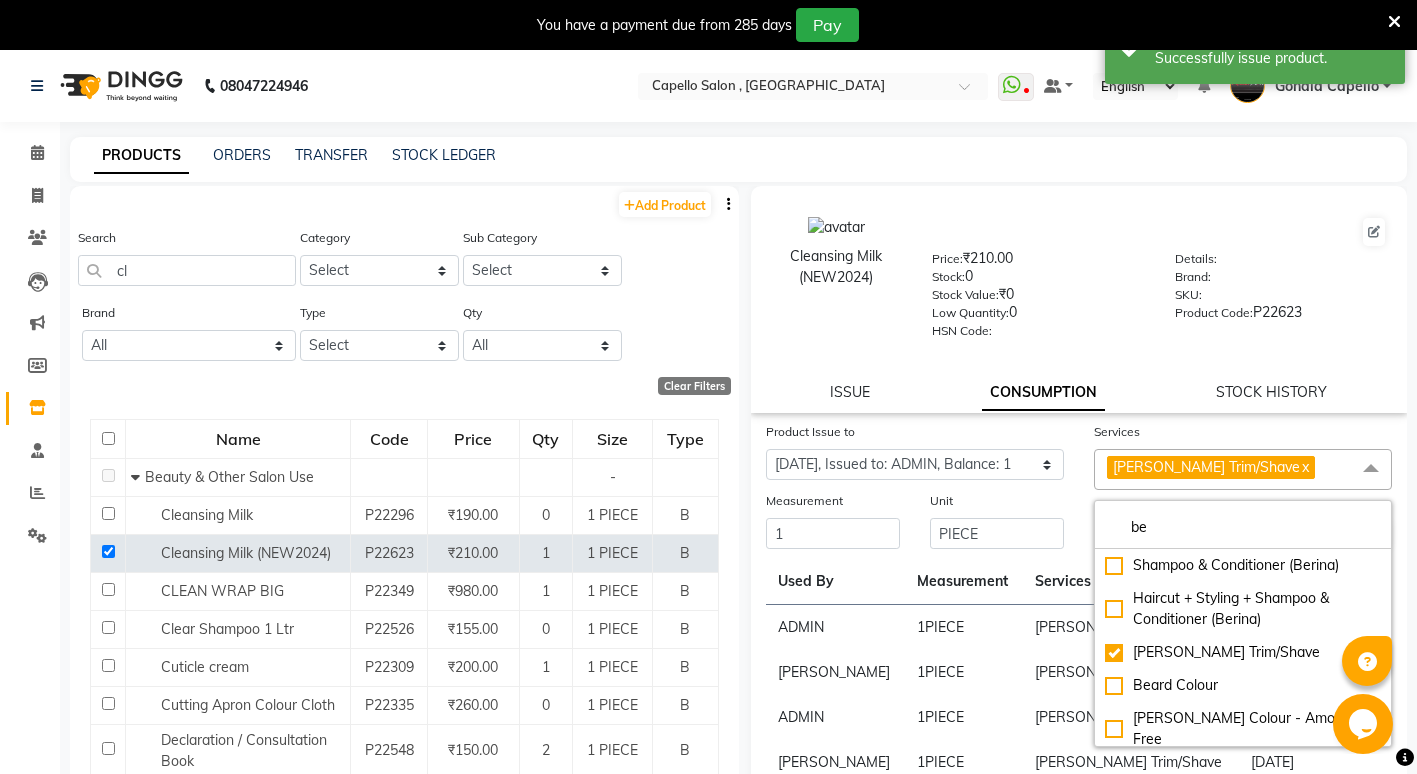 click on "Low Quantity:  0" 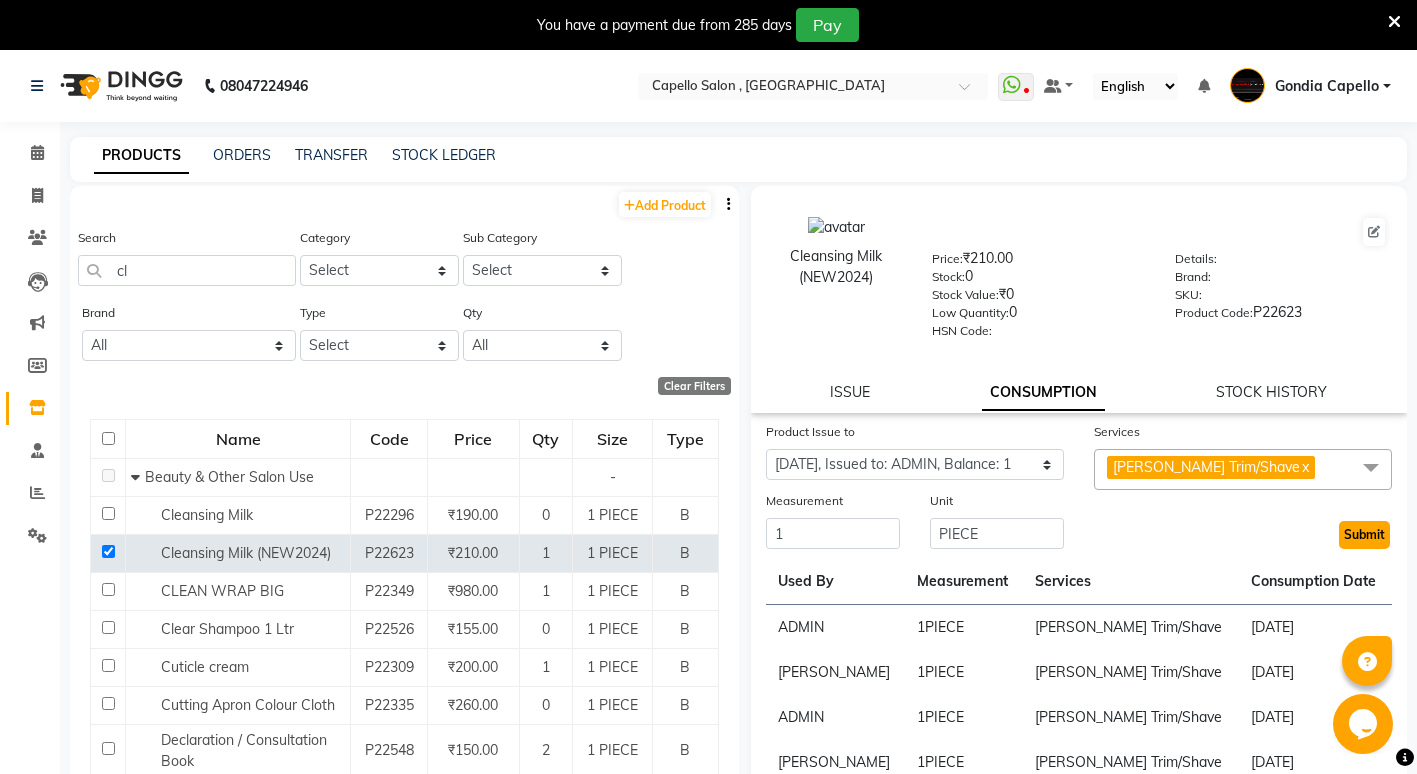 click on "Submit" 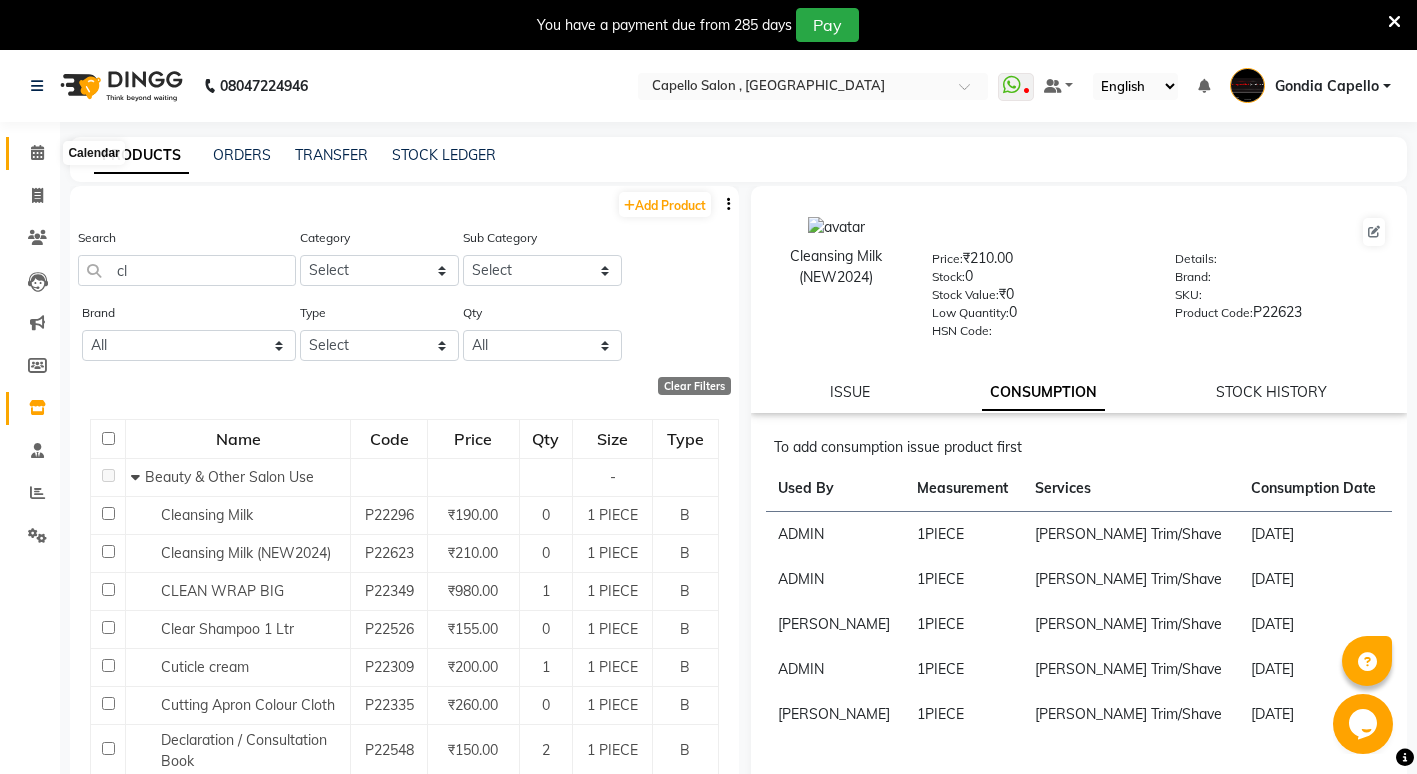drag, startPoint x: 31, startPoint y: 157, endPoint x: 41, endPoint y: 163, distance: 11.661903 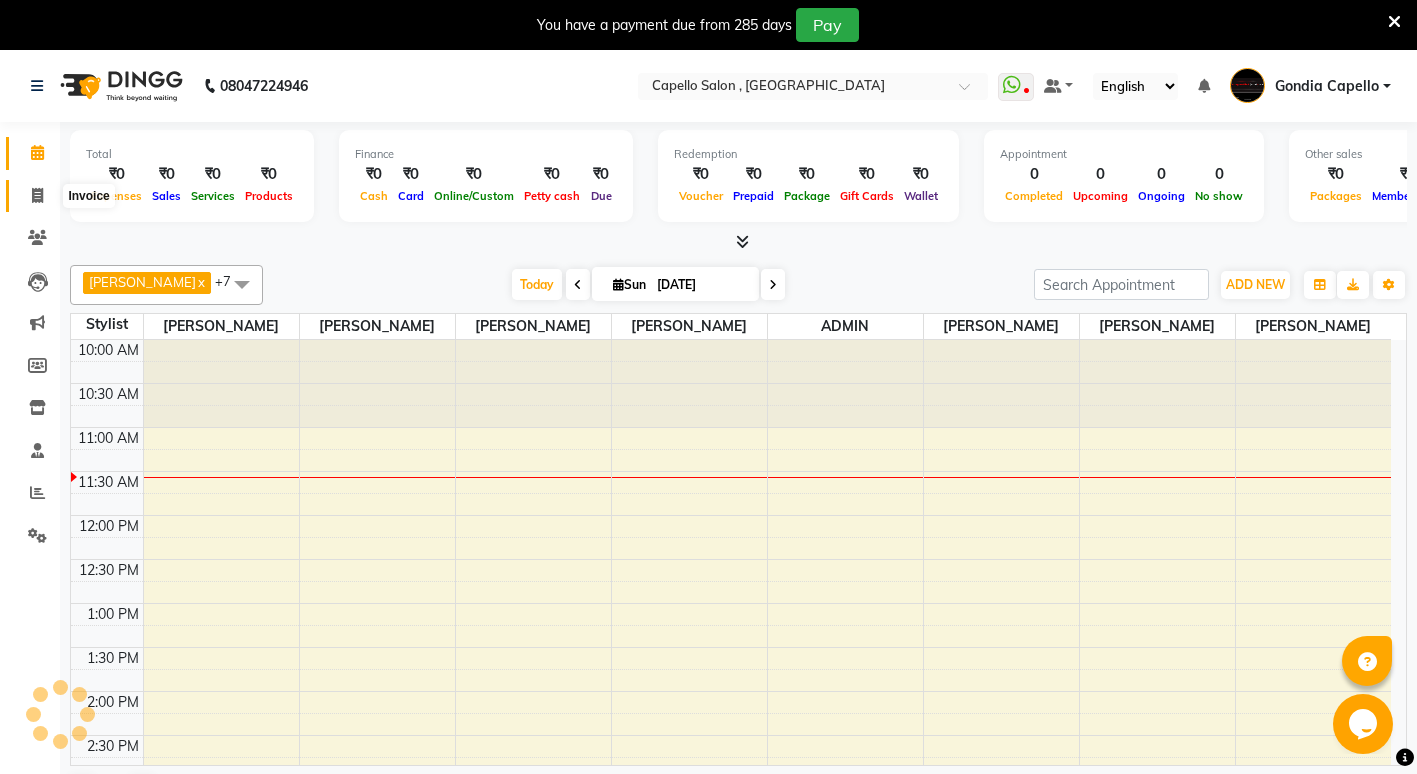 click 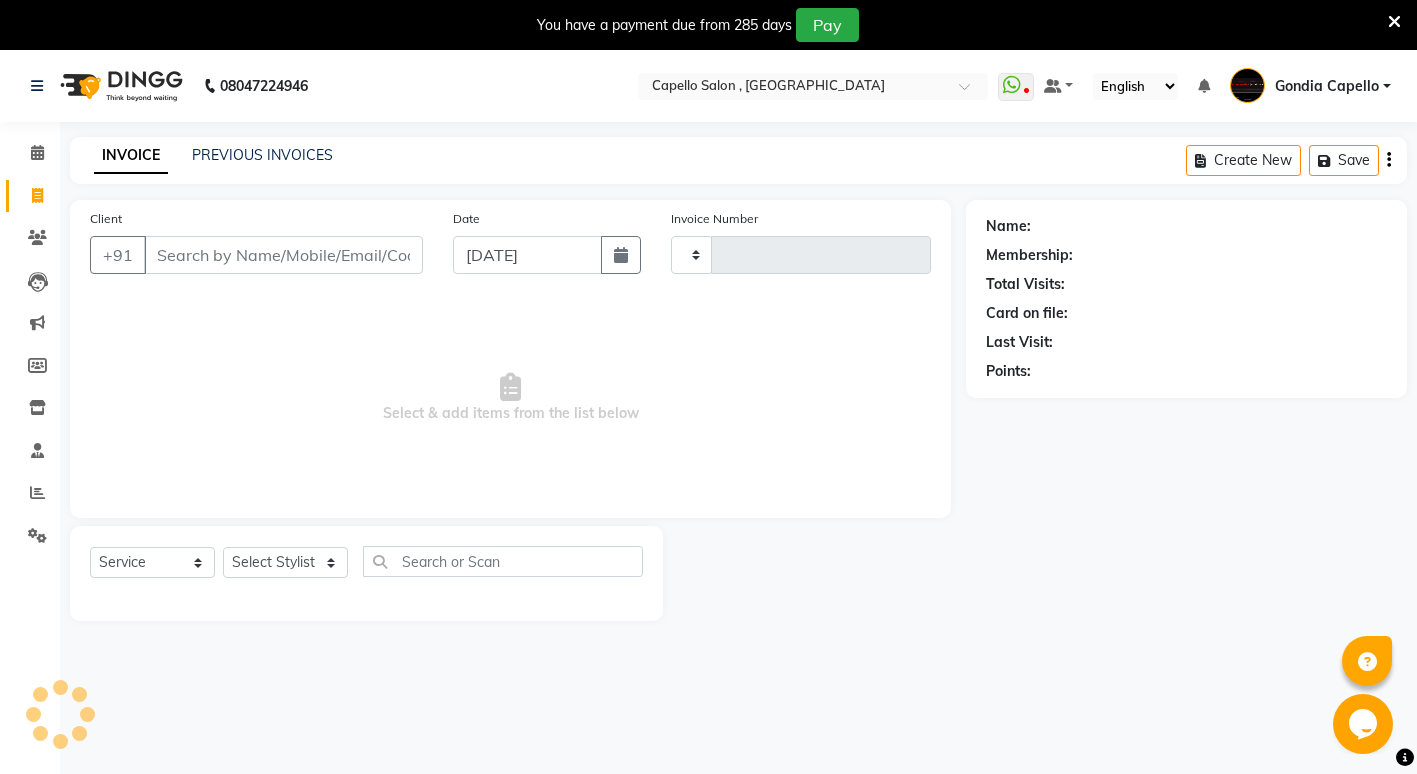 type on "1482" 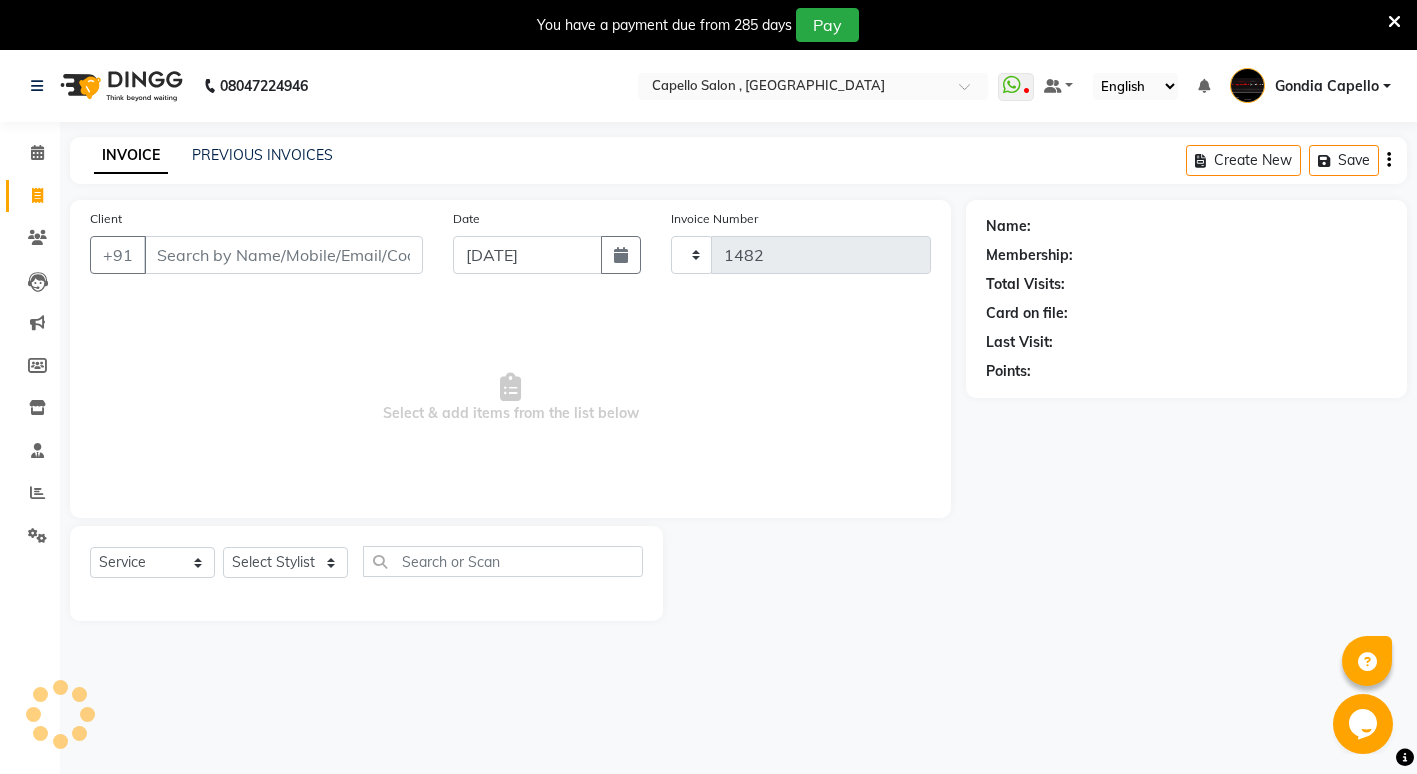 select on "853" 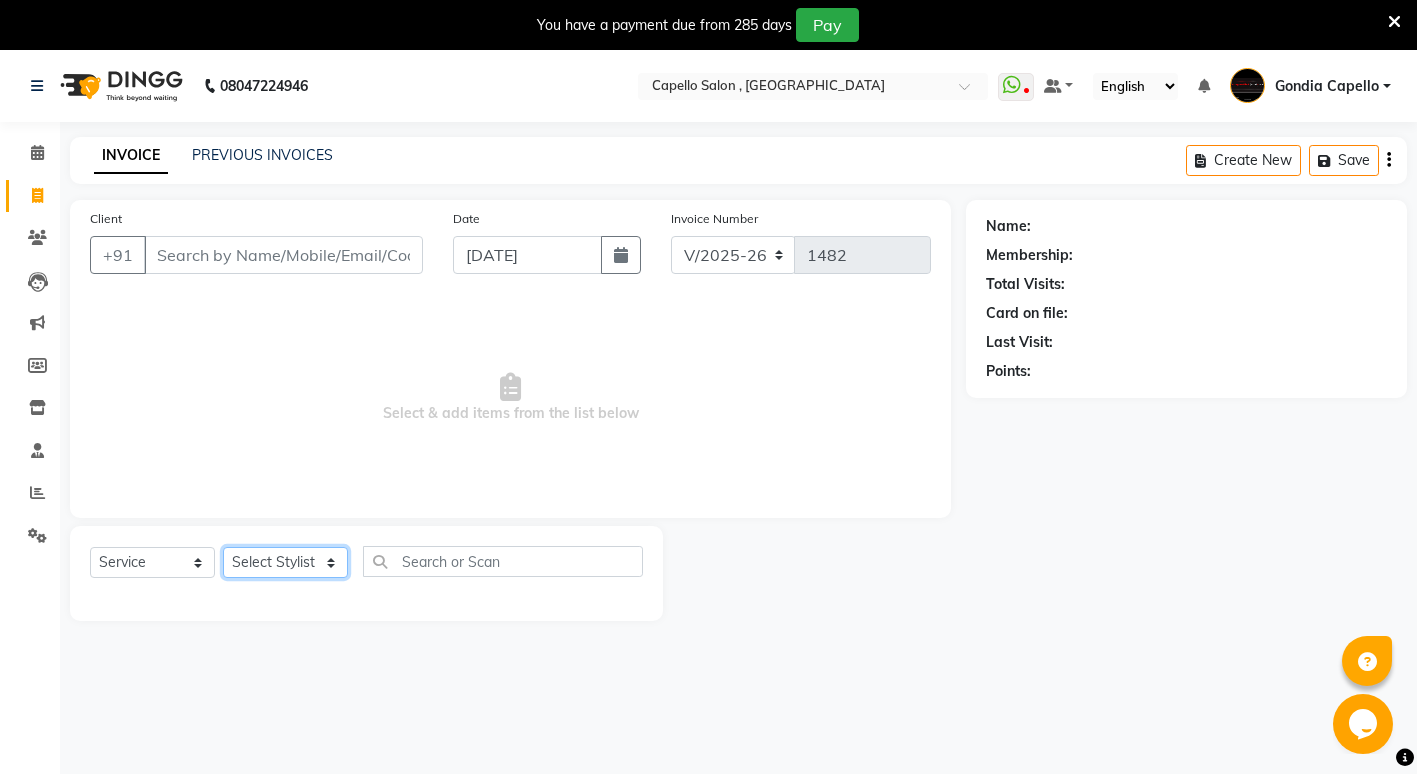 click on "Select Stylist ADMIN [PERSON_NAME] [PERSON_NAME] [PERSON_NAME] Gondia [PERSON_NAME] [PERSON_NAME] [PERSON_NAME] yewatkar [PERSON_NAME] [PERSON_NAME] [PERSON_NAME] (M) [PERSON_NAME]" 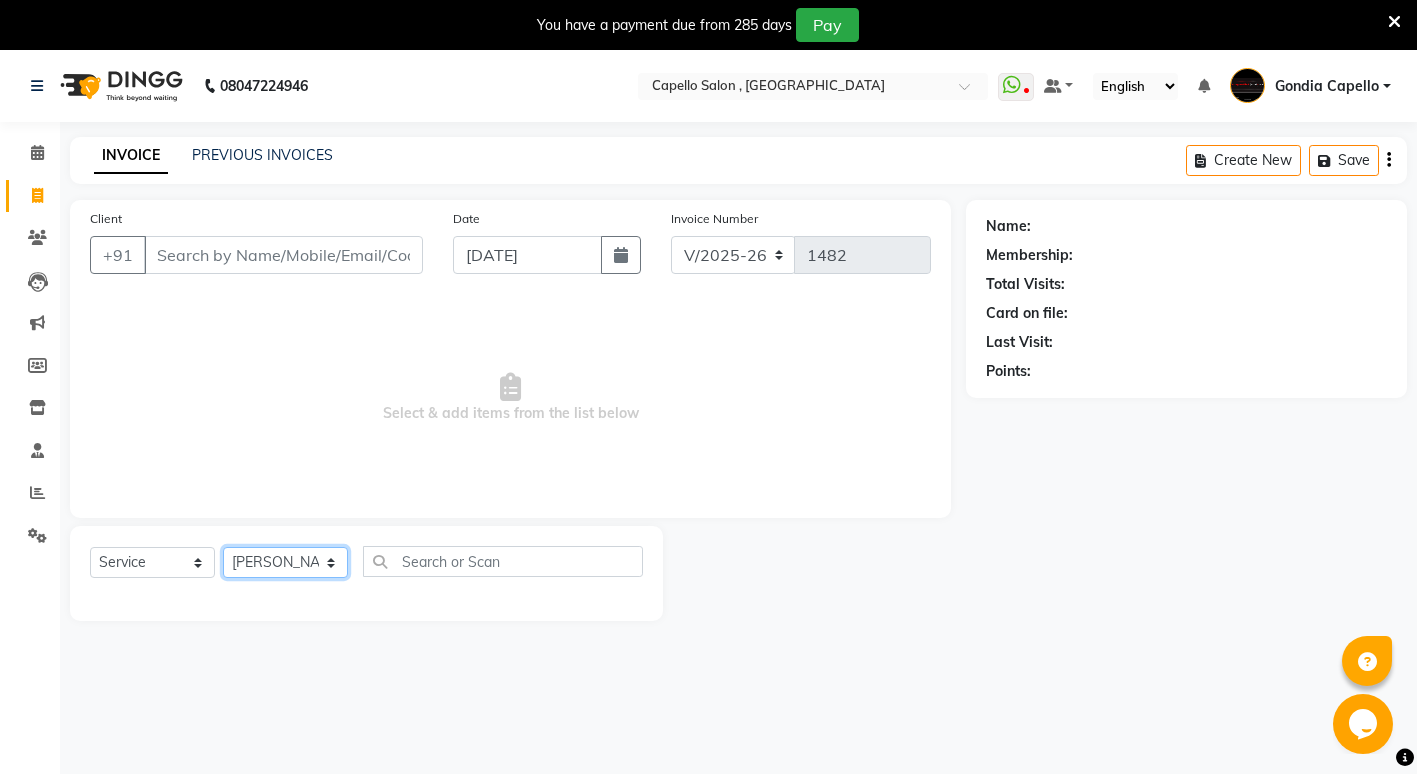 click on "Select Stylist ADMIN [PERSON_NAME] [PERSON_NAME] [PERSON_NAME] Gondia [PERSON_NAME] [PERSON_NAME] [PERSON_NAME] yewatkar [PERSON_NAME] [PERSON_NAME] [PERSON_NAME] (M) [PERSON_NAME]" 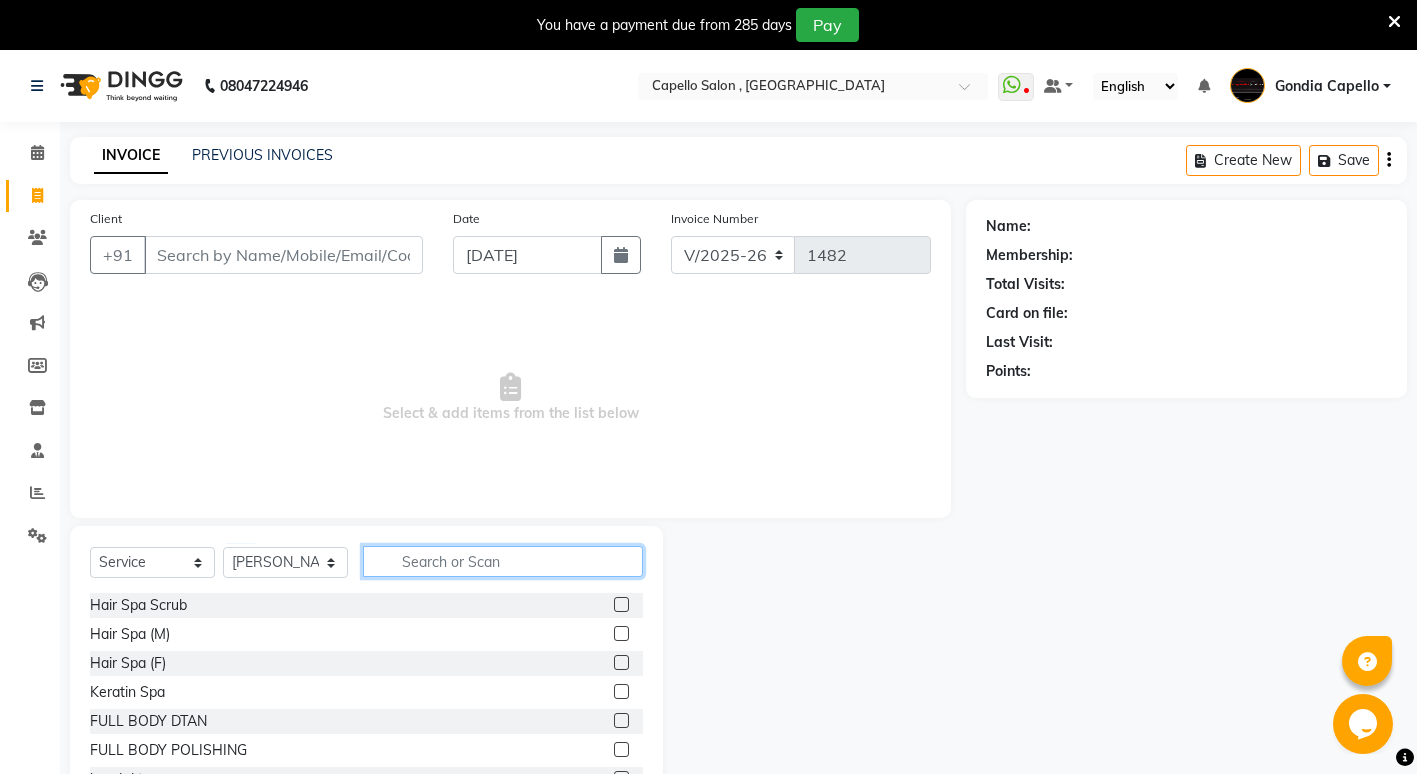 click 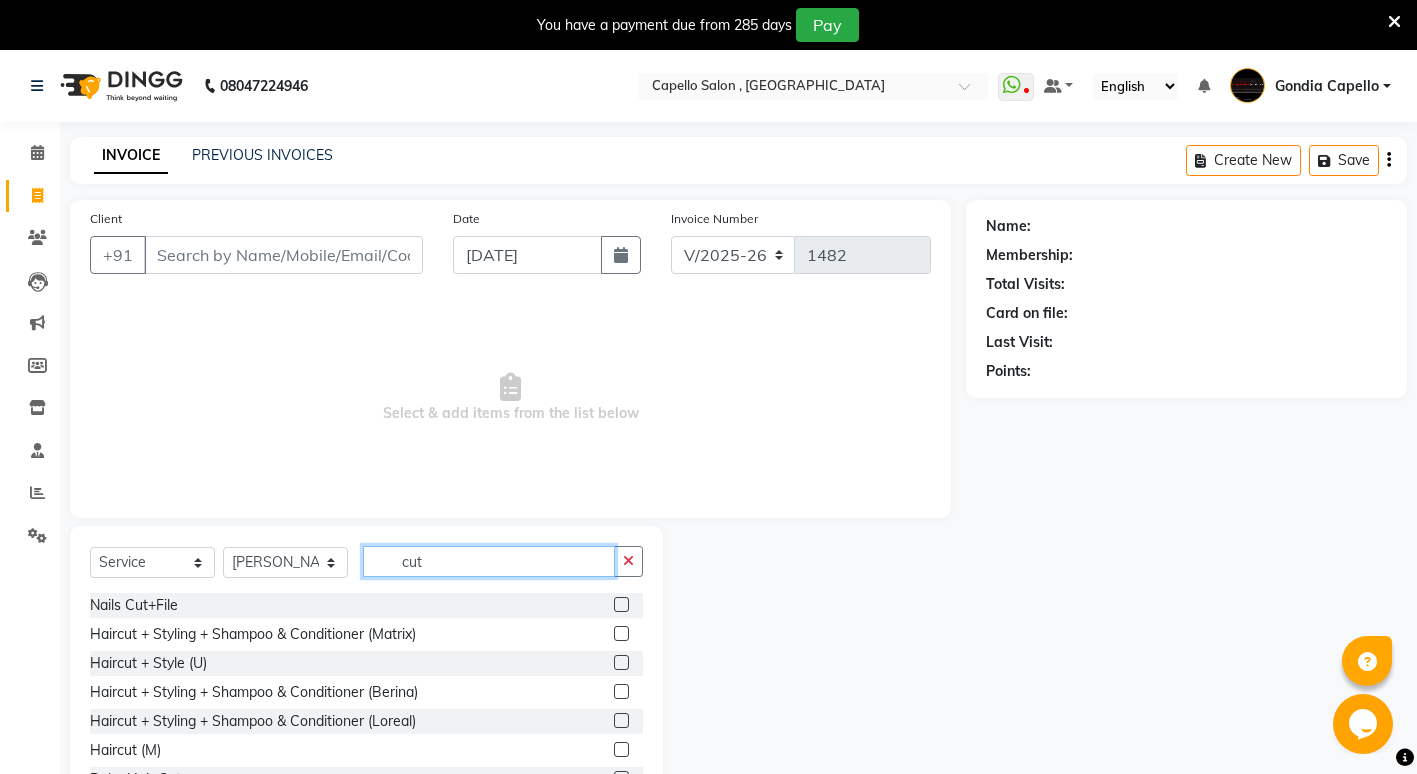 type on "cut" 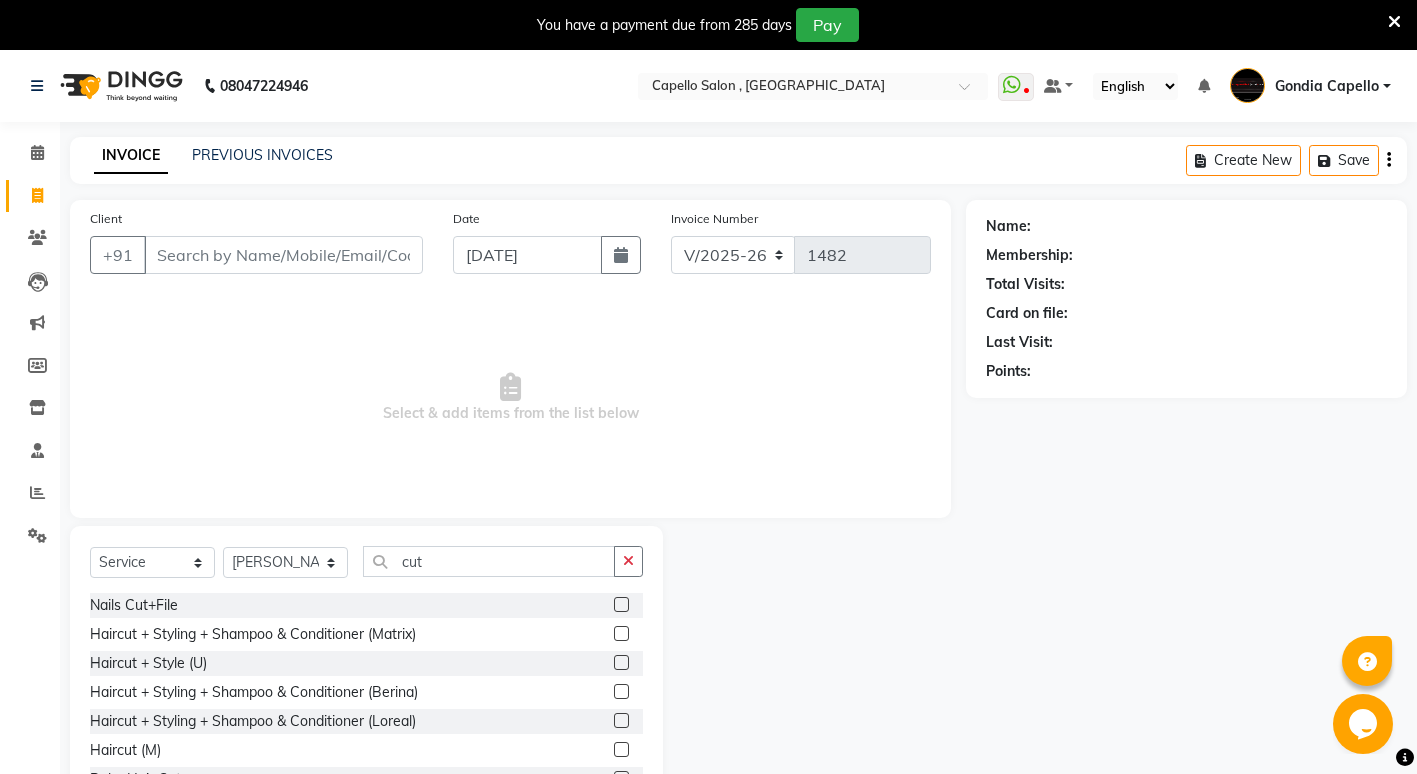 click 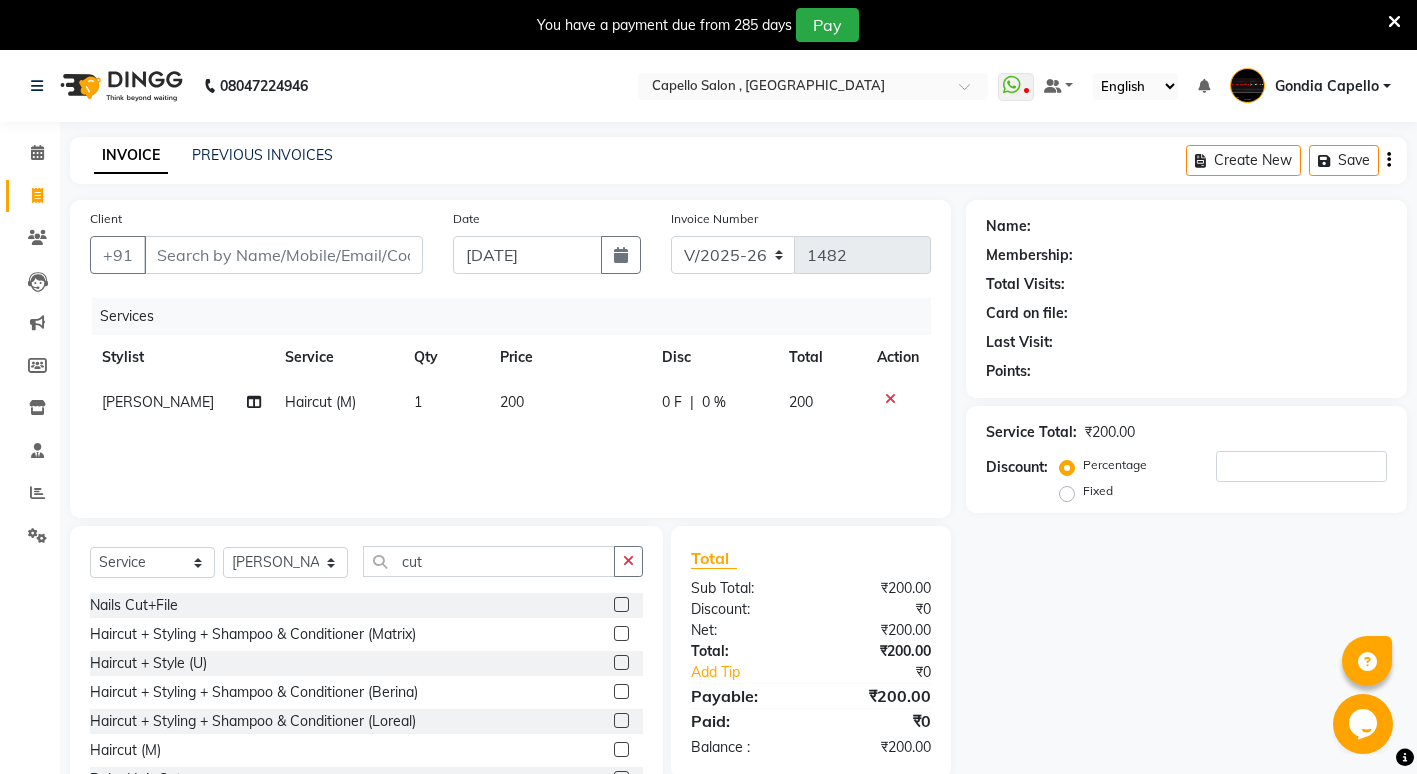 checkbox on "false" 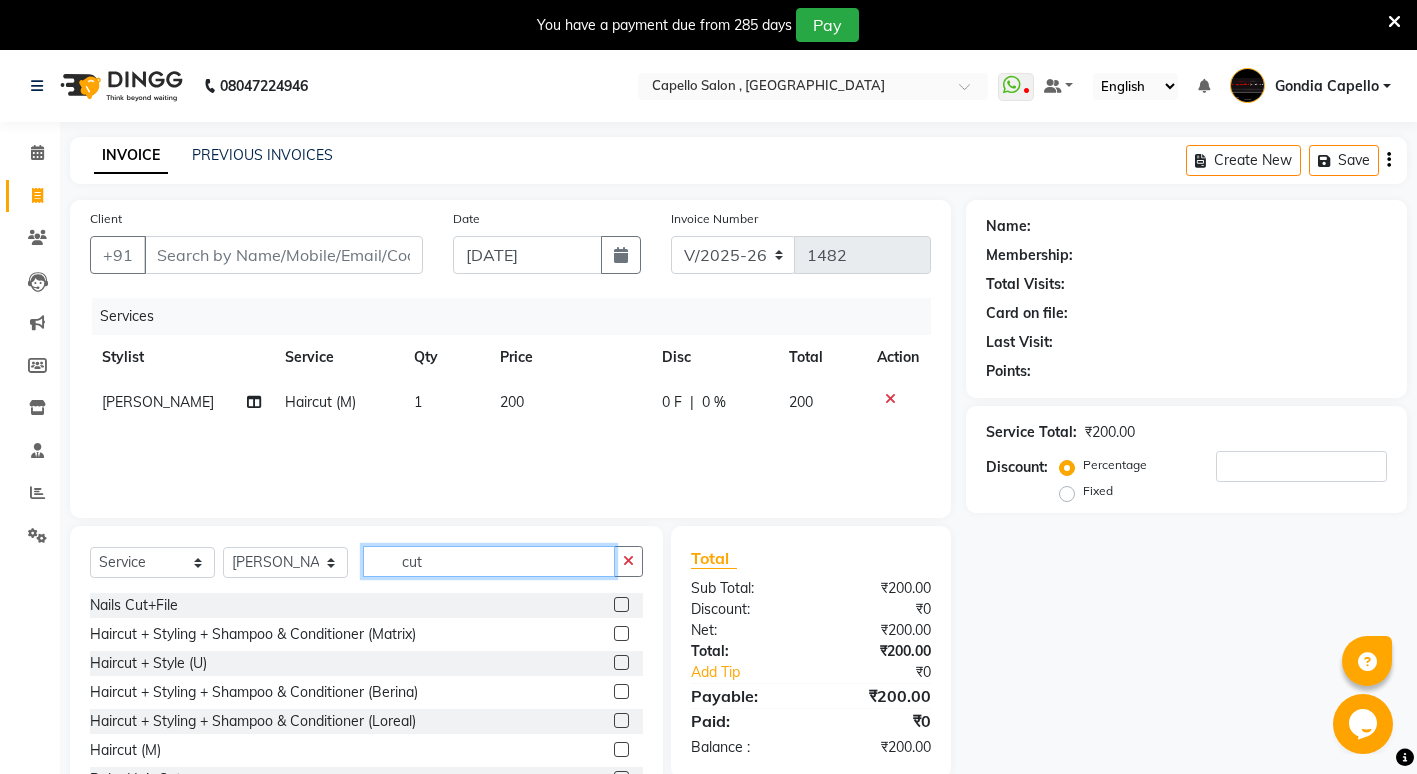 click on "cut" 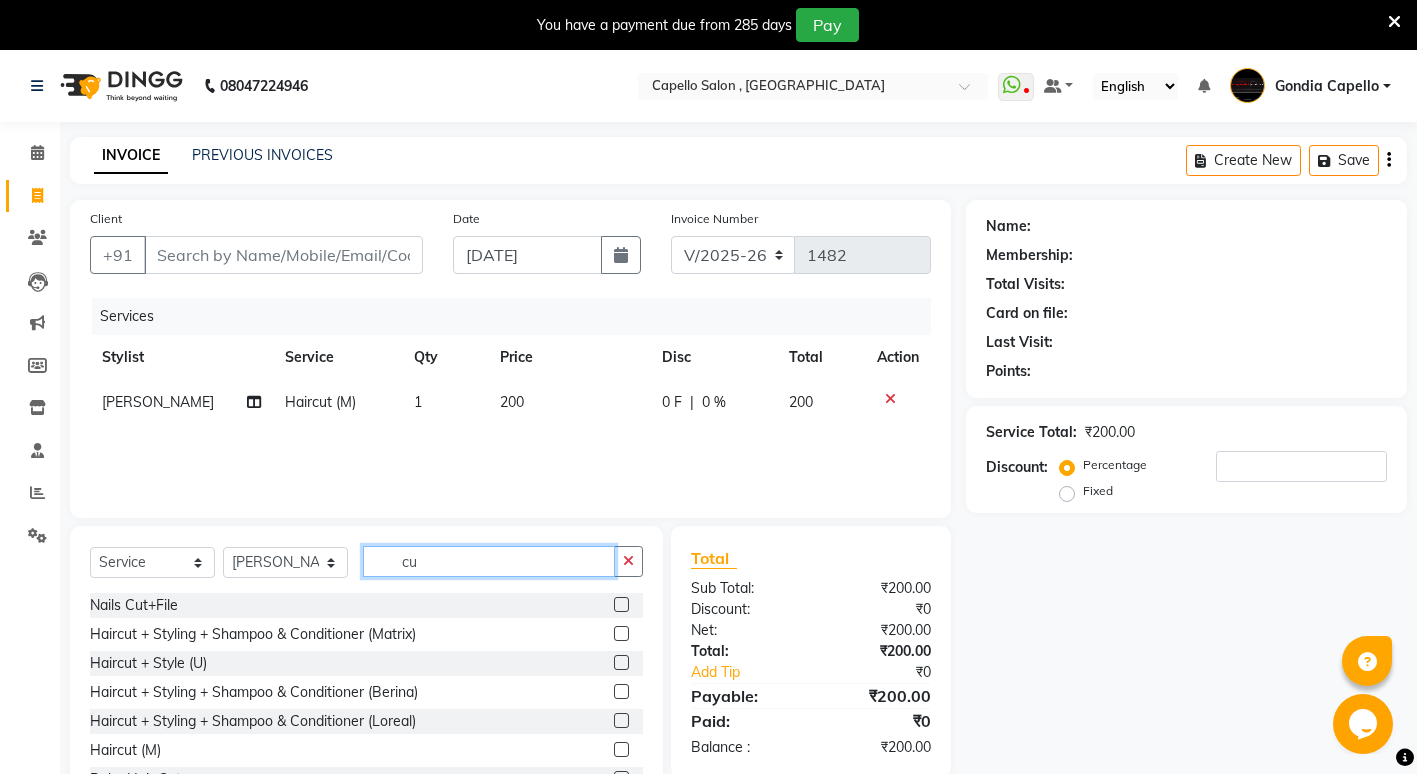 type on "c" 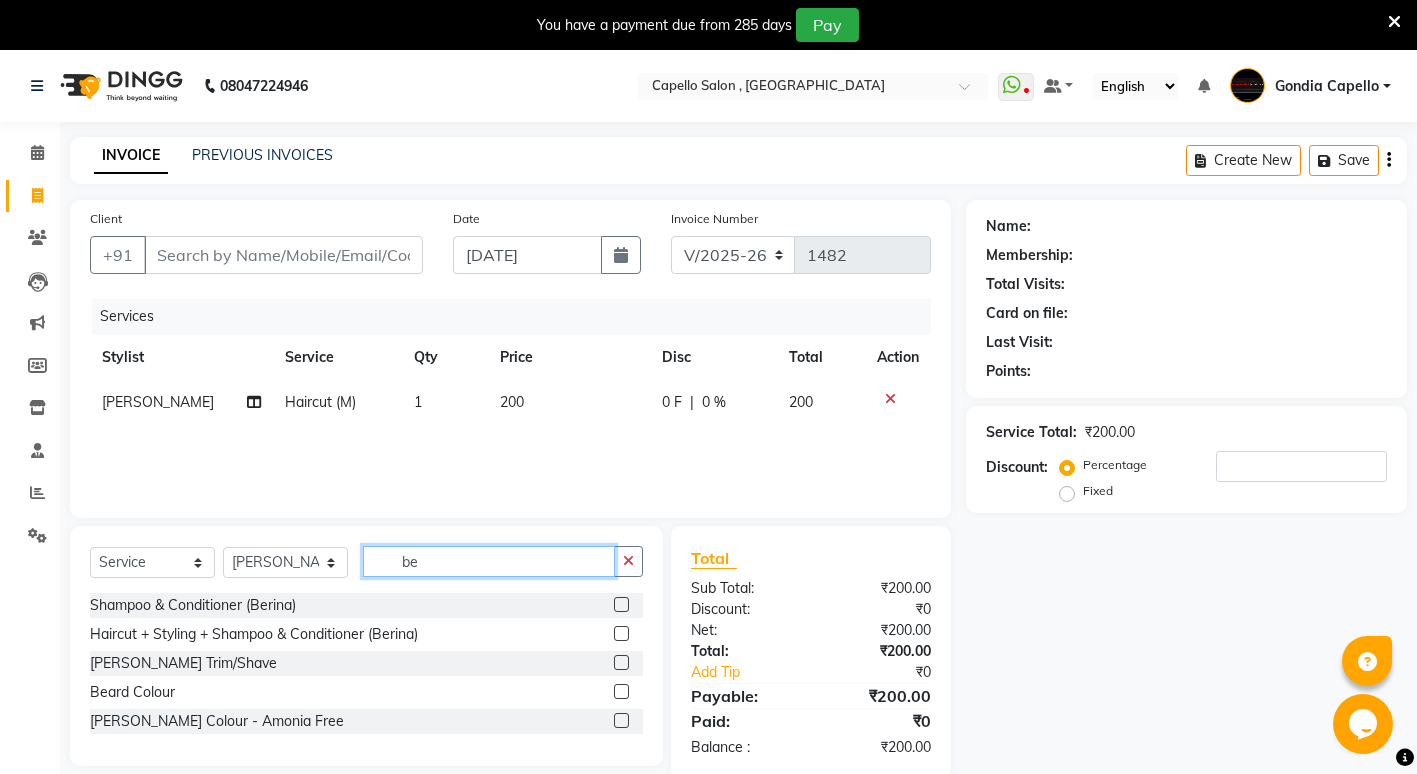 type on "be" 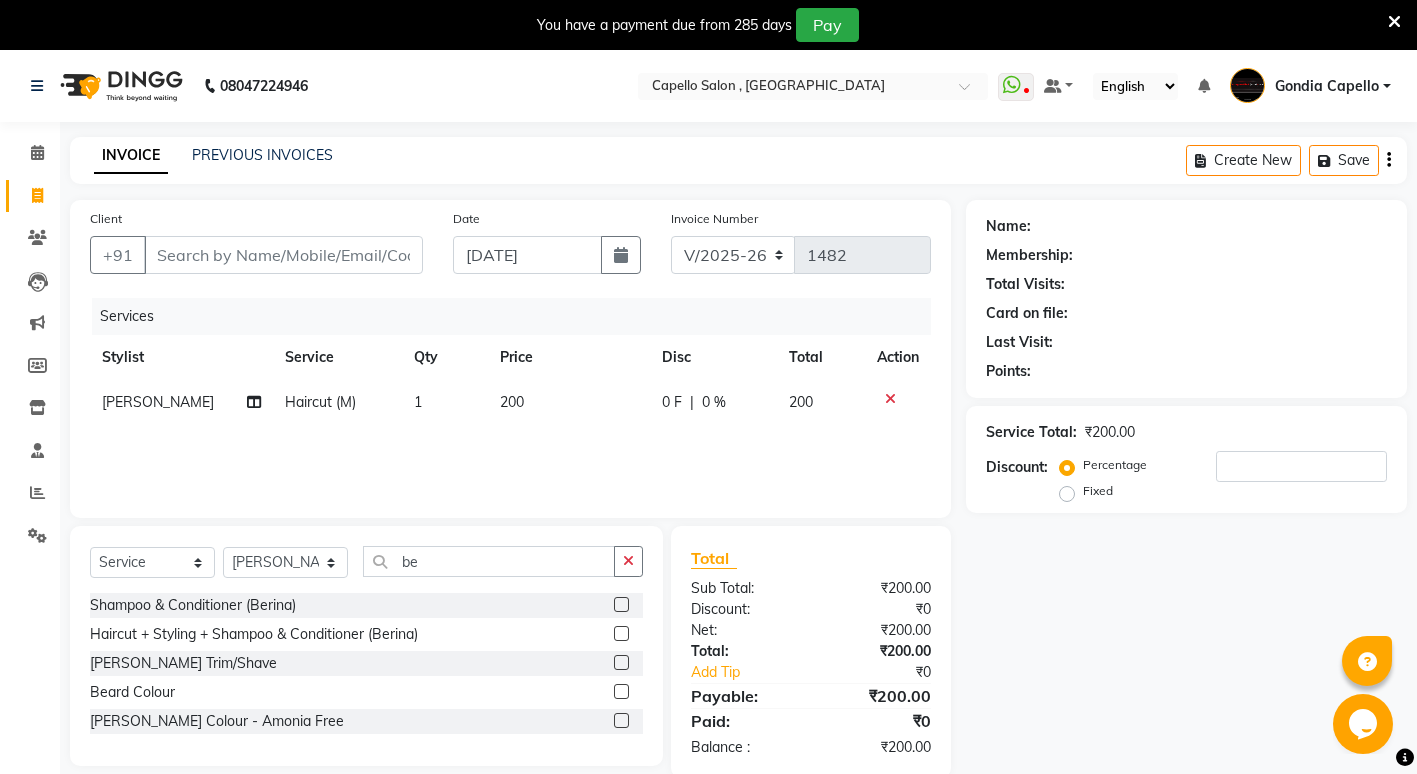 click 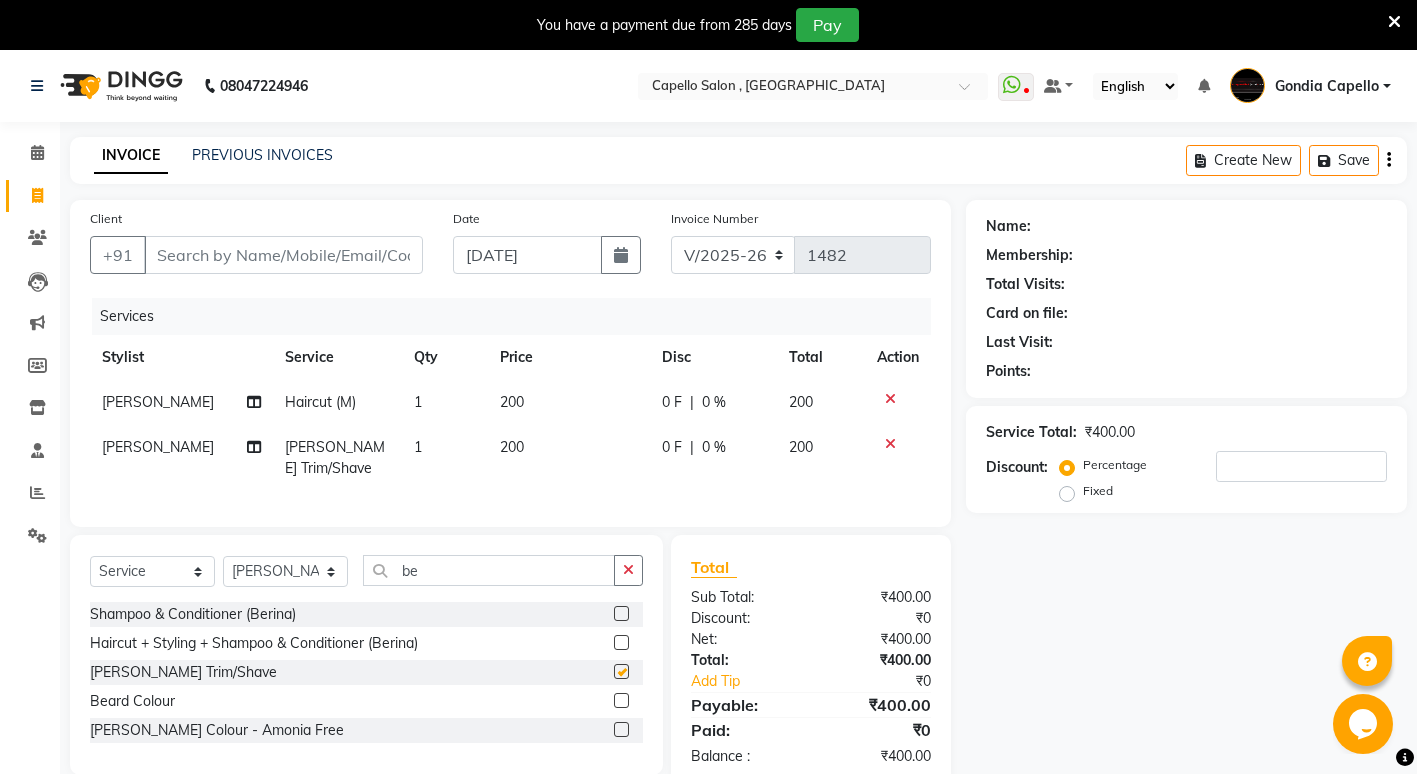 checkbox on "false" 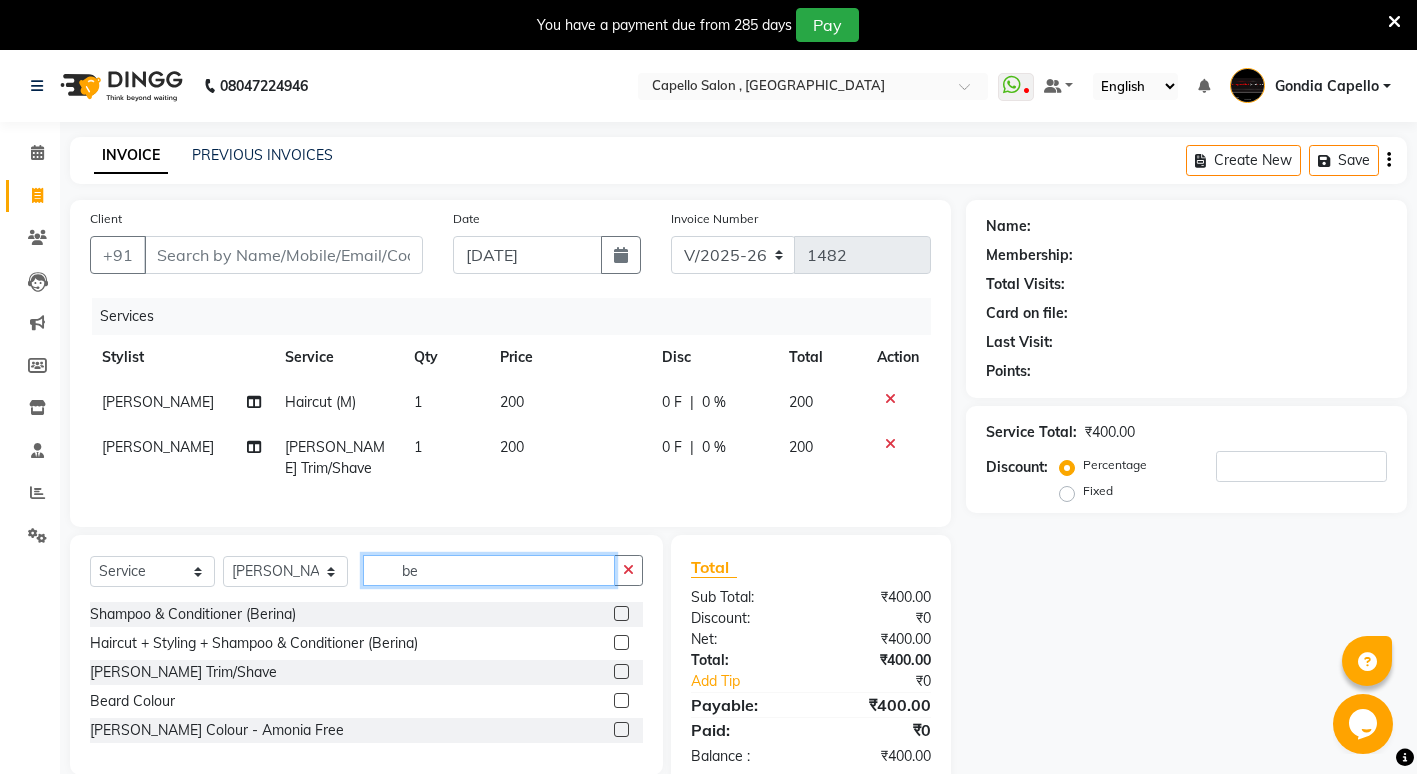 click on "be" 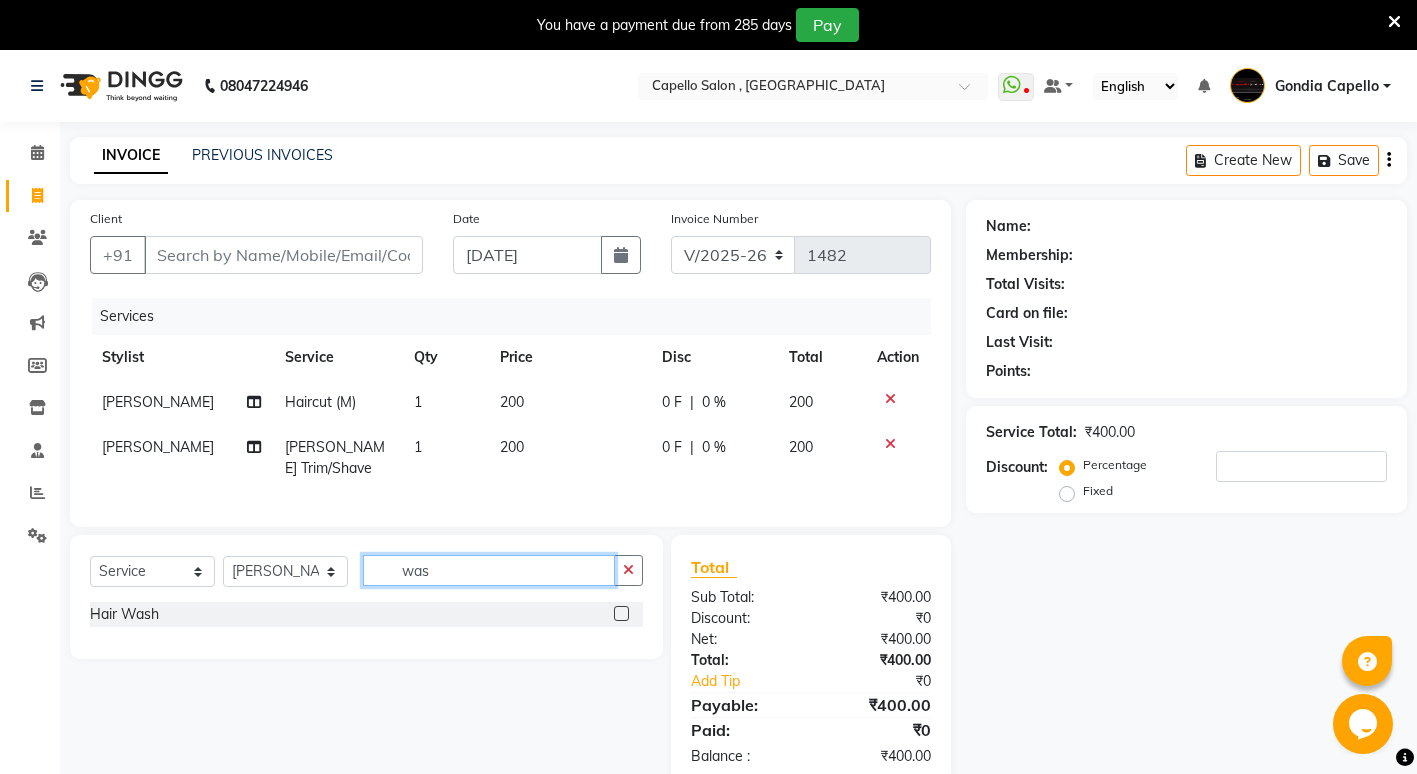 type on "was" 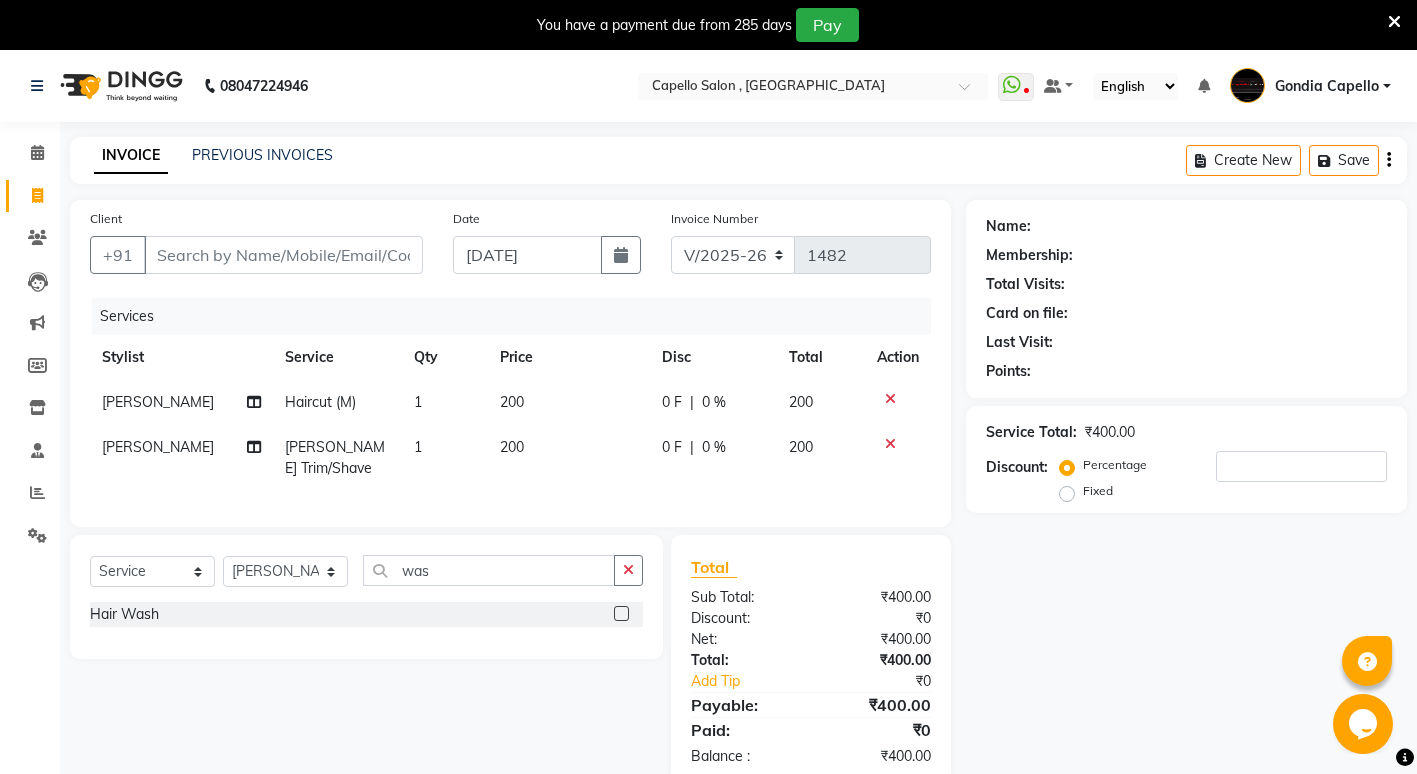 click 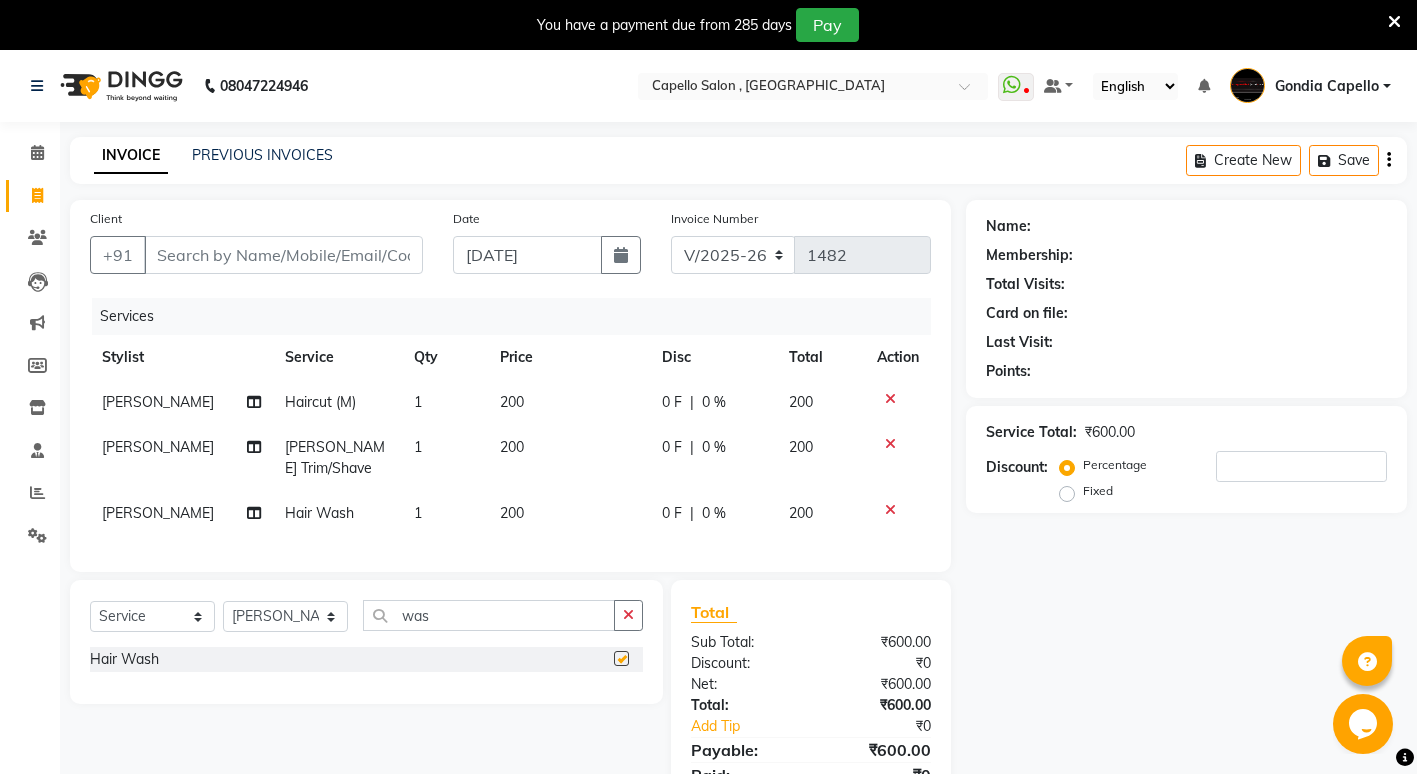 checkbox on "false" 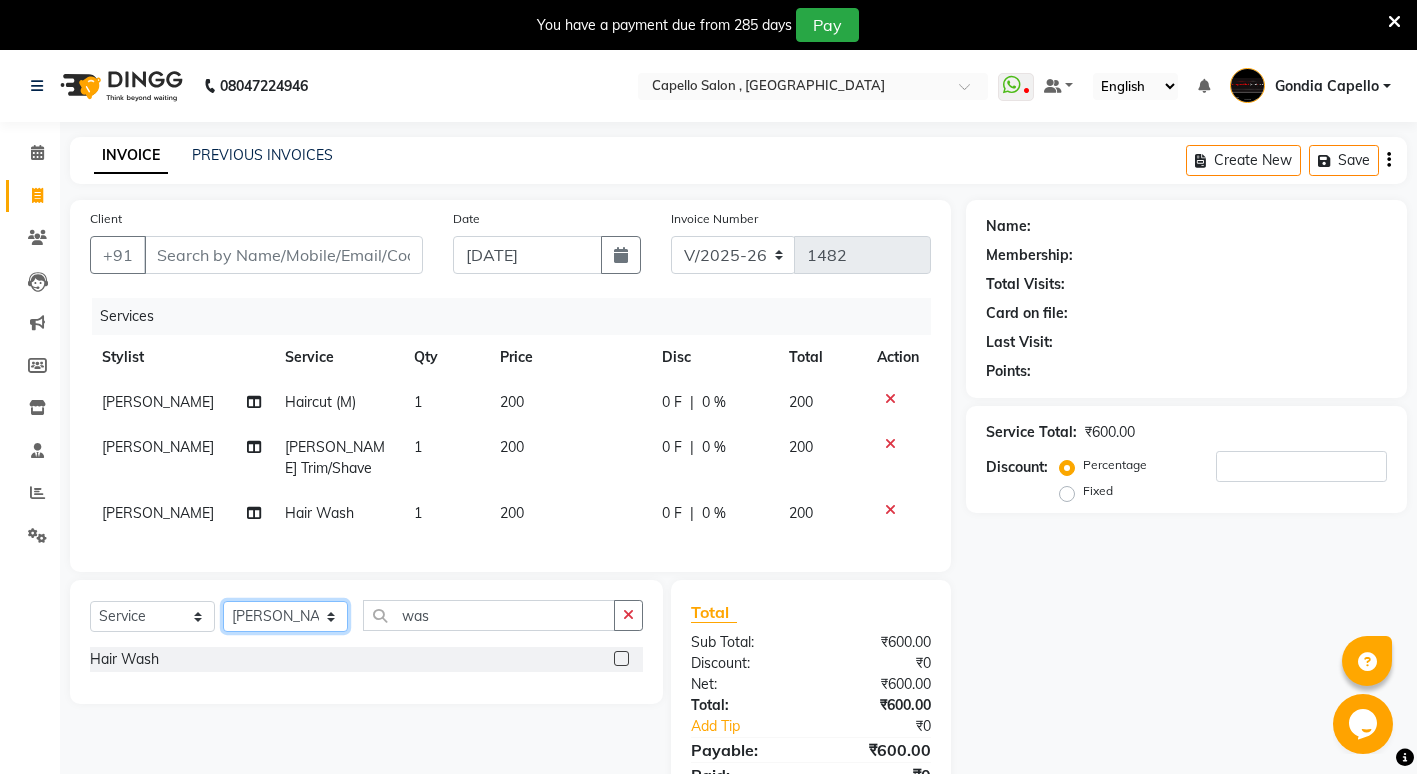 click on "Select Stylist ADMIN [PERSON_NAME] [PERSON_NAME] [PERSON_NAME] Gondia [PERSON_NAME] [PERSON_NAME] [PERSON_NAME] yewatkar [PERSON_NAME] [PERSON_NAME] [PERSON_NAME] (M) [PERSON_NAME]" 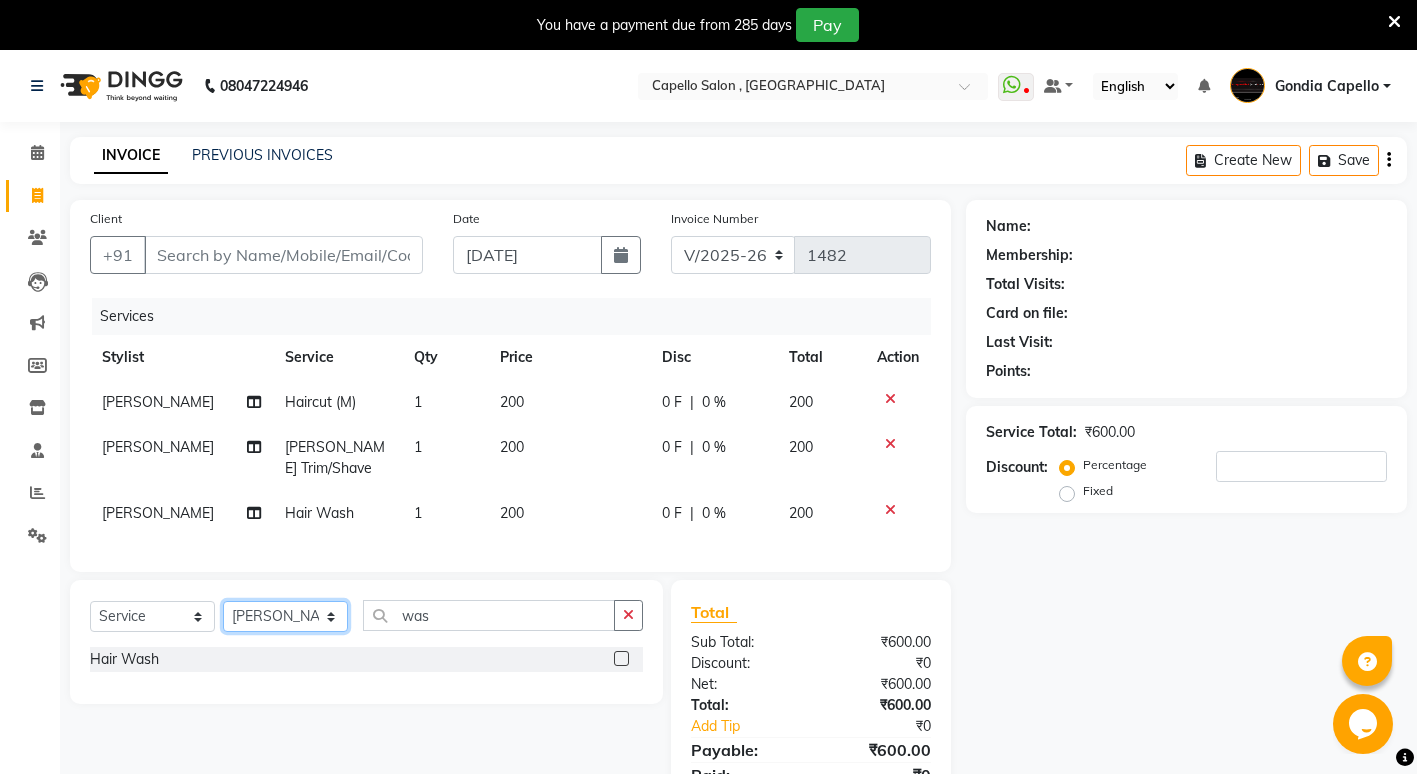 select on "58211" 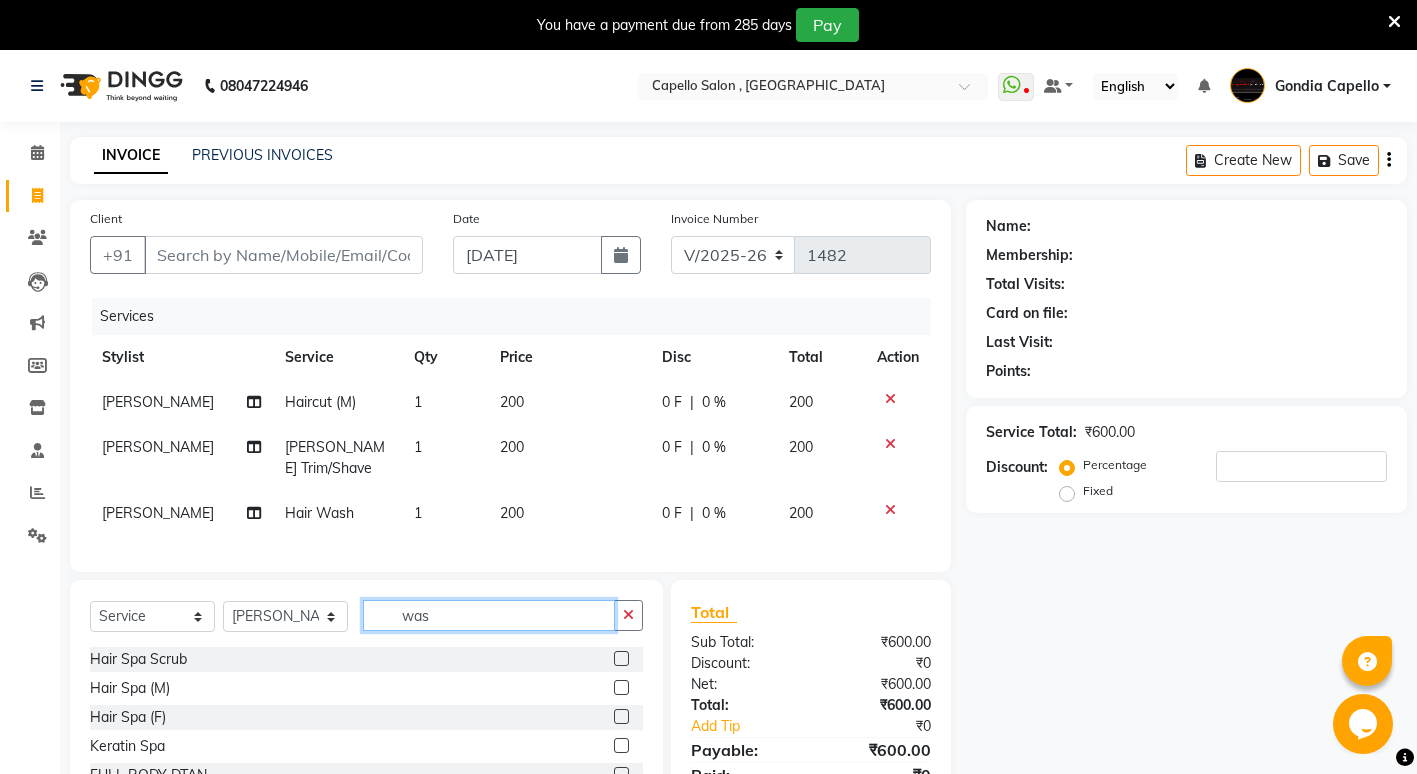 click on "was" 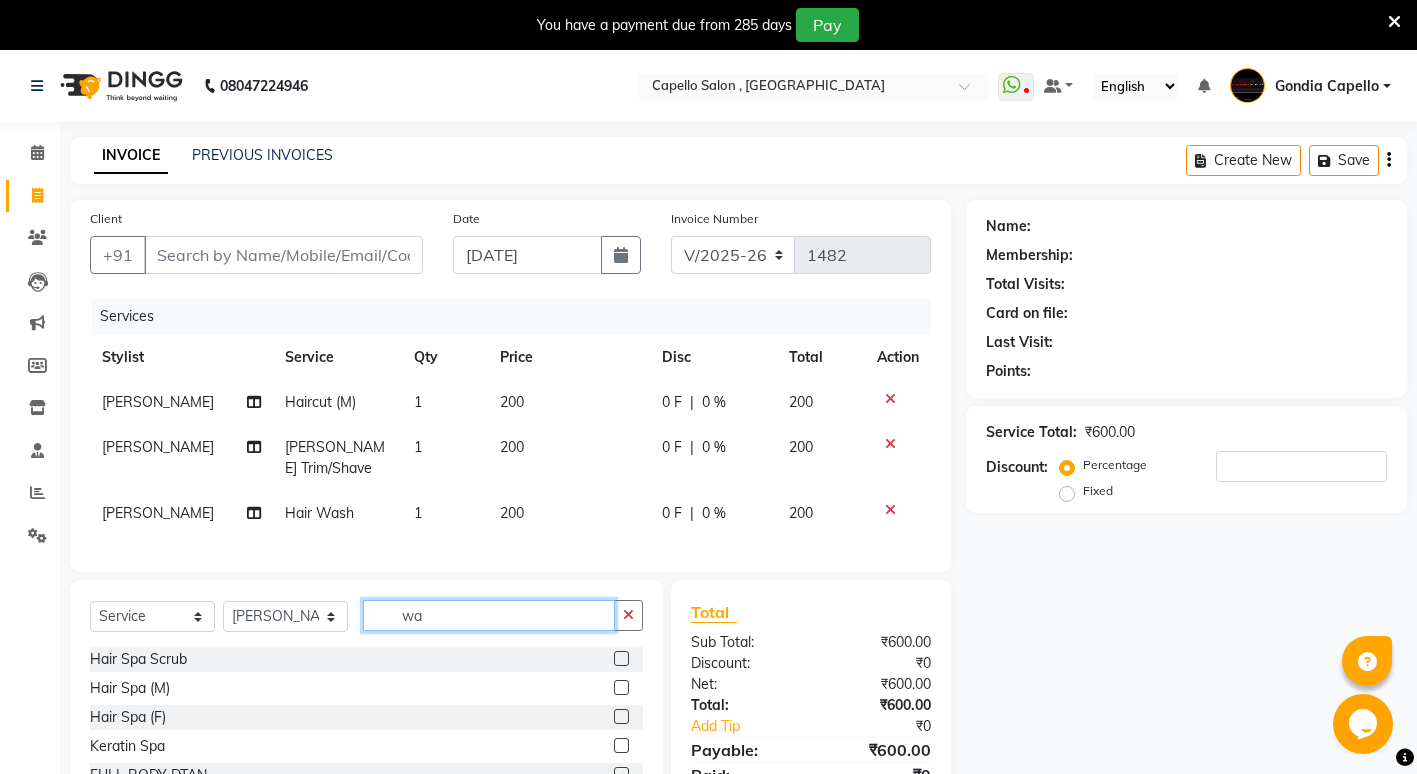 type on "w" 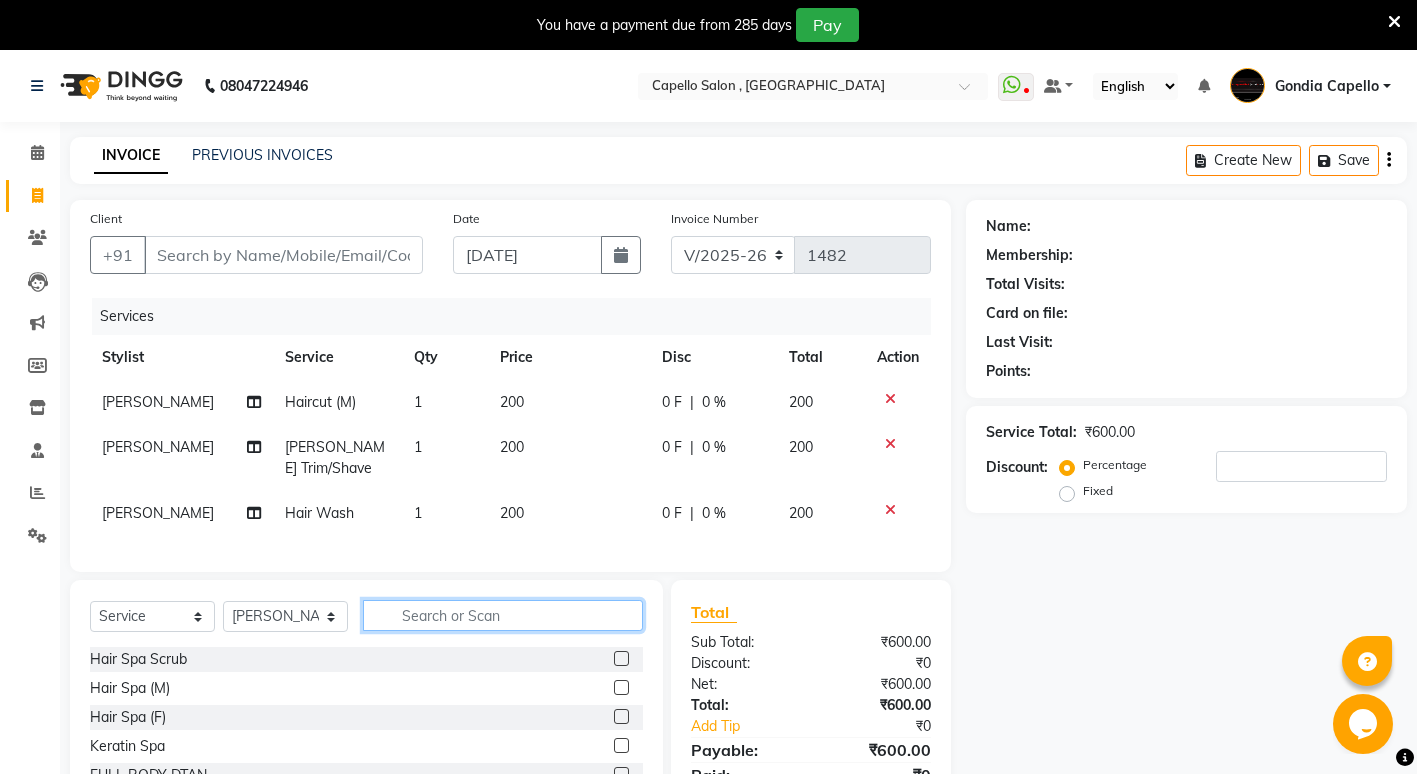 type 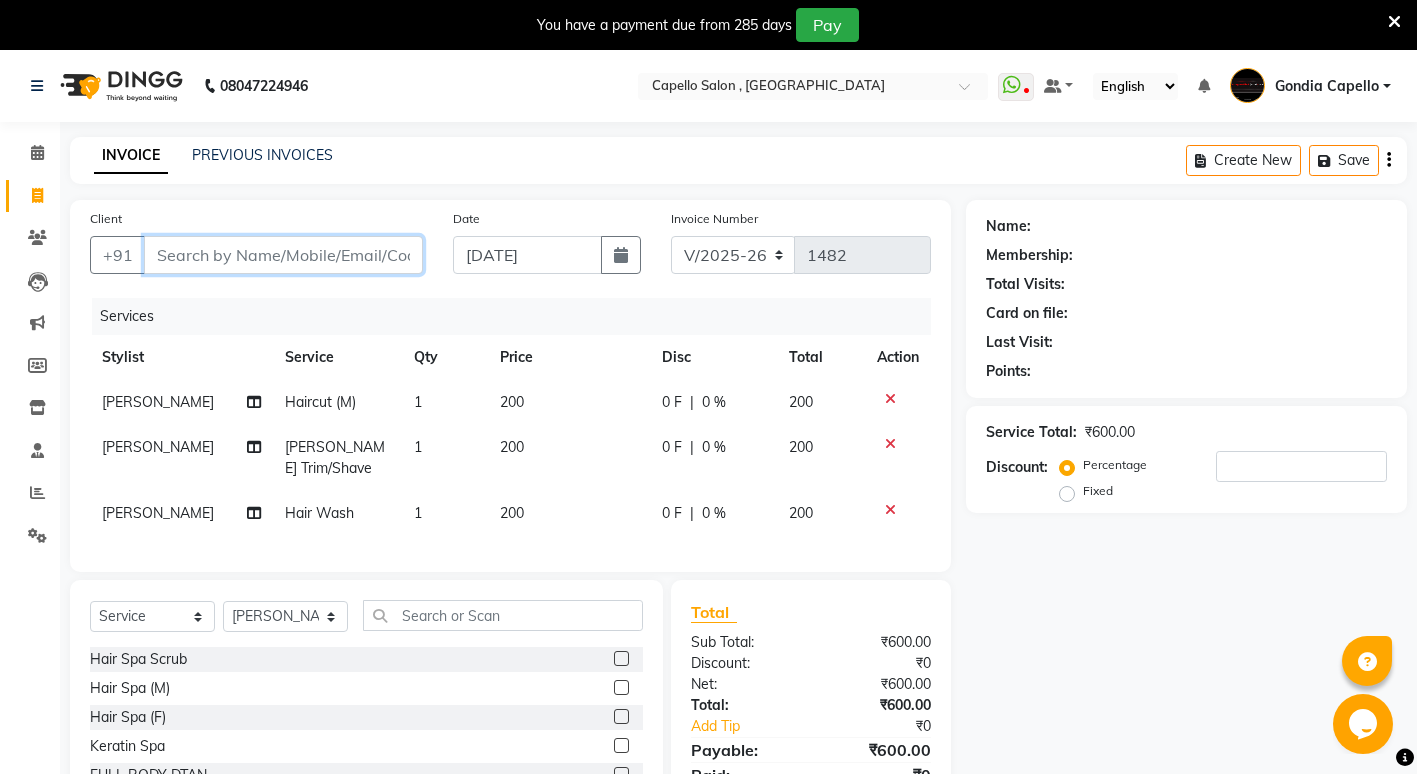 click on "Client" at bounding box center [283, 255] 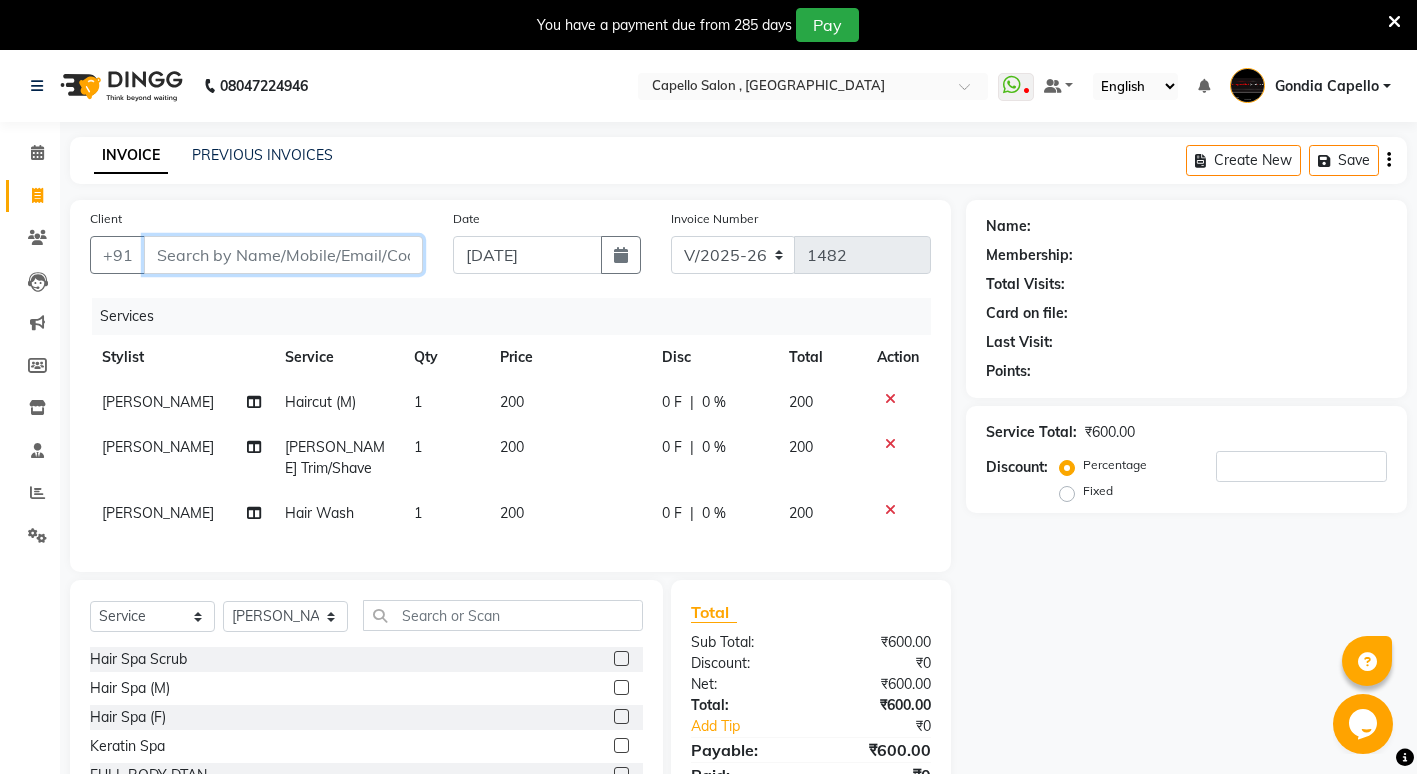 type on "7" 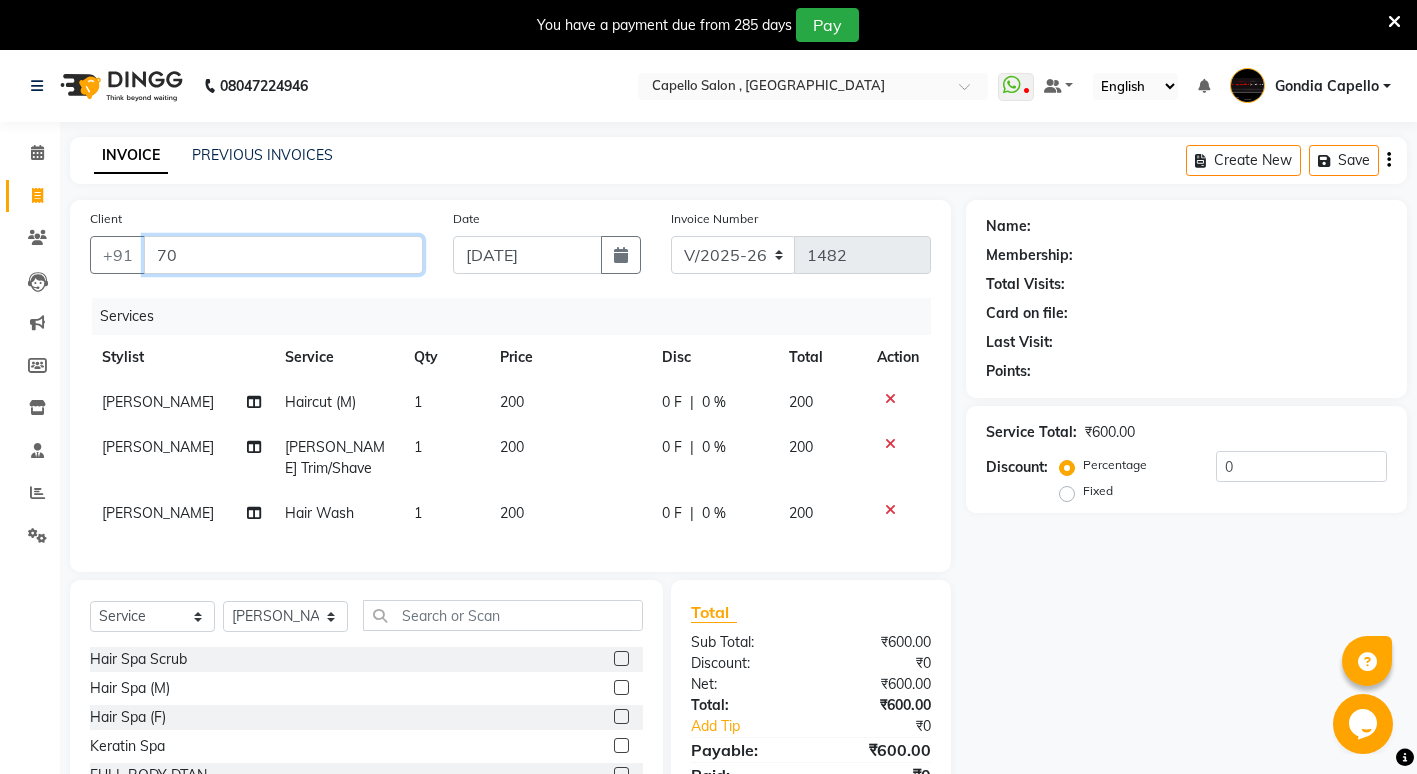 type on "7" 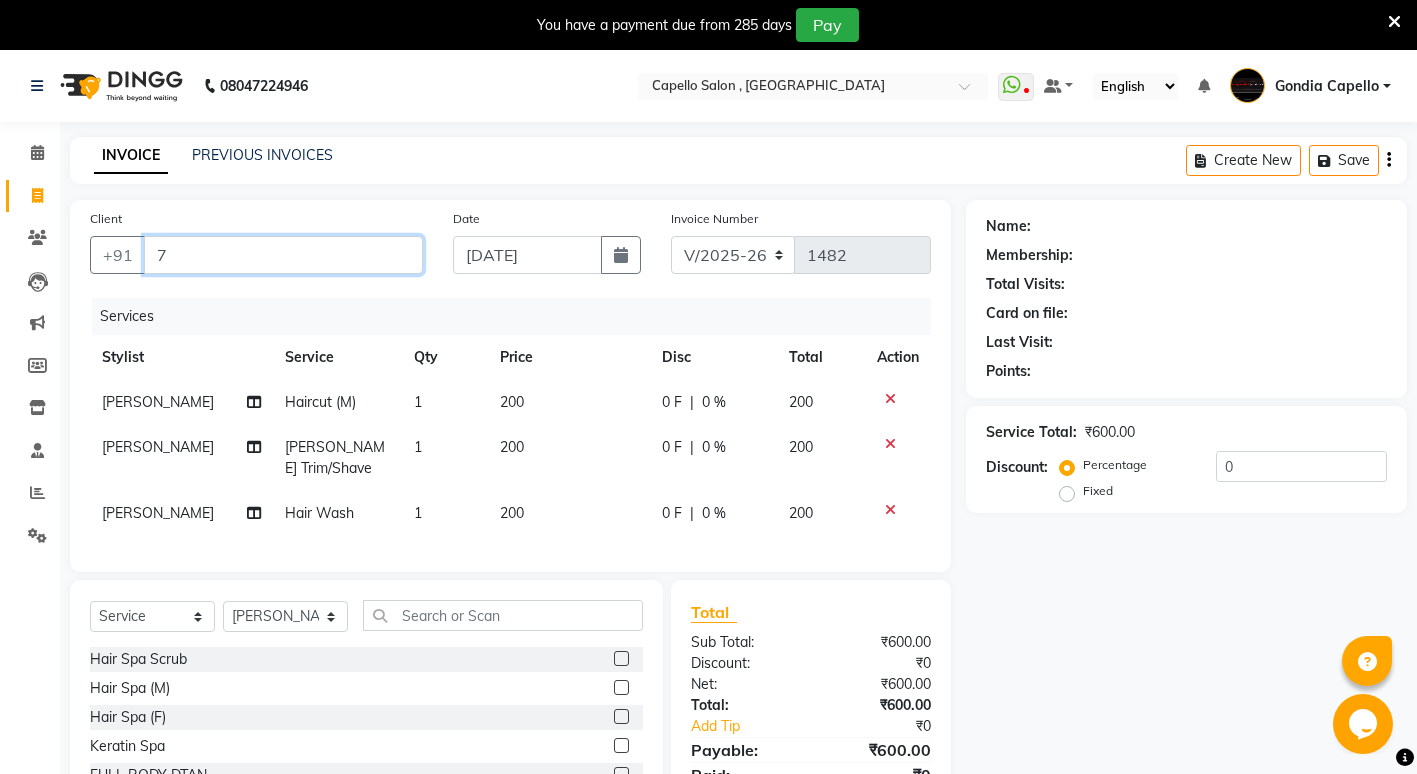type 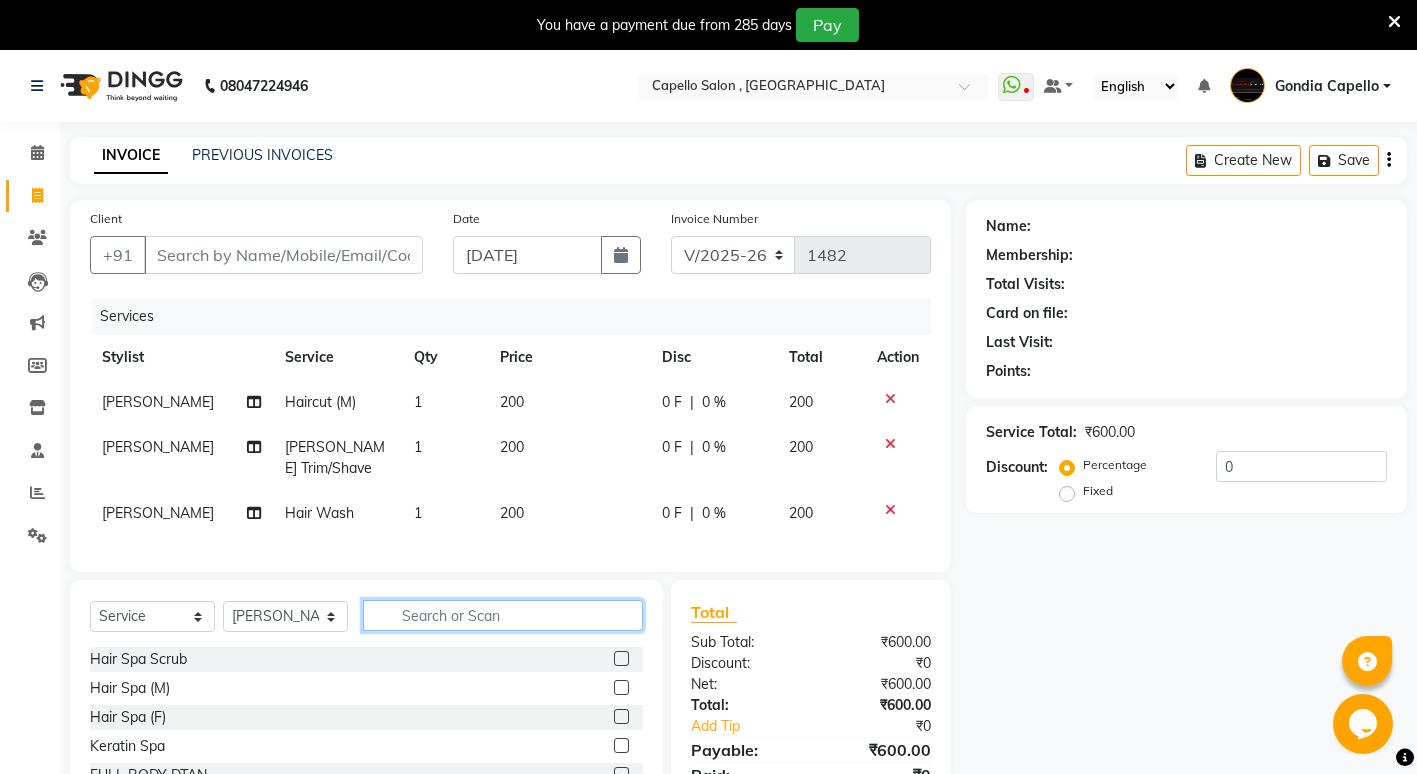 click 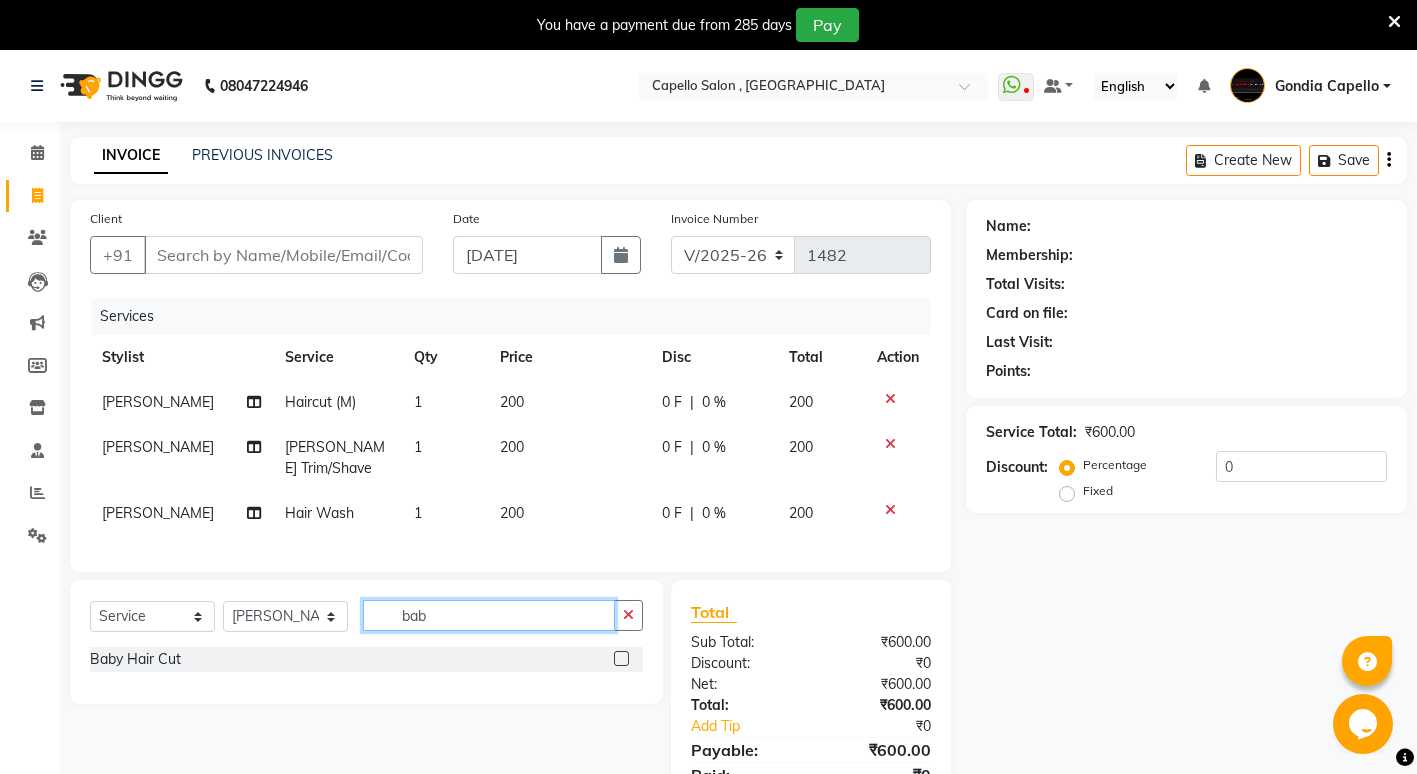 type on "bab" 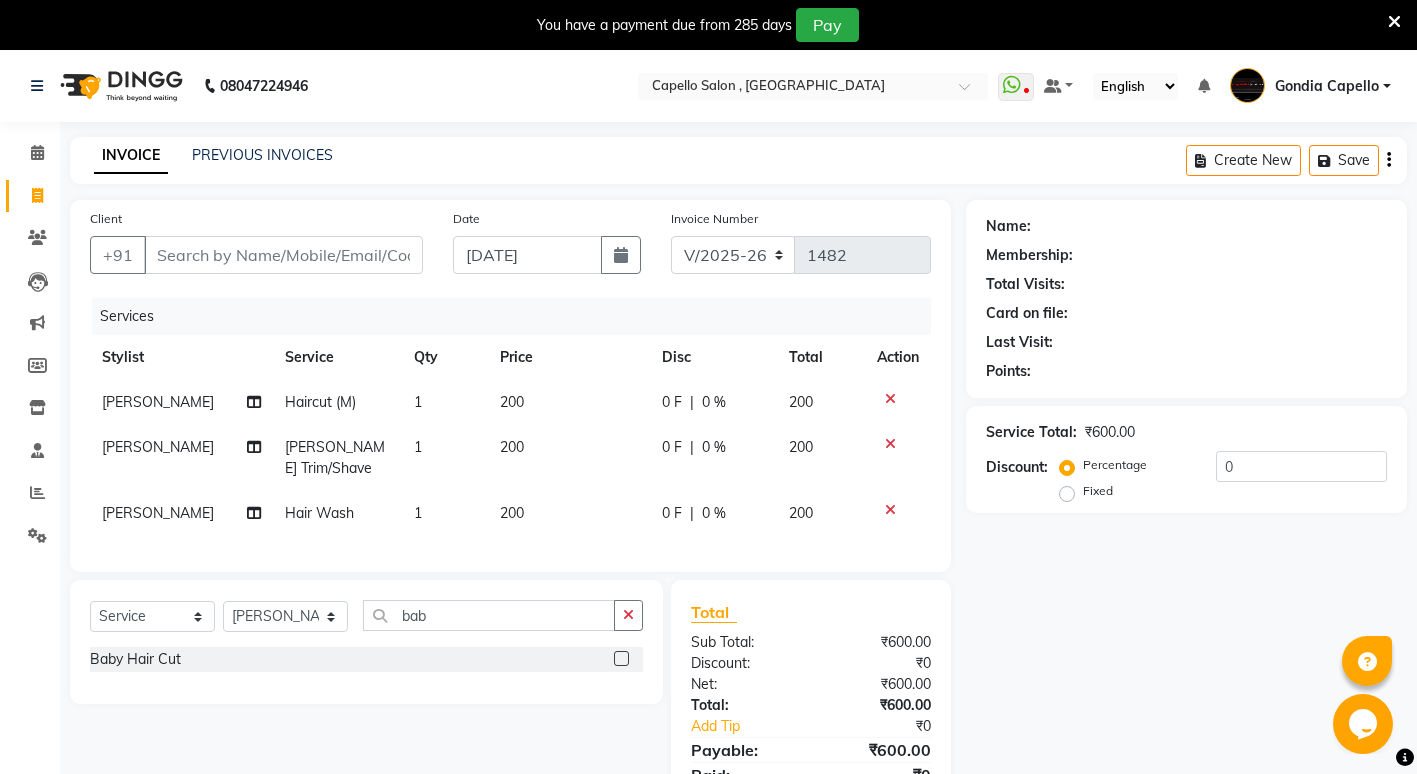 click 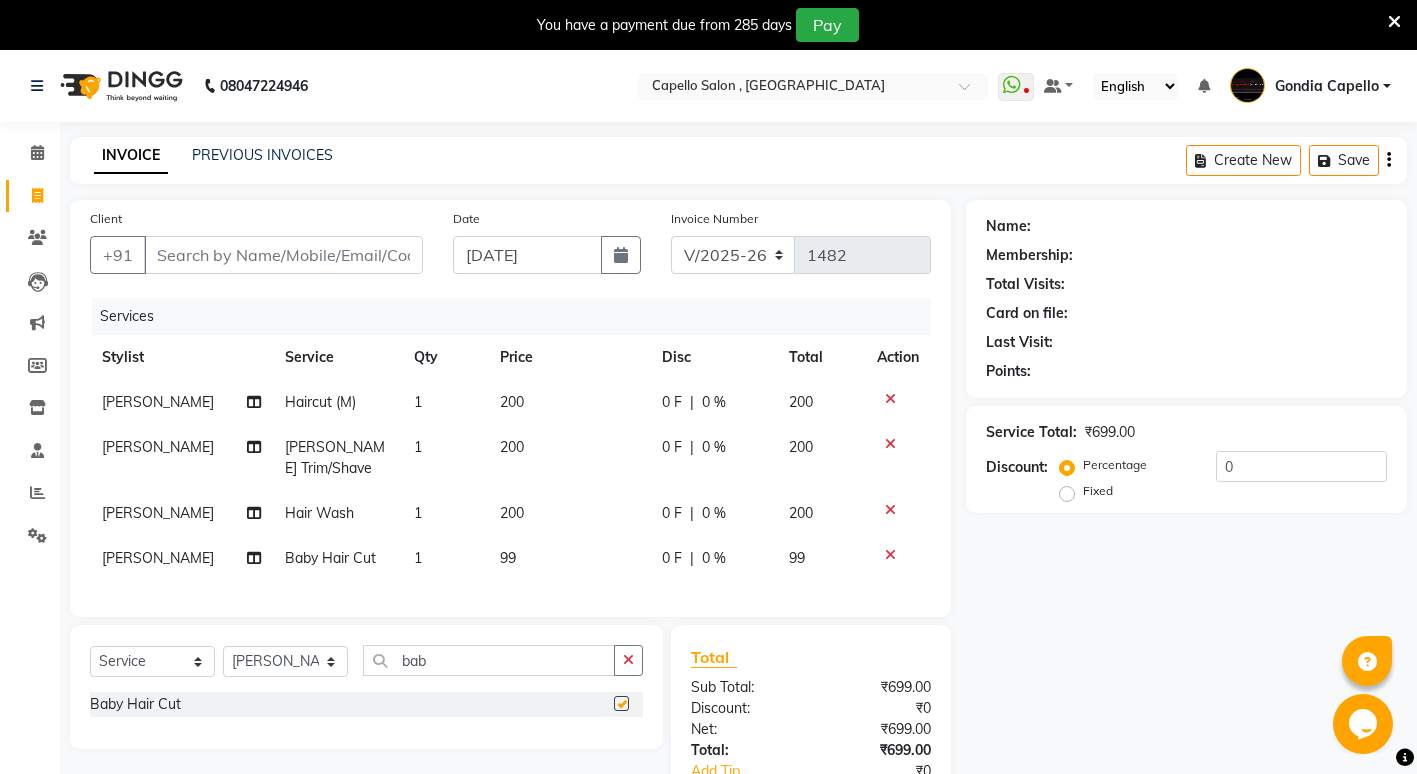 checkbox on "false" 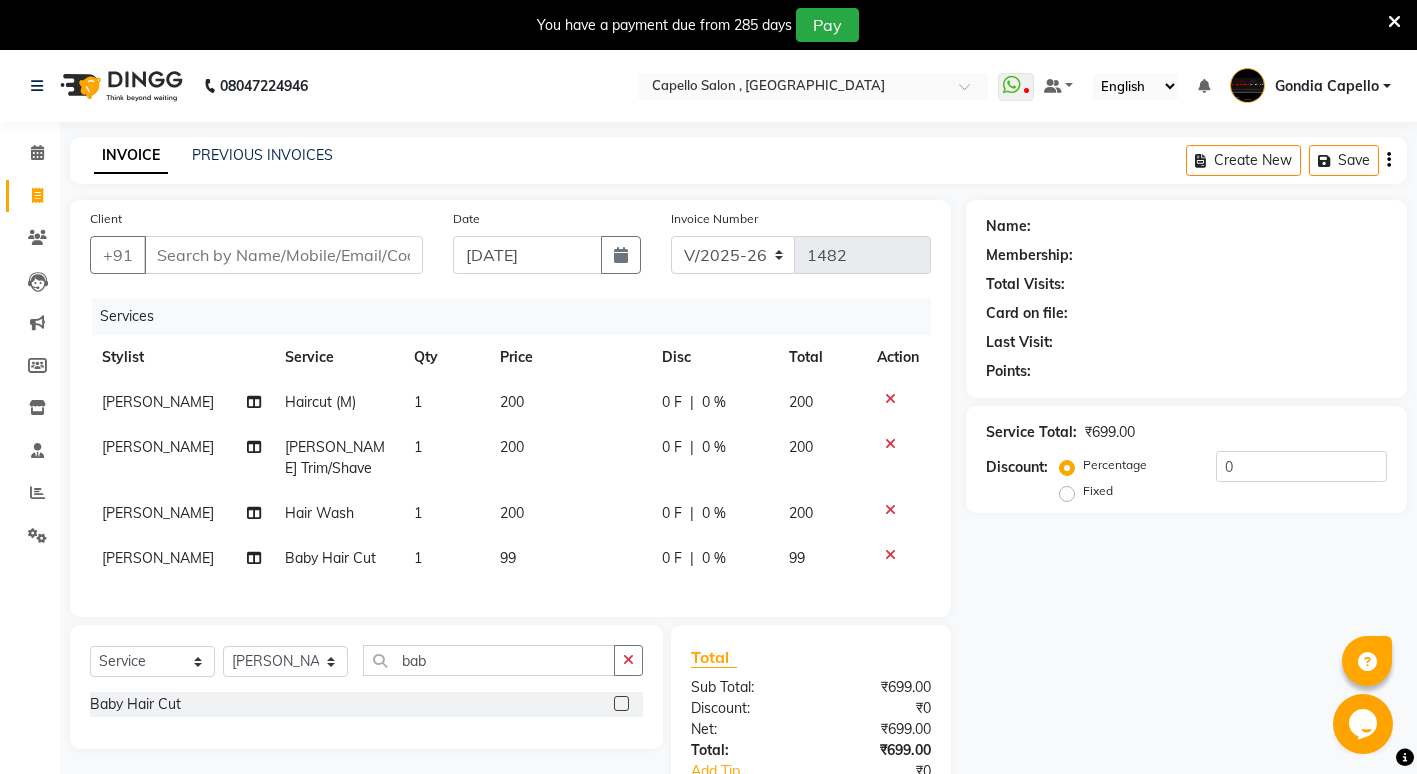 click on "99" 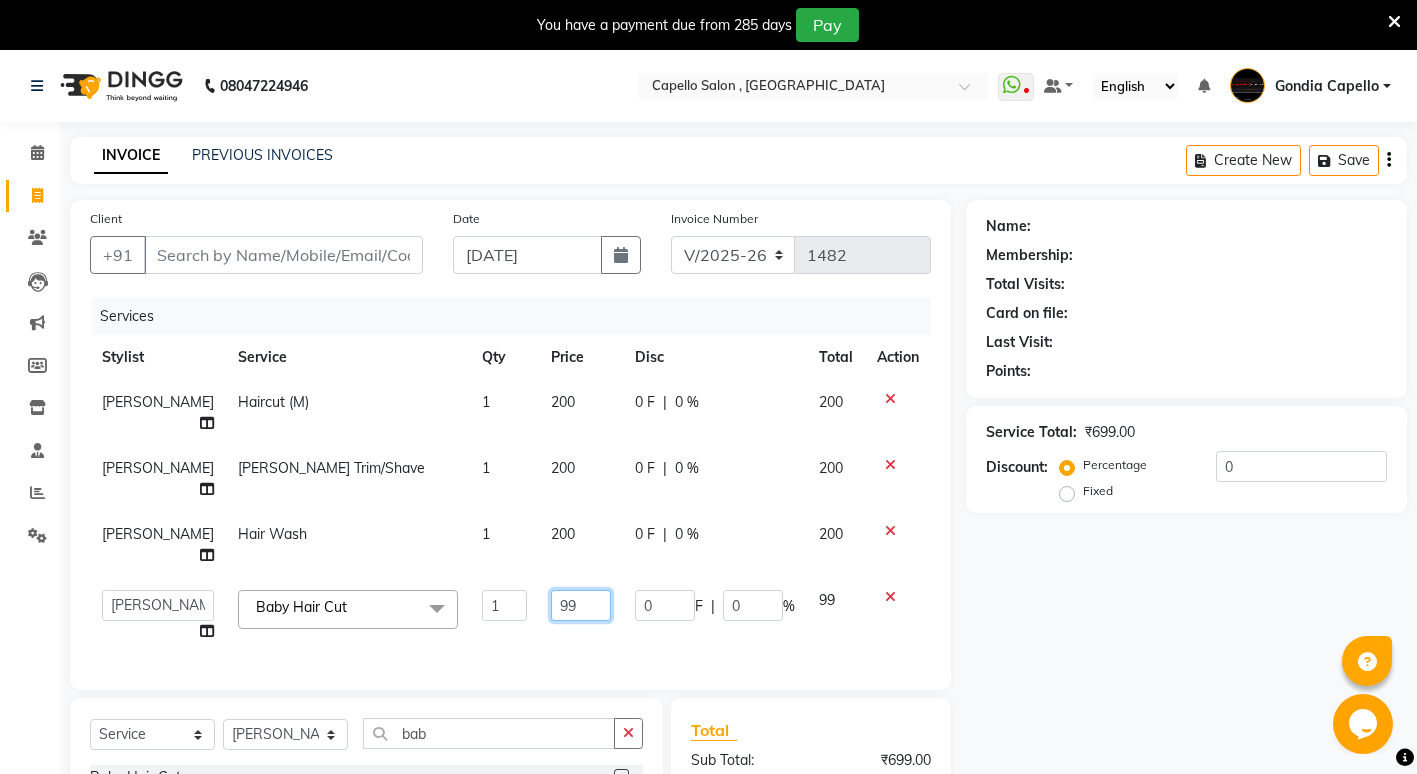 click on "99" 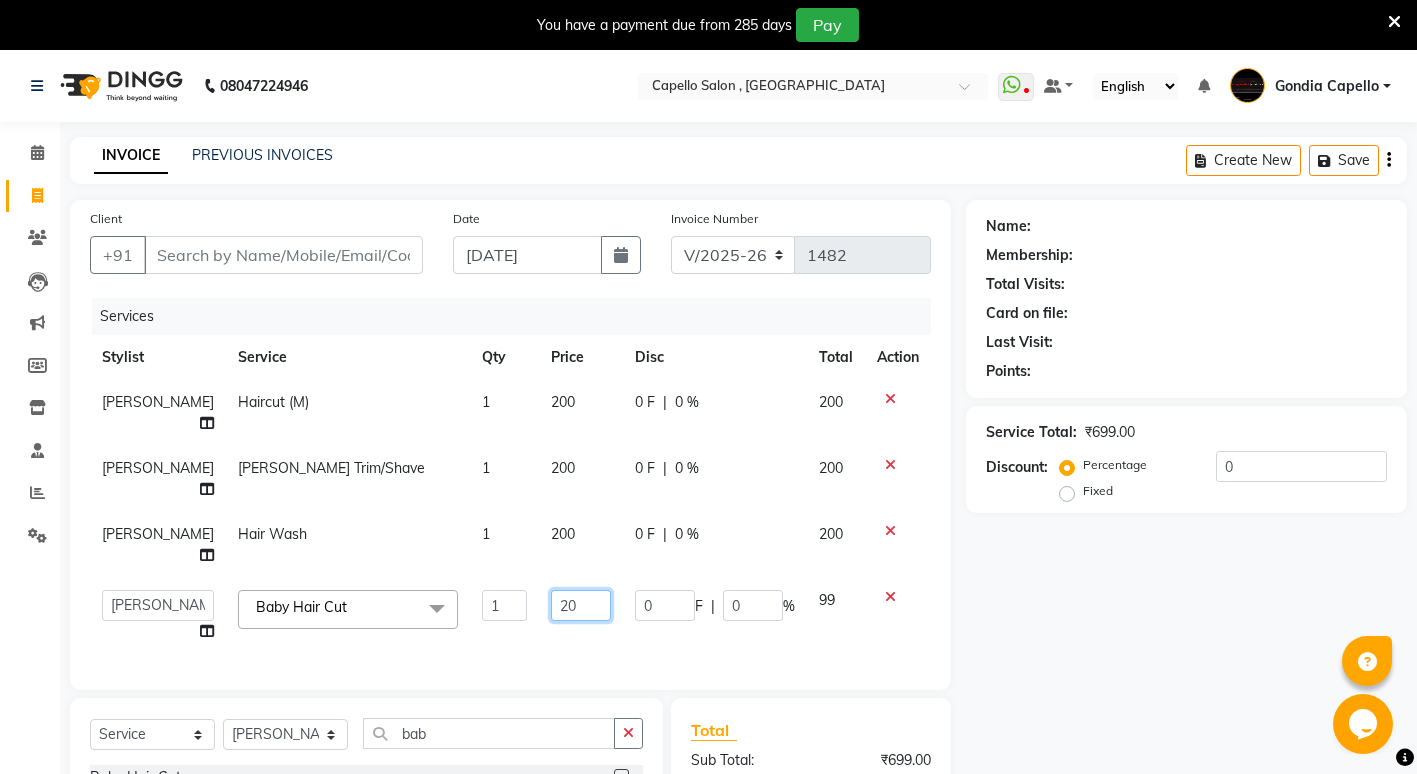 type on "200" 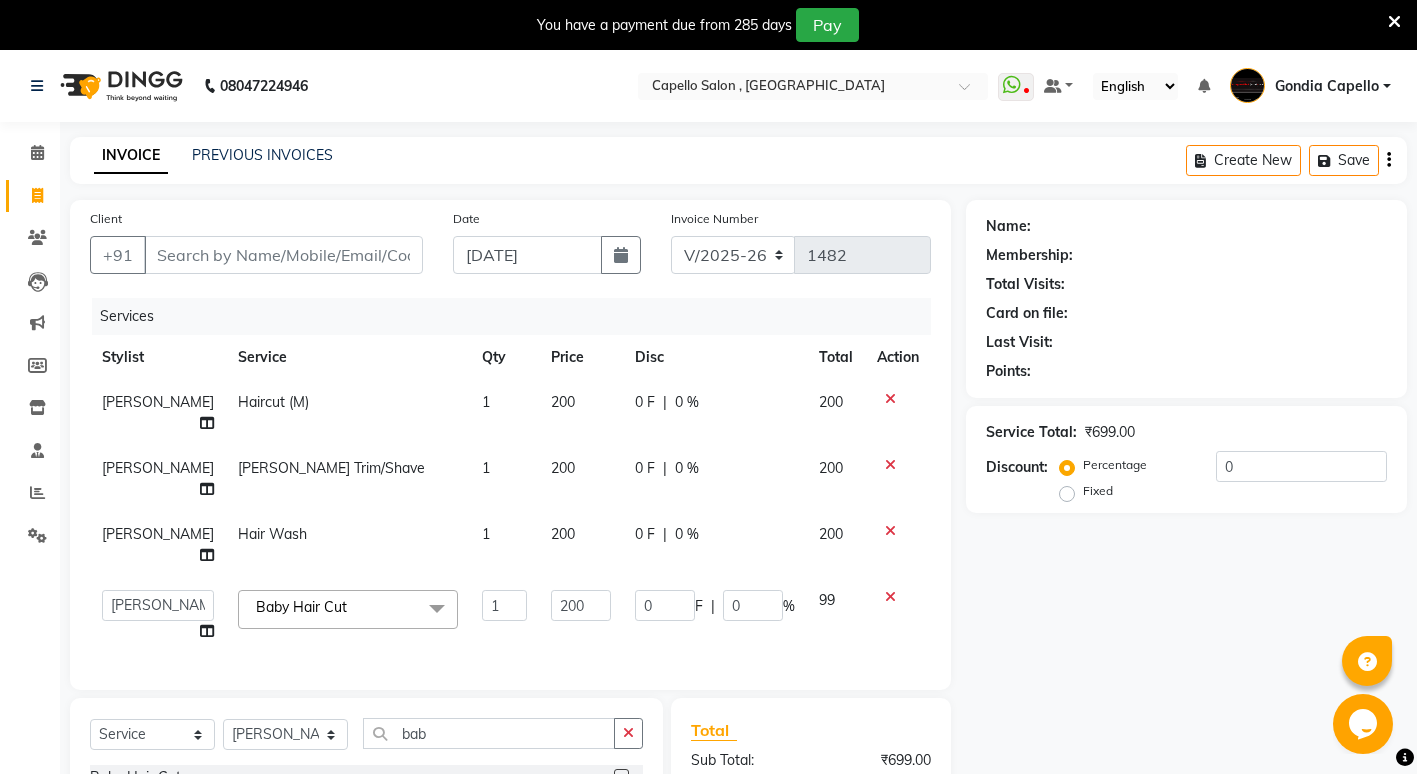 click on "Name: Membership: Total Visits: Card on file: Last Visit:  Points:  Service Total:  ₹699.00  Discount:  Percentage   Fixed  0" 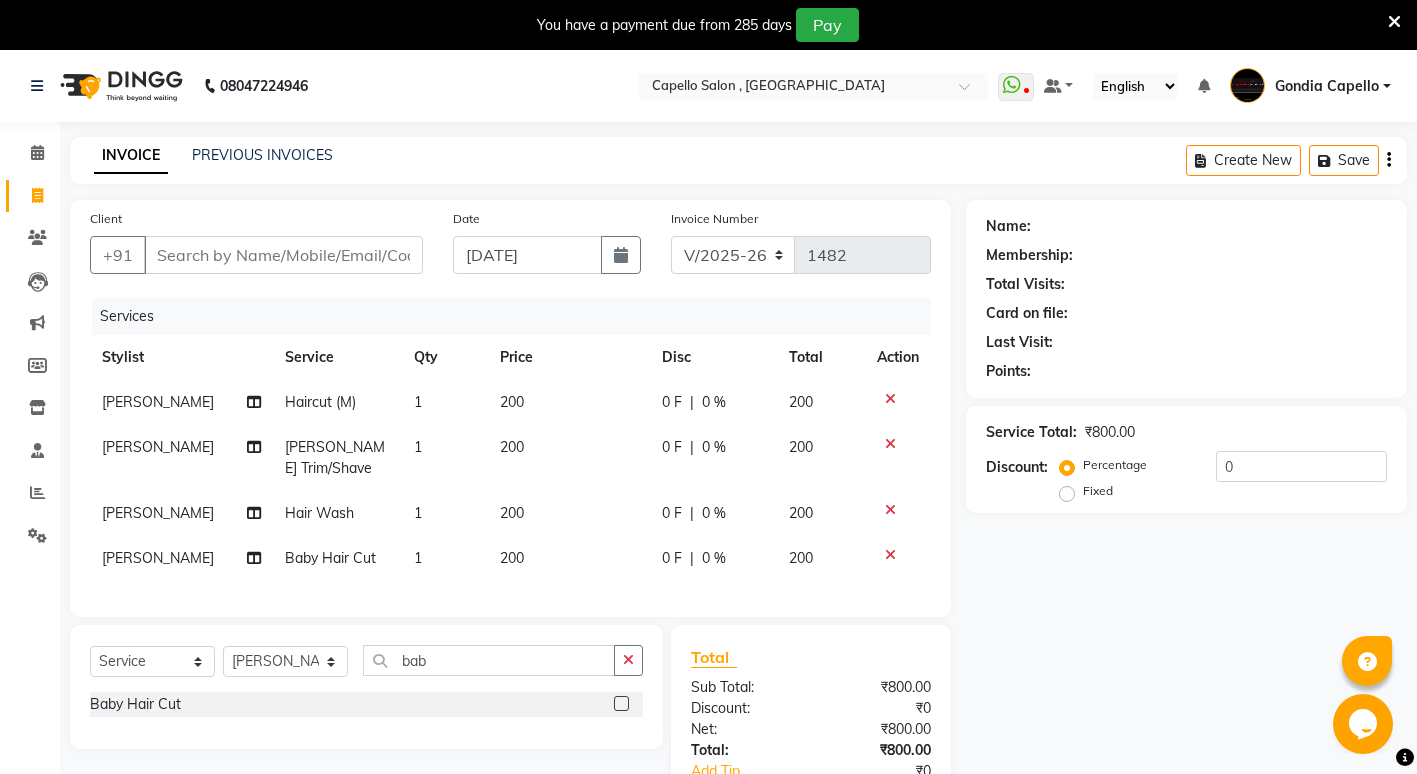 click on "200" 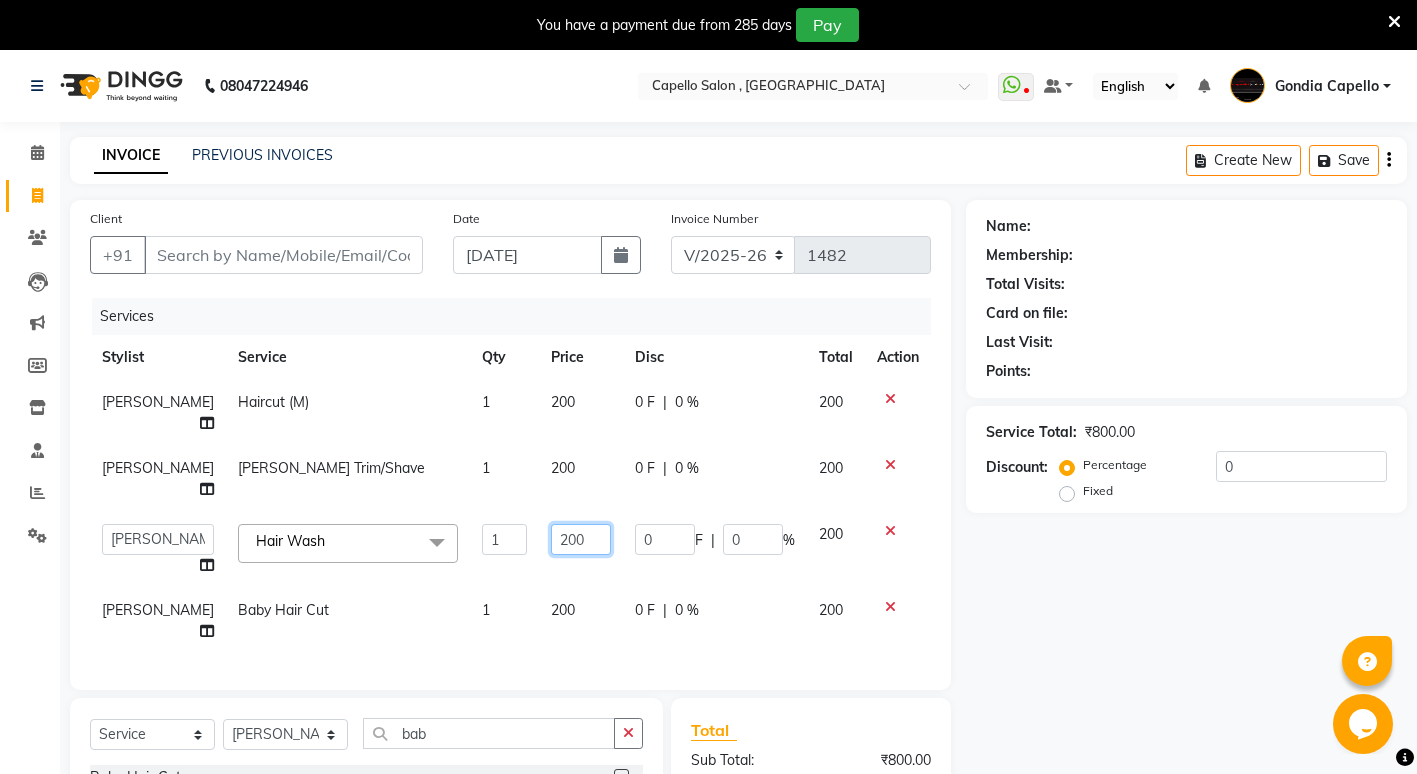 click on "200" 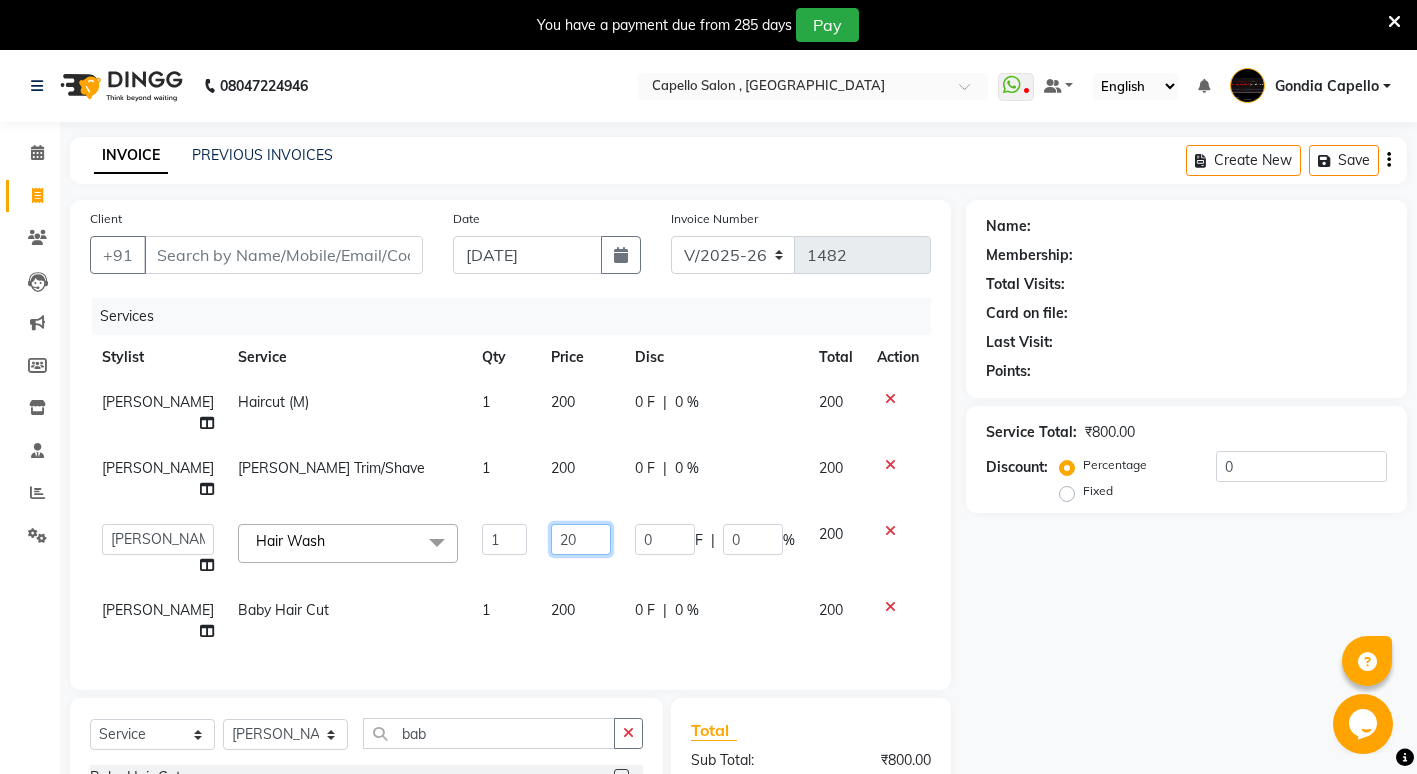 type on "2" 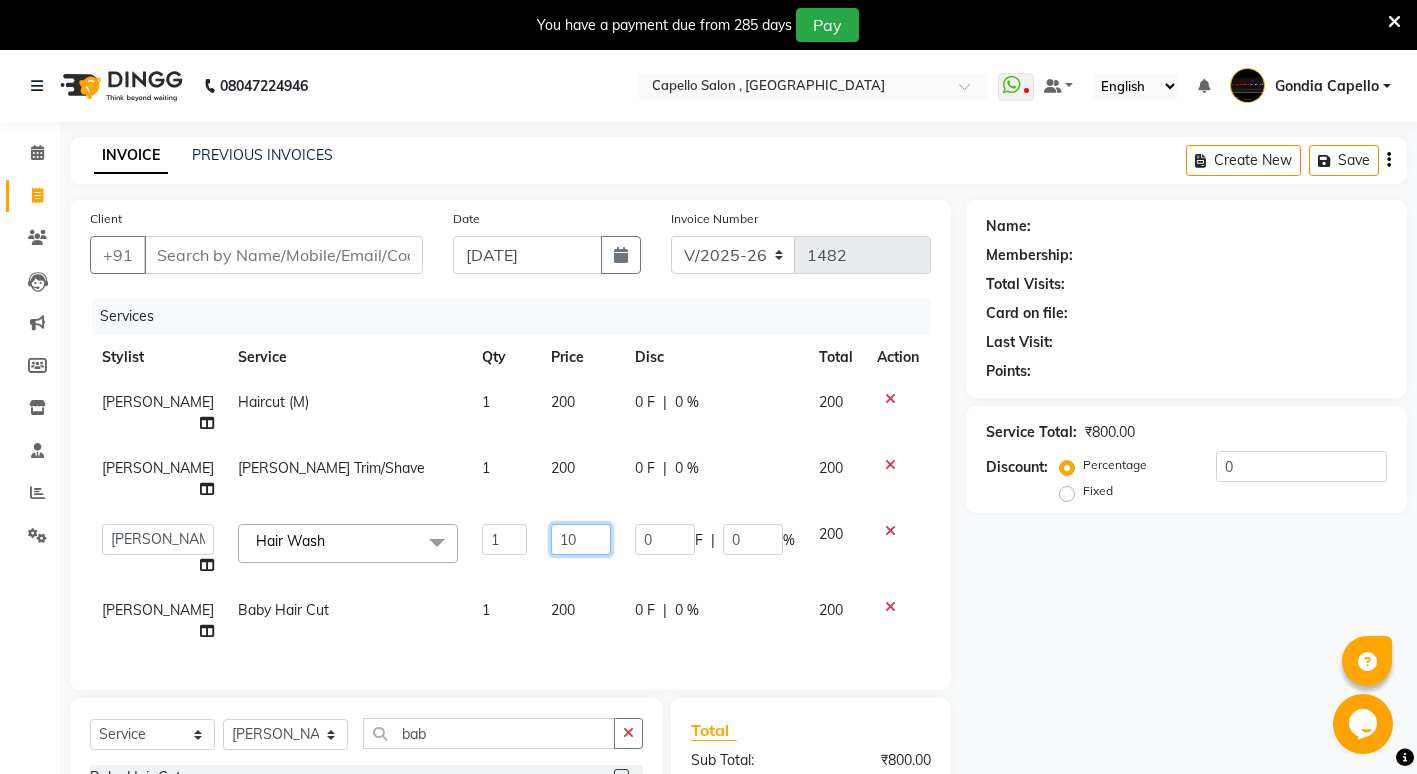 type on "100" 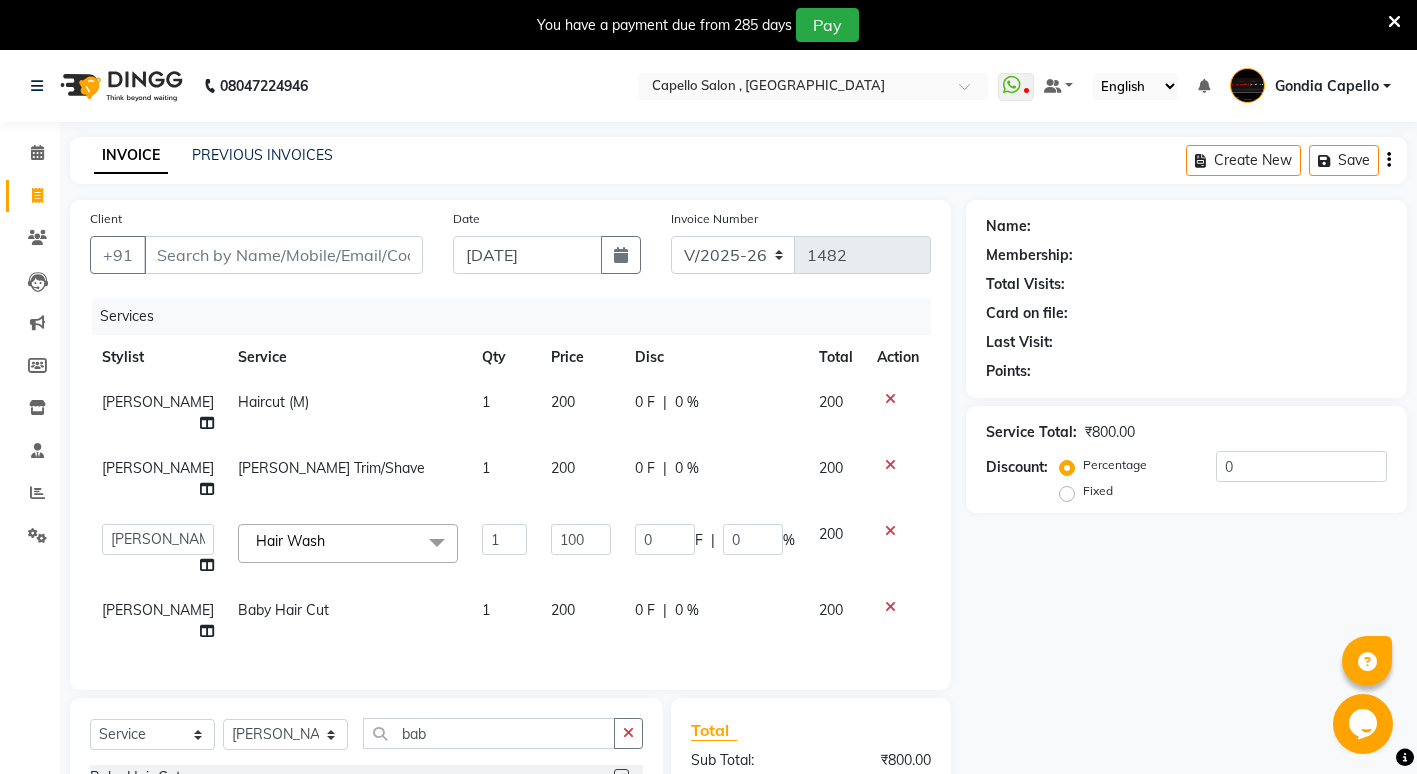 click on "Name: Membership: Total Visits: Card on file: Last Visit:  Points:  Service Total:  ₹800.00  Discount:  Percentage   Fixed  0" 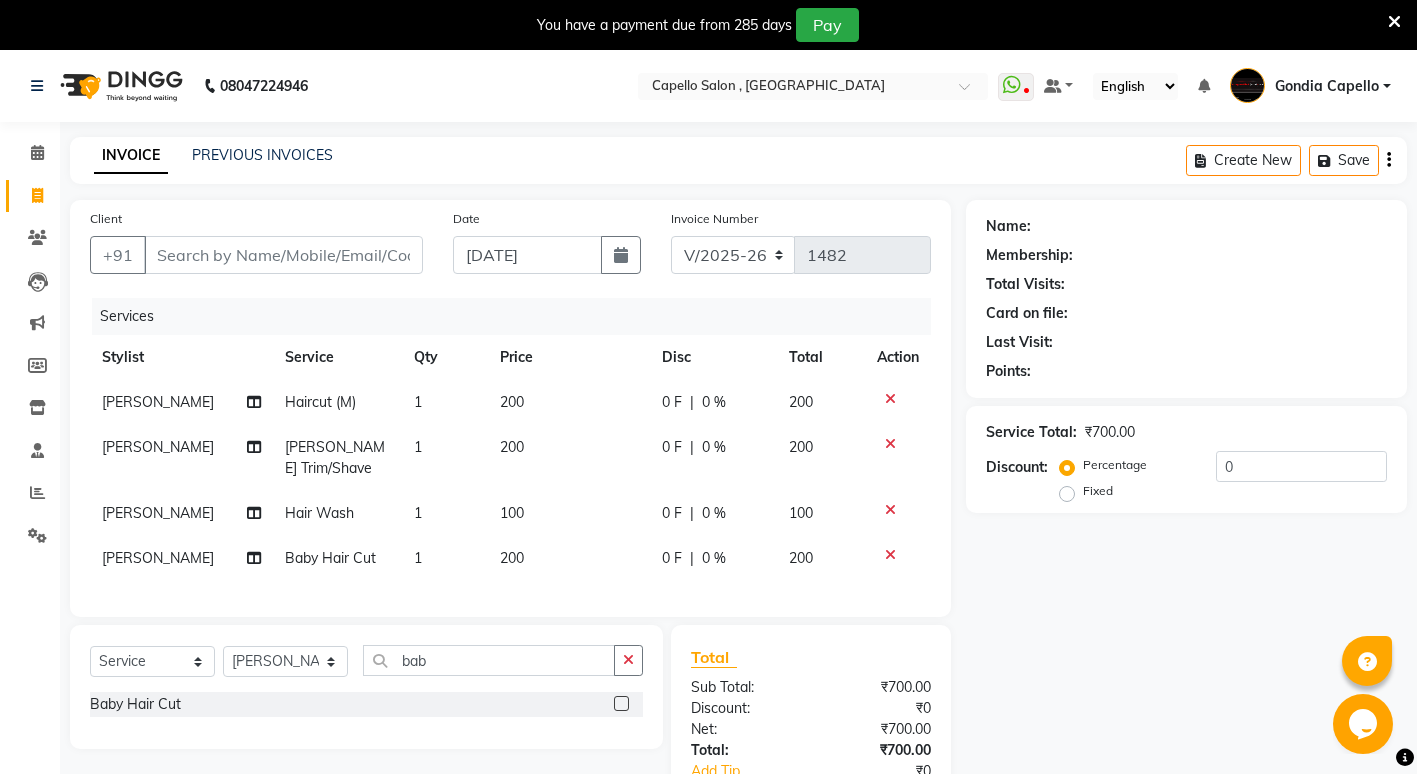 scroll, scrollTop: 148, scrollLeft: 0, axis: vertical 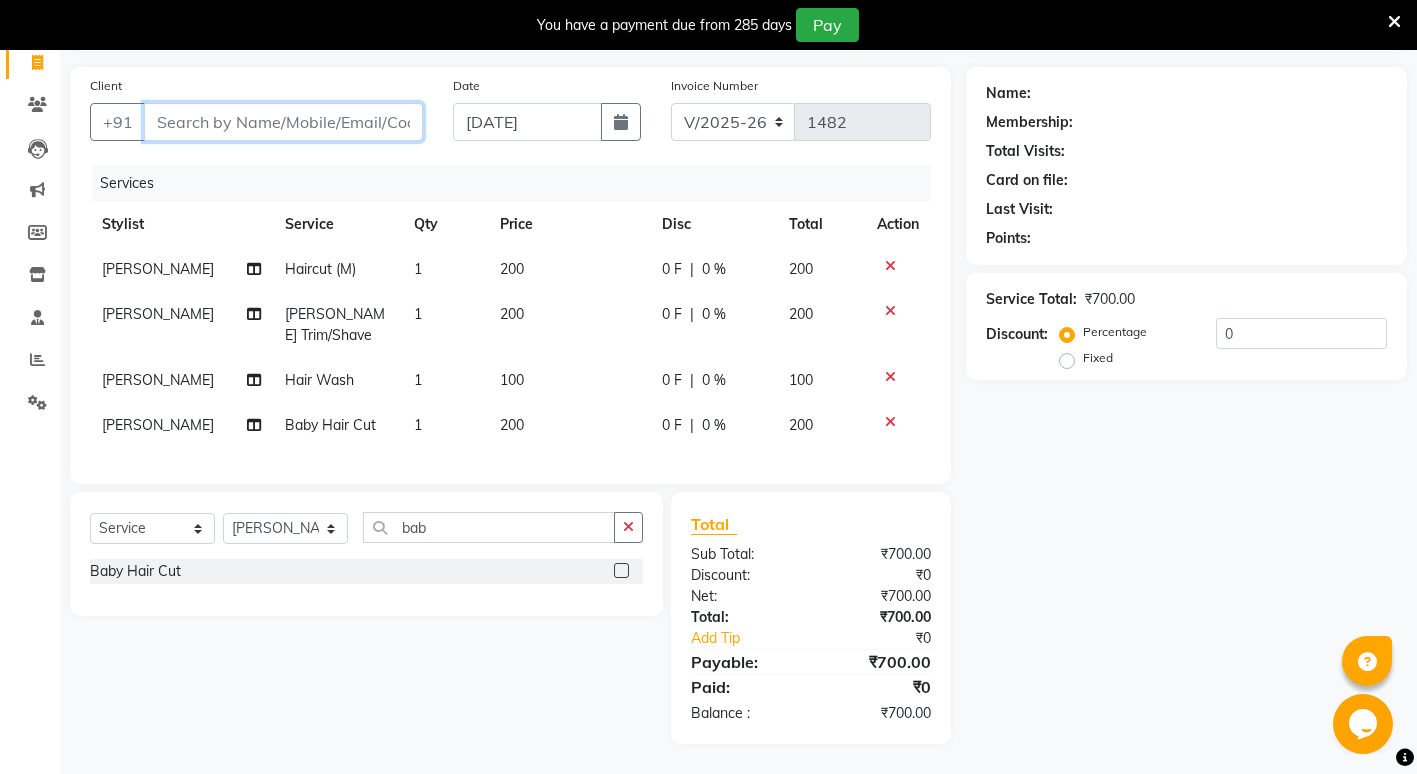 click on "Client" at bounding box center (283, 122) 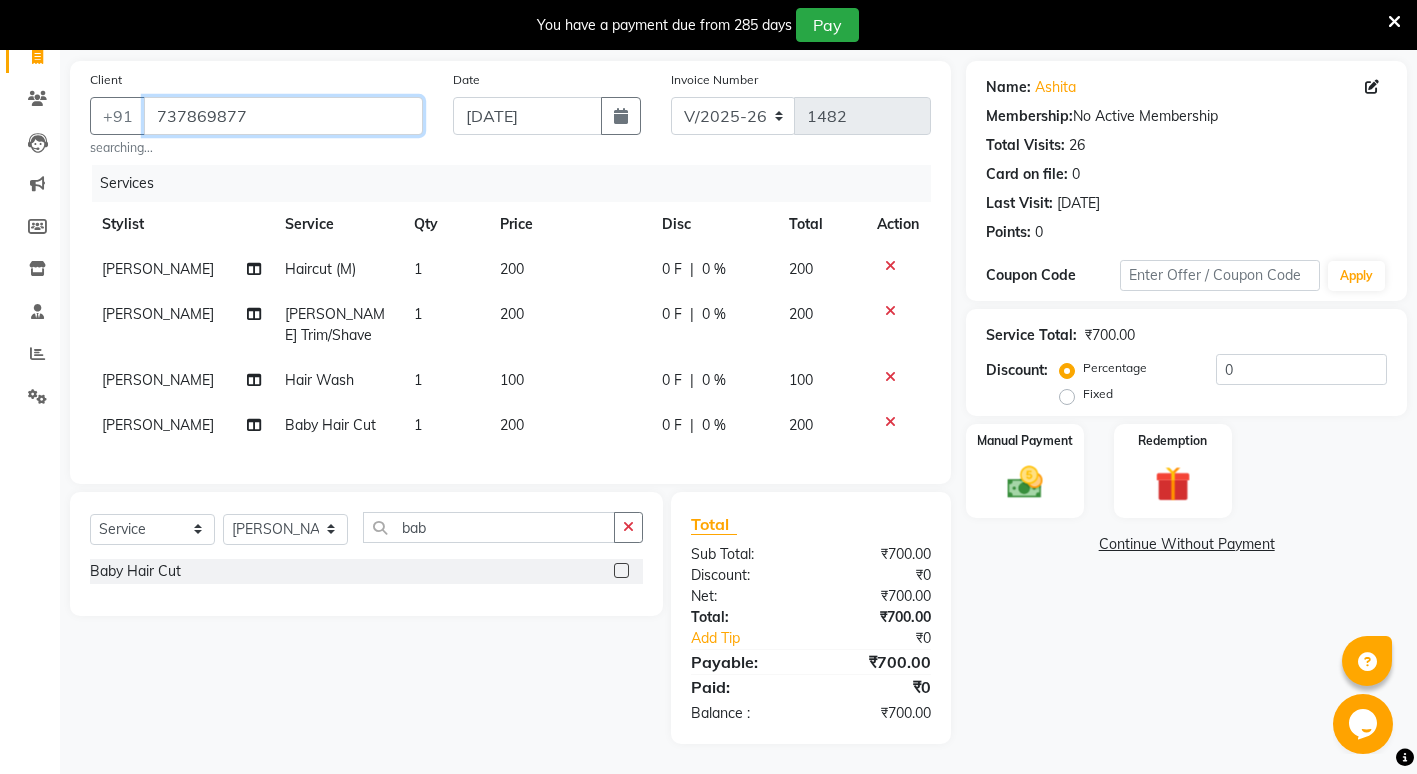 click on "737869877" at bounding box center (283, 116) 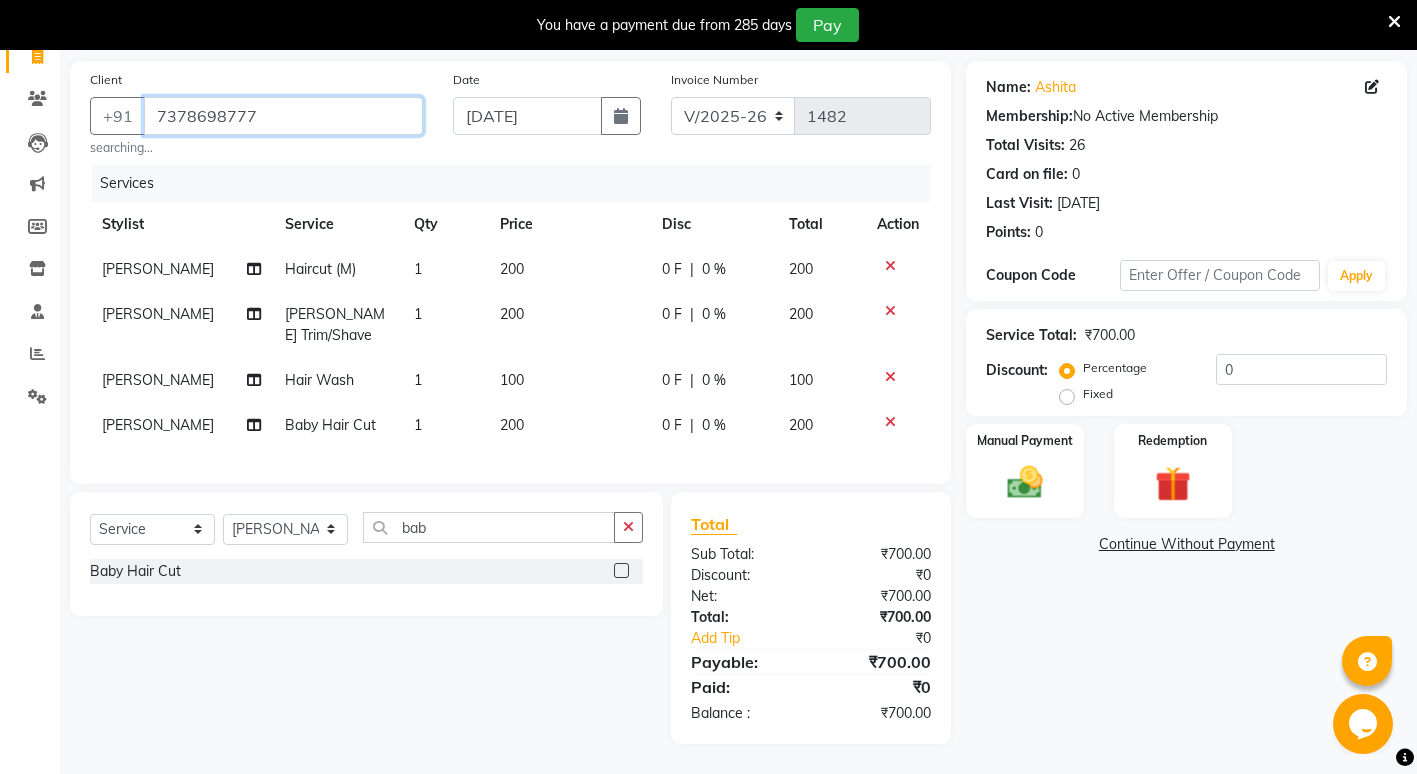 type on "7378698777" 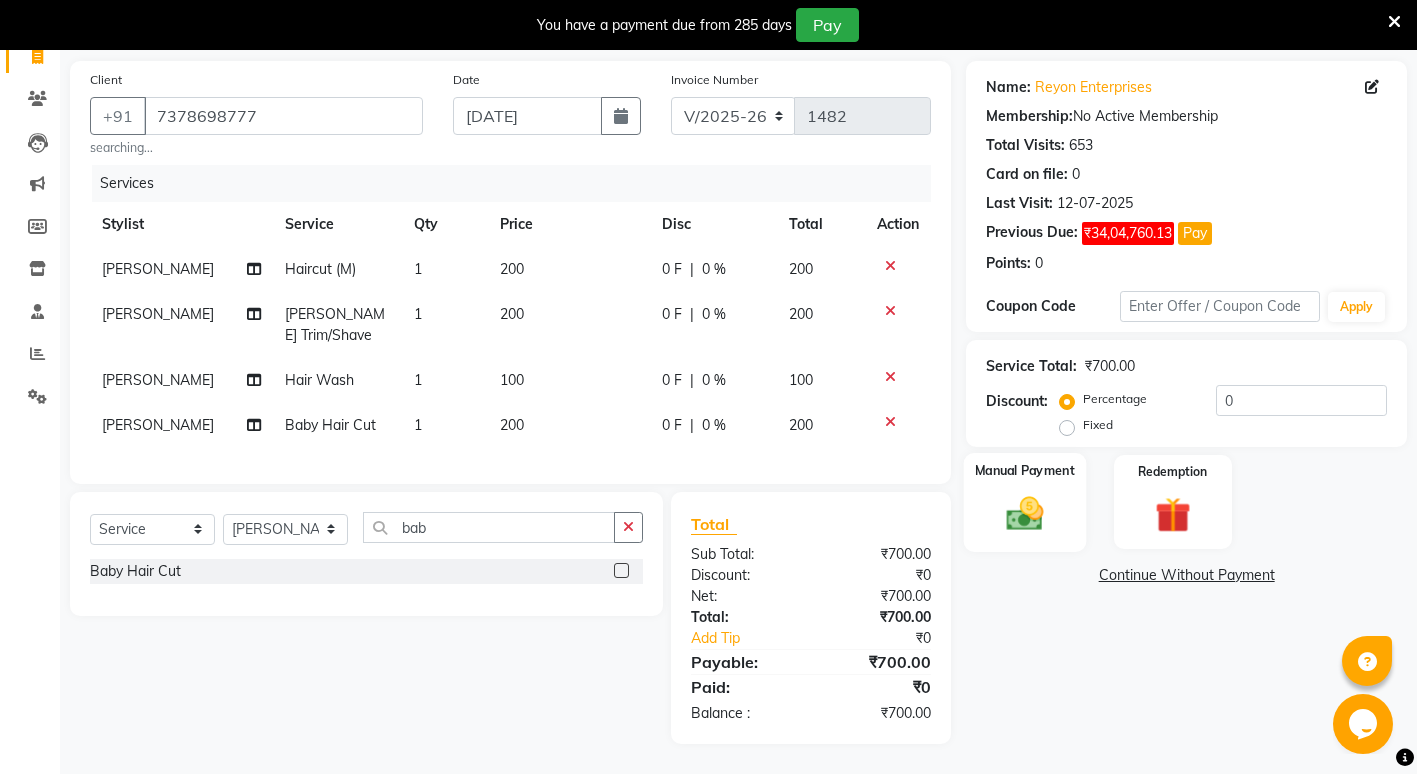 click 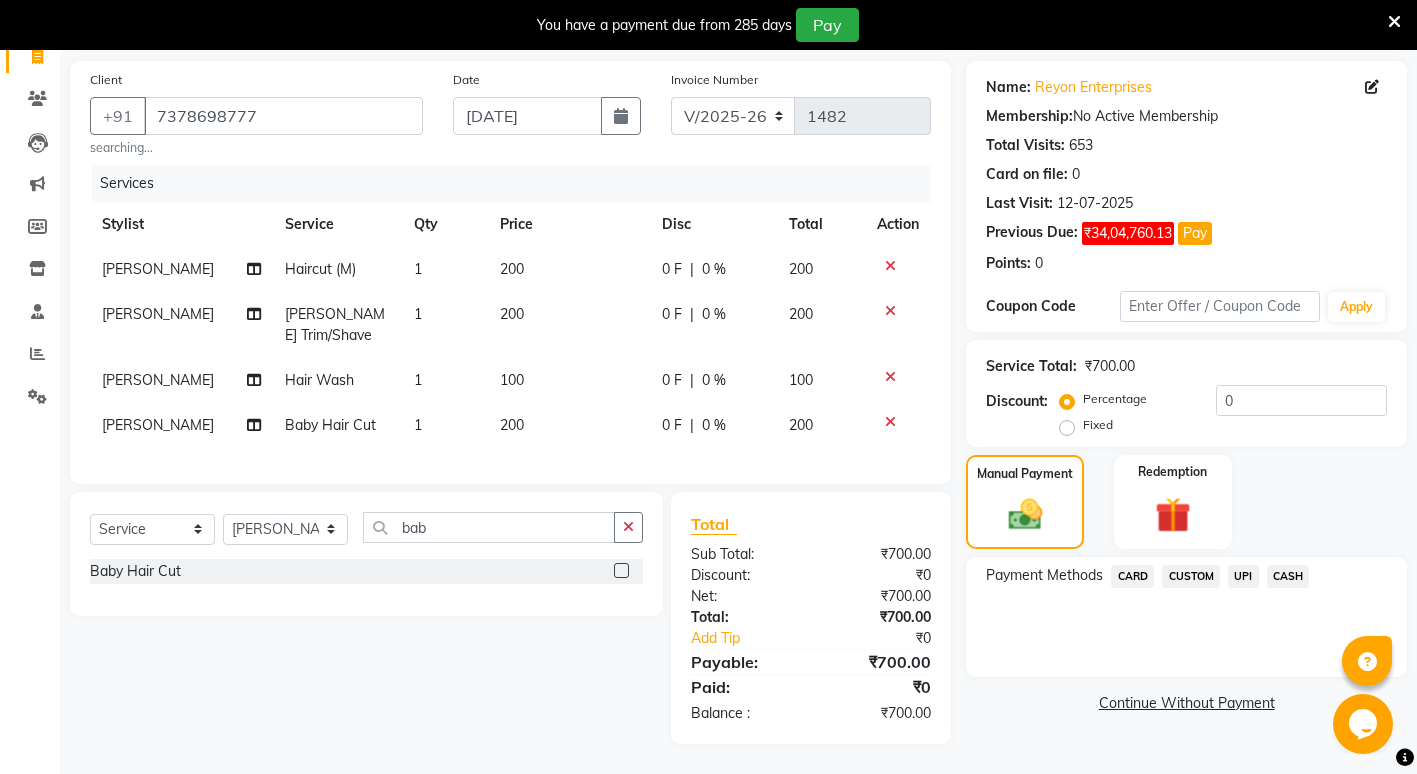 click on "UPI" 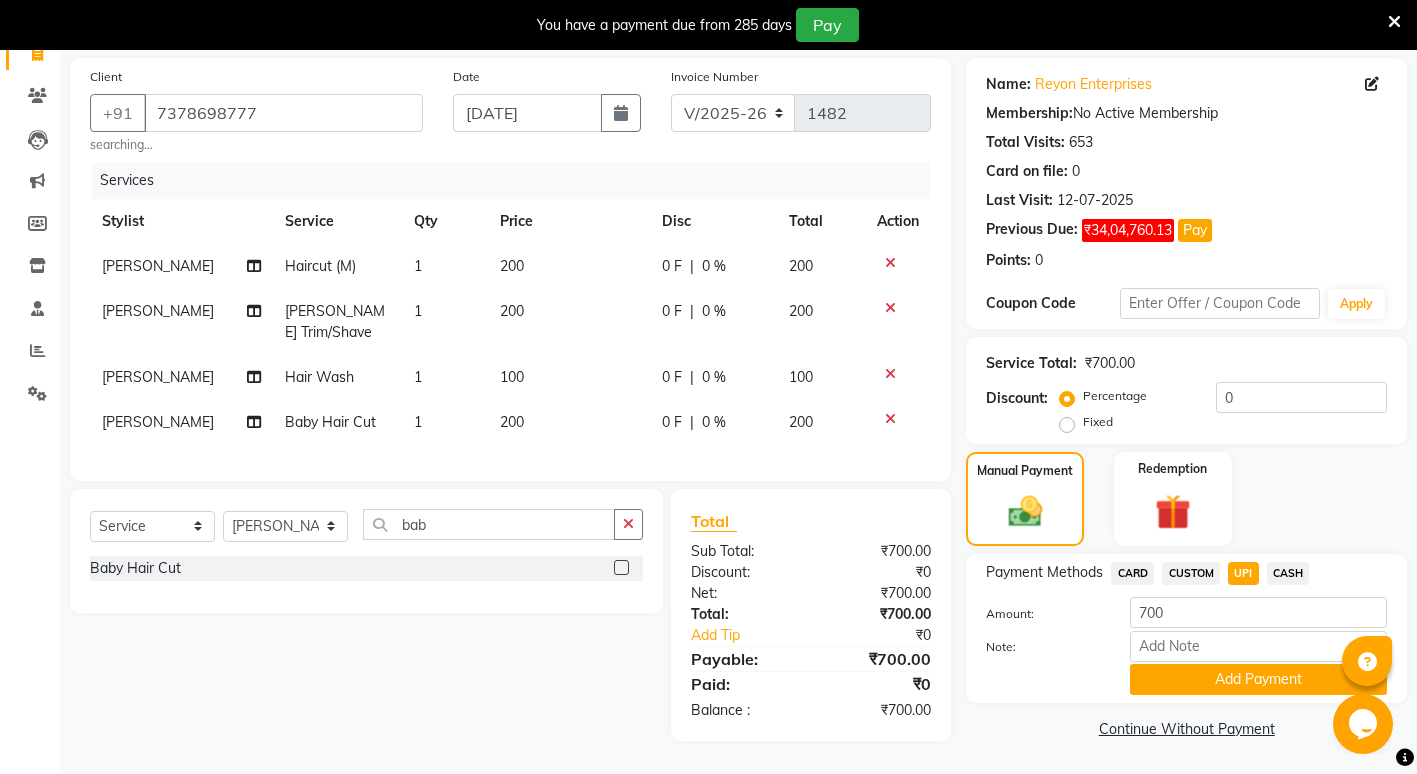 scroll, scrollTop: 154, scrollLeft: 0, axis: vertical 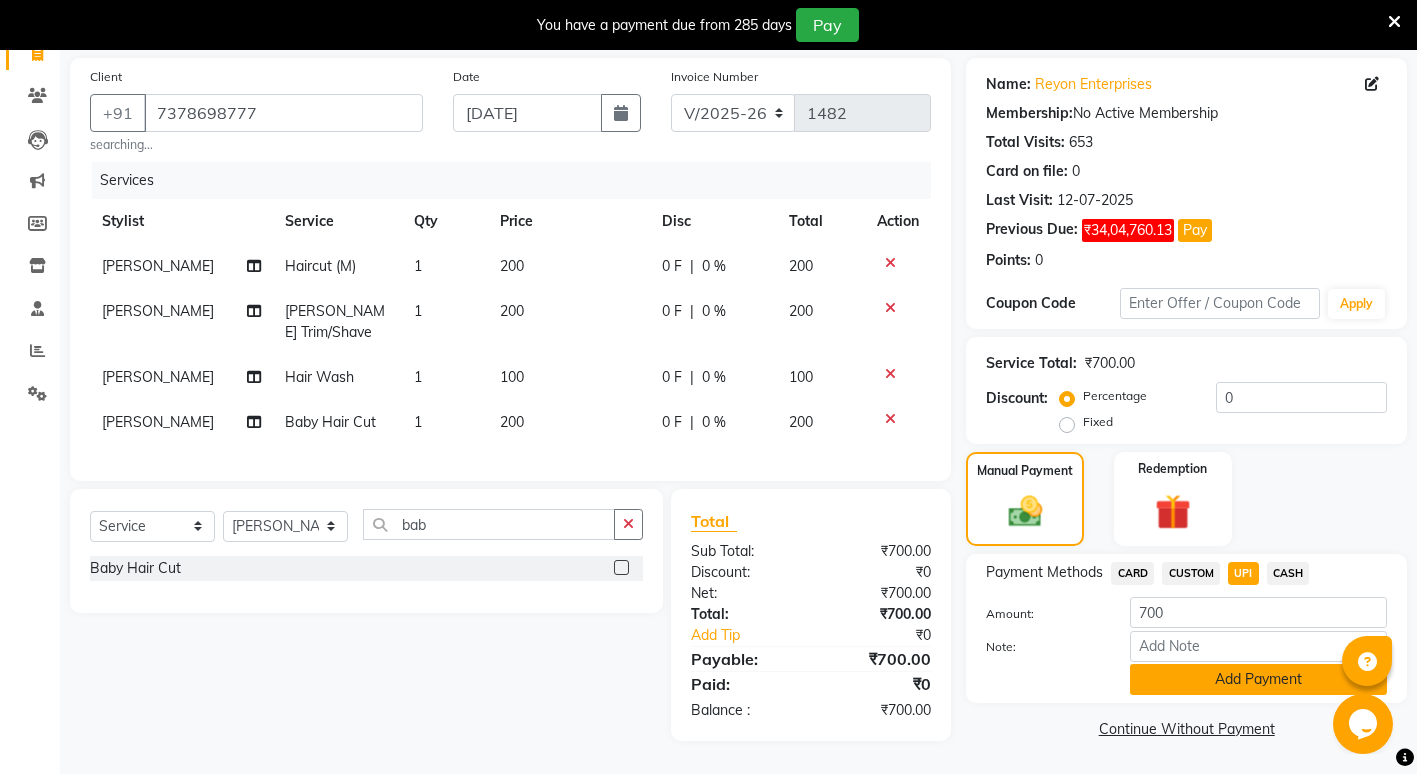 click on "Add Payment" 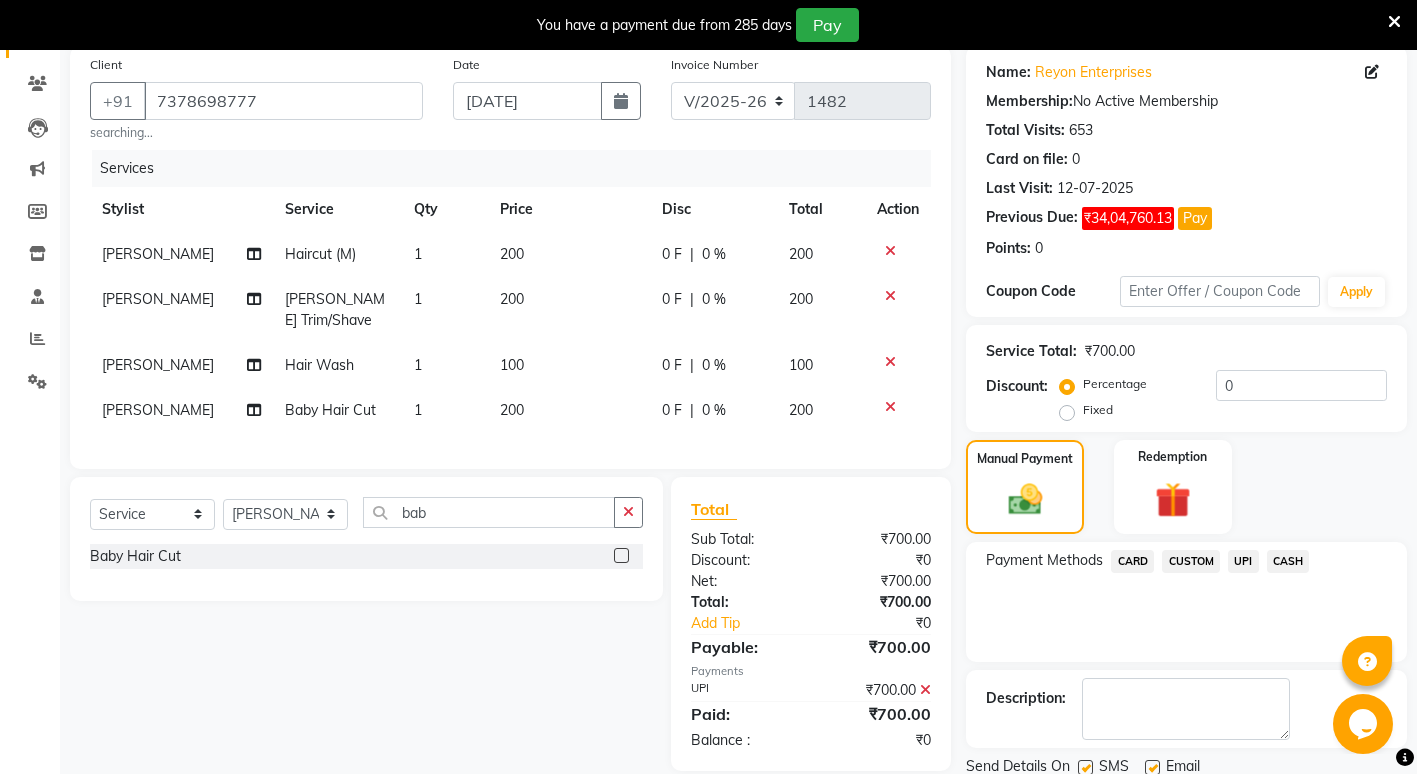 scroll, scrollTop: 226, scrollLeft: 0, axis: vertical 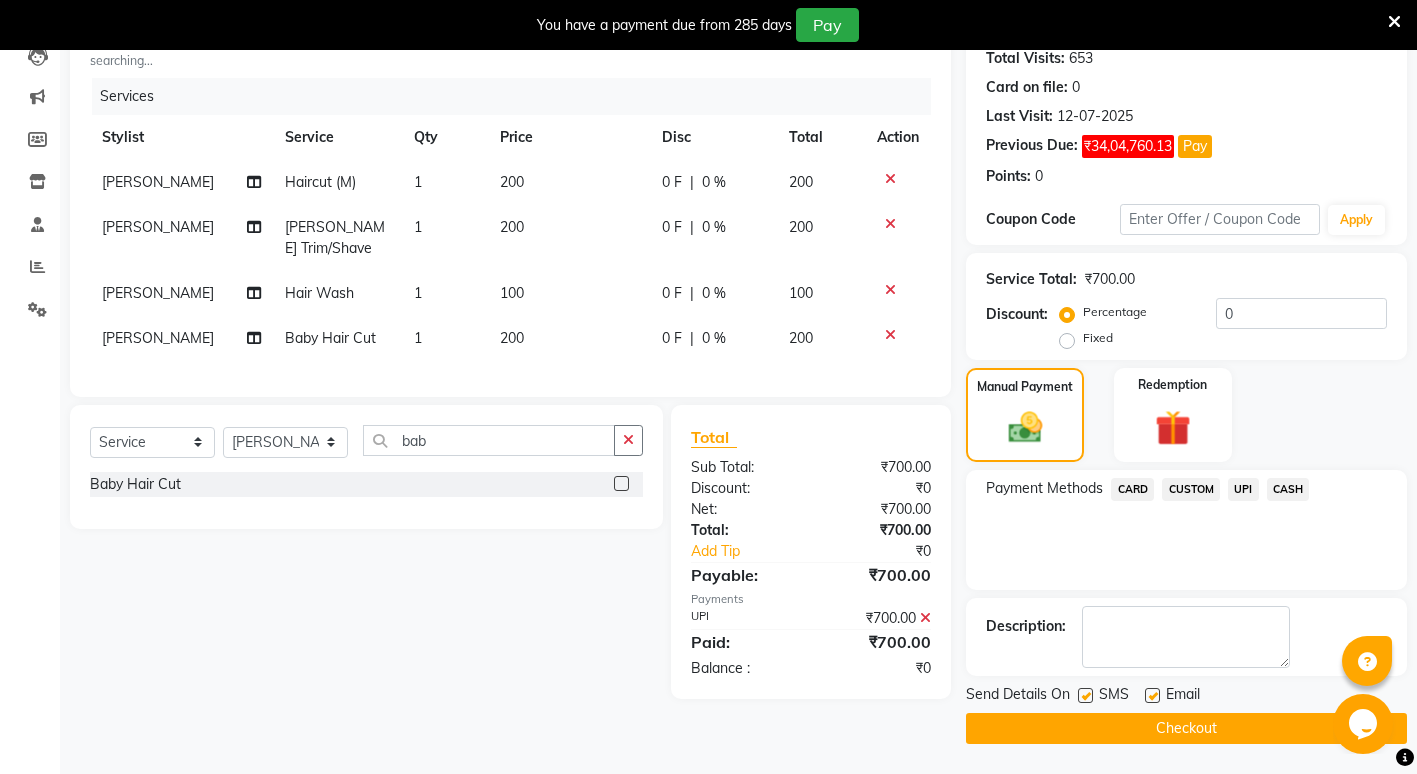 click on "Checkout" 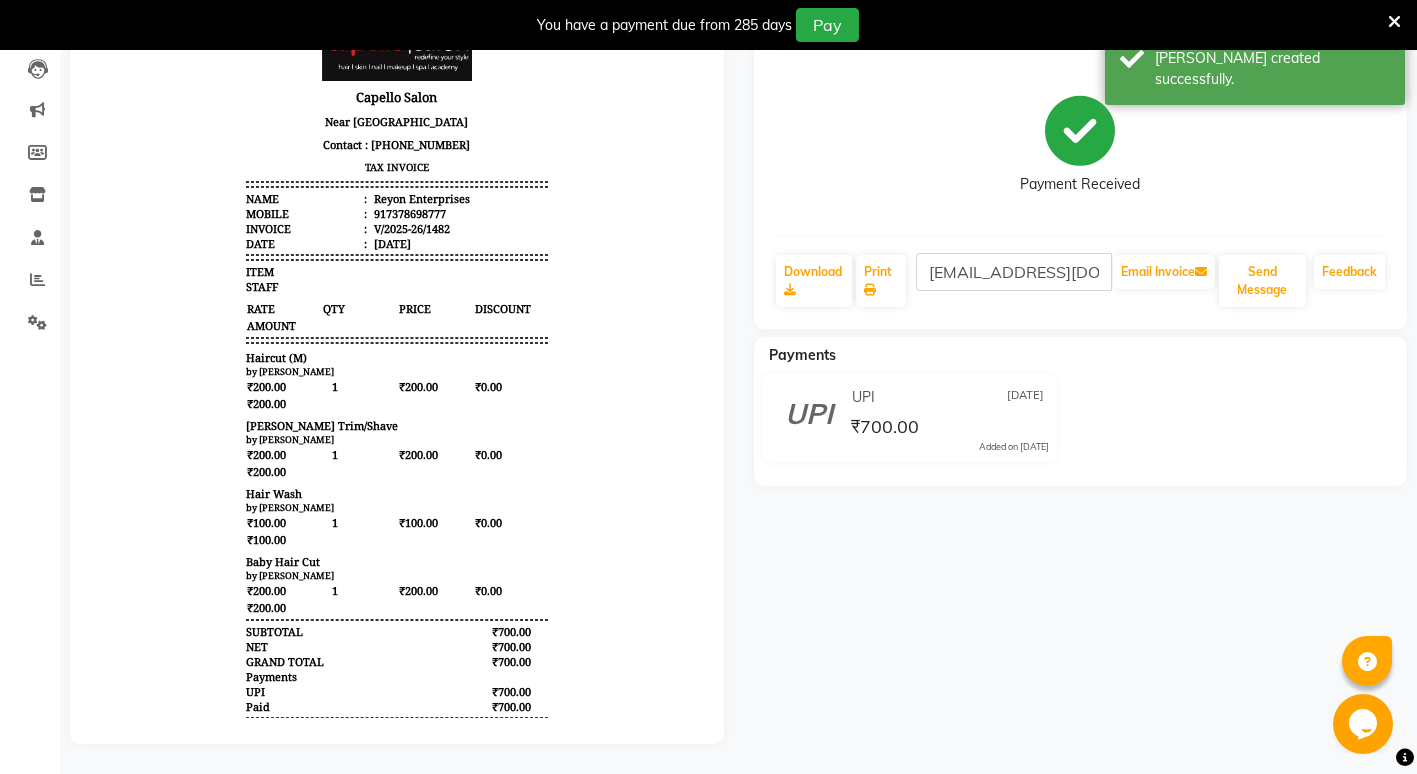 scroll, scrollTop: 0, scrollLeft: 0, axis: both 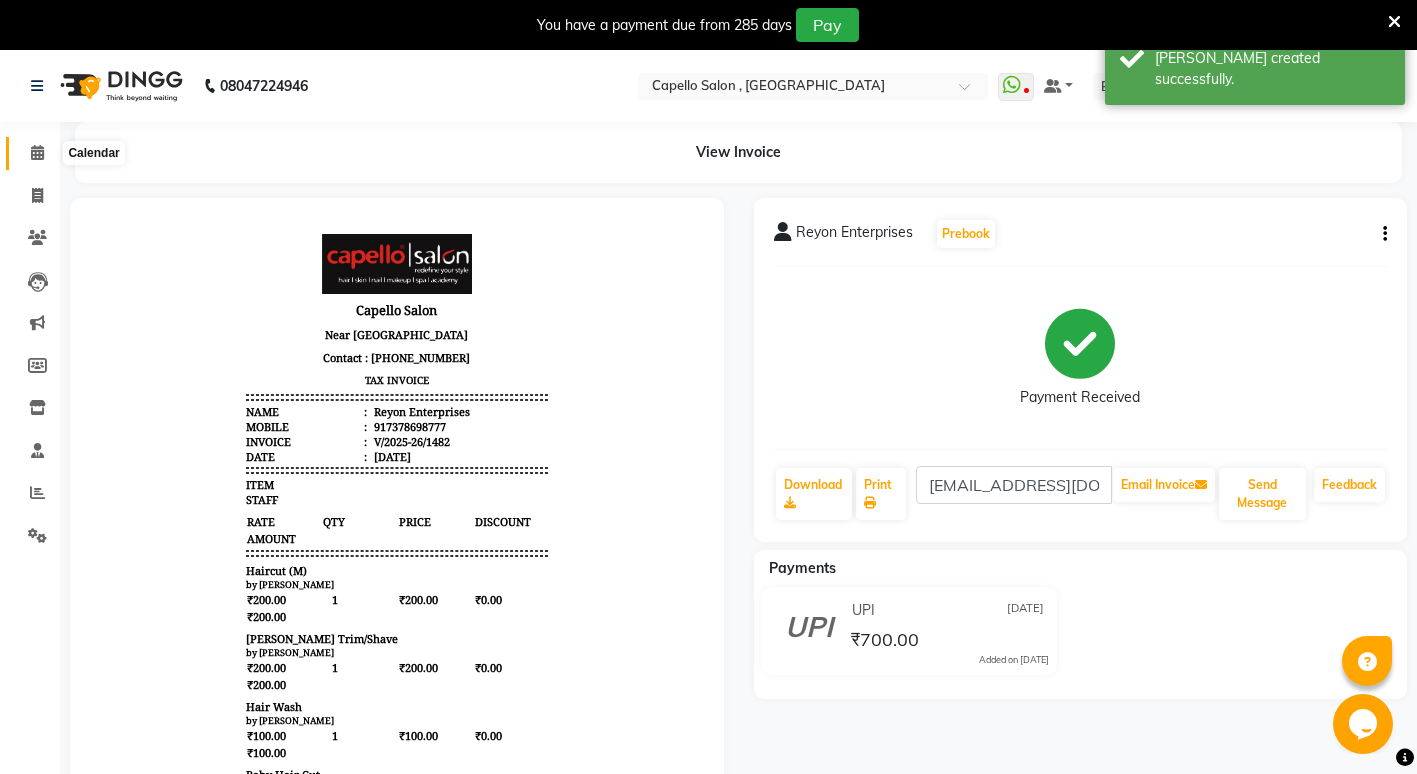 click 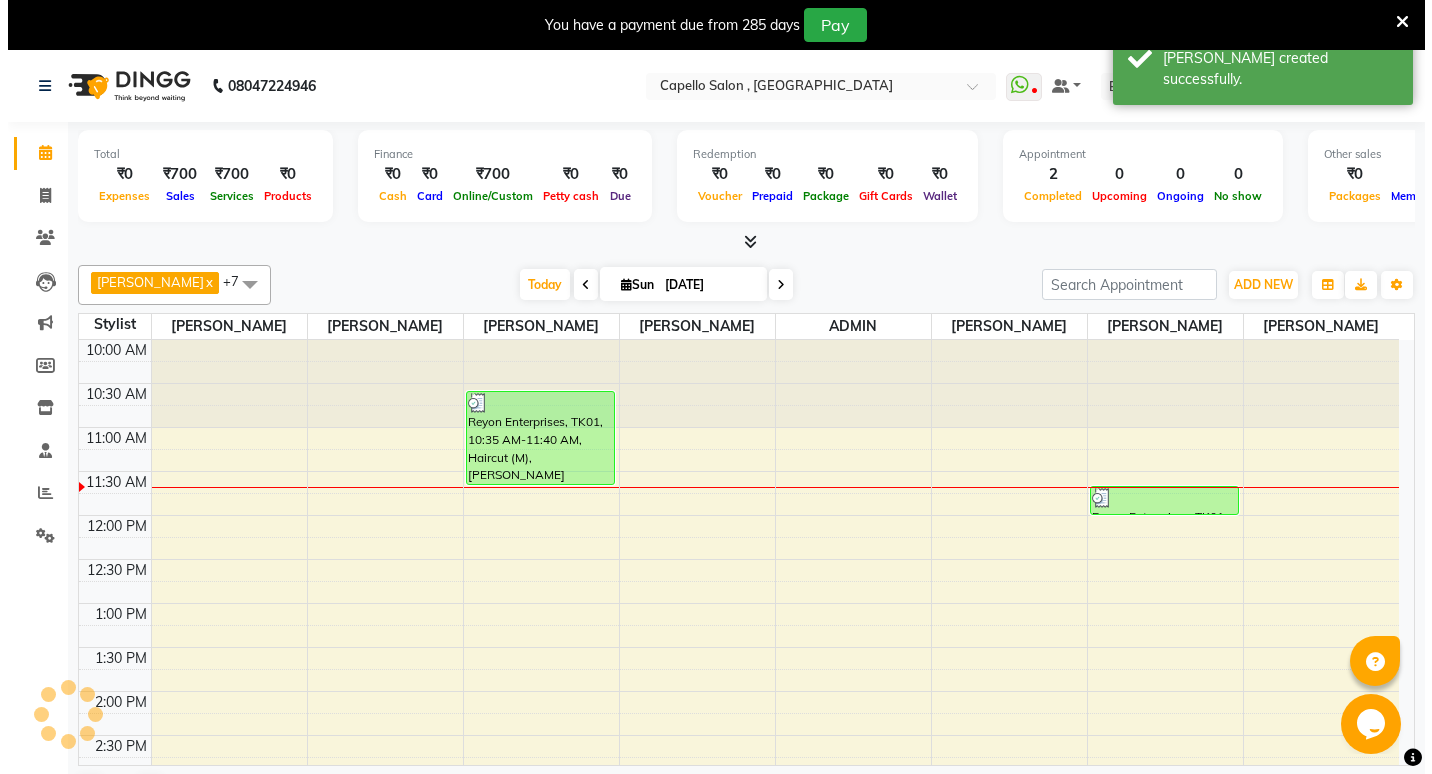 scroll, scrollTop: 89, scrollLeft: 0, axis: vertical 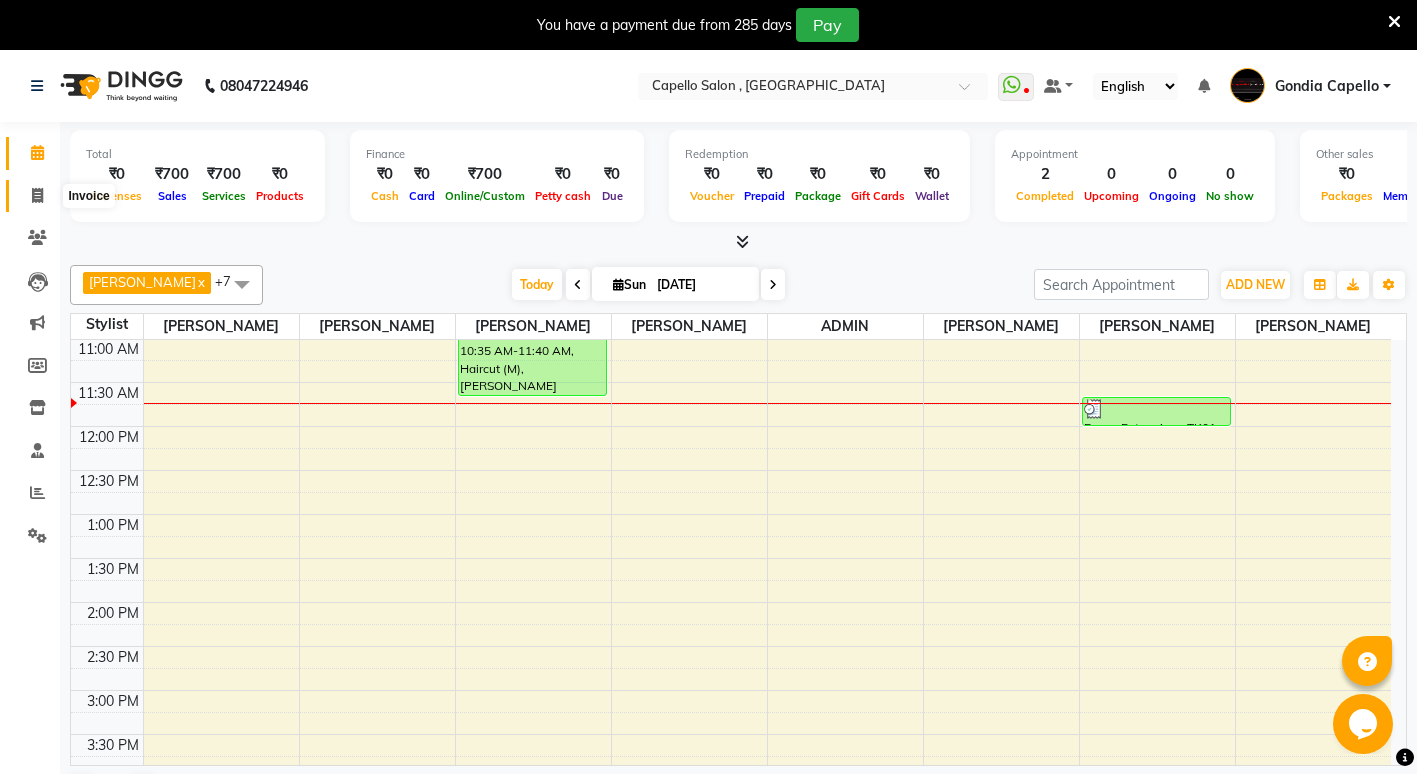 click 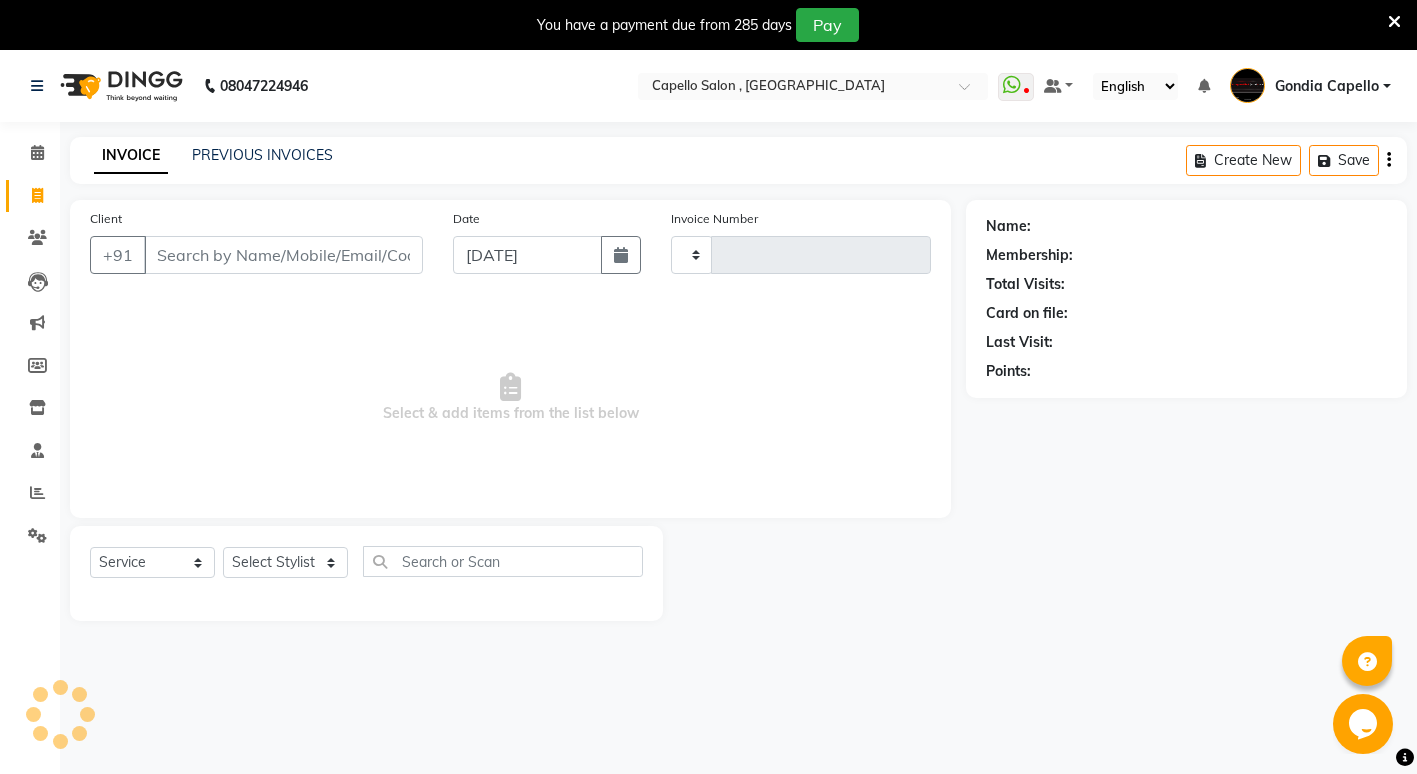 type on "1483" 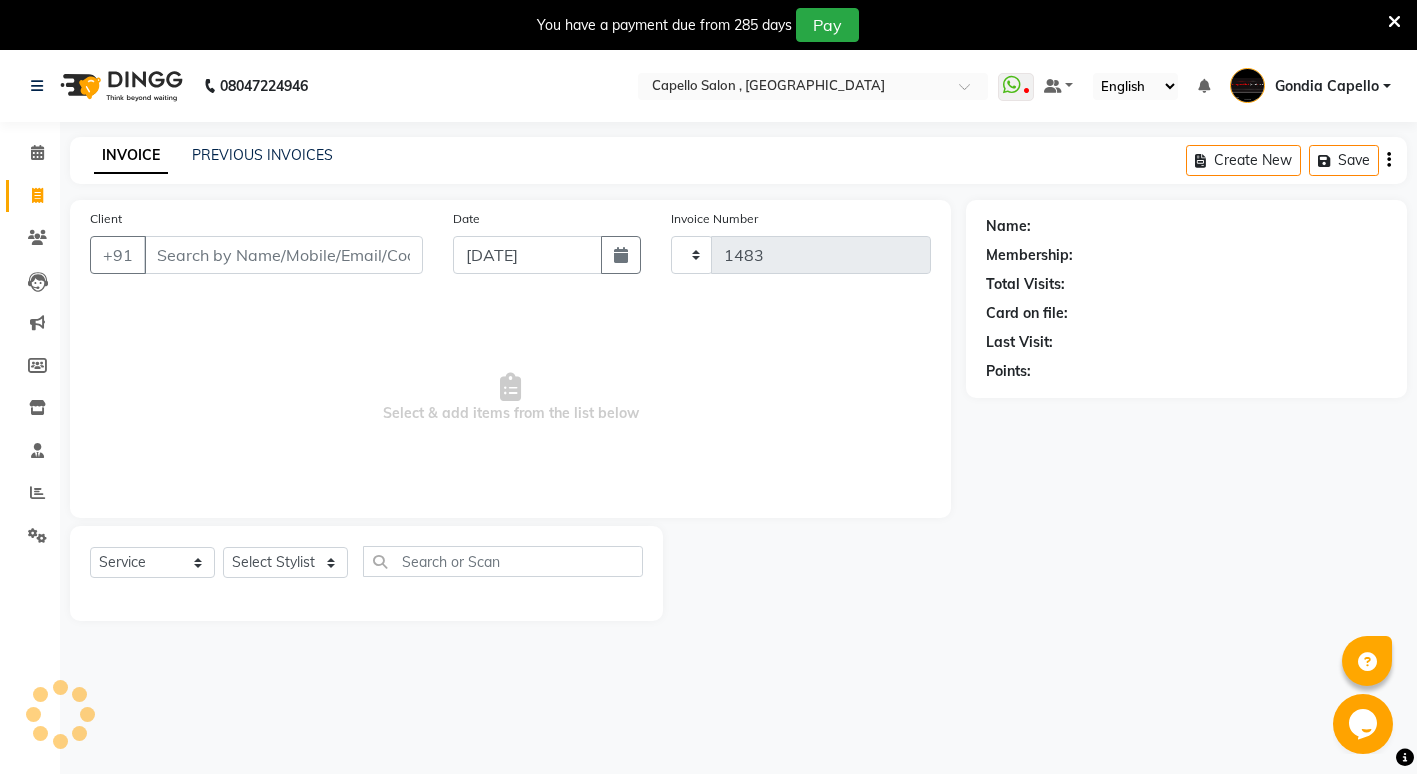 click on "Client" at bounding box center (283, 255) 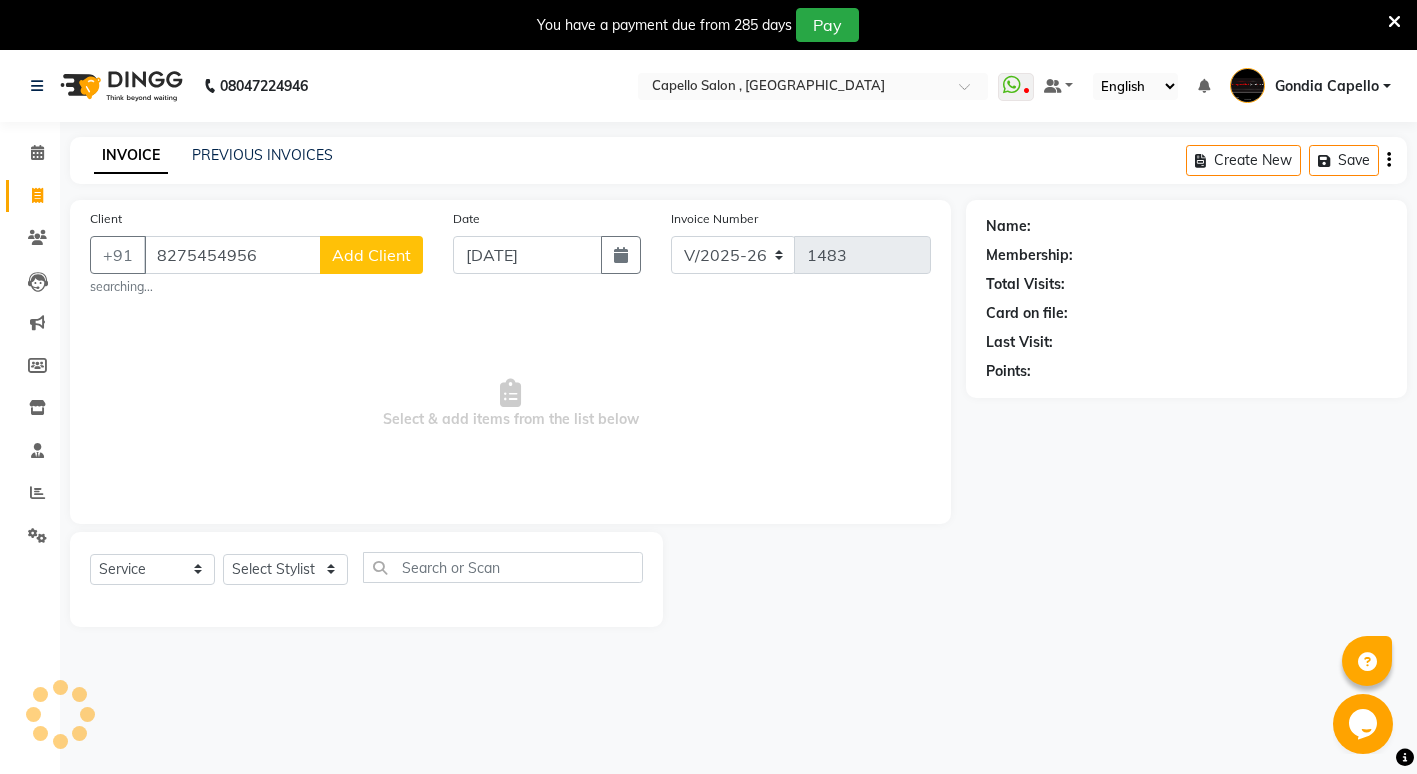 type on "8275454956" 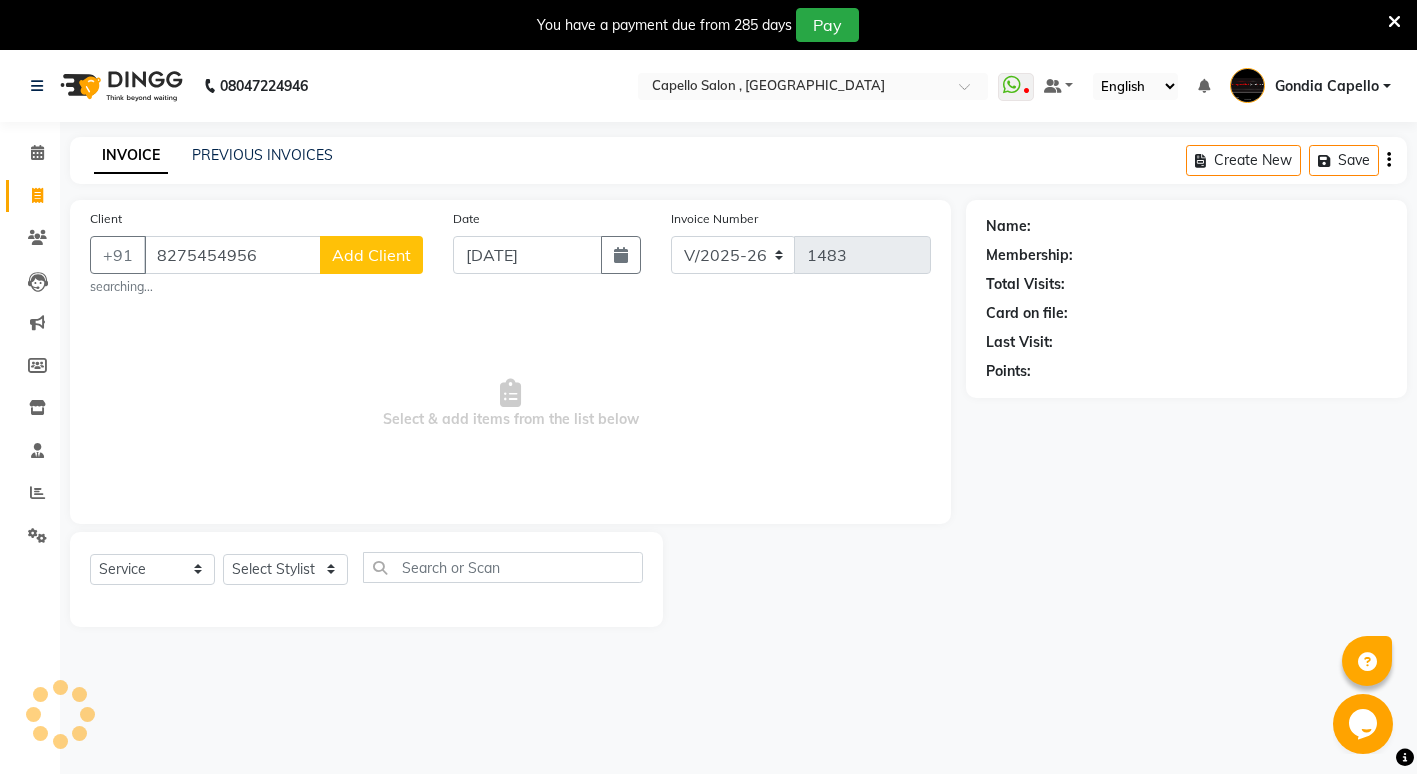click on "Add Client" 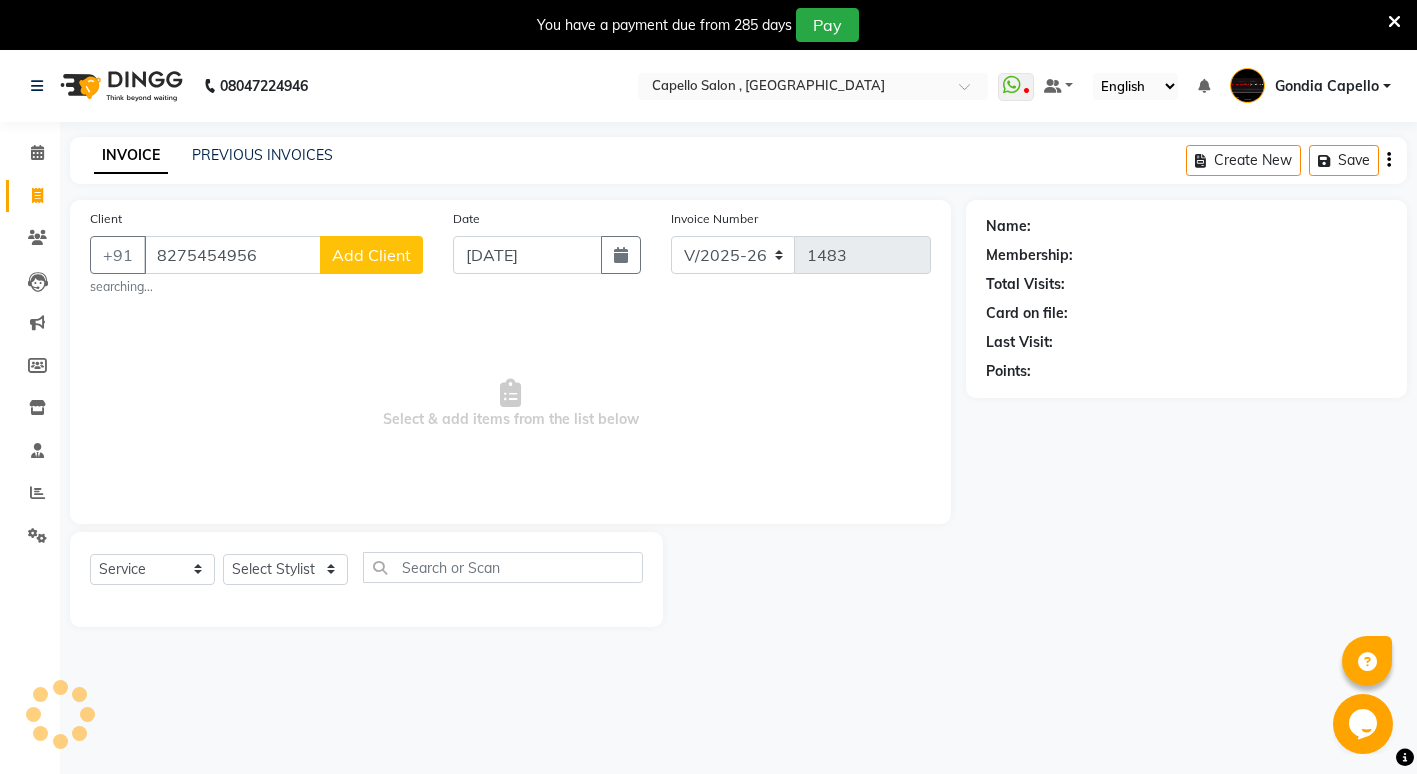select 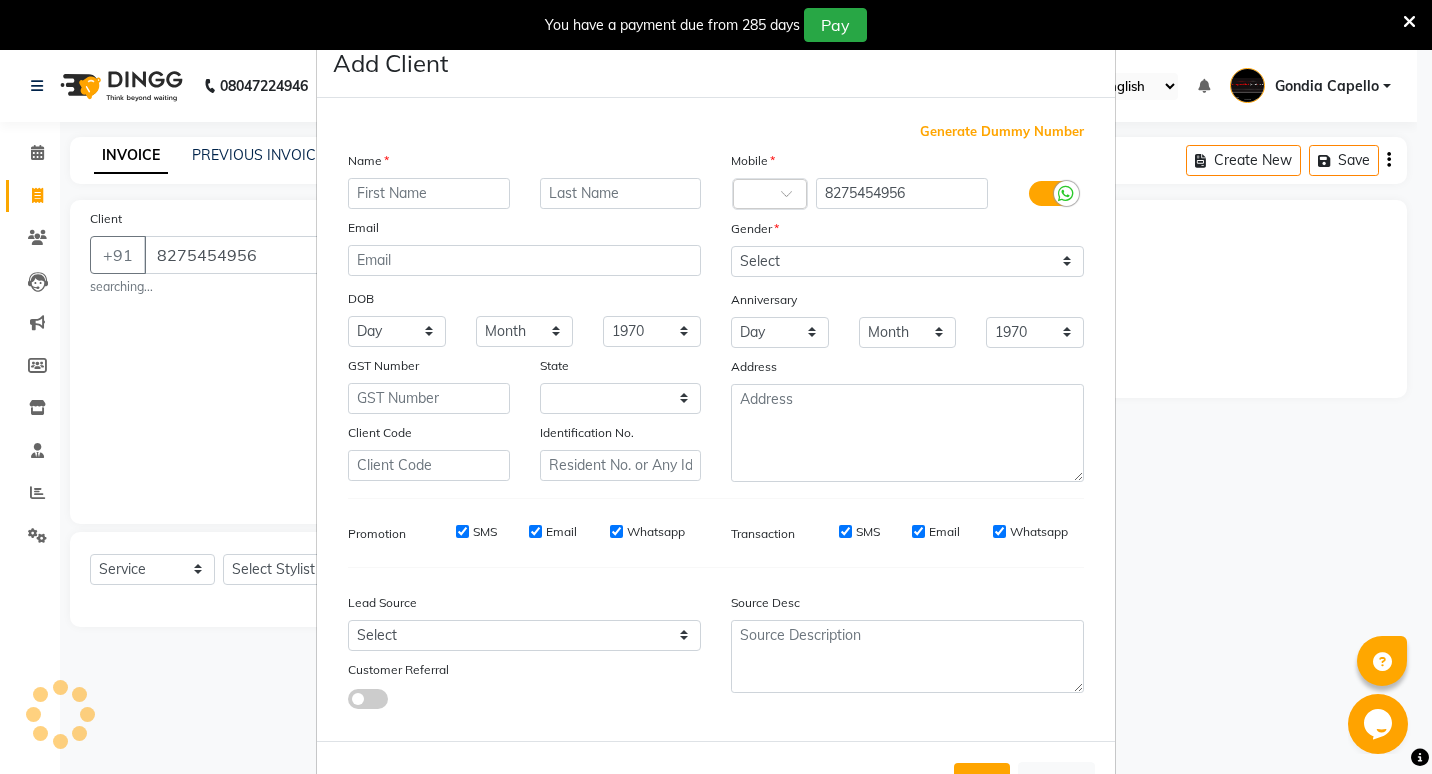 click at bounding box center [429, 193] 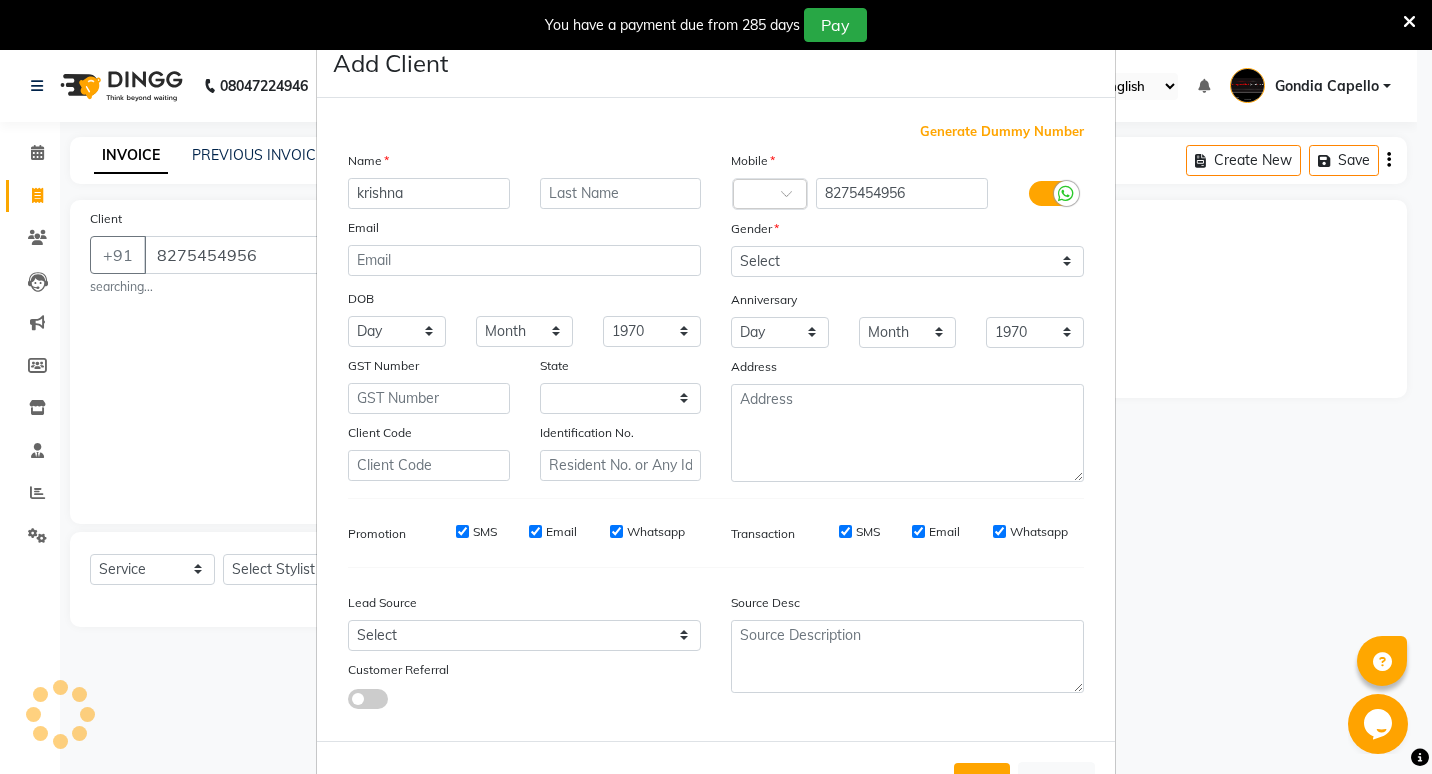 type on "krishna" 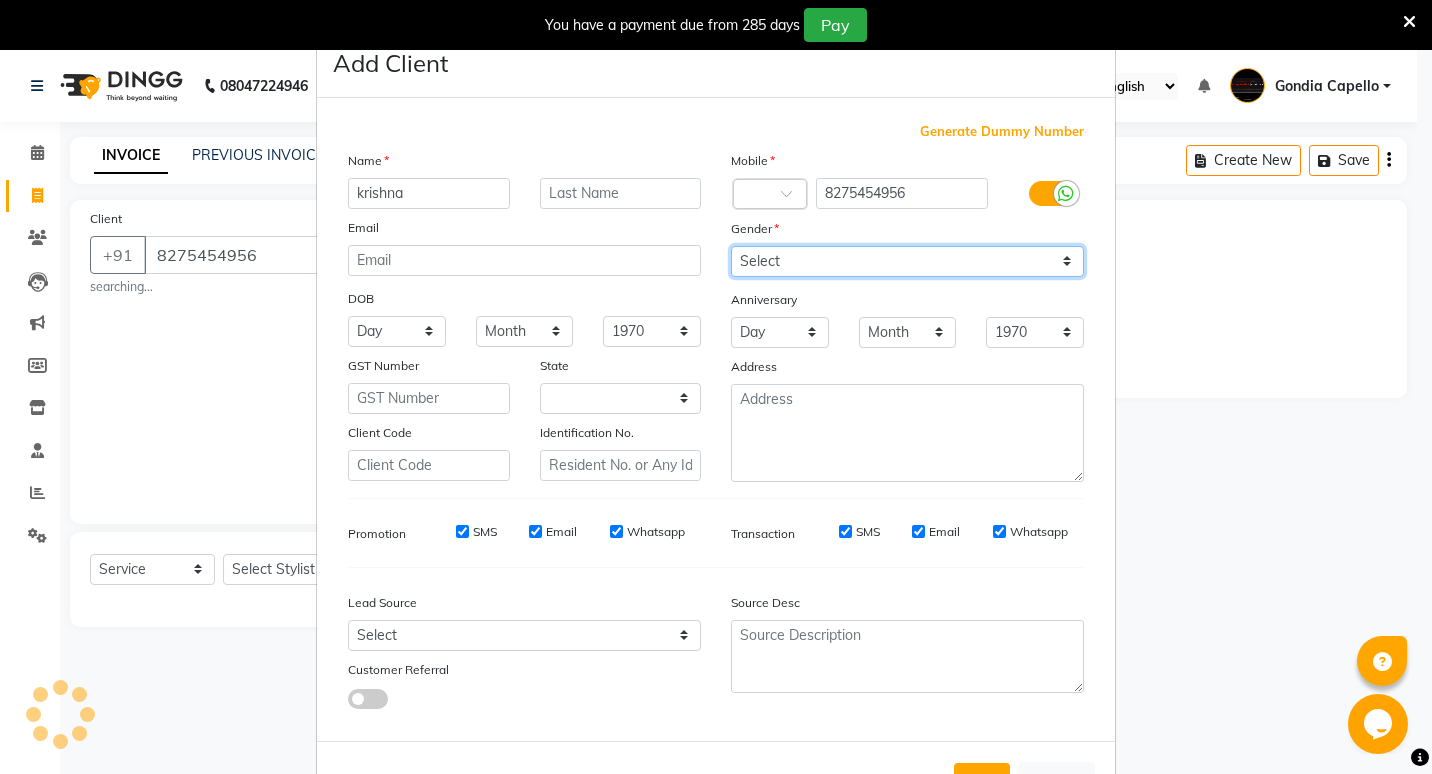 click on "Select [DEMOGRAPHIC_DATA] [DEMOGRAPHIC_DATA] Other Prefer Not To Say" at bounding box center [907, 261] 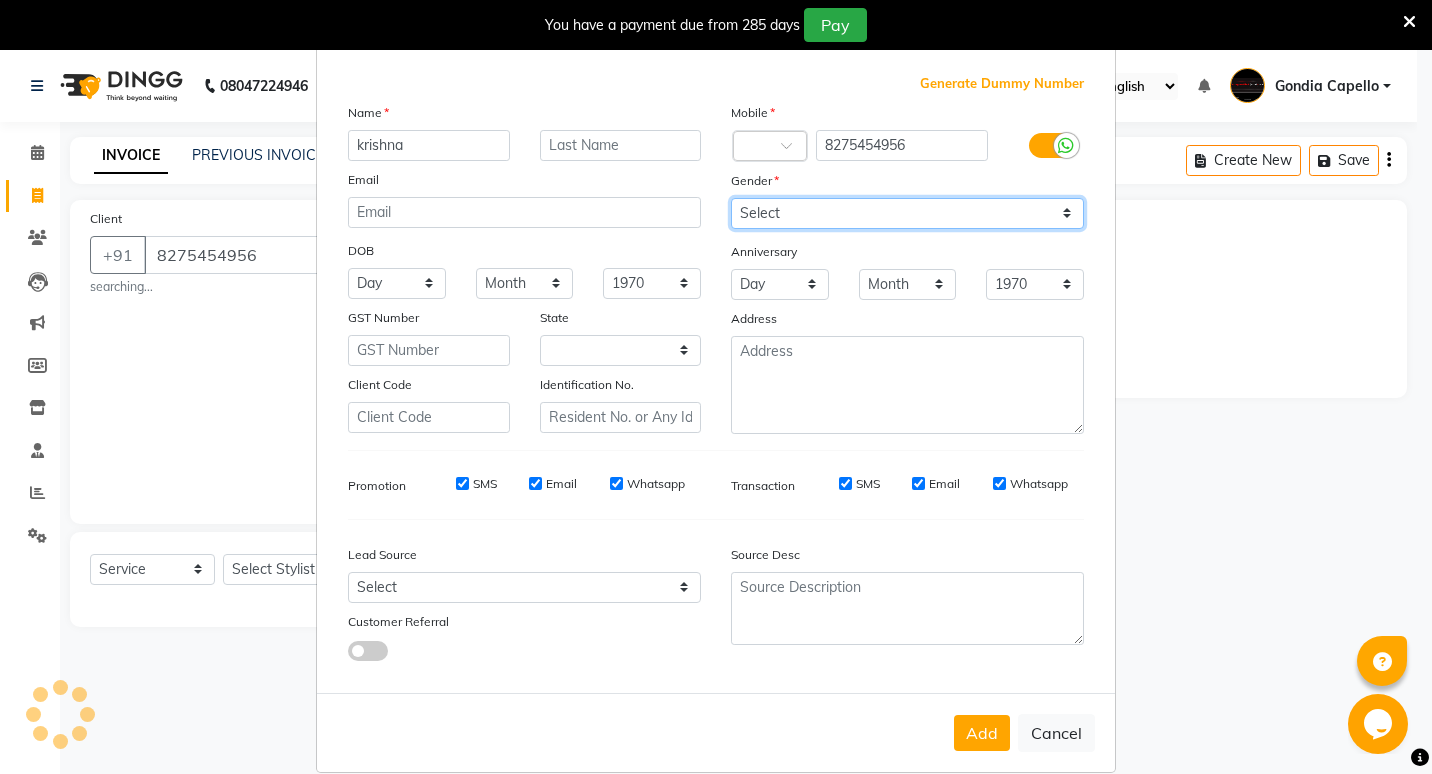 scroll, scrollTop: 75, scrollLeft: 0, axis: vertical 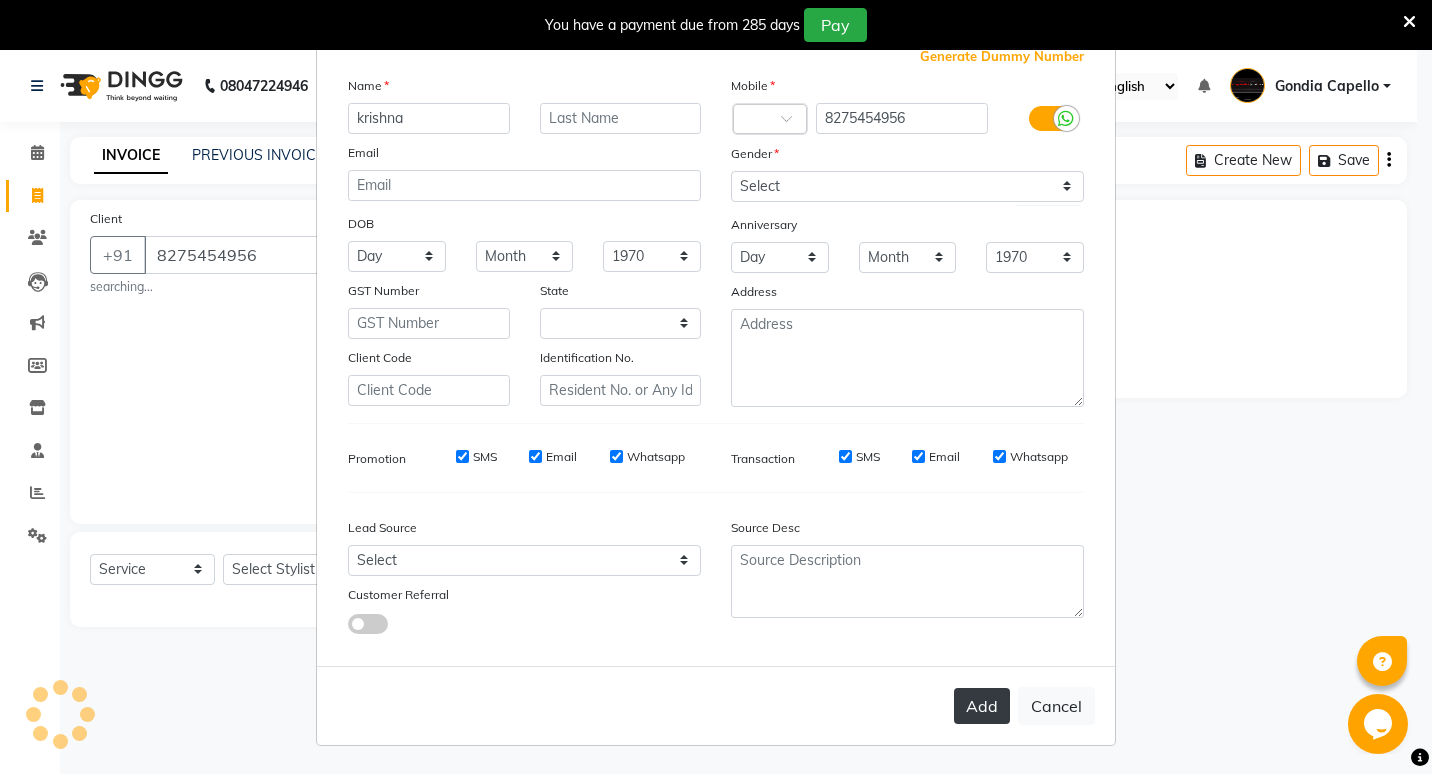 click on "Add" at bounding box center (982, 706) 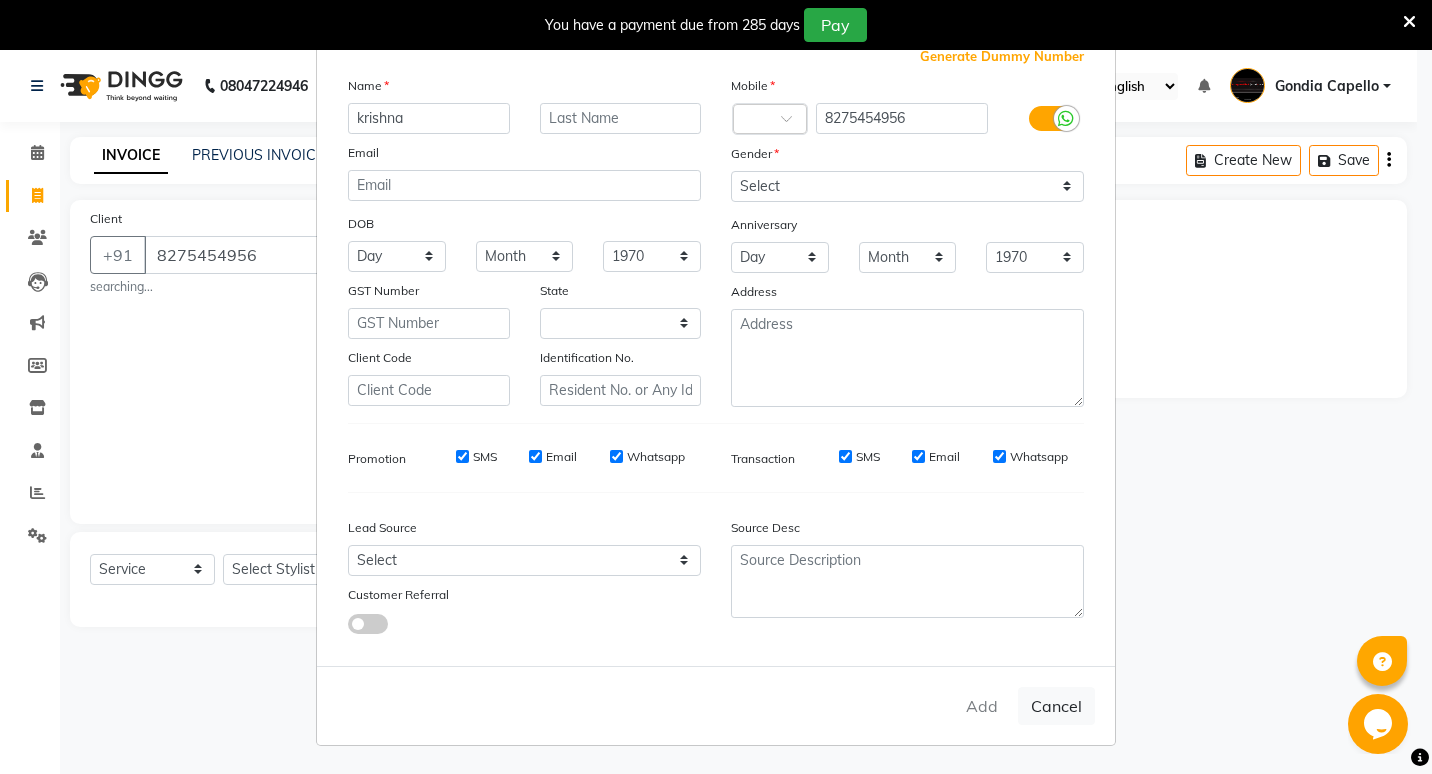 click on "Add   Cancel" at bounding box center [716, 705] 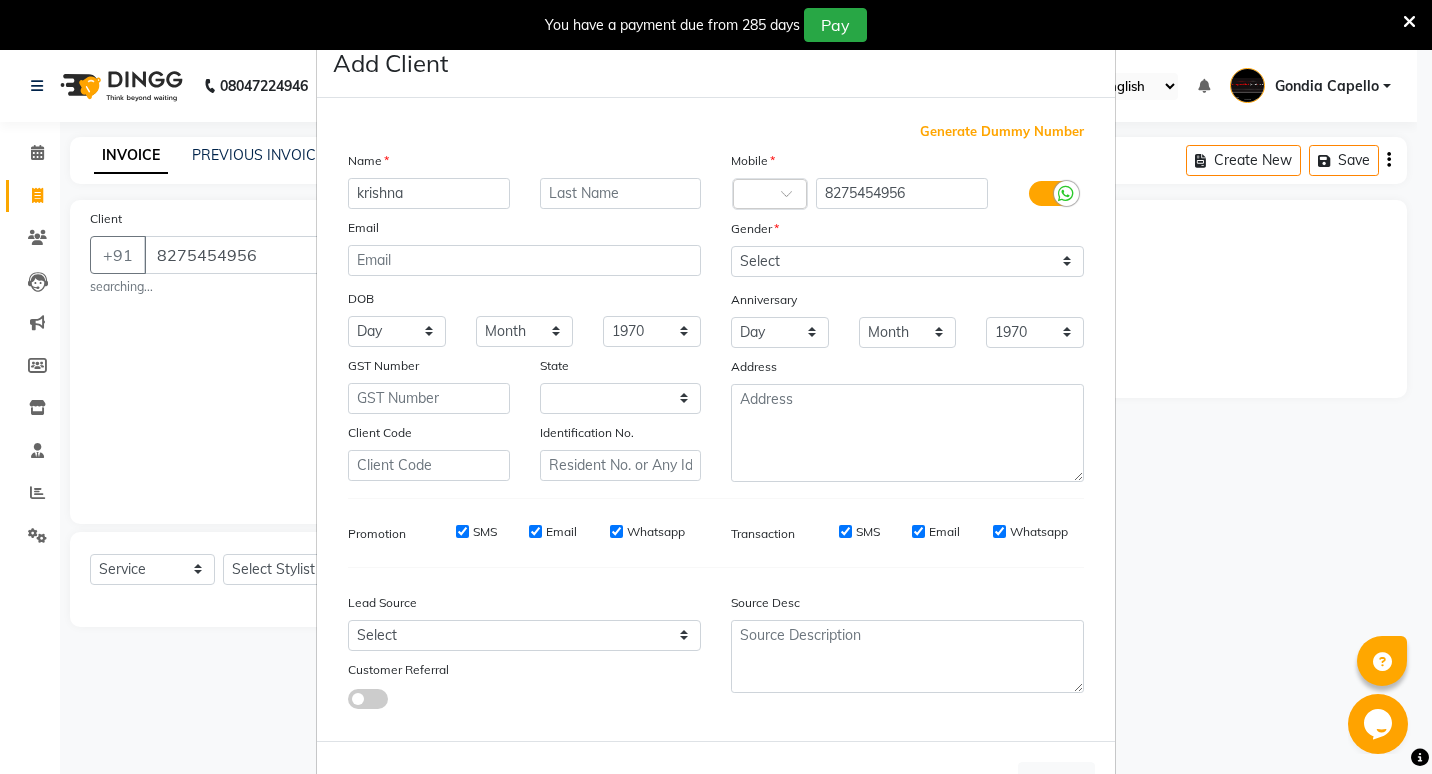 scroll, scrollTop: 75, scrollLeft: 0, axis: vertical 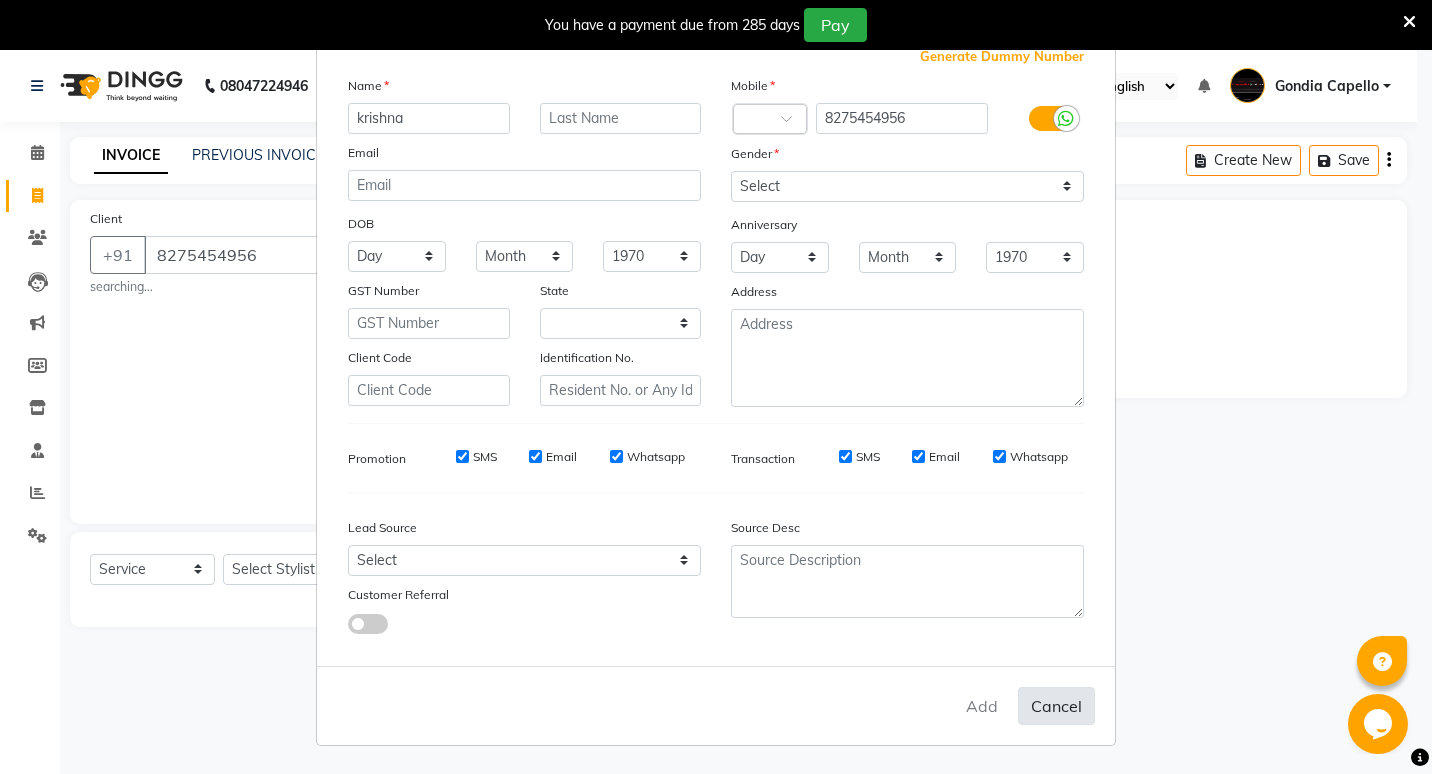 click on "Cancel" at bounding box center (1056, 706) 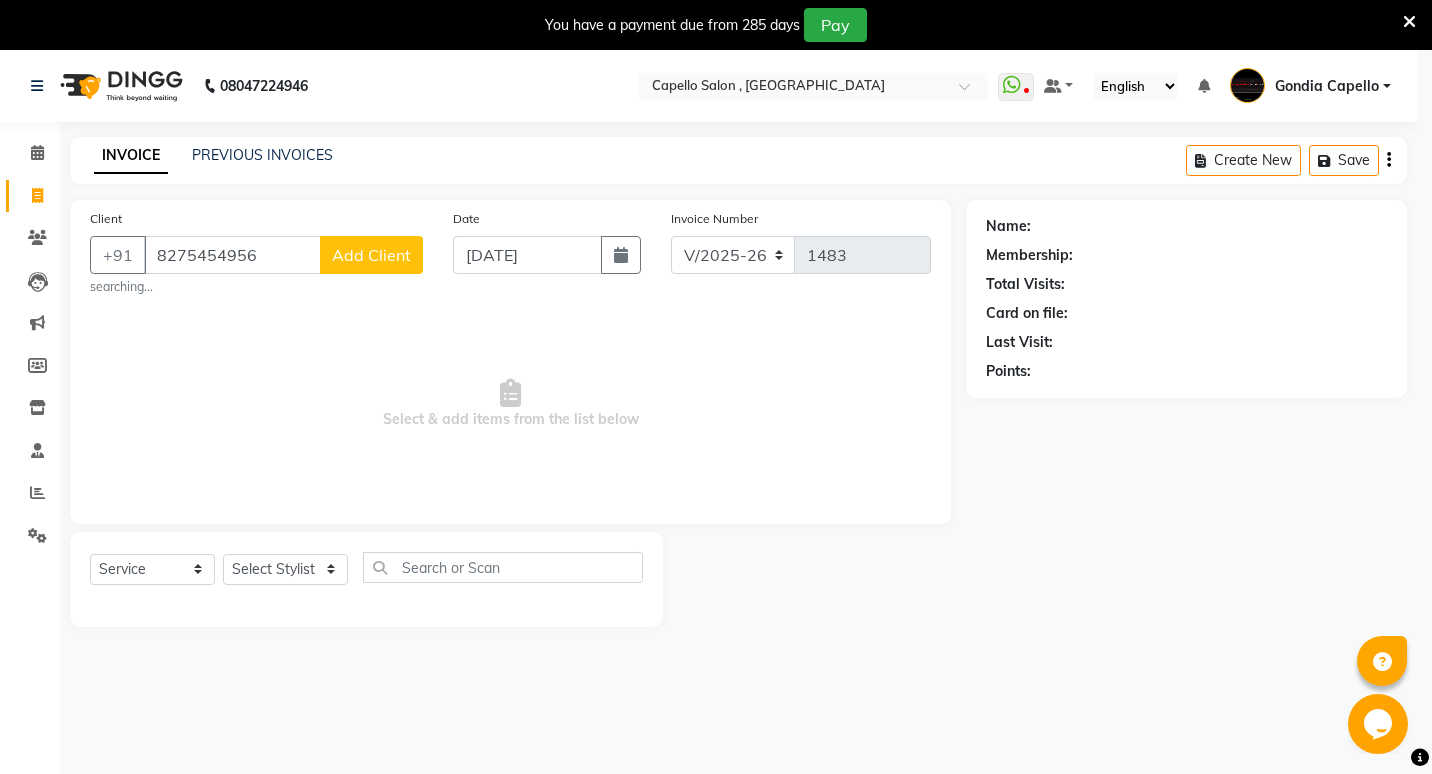 type 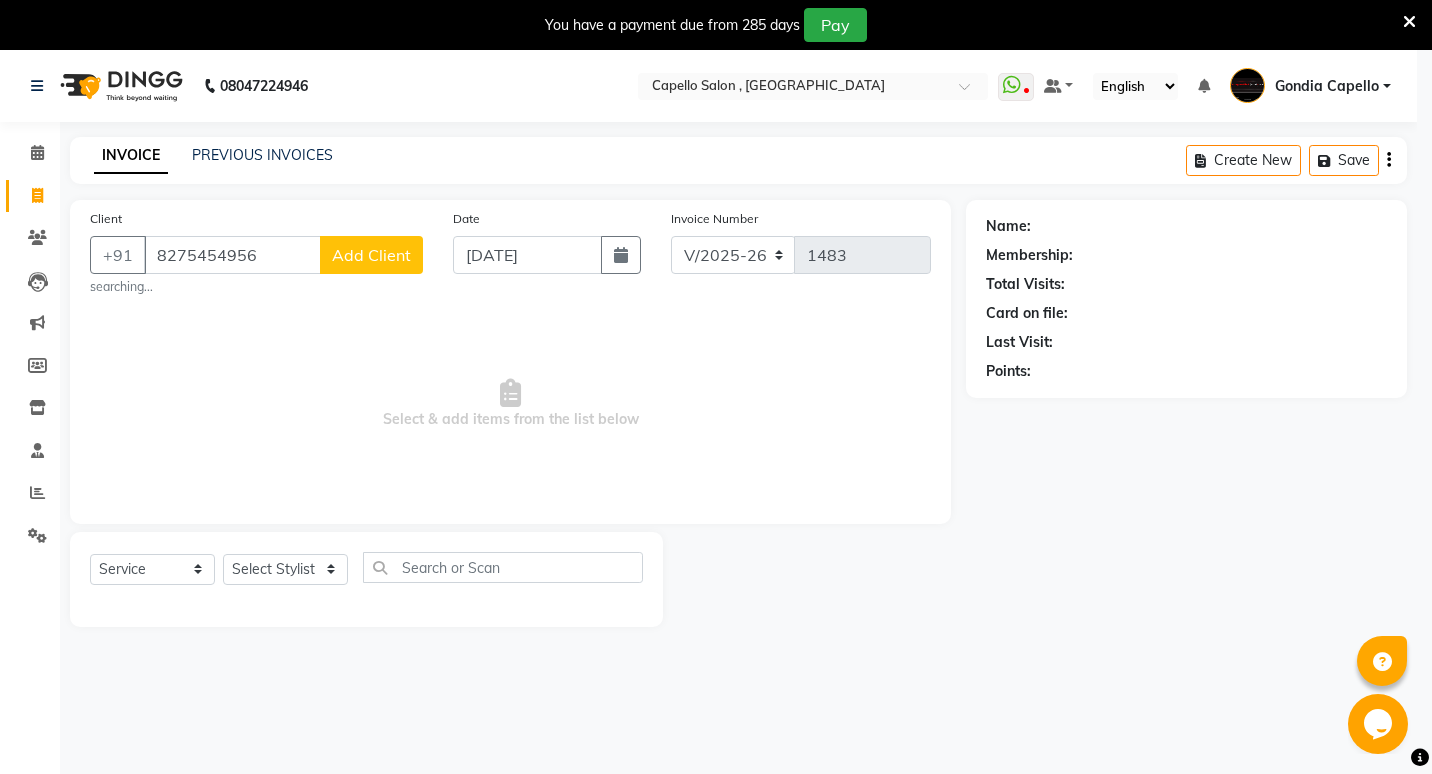 select 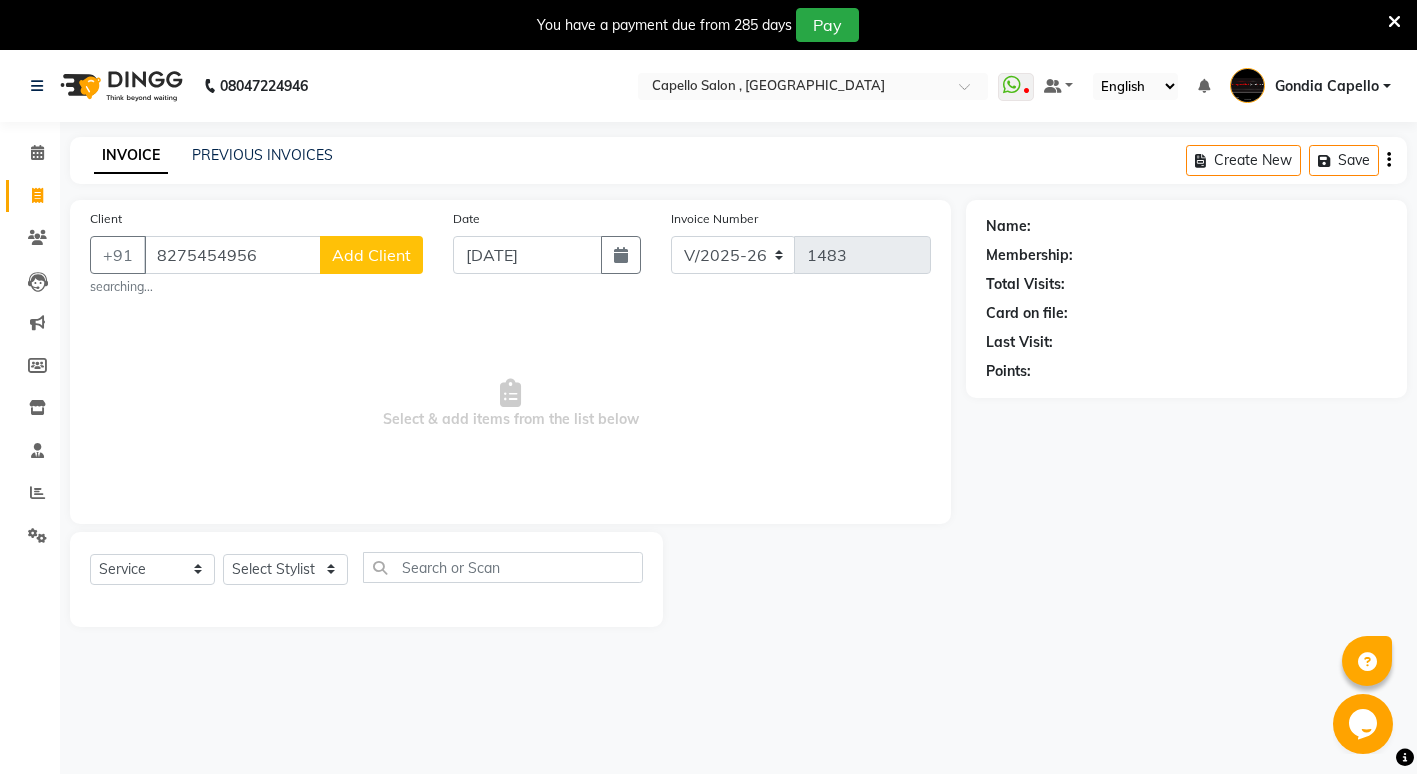 click on "Add Client" 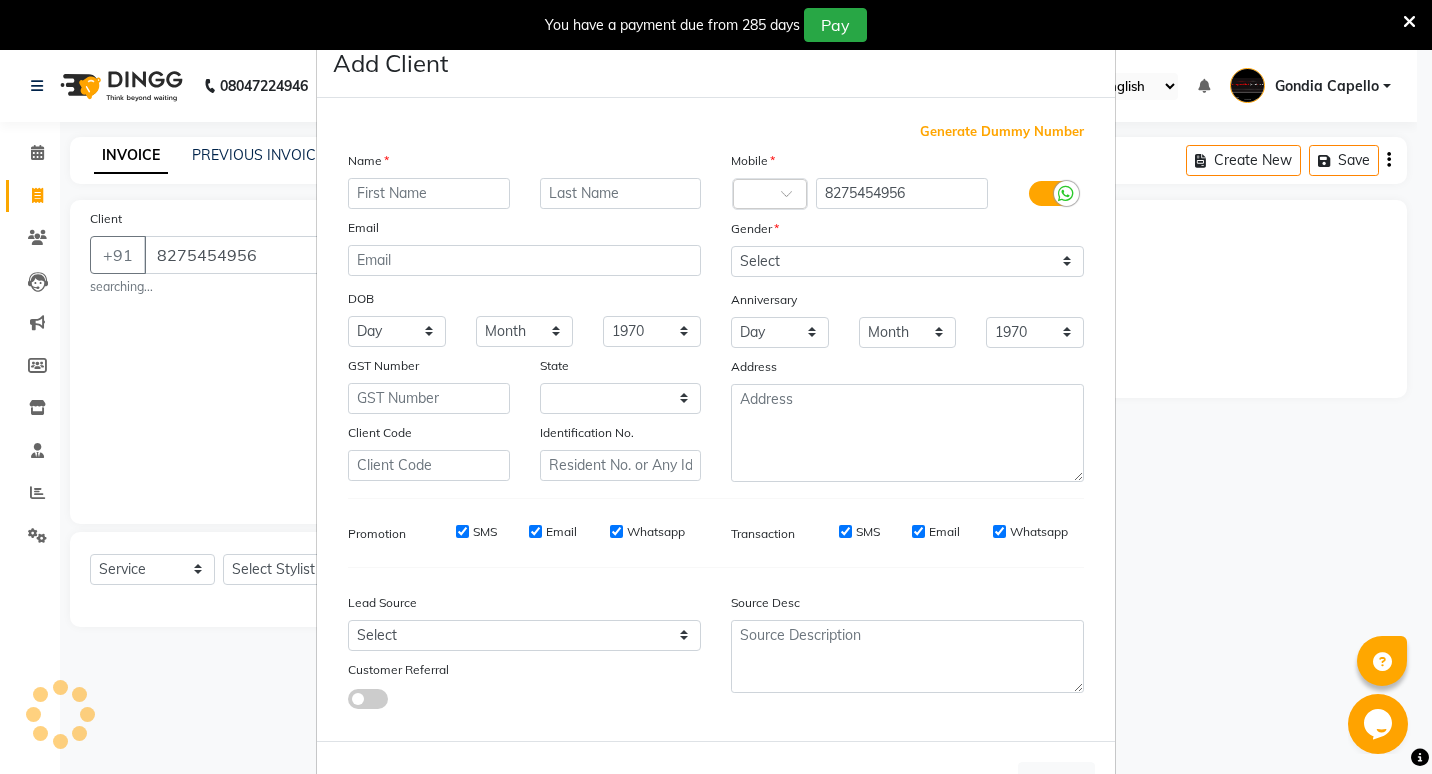 select on "22" 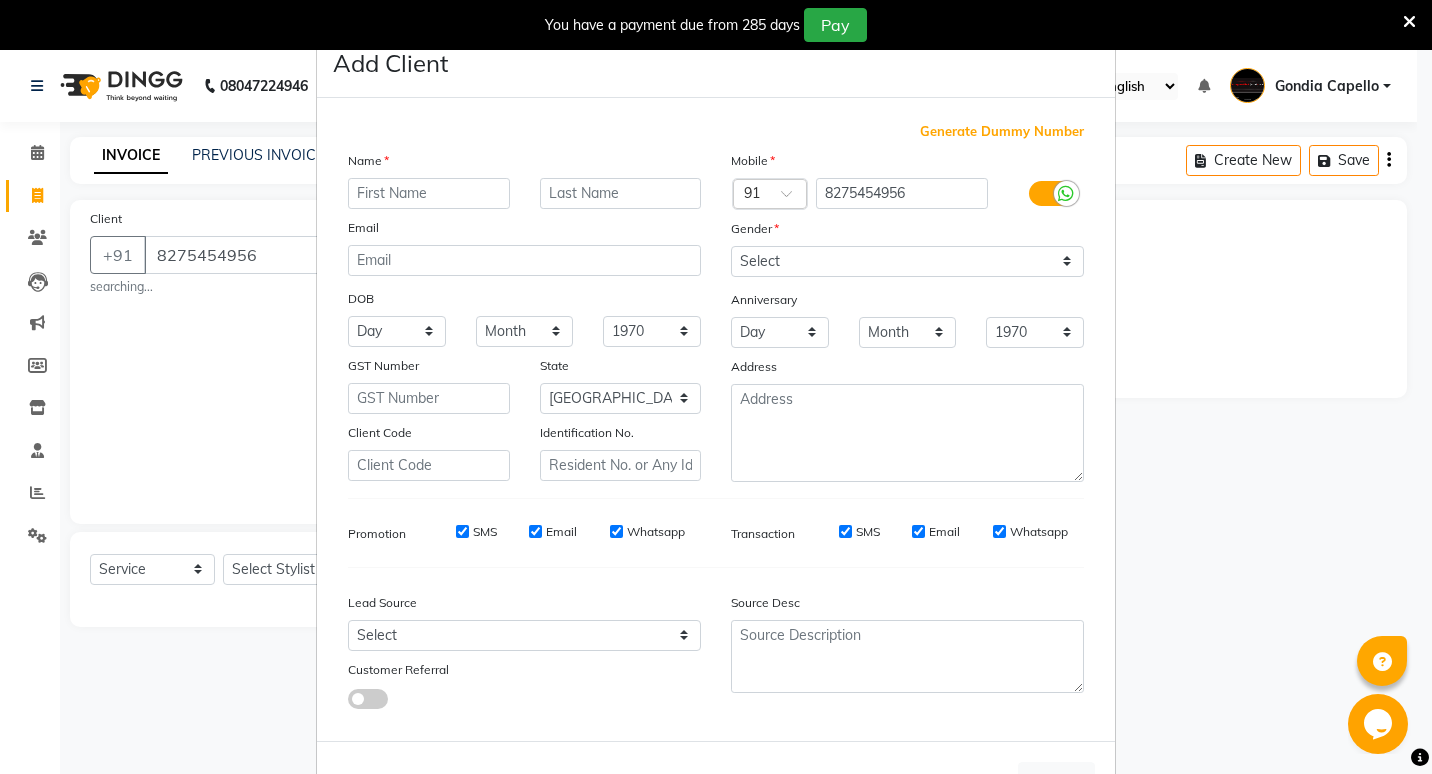 click at bounding box center (429, 193) 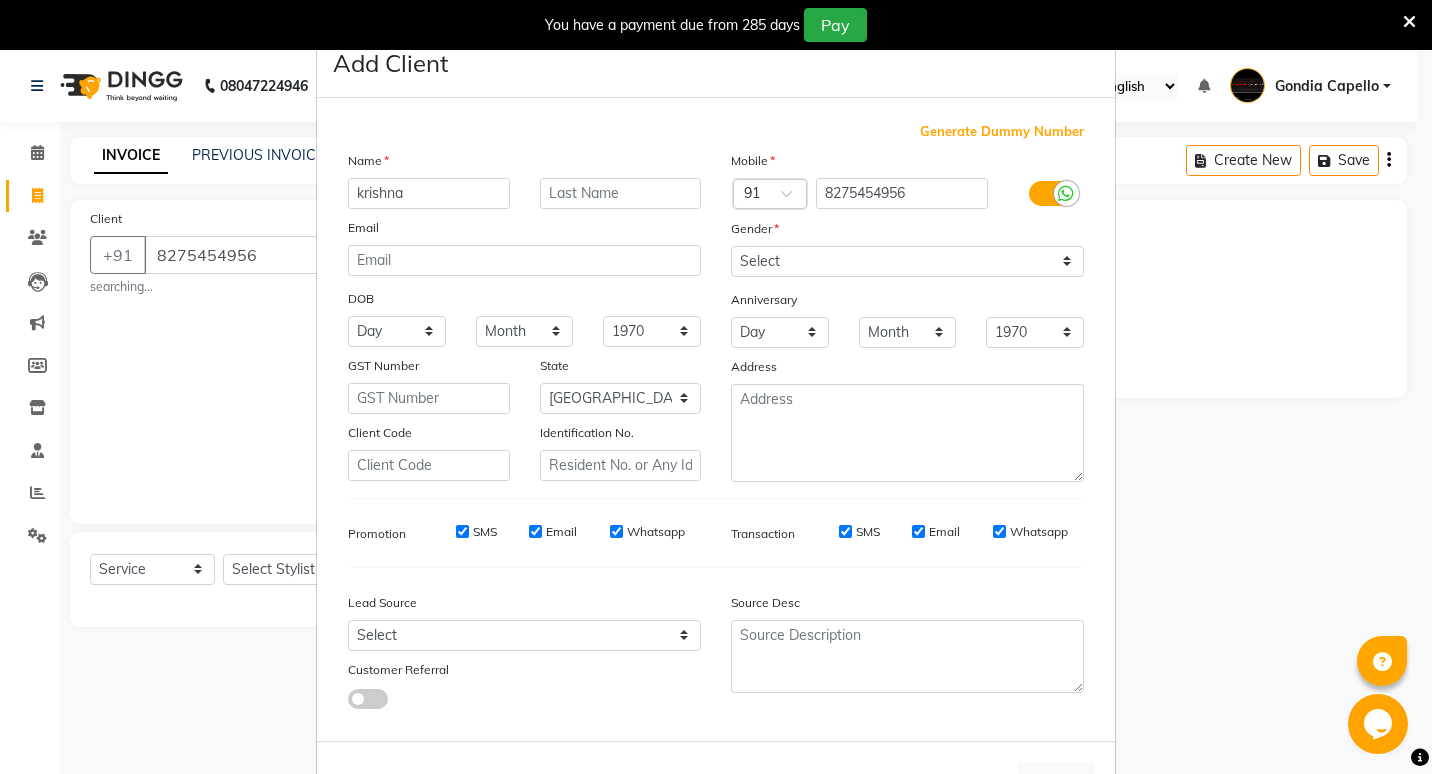 type on "krishna" 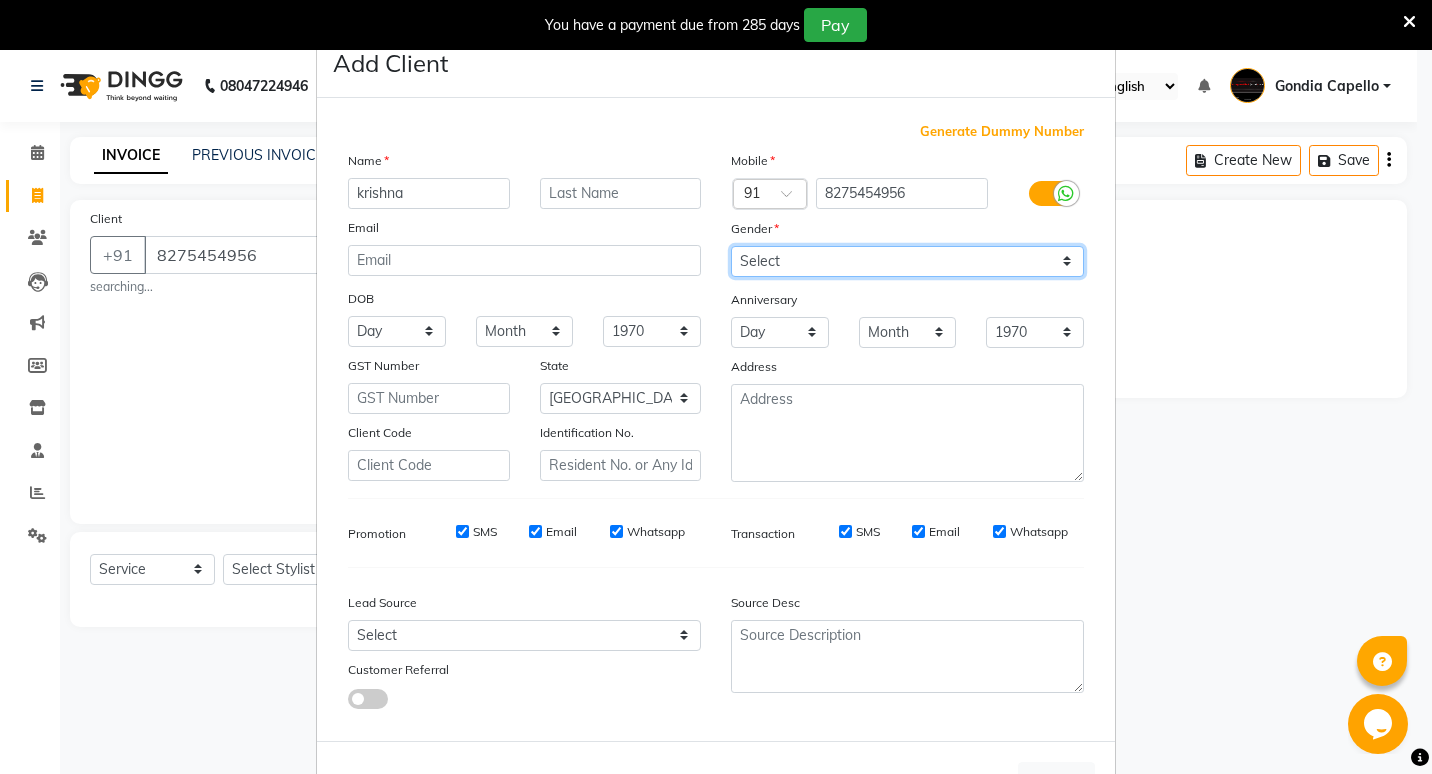 click on "Select [DEMOGRAPHIC_DATA] [DEMOGRAPHIC_DATA] Other Prefer Not To Say" at bounding box center [907, 261] 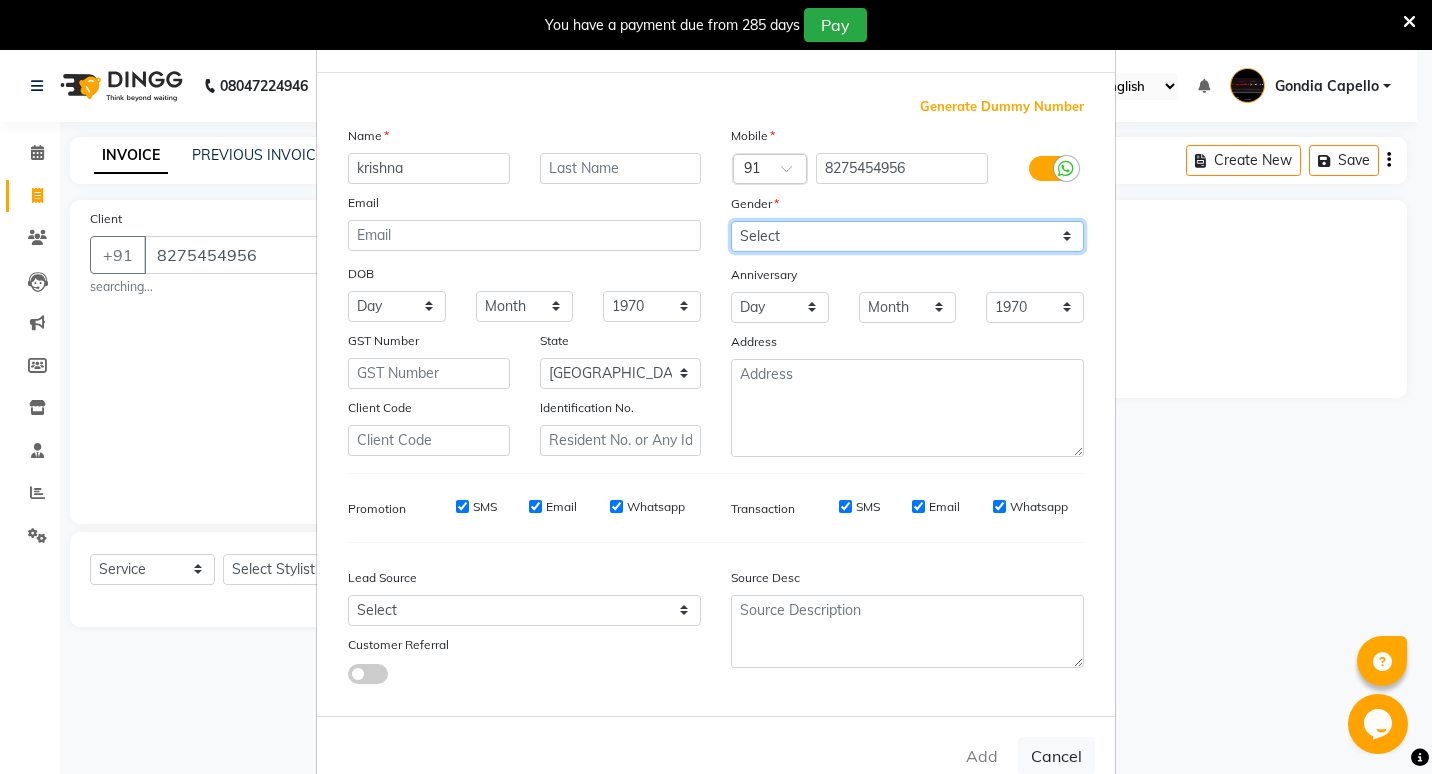 scroll, scrollTop: 0, scrollLeft: 0, axis: both 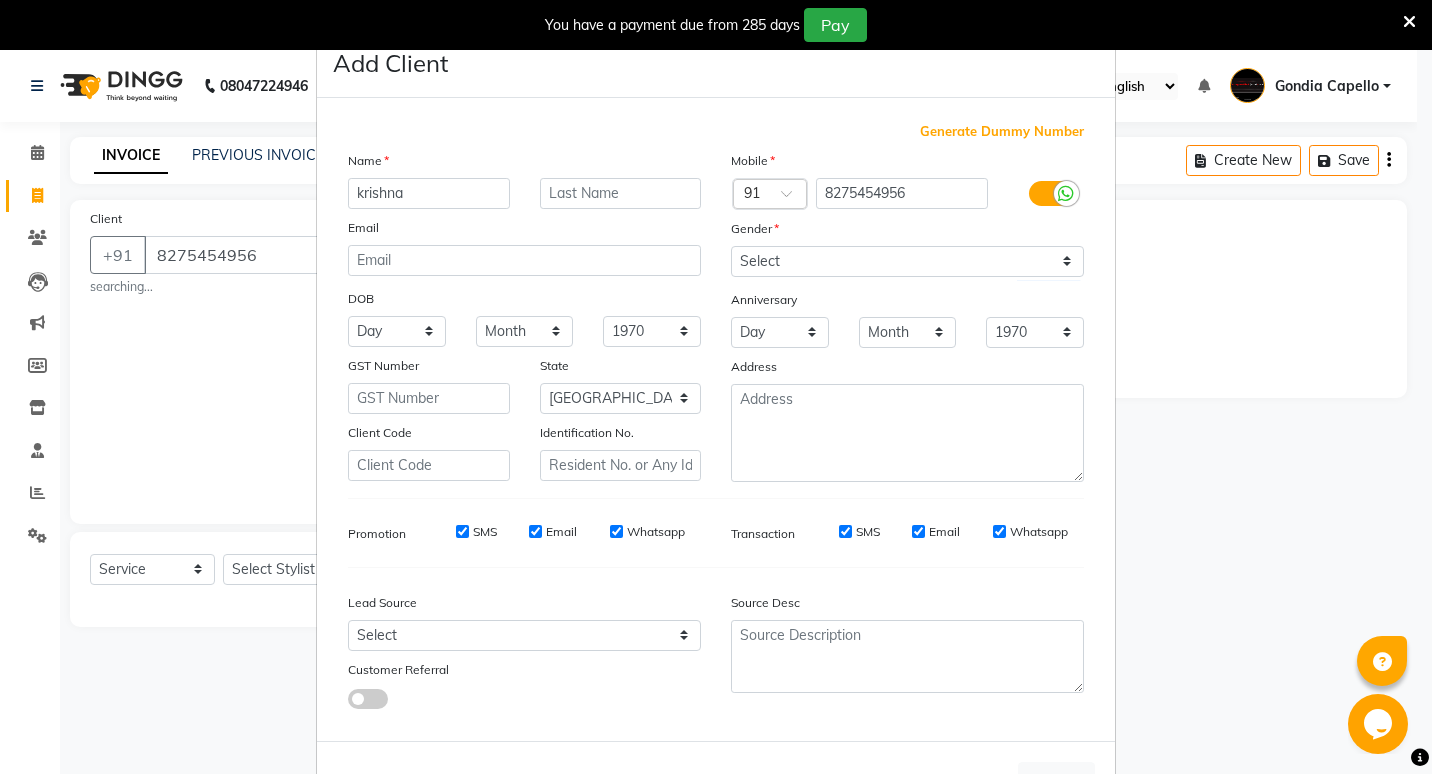 click on "Add Client Generate Dummy Number Name krishna Email DOB Day 01 02 03 04 05 06 07 08 09 10 11 12 13 14 15 16 17 18 19 20 21 22 23 24 25 26 27 28 29 30 31 Month January February March April May June July August September October November December 1940 1941 1942 1943 1944 1945 1946 1947 1948 1949 1950 1951 1952 1953 1954 1955 1956 1957 1958 1959 1960 1961 1962 1963 1964 1965 1966 1967 1968 1969 1970 1971 1972 1973 1974 1975 1976 1977 1978 1979 1980 1981 1982 1983 1984 1985 1986 1987 1988 1989 1990 1991 1992 1993 1994 1995 1996 1997 1998 1999 2000 2001 2002 2003 2004 2005 2006 2007 2008 2009 2010 2011 2012 2013 2014 2015 2016 2017 2018 2019 2020 2021 2022 2023 2024 GST Number State Select Andaman and Nicobar Islands Andhra Pradesh Arunachal Pradesh Assam Bihar Chandigarh Chhattisgarh Dadra and Nagar Haveli Daman and Diu Delhi Goa Gujarat Haryana Himachal Pradesh Jammu and Kashmir Jharkhand Karnataka Kerala Lakshadweep Madhya Pradesh Maharashtra Manipur Meghalaya Mizoram Nagaland Odisha Pondicherry Punjab Sikkim" at bounding box center (716, 387) 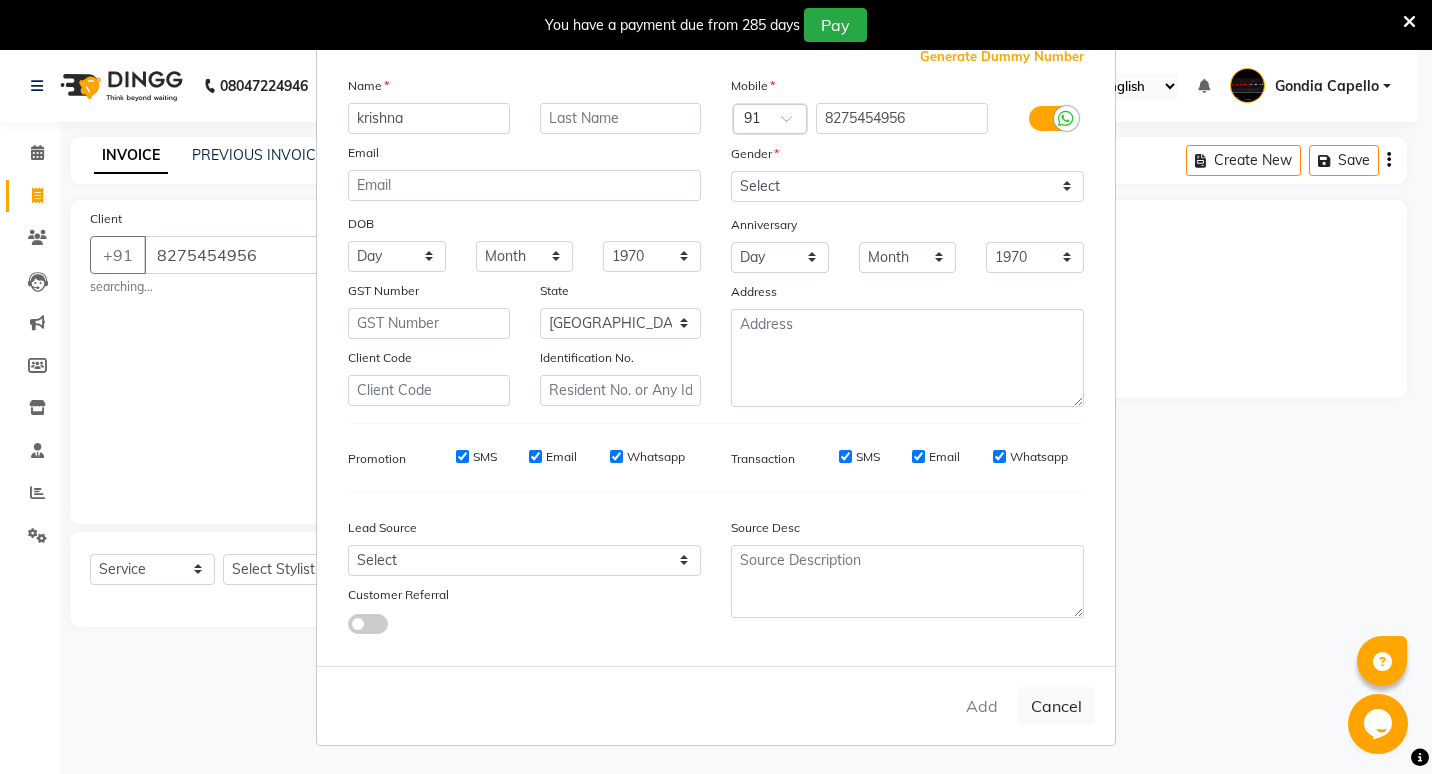 scroll, scrollTop: 0, scrollLeft: 0, axis: both 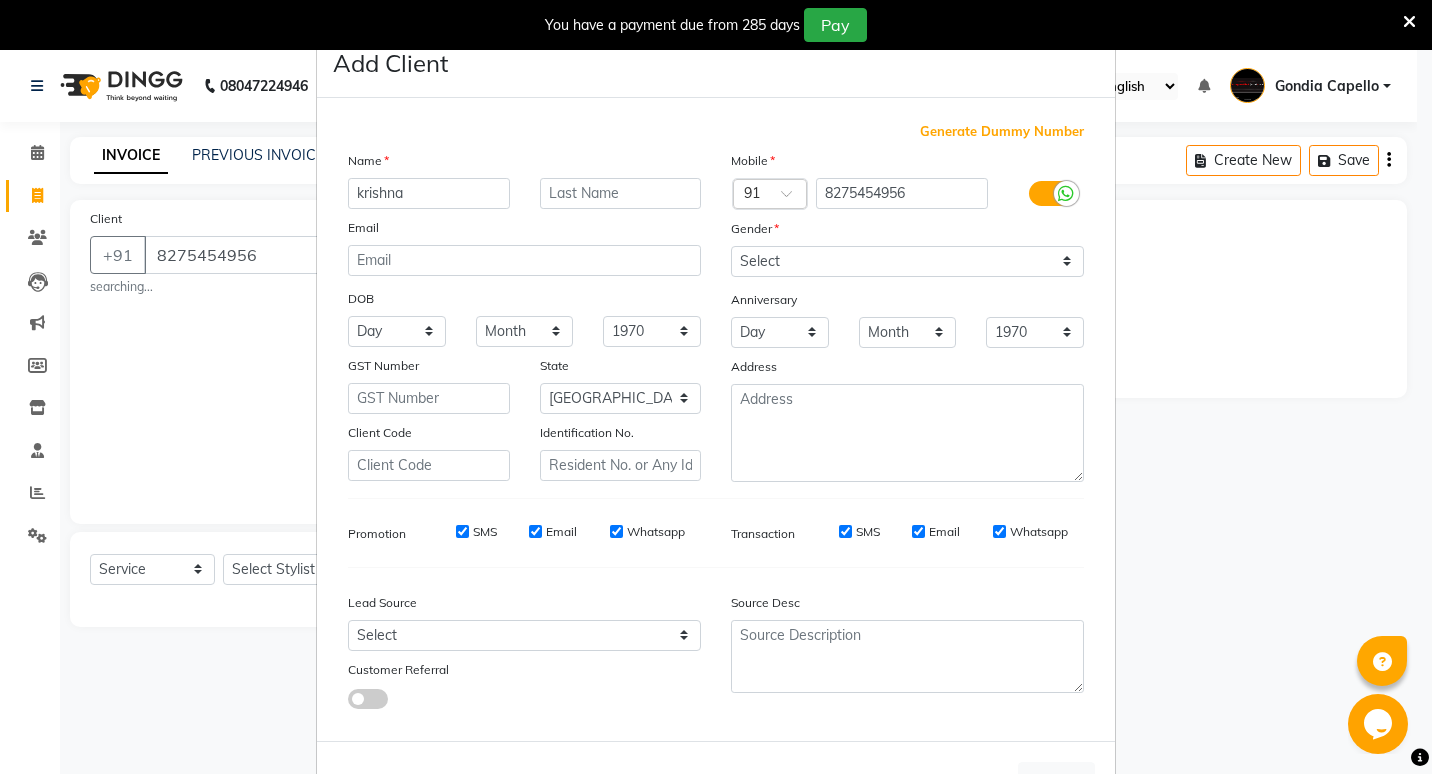 click on "Add Client Generate Dummy Number Name krishna Email DOB Day 01 02 03 04 05 06 07 08 09 10 11 12 13 14 15 16 17 18 19 20 21 22 23 24 25 26 27 28 29 30 31 Month January February March April May June July August September October November December 1940 1941 1942 1943 1944 1945 1946 1947 1948 1949 1950 1951 1952 1953 1954 1955 1956 1957 1958 1959 1960 1961 1962 1963 1964 1965 1966 1967 1968 1969 1970 1971 1972 1973 1974 1975 1976 1977 1978 1979 1980 1981 1982 1983 1984 1985 1986 1987 1988 1989 1990 1991 1992 1993 1994 1995 1996 1997 1998 1999 2000 2001 2002 2003 2004 2005 2006 2007 2008 2009 2010 2011 2012 2013 2014 2015 2016 2017 2018 2019 2020 2021 2022 2023 2024 GST Number State Select Andaman and Nicobar Islands Andhra Pradesh Arunachal Pradesh Assam Bihar Chandigarh Chhattisgarh Dadra and Nagar Haveli Daman and Diu Delhi Goa Gujarat Haryana Himachal Pradesh Jammu and Kashmir Jharkhand Karnataka Kerala Lakshadweep Madhya Pradesh Maharashtra Manipur Meghalaya Mizoram Nagaland Odisha Pondicherry Punjab Sikkim" at bounding box center [716, 387] 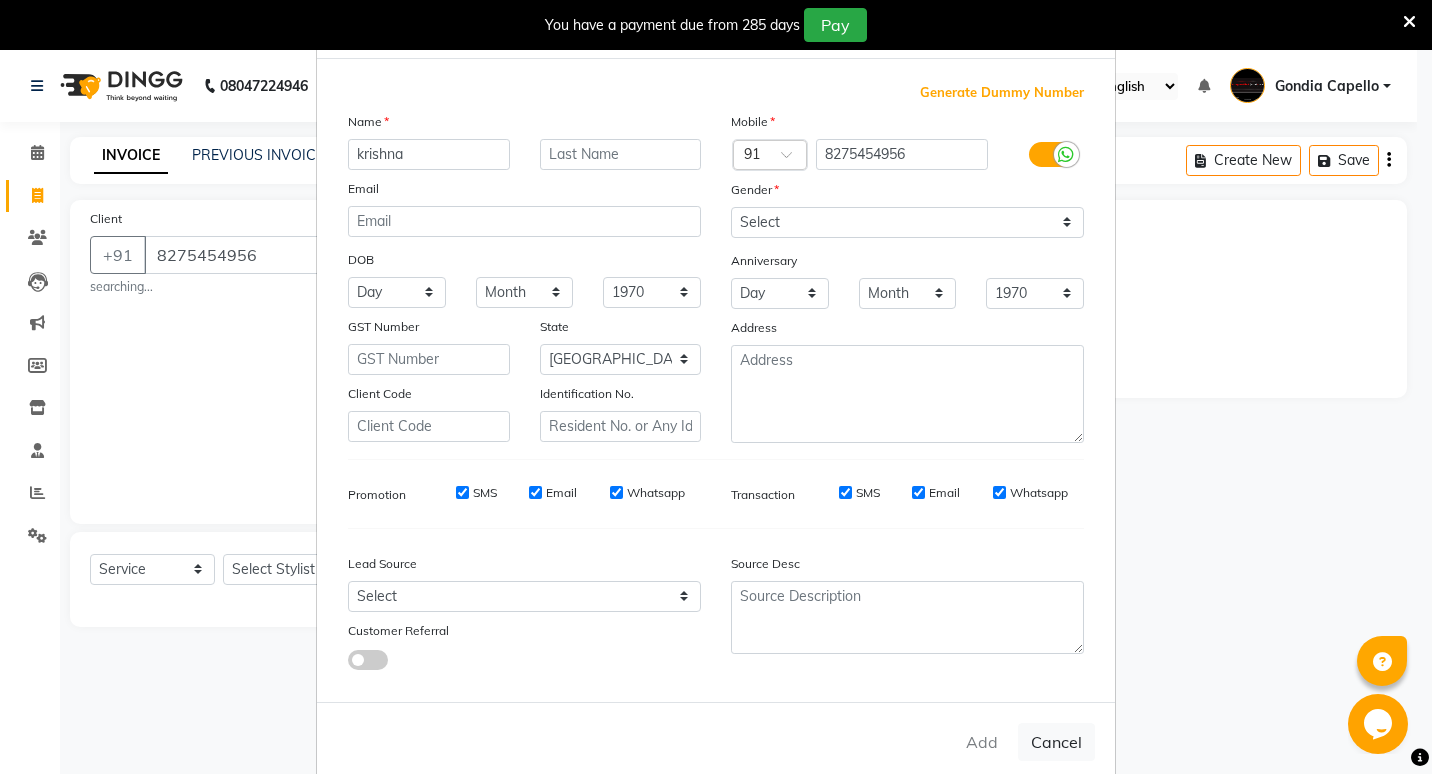 scroll, scrollTop: 75, scrollLeft: 0, axis: vertical 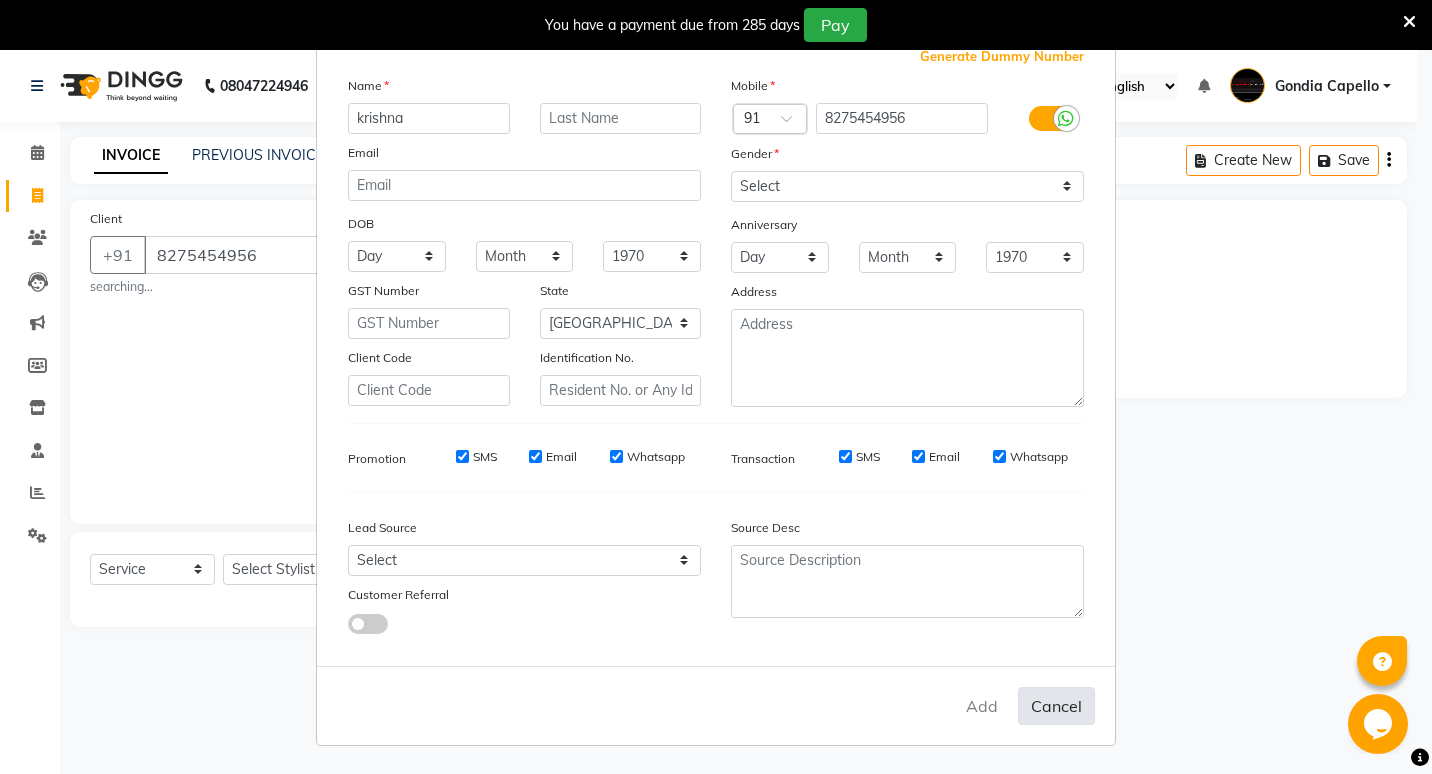 click on "Cancel" at bounding box center [1056, 706] 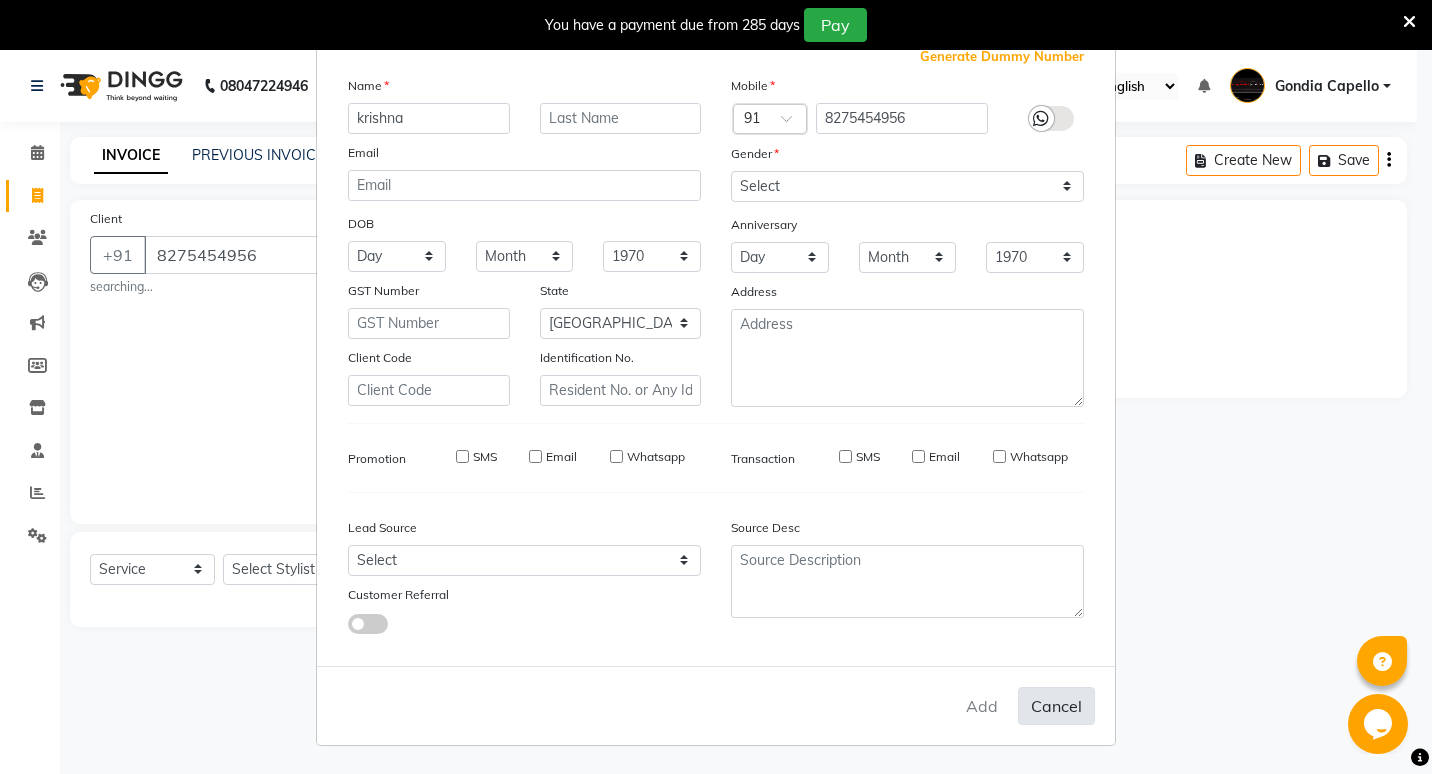 type 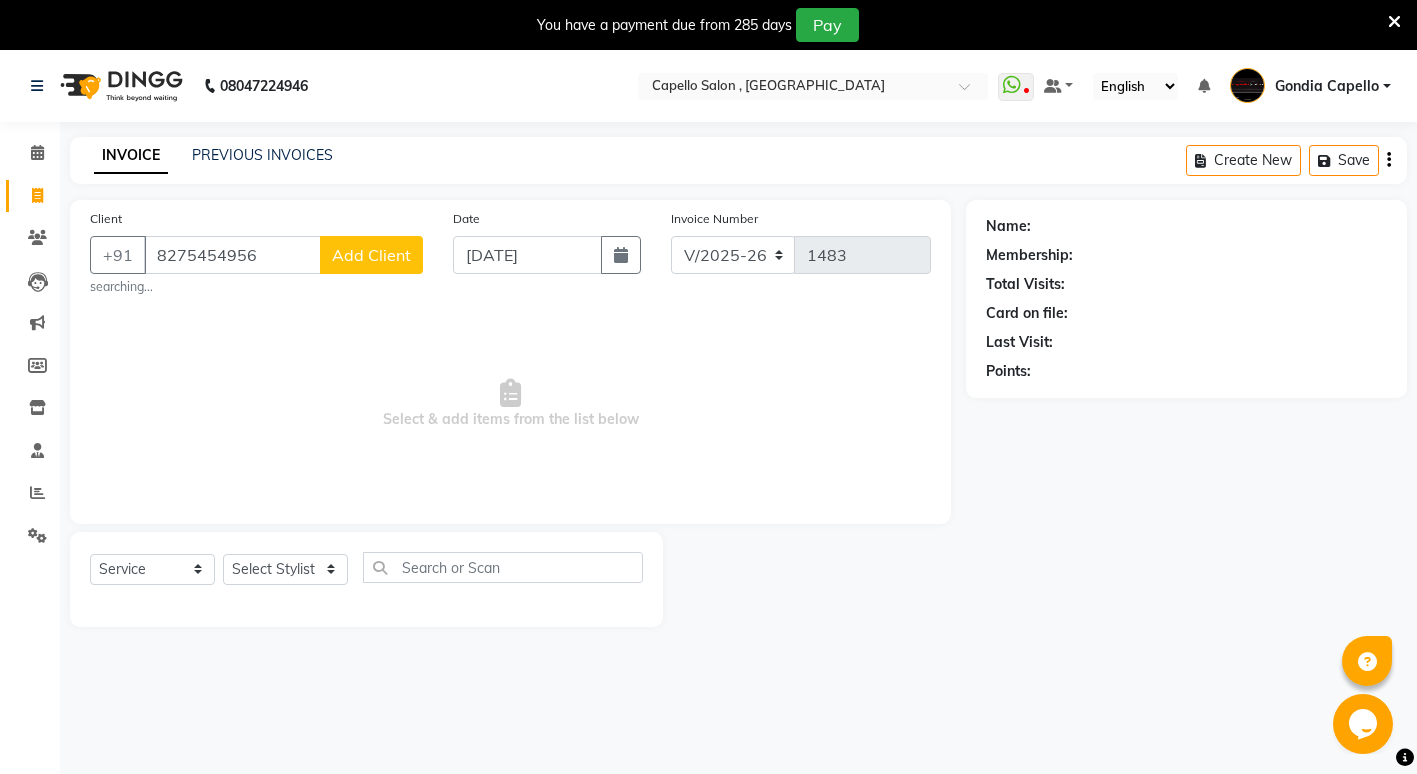 click on "Add Client" 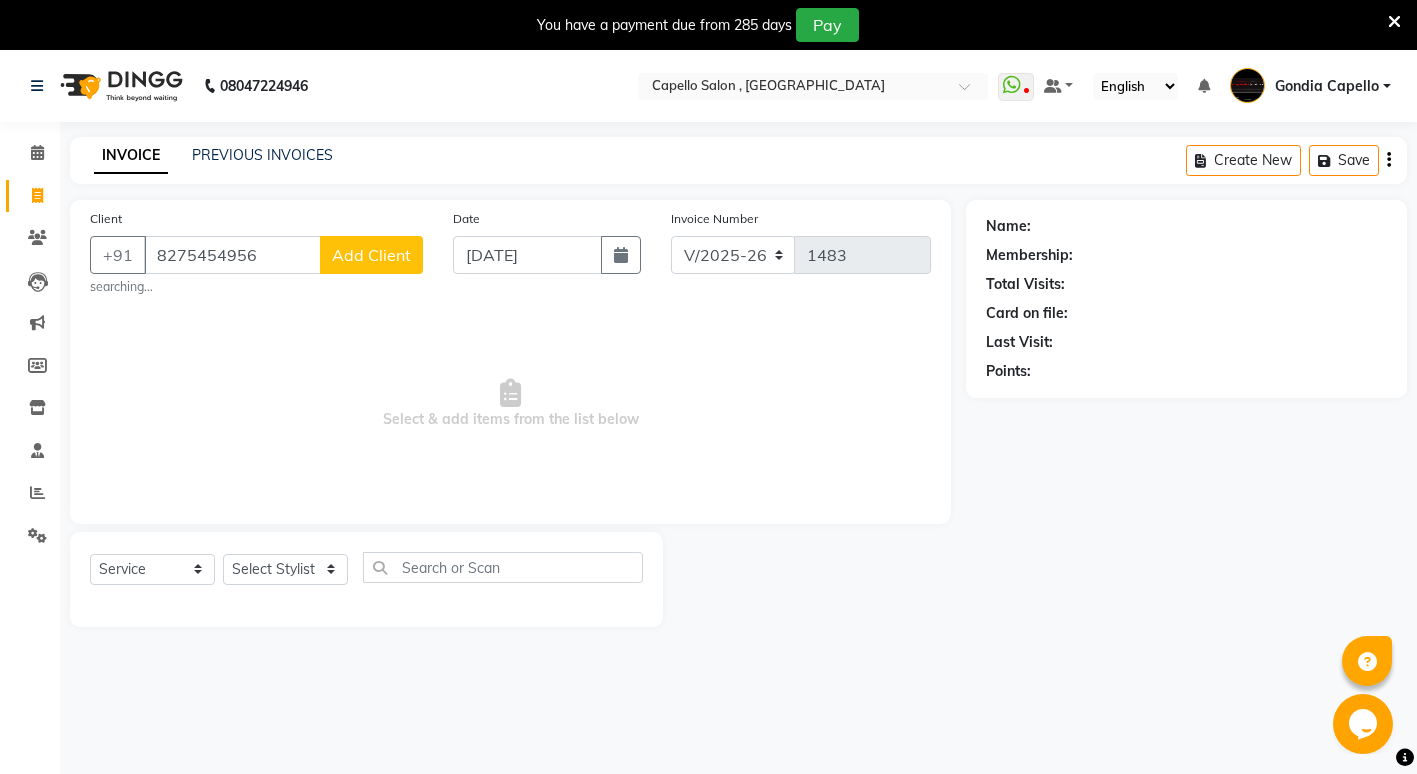 select on "22" 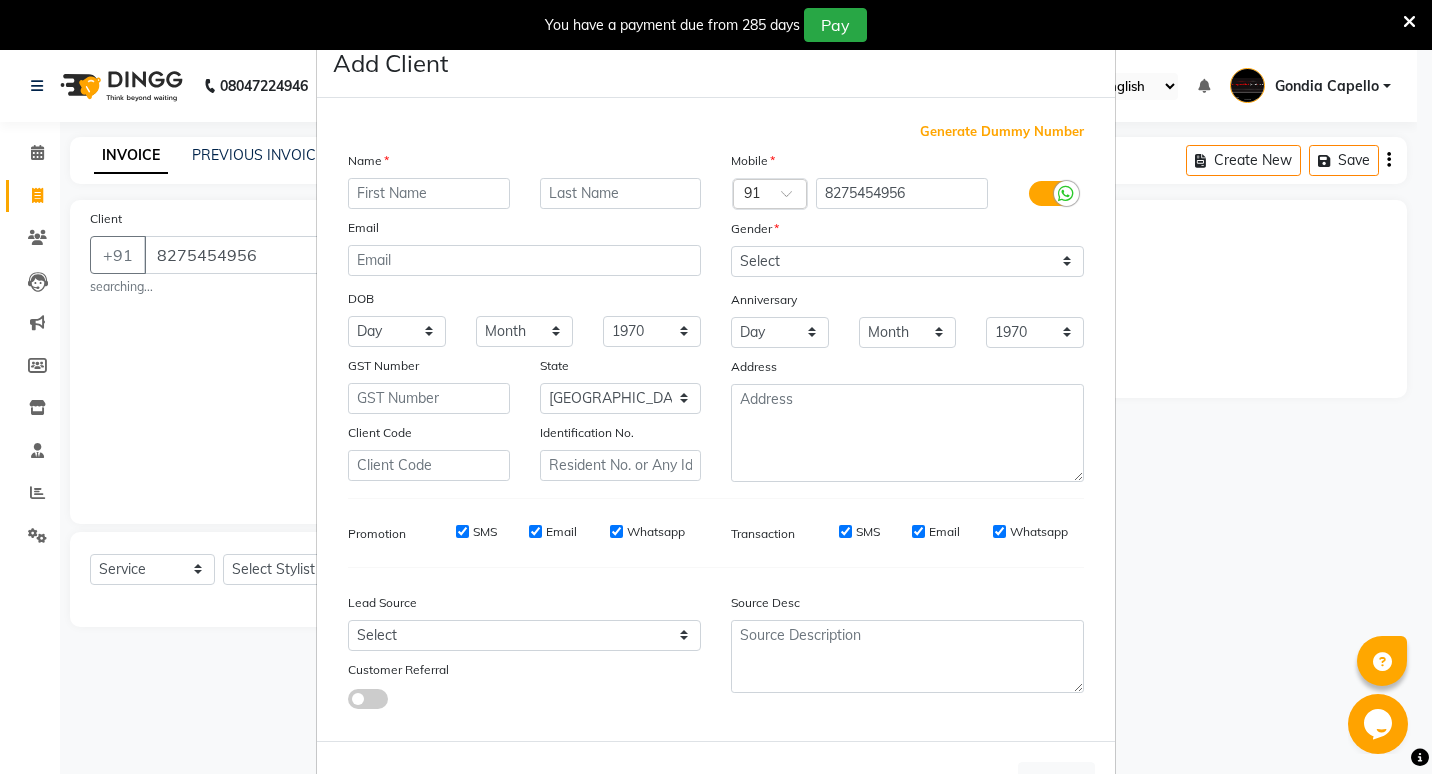 click at bounding box center [429, 193] 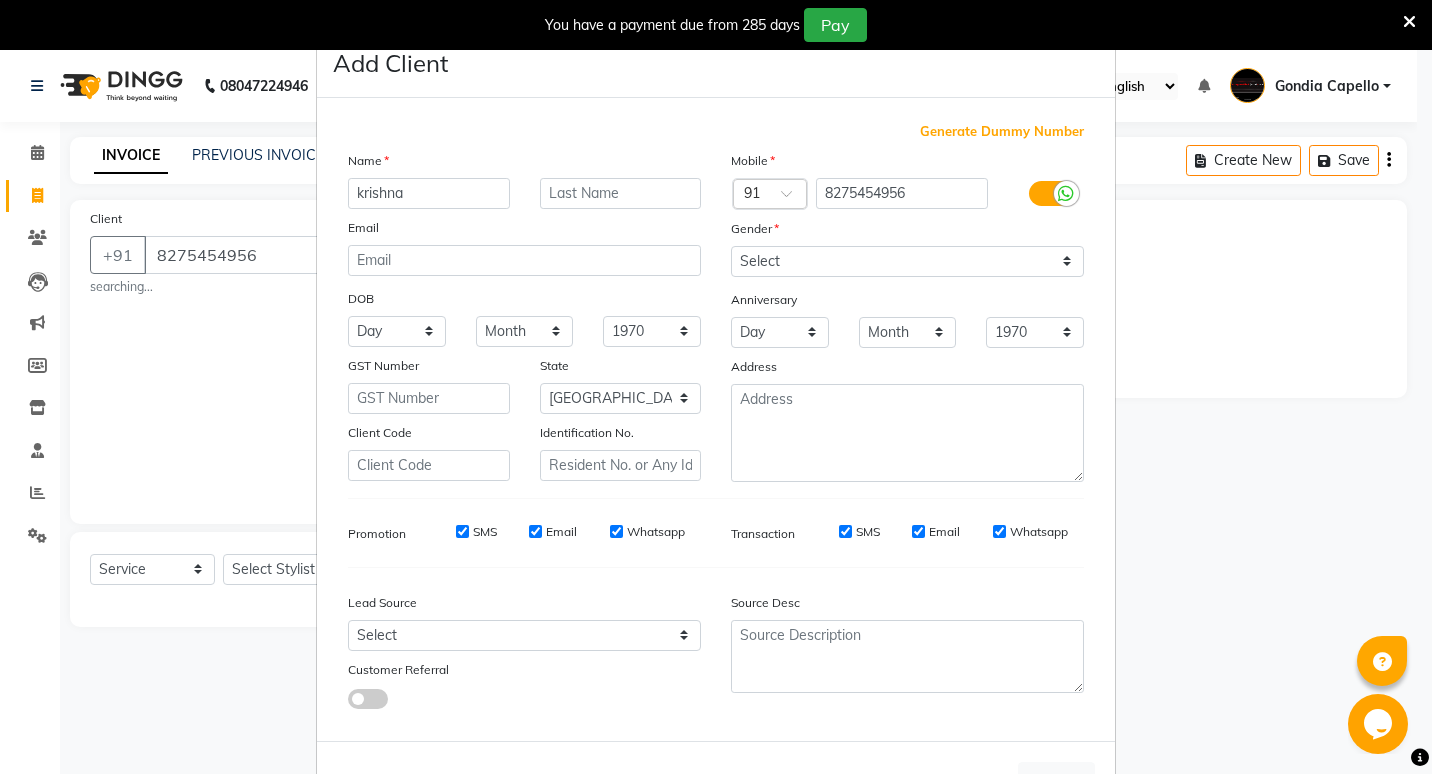 type on "krishna" 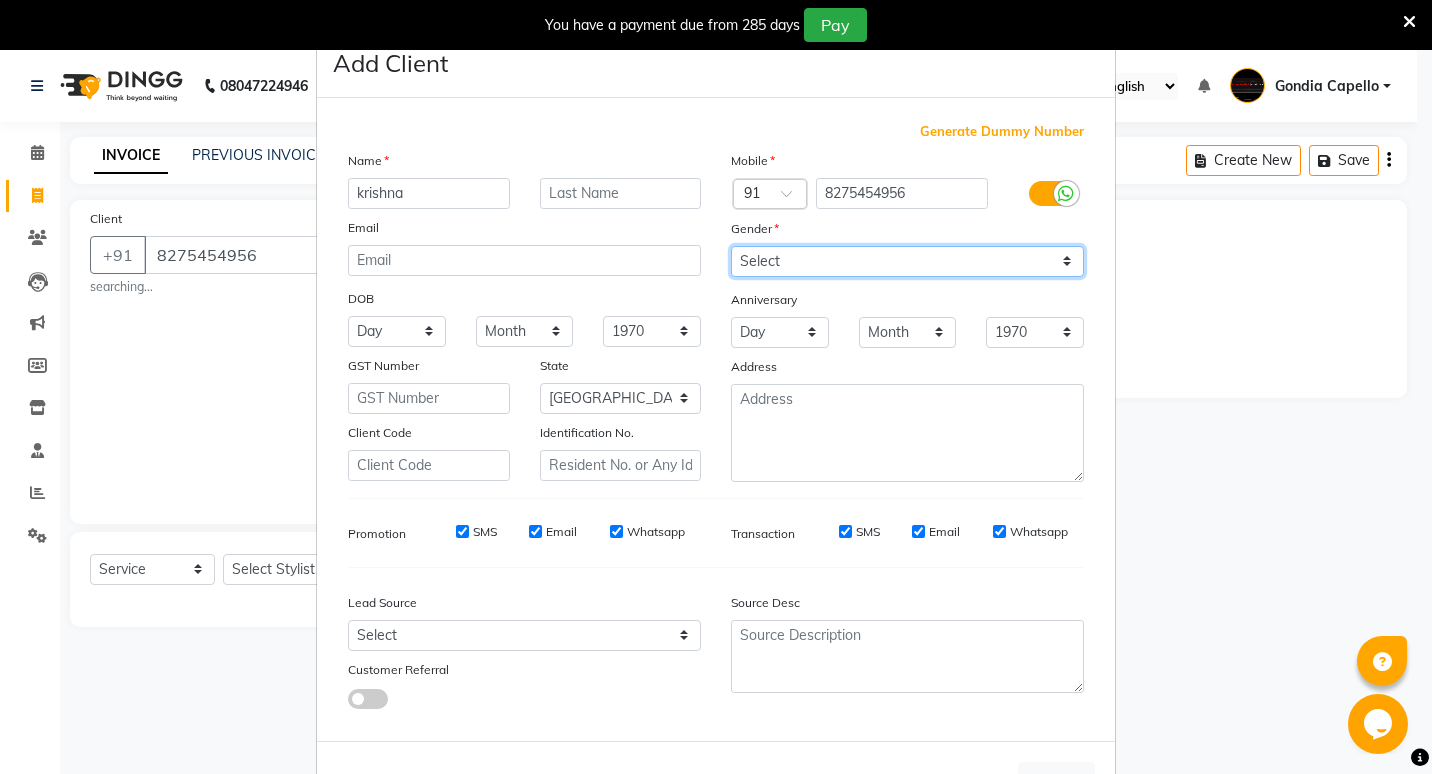 click on "Select [DEMOGRAPHIC_DATA] [DEMOGRAPHIC_DATA] Other Prefer Not To Say" at bounding box center (907, 261) 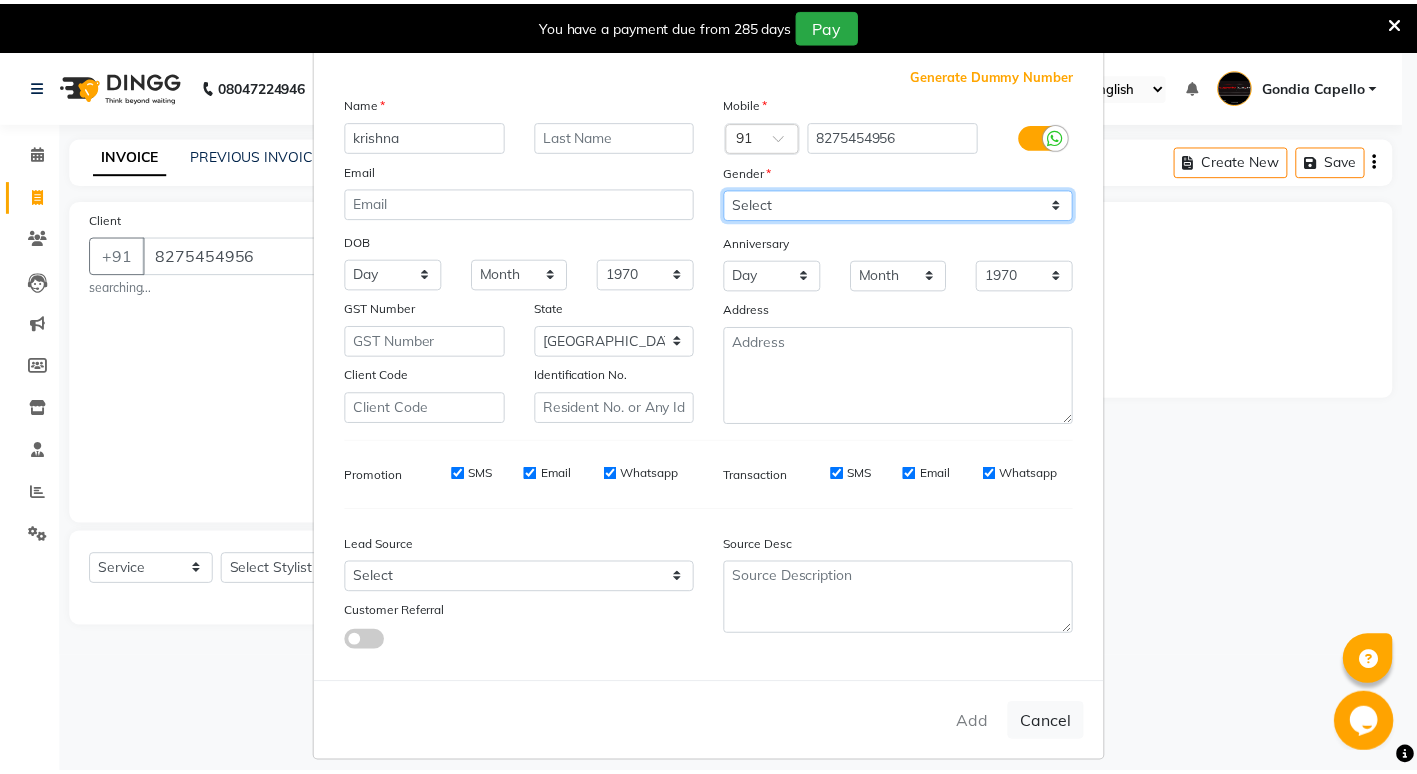 scroll, scrollTop: 75, scrollLeft: 0, axis: vertical 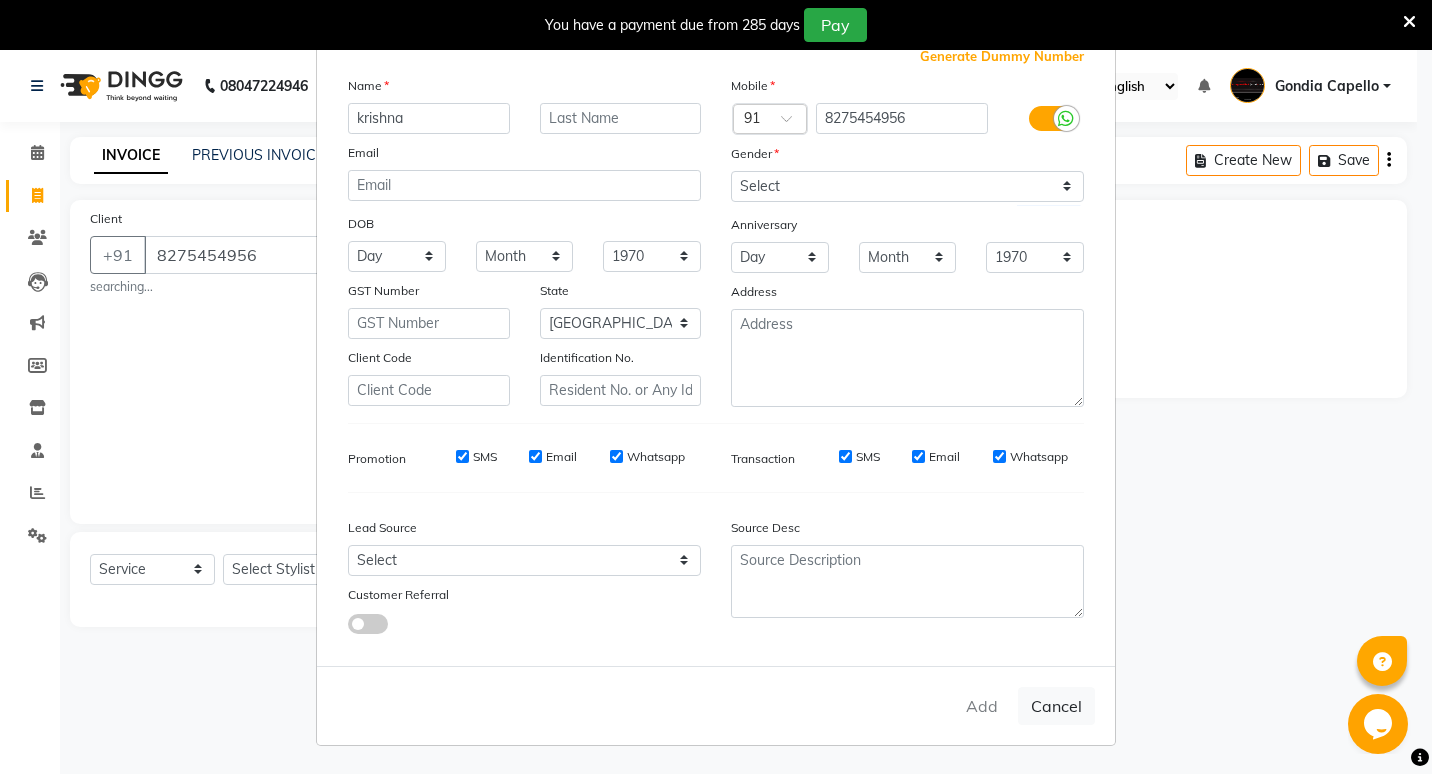 click on "Add   Cancel" at bounding box center (716, 705) 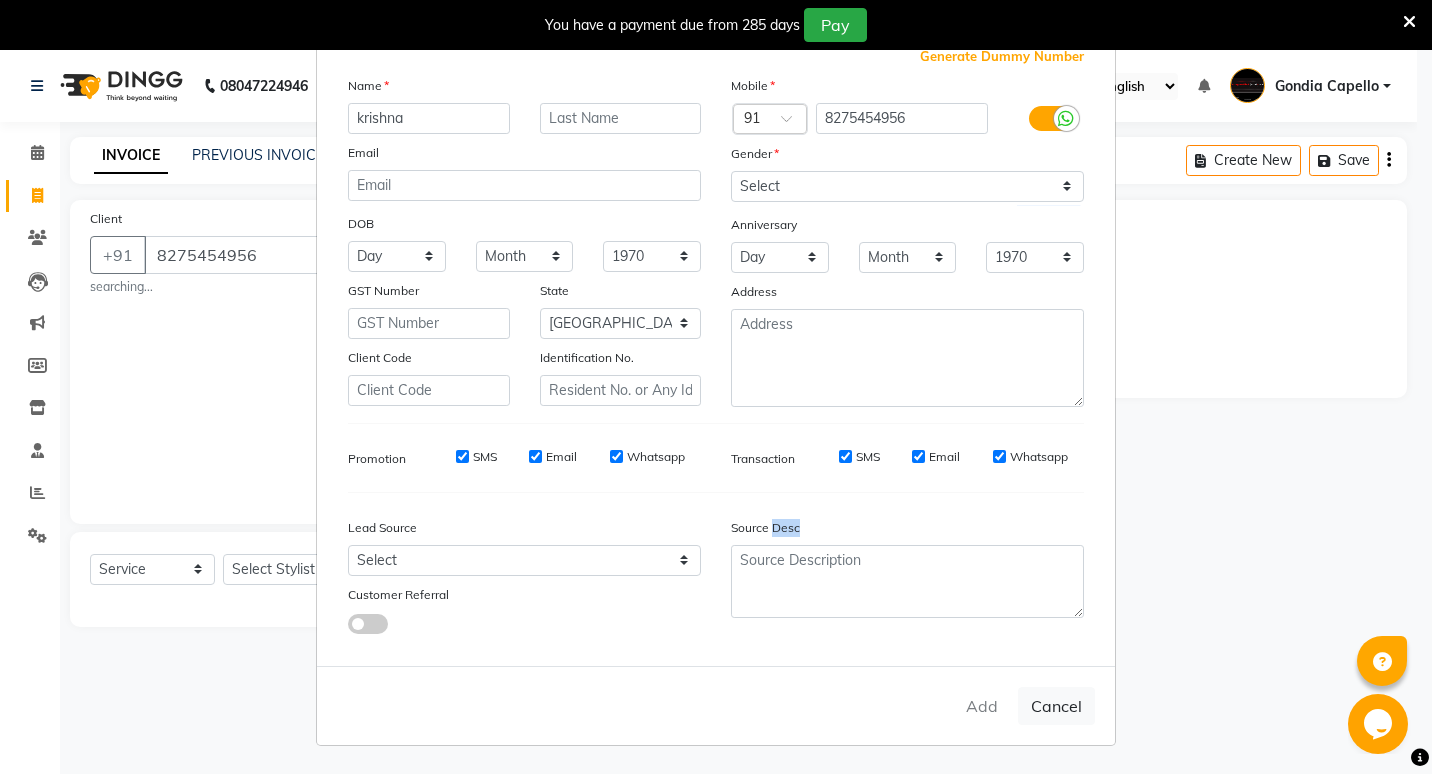 click on "Add   Cancel" at bounding box center (716, 705) 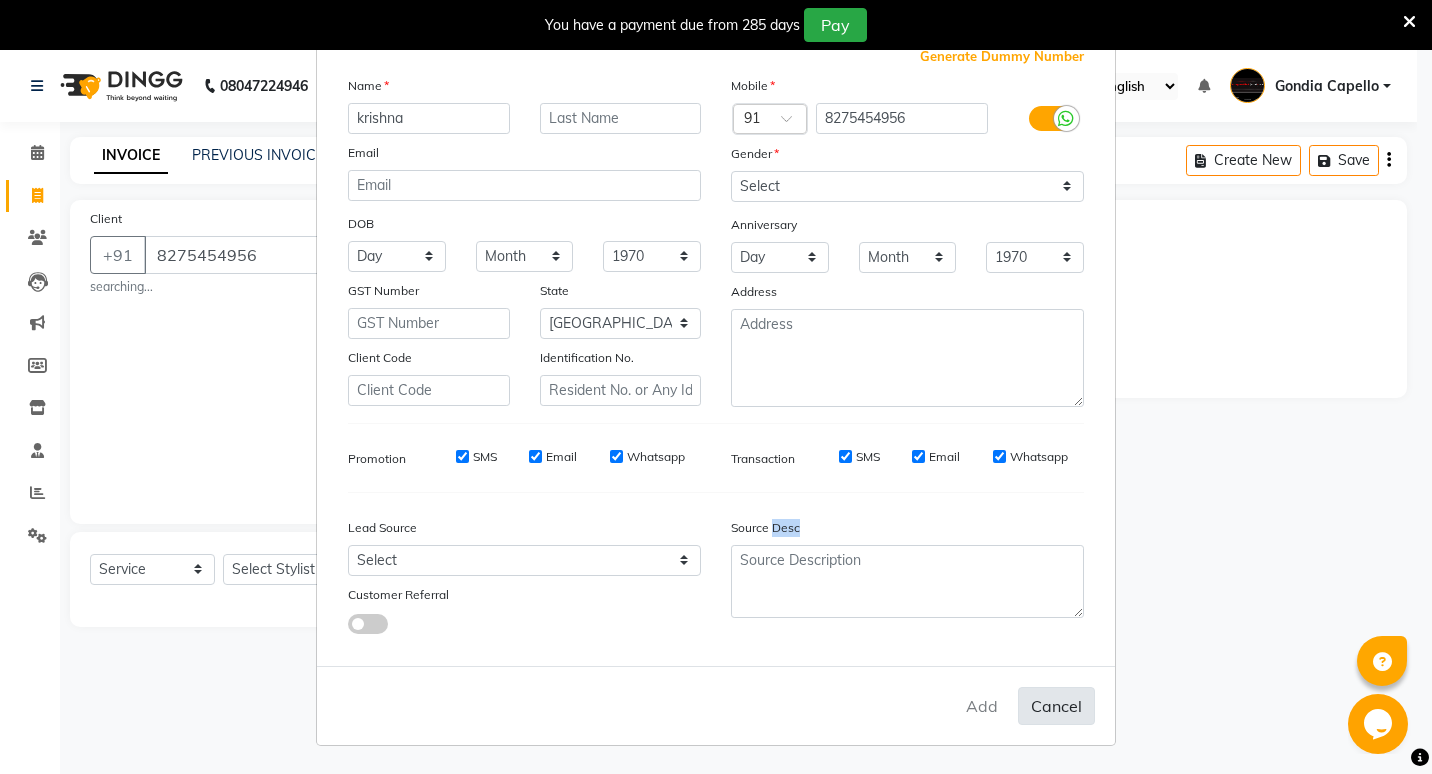 drag, startPoint x: 968, startPoint y: 699, endPoint x: 1058, endPoint y: 707, distance: 90.35486 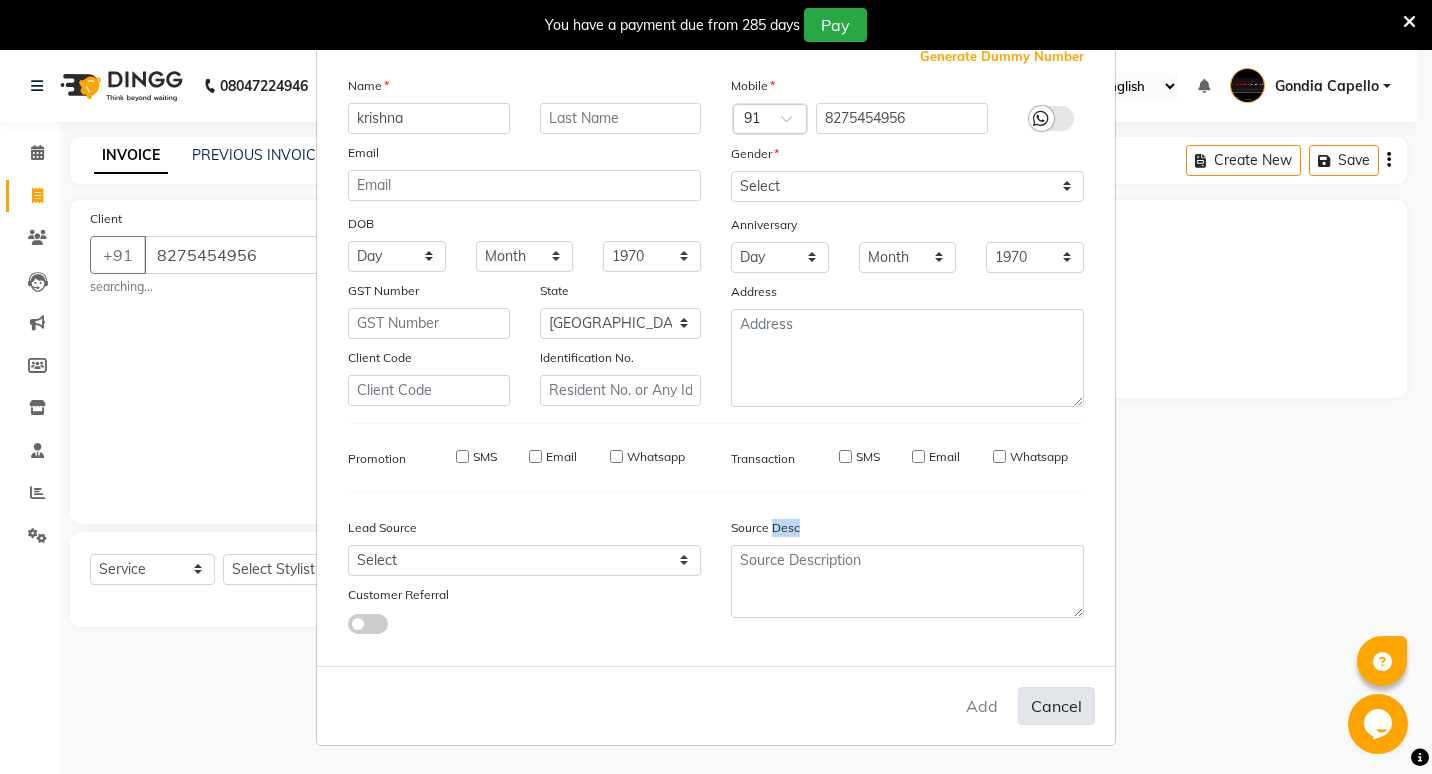 type 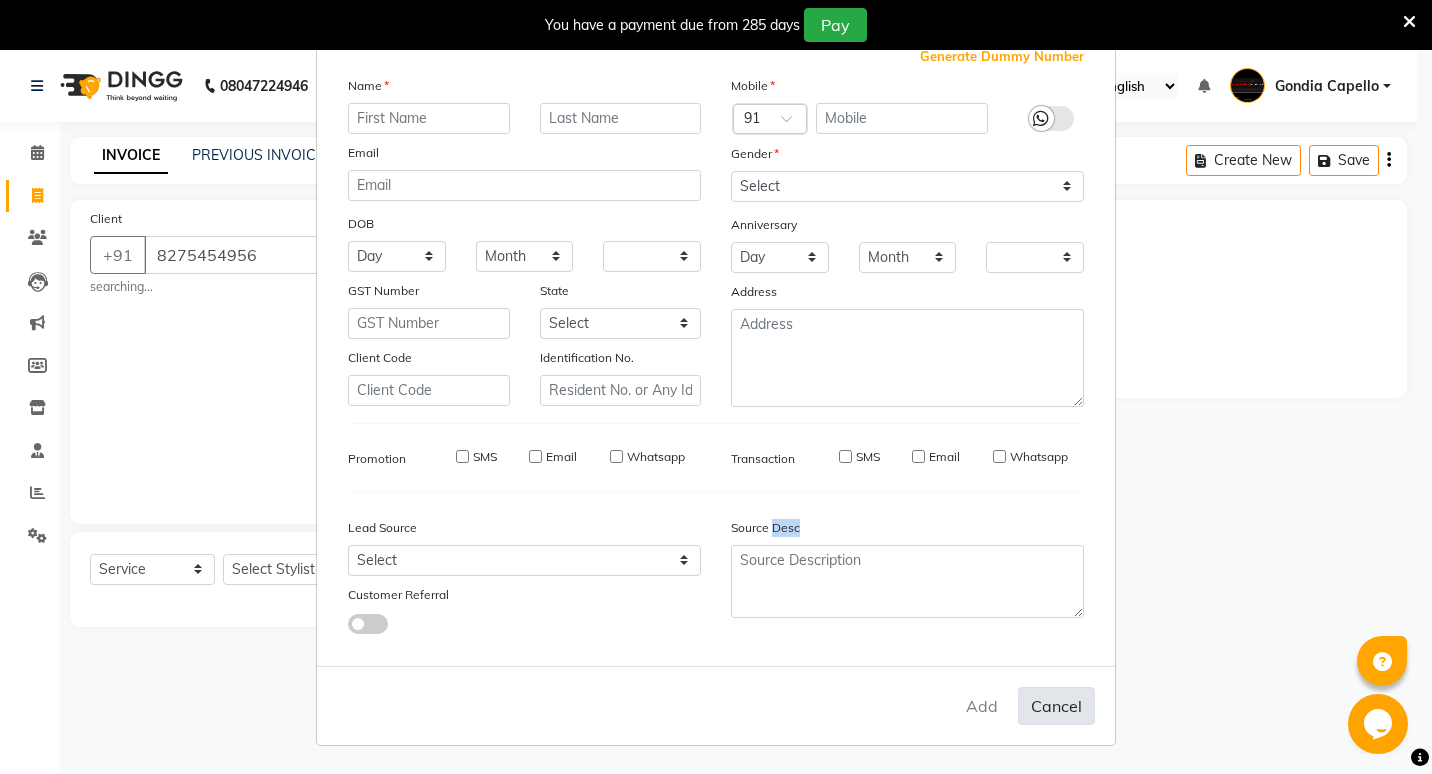 checkbox on "false" 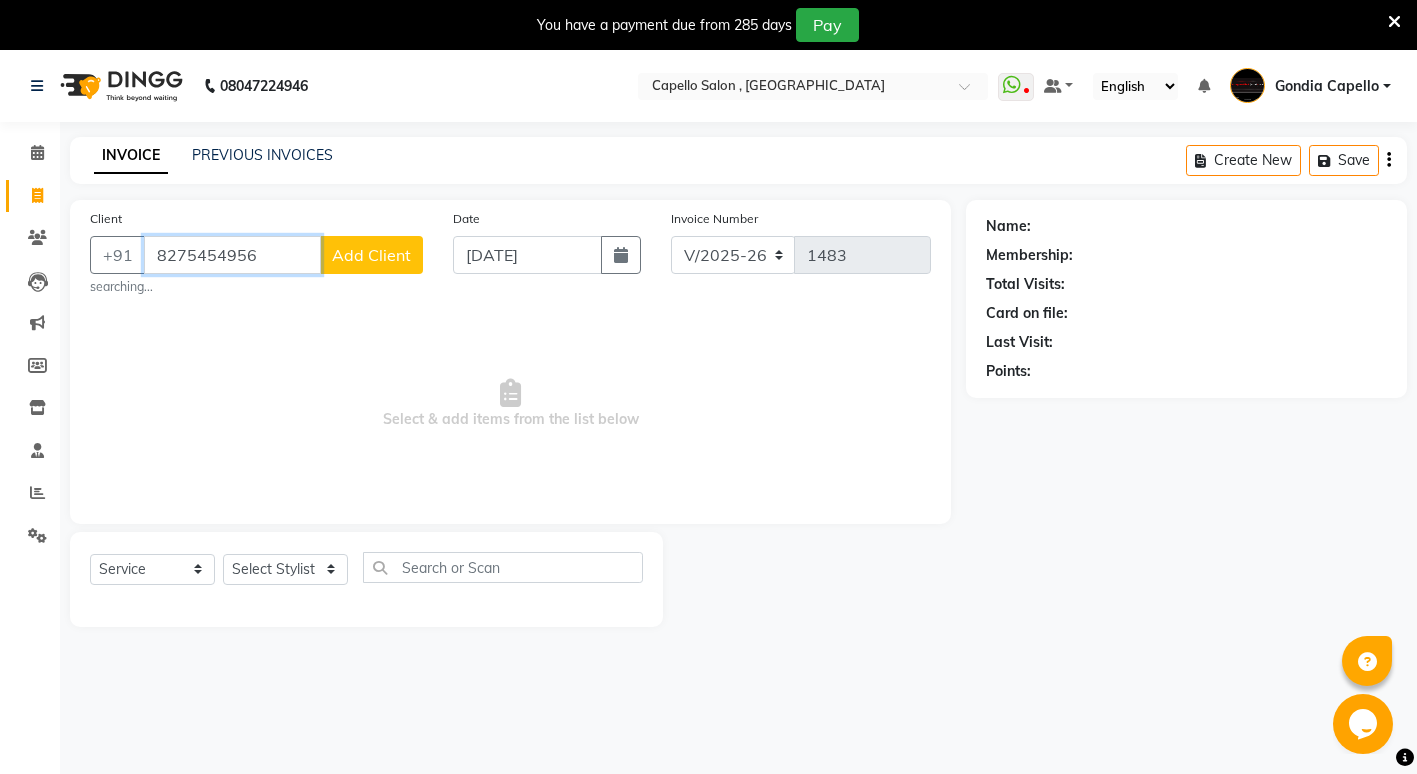 drag, startPoint x: 172, startPoint y: 247, endPoint x: 258, endPoint y: 254, distance: 86.28442 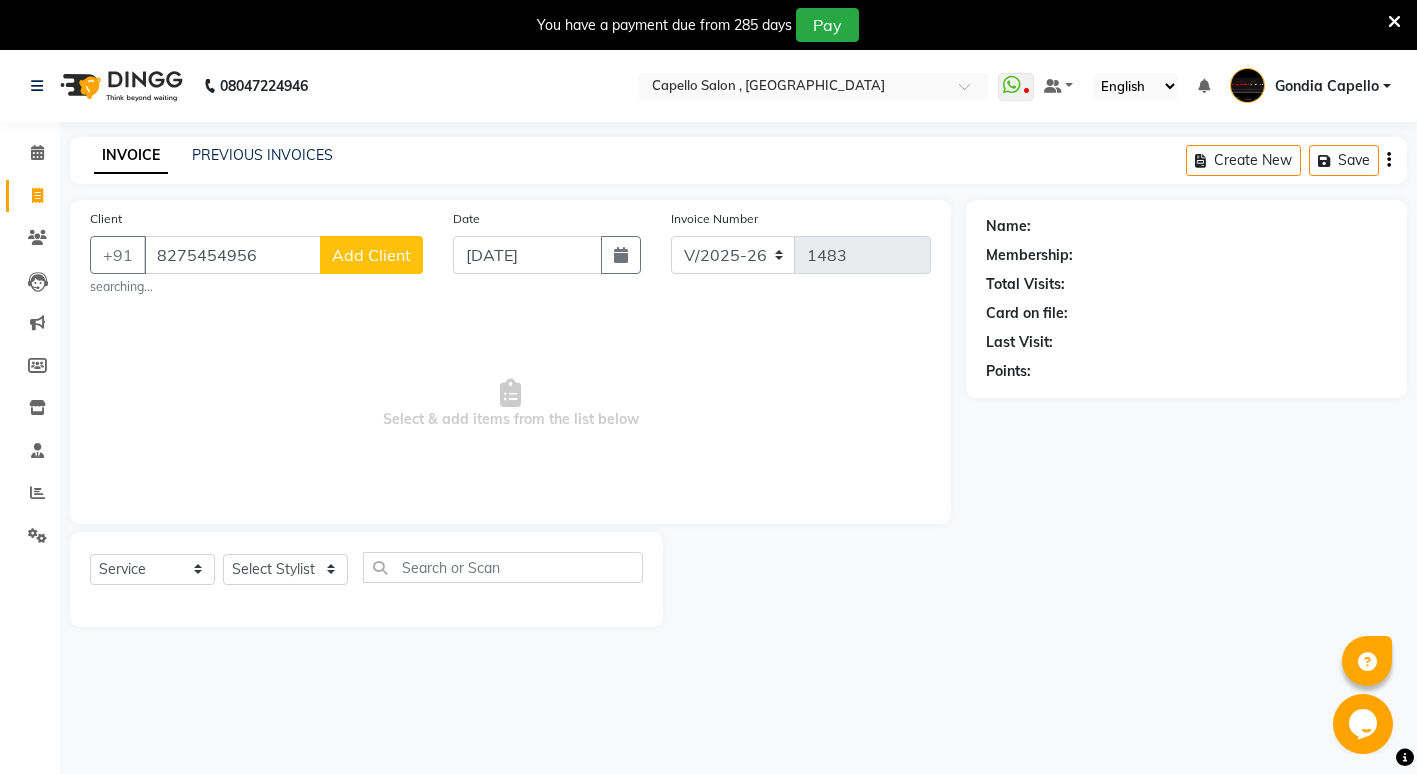click on "Select & add items from the list below" at bounding box center (510, 404) 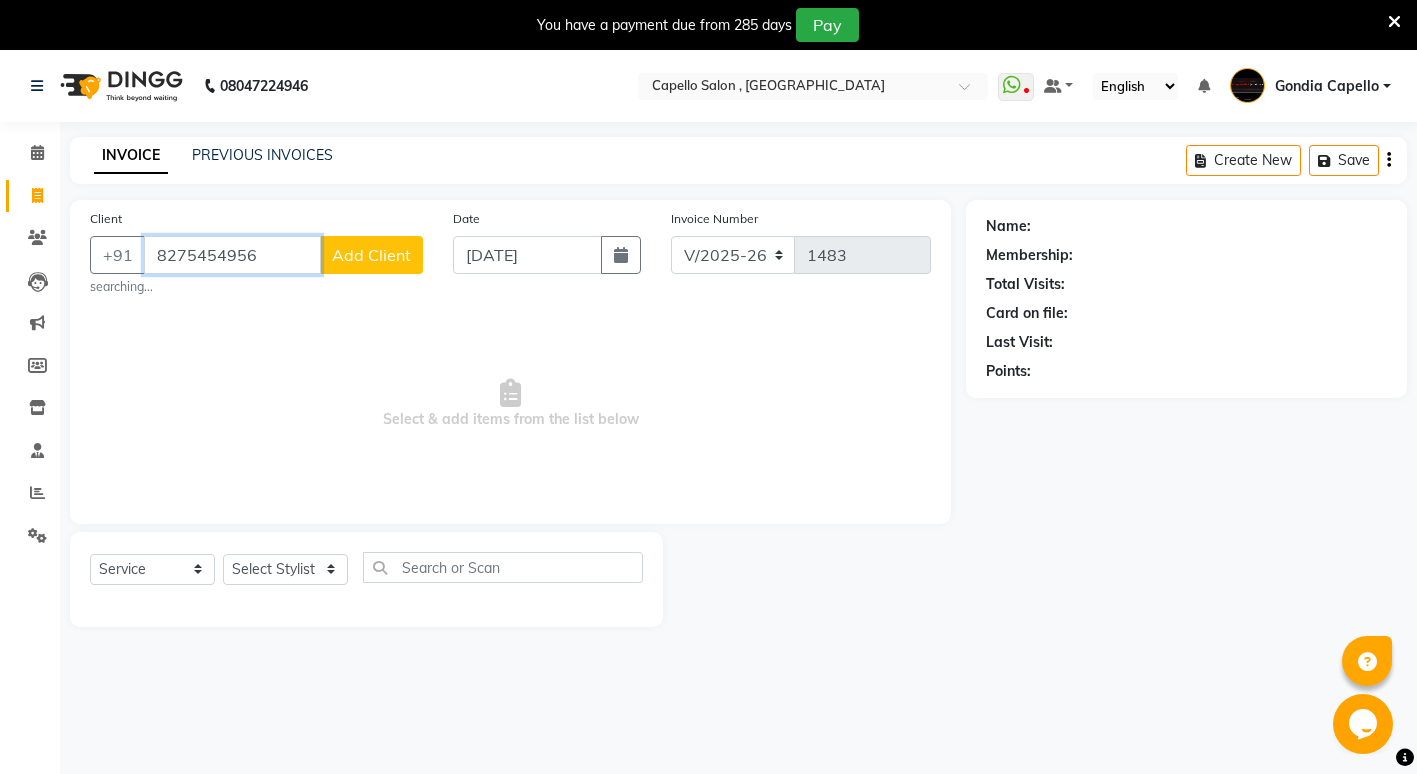drag, startPoint x: 162, startPoint y: 255, endPoint x: 279, endPoint y: 267, distance: 117.61378 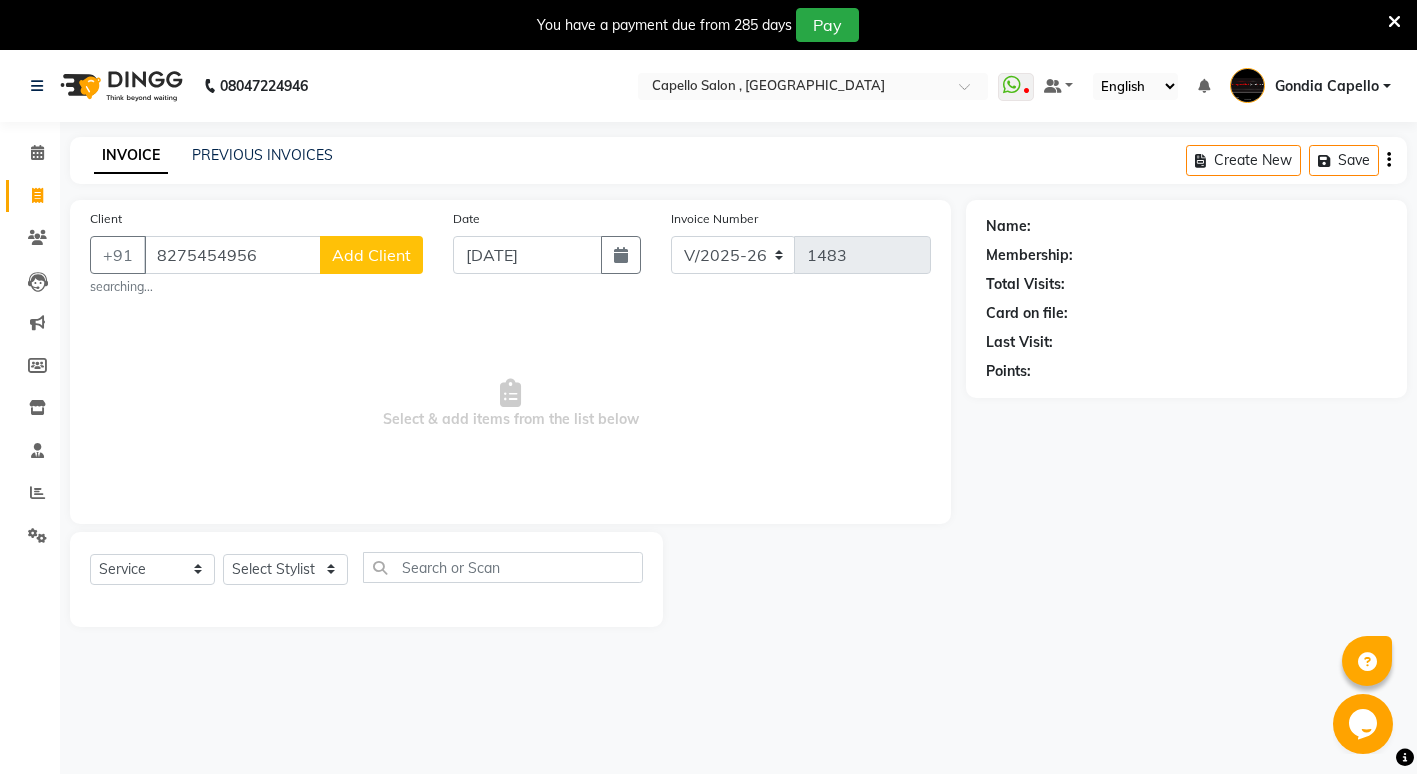 drag, startPoint x: 192, startPoint y: 362, endPoint x: 189, endPoint y: 264, distance: 98.045906 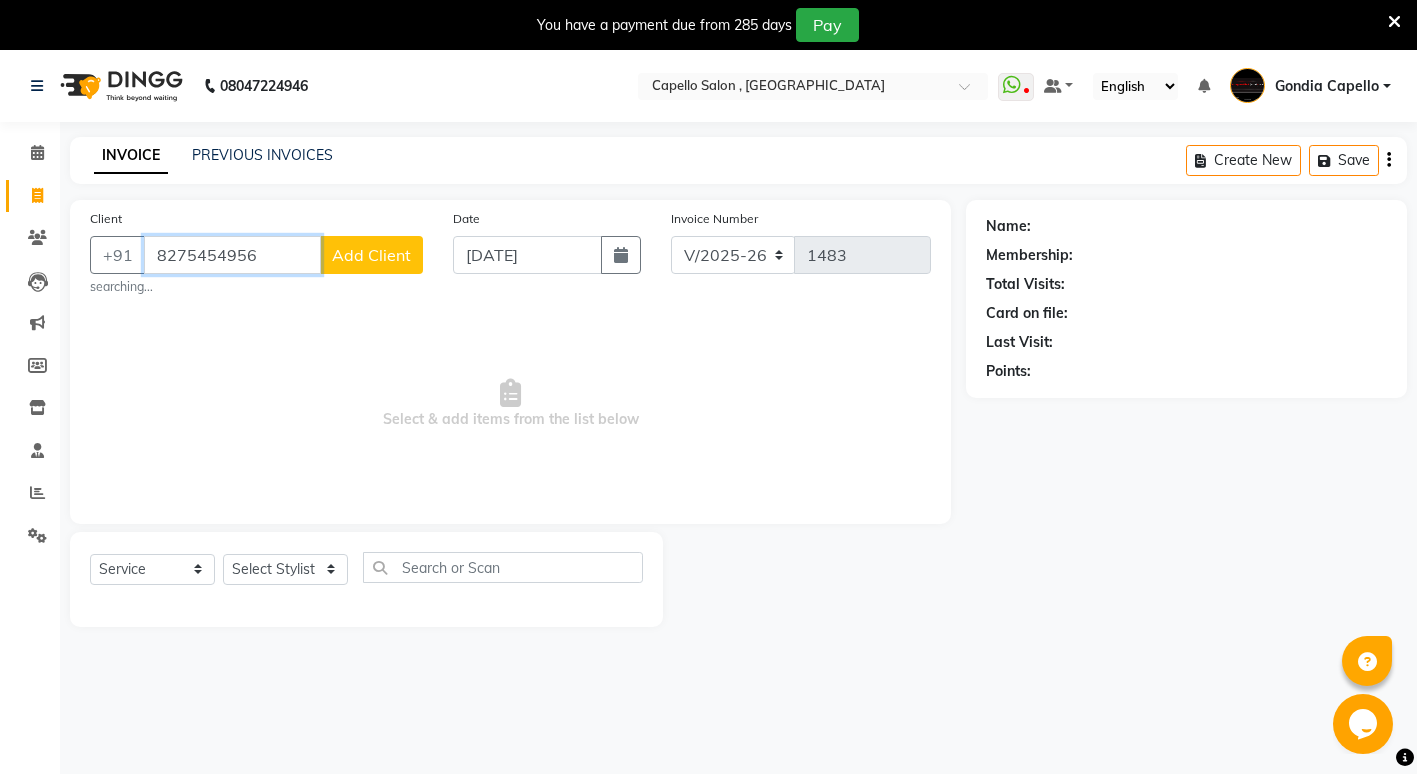 drag, startPoint x: 146, startPoint y: 256, endPoint x: 248, endPoint y: 253, distance: 102.044106 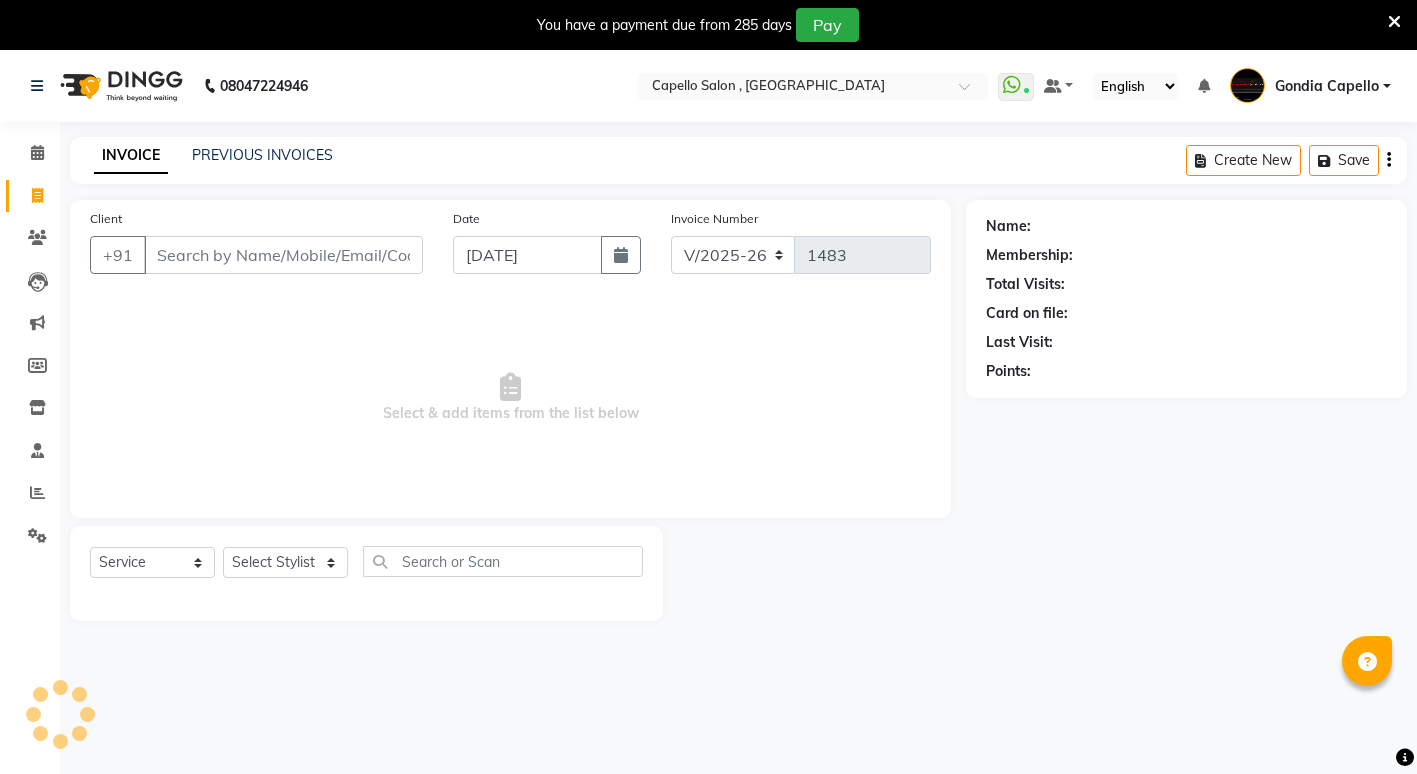 select on "853" 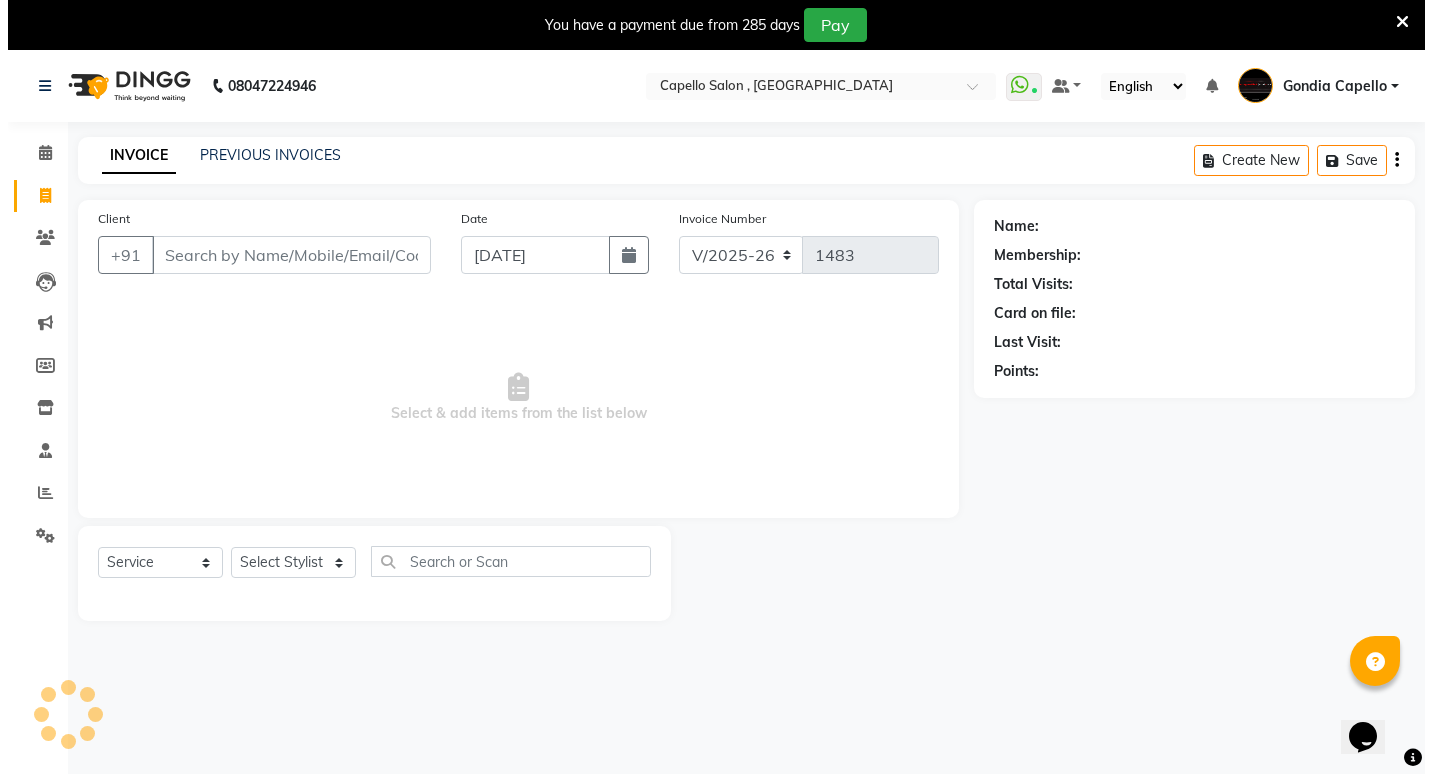 scroll, scrollTop: 0, scrollLeft: 0, axis: both 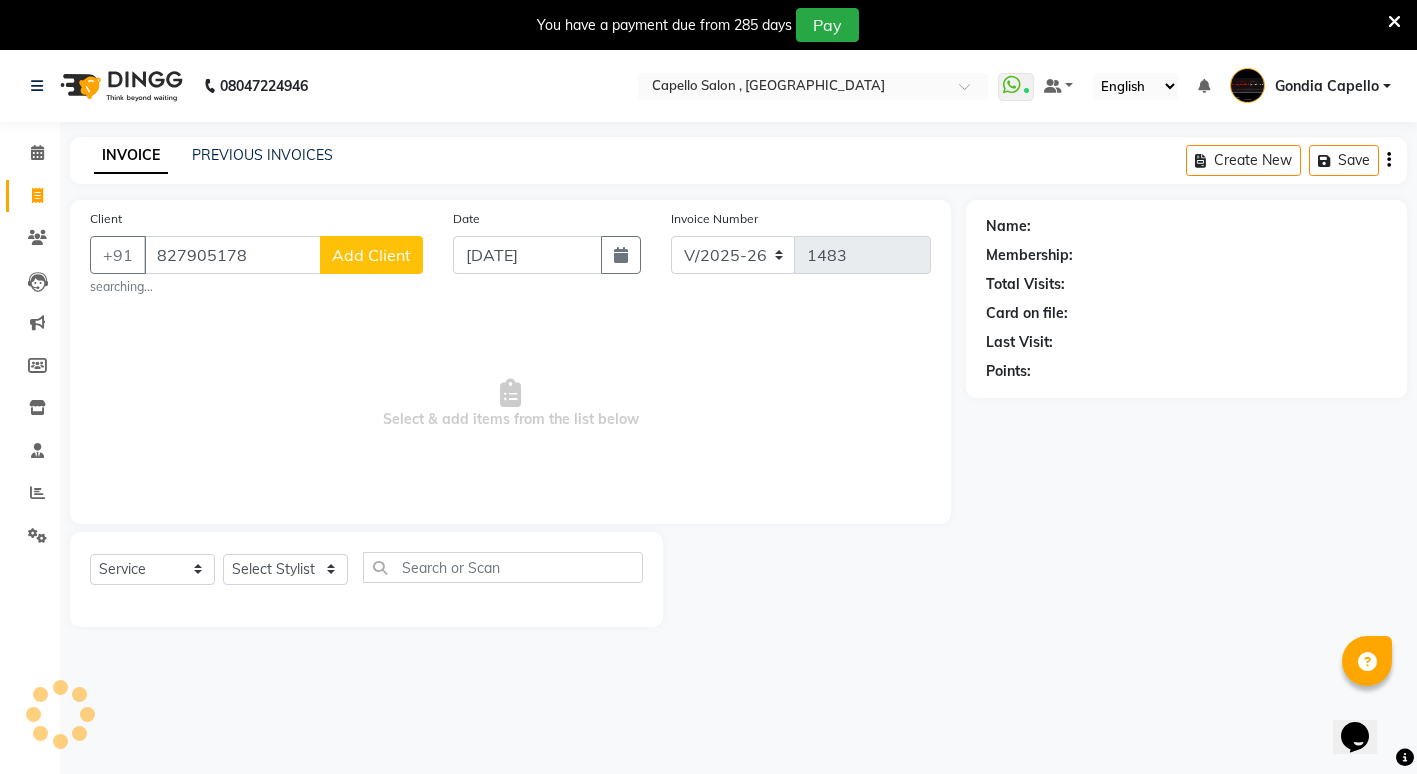 type on "827905178" 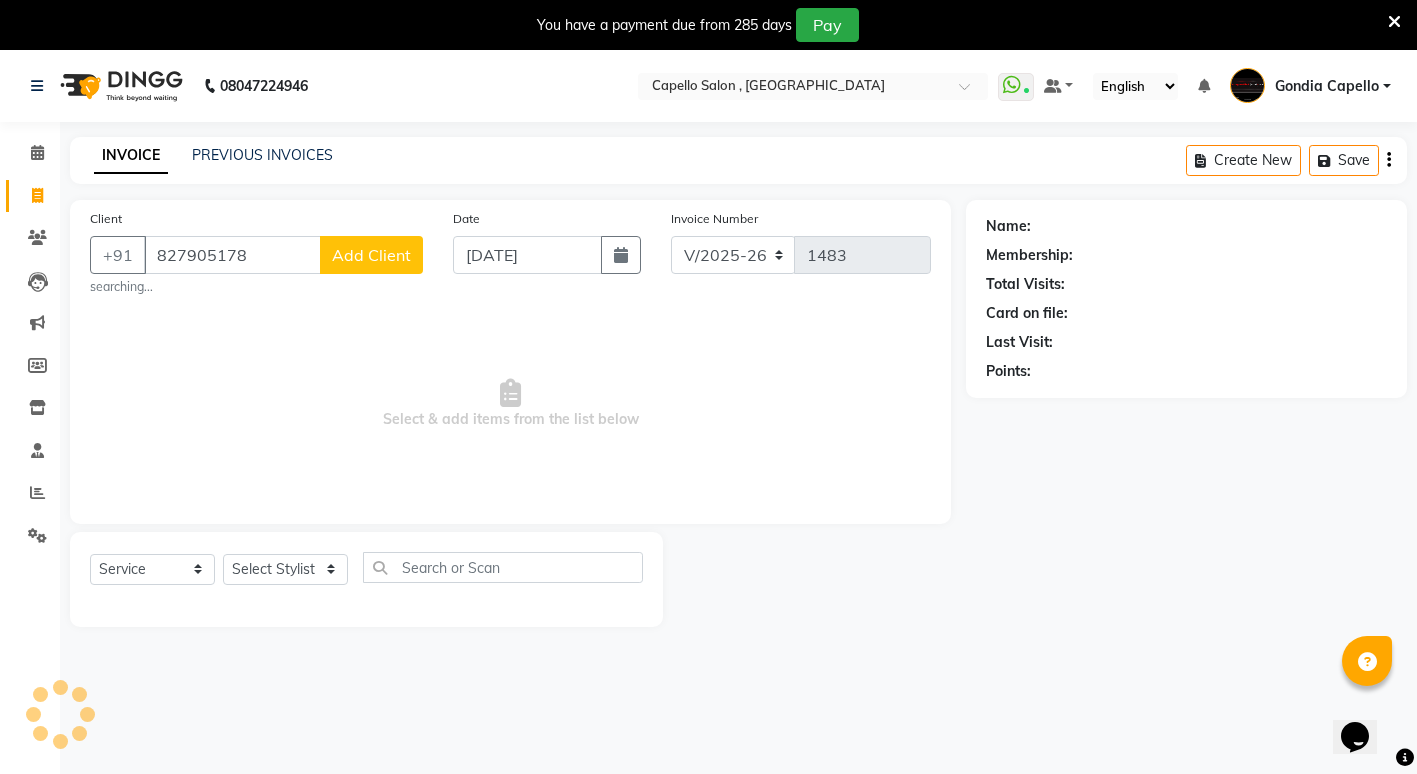 click on "Add Client" 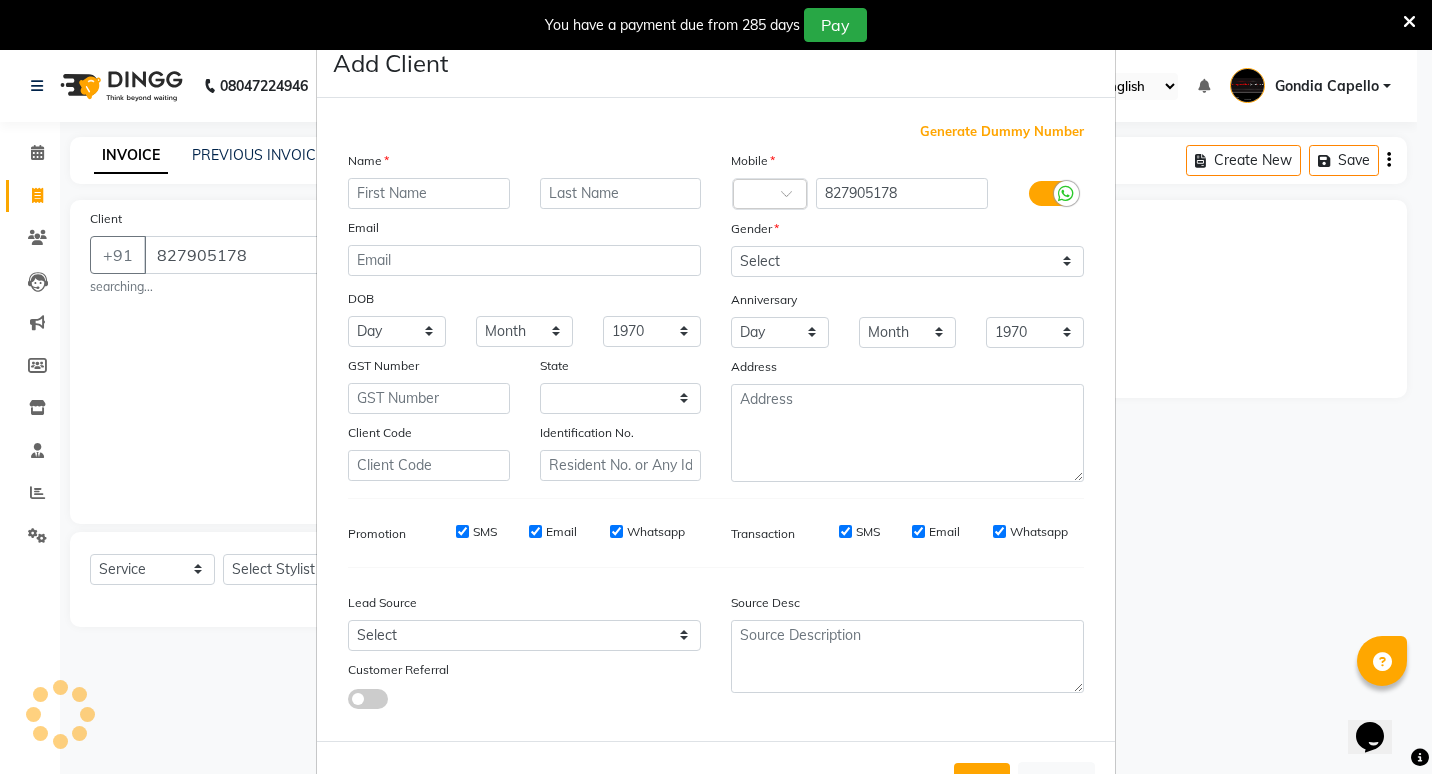 select on "22" 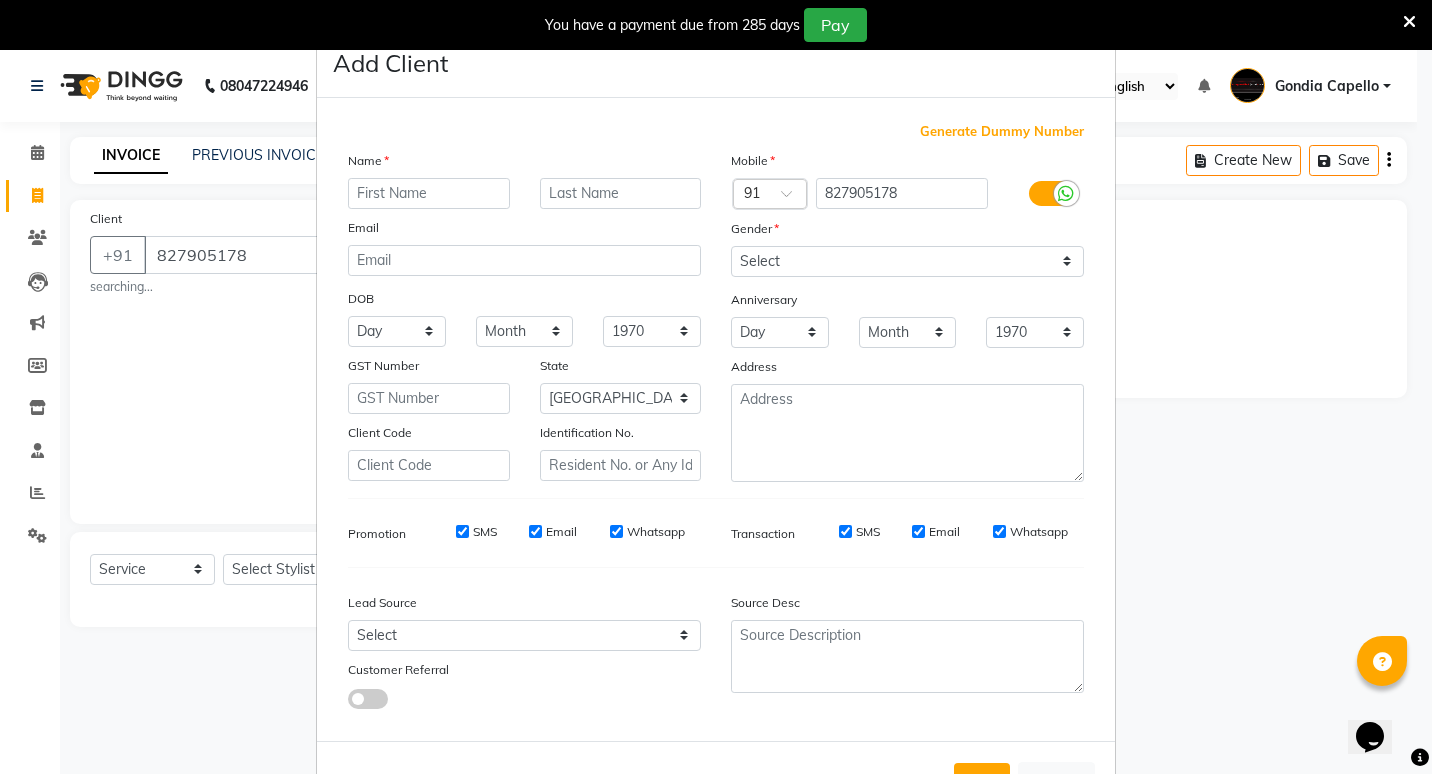 click at bounding box center (429, 193) 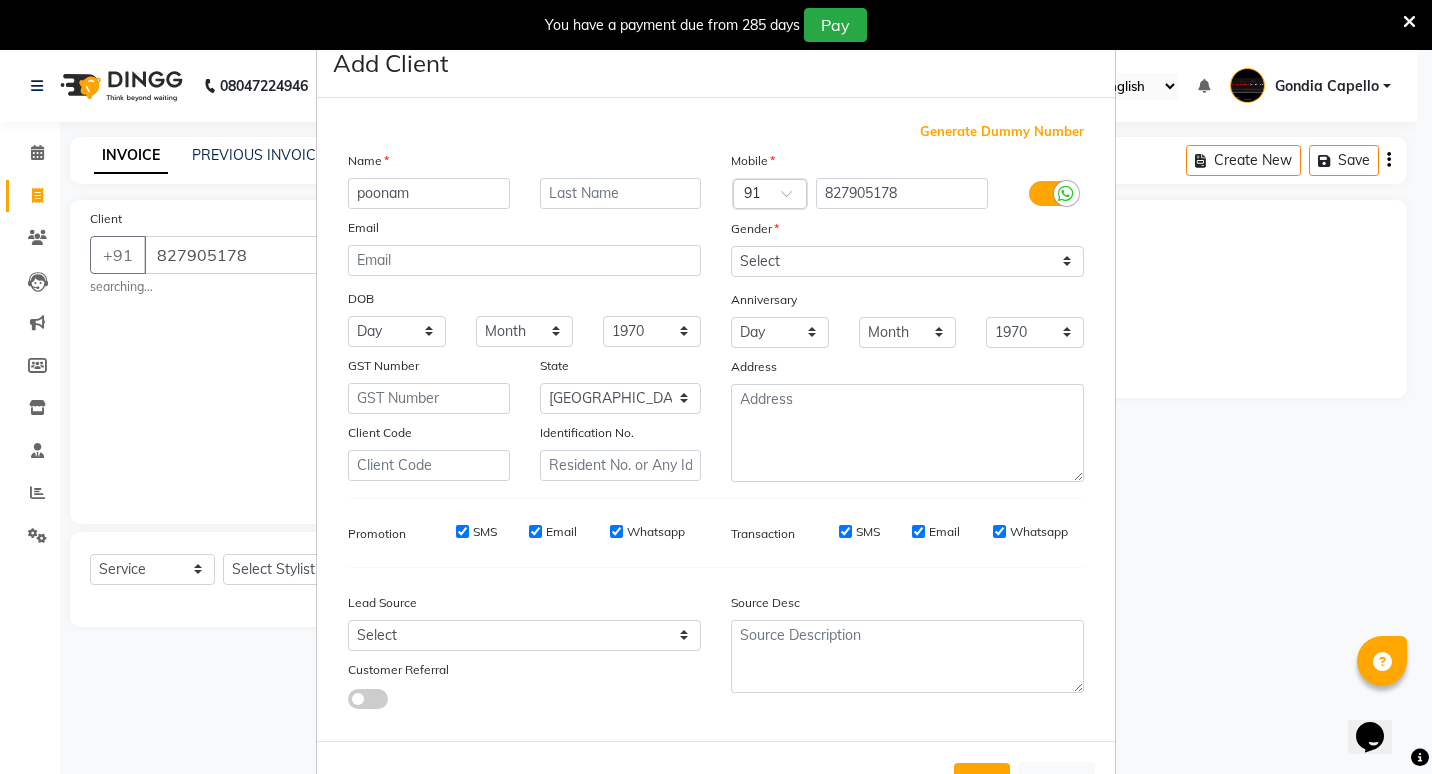 type on "poonam" 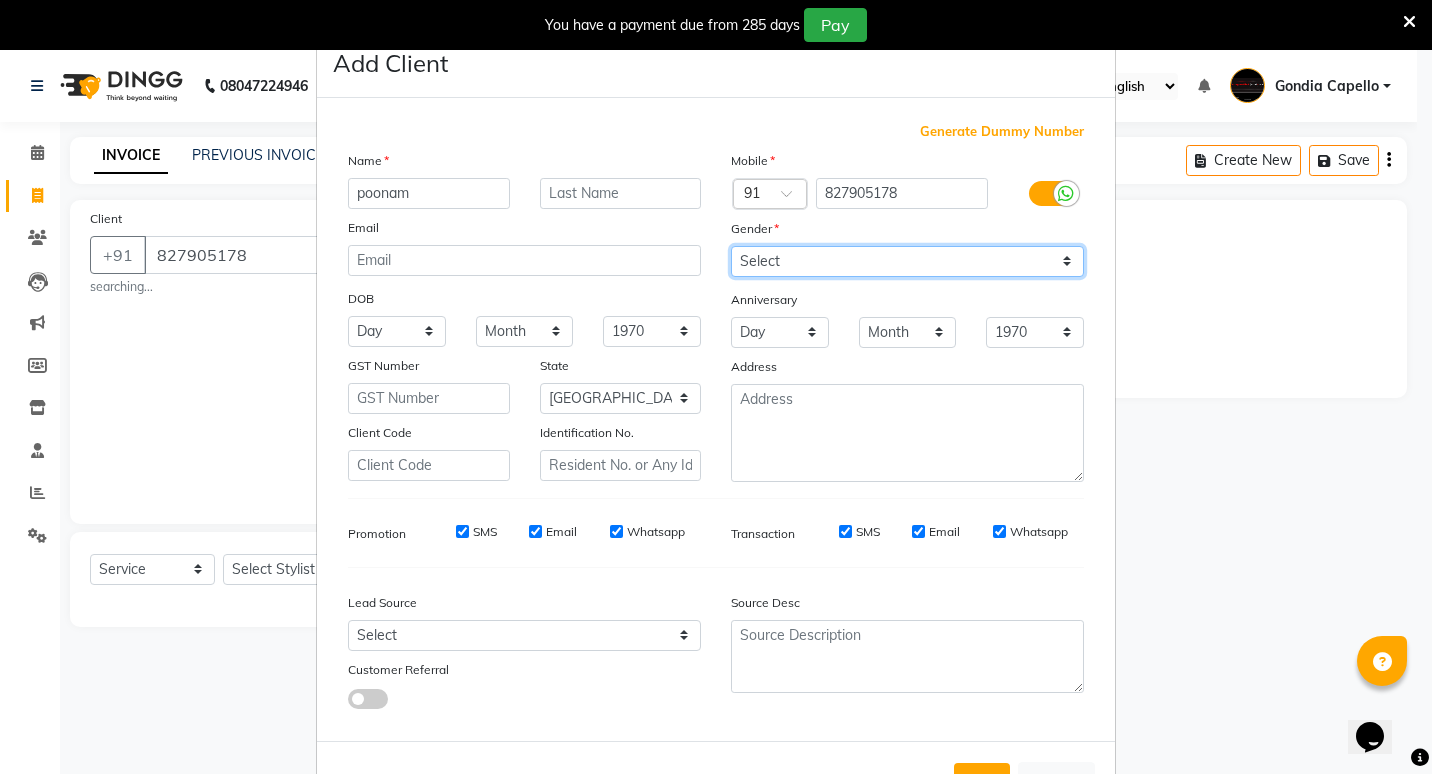 click on "Select [DEMOGRAPHIC_DATA] [DEMOGRAPHIC_DATA] Other Prefer Not To Say" at bounding box center [907, 261] 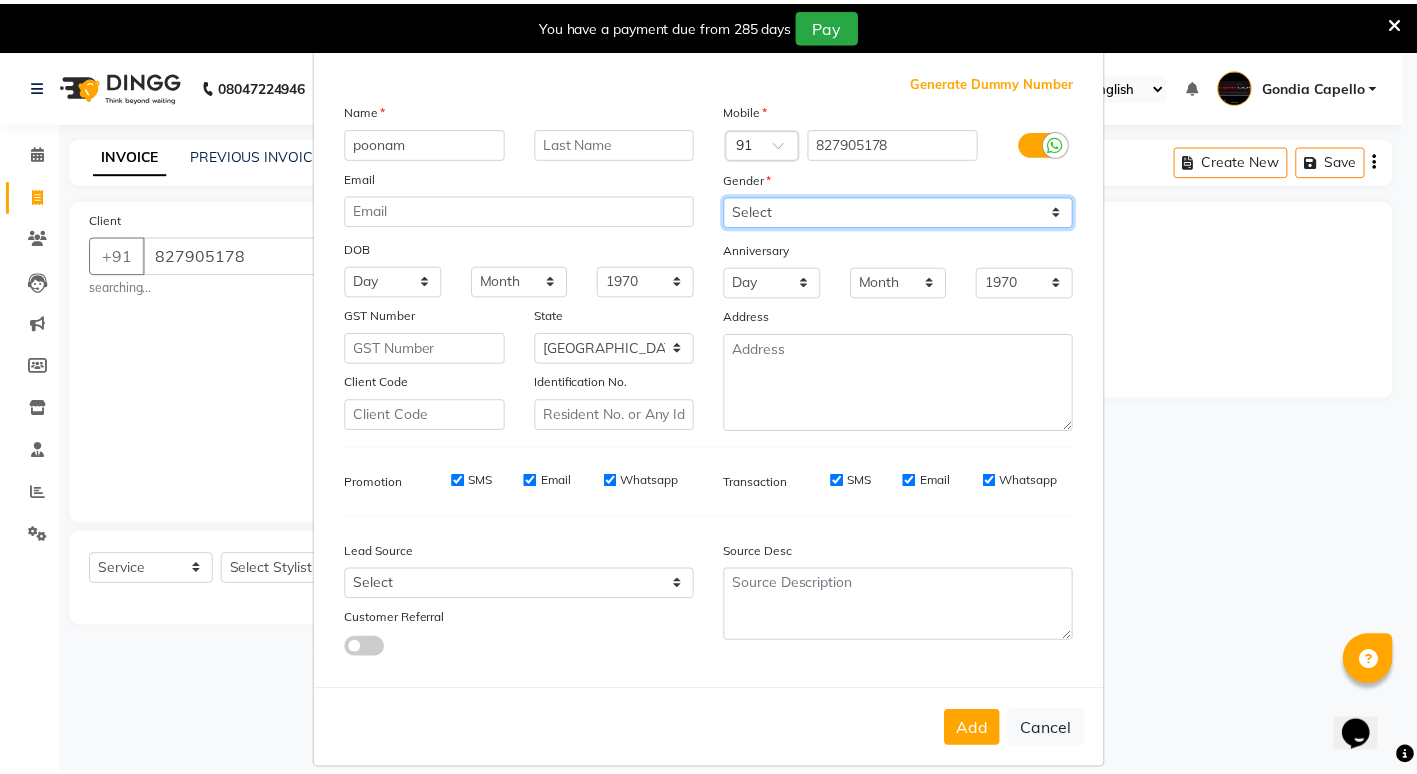 scroll, scrollTop: 75, scrollLeft: 0, axis: vertical 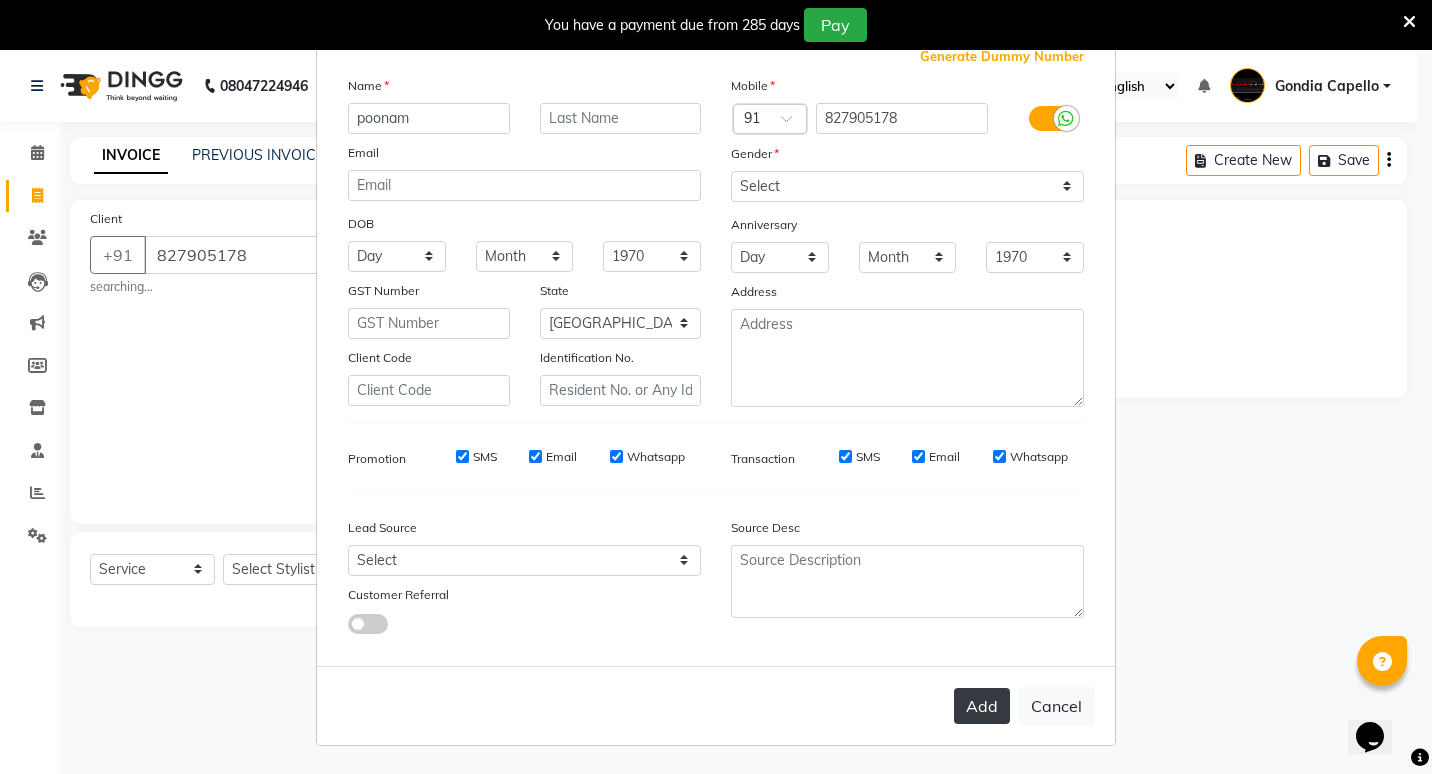 click on "Add" at bounding box center (982, 706) 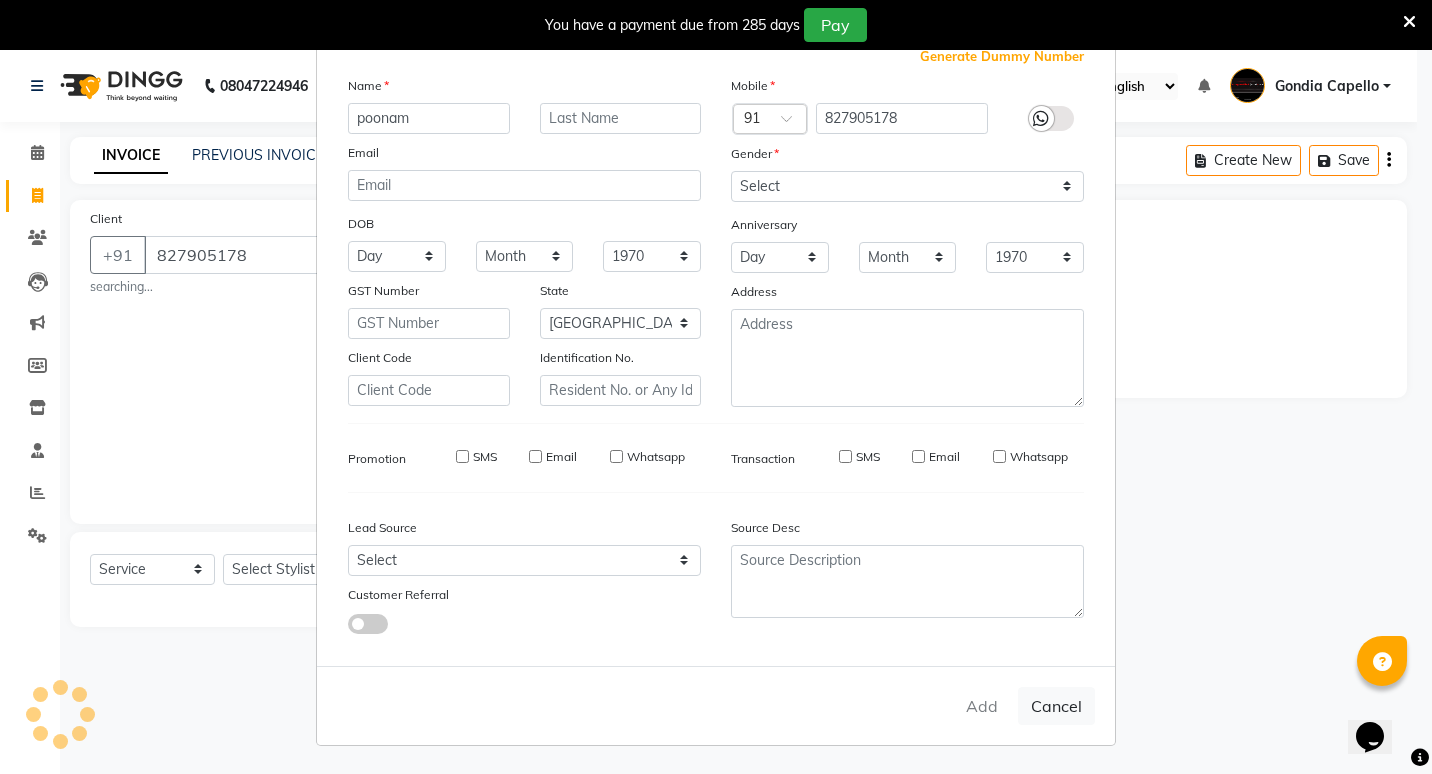 type 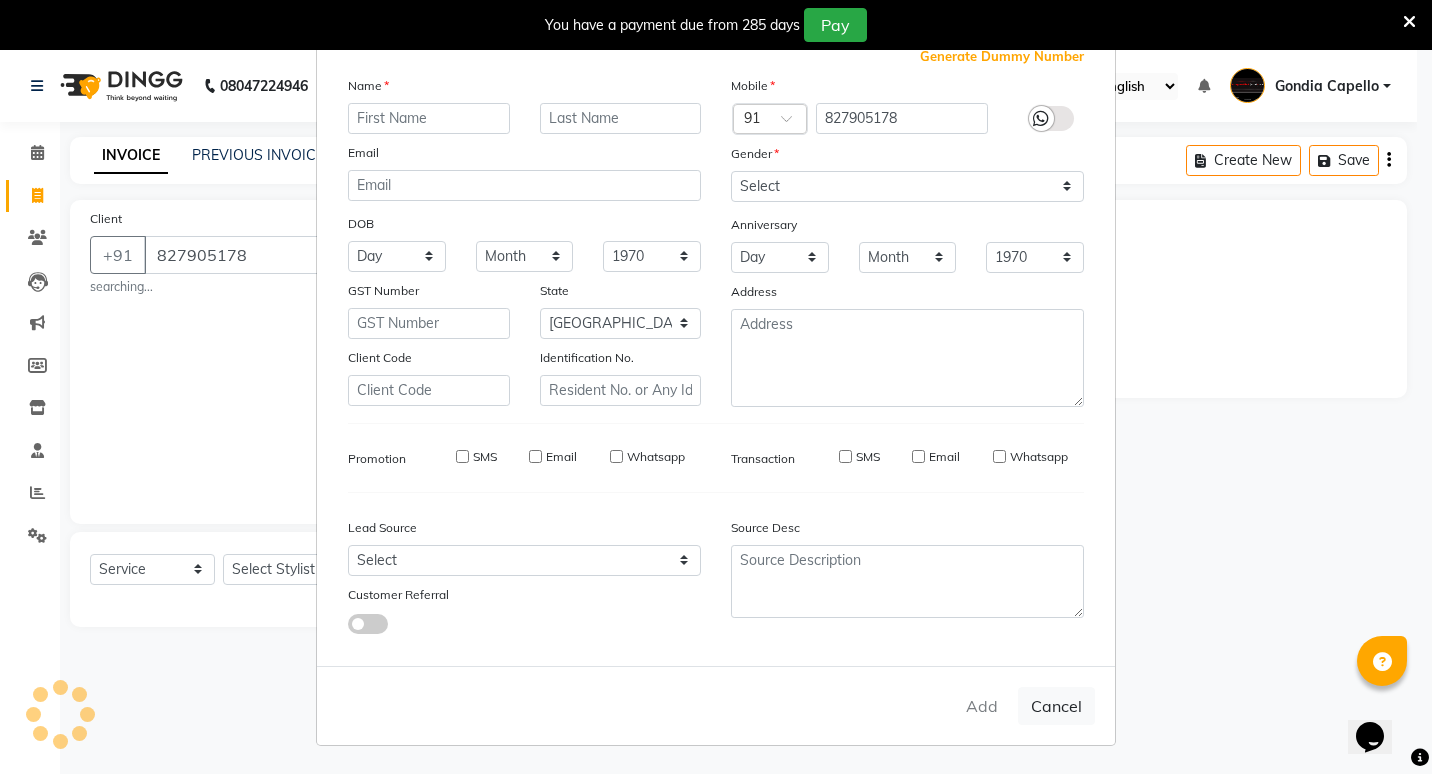 select 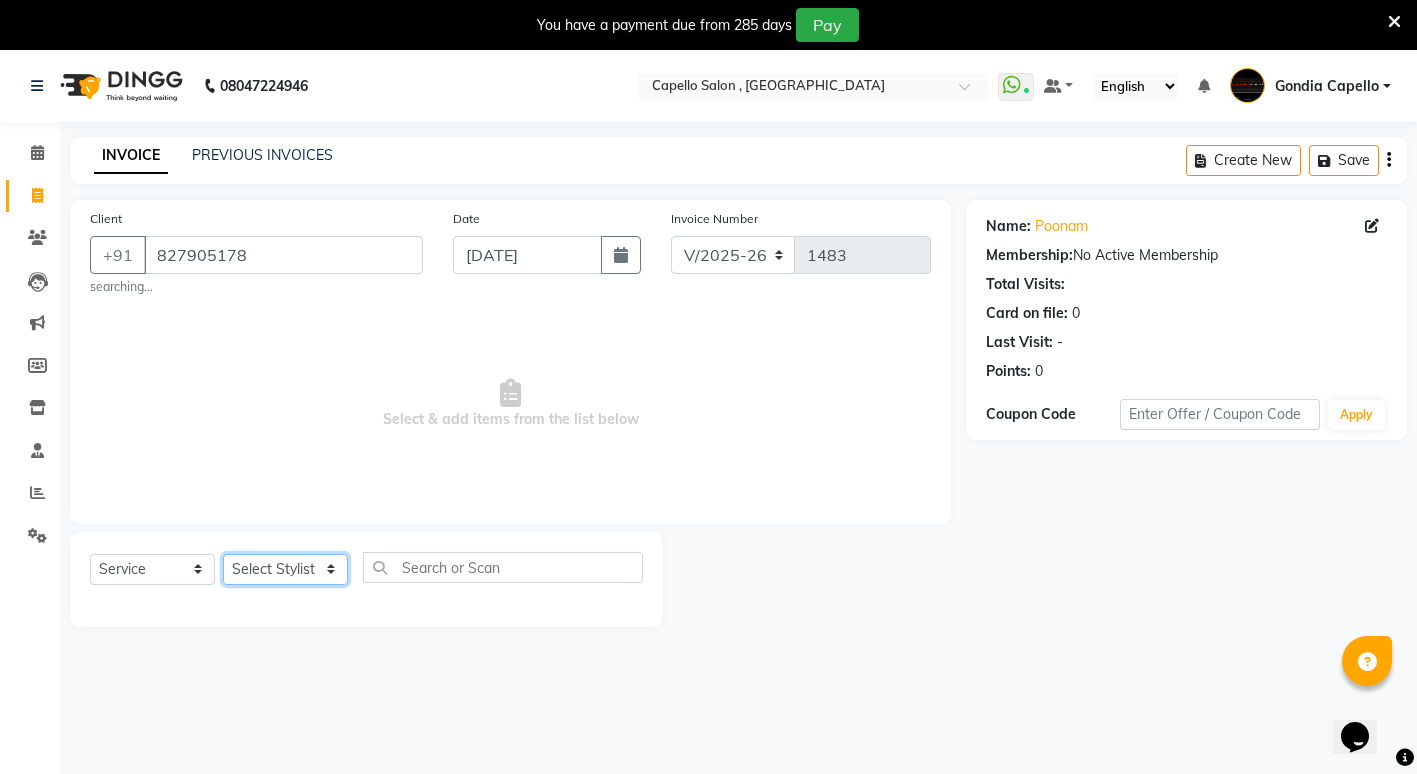 click on "Select Stylist ADMIN [PERSON_NAME] [PERSON_NAME] [PERSON_NAME] Gondia [PERSON_NAME] [PERSON_NAME] [PERSON_NAME] yewatkar [PERSON_NAME] [PERSON_NAME] [PERSON_NAME] (M) [PERSON_NAME]" 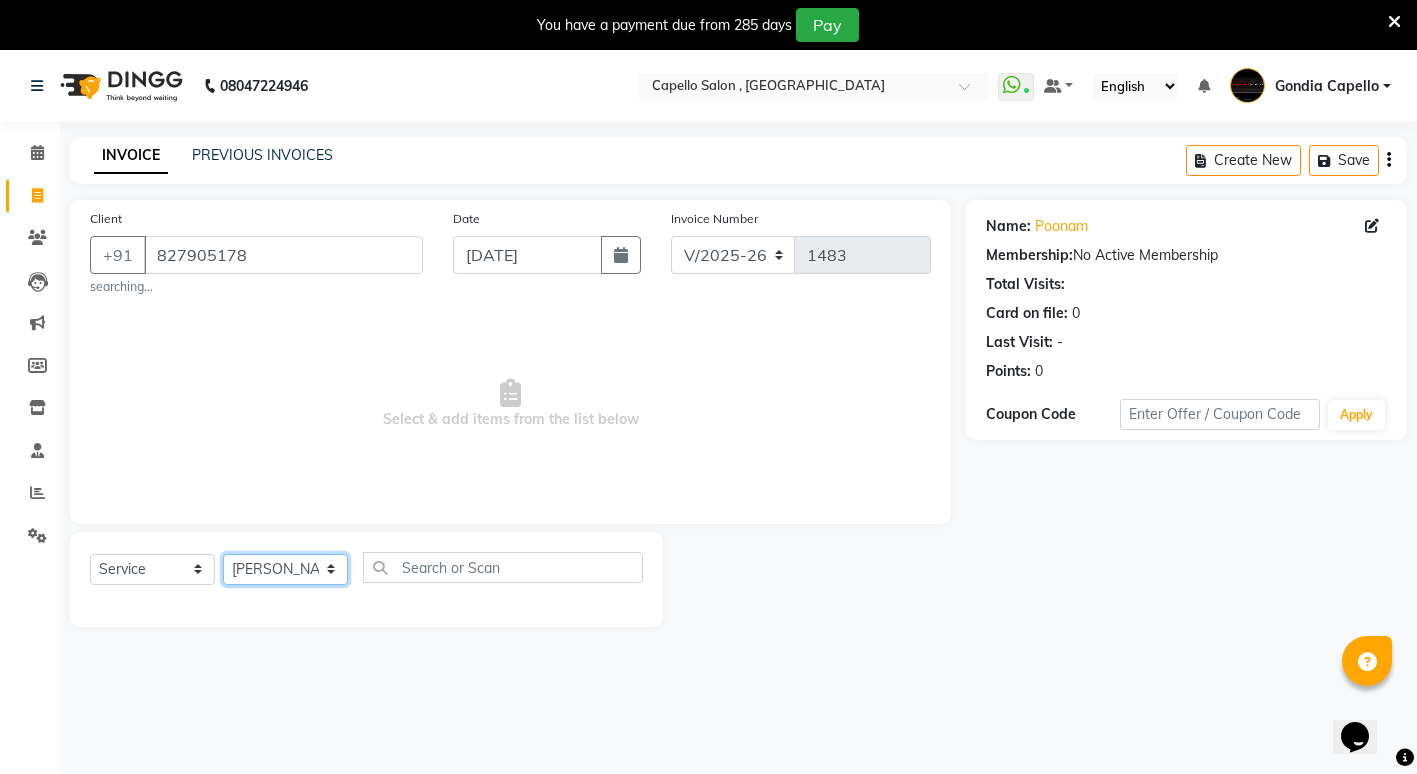 click on "Select Stylist ADMIN [PERSON_NAME] [PERSON_NAME] [PERSON_NAME] Gondia [PERSON_NAME] [PERSON_NAME] [PERSON_NAME] yewatkar [PERSON_NAME] [PERSON_NAME] [PERSON_NAME] (M) [PERSON_NAME]" 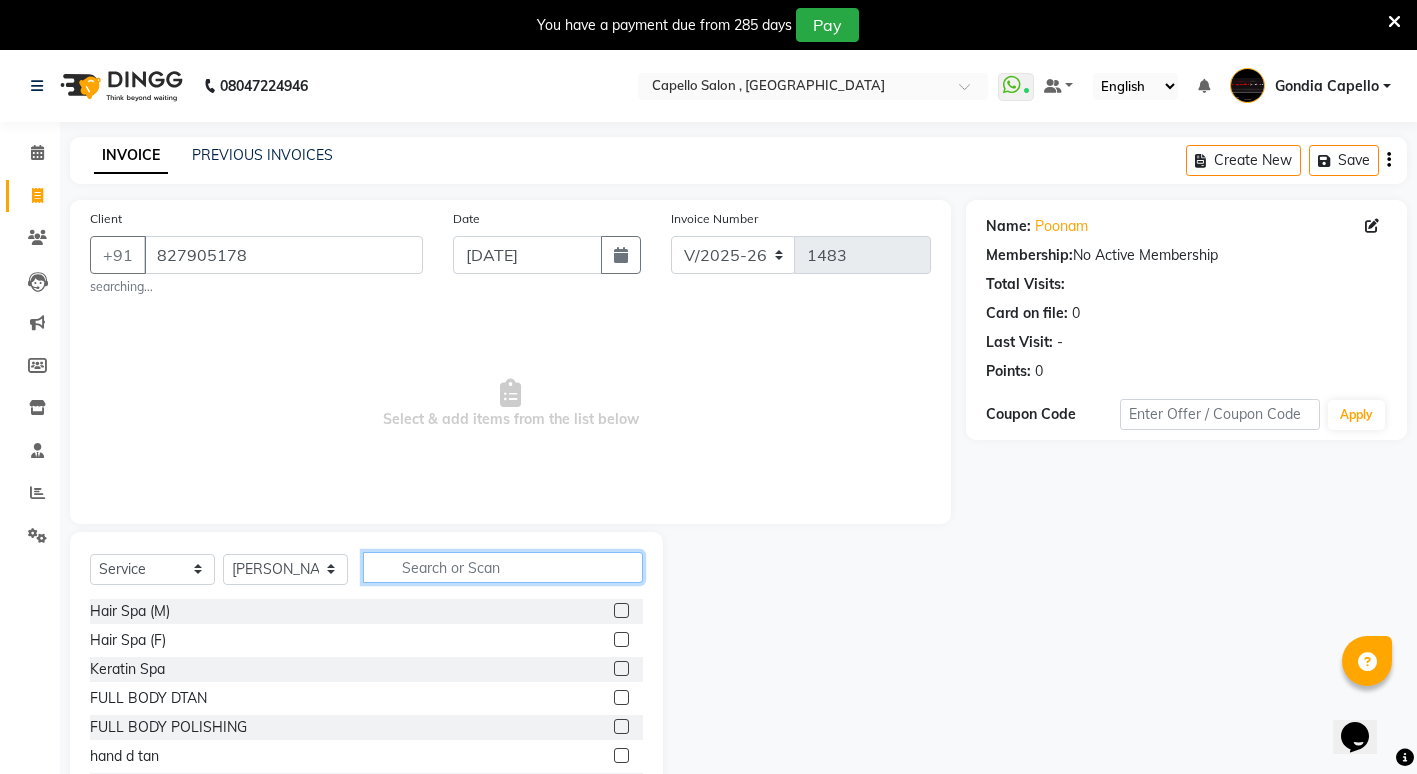 click 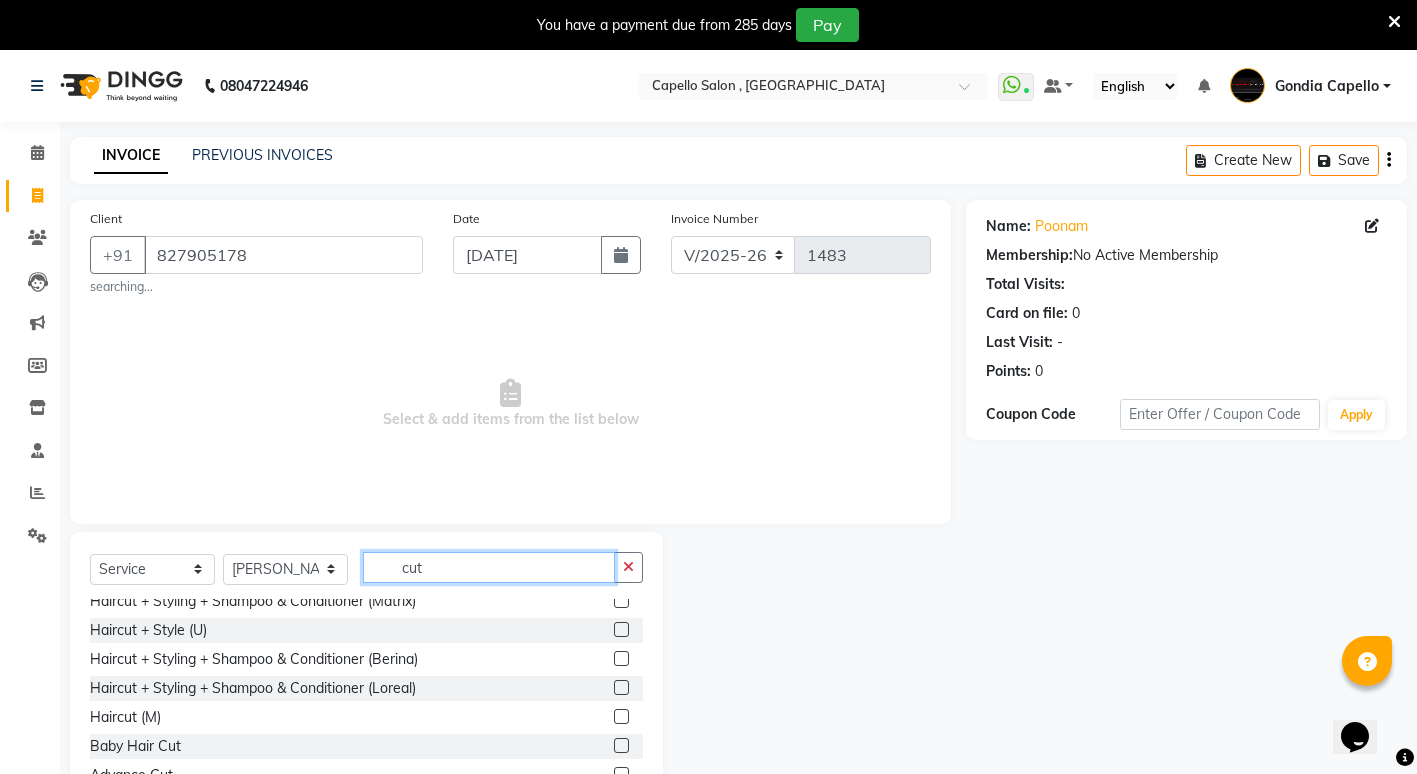 scroll, scrollTop: 100, scrollLeft: 0, axis: vertical 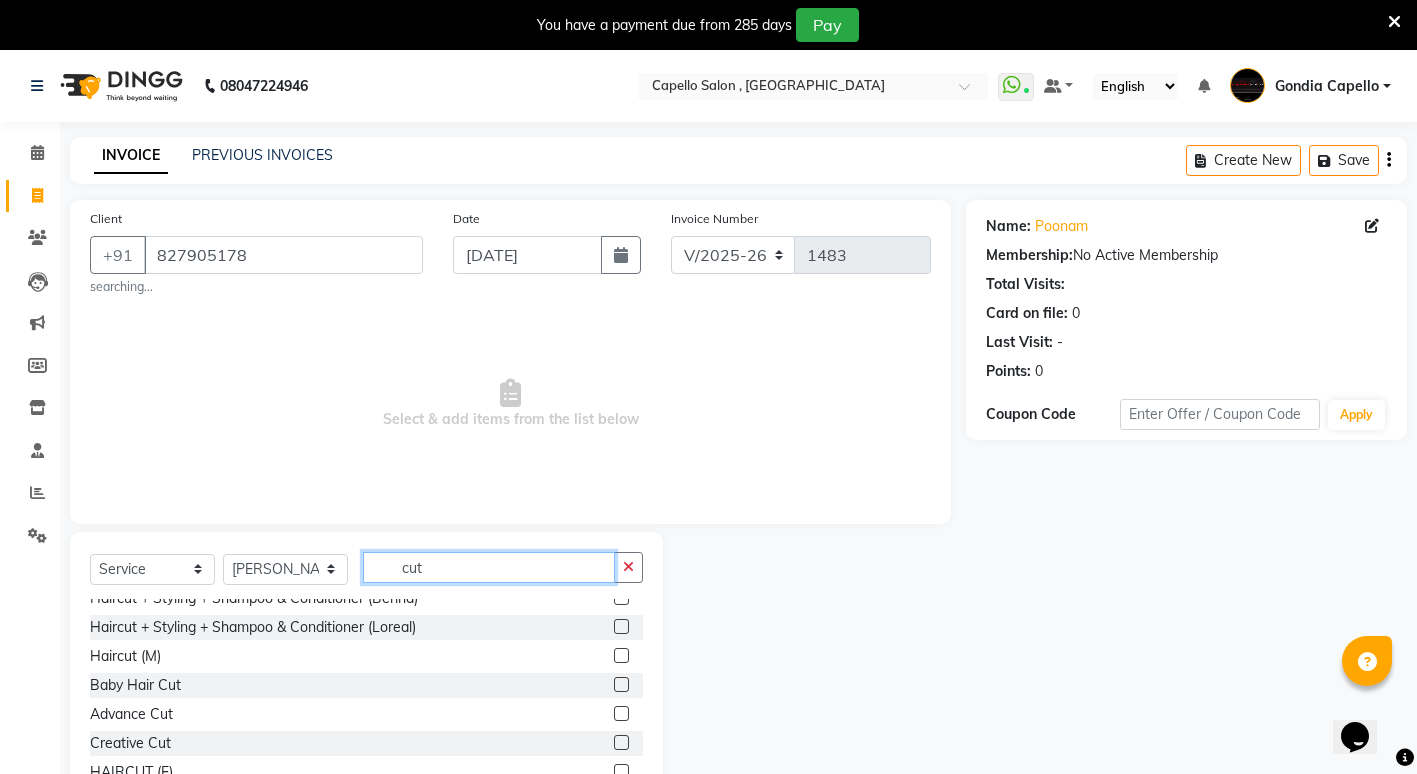 type on "cut" 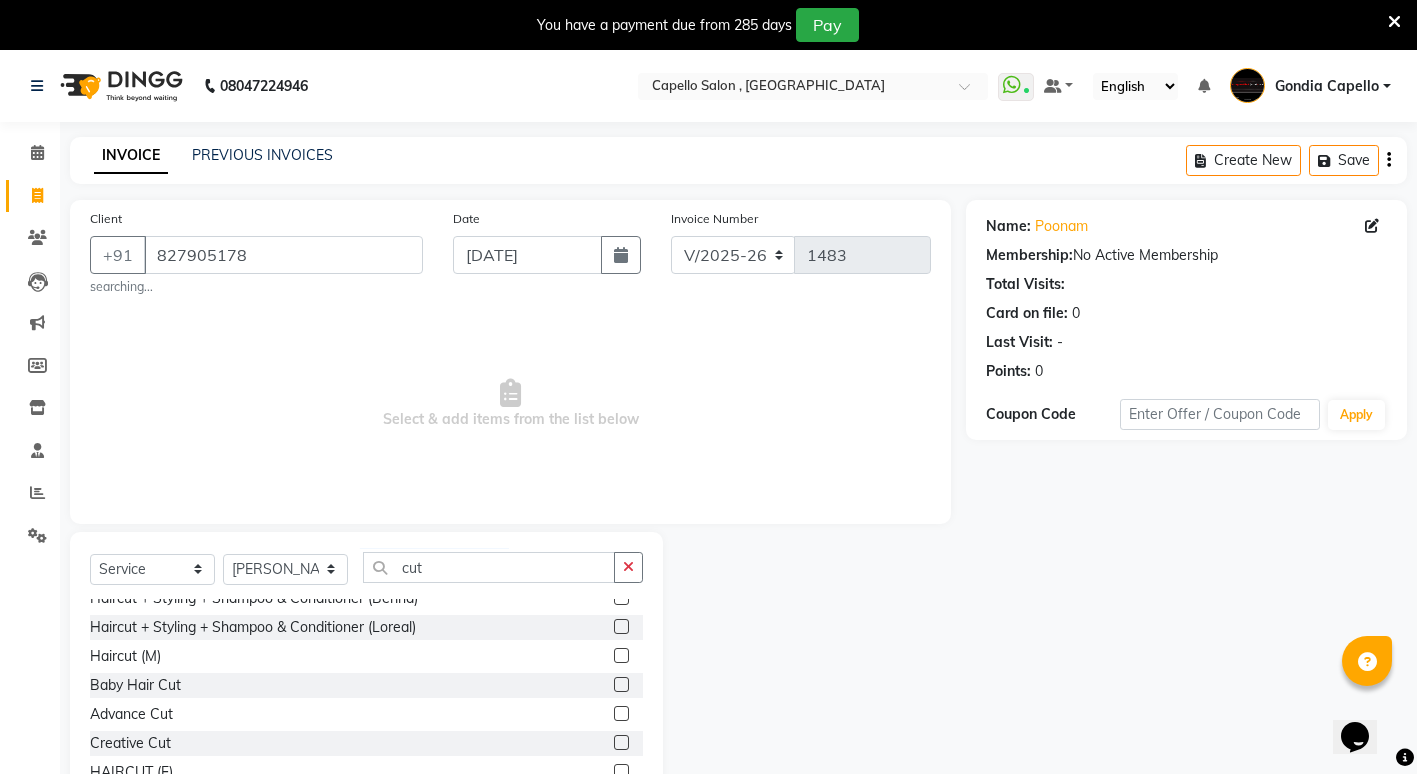 click 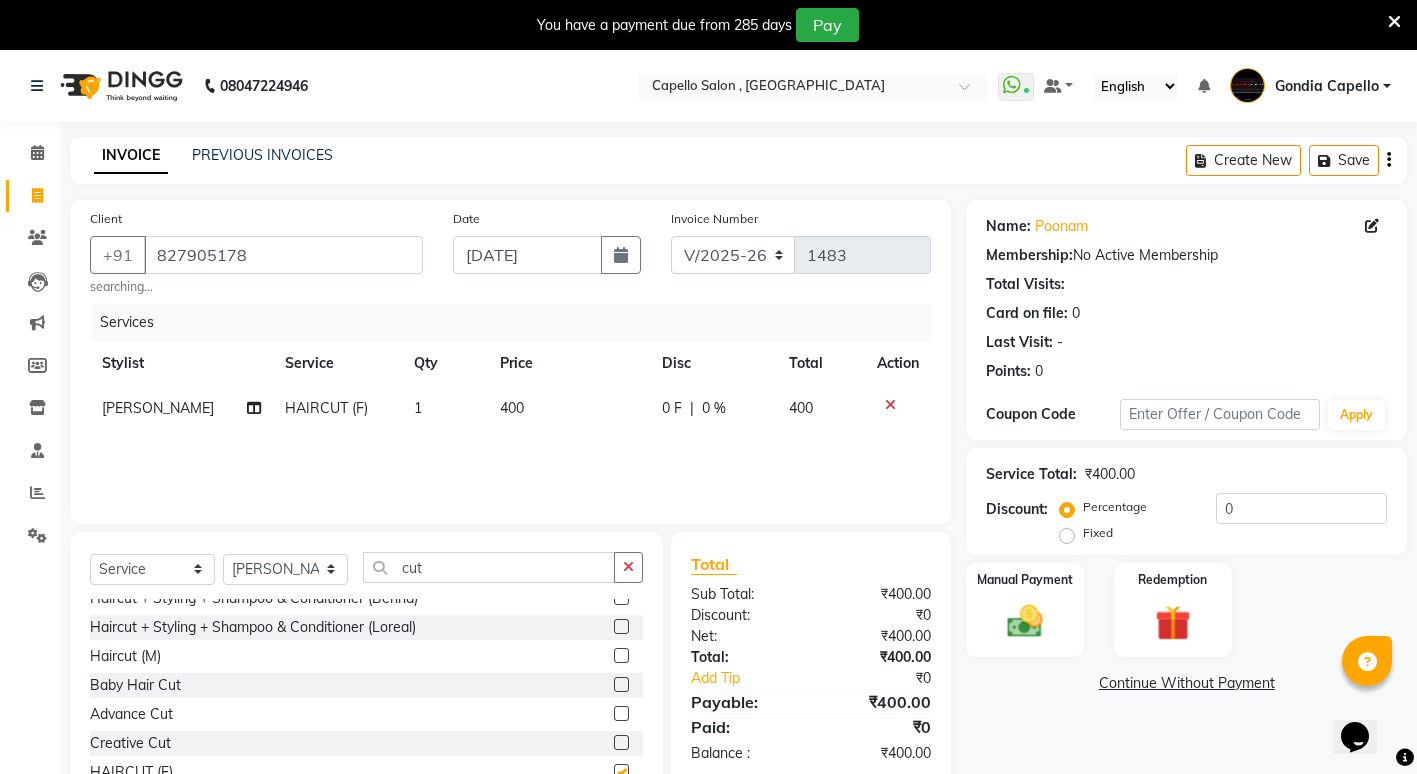 checkbox on "false" 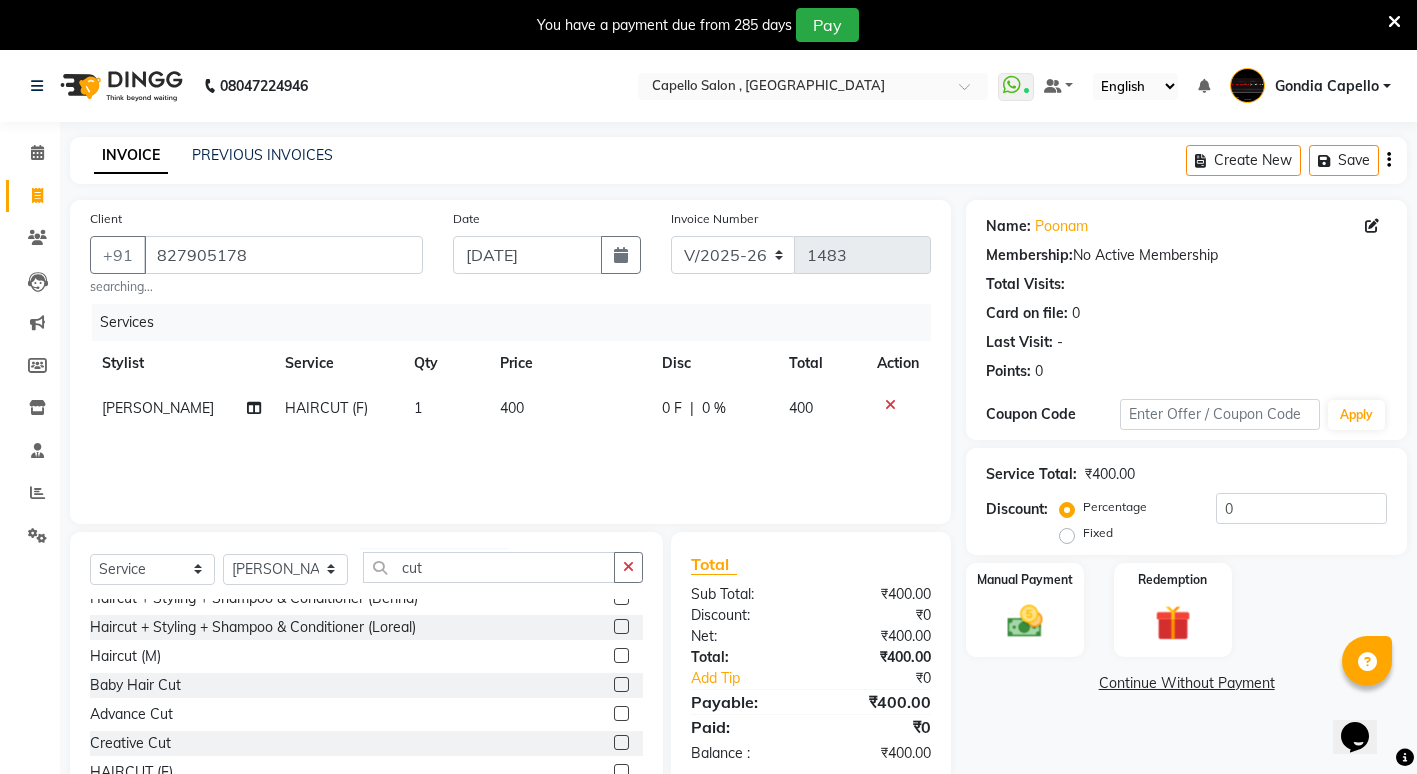 click on "400" 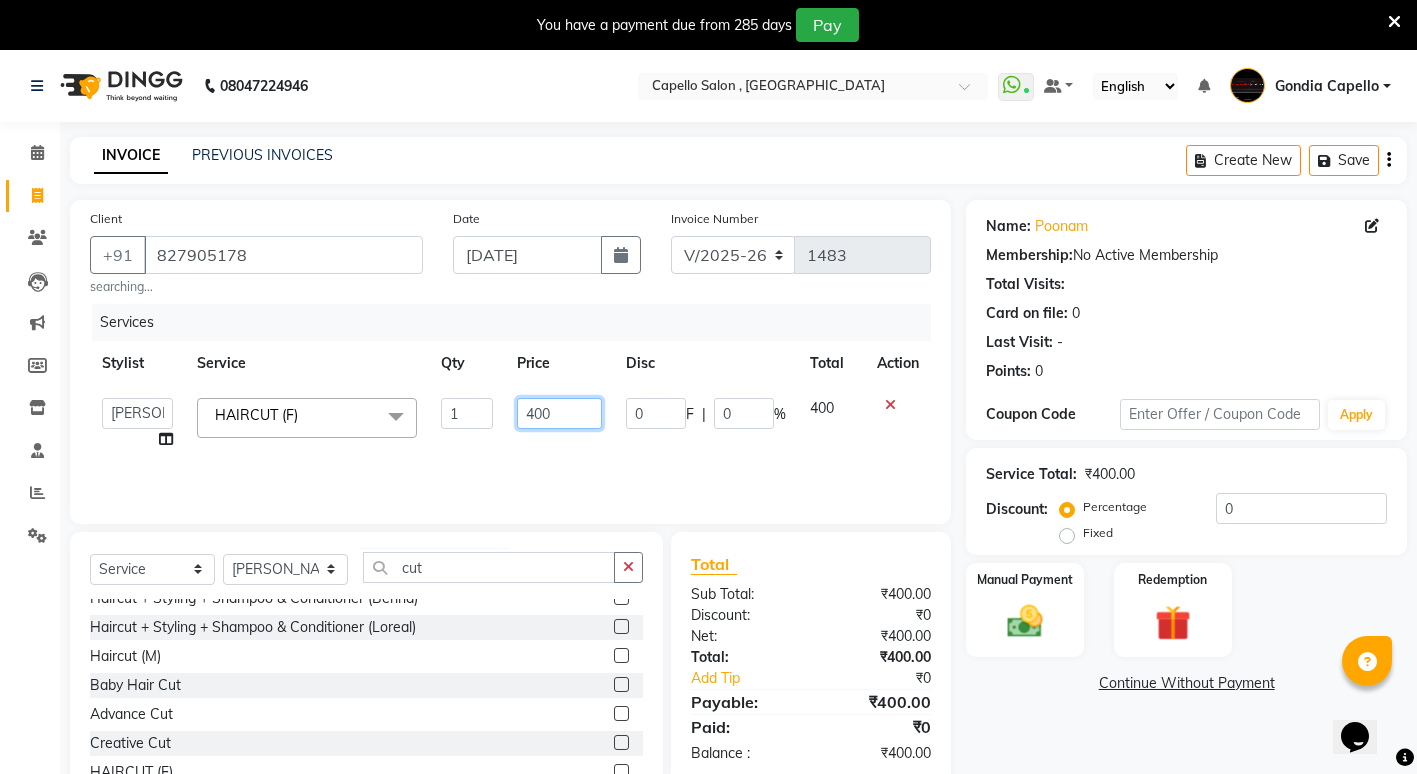 click on "400" 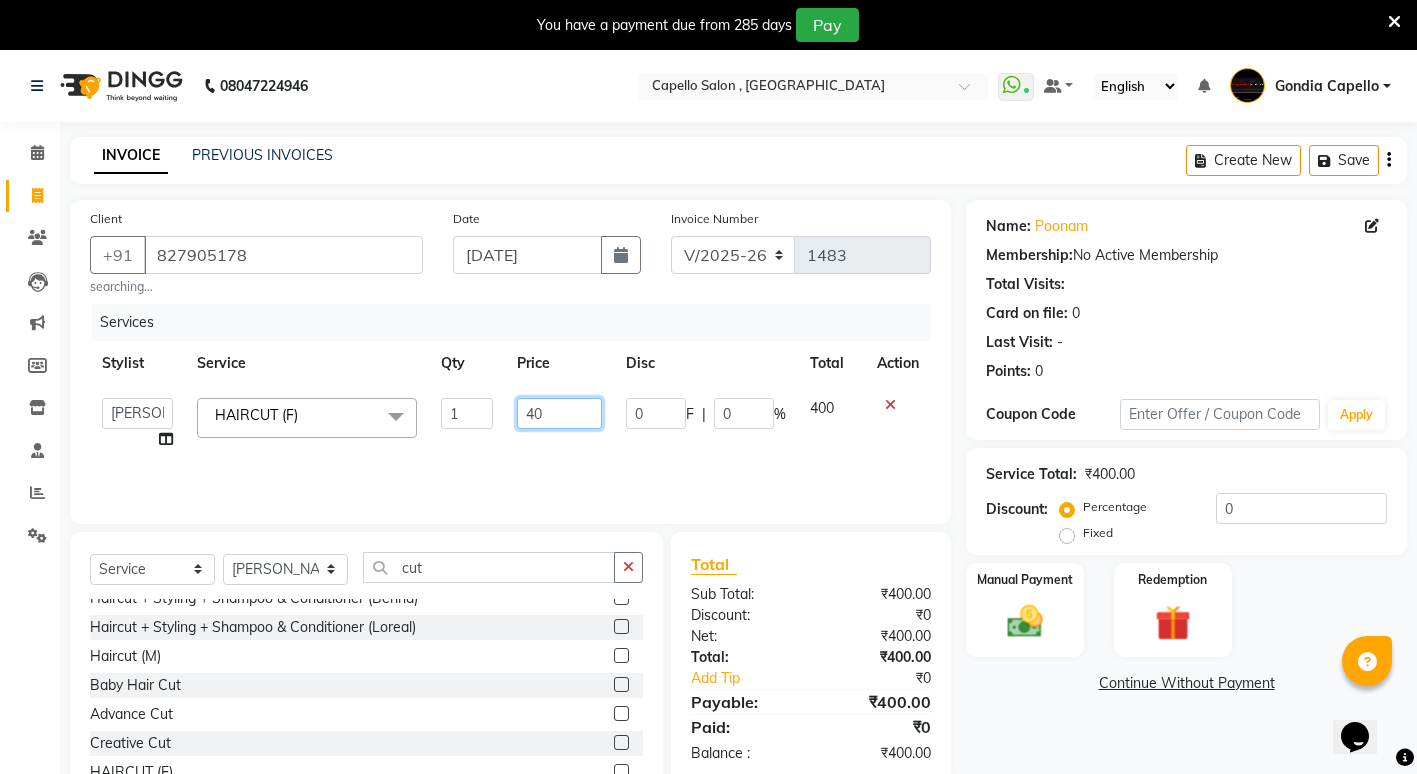 type on "4" 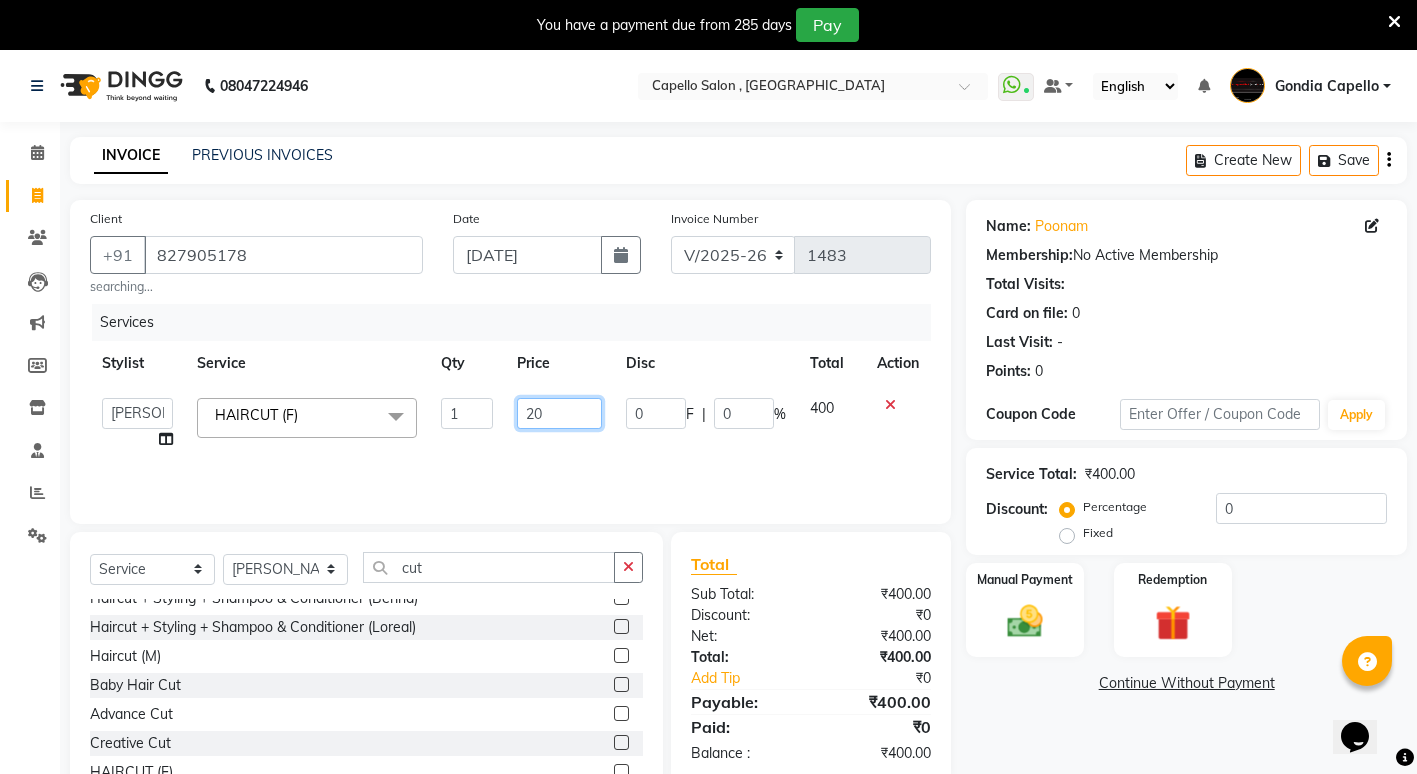 type on "200" 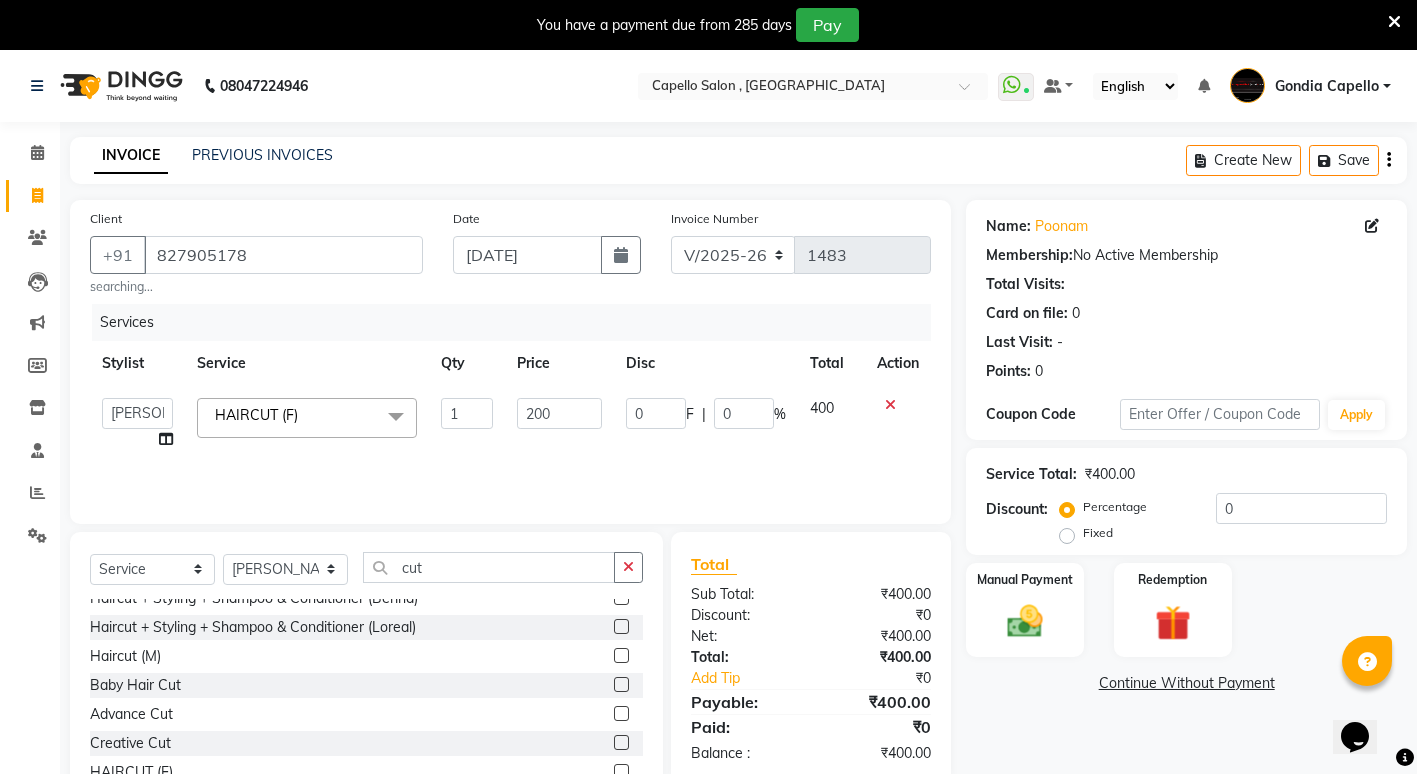 click on "Name: Poonam  Membership:  No Active Membership  Total Visits:   Card on file:  0 Last Visit:   - Points:   0  Coupon Code Apply Service Total:  ₹400.00  Discount:  Percentage   Fixed  0 Manual Payment Redemption  Continue Without Payment" 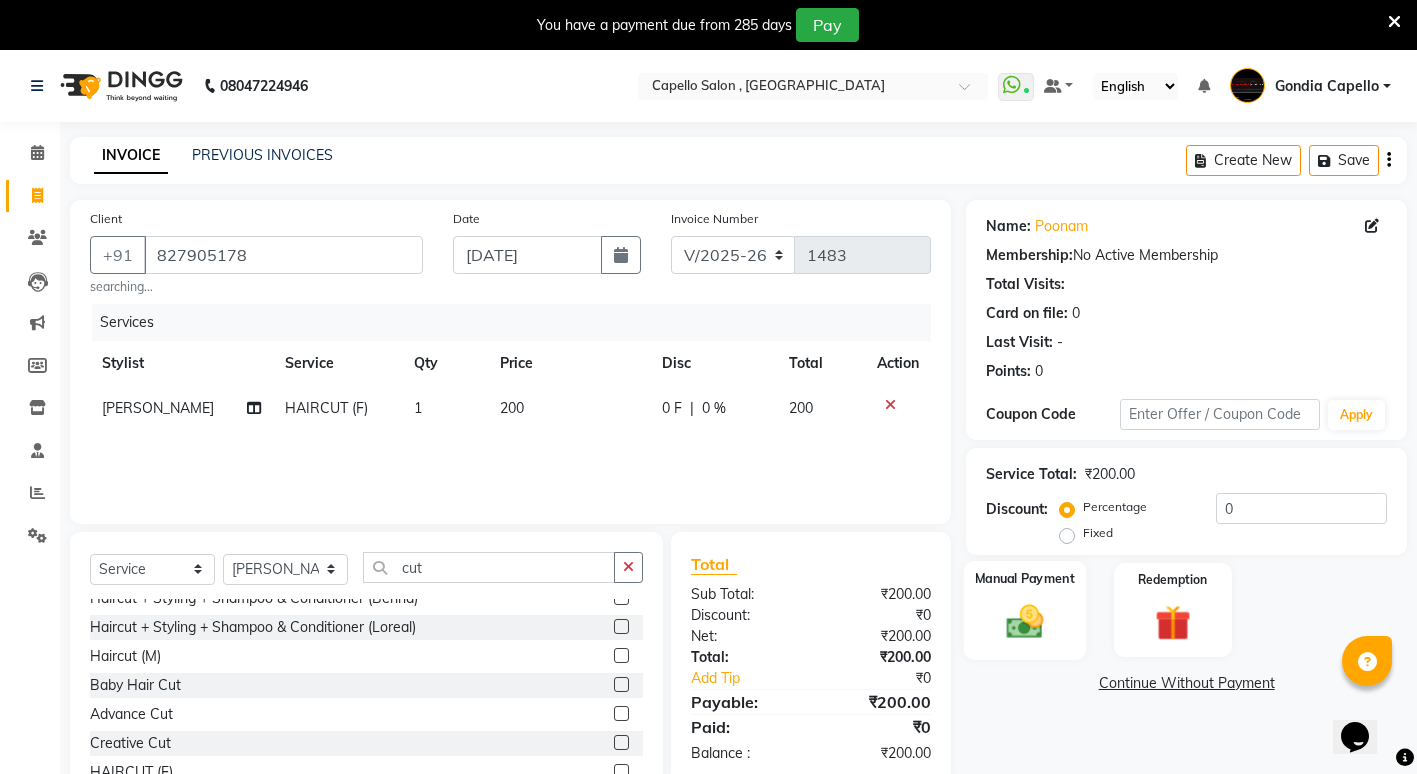 click 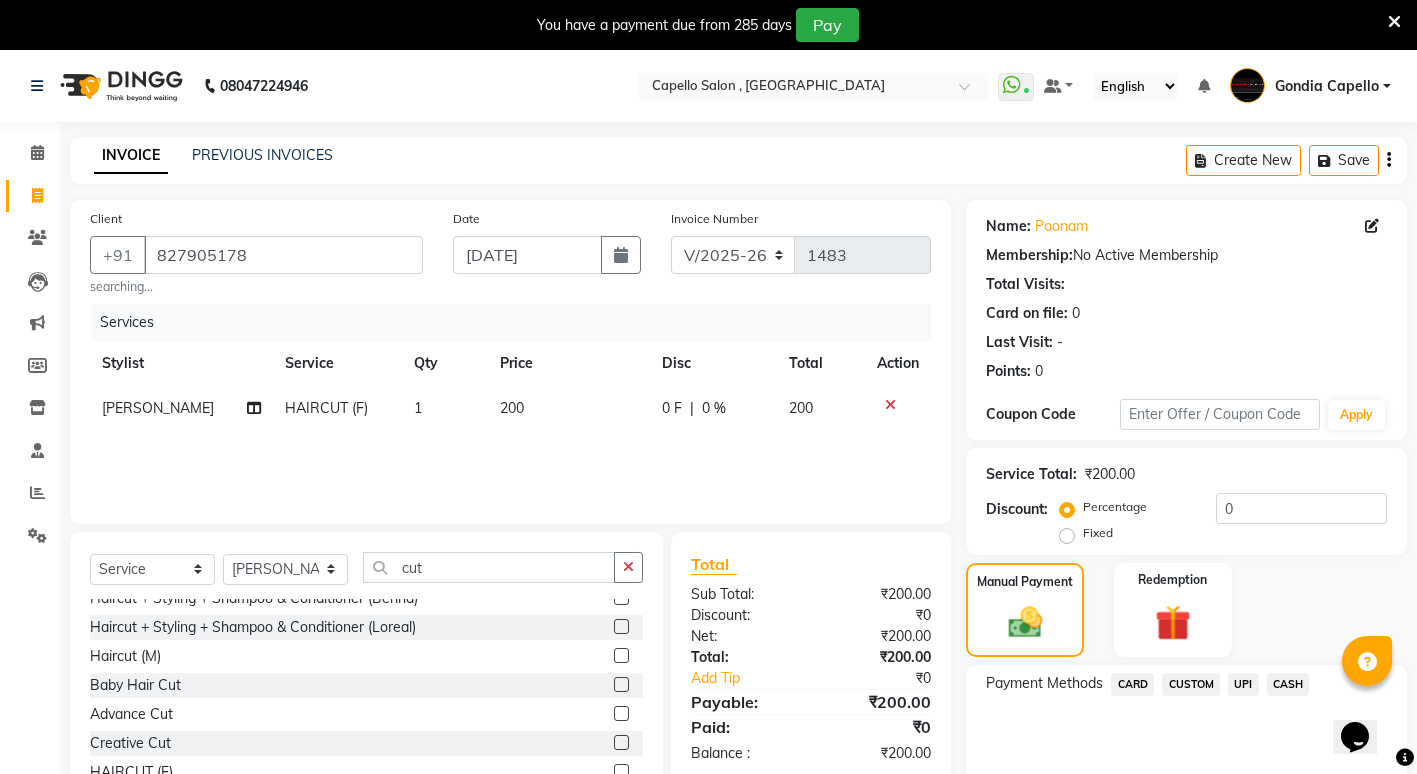 click on "UPI" 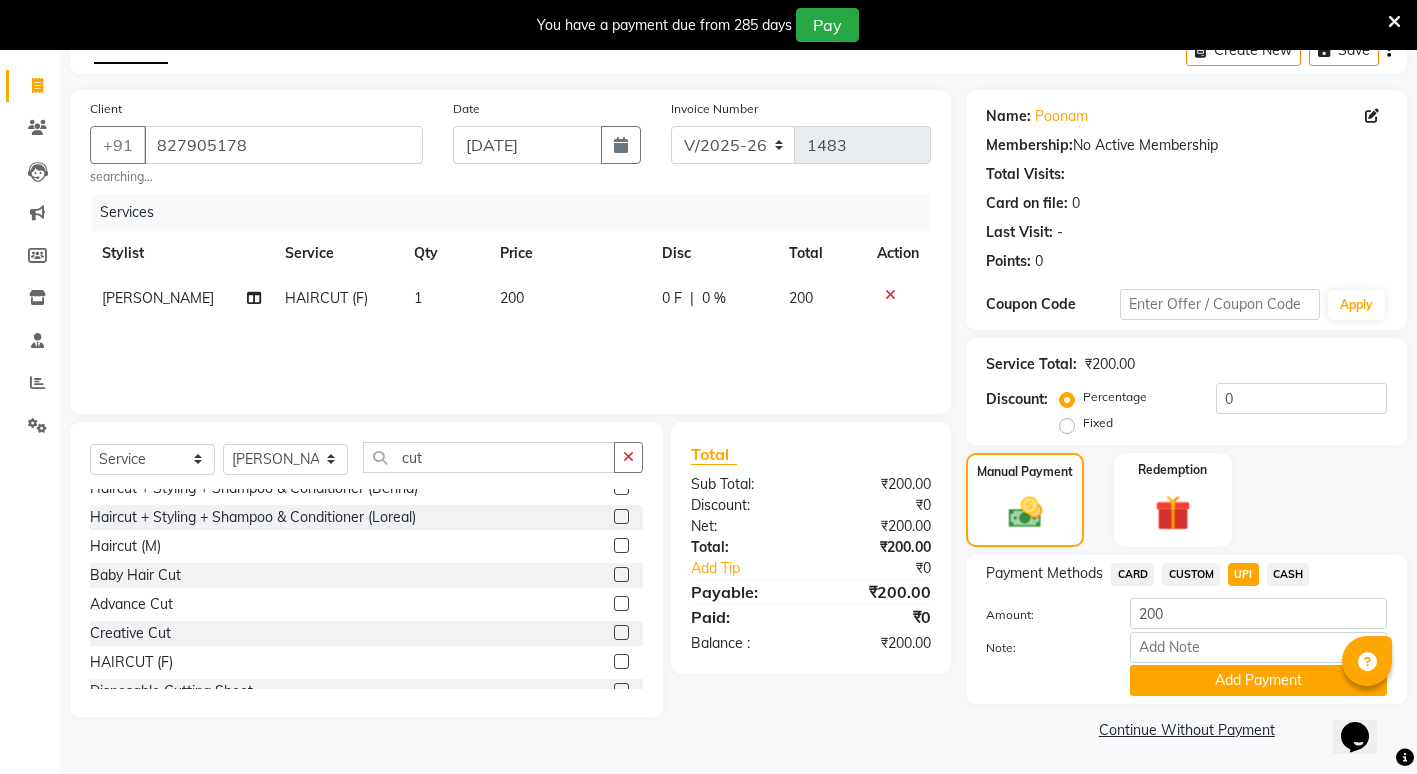 scroll, scrollTop: 111, scrollLeft: 0, axis: vertical 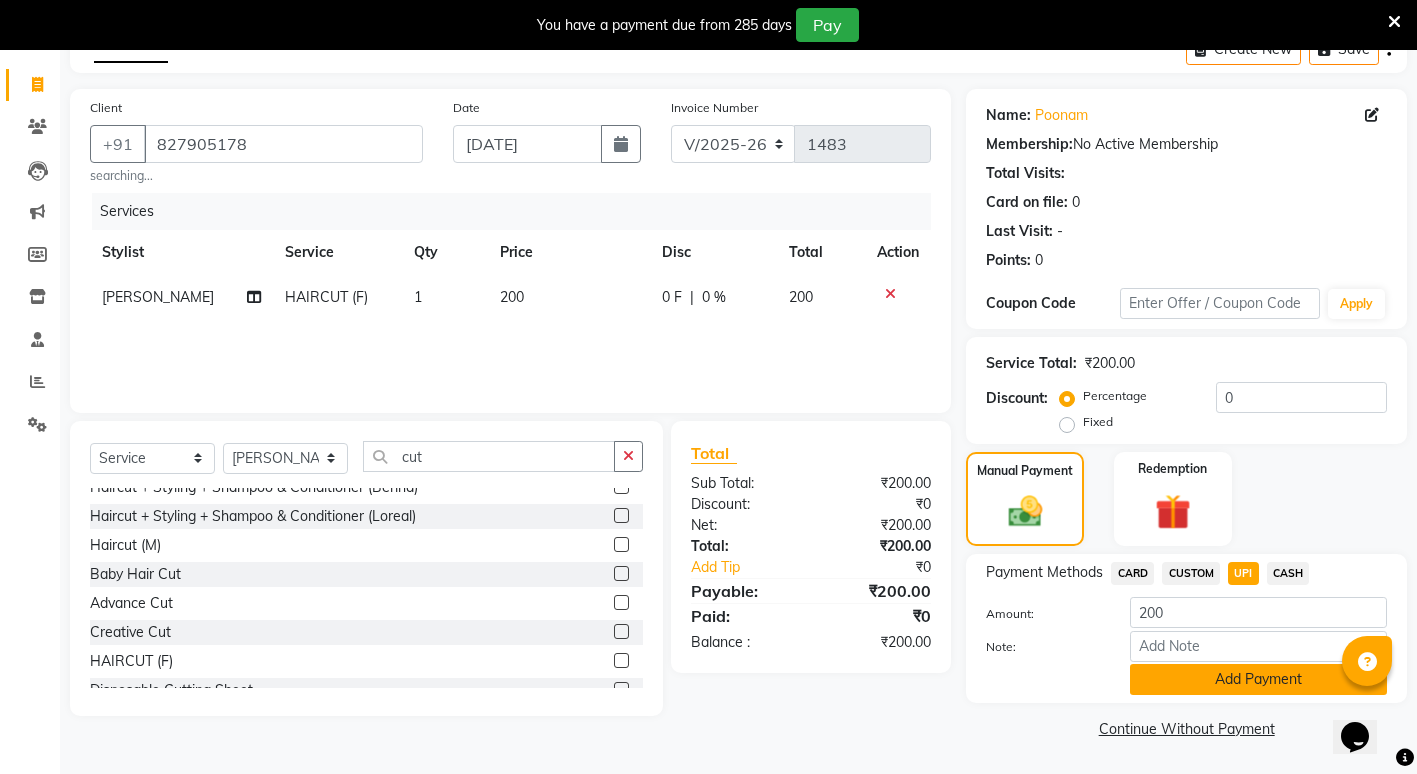 click on "Add Payment" 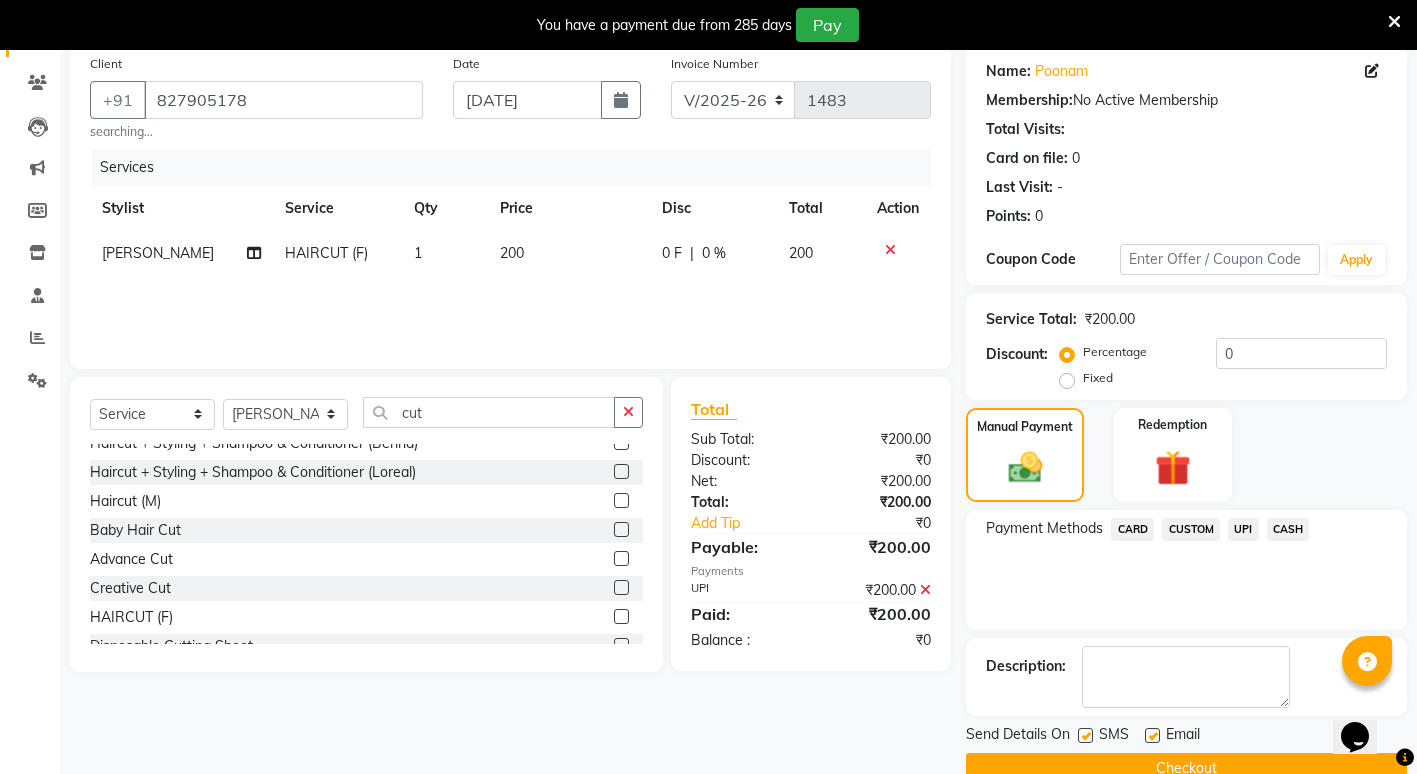 scroll, scrollTop: 195, scrollLeft: 0, axis: vertical 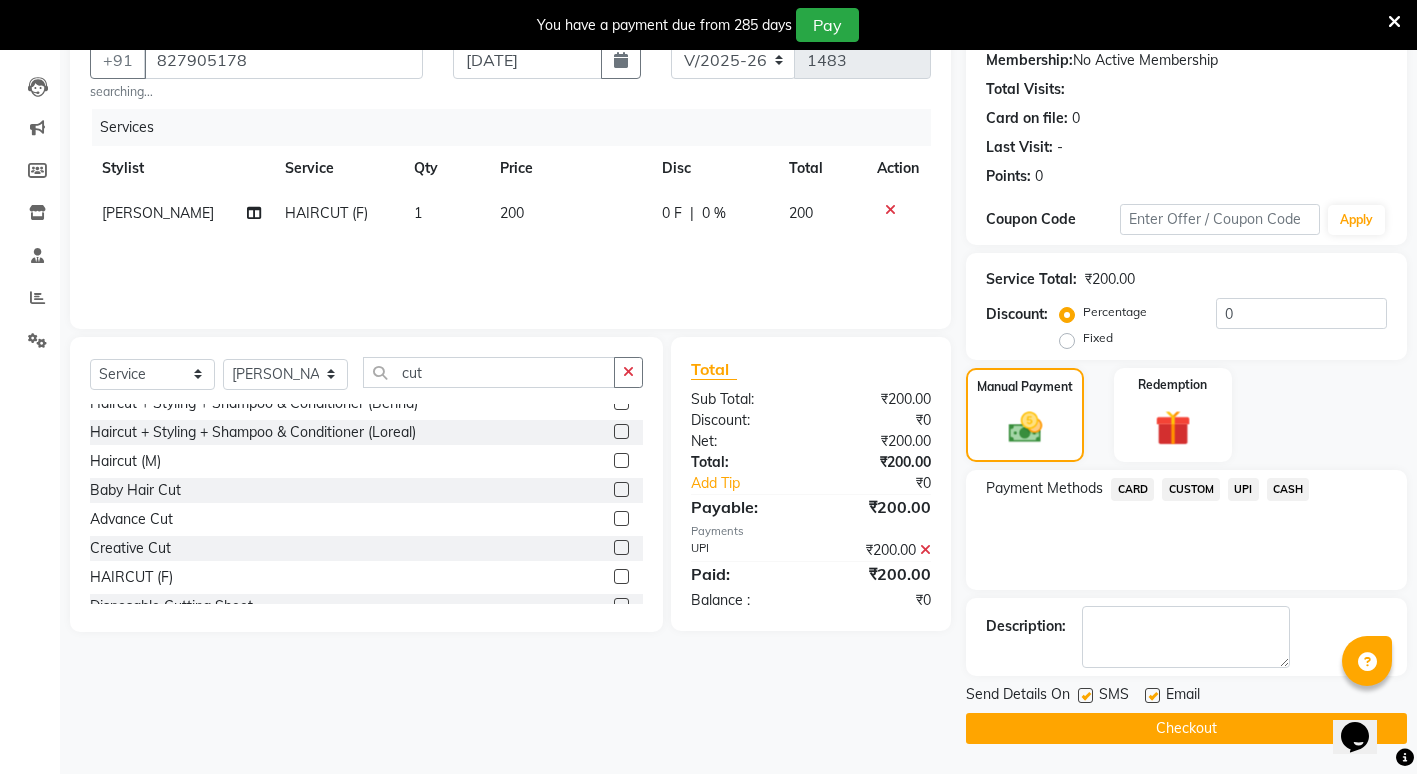 click on "Checkout" 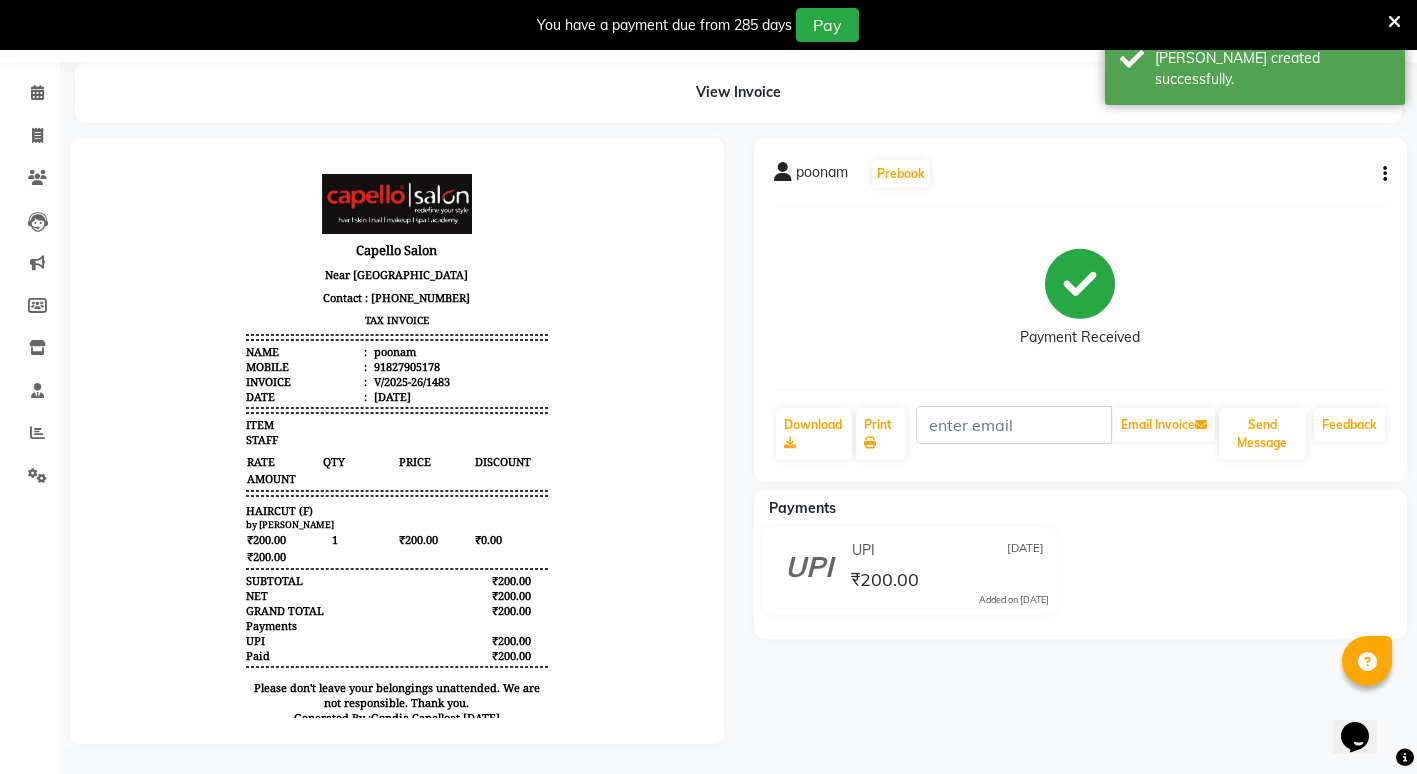 scroll, scrollTop: 0, scrollLeft: 0, axis: both 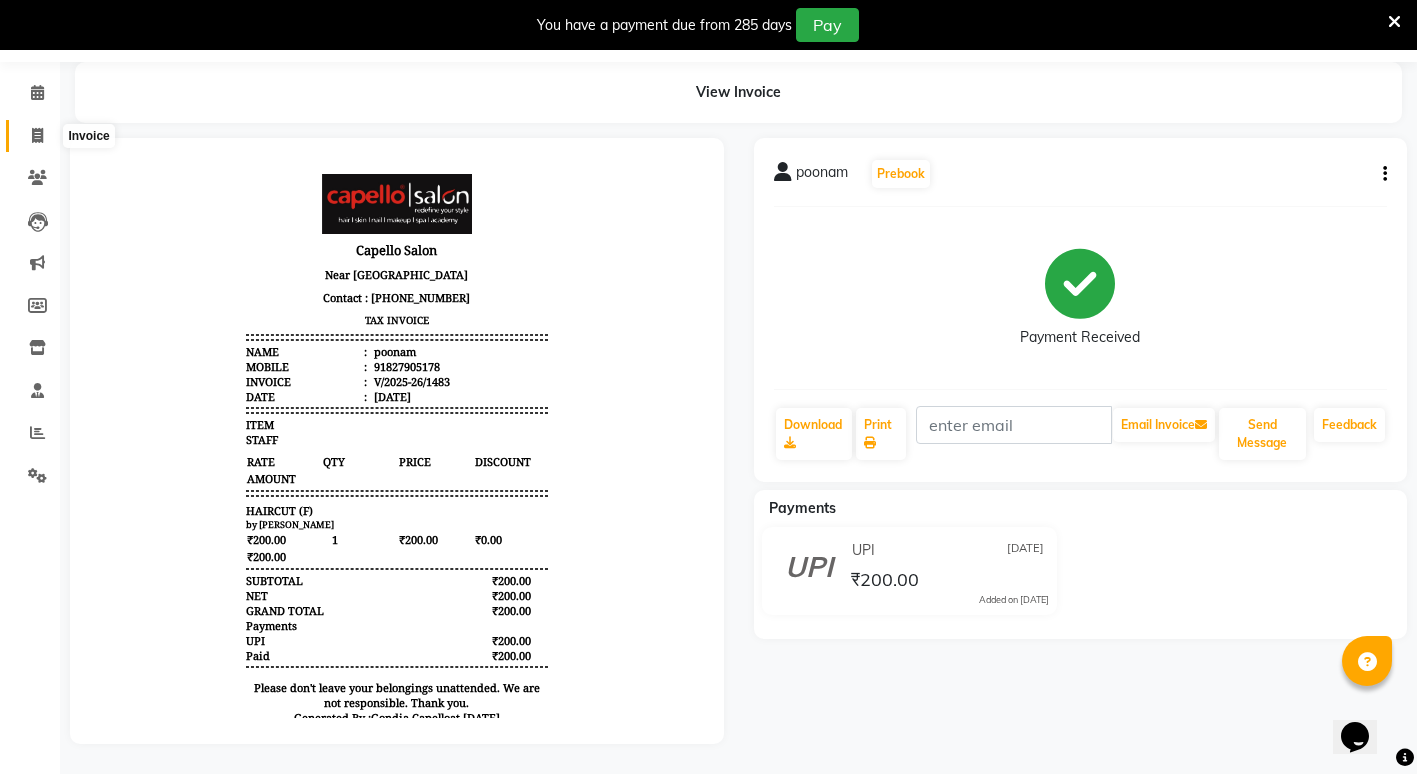 click 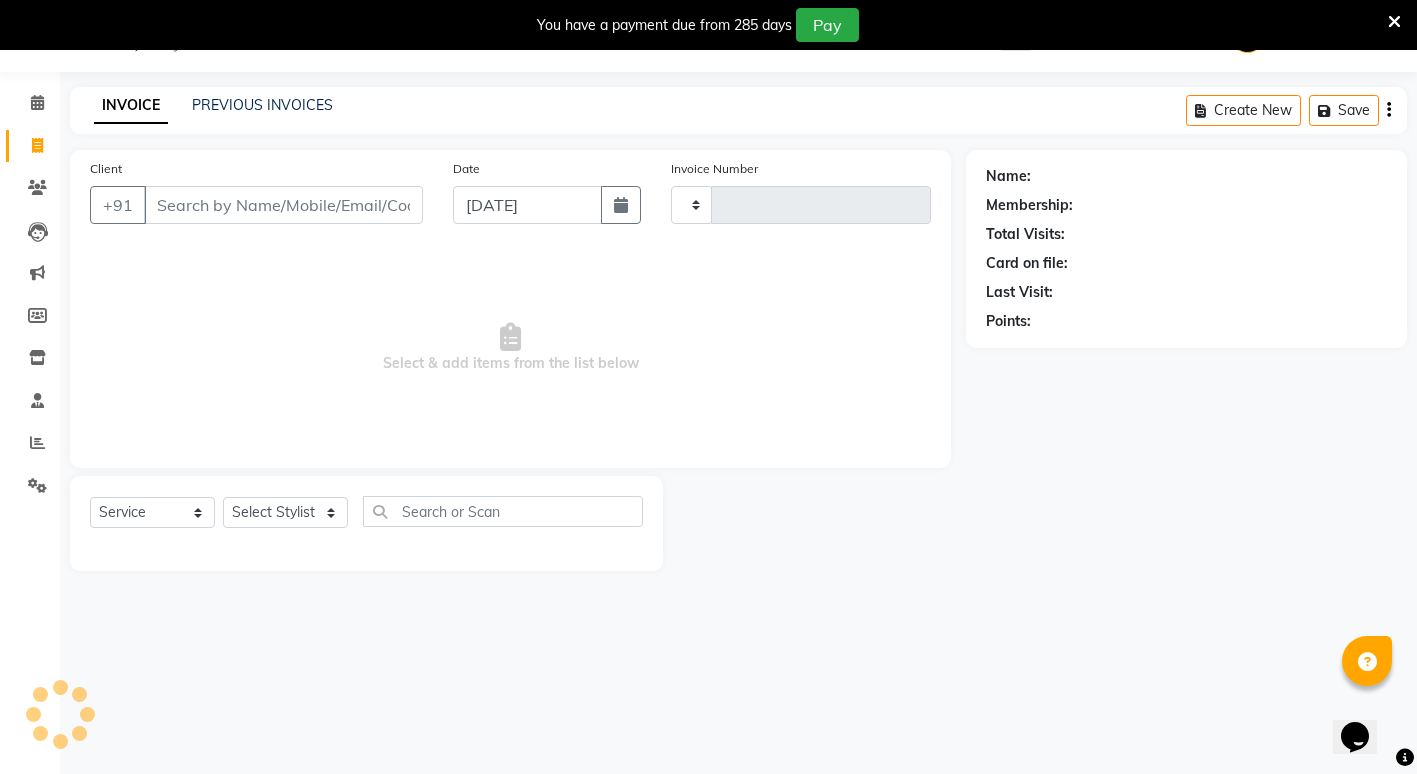 scroll, scrollTop: 50, scrollLeft: 0, axis: vertical 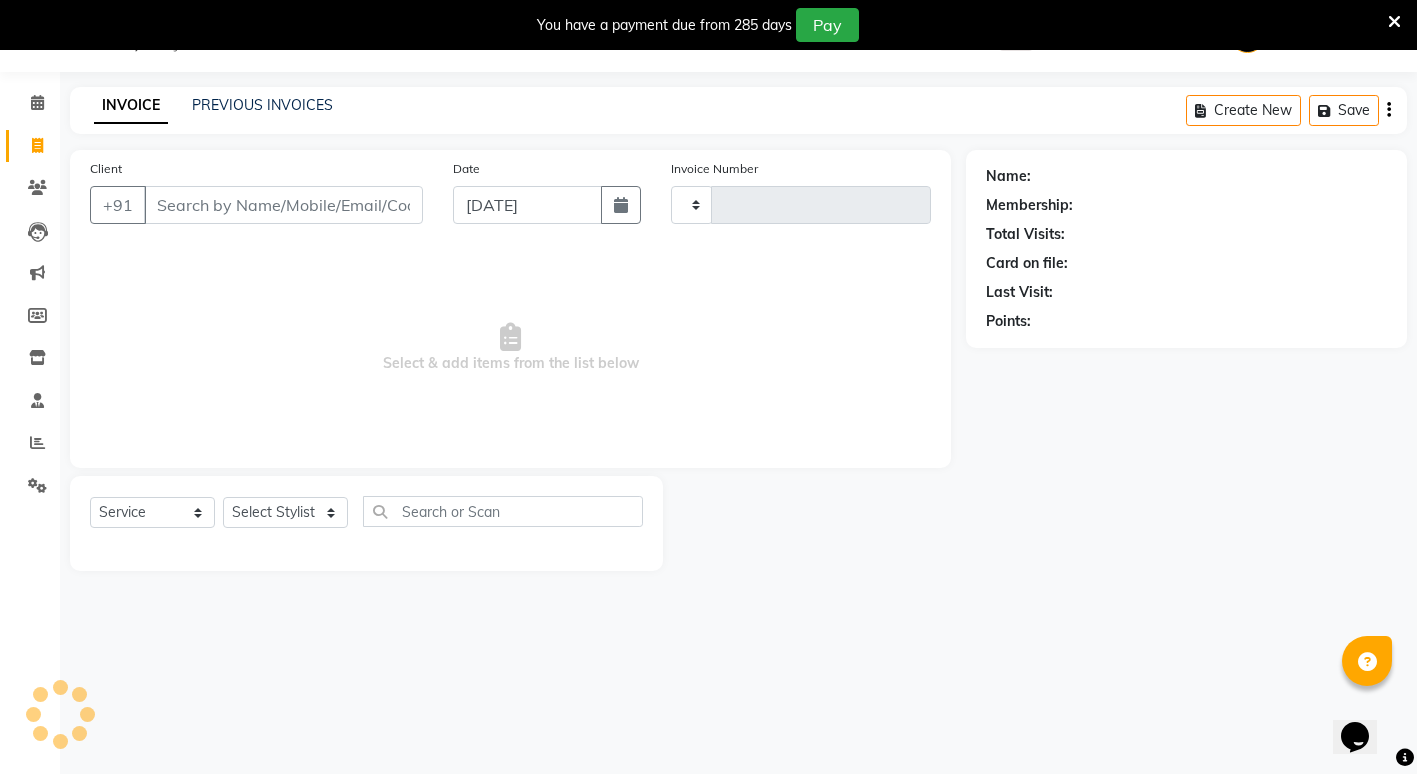 type on "1484" 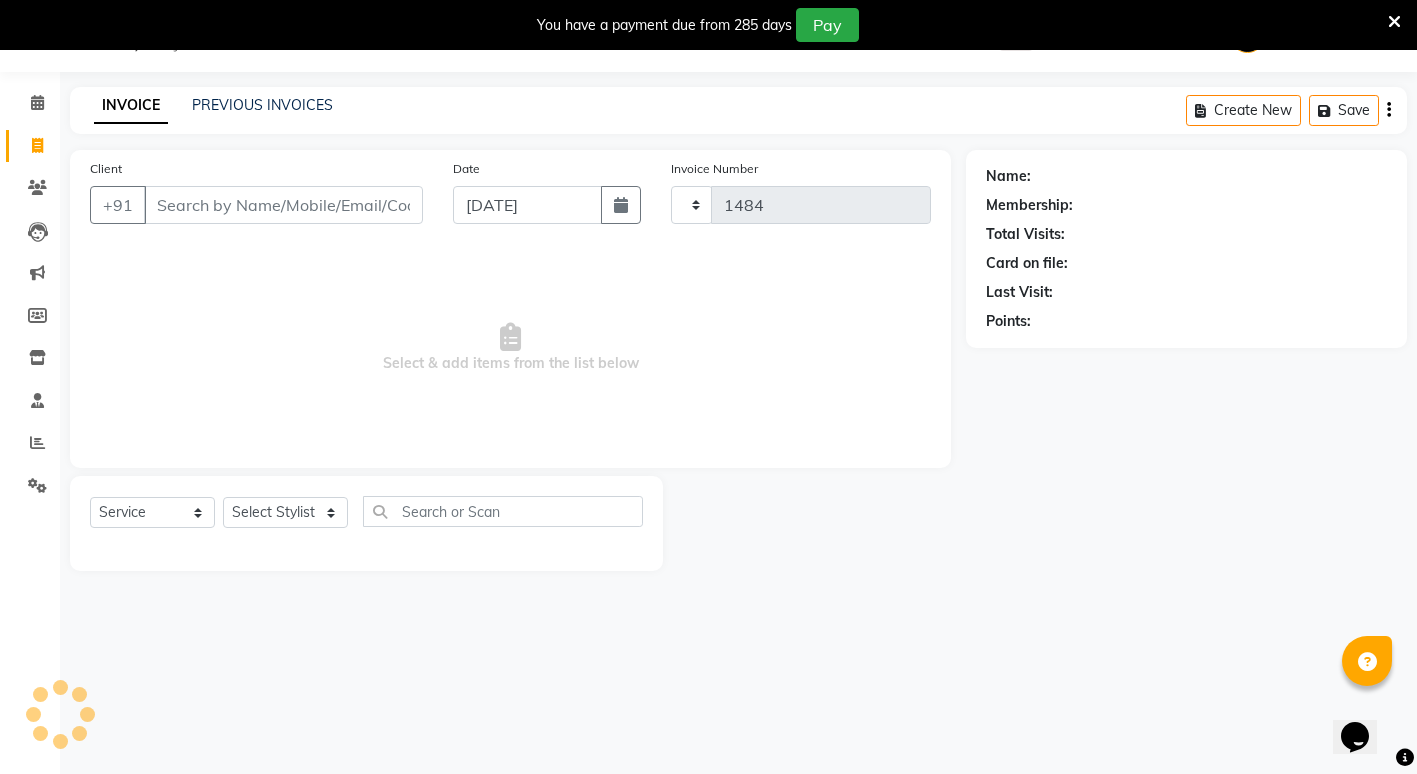 select on "853" 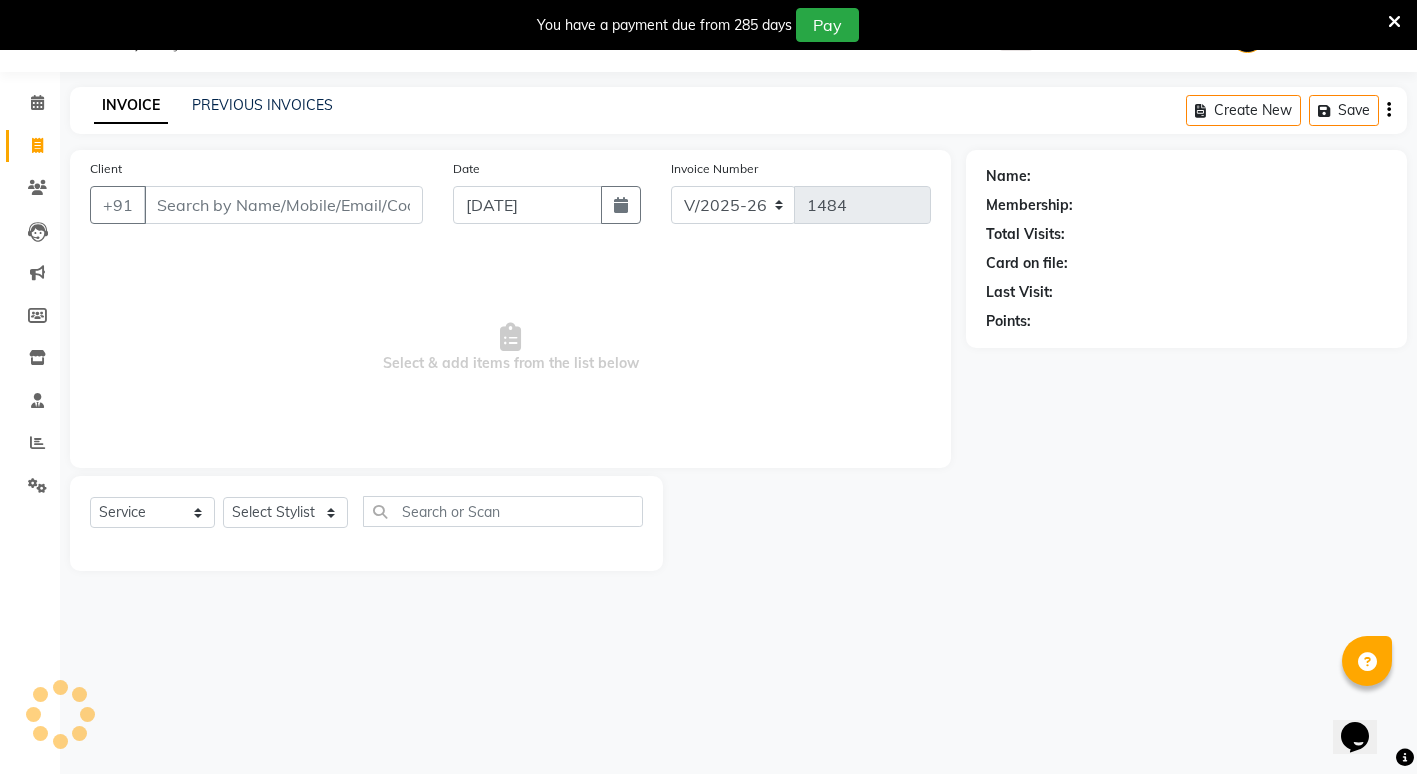 click on "Client" at bounding box center [283, 205] 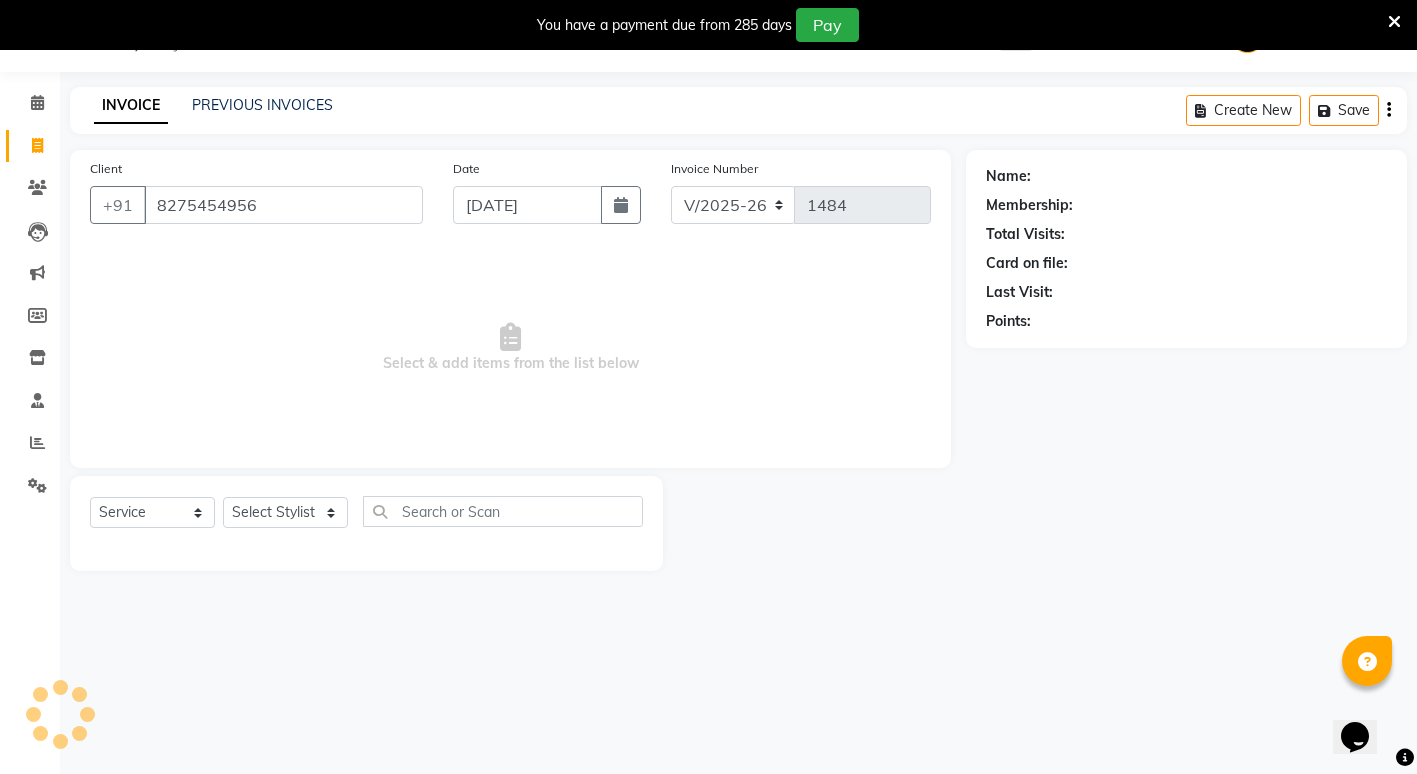 type on "8275454956" 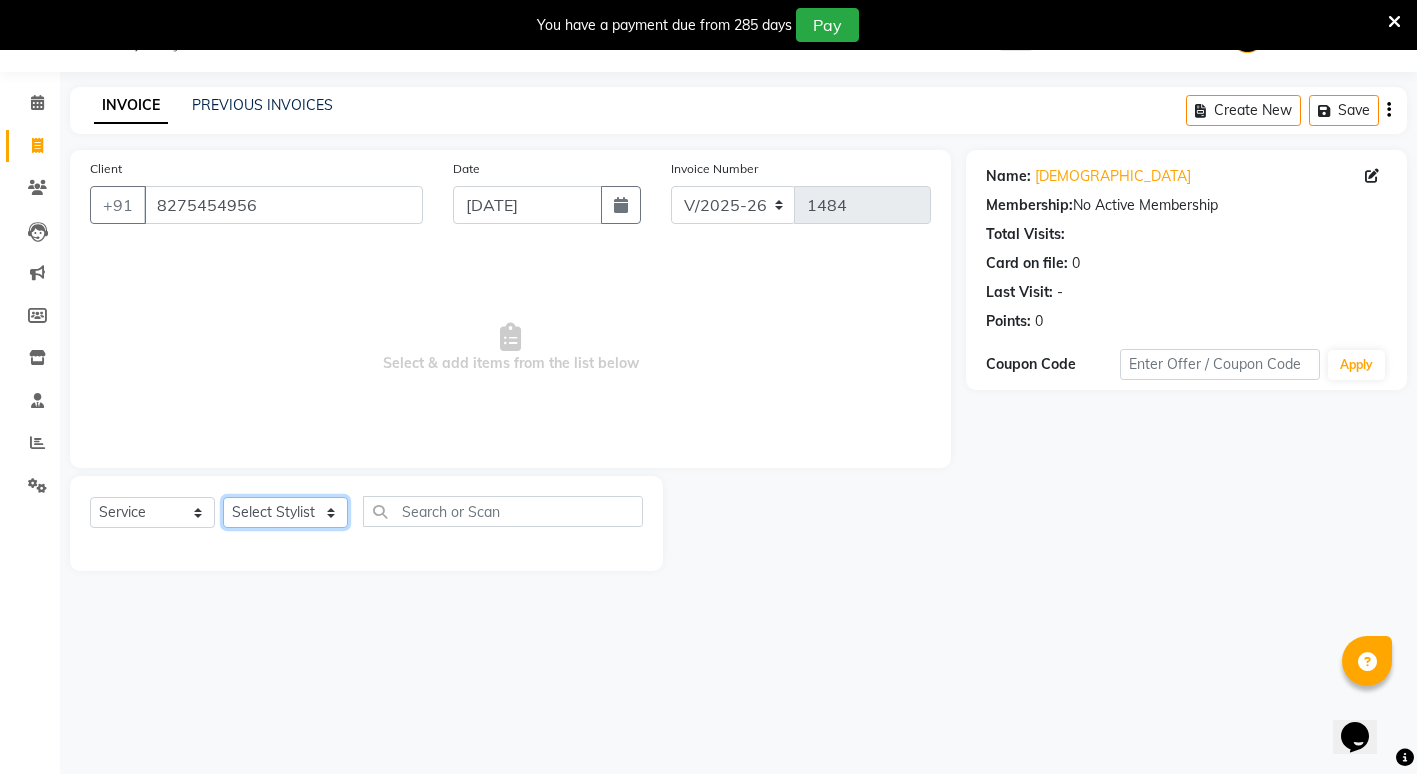 click on "Select Stylist ADMIN [PERSON_NAME] [PERSON_NAME] [PERSON_NAME] Gondia [PERSON_NAME] [PERSON_NAME] [PERSON_NAME] yewatkar [PERSON_NAME] [PERSON_NAME] [PERSON_NAME] (M) [PERSON_NAME]" 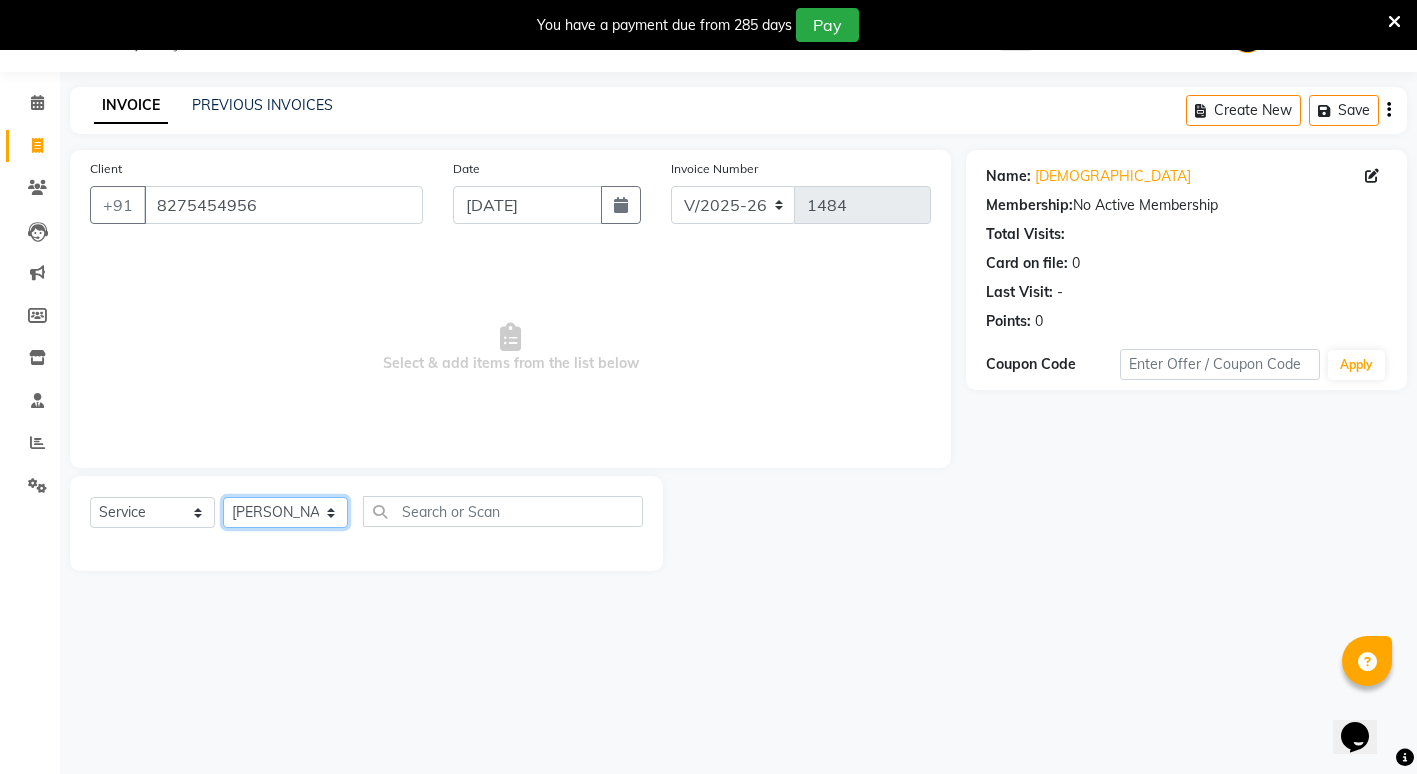 click on "Select Stylist ADMIN [PERSON_NAME] [PERSON_NAME] [PERSON_NAME] Gondia [PERSON_NAME] [PERSON_NAME] [PERSON_NAME] yewatkar [PERSON_NAME] [PERSON_NAME] [PERSON_NAME] (M) [PERSON_NAME]" 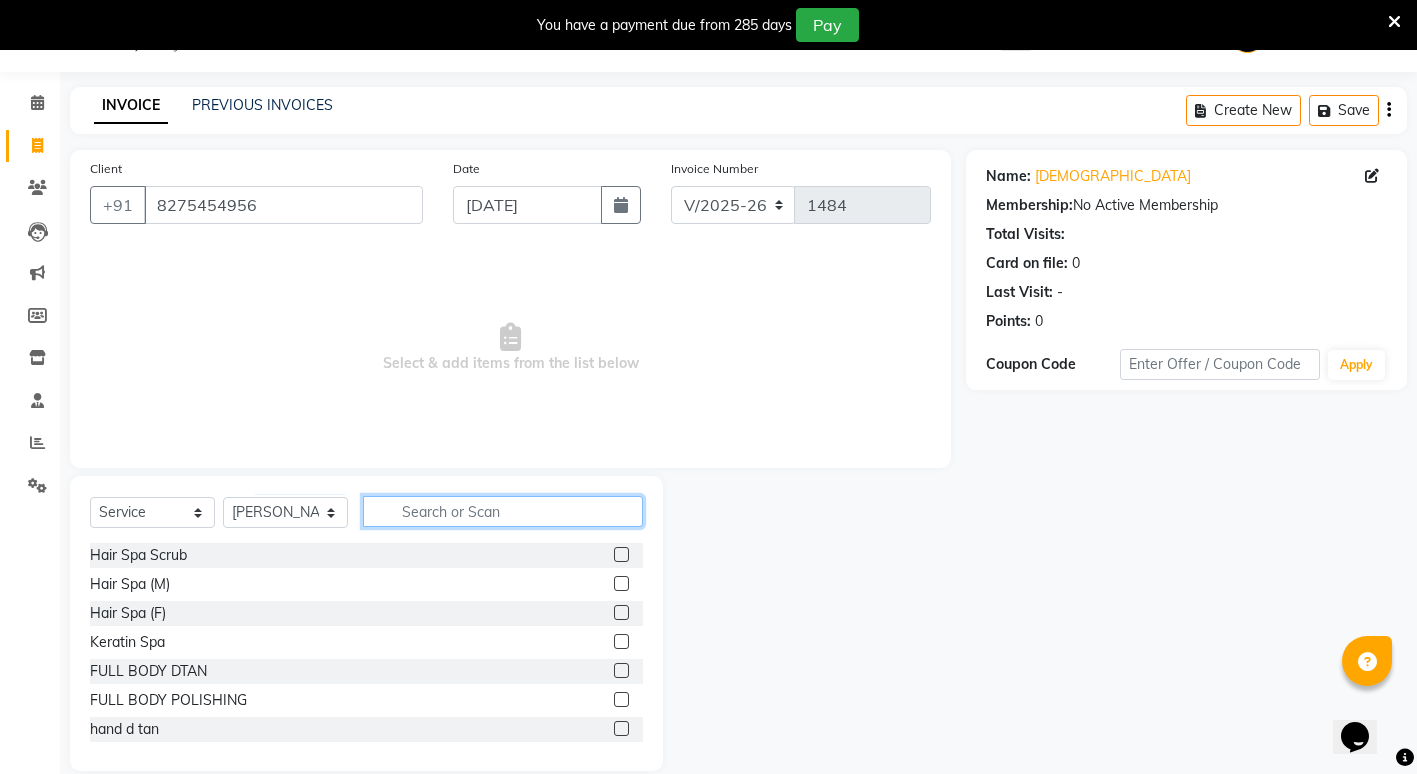 click 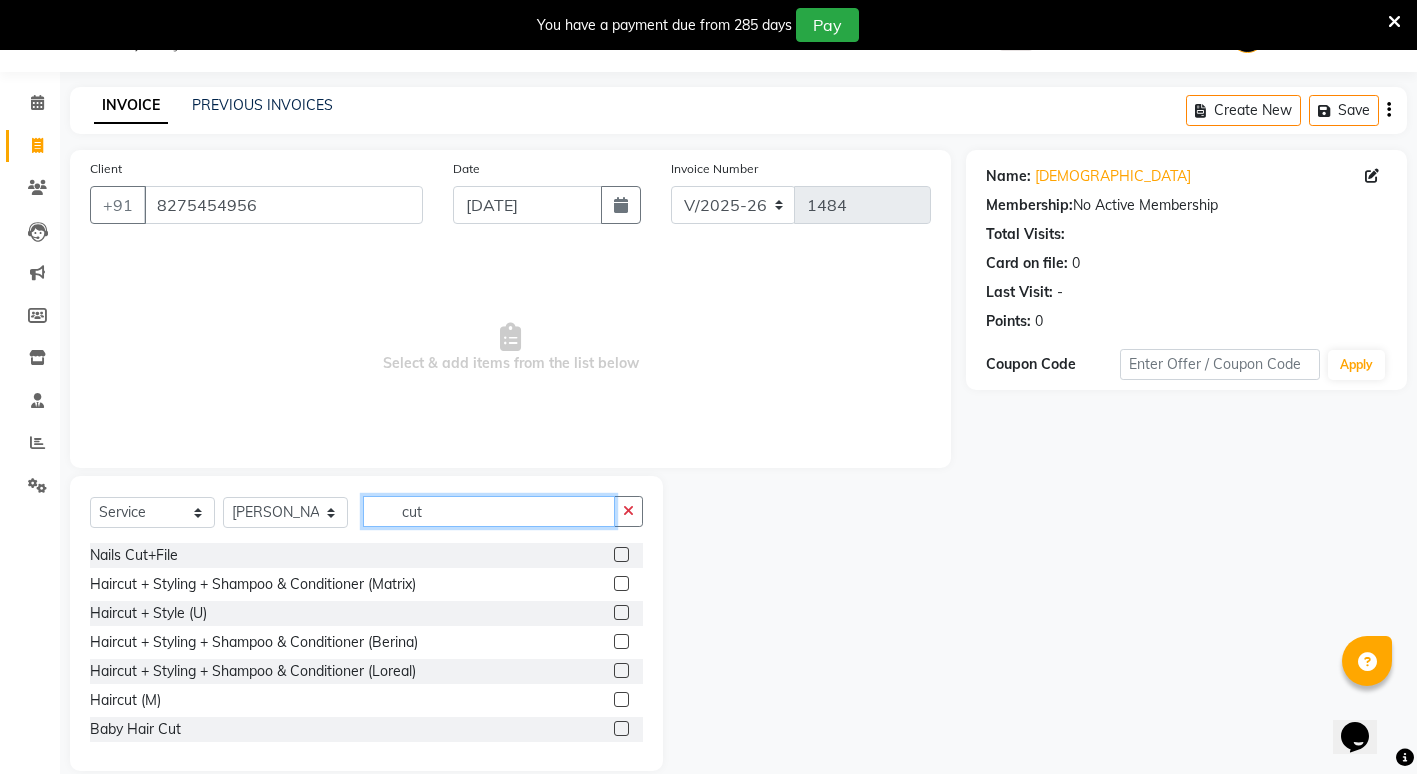 type on "cut" 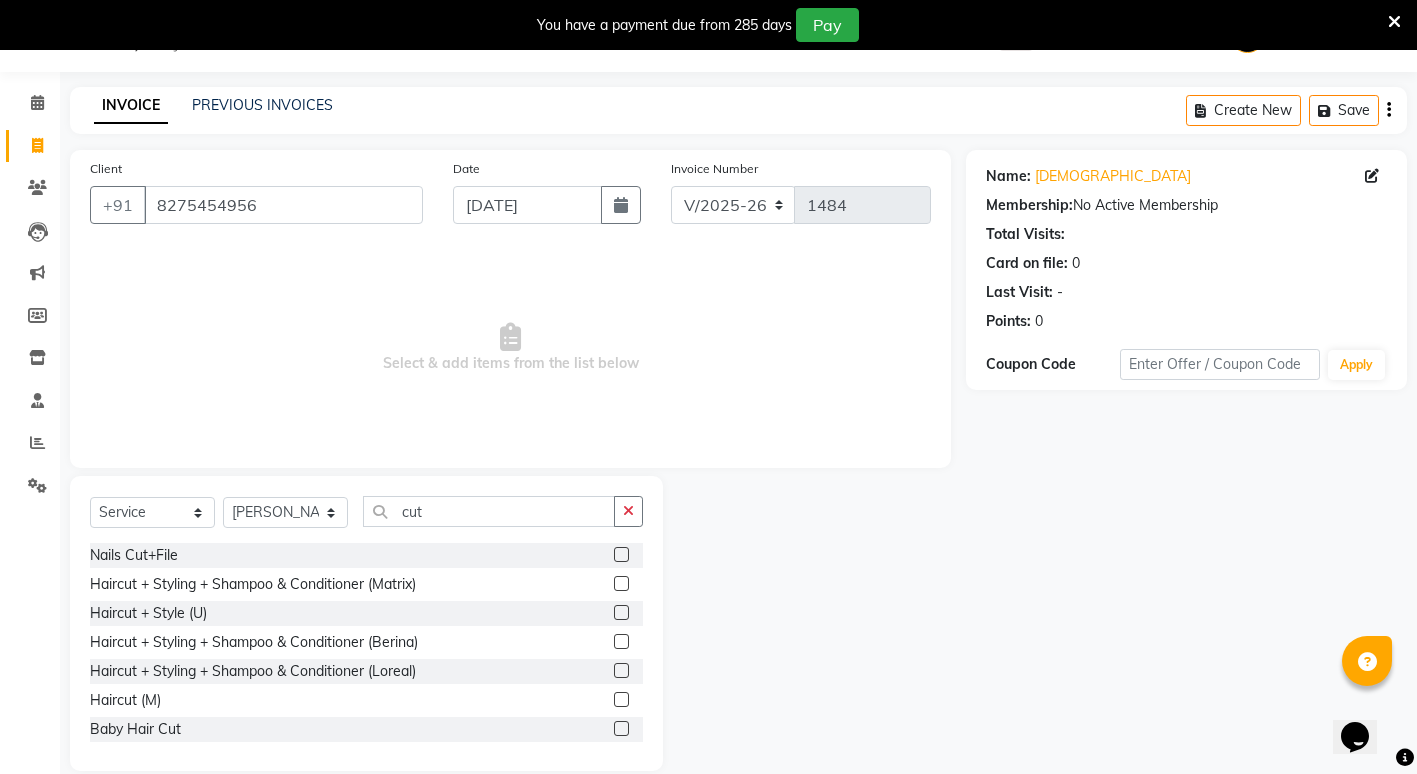 click 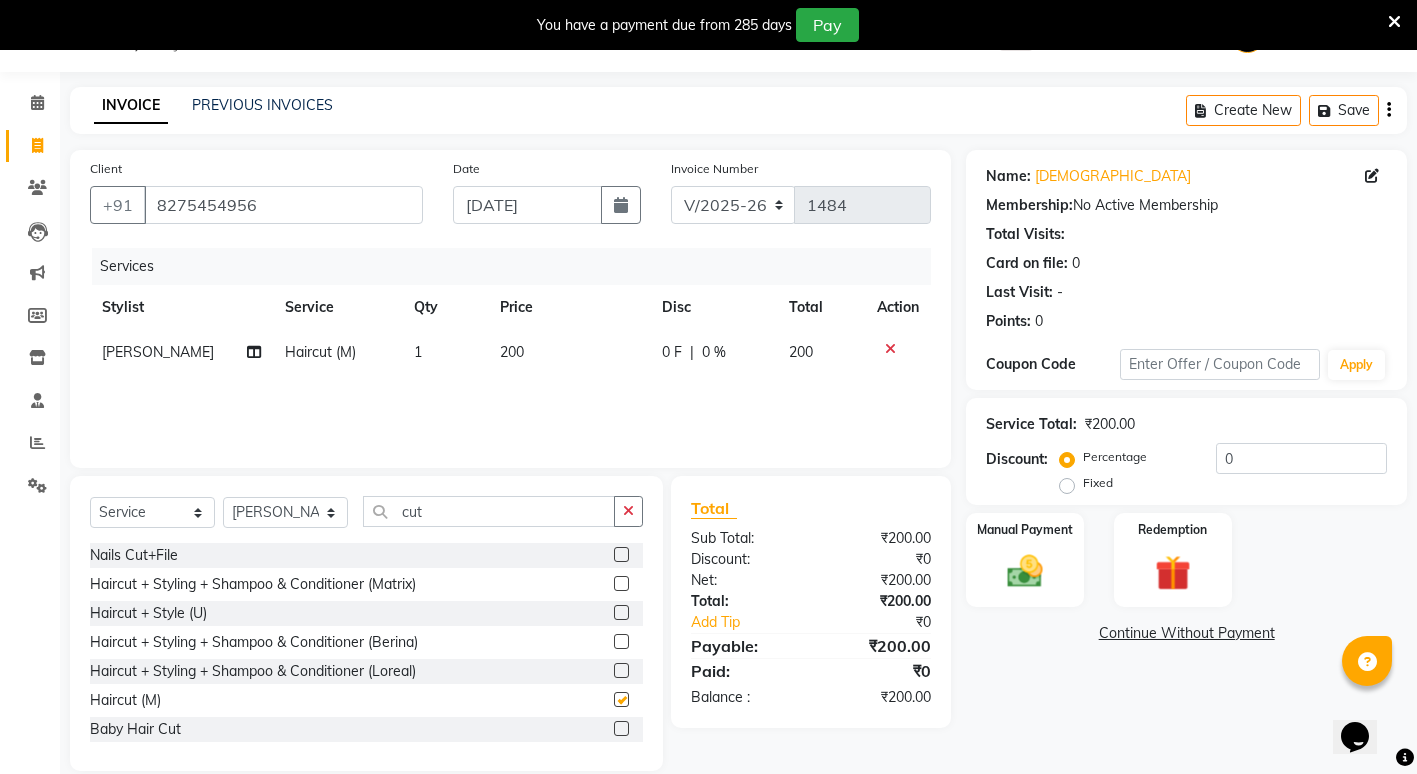 checkbox on "false" 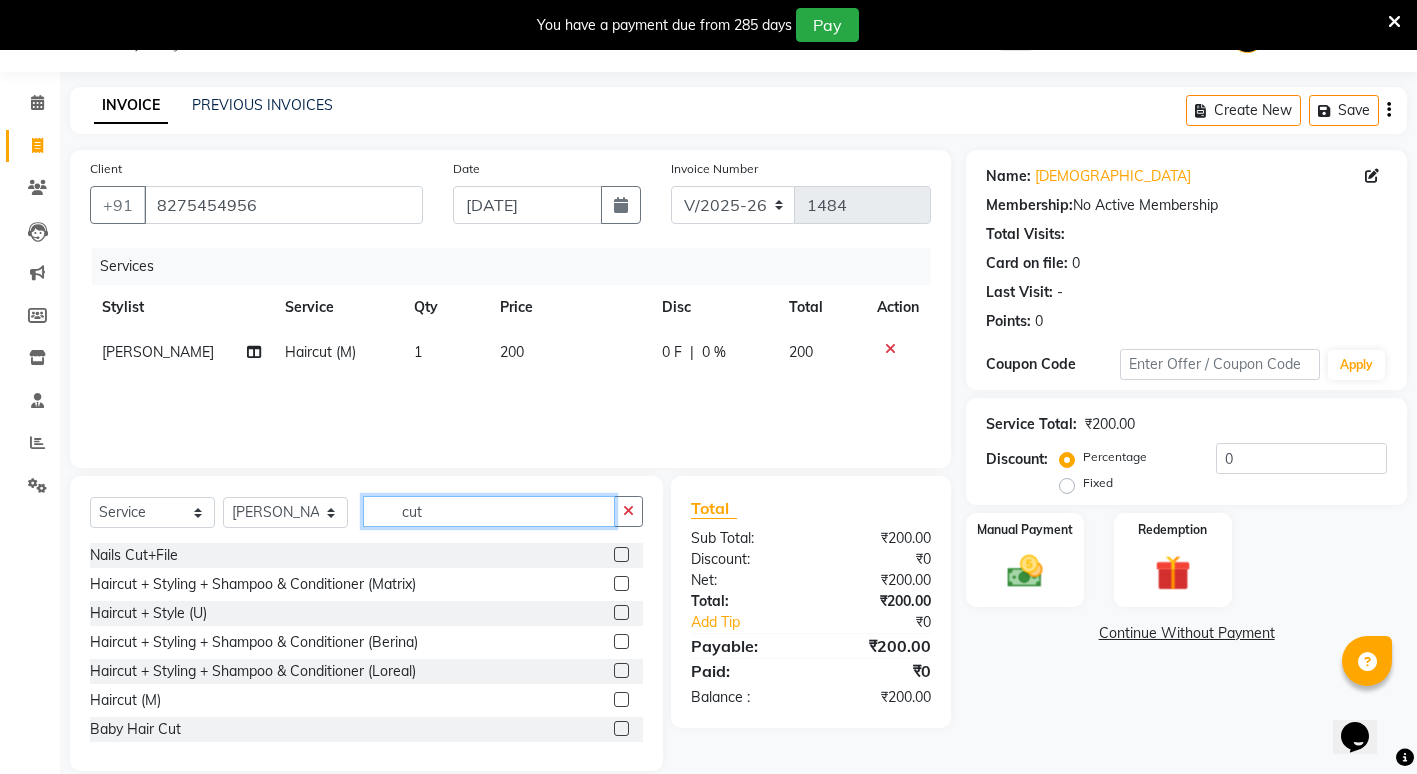 click on "cut" 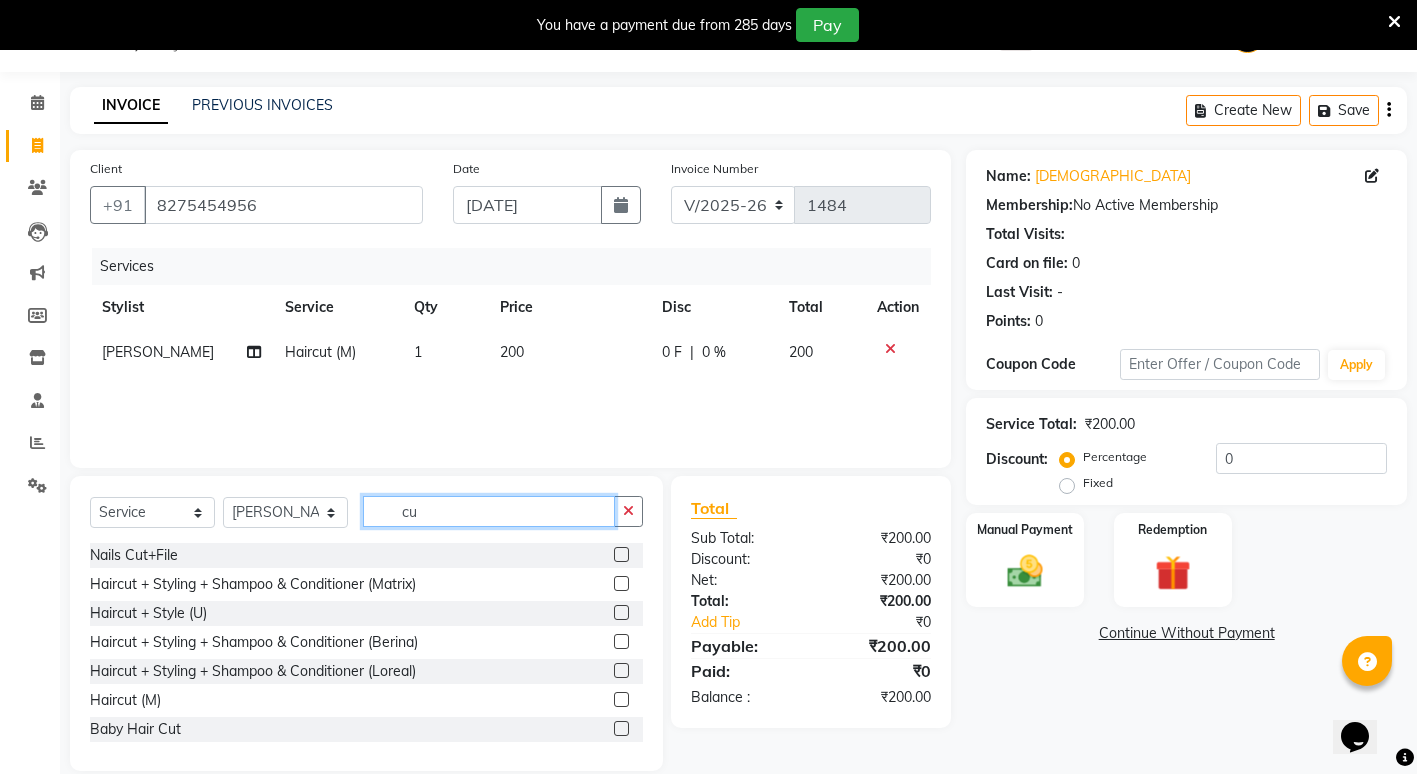 type on "c" 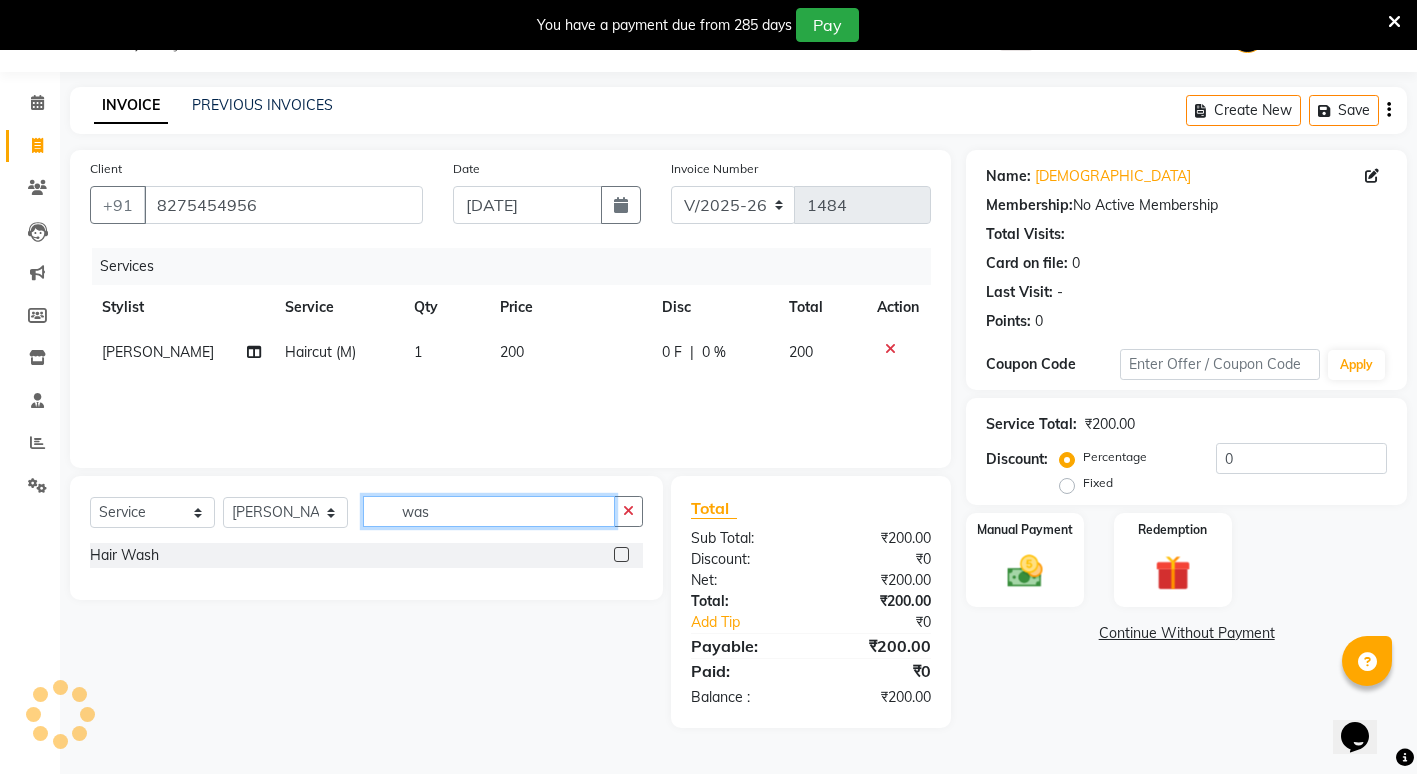 type on "was" 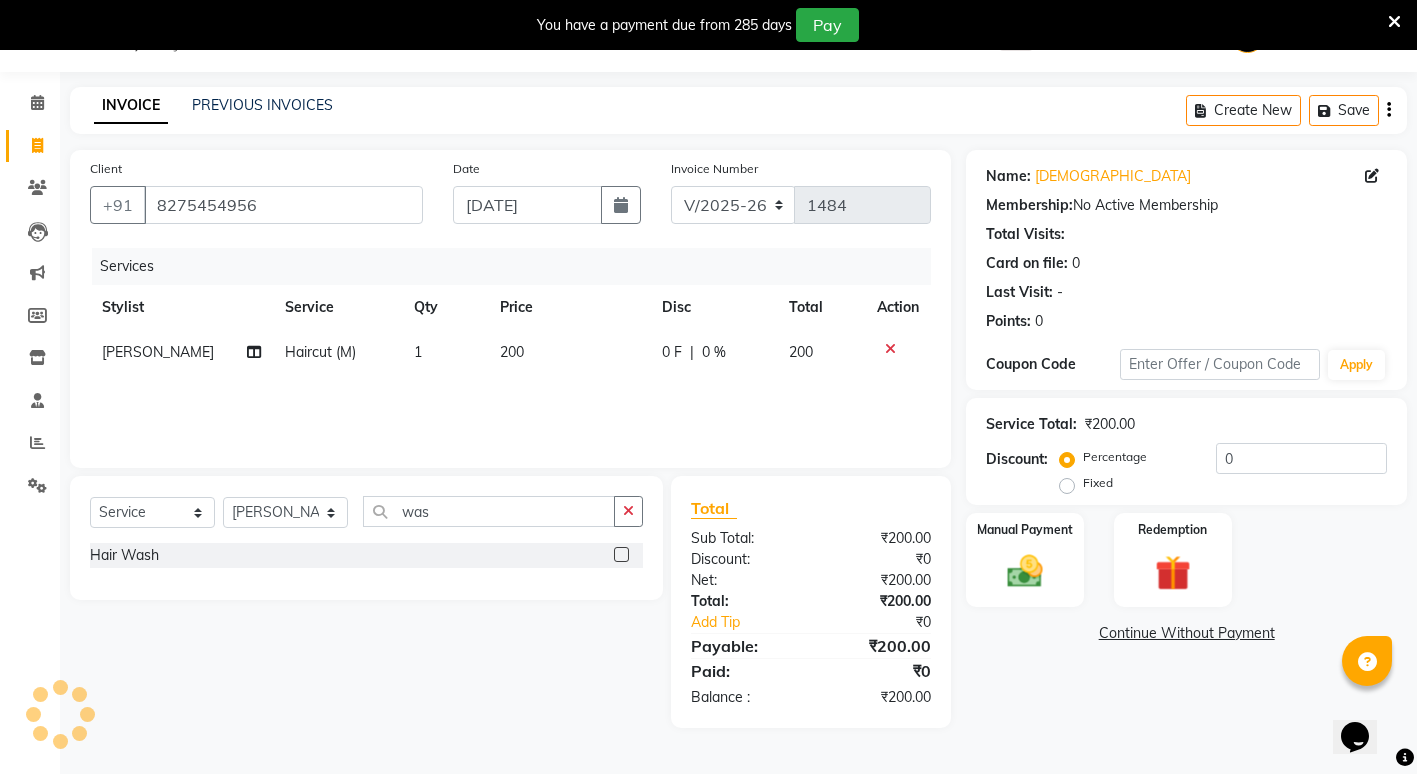 click 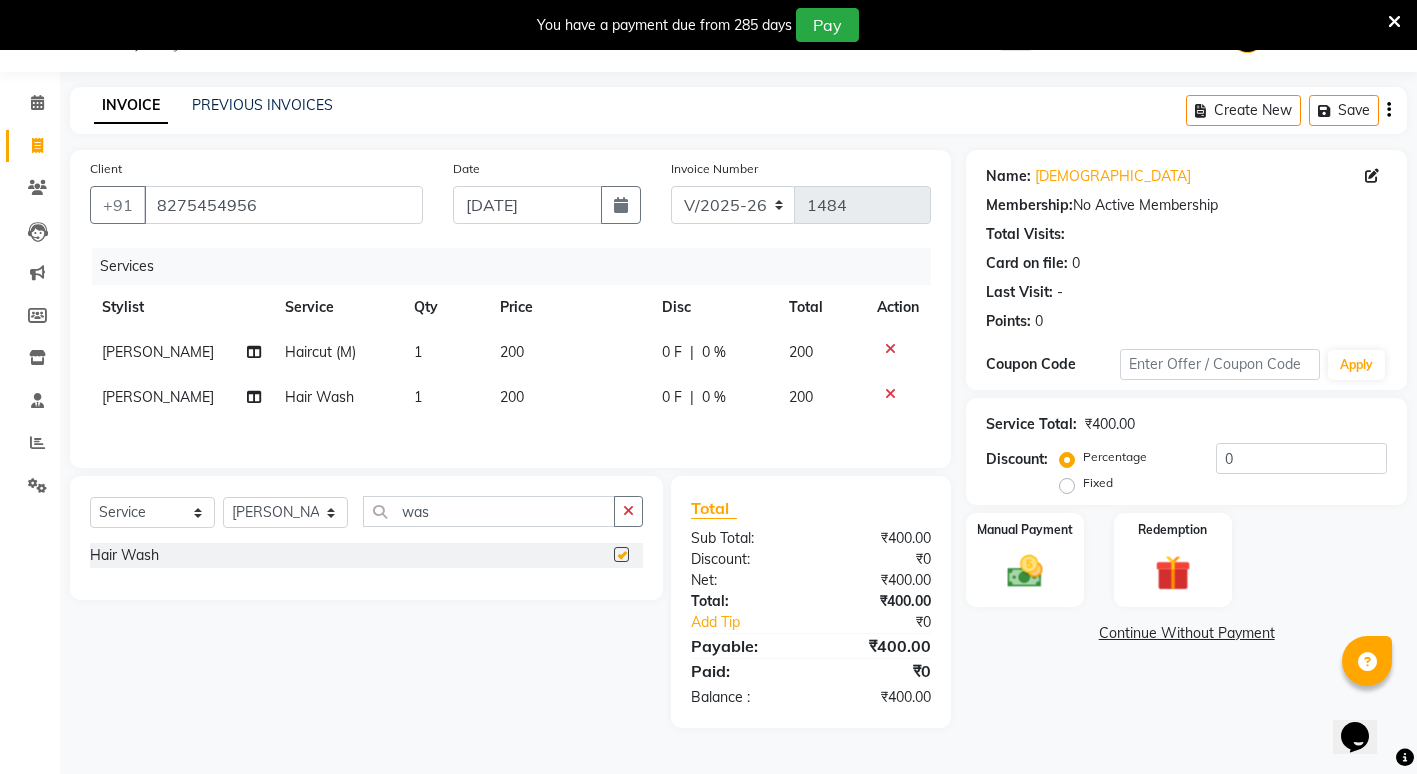 checkbox on "false" 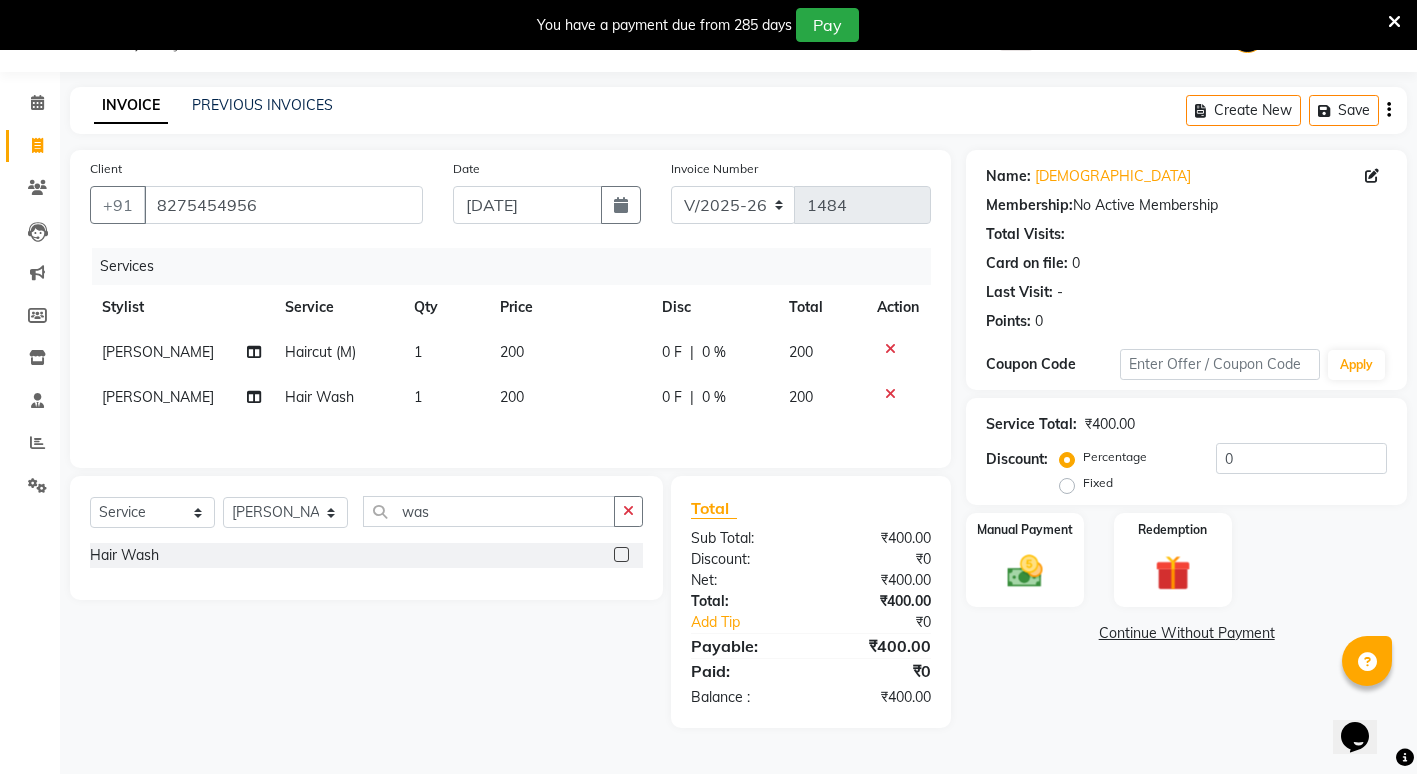 click on "200" 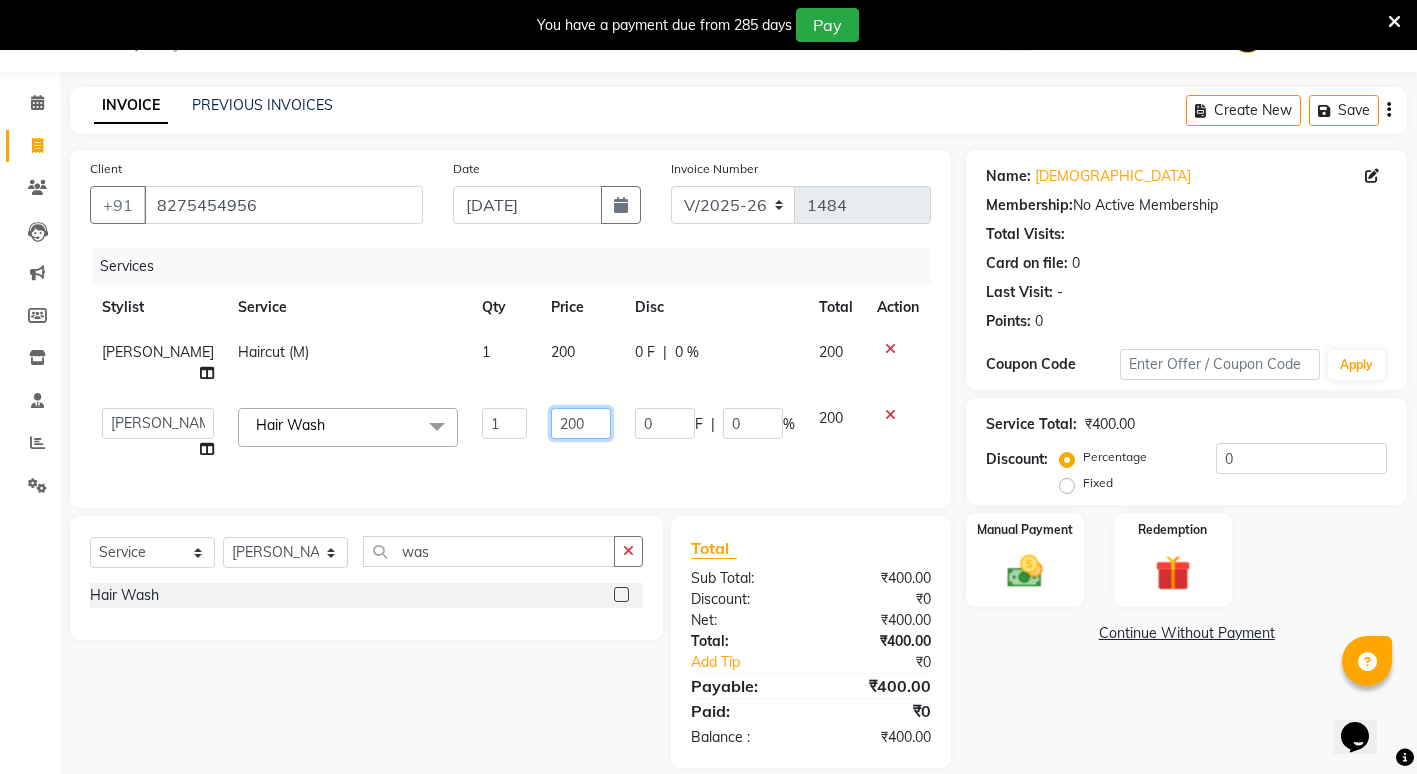 click on "200" 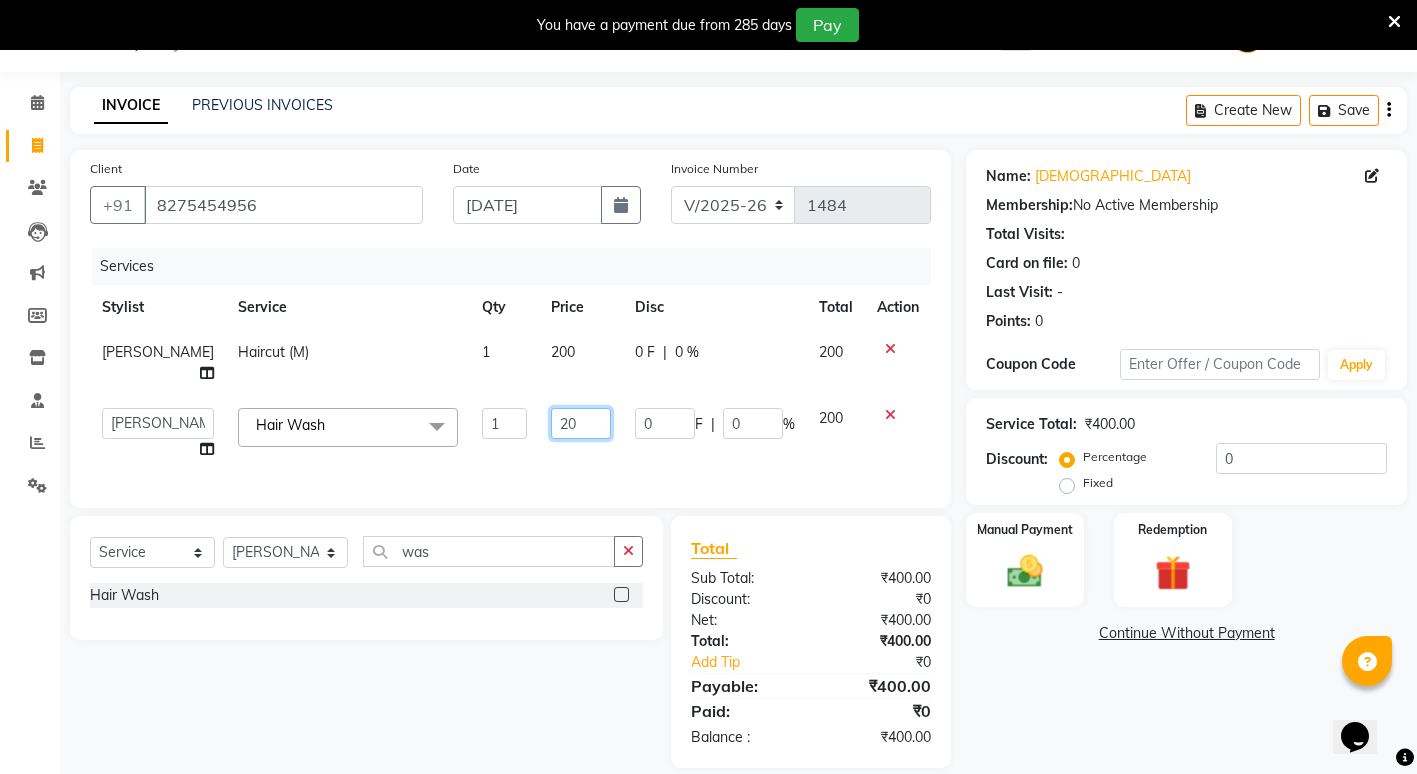 type on "2" 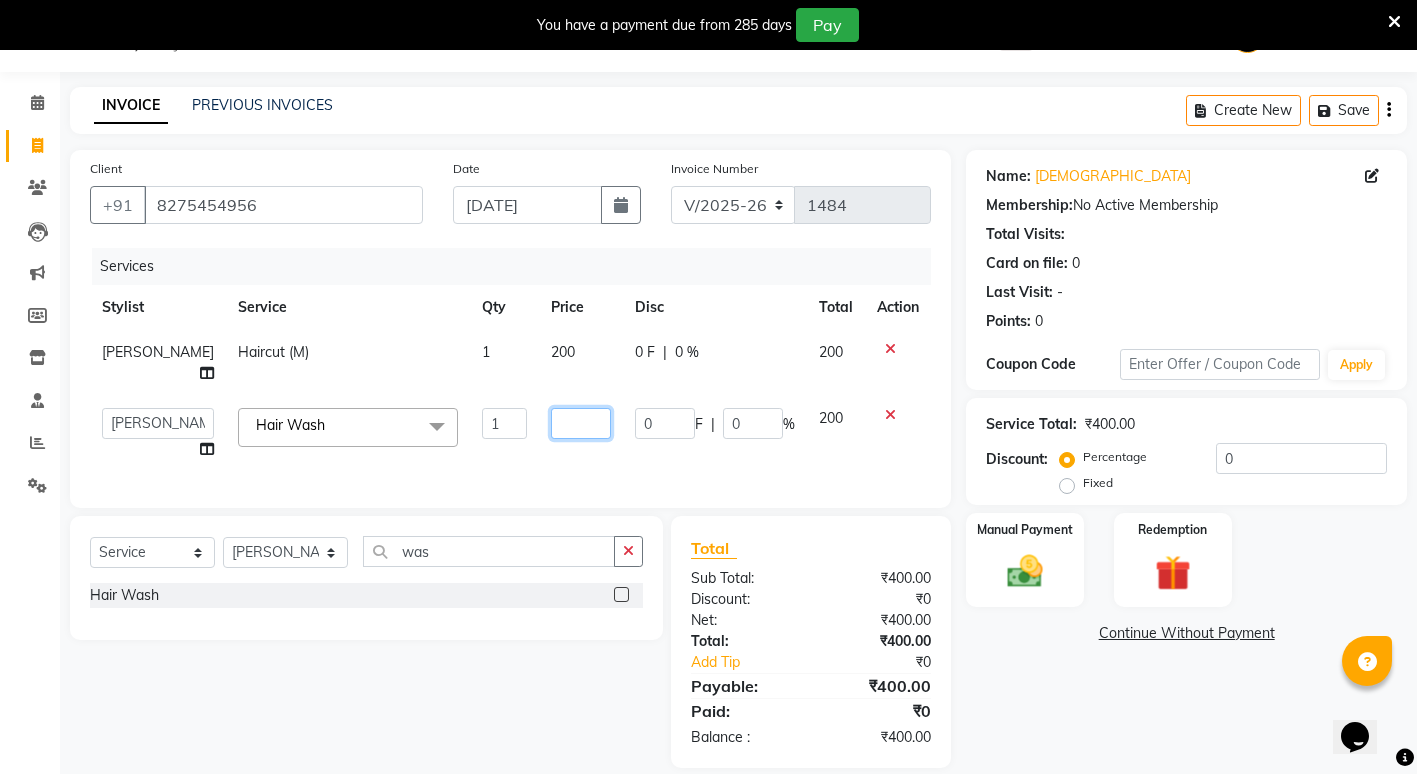 type on "2" 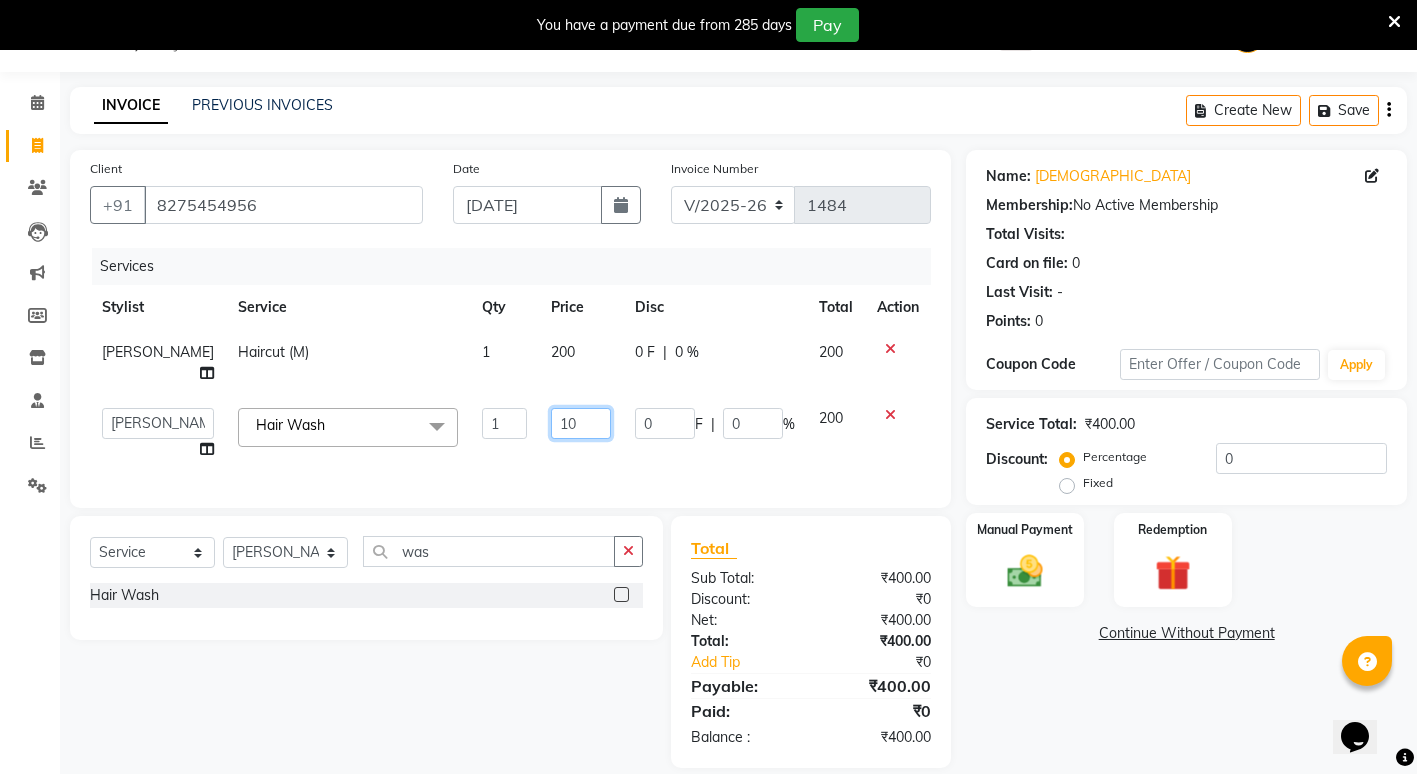 type on "100" 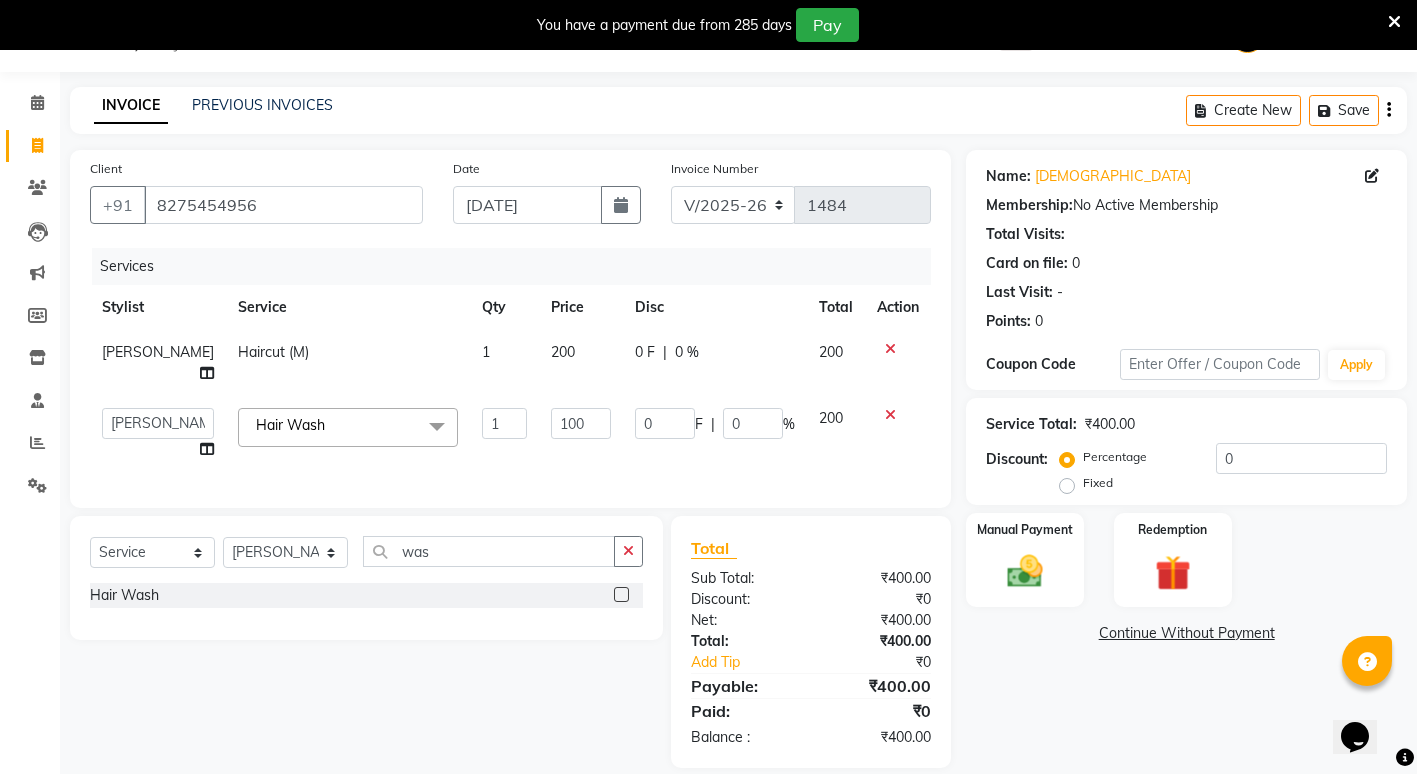 click on "Name: Krishna  Membership:  No Active Membership  Total Visits:   Card on file:  0 Last Visit:   - Points:   0  Coupon Code Apply Service Total:  ₹400.00  Discount:  Percentage   Fixed  0 Manual Payment Redemption  Continue Without Payment" 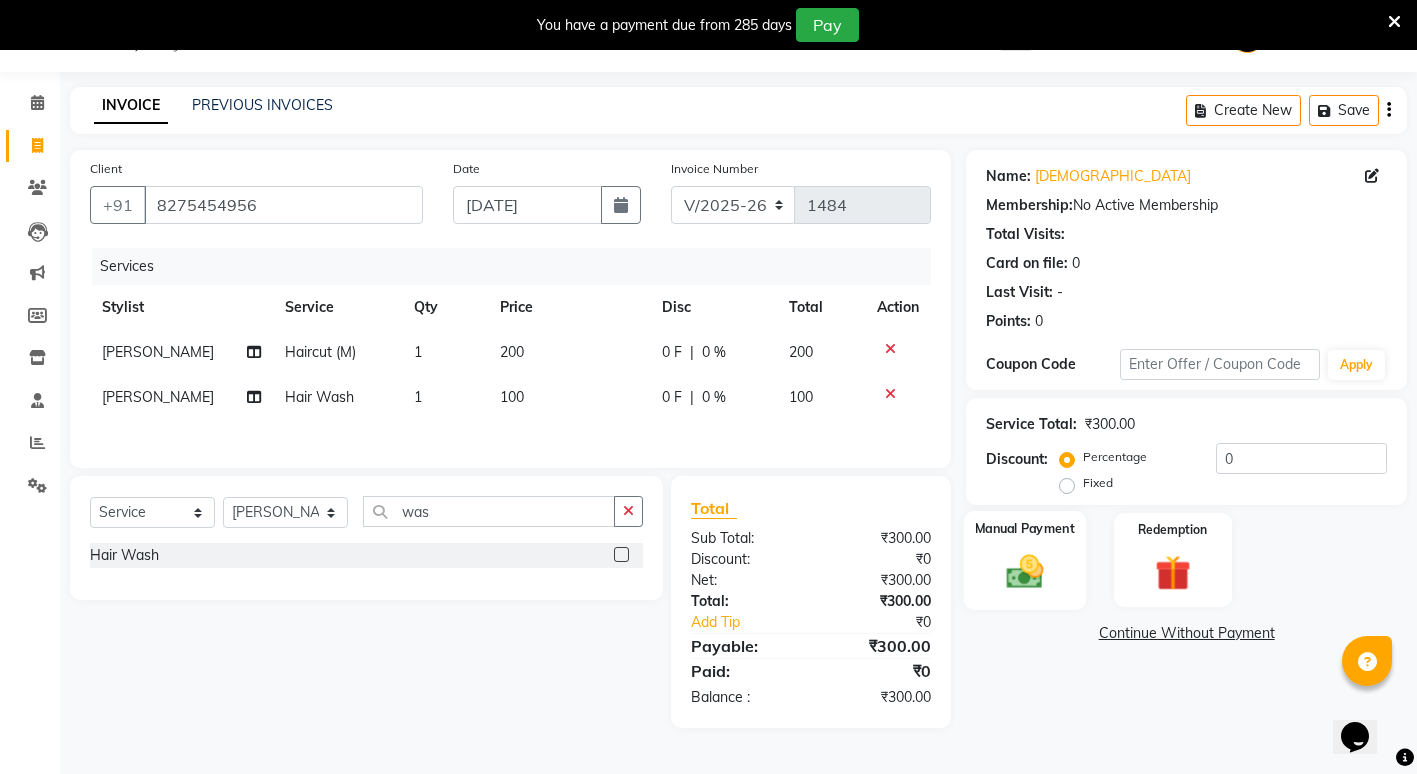 click 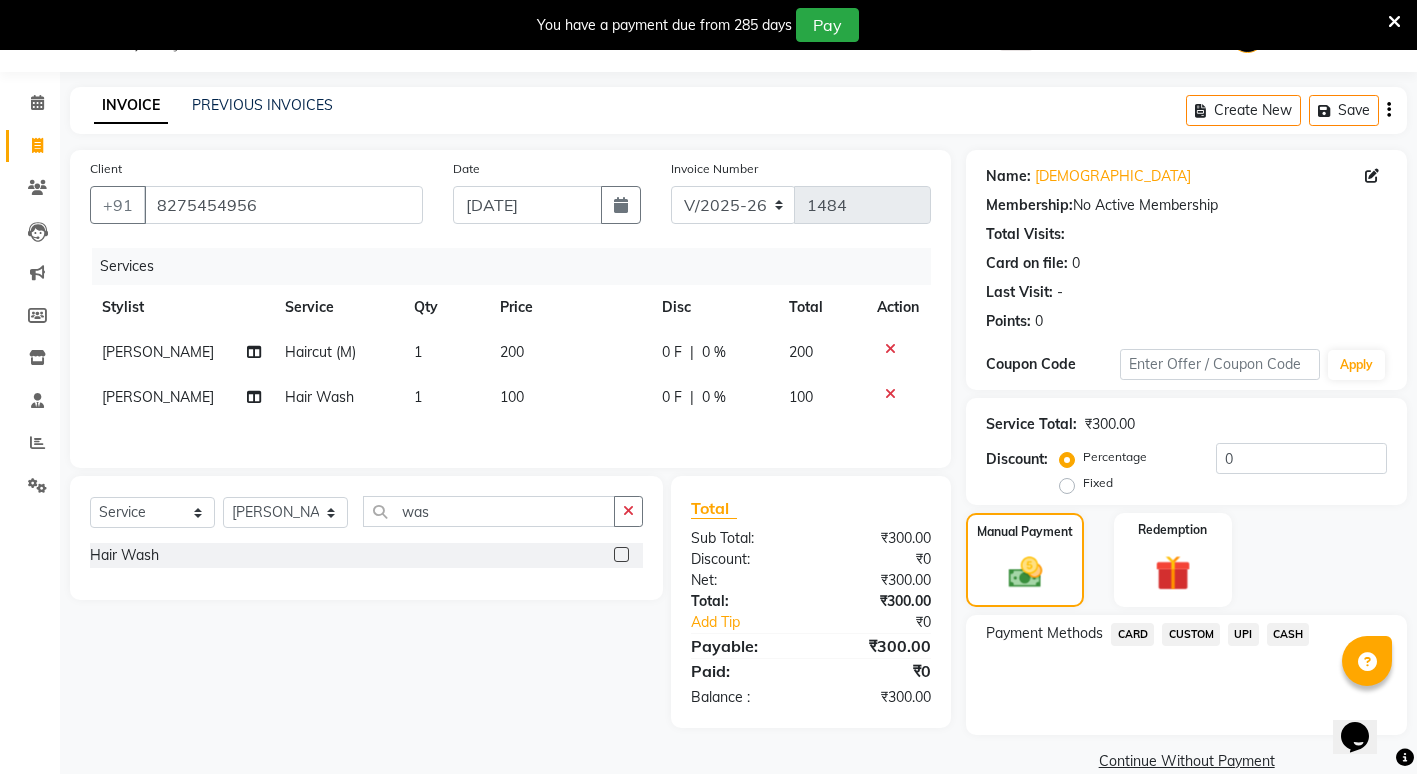 click on "CASH" 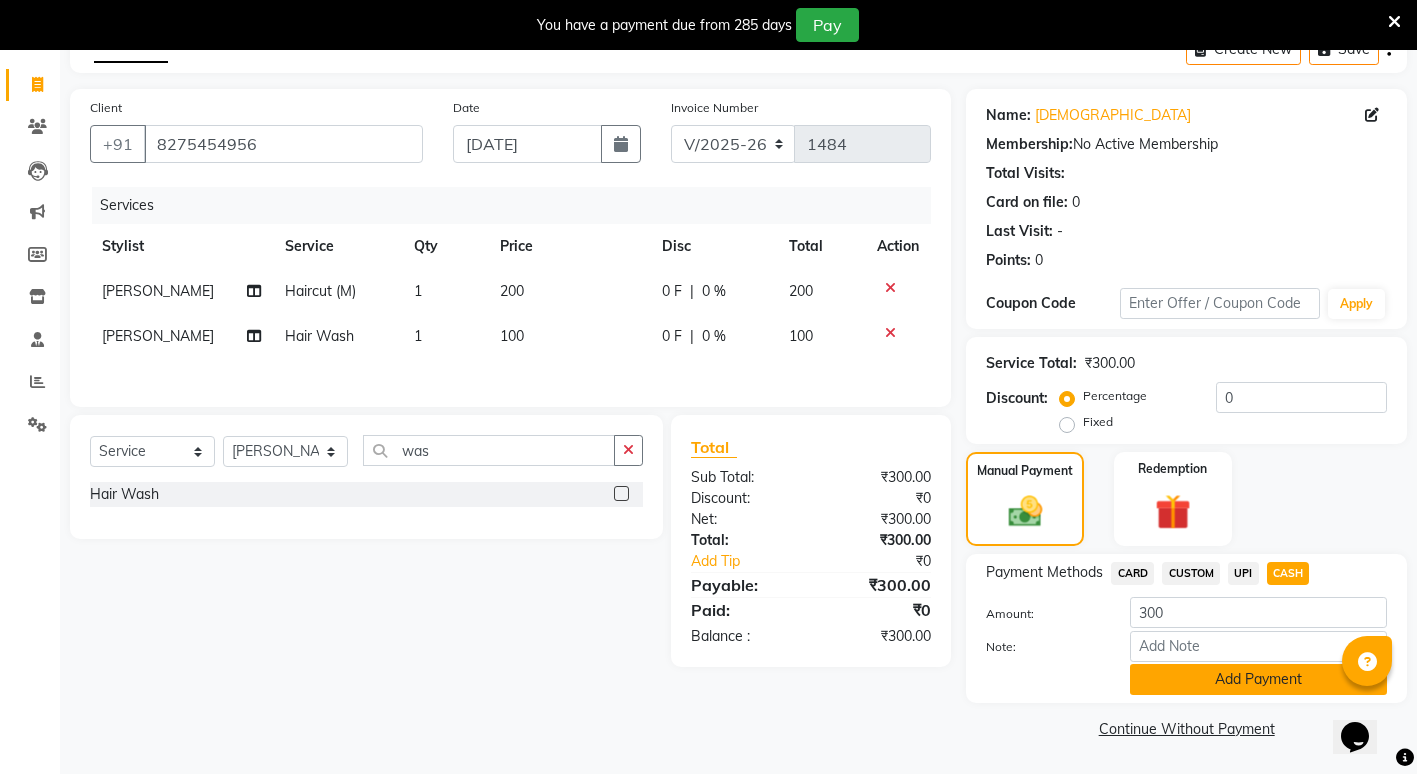 click on "Add Payment" 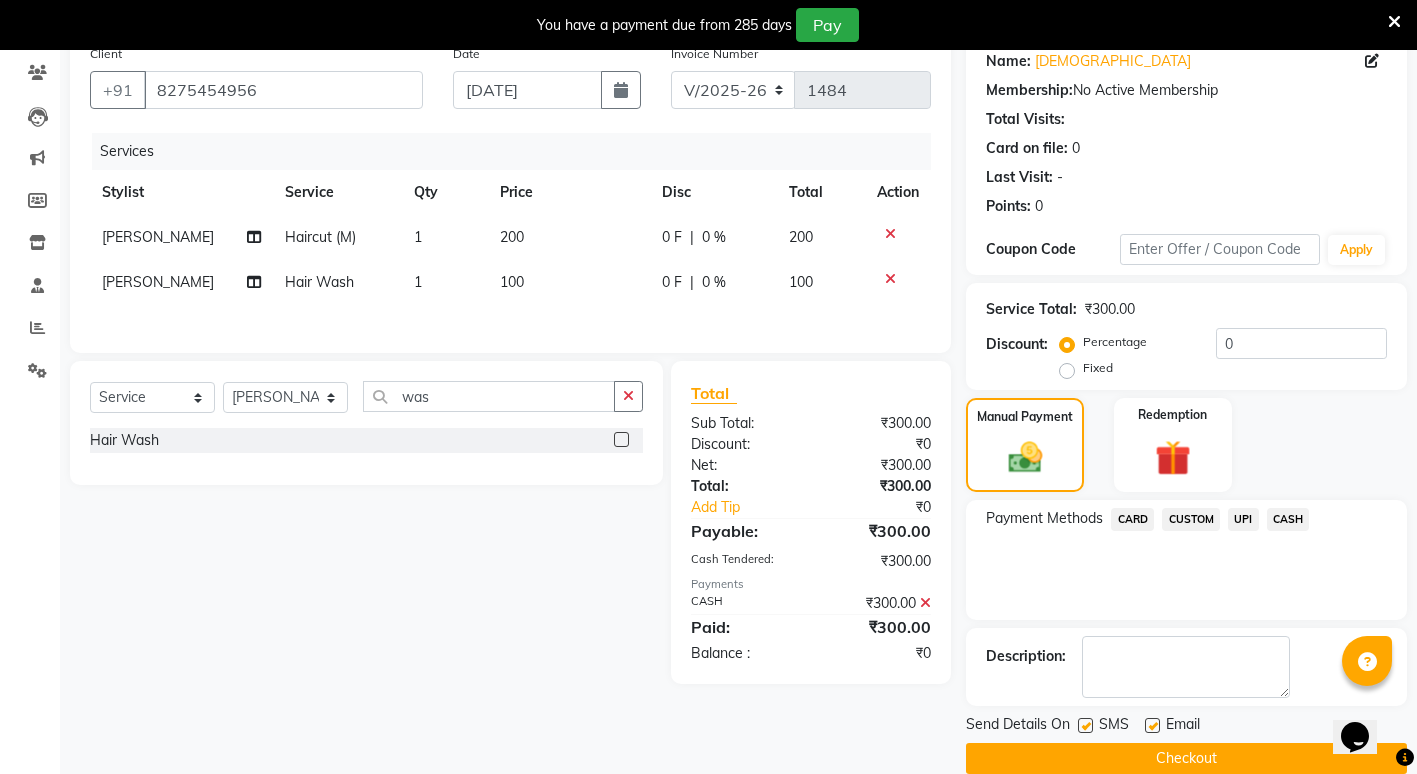 scroll, scrollTop: 195, scrollLeft: 0, axis: vertical 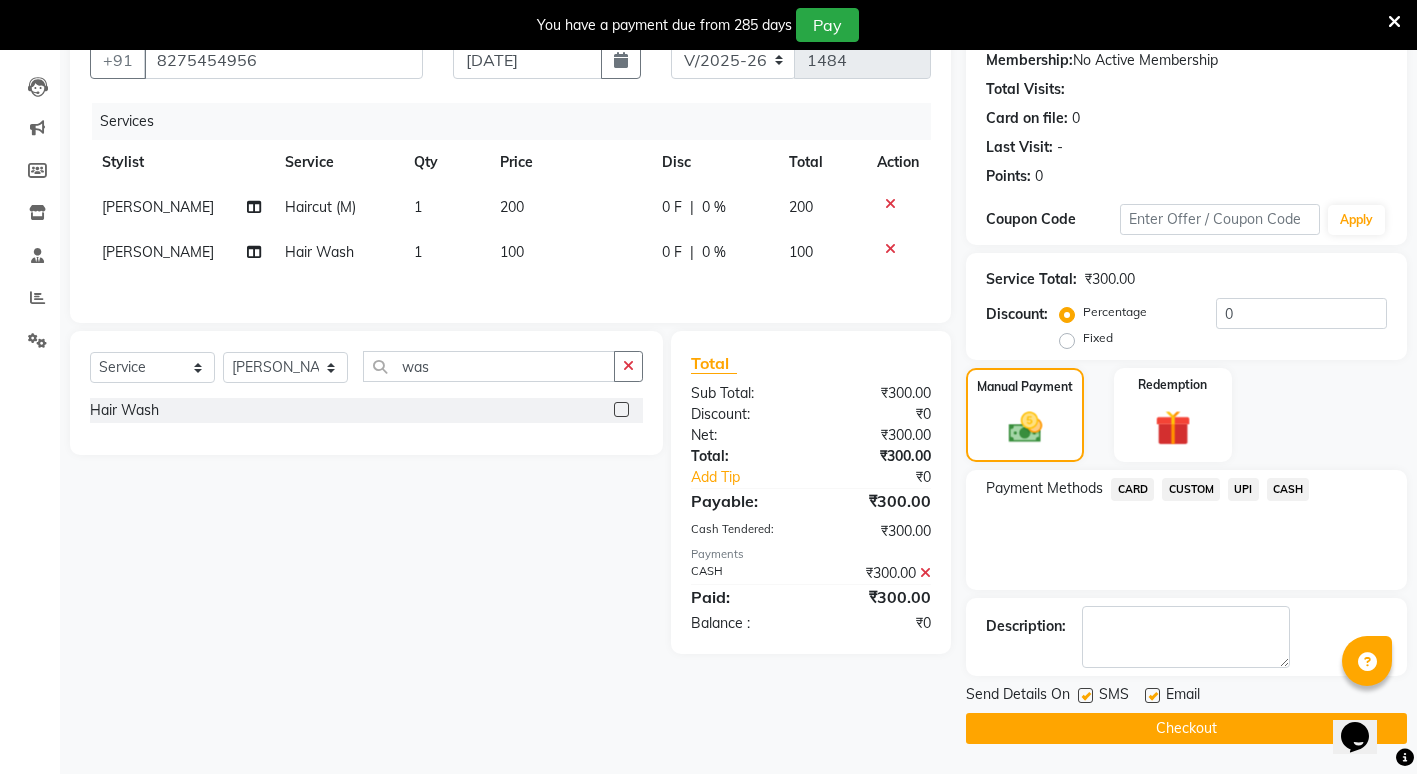 click on "Checkout" 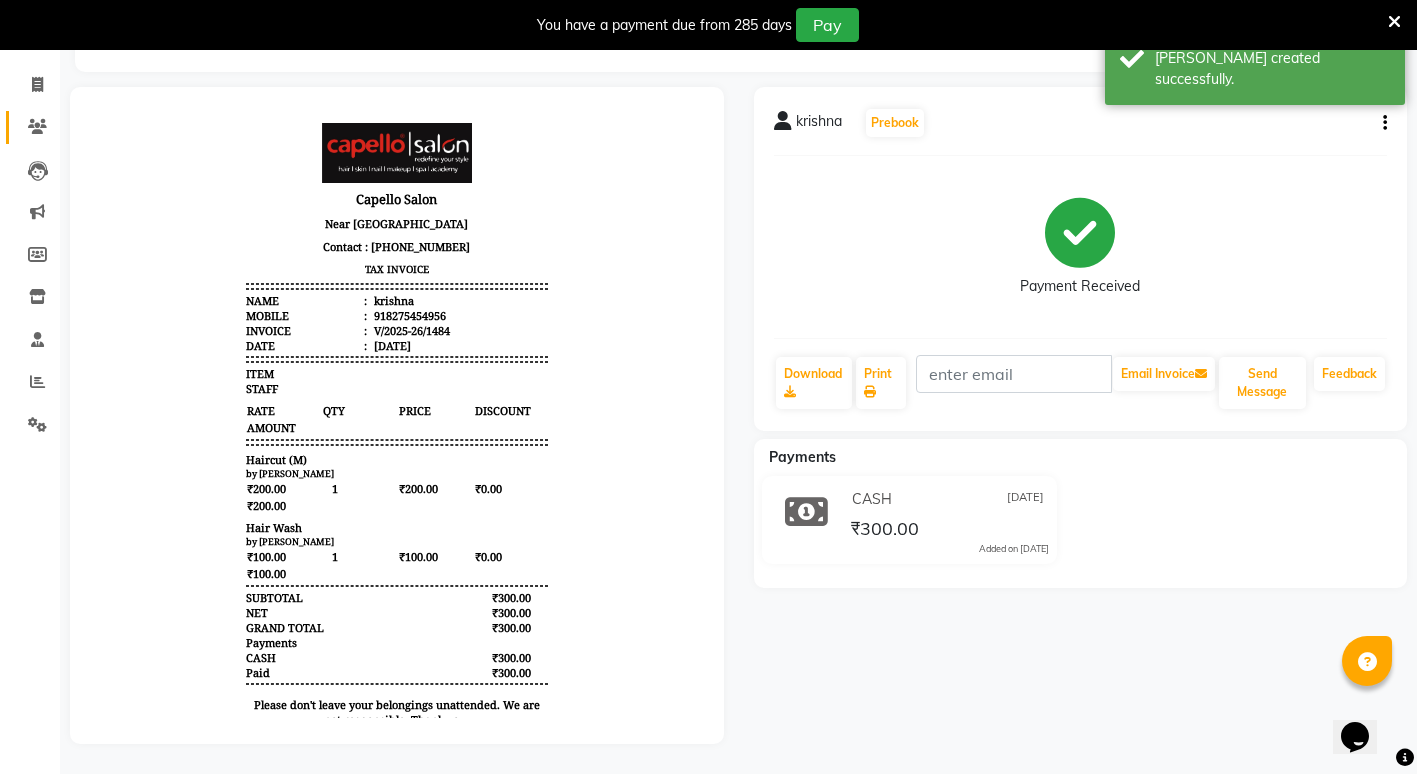 scroll, scrollTop: 0, scrollLeft: 0, axis: both 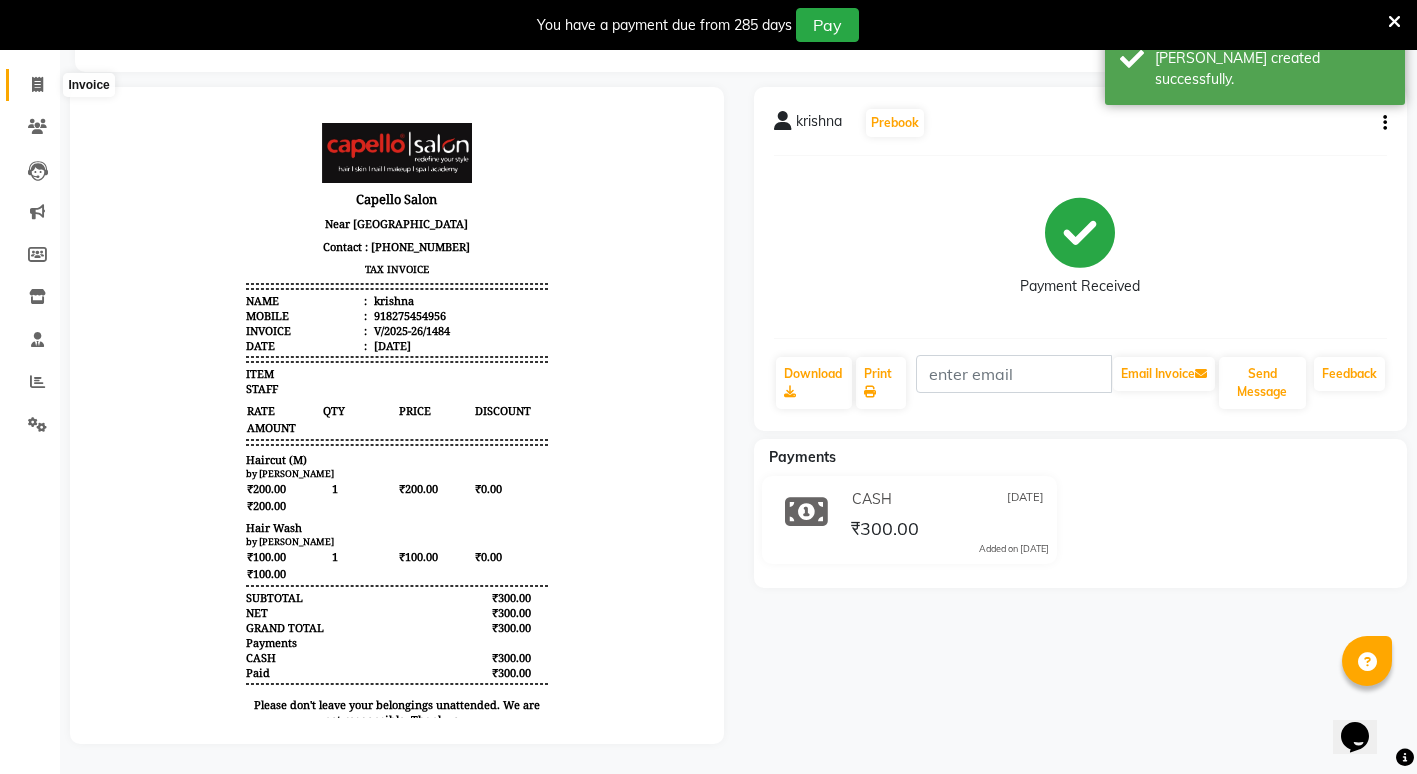 click 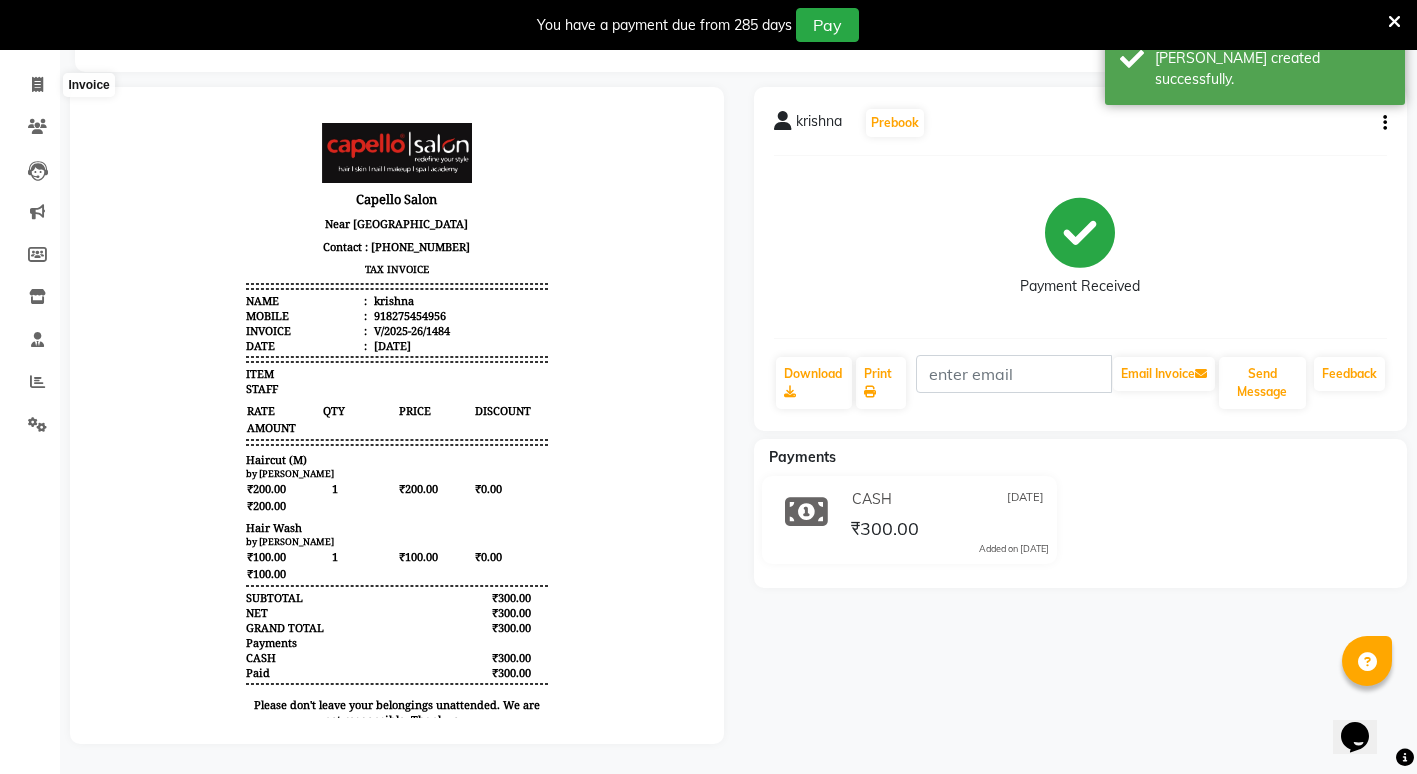 select on "service" 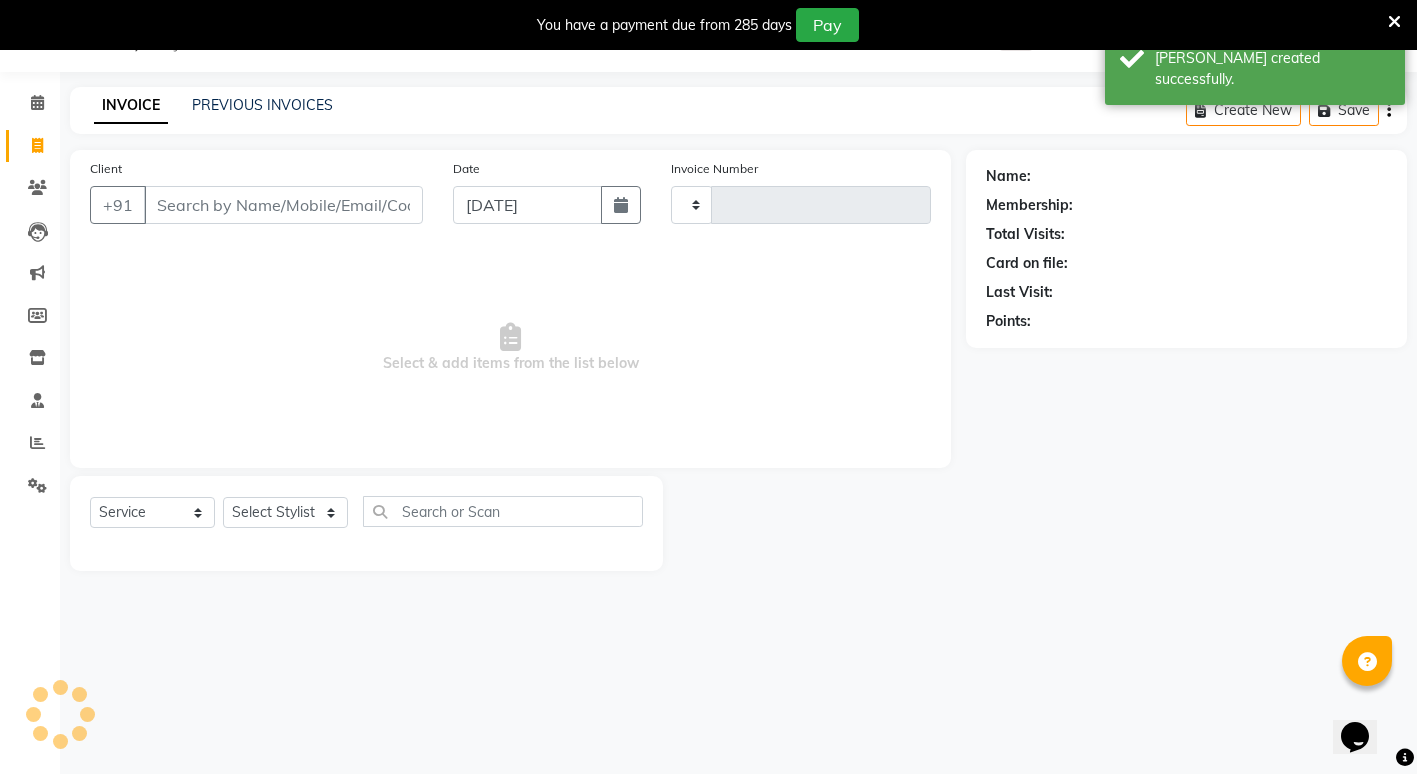 type on "1485" 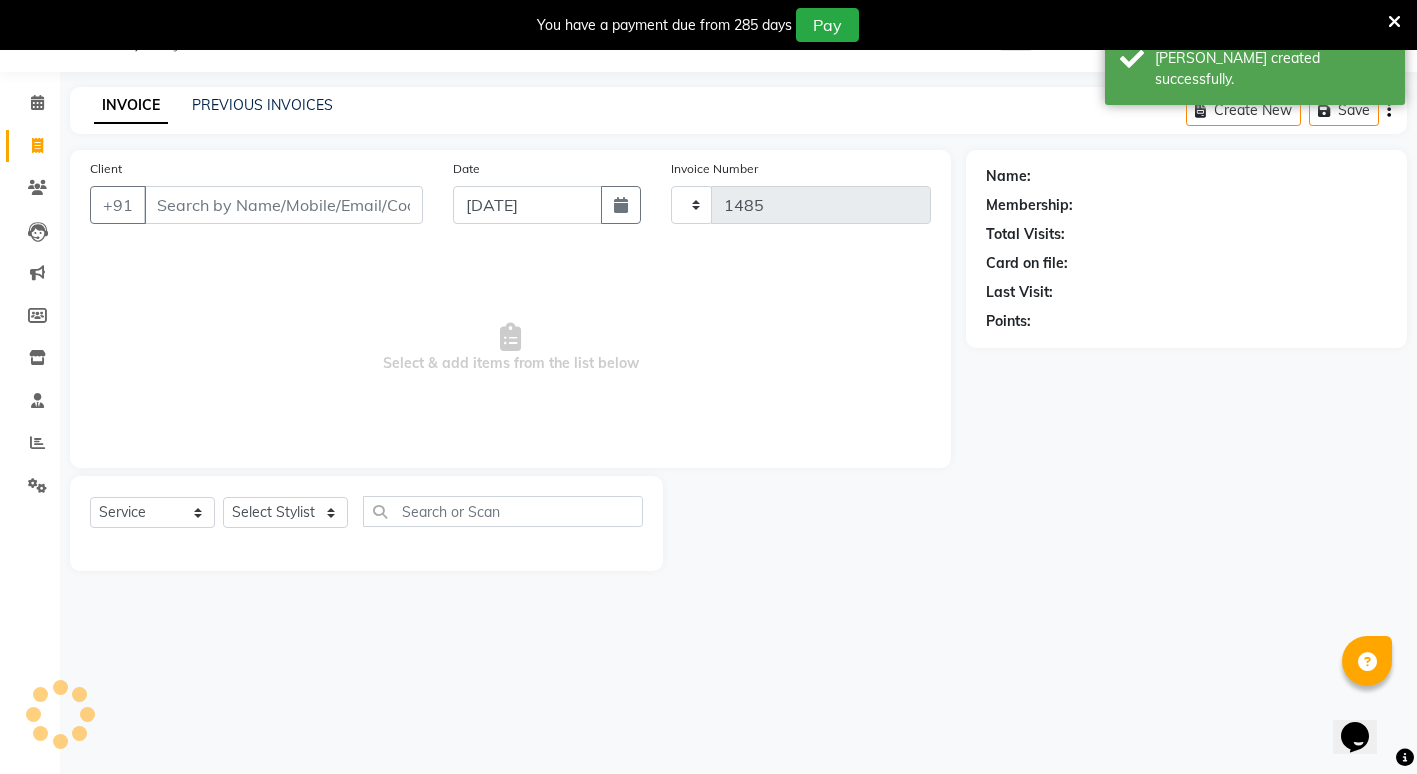 scroll, scrollTop: 50, scrollLeft: 0, axis: vertical 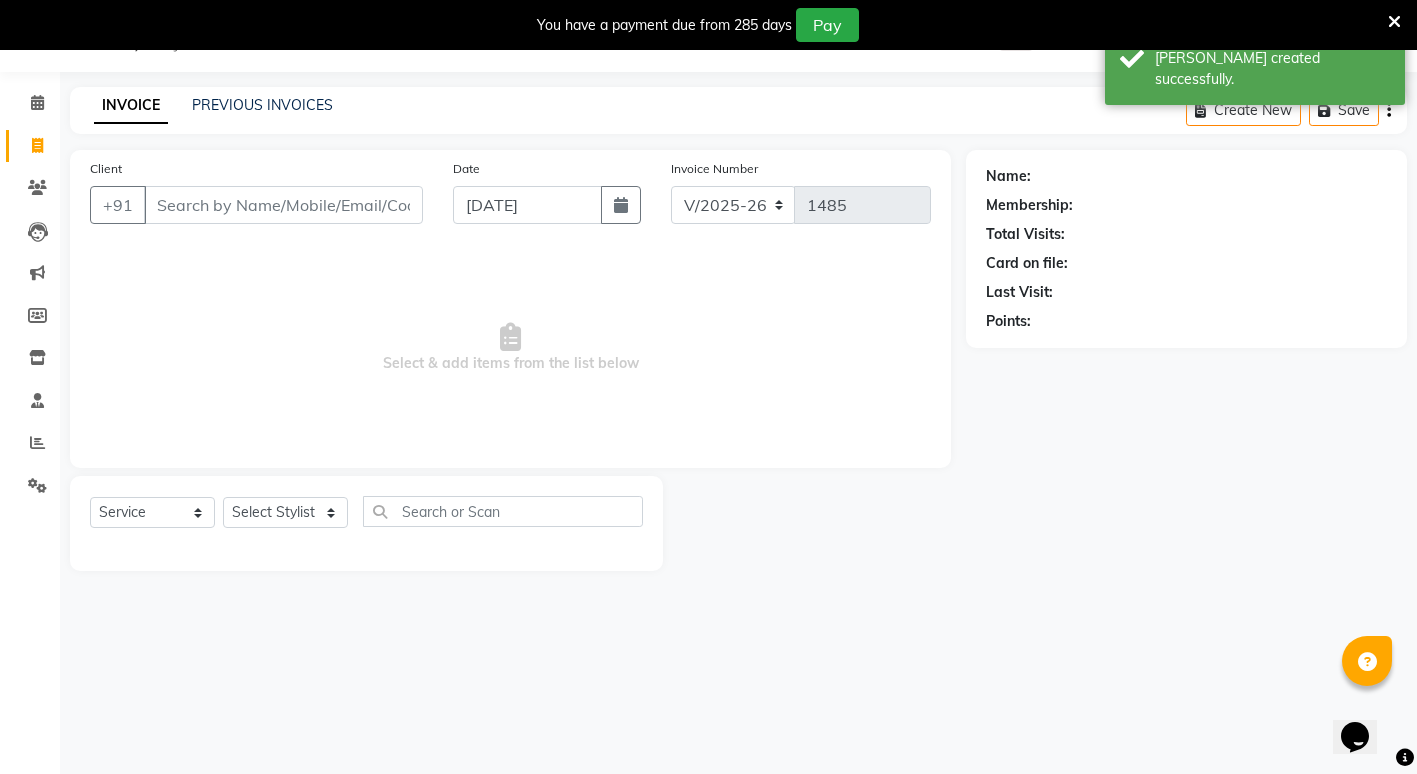 click on "Calendar  Invoice  Clients  Leads   Marketing  Members  Inventory  Staff  Reports  Settings Completed InProgress Upcoming Dropped Tentative Check-In Confirm Bookings Generate Report Segments Page Builder" 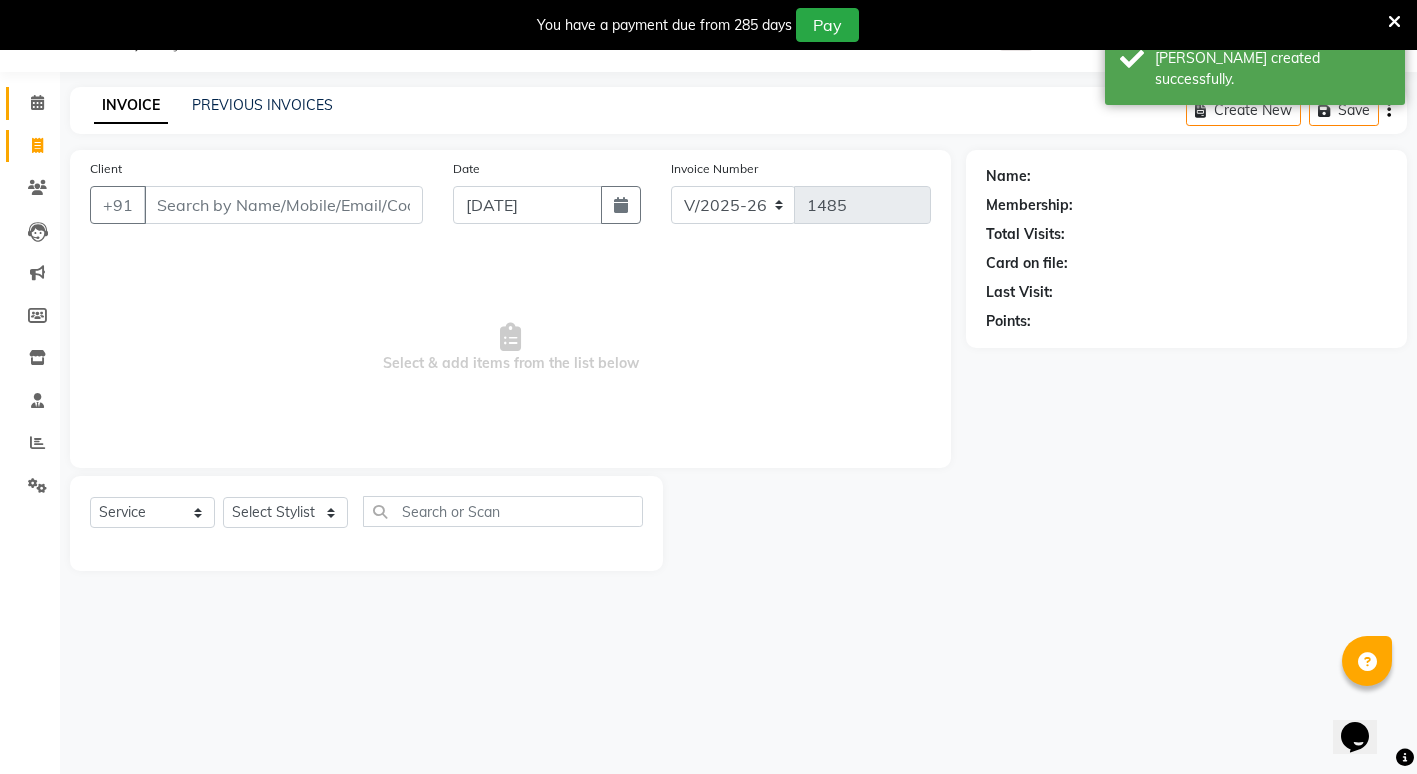 click on "Calendar" 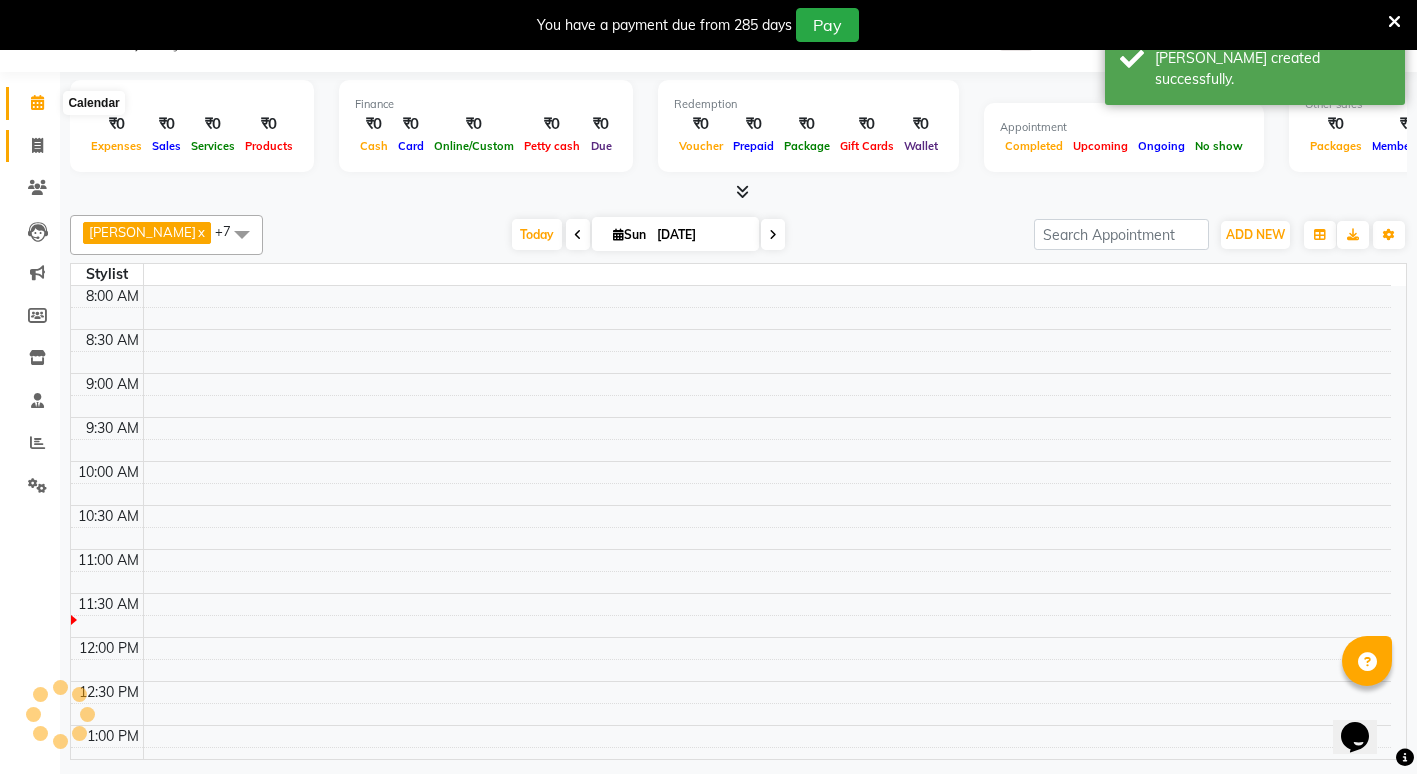 scroll, scrollTop: 0, scrollLeft: 0, axis: both 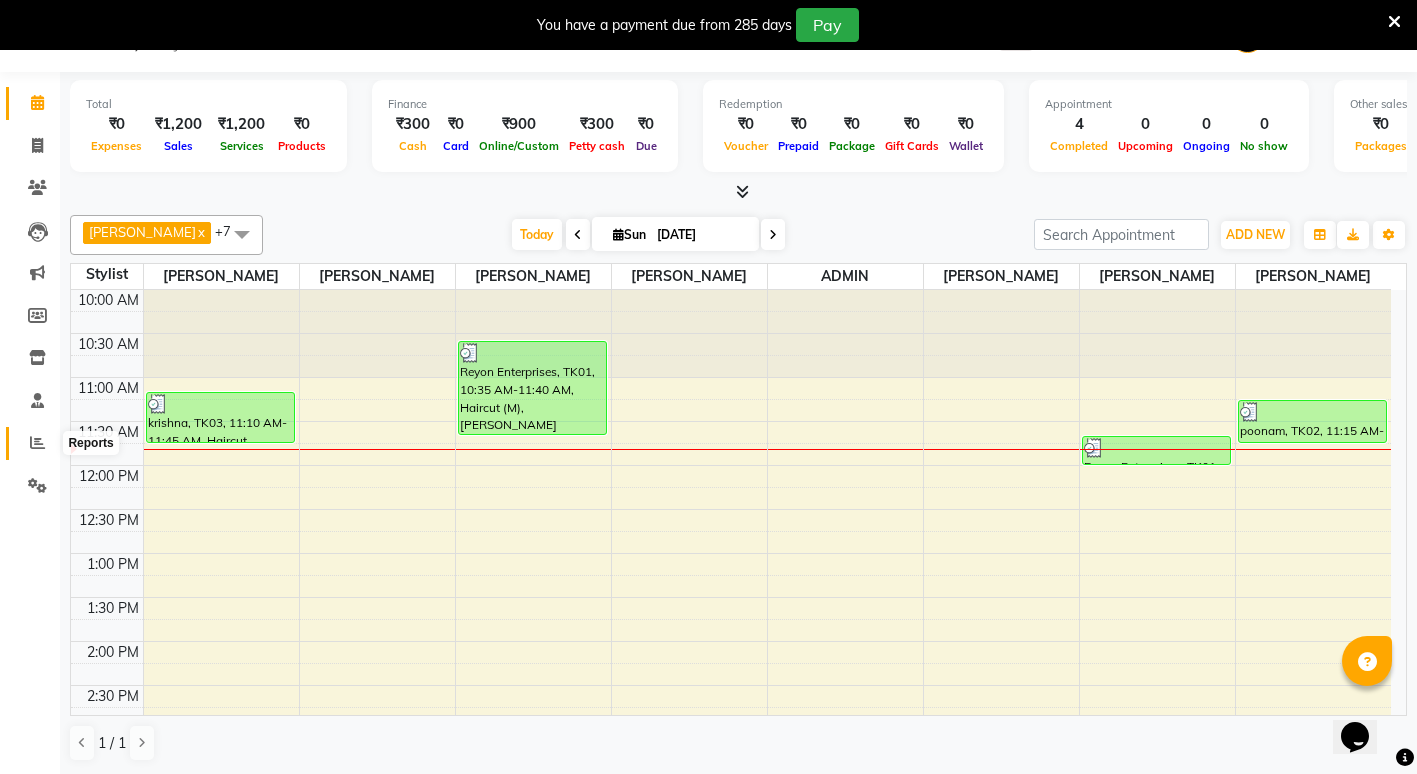 click 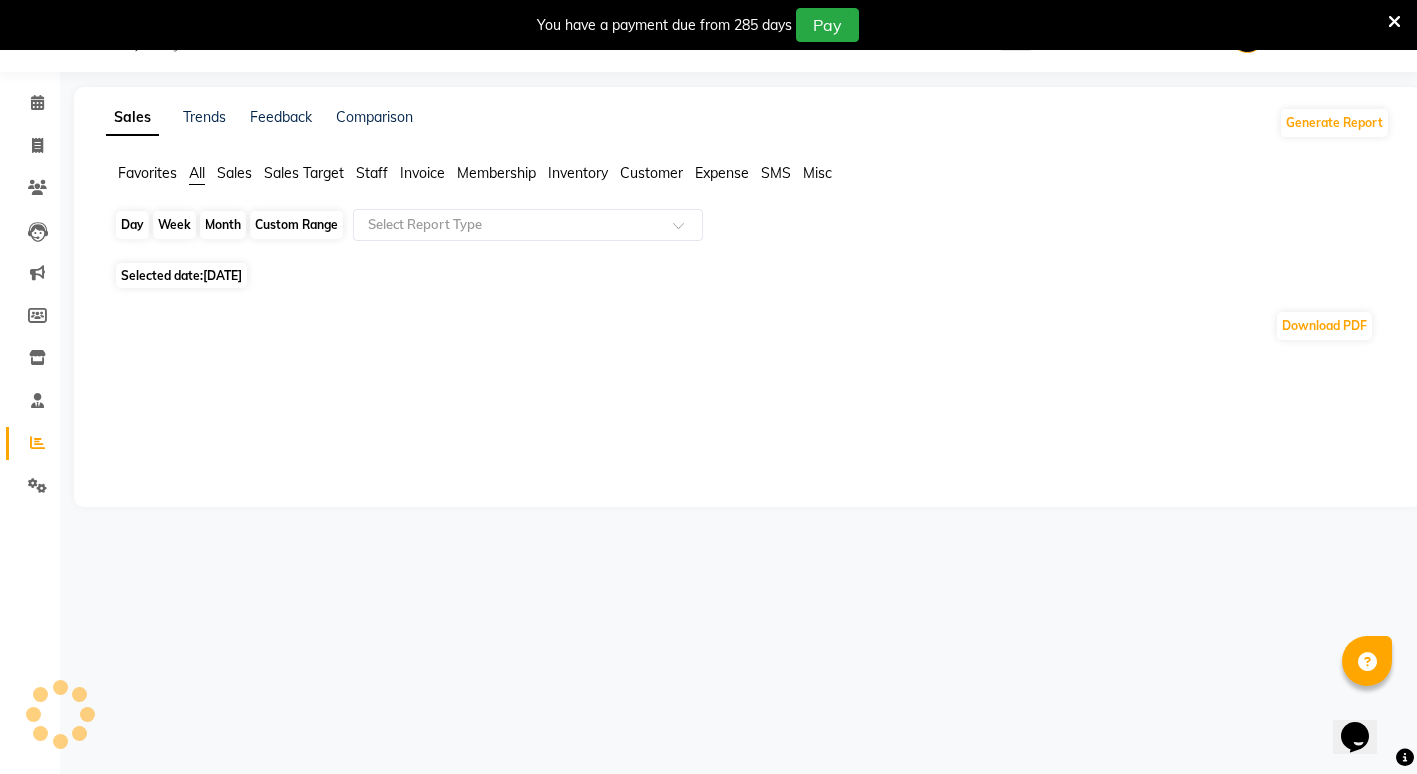 click on "Day" 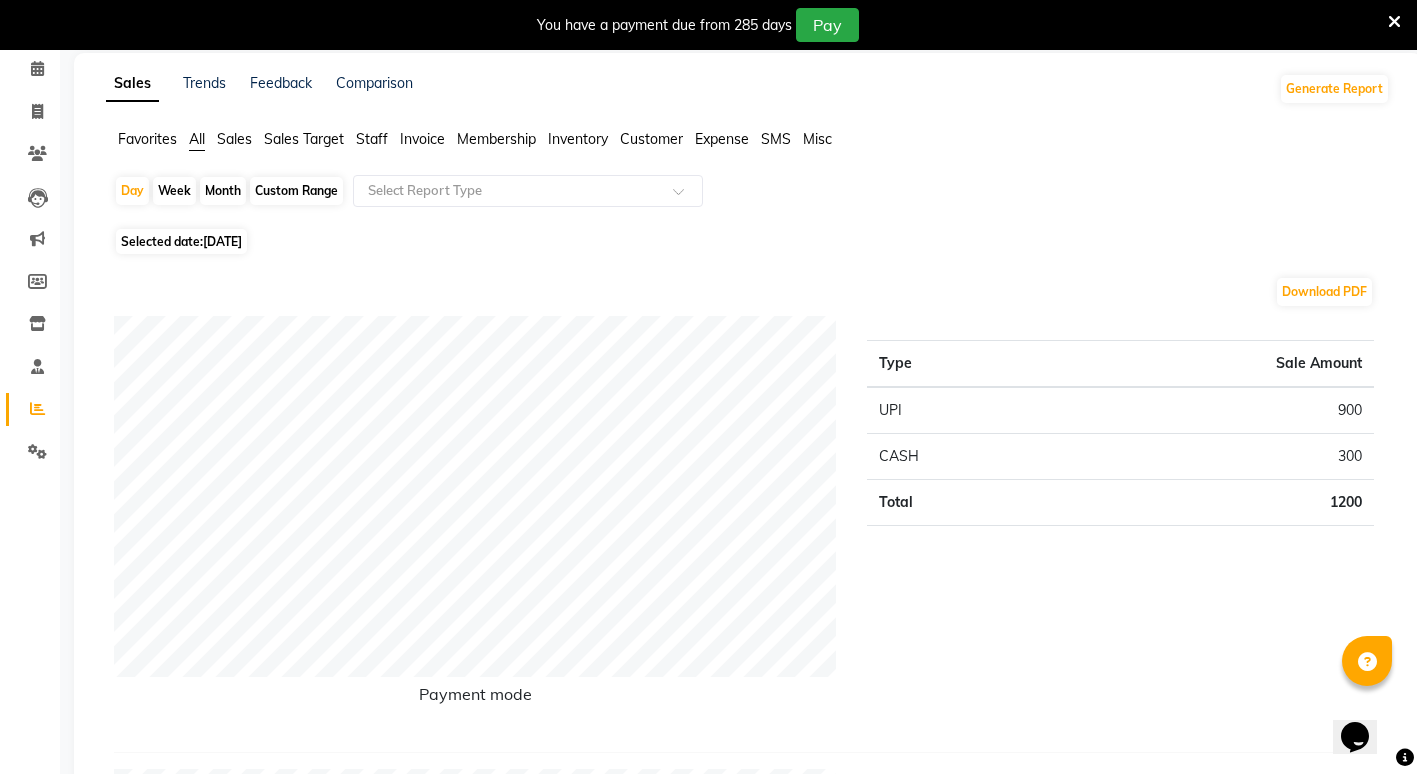 scroll, scrollTop: 50, scrollLeft: 0, axis: vertical 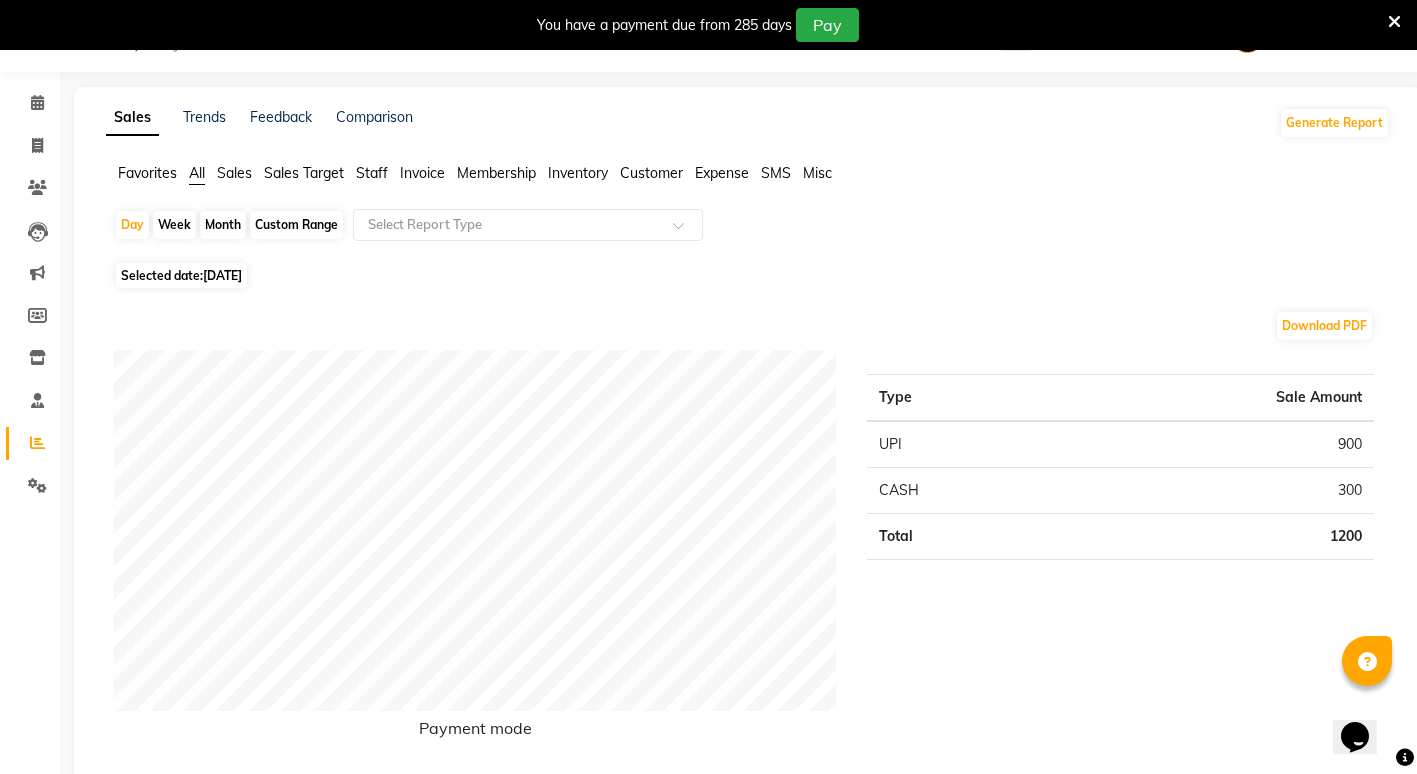 click on "Month" 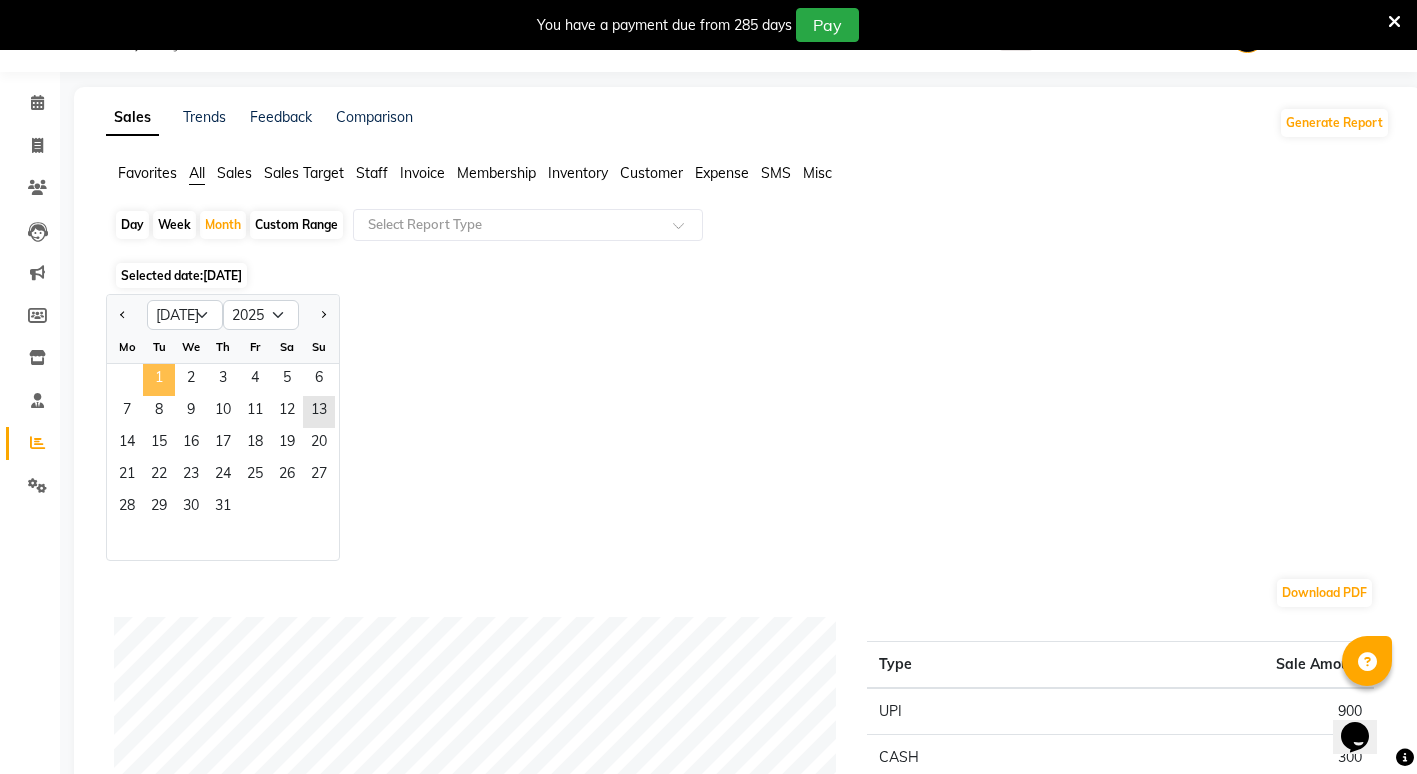 click on "1" 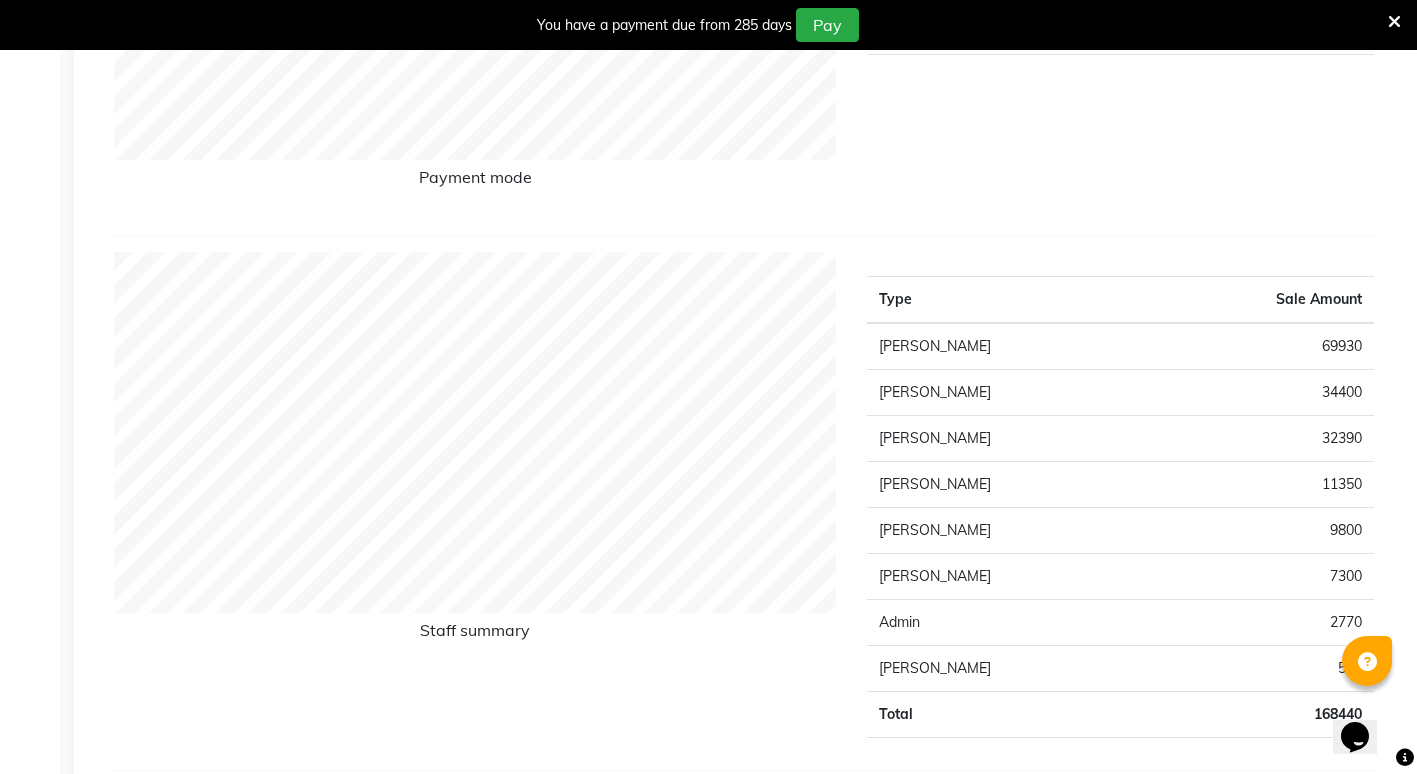scroll, scrollTop: 750, scrollLeft: 0, axis: vertical 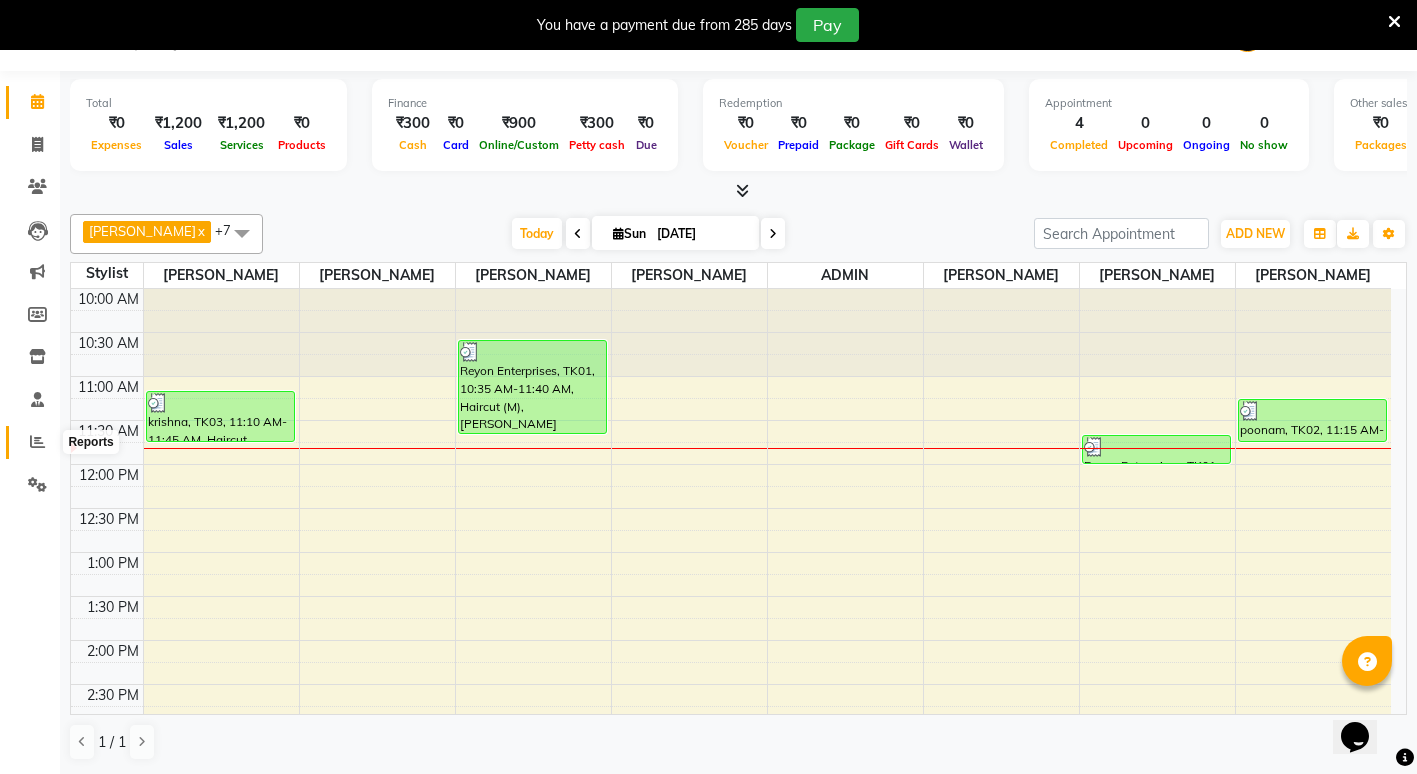 click 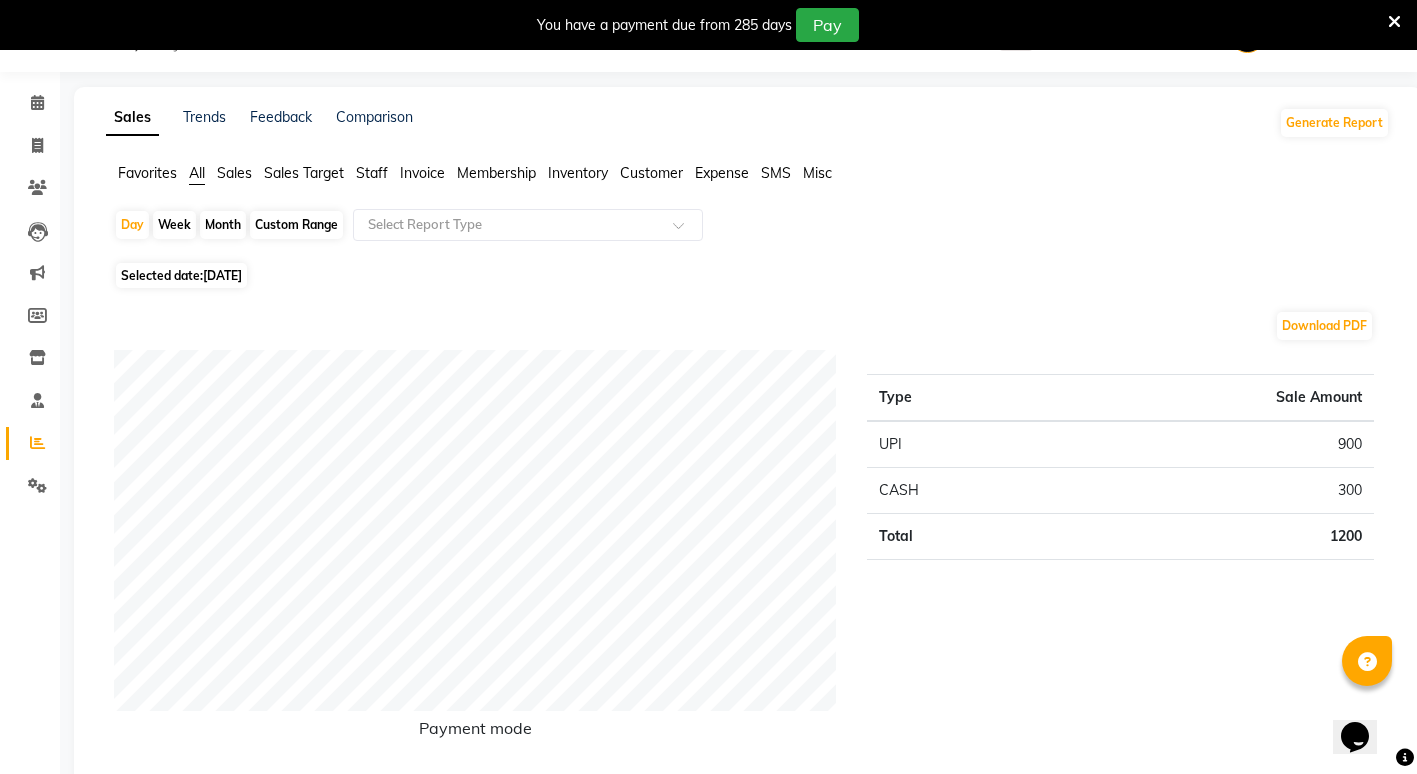 scroll, scrollTop: 51, scrollLeft: 0, axis: vertical 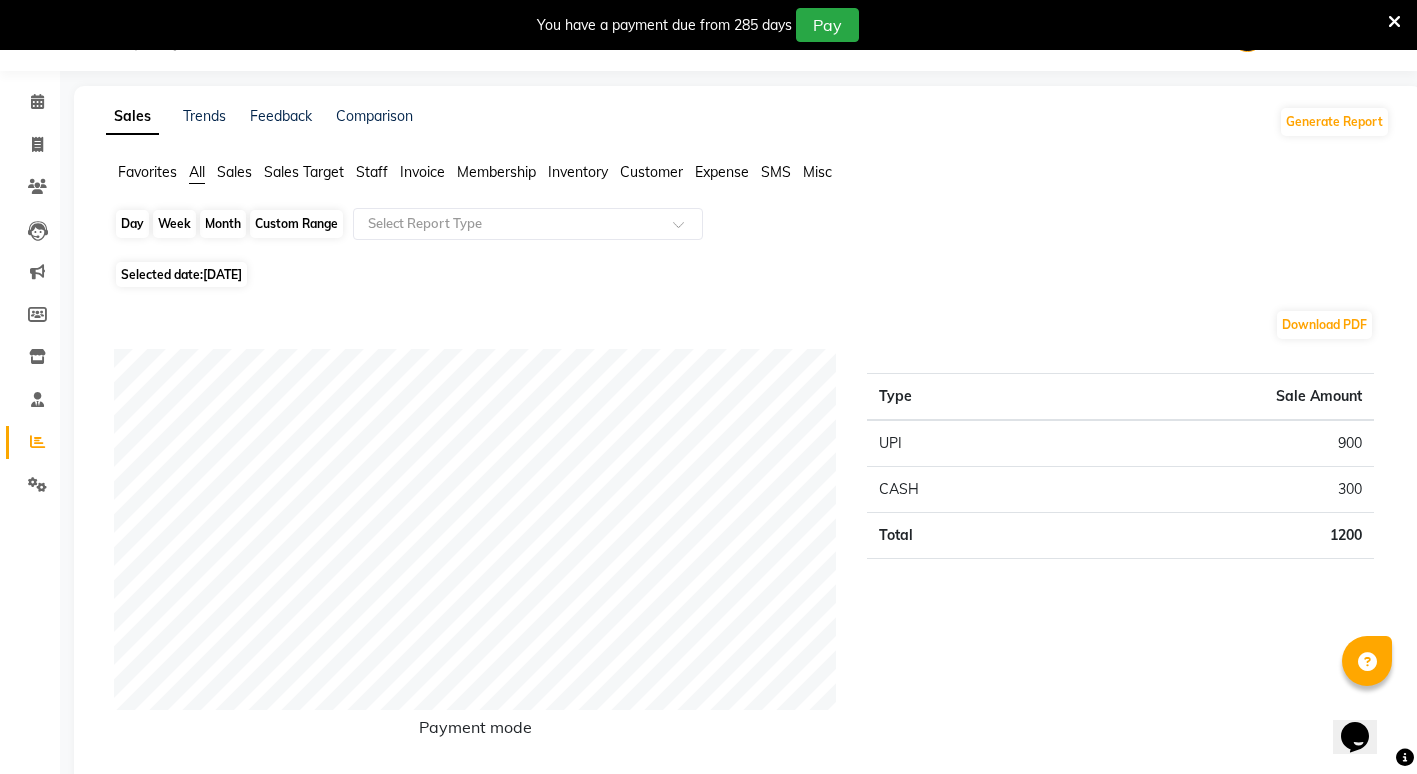 click on "Day" 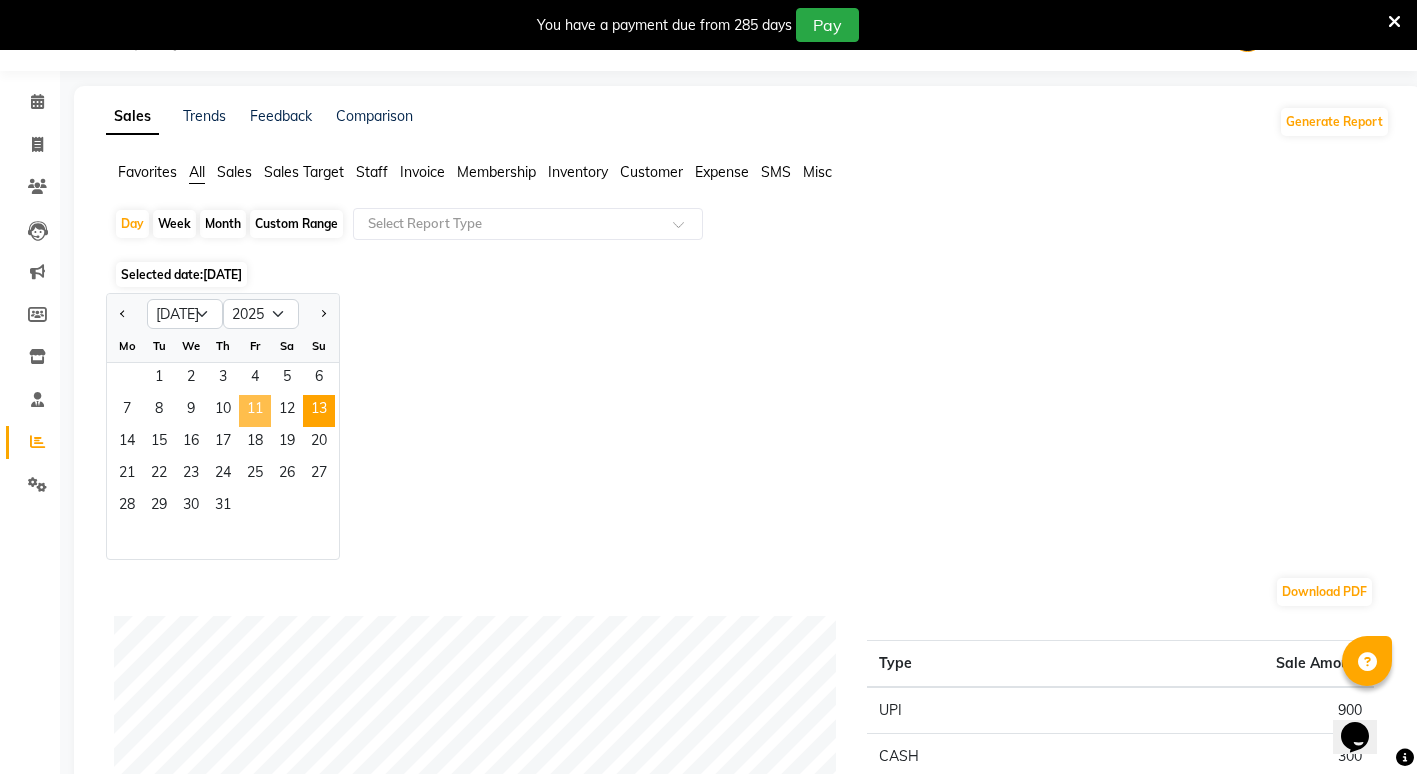 click on "11" 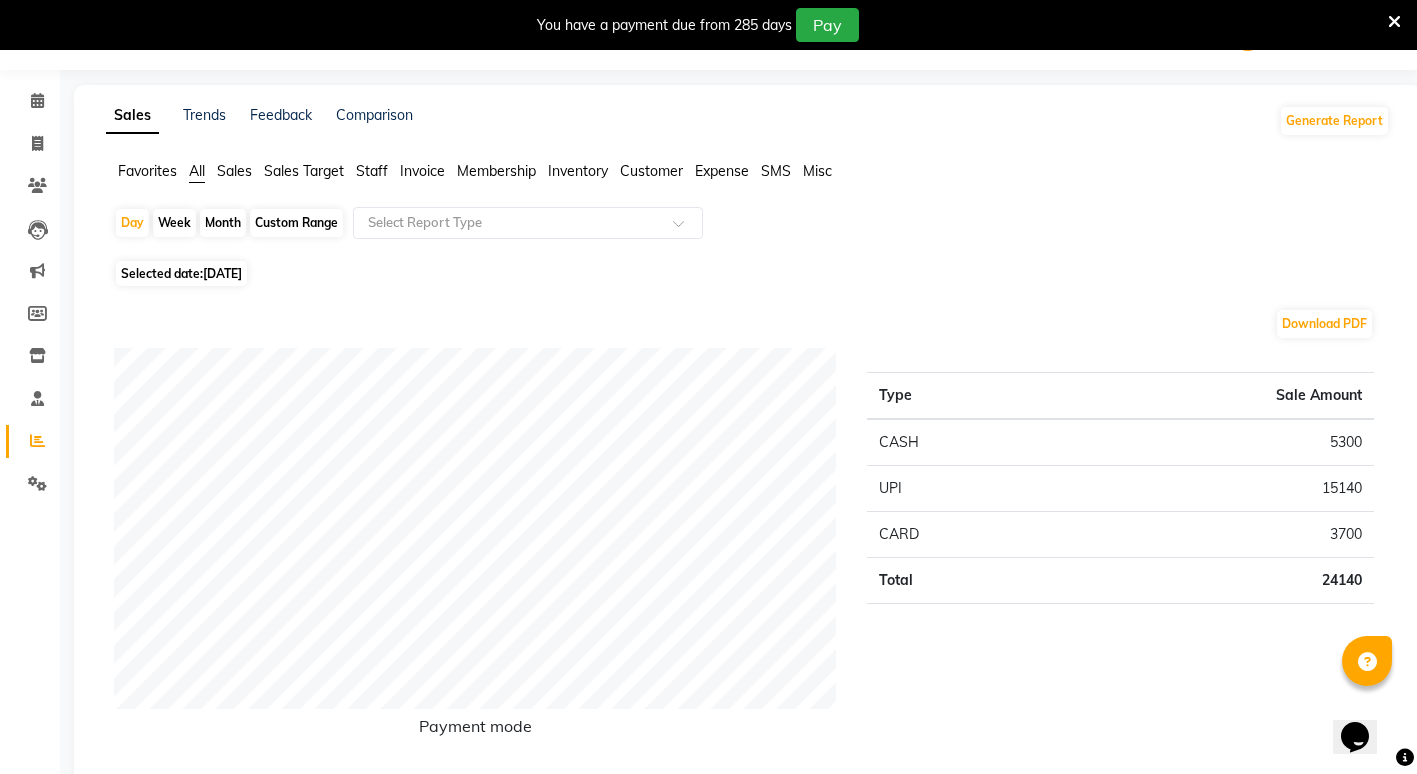 scroll, scrollTop: 51, scrollLeft: 0, axis: vertical 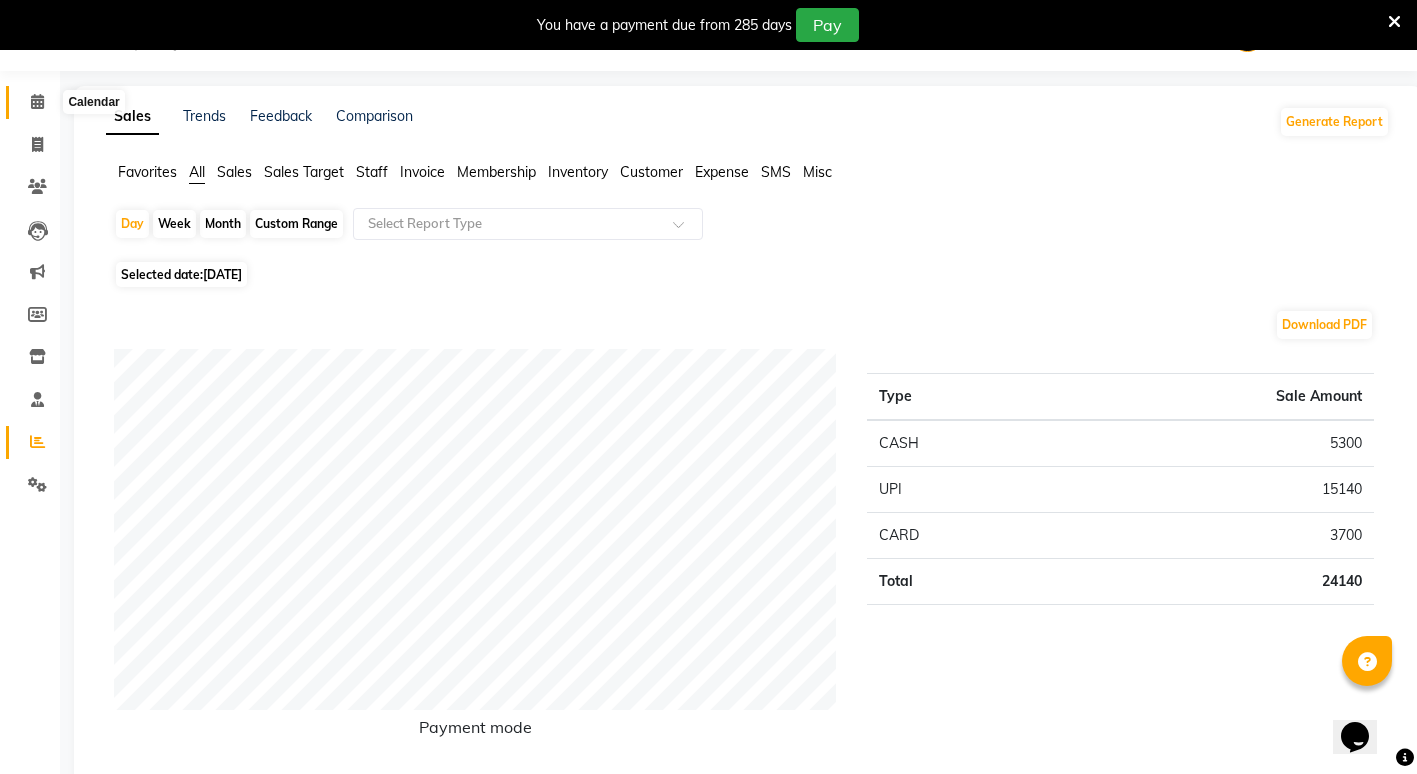 click 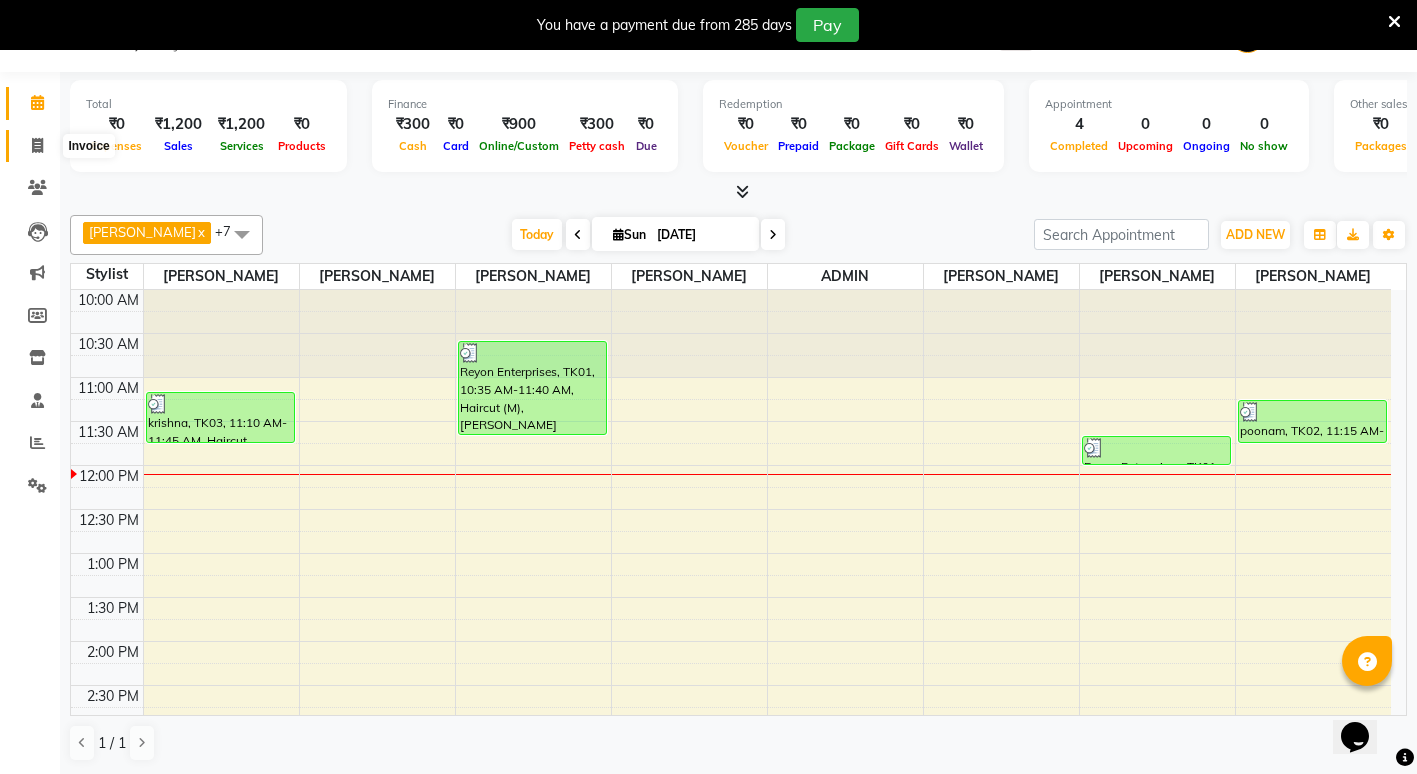 click 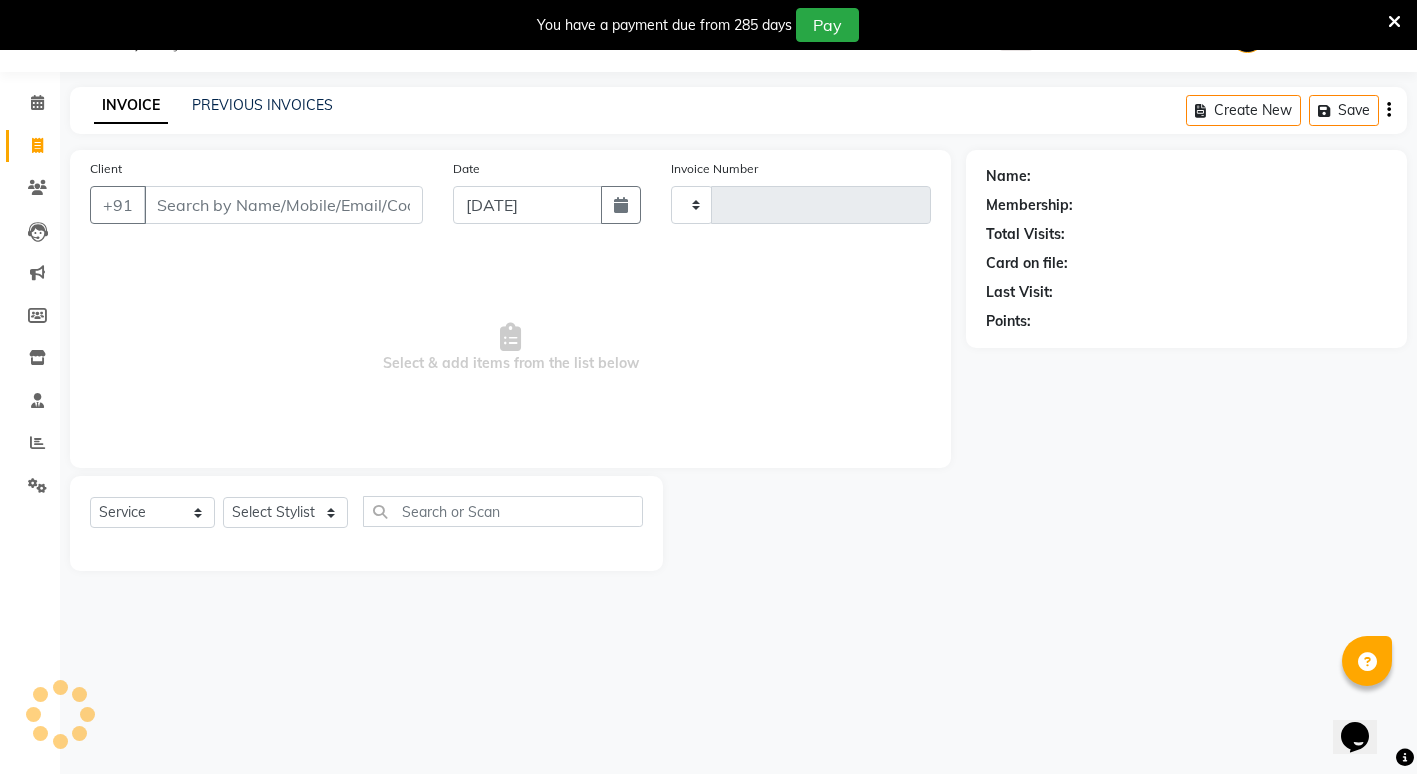 type on "1485" 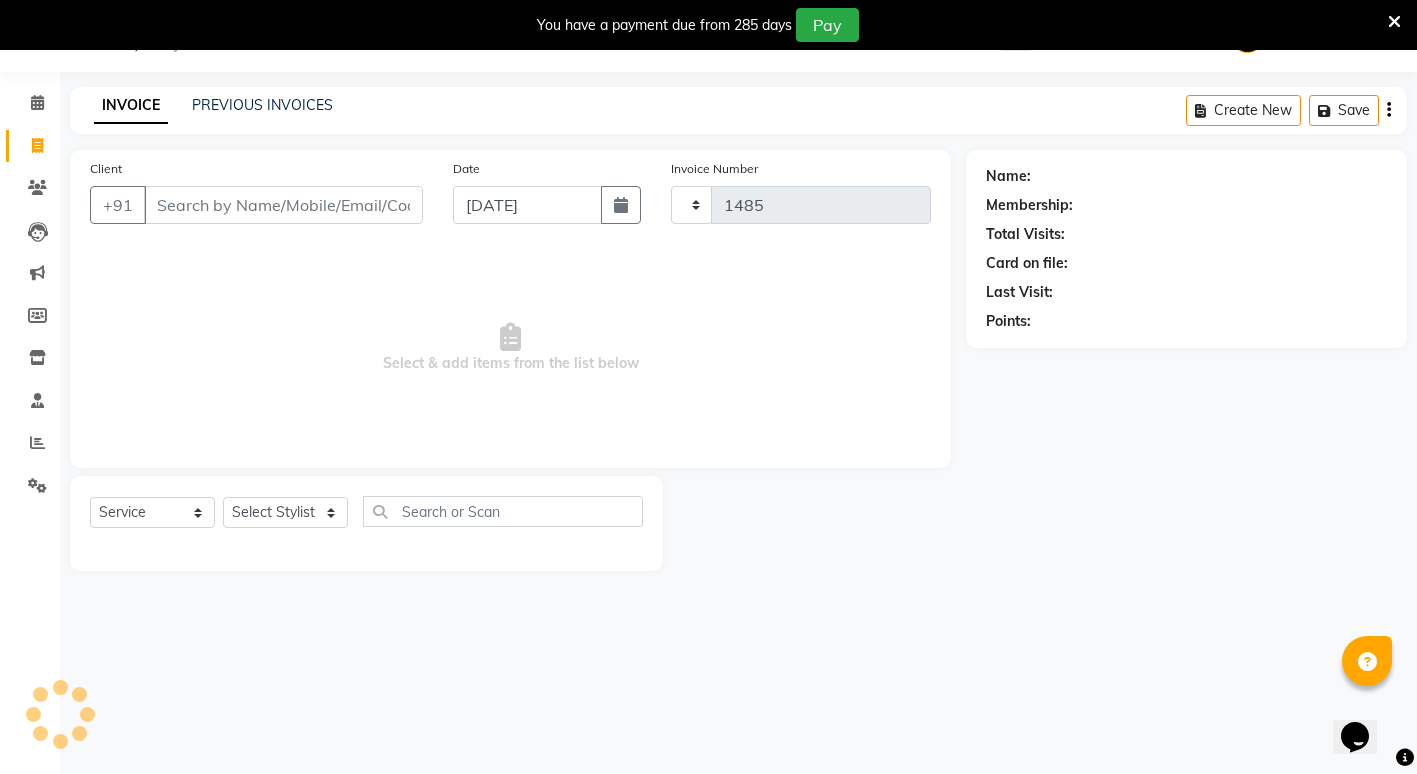 select on "853" 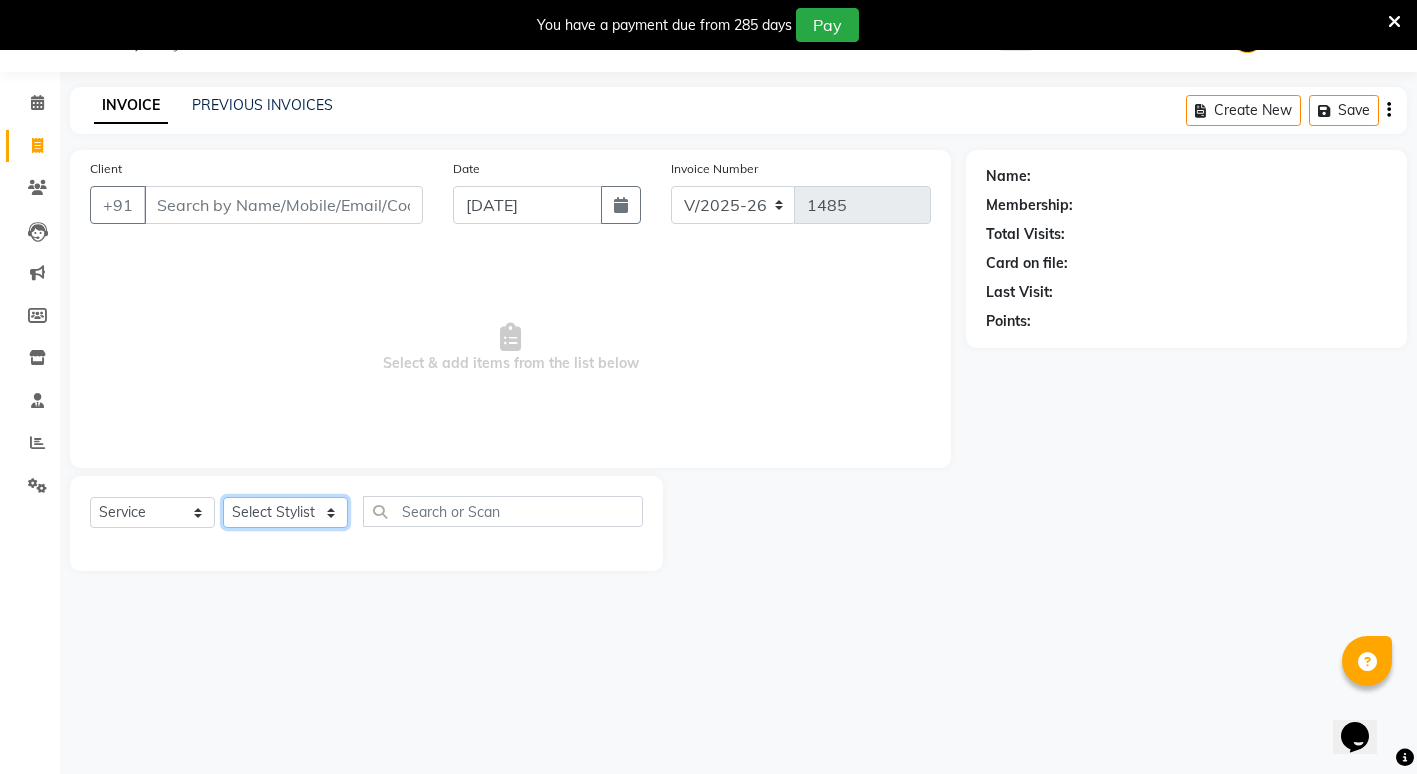 click on "Select Stylist ADMIN [PERSON_NAME] [PERSON_NAME] [PERSON_NAME] Gondia [PERSON_NAME] [PERSON_NAME] [PERSON_NAME] yewatkar [PERSON_NAME] [PERSON_NAME] [PERSON_NAME] (M) [PERSON_NAME]" 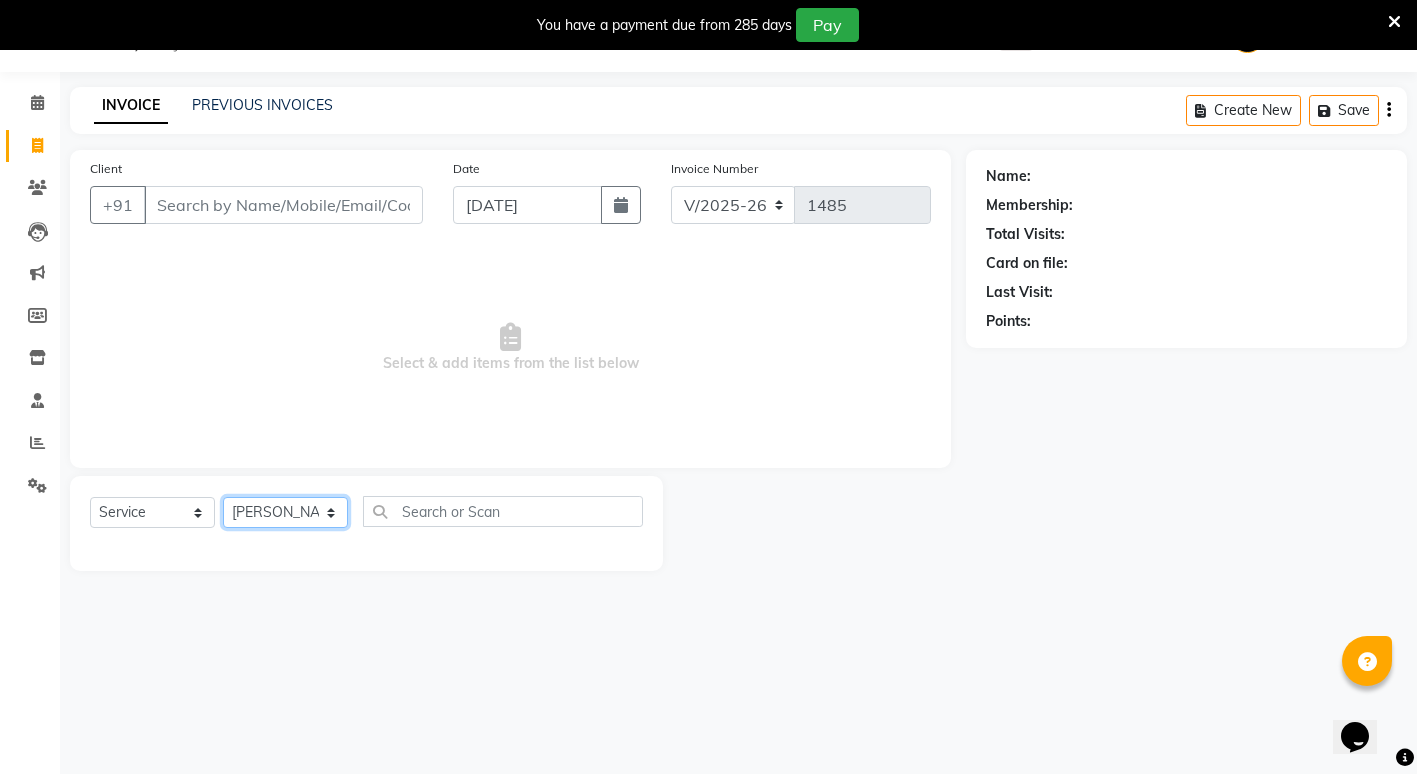 click on "Select Stylist ADMIN [PERSON_NAME] [PERSON_NAME] [PERSON_NAME] Gondia [PERSON_NAME] [PERSON_NAME] [PERSON_NAME] yewatkar [PERSON_NAME] [PERSON_NAME] [PERSON_NAME] (M) [PERSON_NAME]" 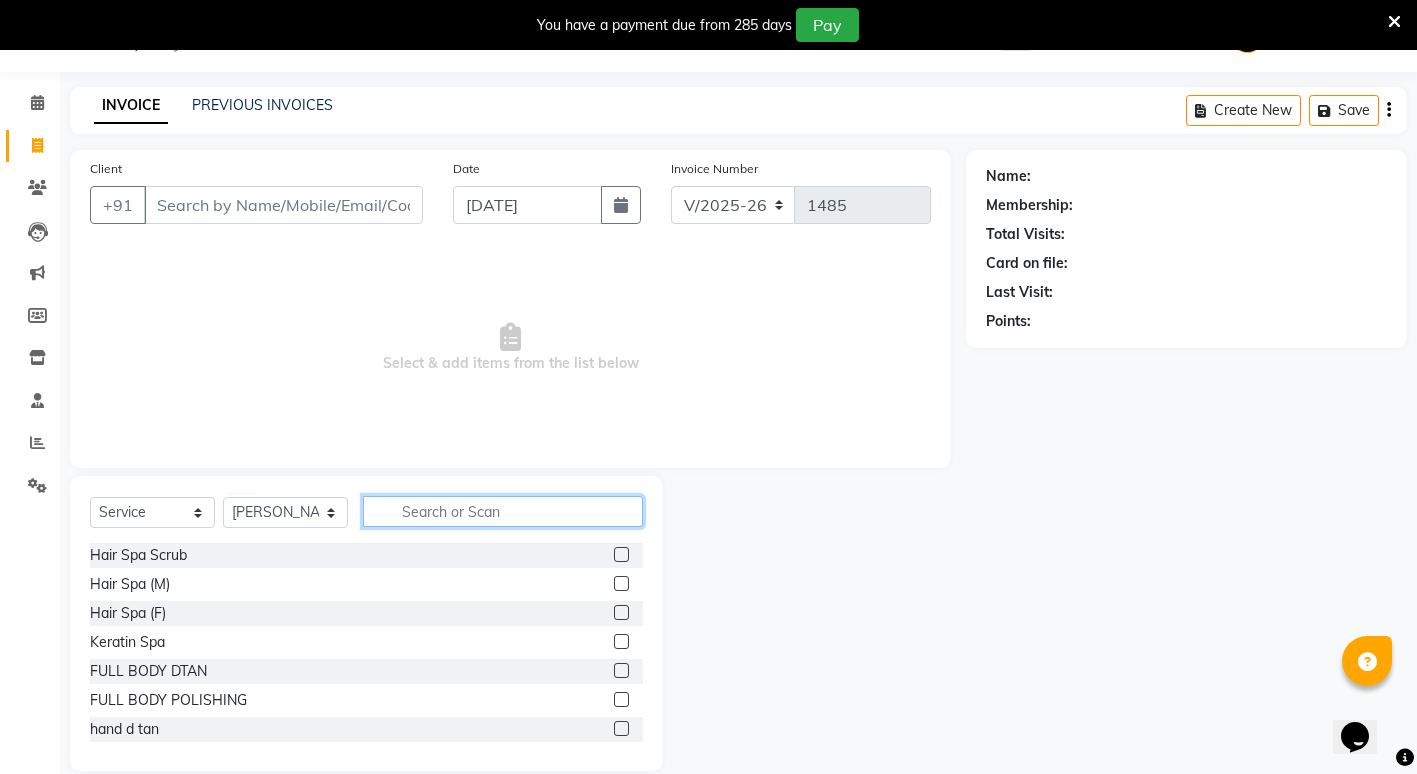 click 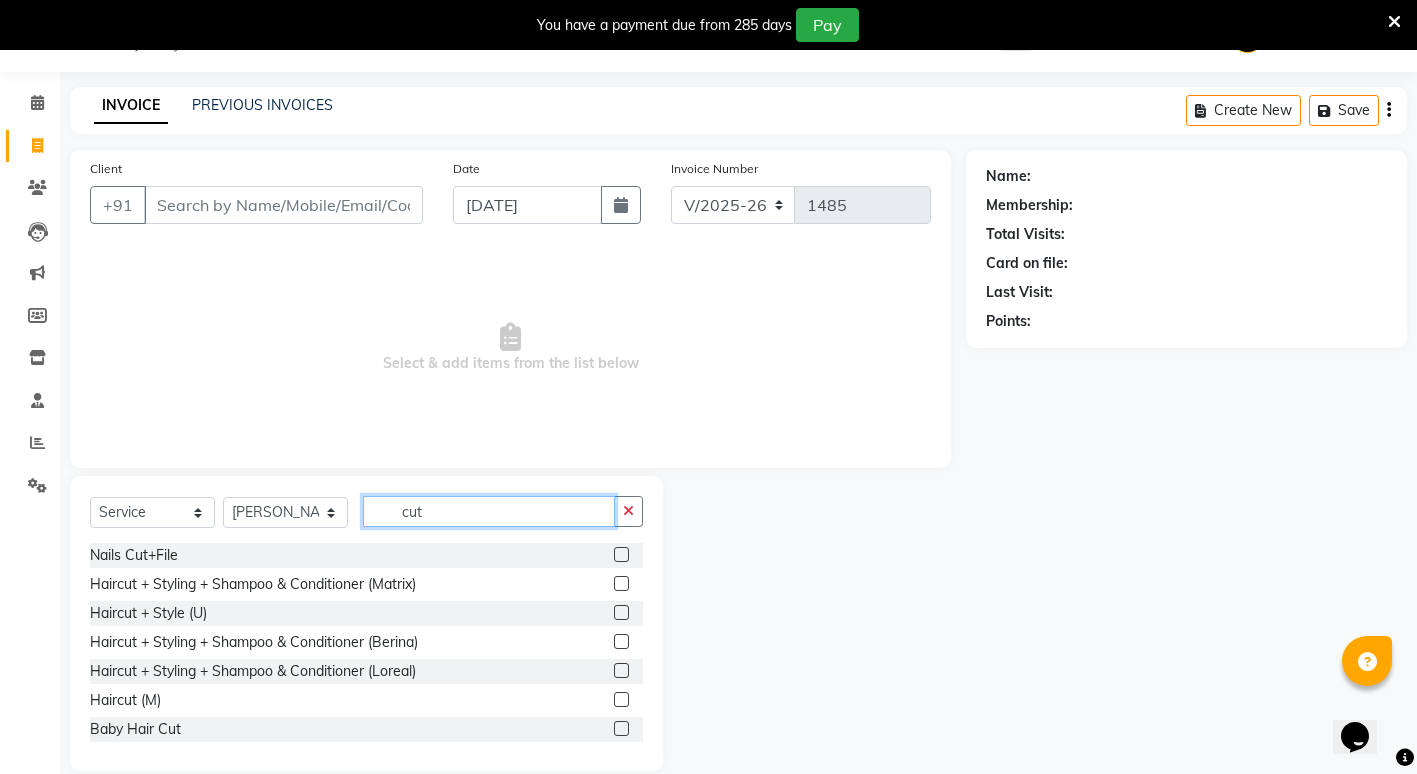 type on "cut" 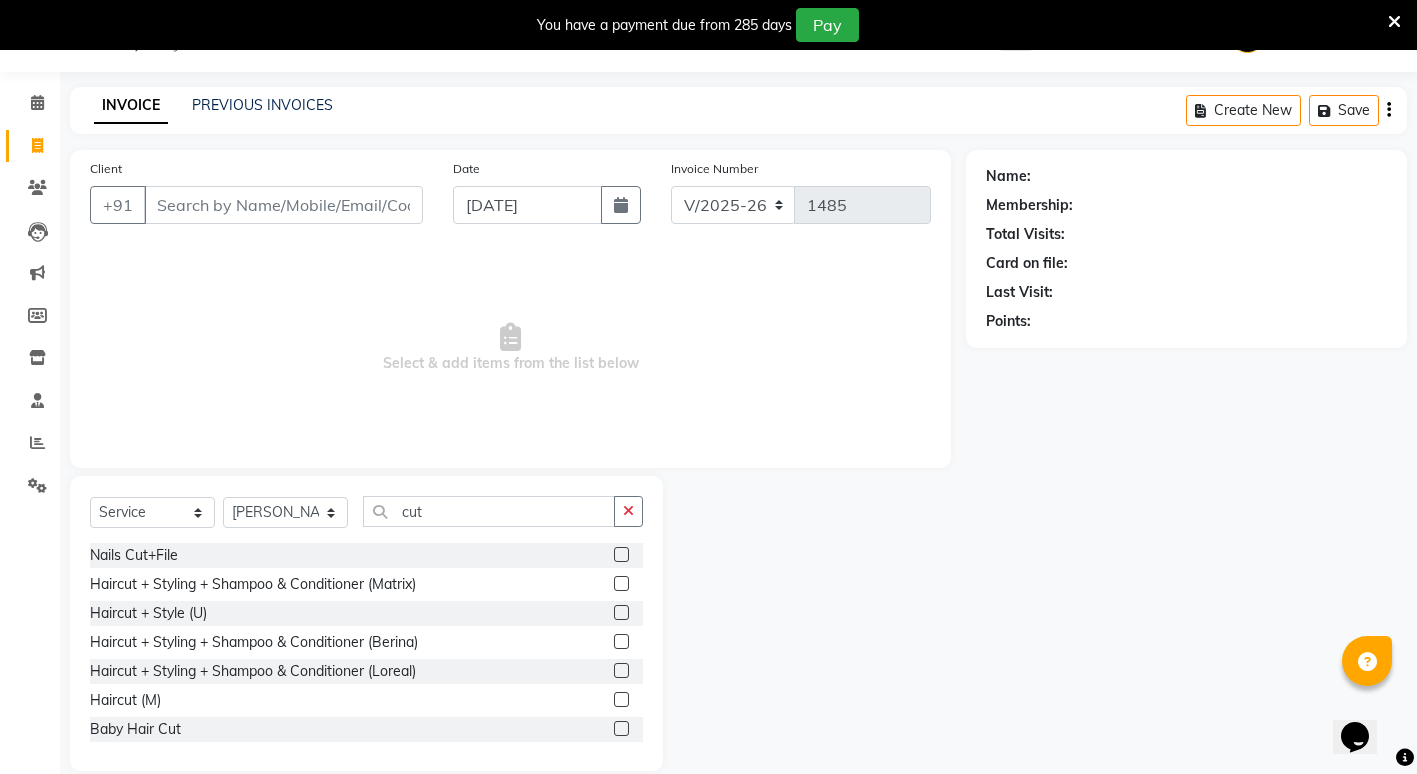 click 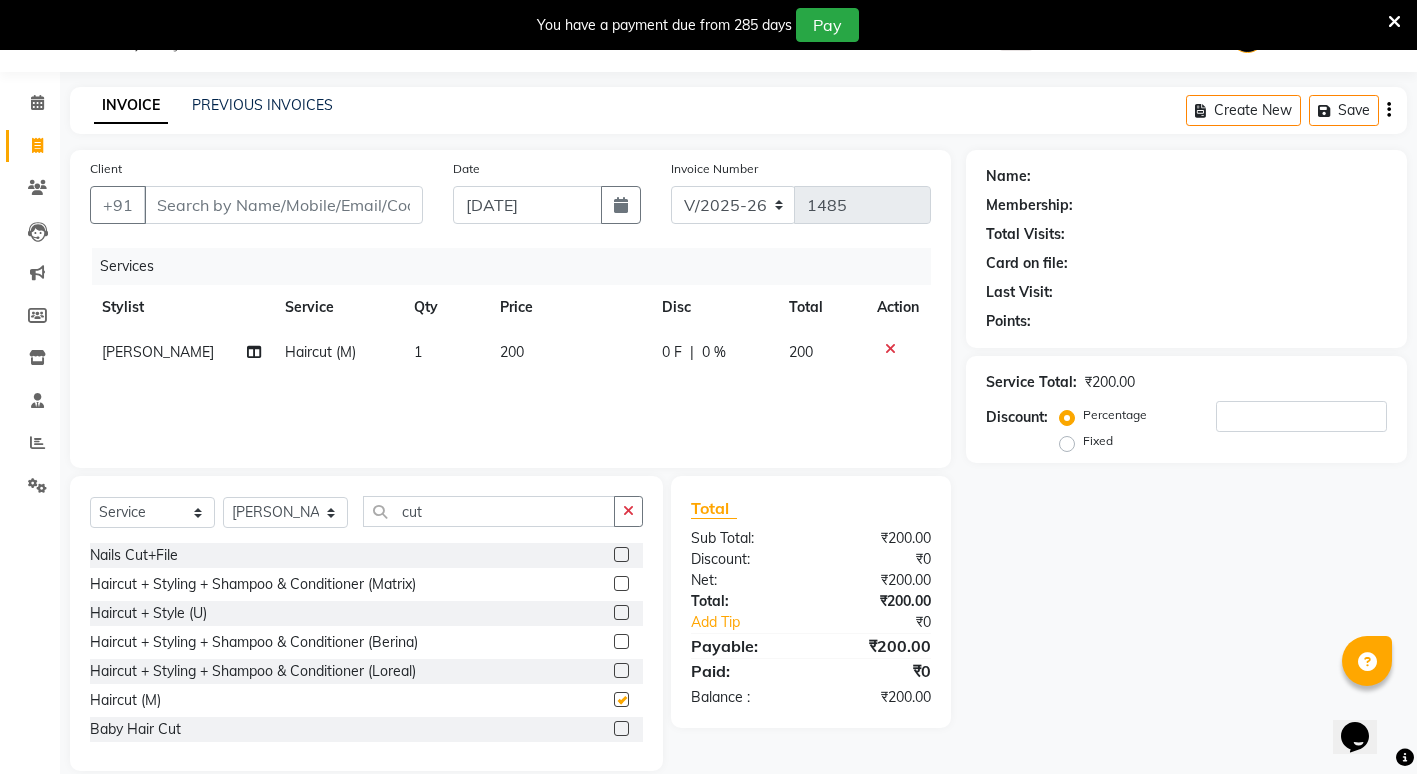 checkbox on "false" 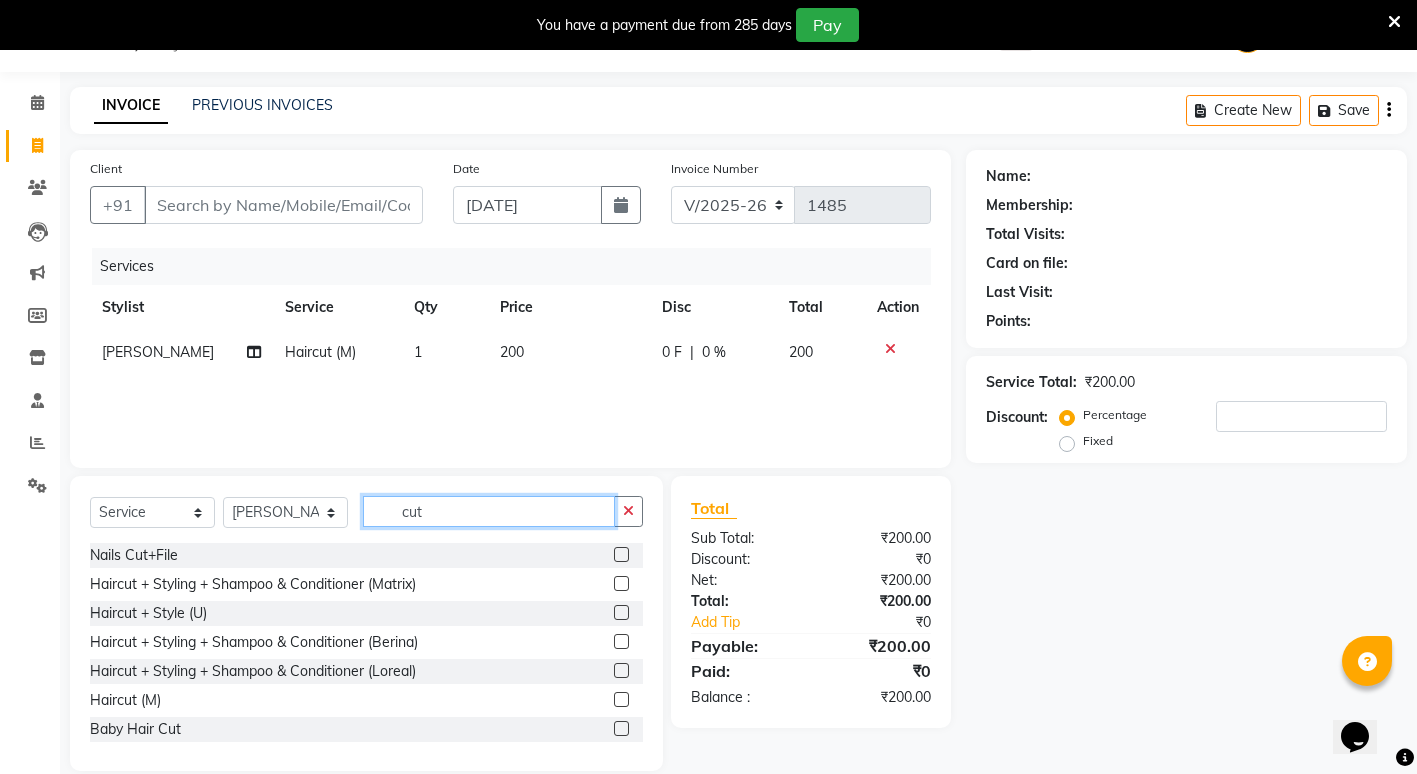 click on "cut" 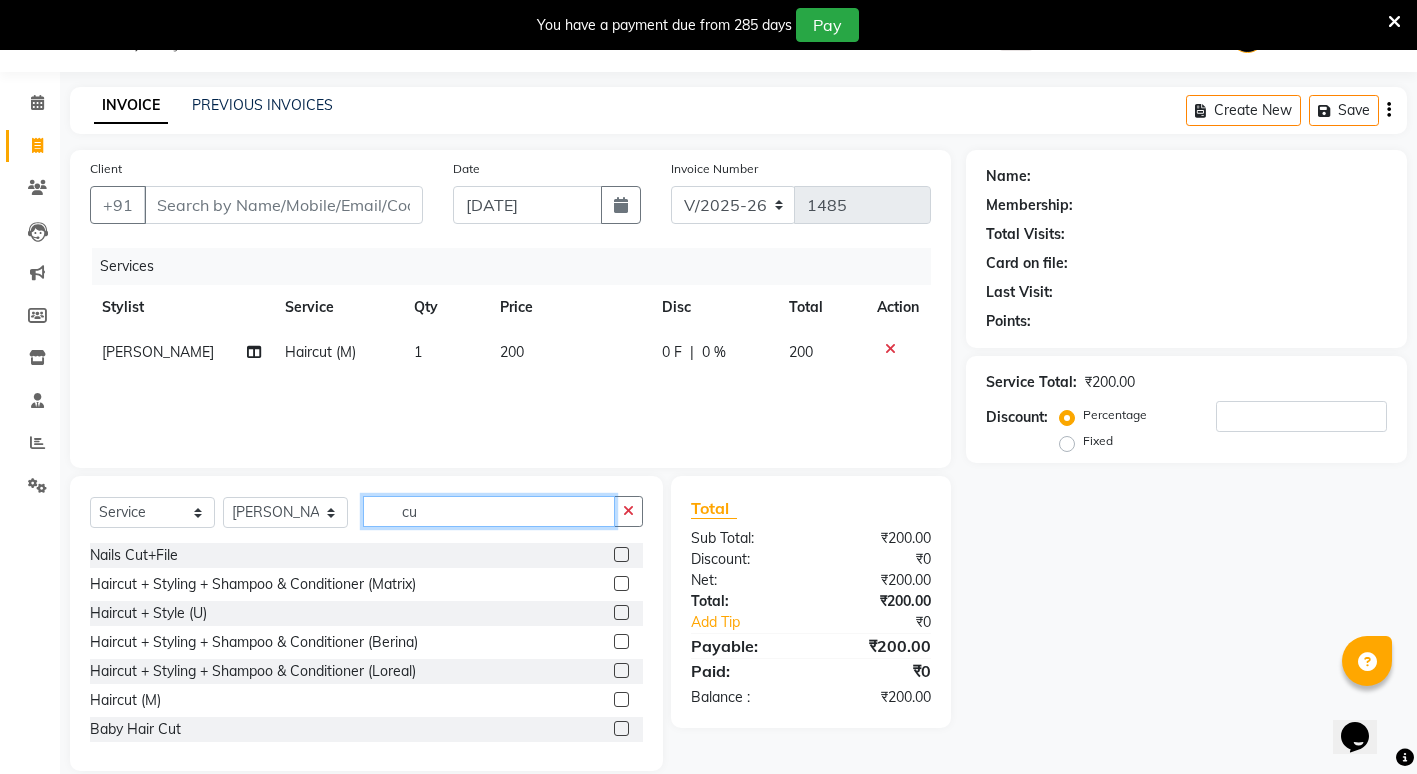type on "c" 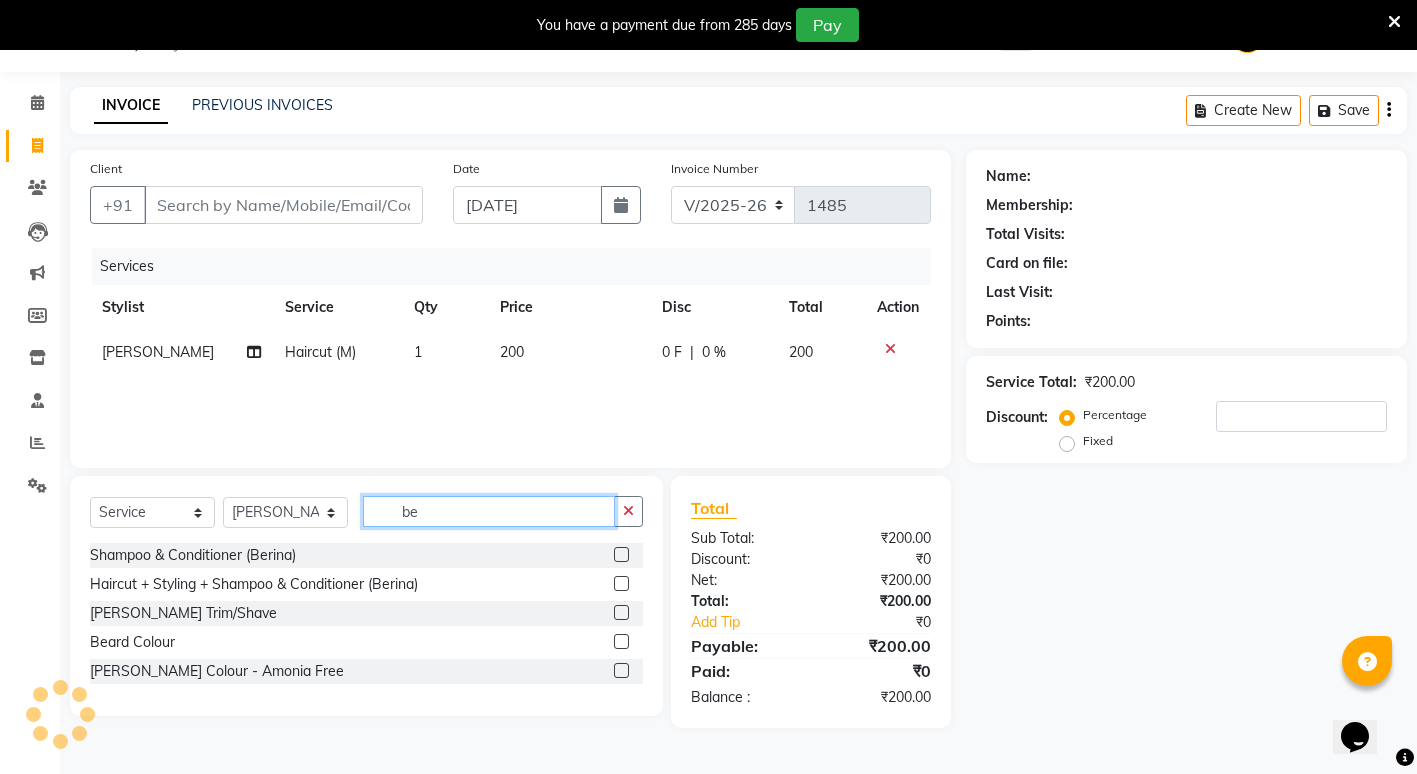 type on "be" 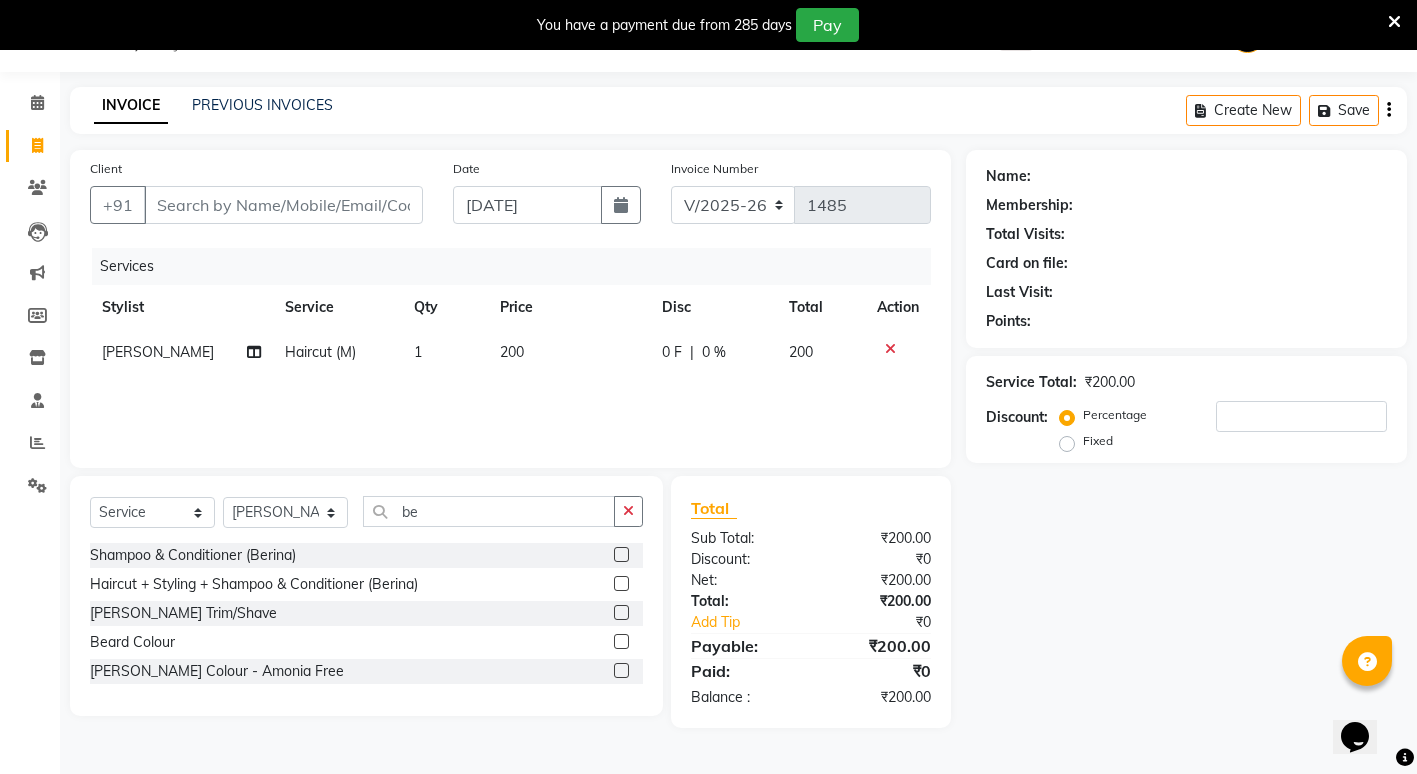 click 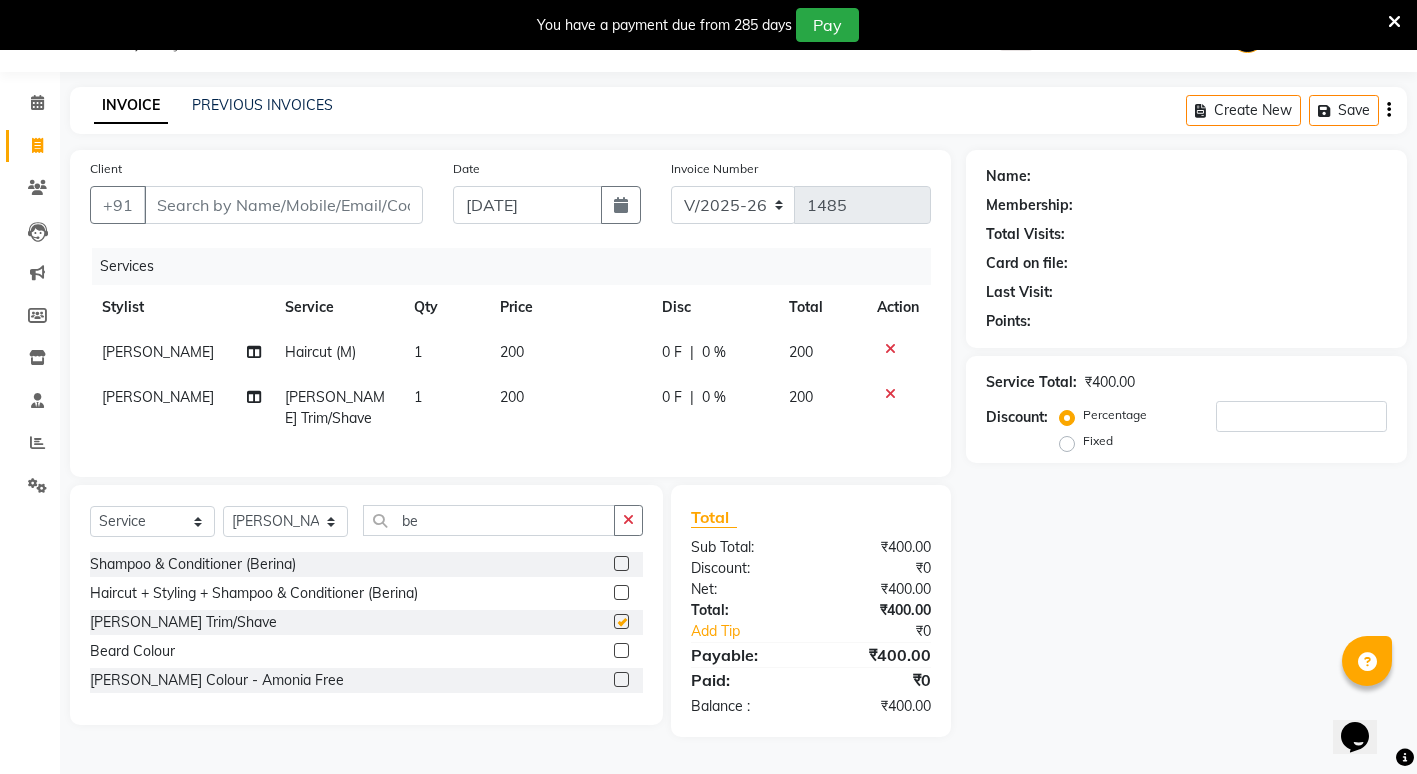 checkbox on "false" 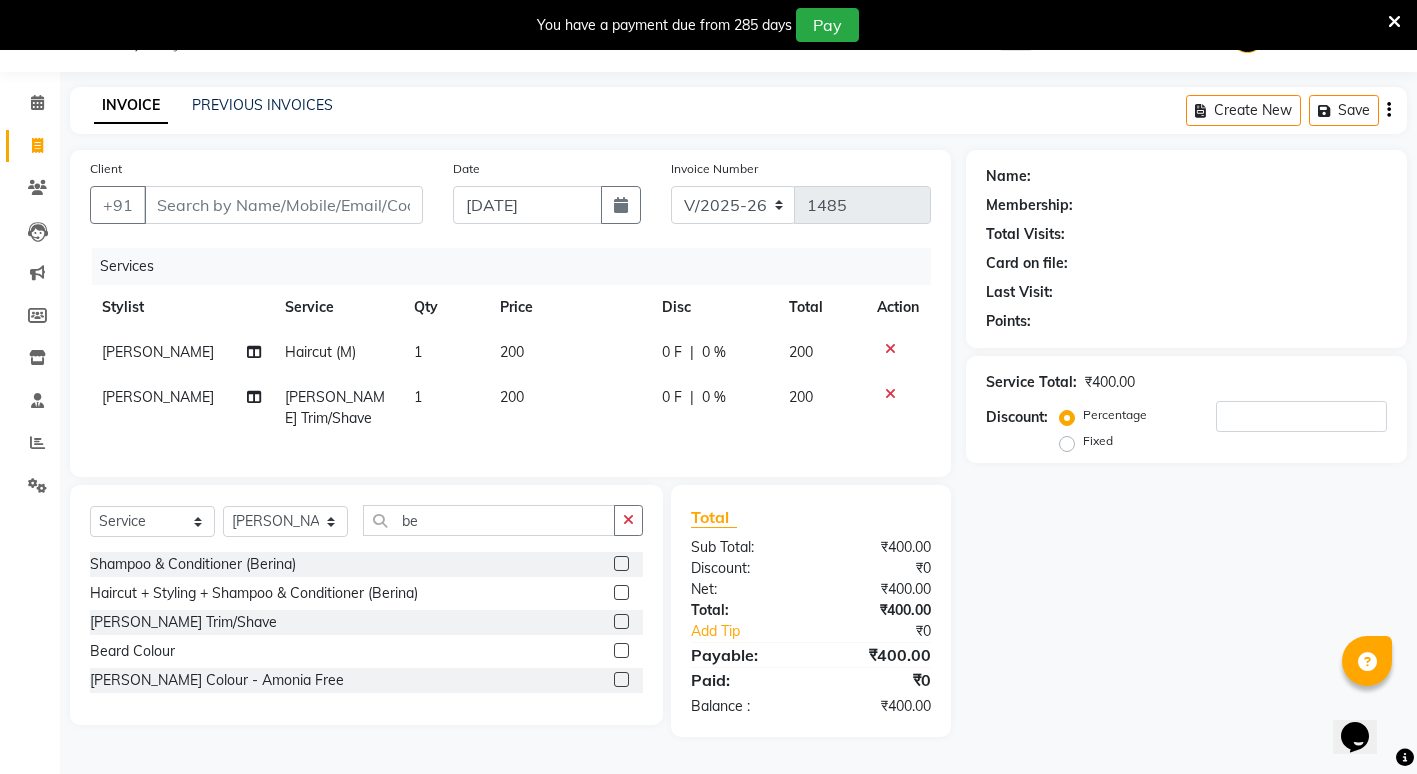 click 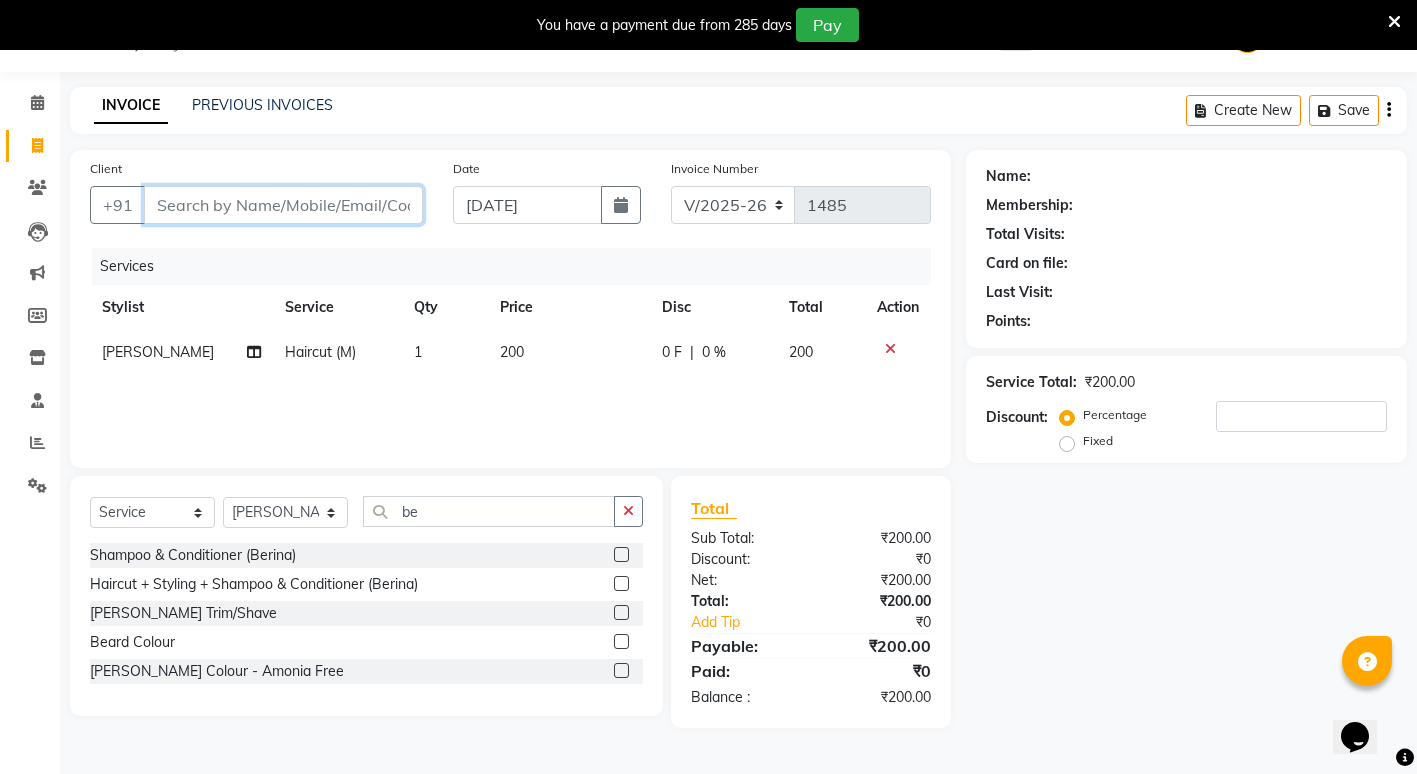 click on "Client" at bounding box center (283, 205) 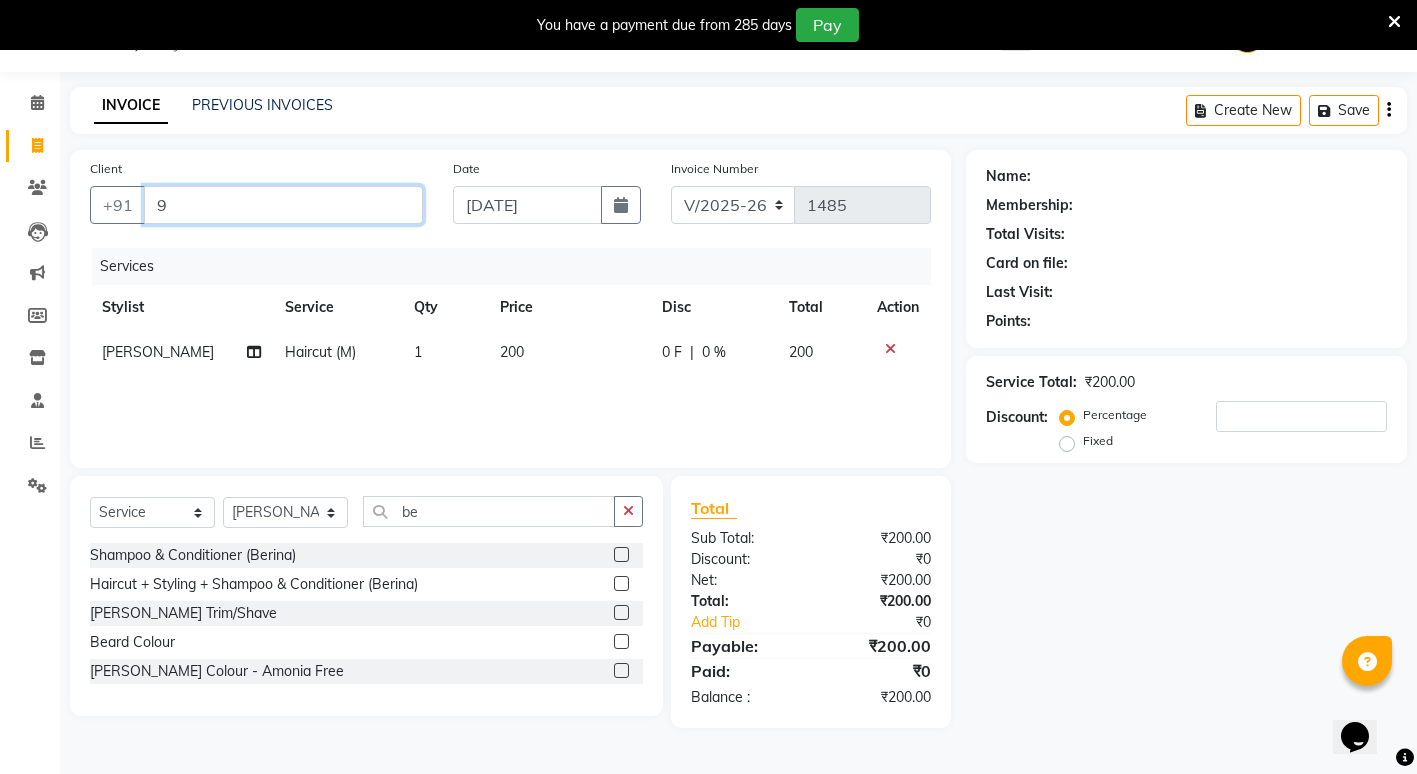 type on "0" 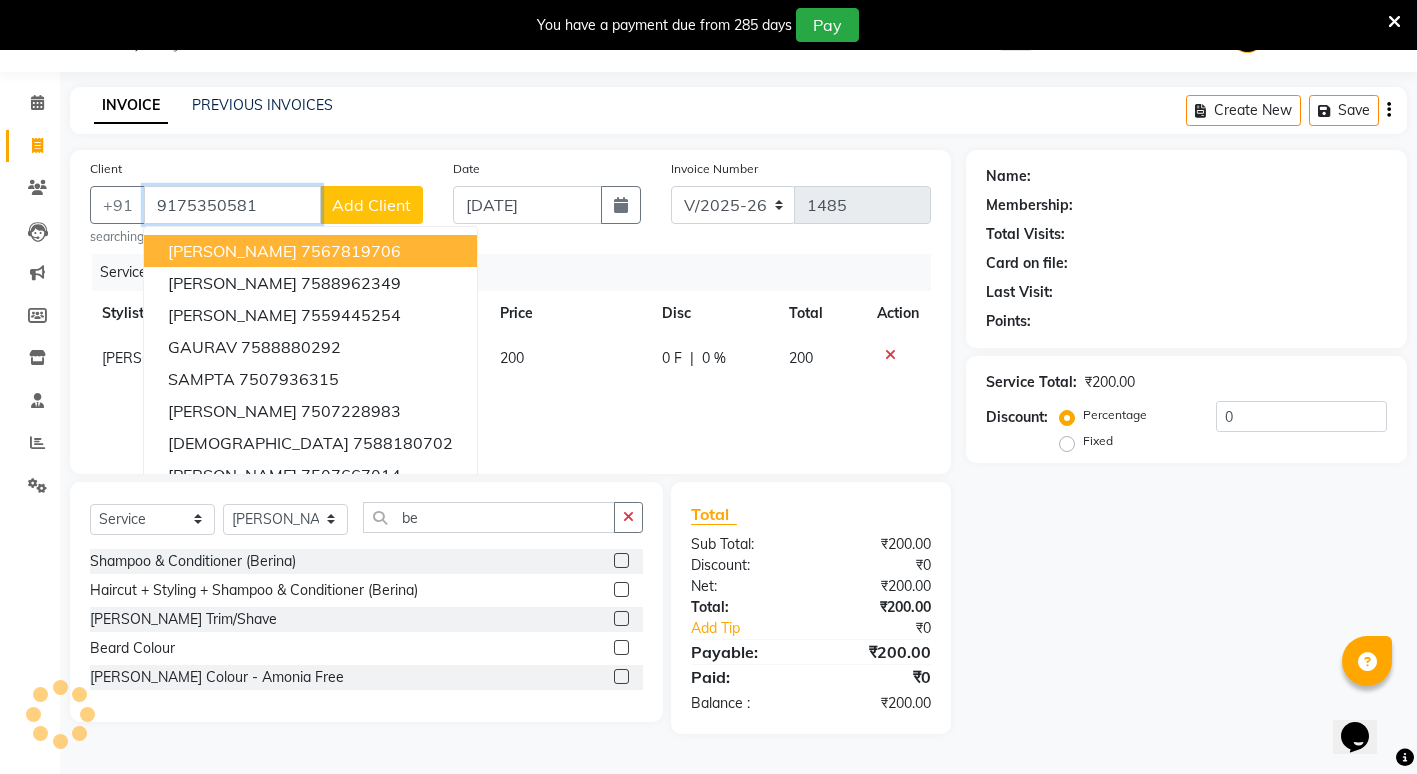 type on "9175350581" 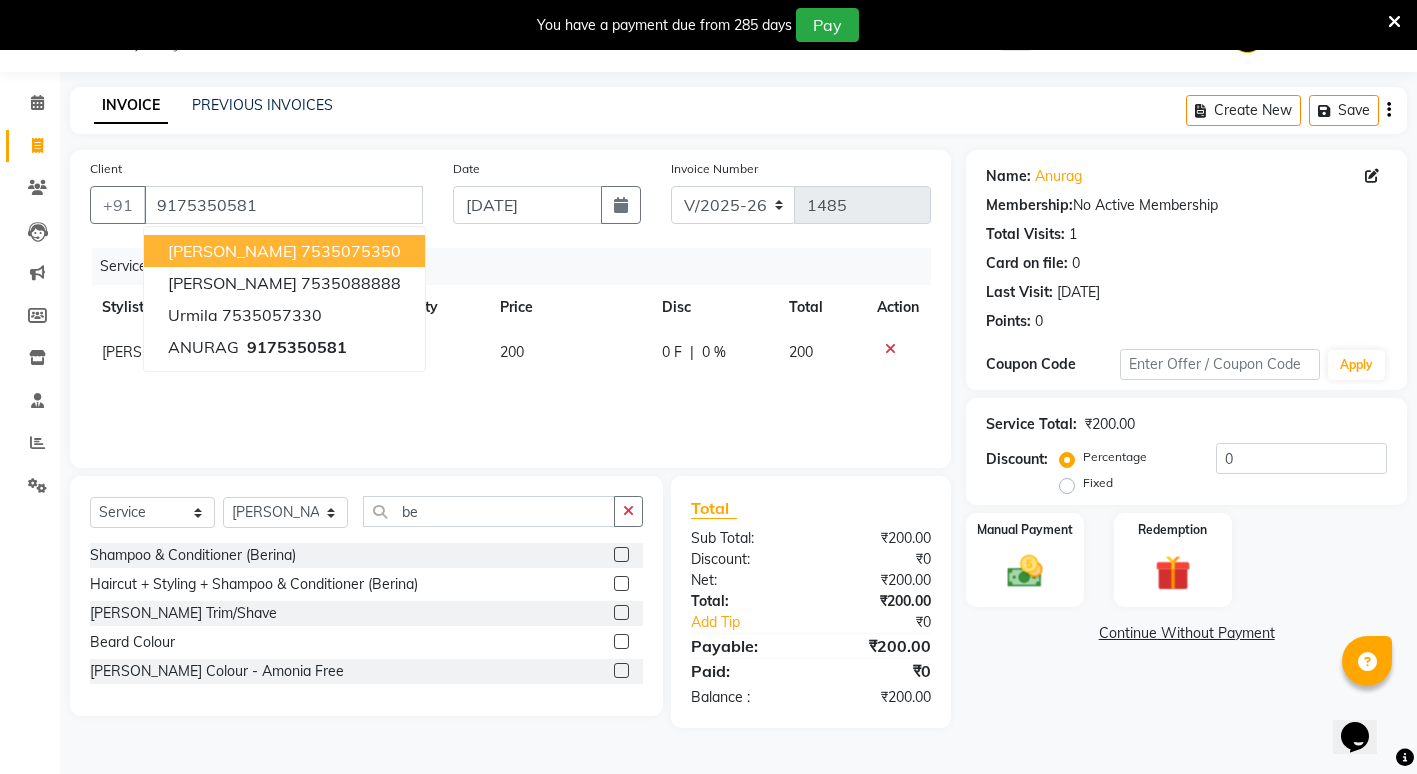 click on "Name: [PERSON_NAME]  Membership:  No Active Membership  Total Visits:  1 Card on file:  0 Last Visit:   [DATE] Points:   0  Coupon Code Apply Service Total:  ₹200.00  Discount:  Percentage   Fixed  0 Manual Payment Redemption  Continue Without Payment" 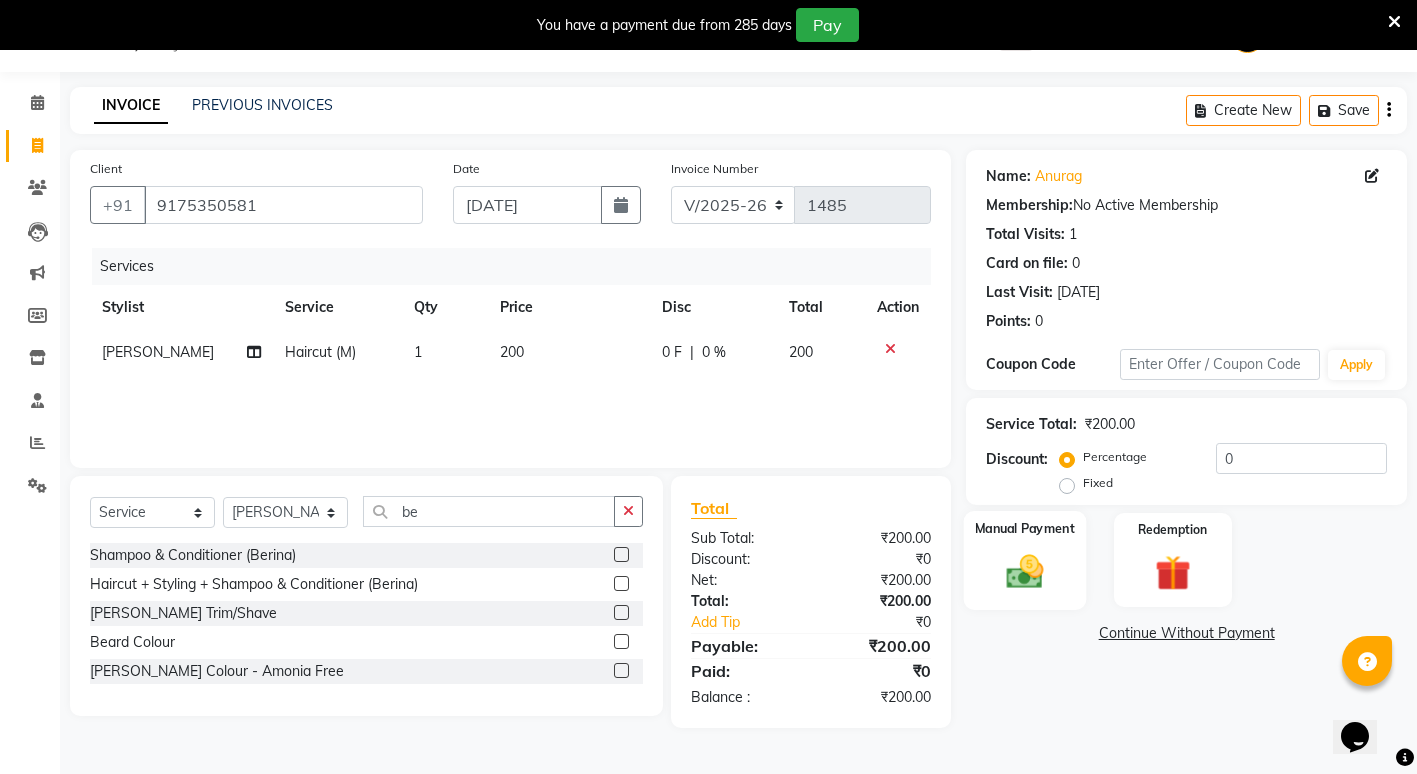click 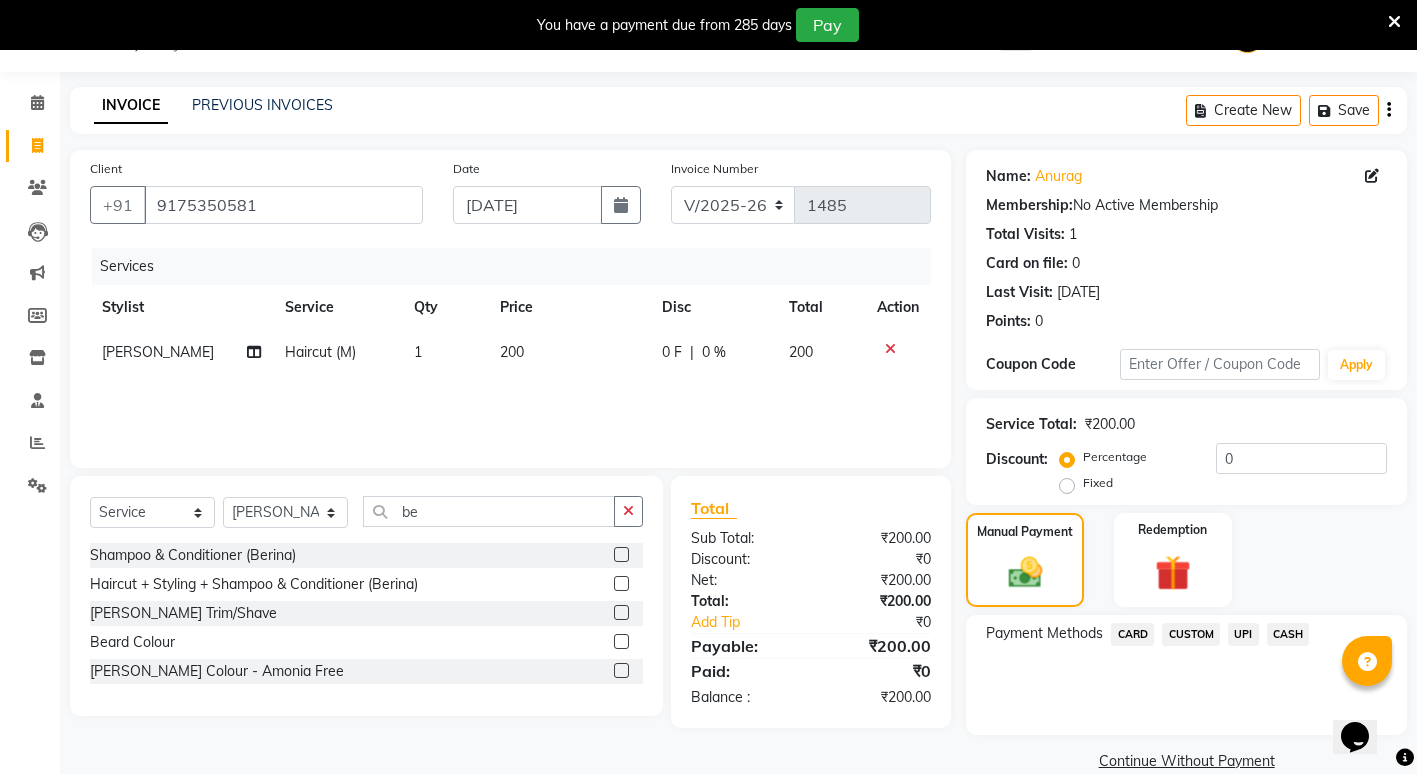 click on "UPI" 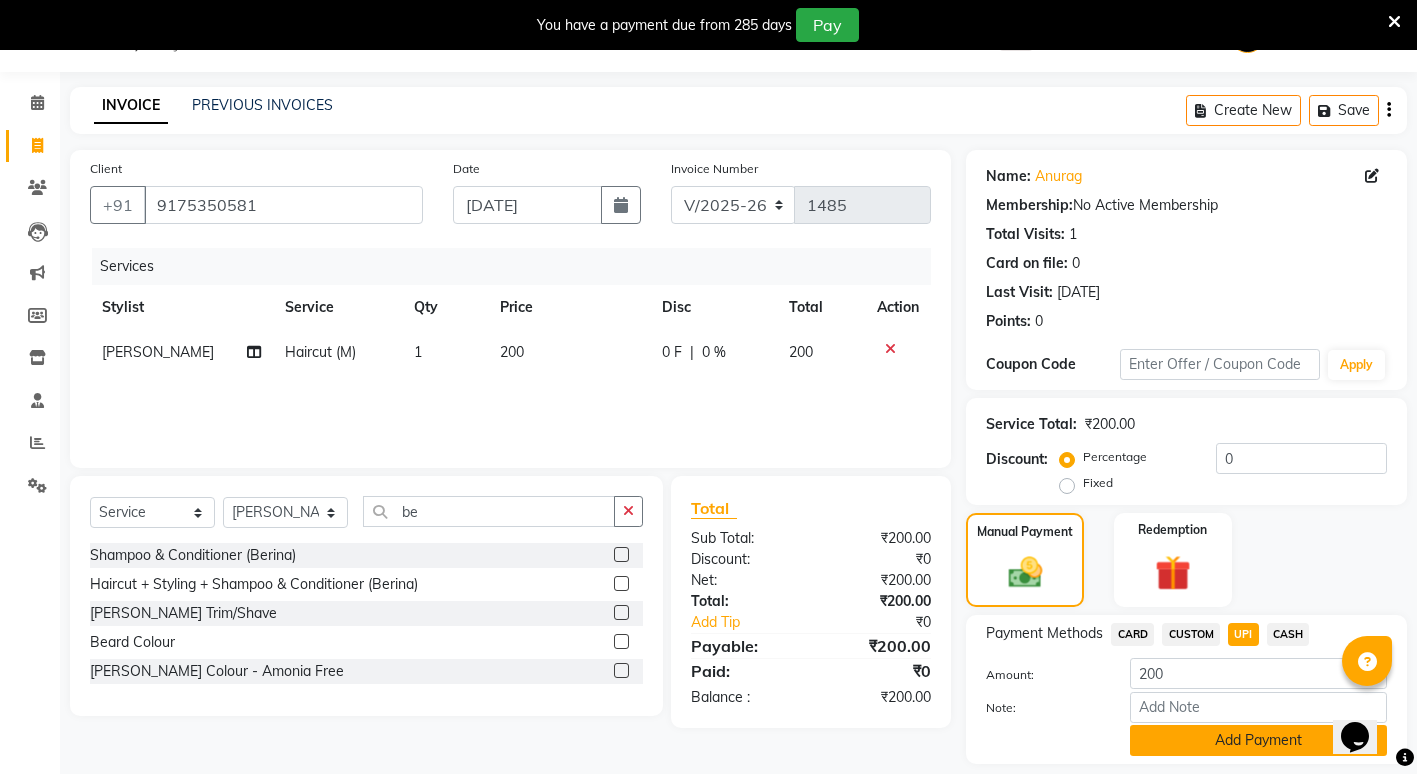 click on "Add Payment" 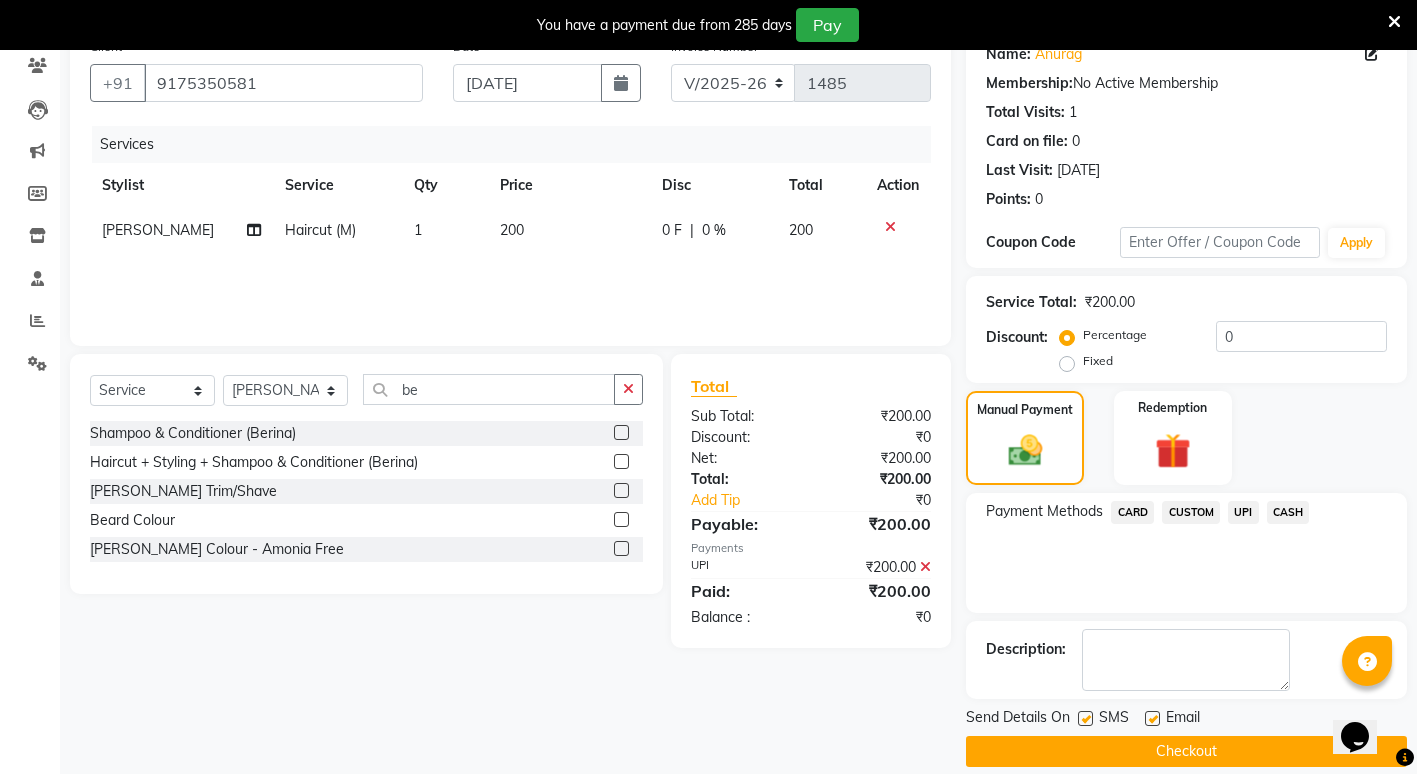 scroll, scrollTop: 195, scrollLeft: 0, axis: vertical 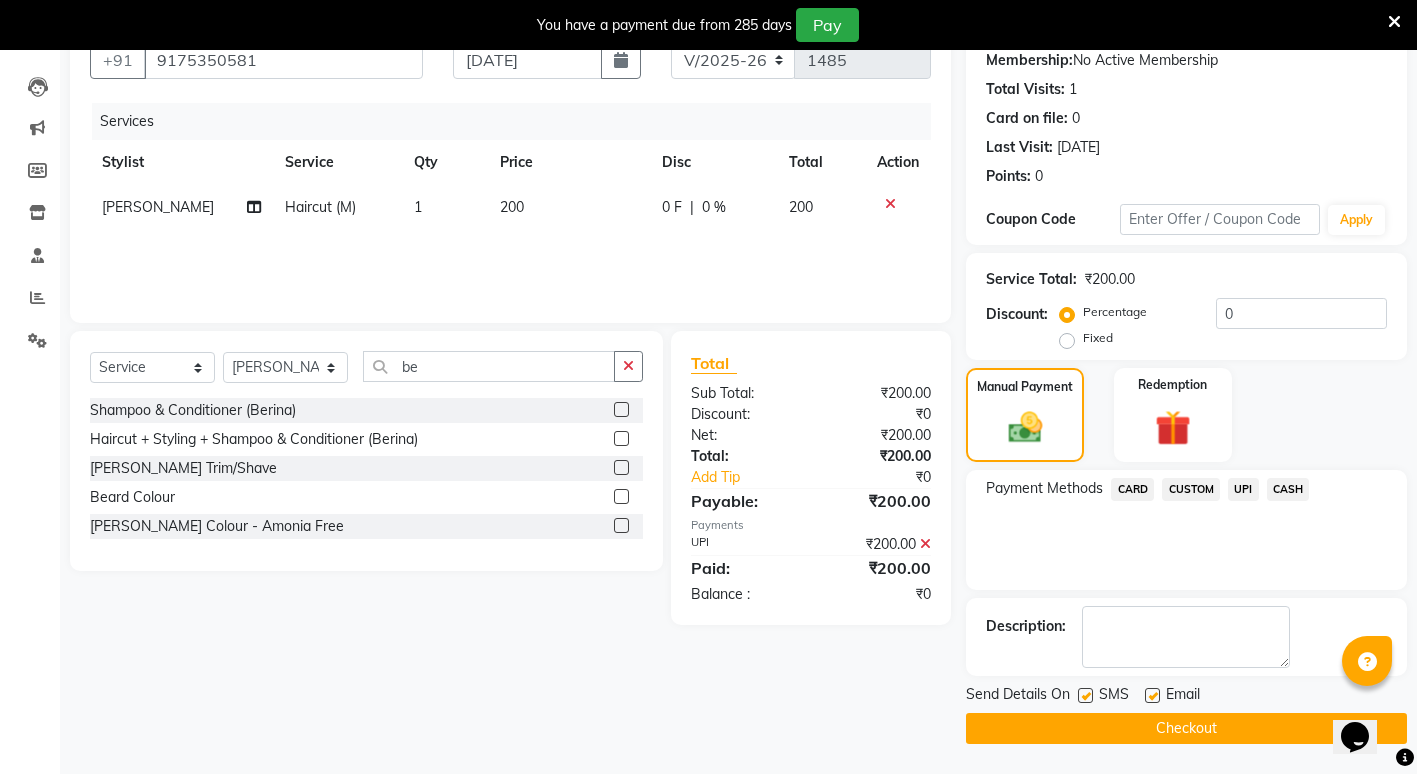 click on "Checkout" 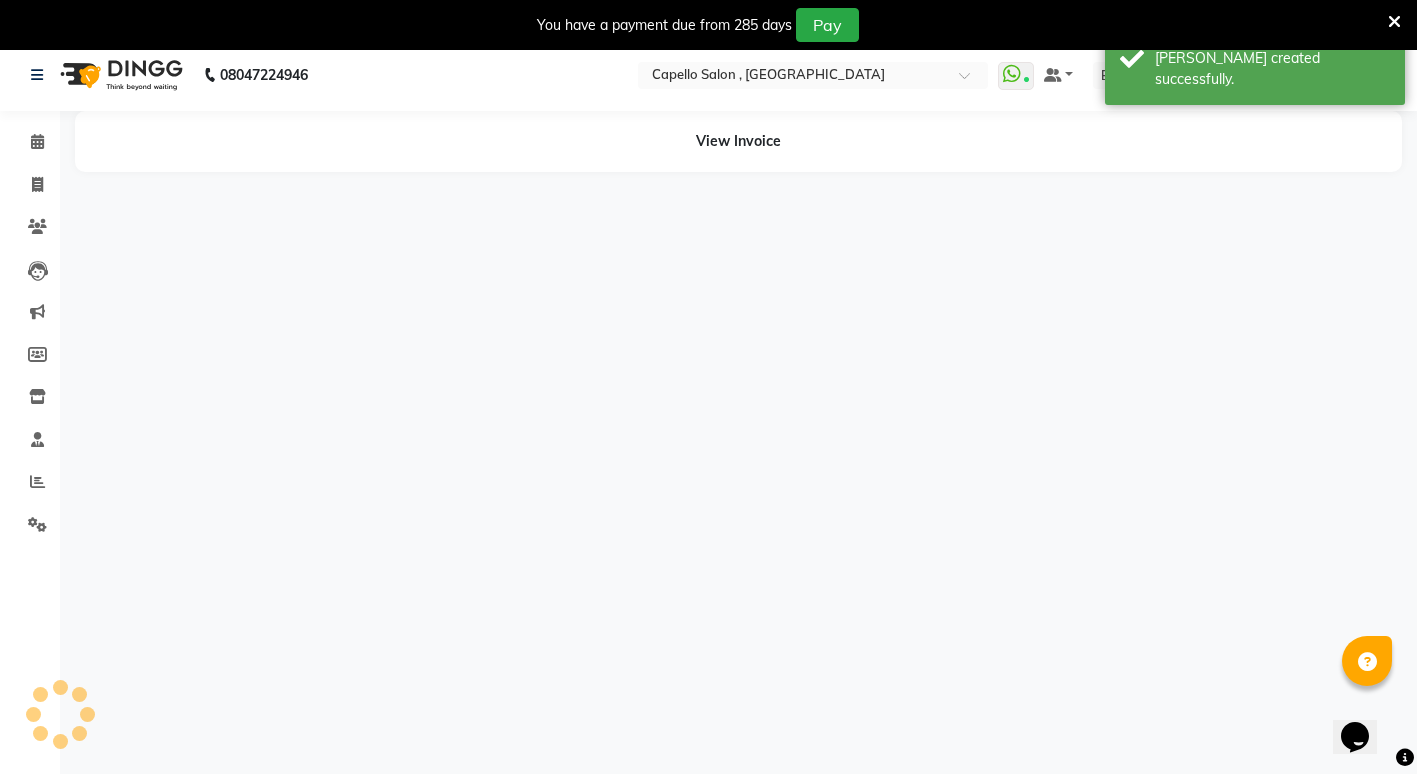 scroll, scrollTop: 0, scrollLeft: 0, axis: both 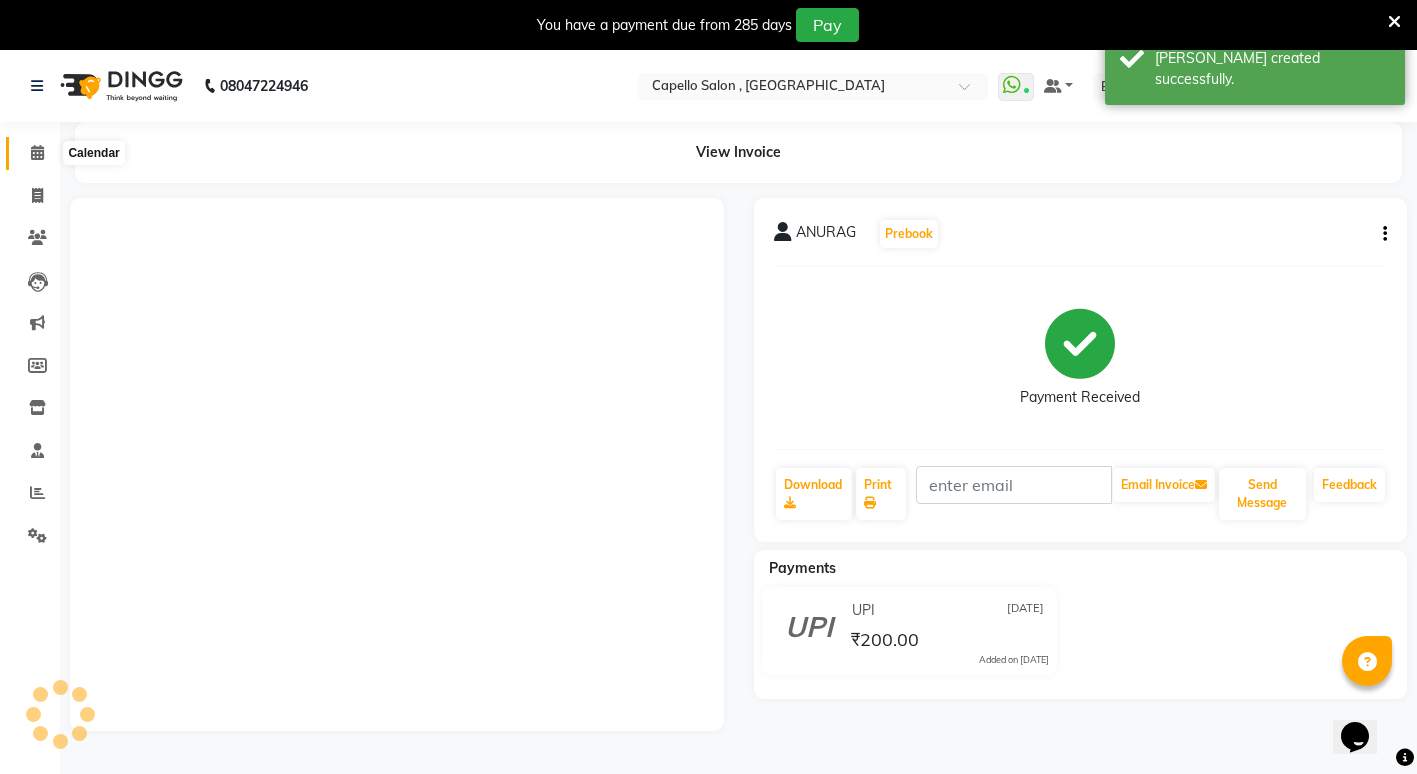 click 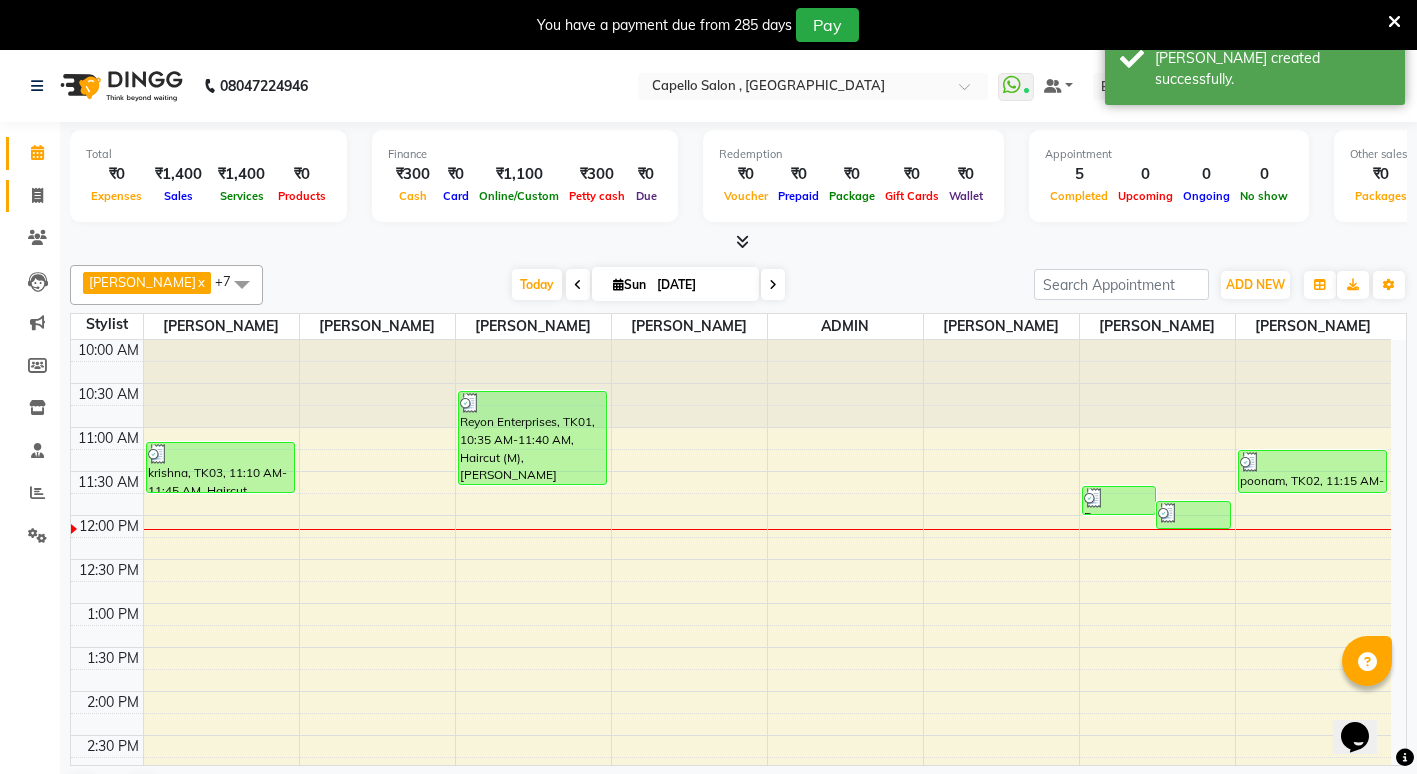scroll, scrollTop: 0, scrollLeft: 0, axis: both 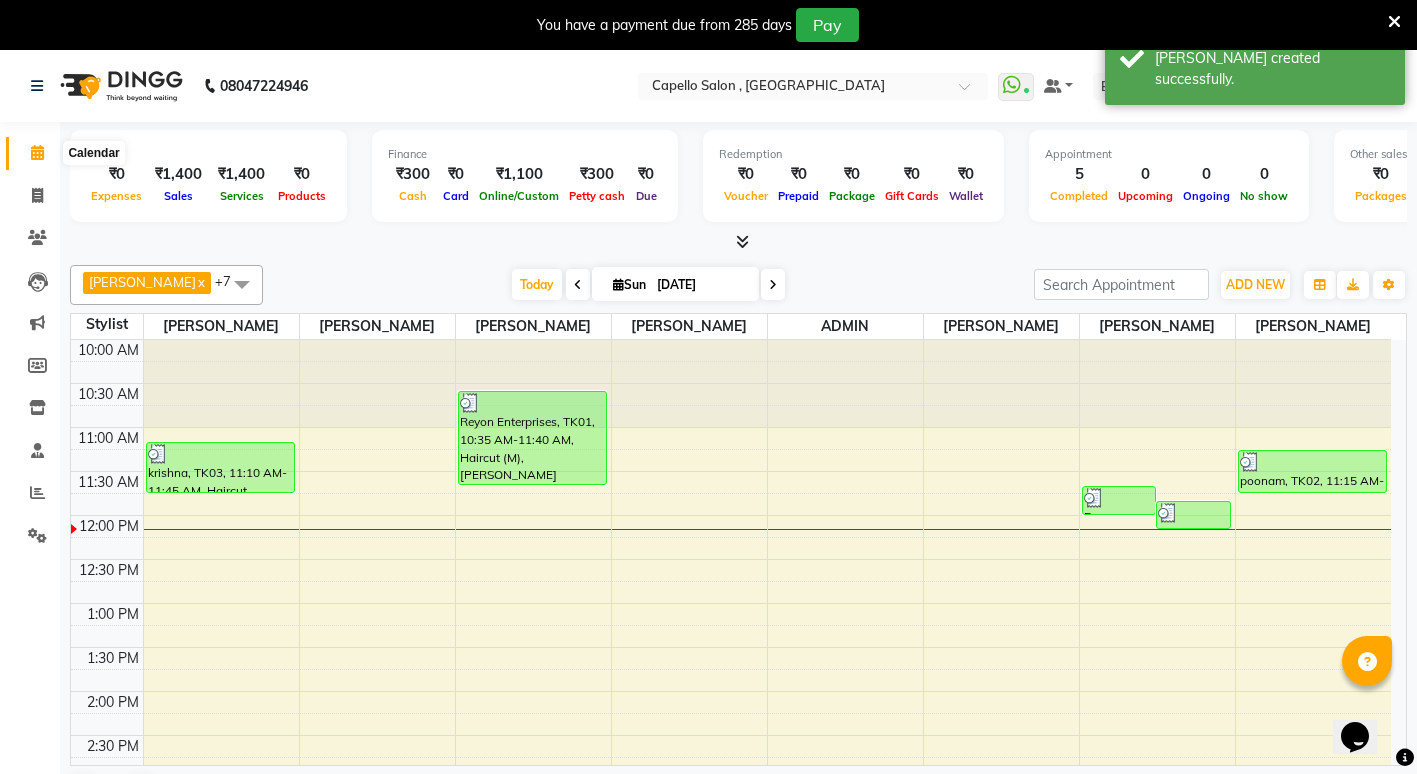 click 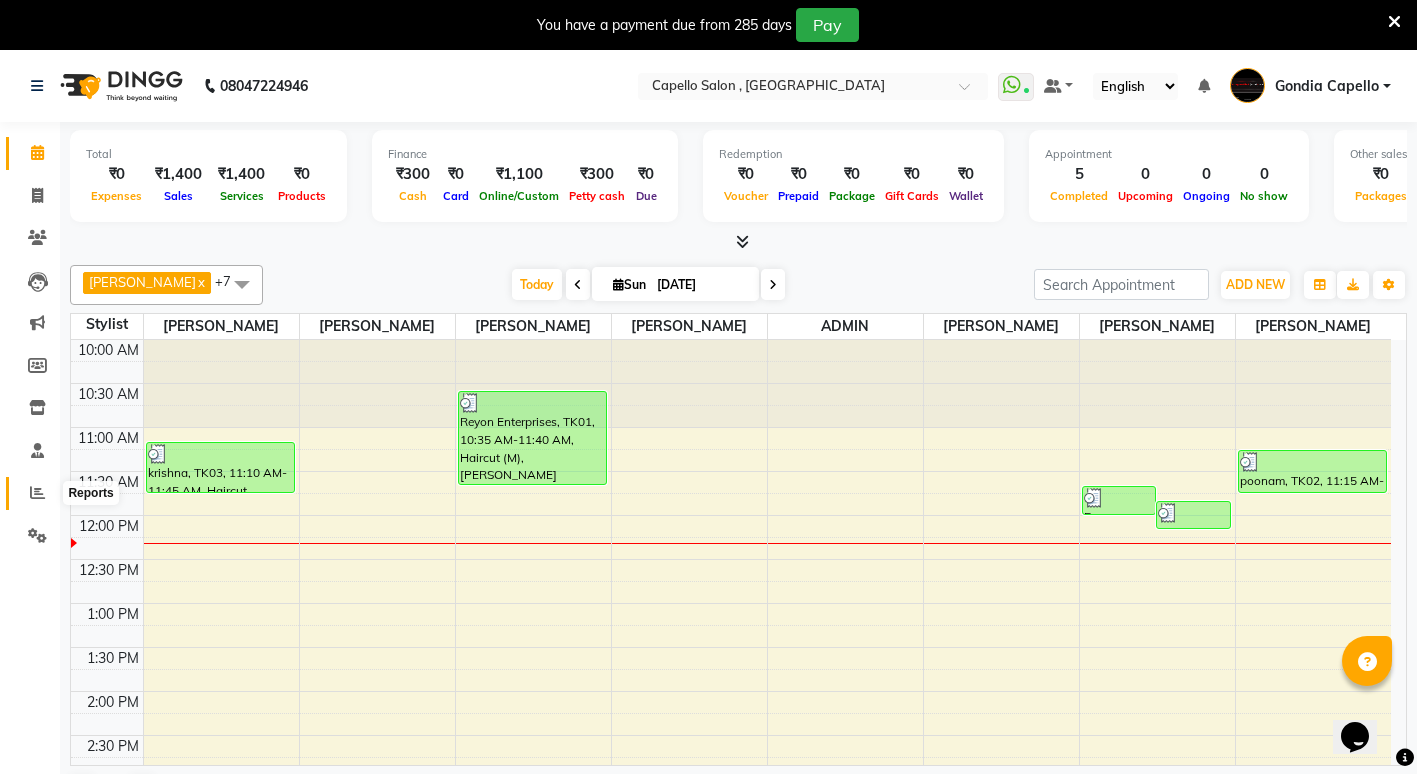 click 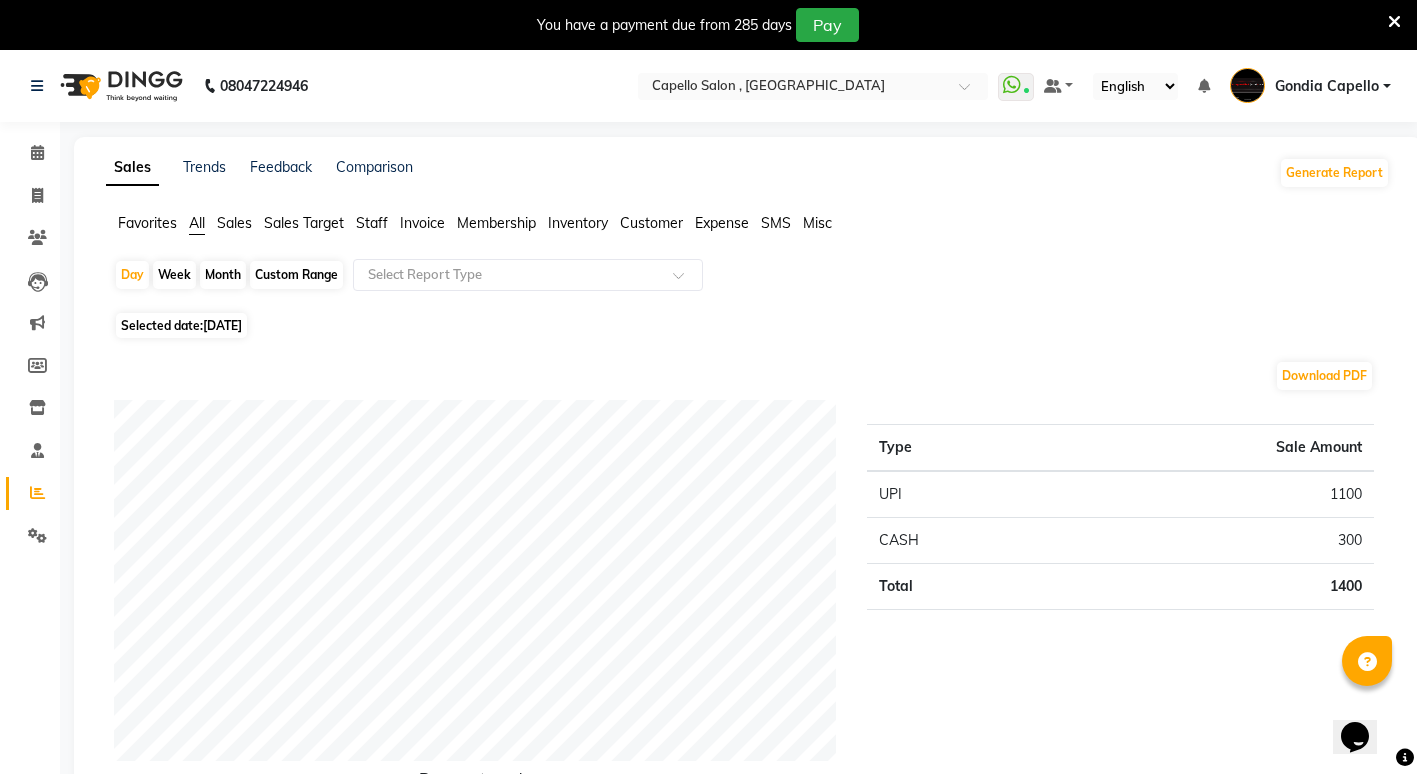 drag, startPoint x: 215, startPoint y: 276, endPoint x: 222, endPoint y: 285, distance: 11.401754 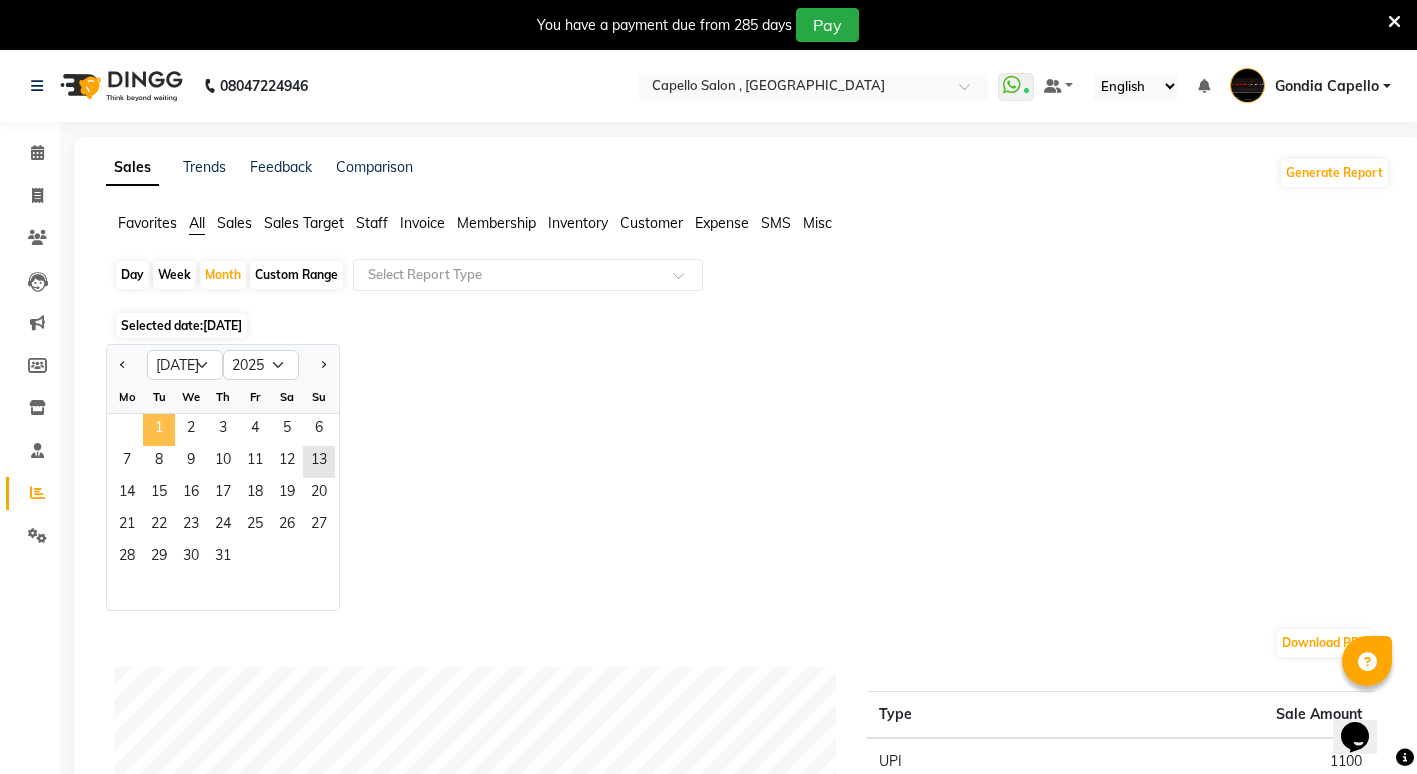 click on "1" 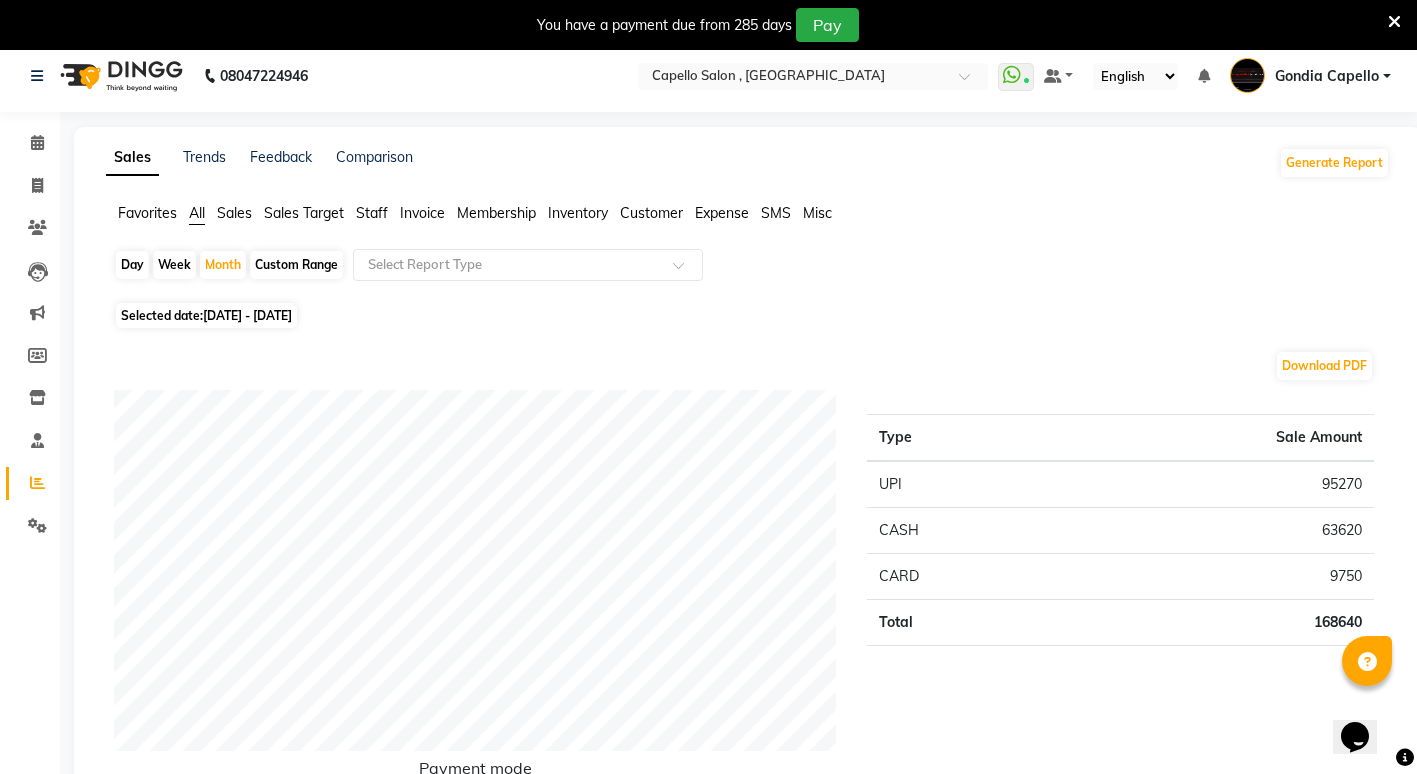 scroll, scrollTop: 0, scrollLeft: 0, axis: both 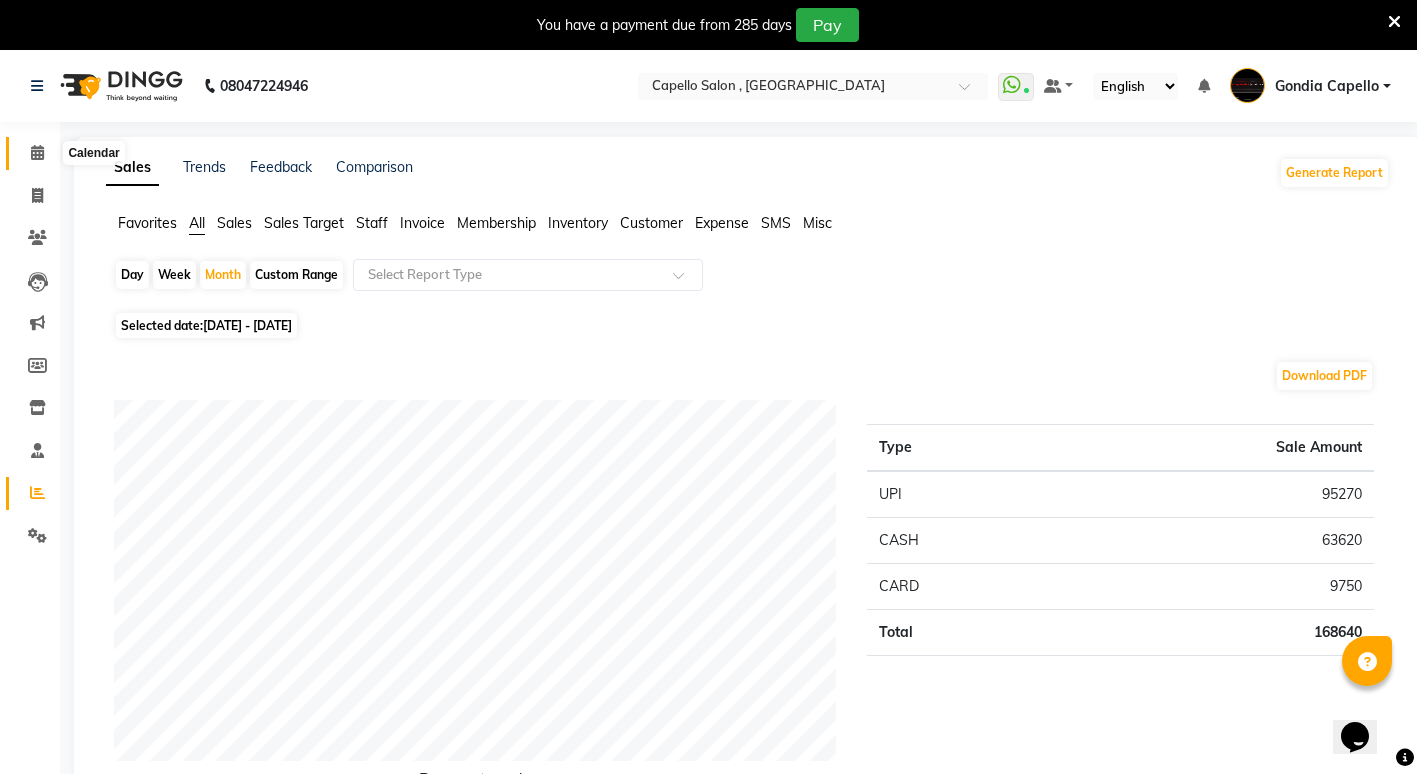 click 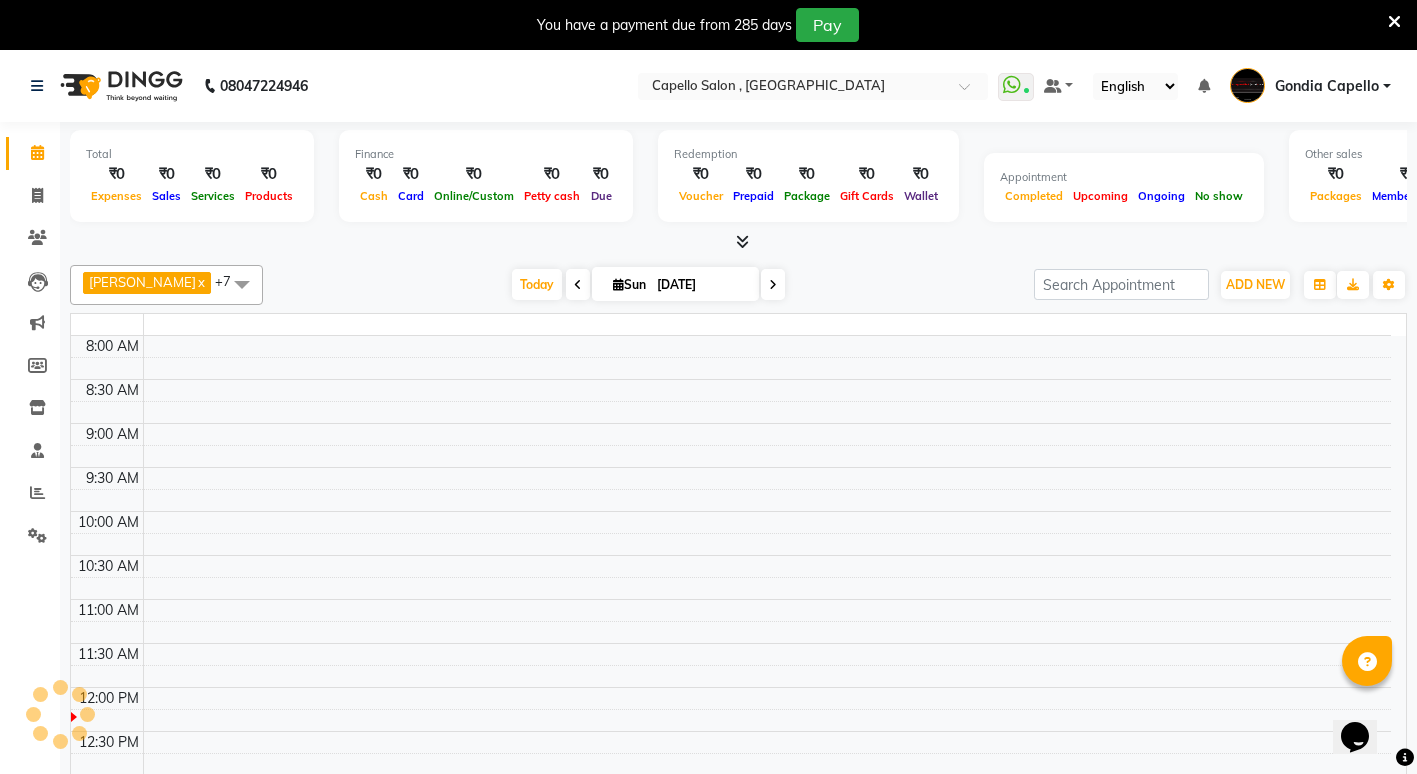 scroll, scrollTop: 0, scrollLeft: 0, axis: both 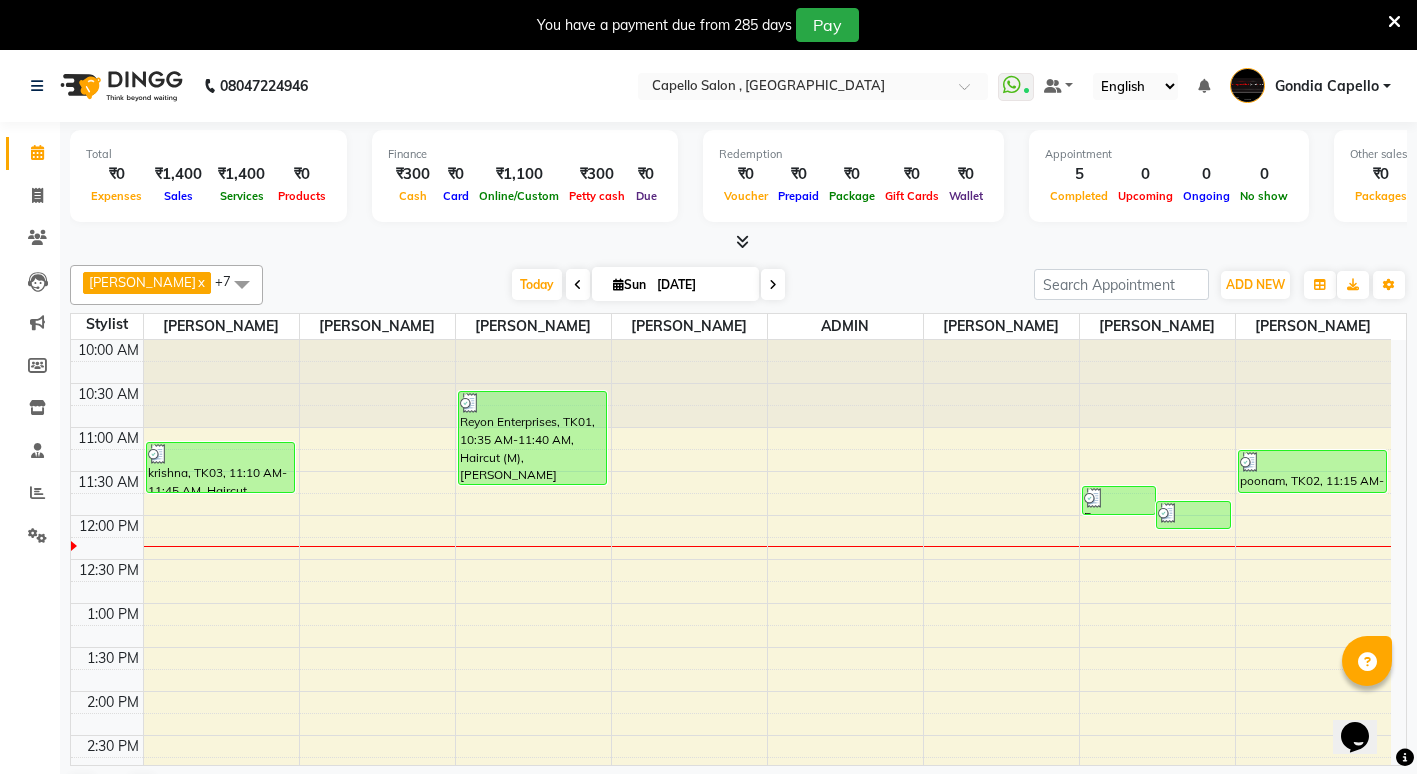 click on "10:00 AM 10:30 AM 11:00 AM 11:30 AM 12:00 PM 12:30 PM 1:00 PM 1:30 PM 2:00 PM 2:30 PM 3:00 PM 3:30 PM 4:00 PM 4:30 PM 5:00 PM 5:30 PM 6:00 PM 6:30 PM 7:00 PM 7:30 PM 8:00 PM 8:30 PM 9:00 PM 9:30 PM     [PERSON_NAME], TK03, 11:10 AM-11:45 AM, Haircut (M),Hair Wash     Reyon Enterprises, TK01, 10:35 AM-11:40 AM, Haircut (M),[PERSON_NAME] Trim/Shave,Hair Wash     Reyon Enterprises, TK01, 11:40 AM-12:00 PM, Baby Hair Cut     ANURAG, TK04, 11:50 AM-12:10 PM, Haircut (M)     poonam, TK02, 11:15 AM-11:45 AM, HAIRCUT (F)" at bounding box center [731, 867] 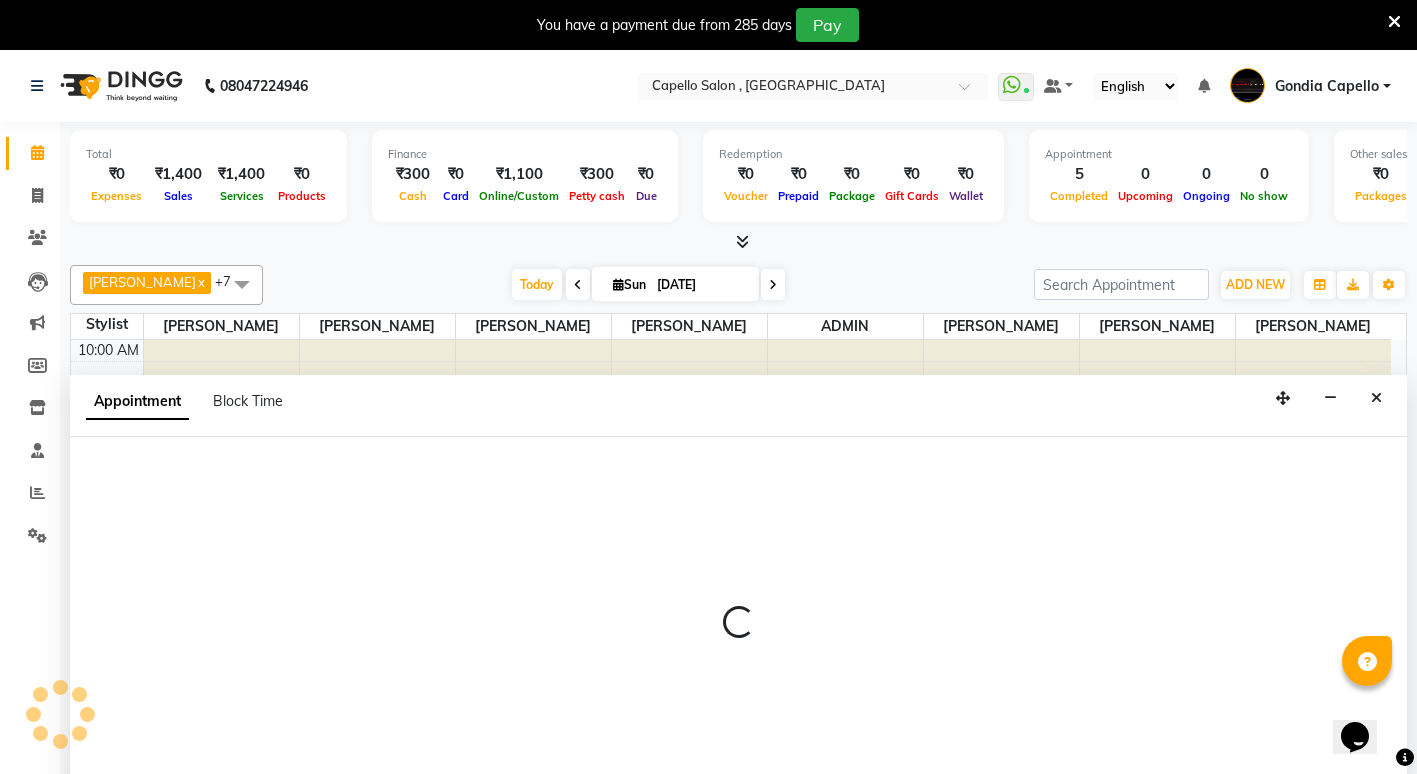 scroll, scrollTop: 51, scrollLeft: 0, axis: vertical 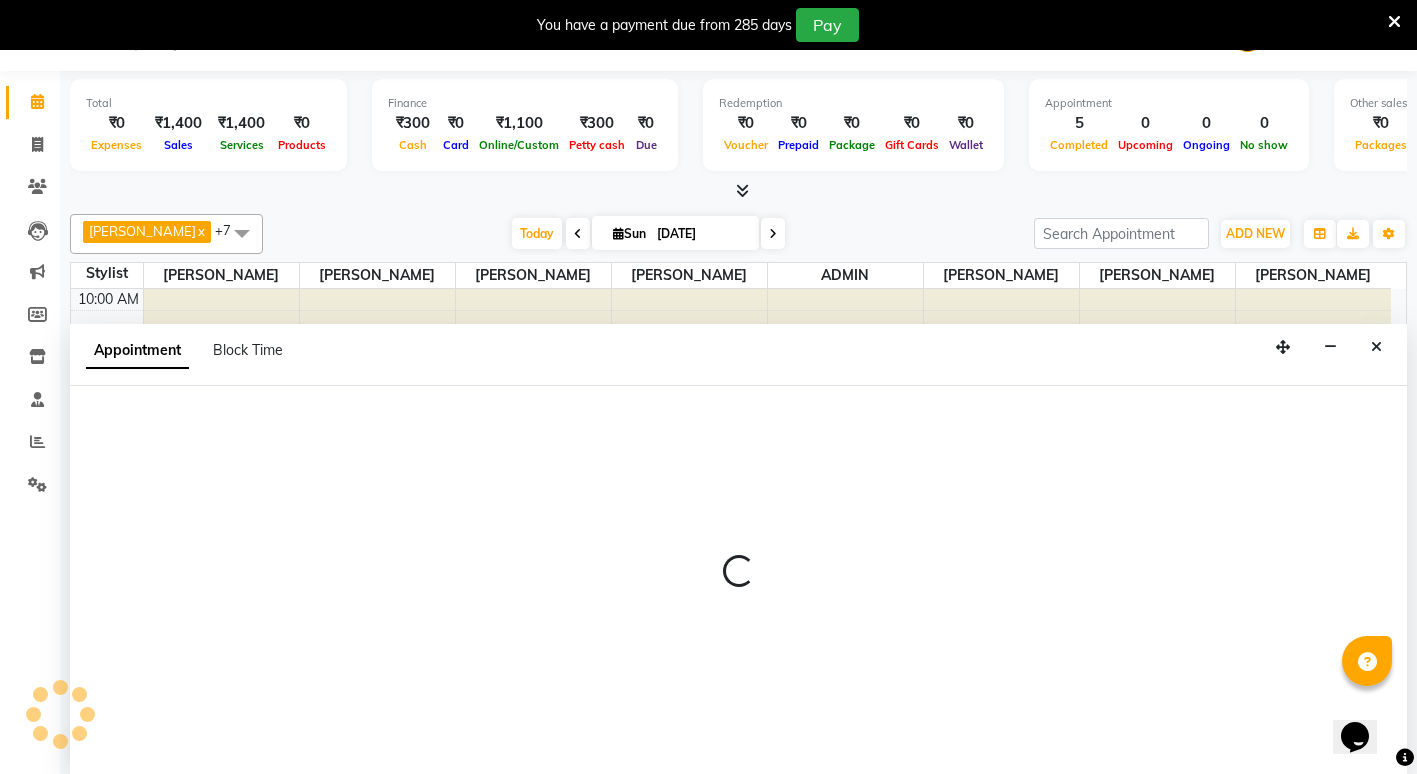 select on "14667" 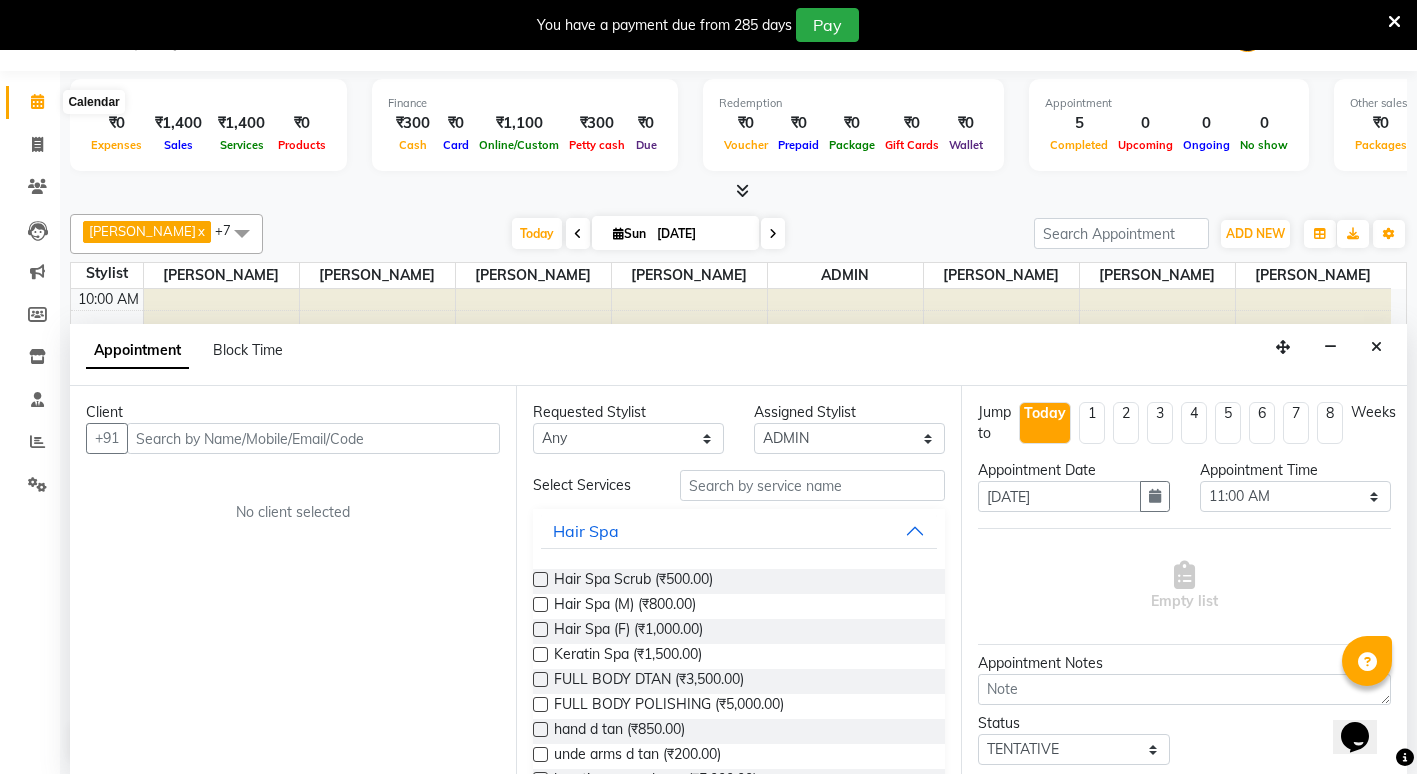 click 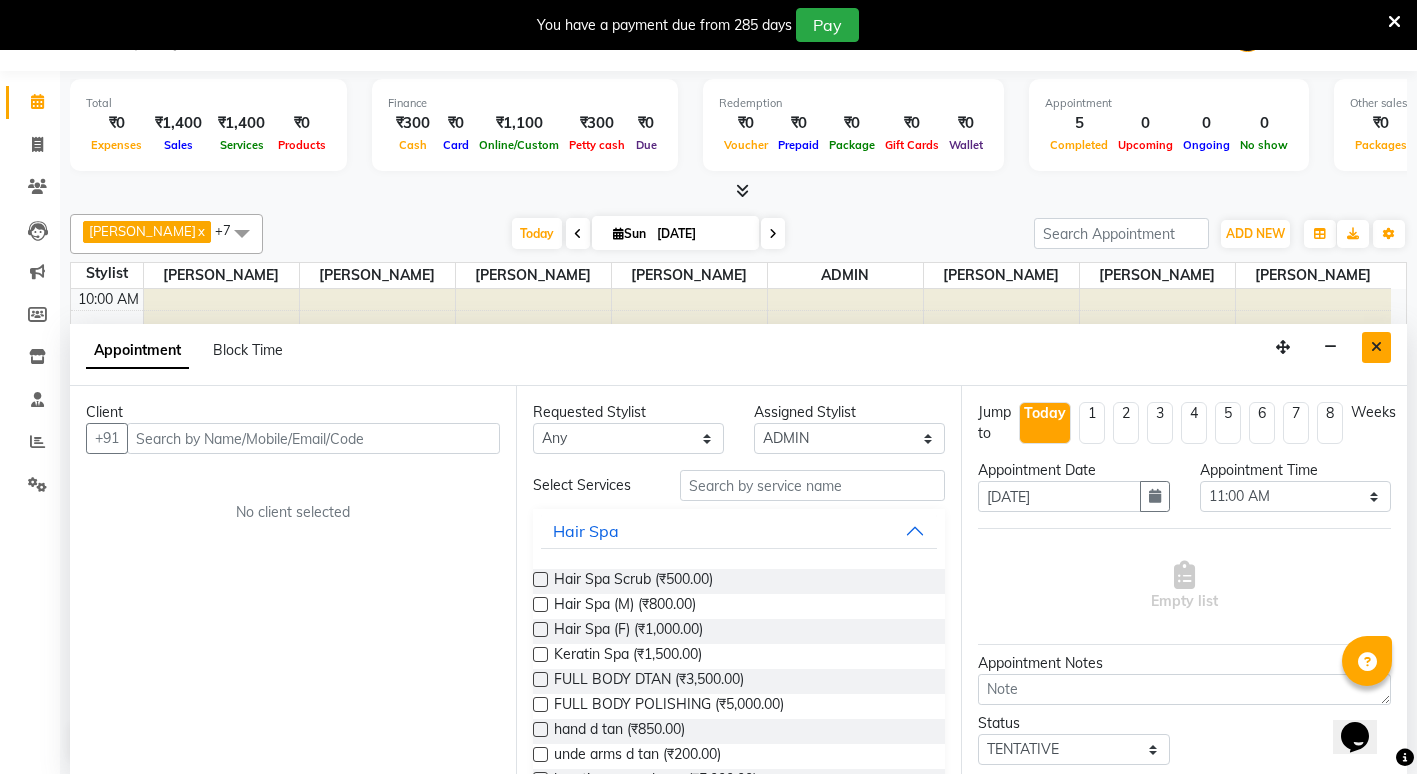 click at bounding box center [1376, 347] 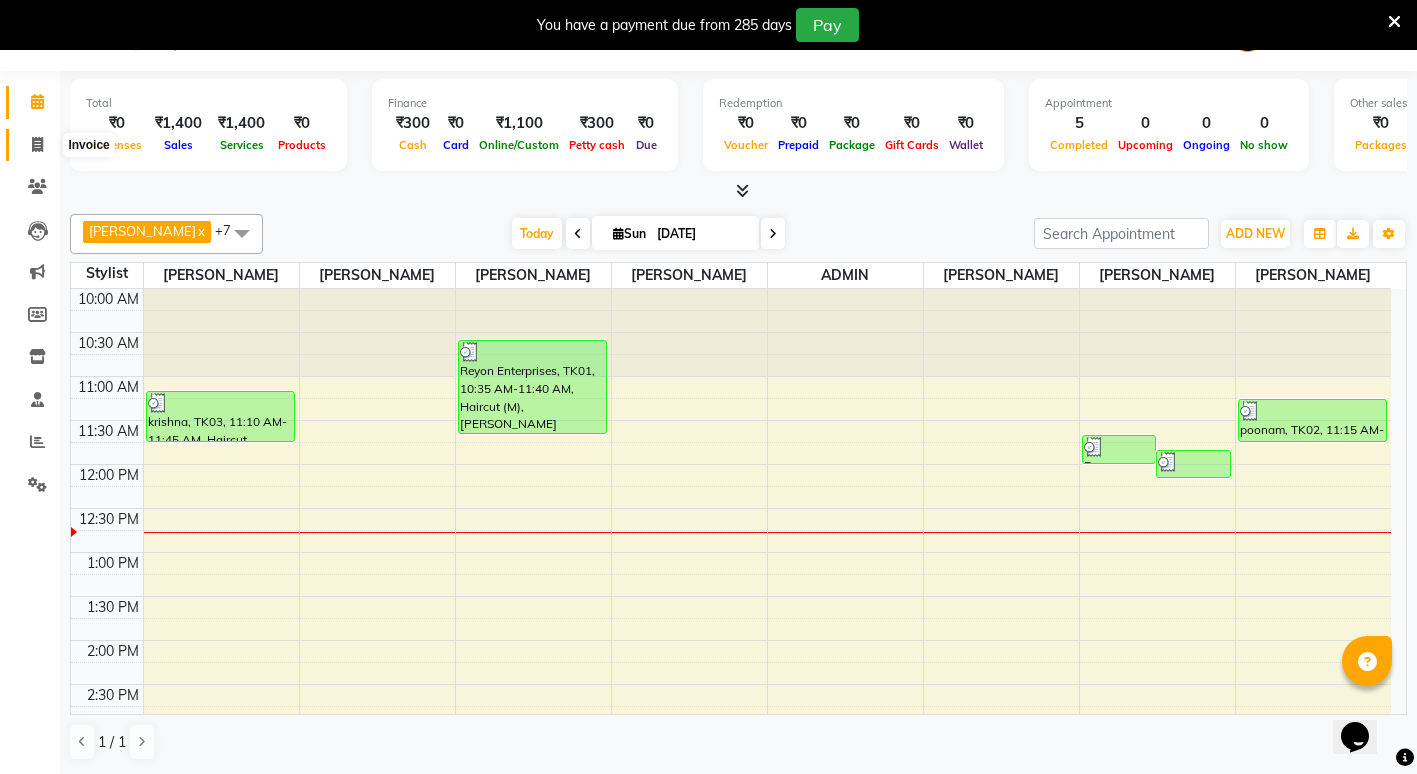 click 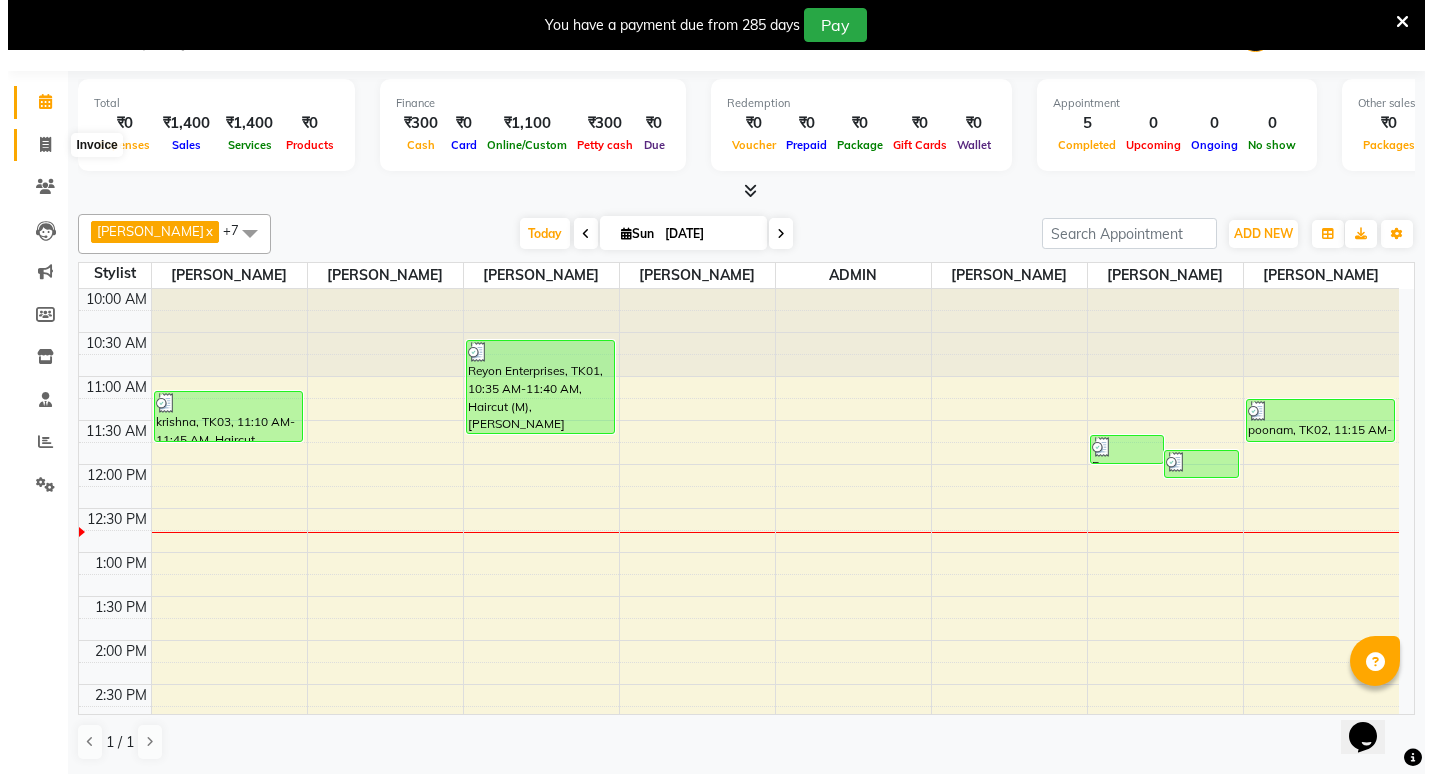 scroll, scrollTop: 50, scrollLeft: 0, axis: vertical 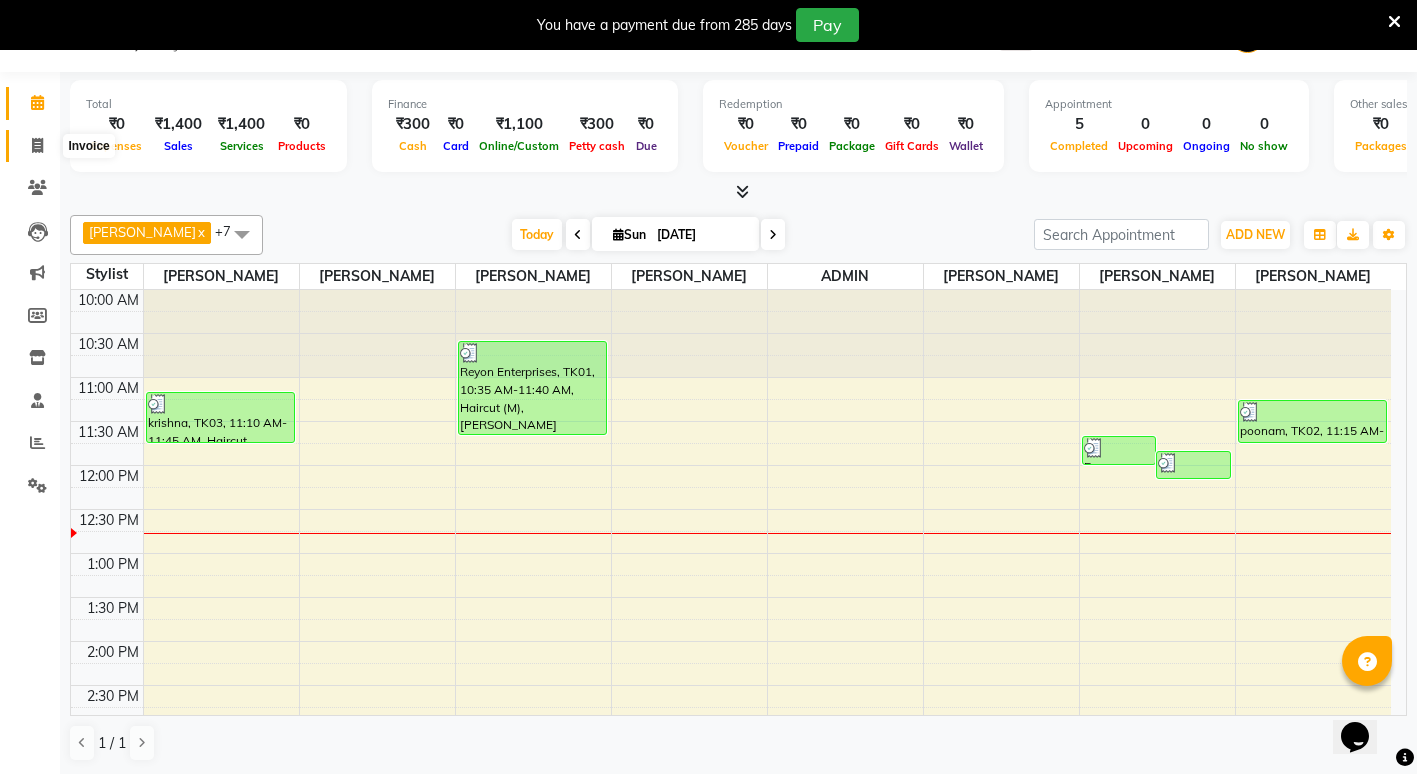 select on "service" 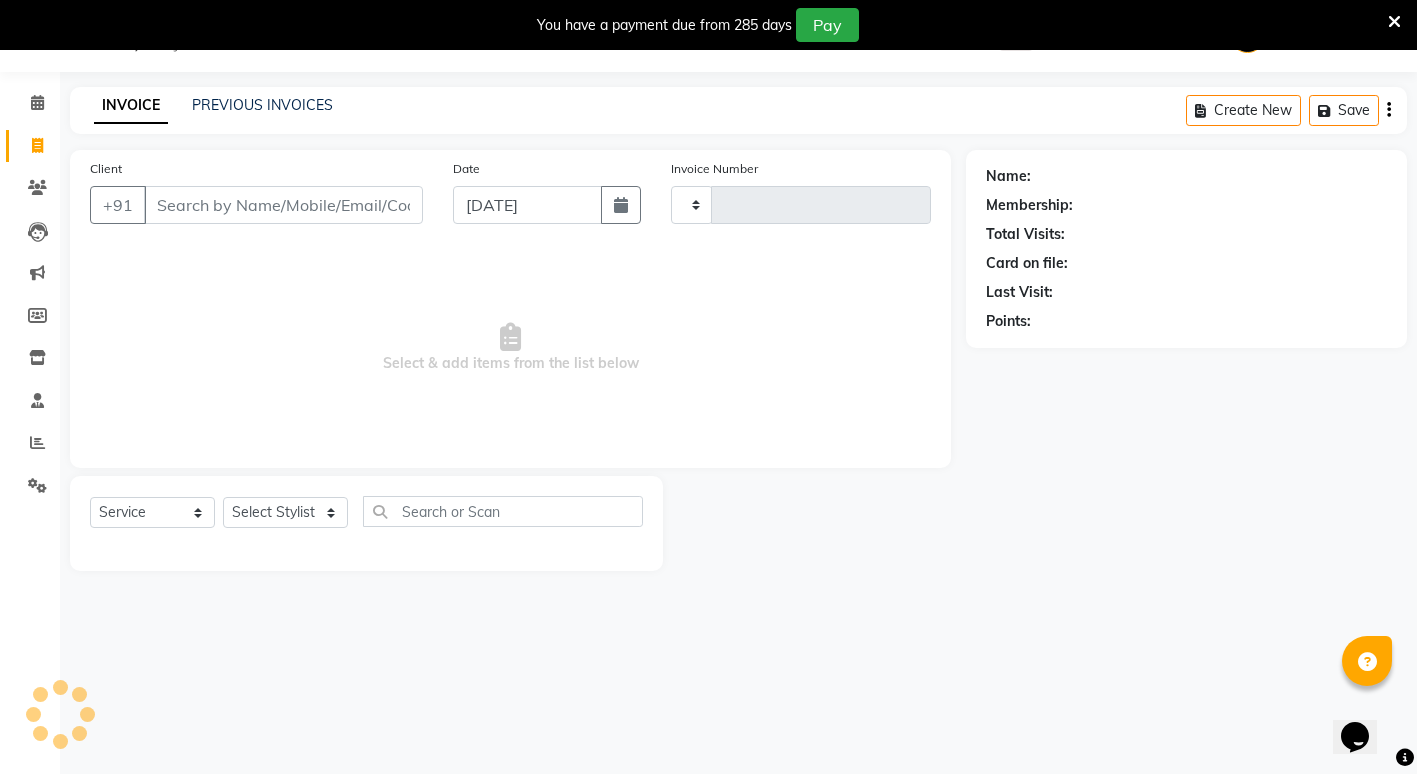 type on "1486" 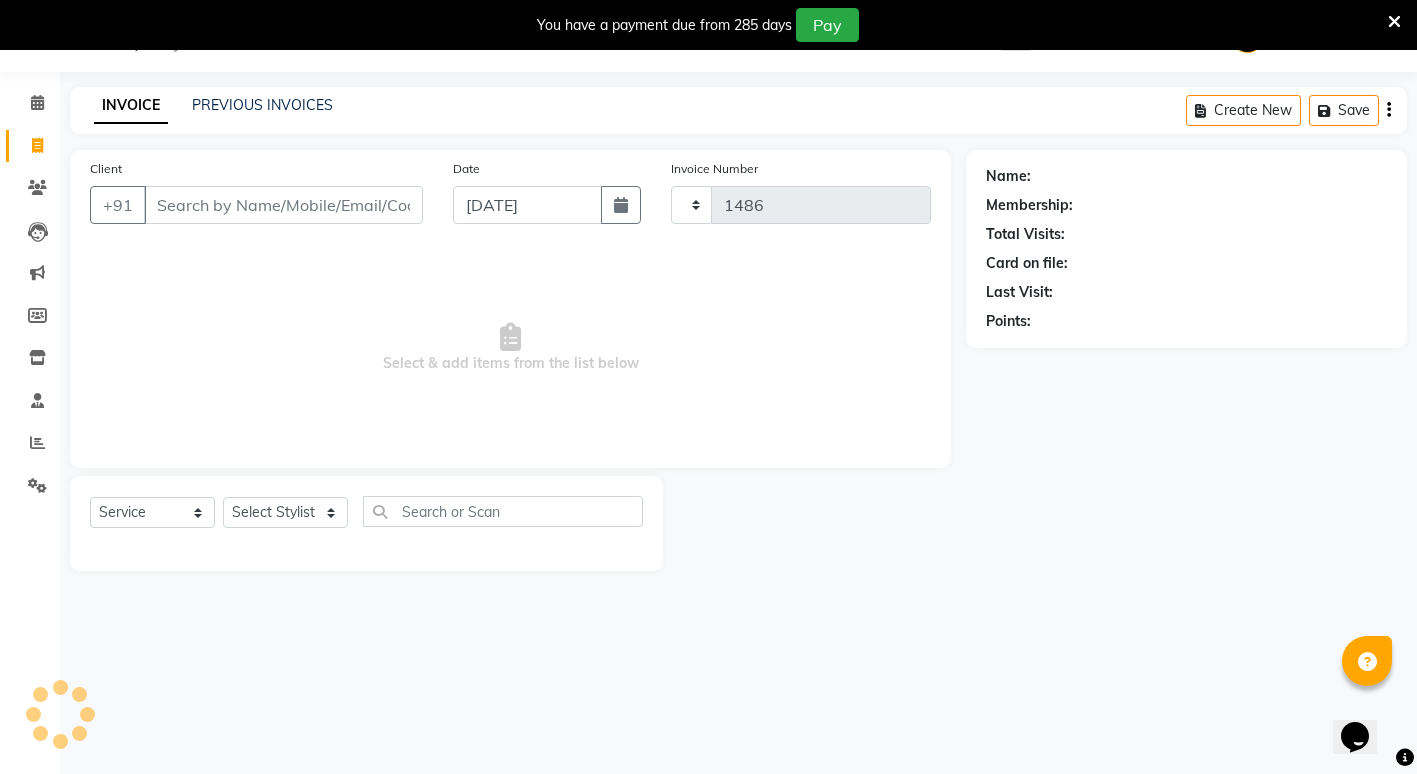 select on "853" 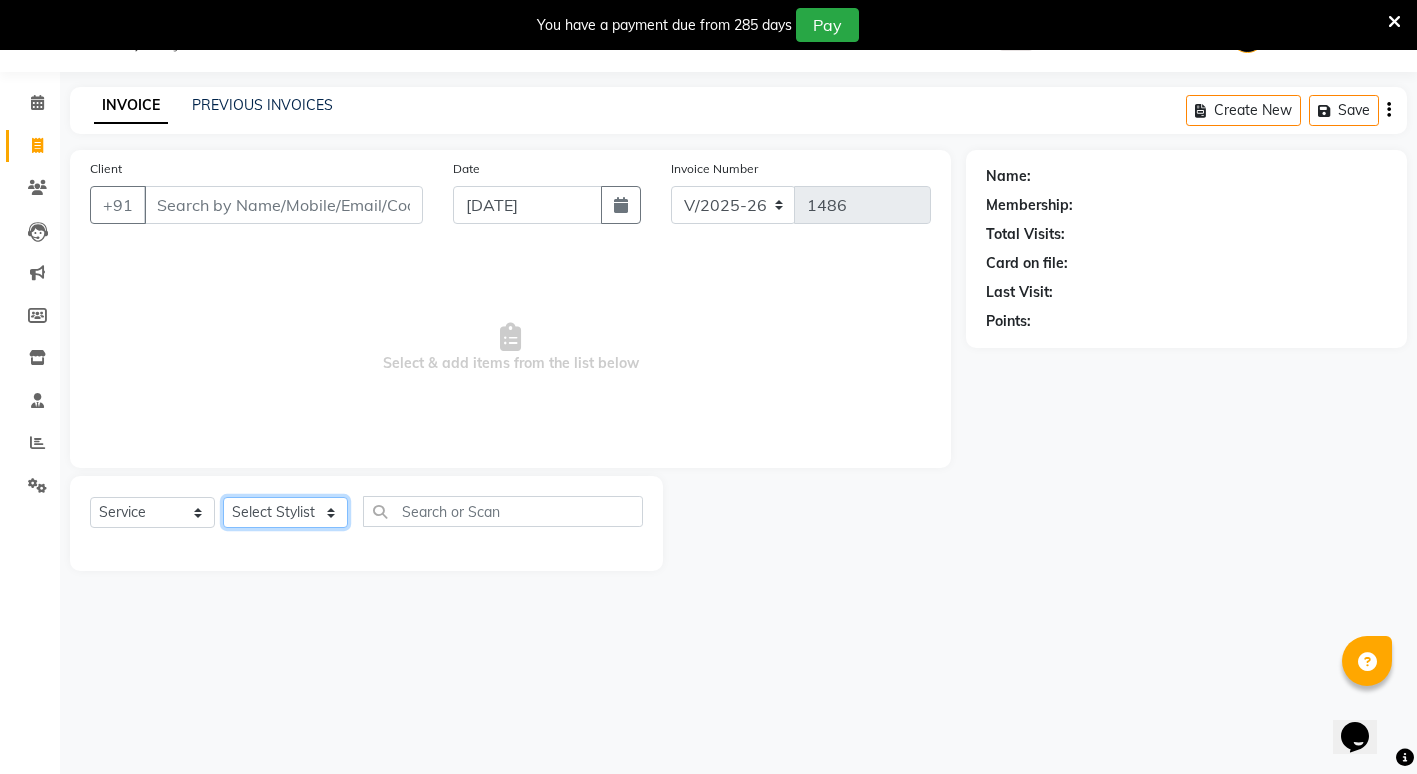 click on "Select Stylist ADMIN [PERSON_NAME] [PERSON_NAME] [PERSON_NAME] Gondia [PERSON_NAME] [PERSON_NAME] [PERSON_NAME] yewatkar [PERSON_NAME] [PERSON_NAME] [PERSON_NAME] (M) [PERSON_NAME]" 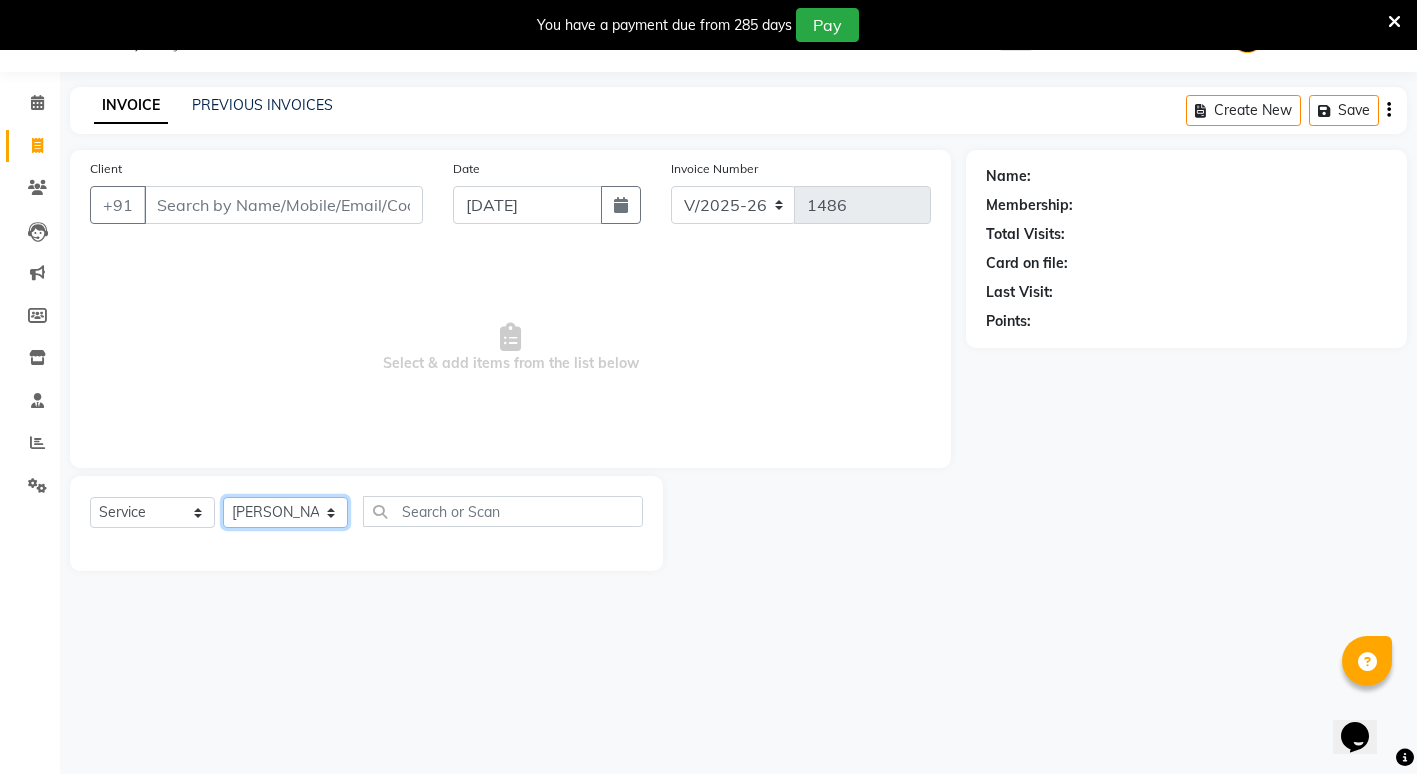 click on "Select Stylist ADMIN [PERSON_NAME] [PERSON_NAME] [PERSON_NAME] Gondia [PERSON_NAME] [PERSON_NAME] [PERSON_NAME] yewatkar [PERSON_NAME] [PERSON_NAME] [PERSON_NAME] (M) [PERSON_NAME]" 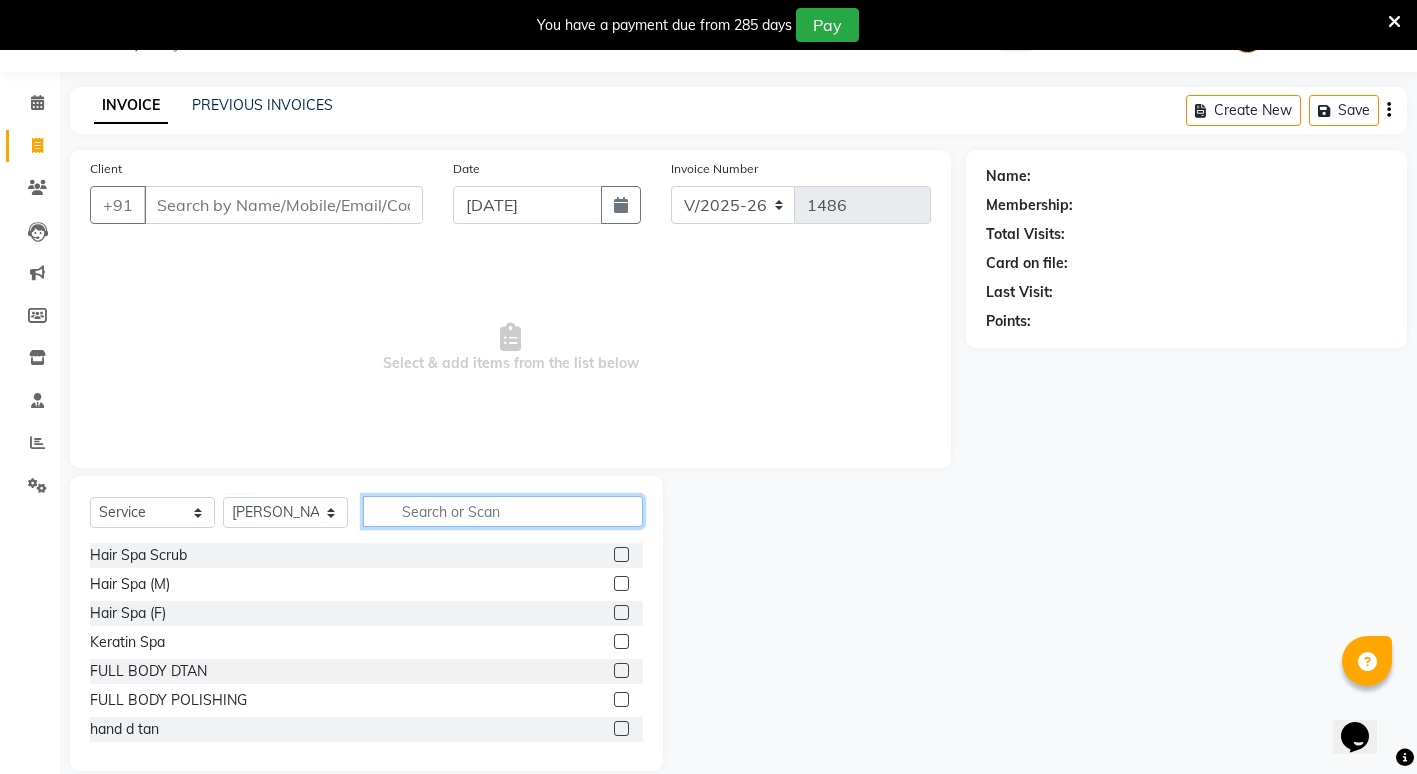 click 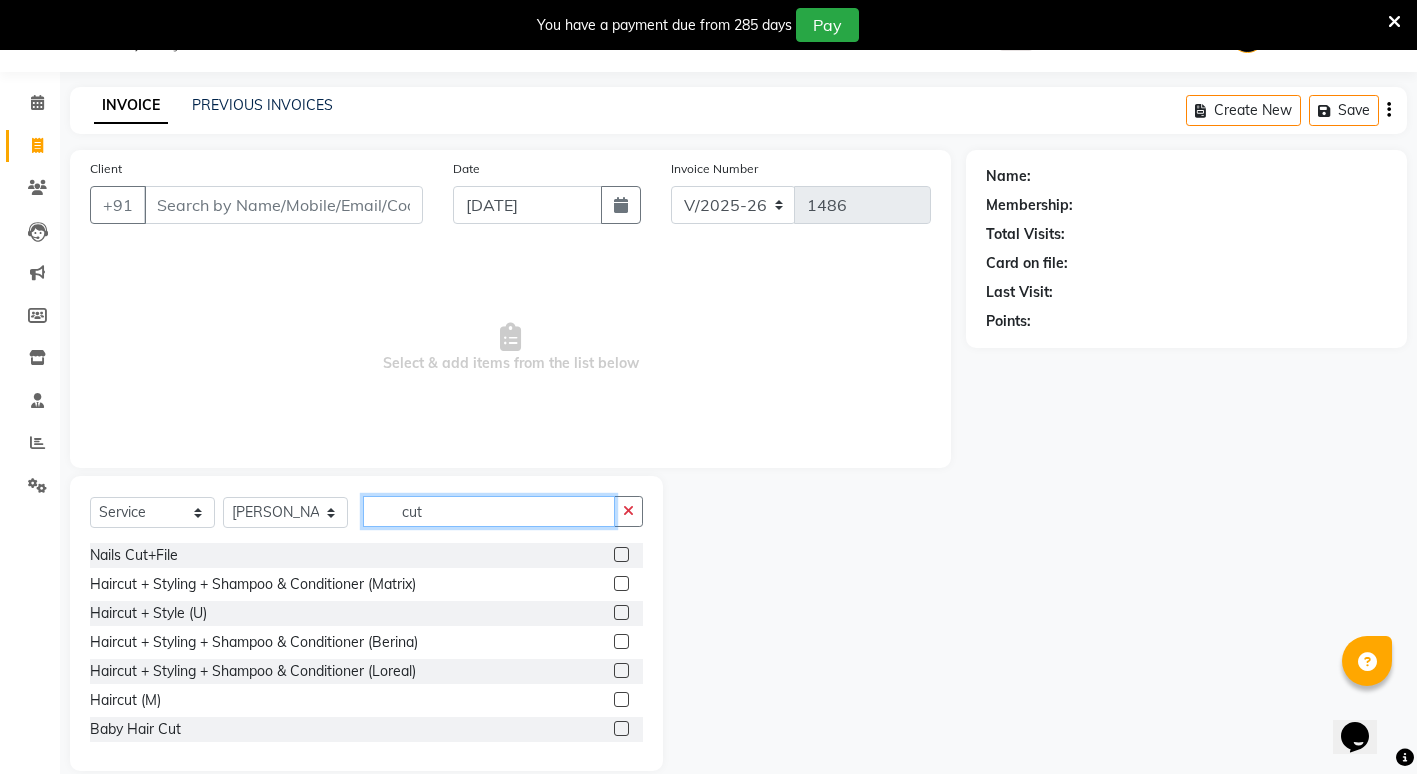 type on "cut" 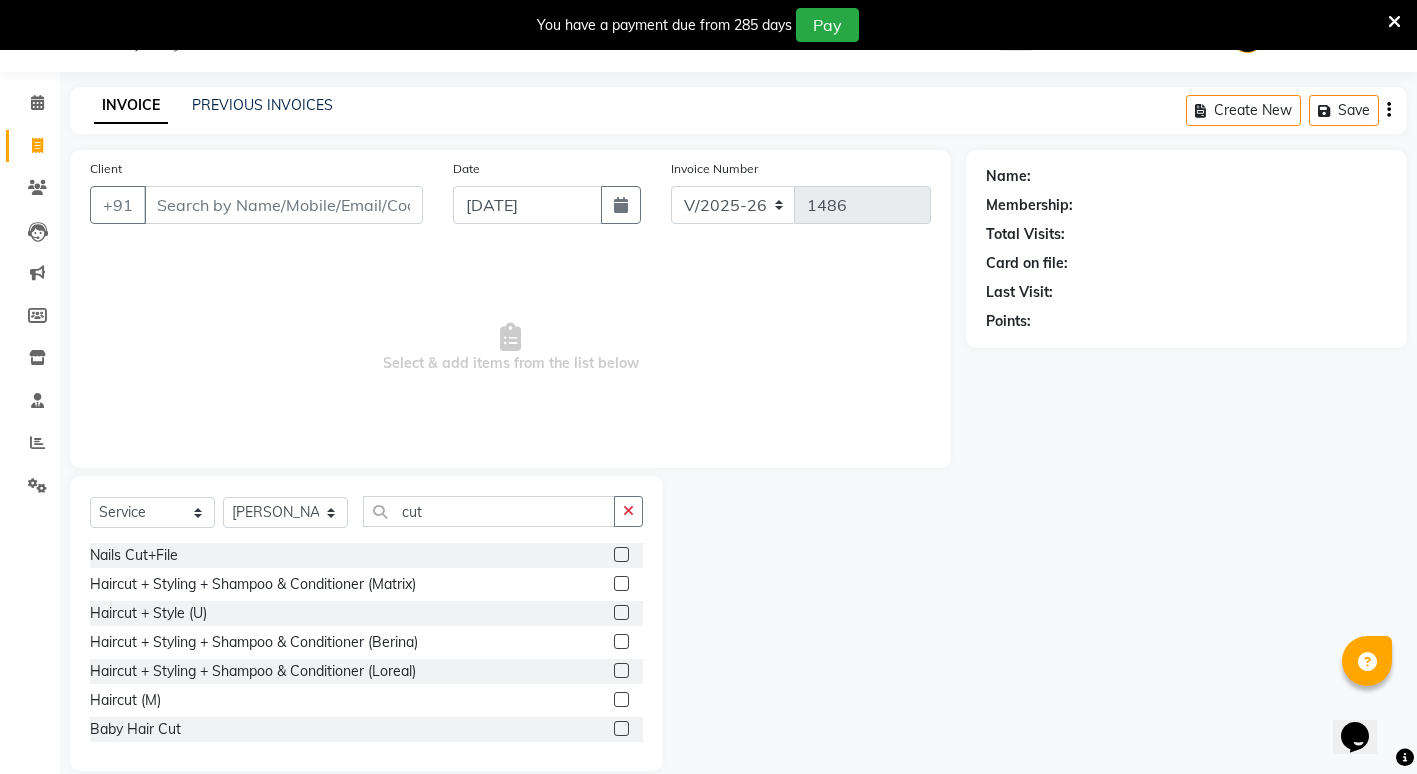 click 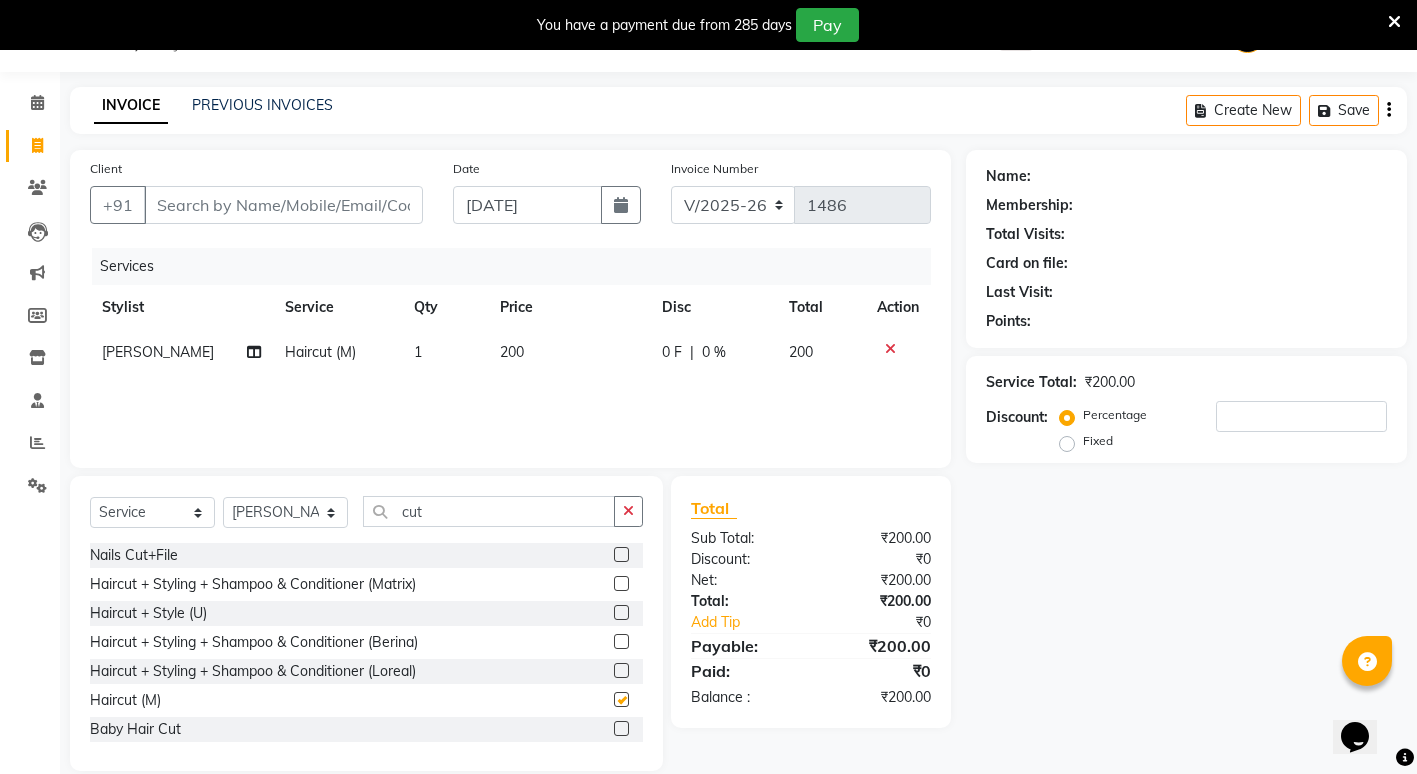 checkbox on "false" 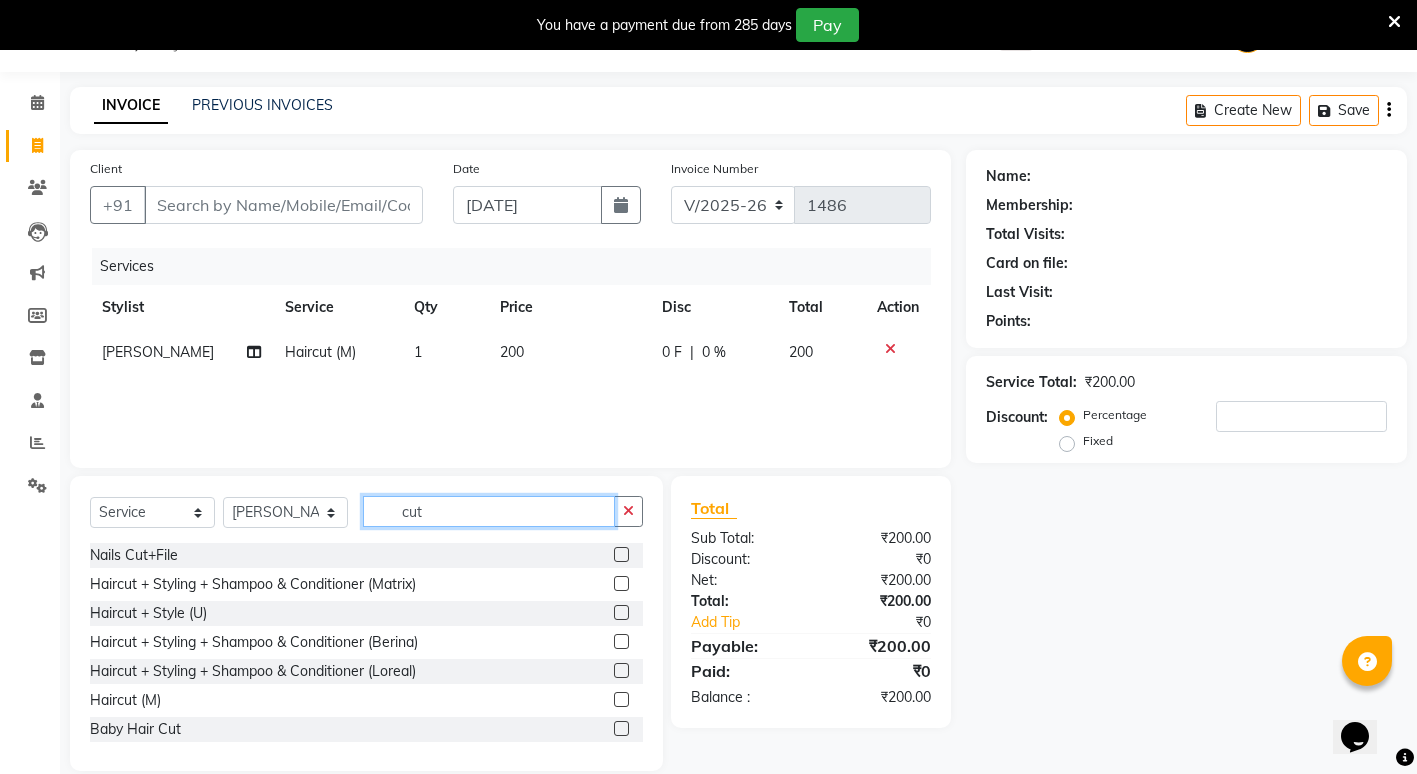click on "cut" 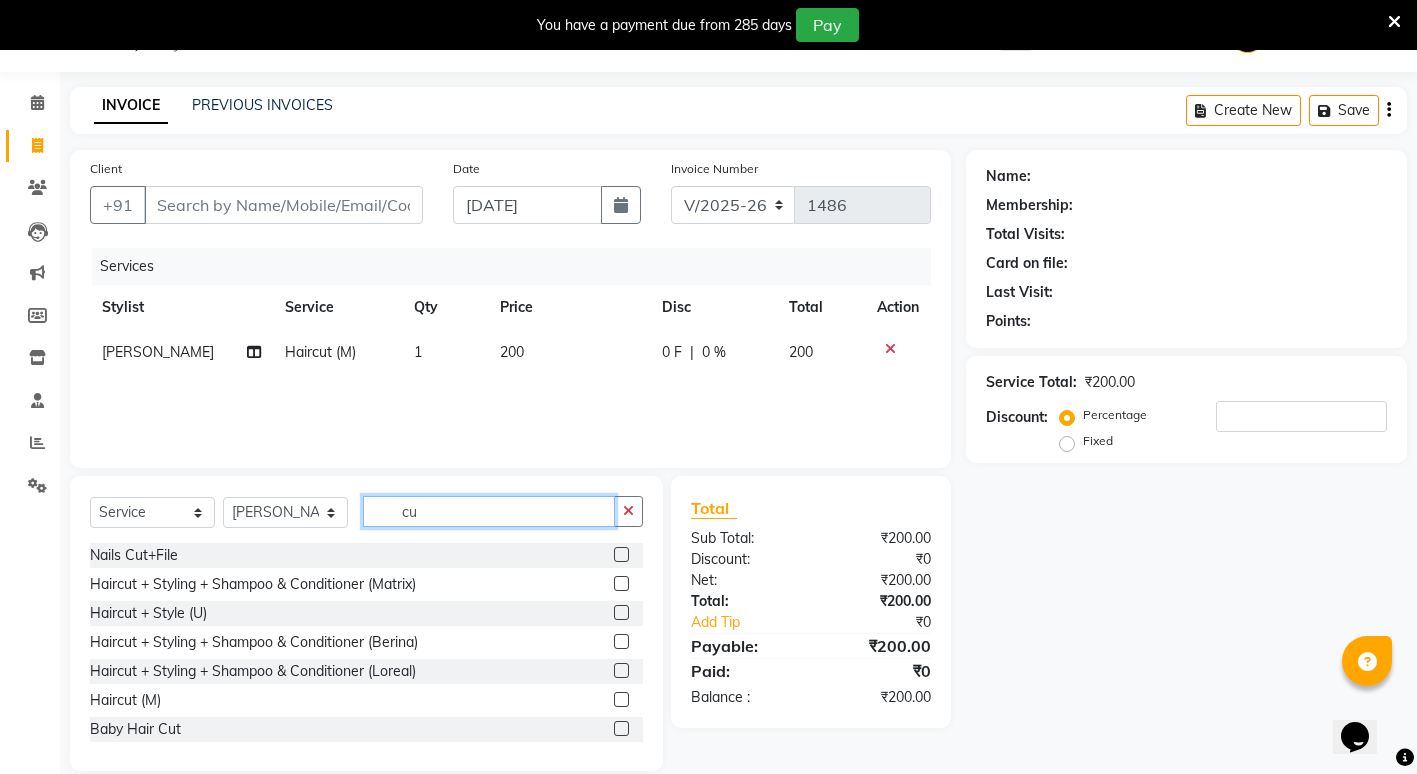 type on "c" 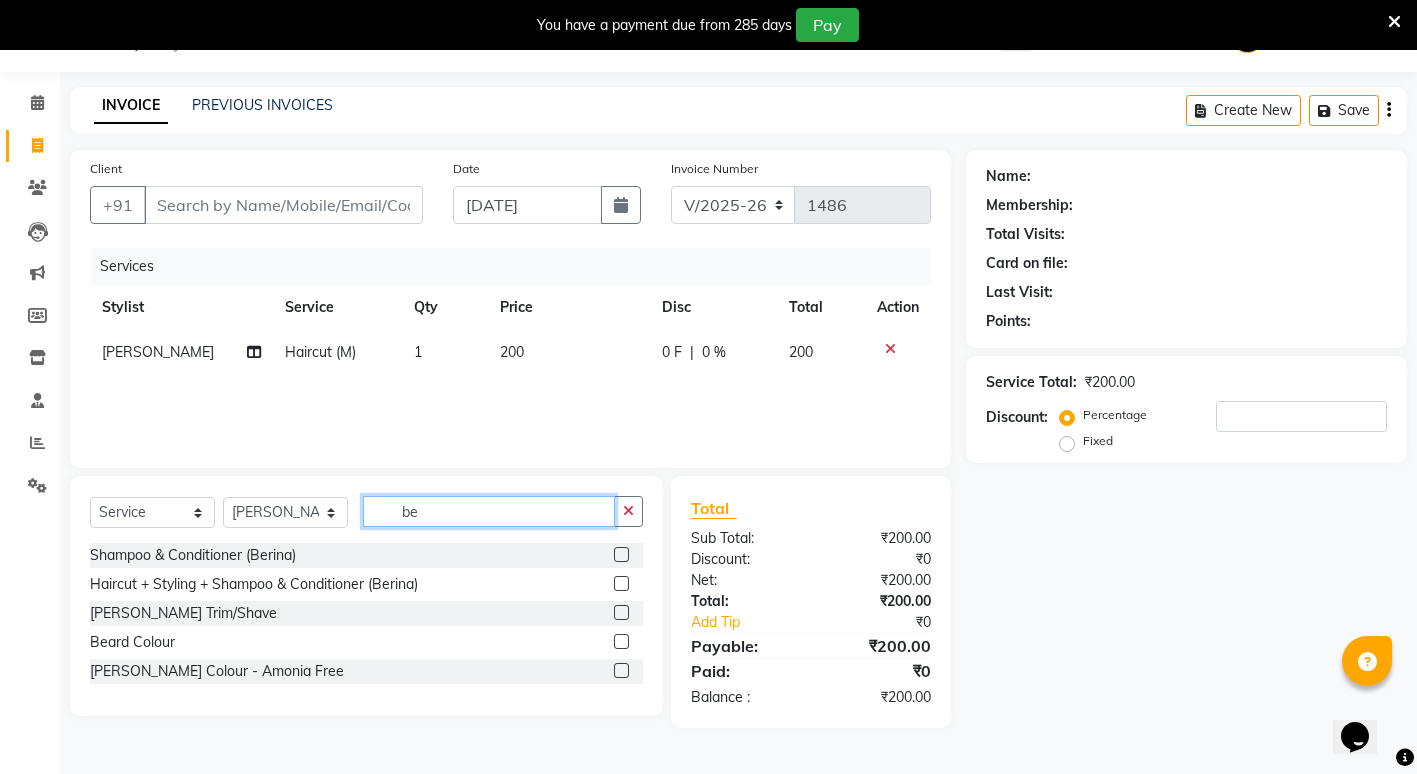 type on "be" 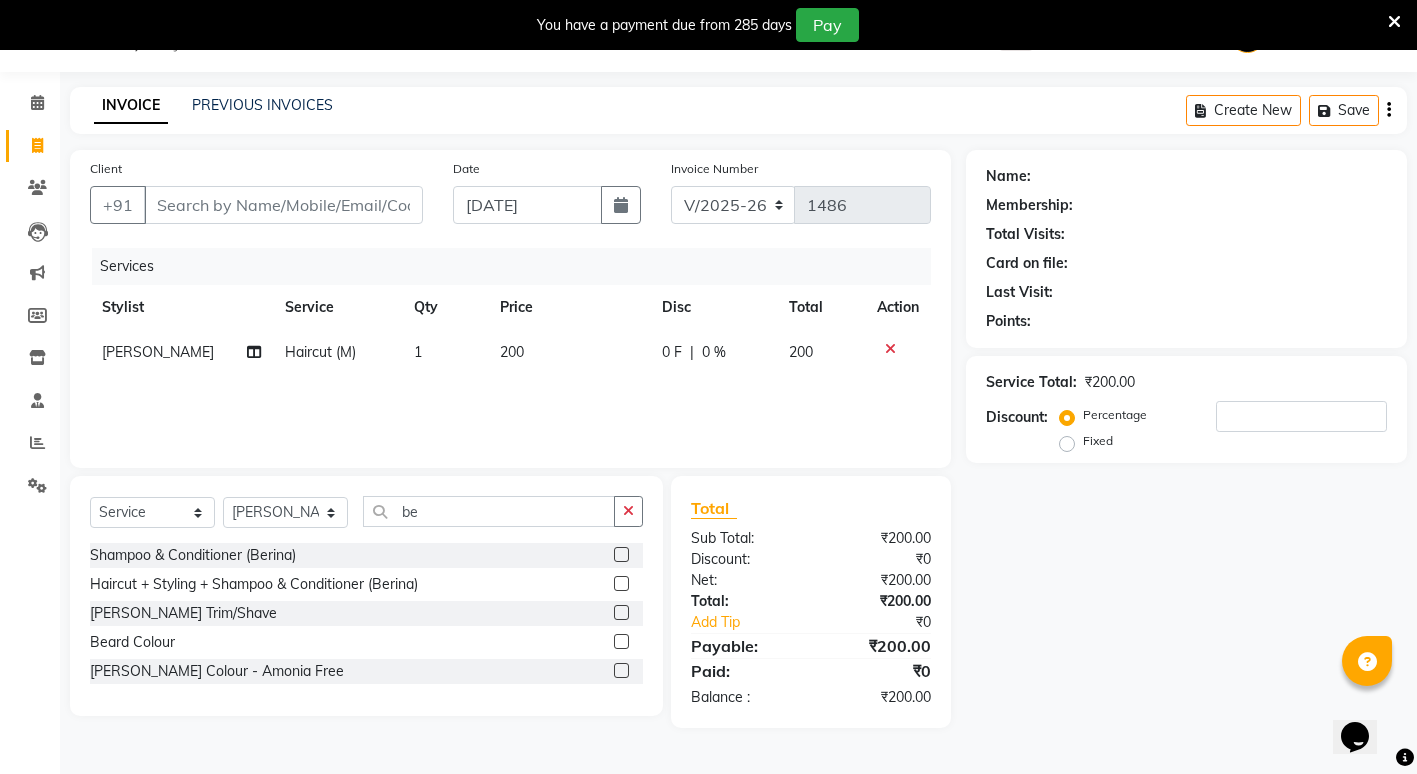 click 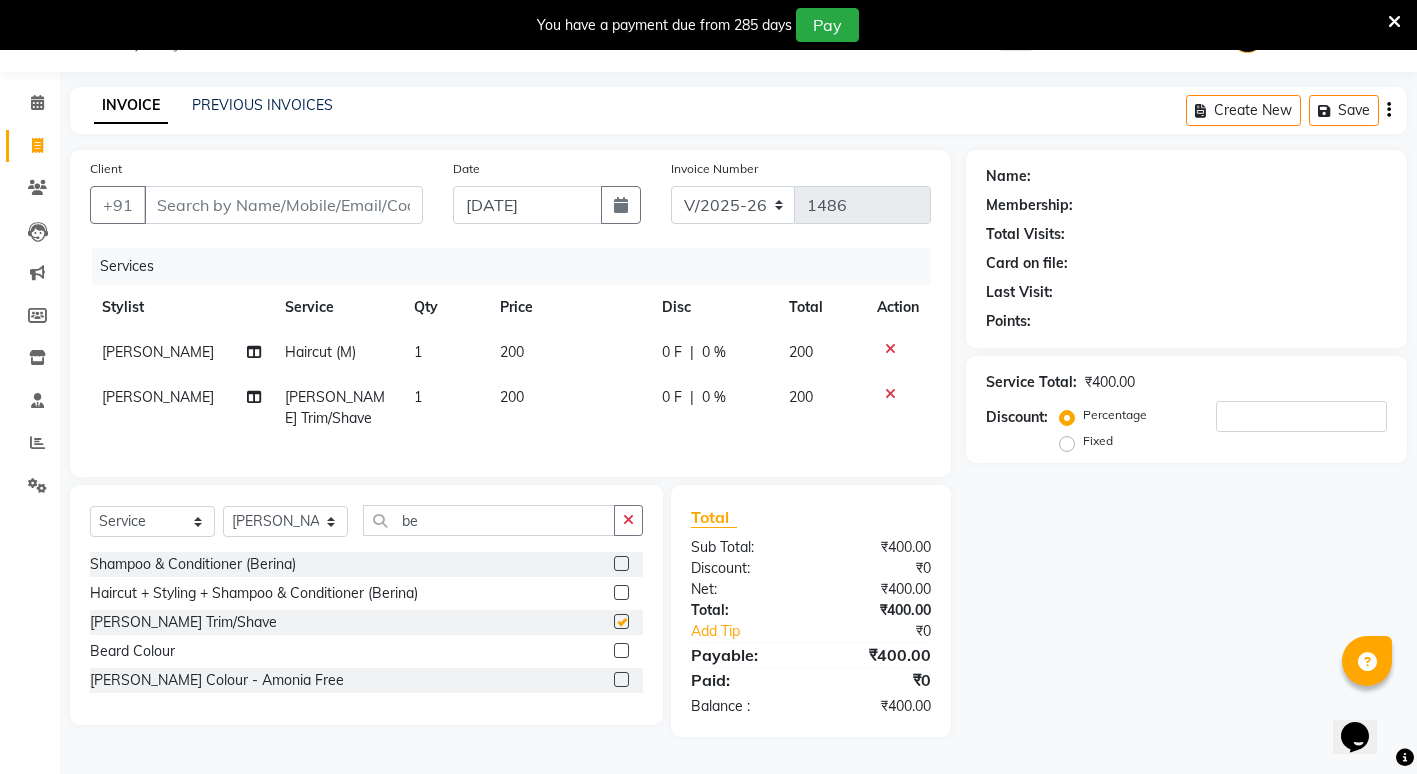 checkbox on "false" 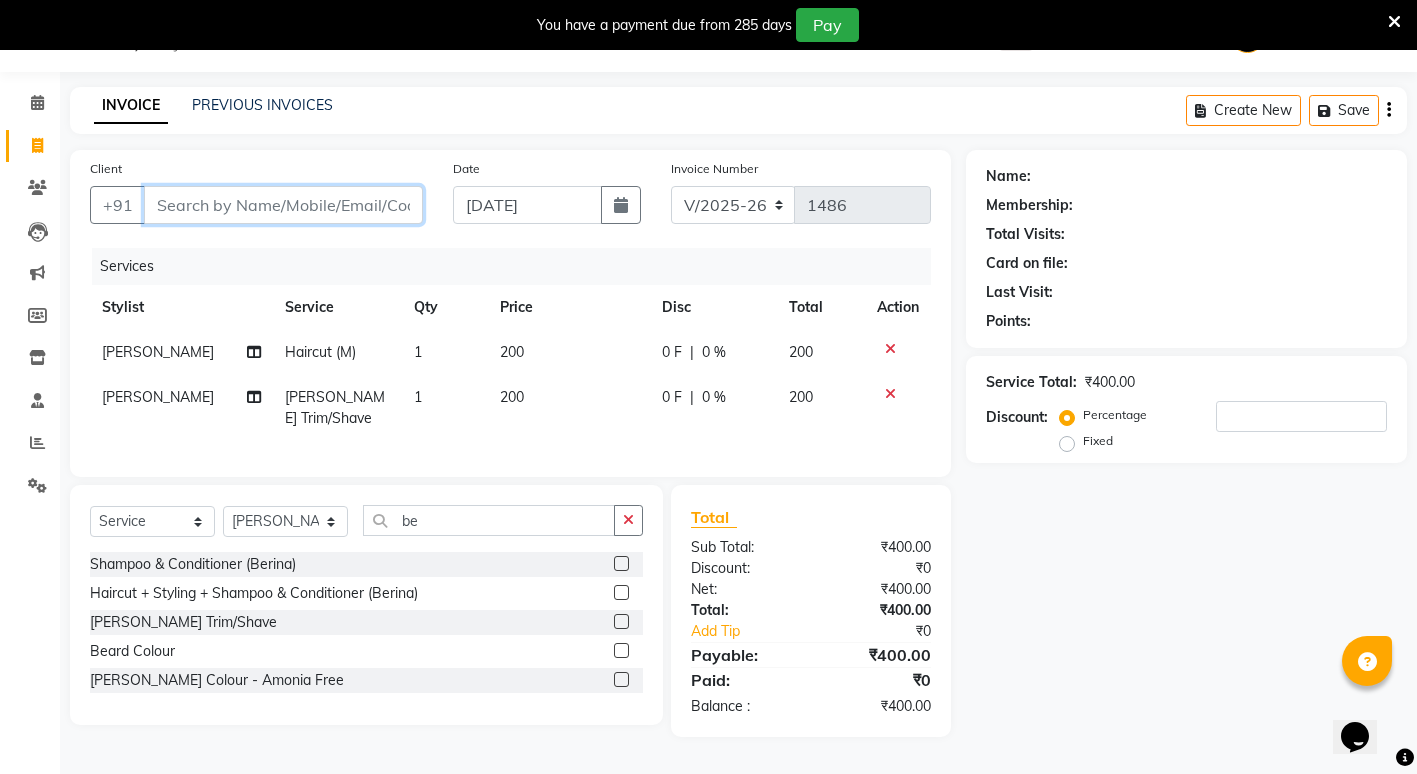 click on "Client" at bounding box center (283, 205) 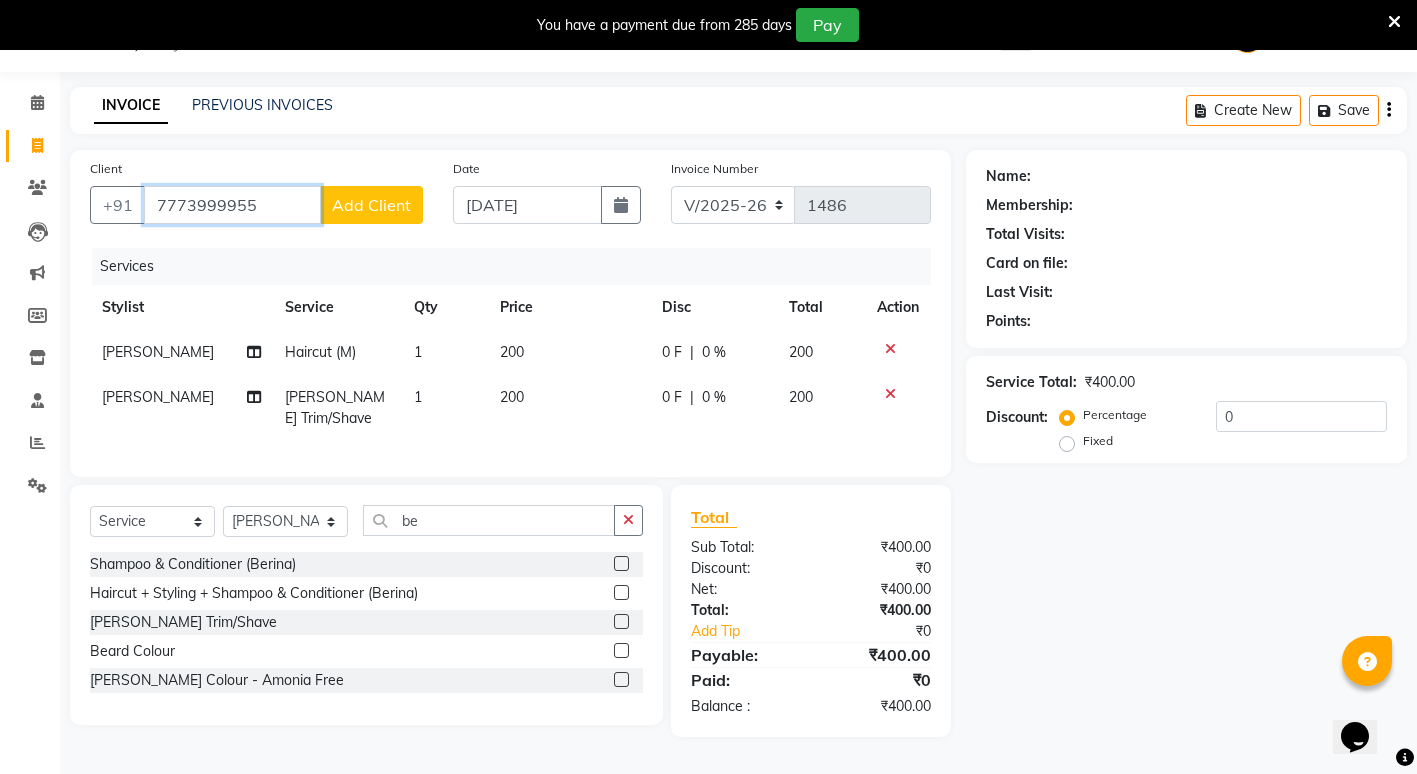 type on "7773999955" 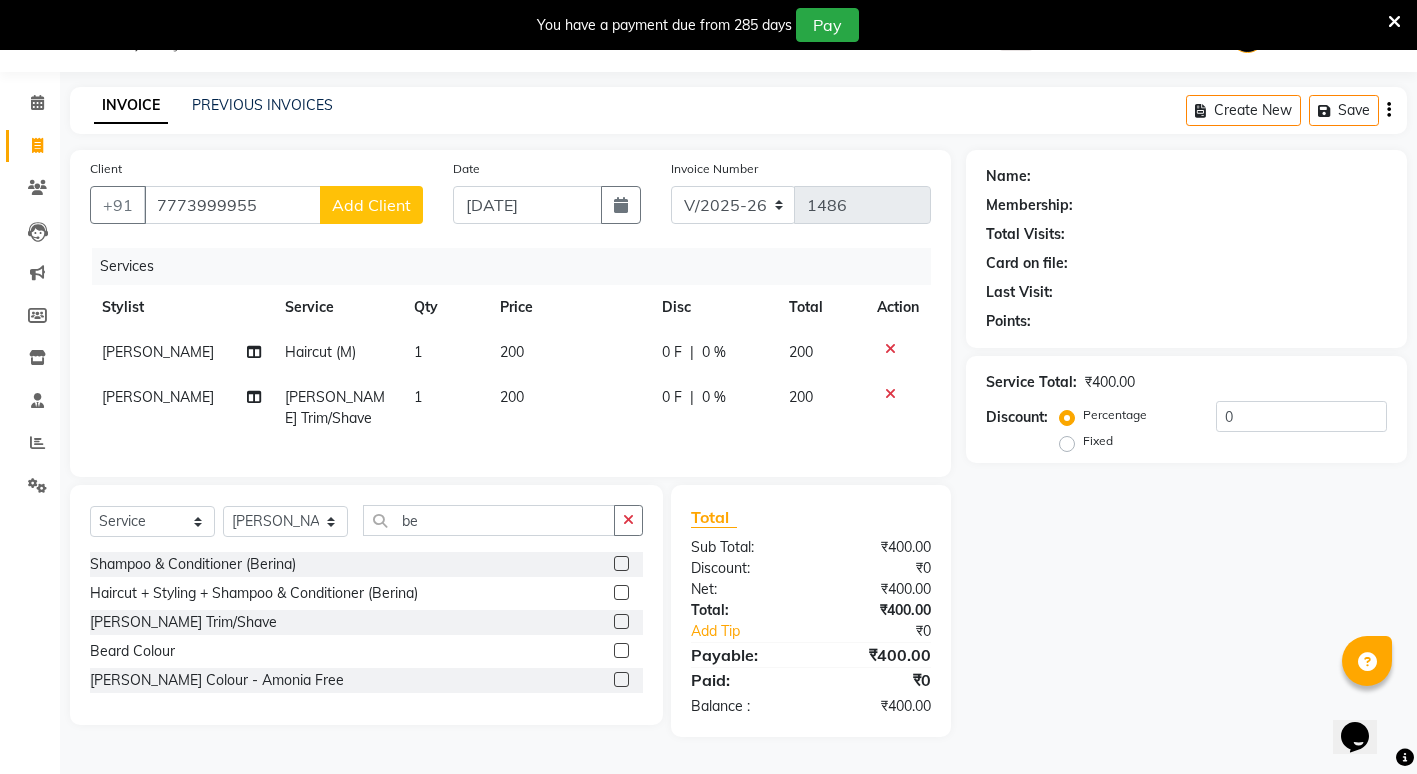 click on "Add Client" 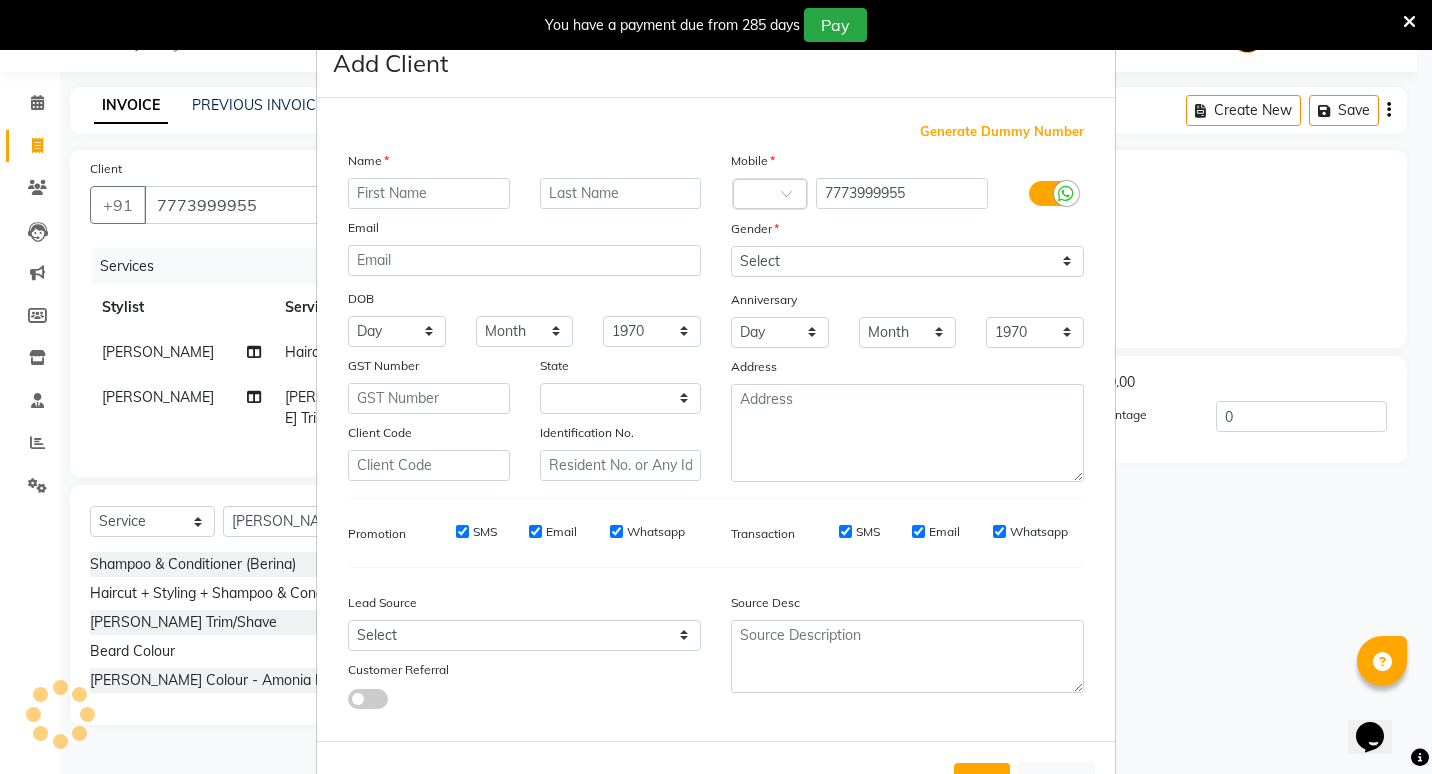 select on "22" 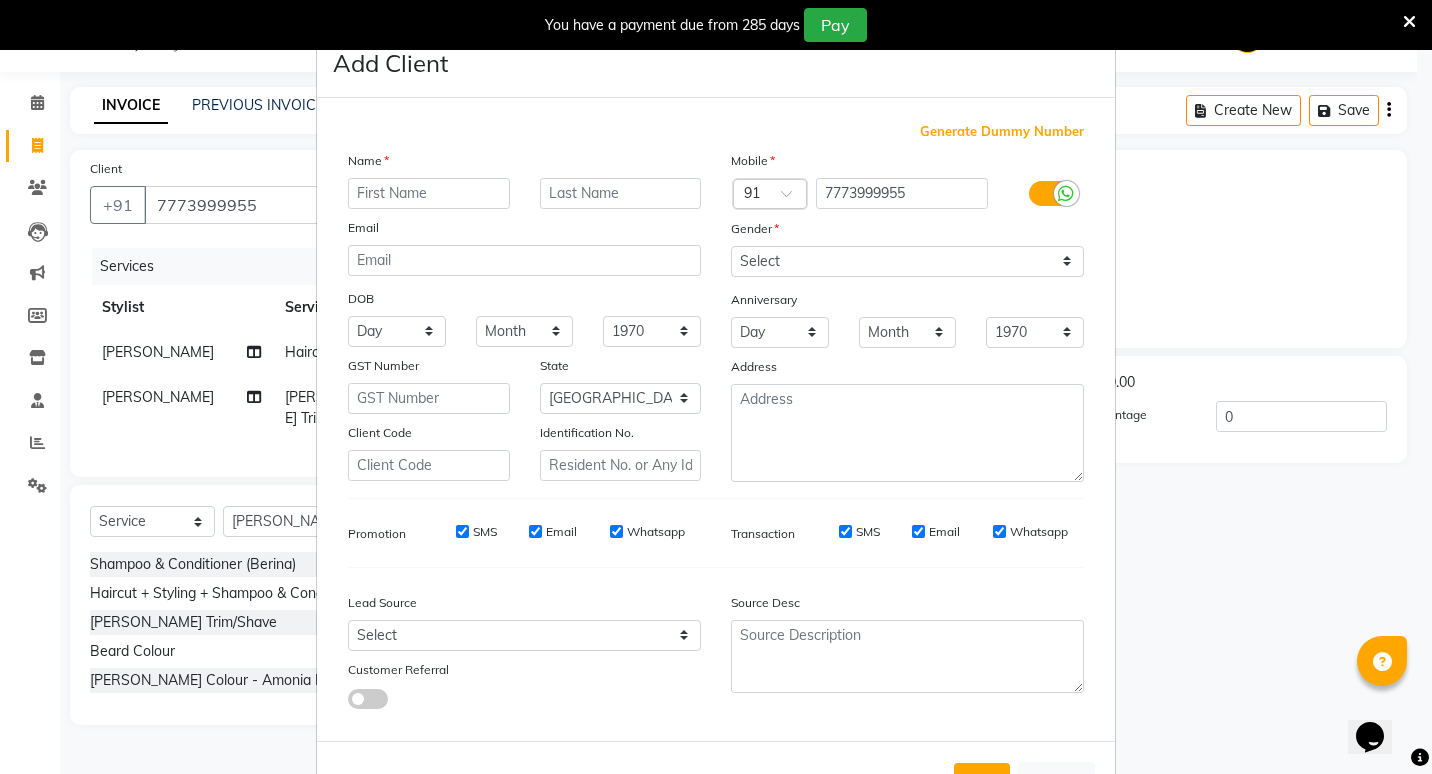 click at bounding box center [429, 193] 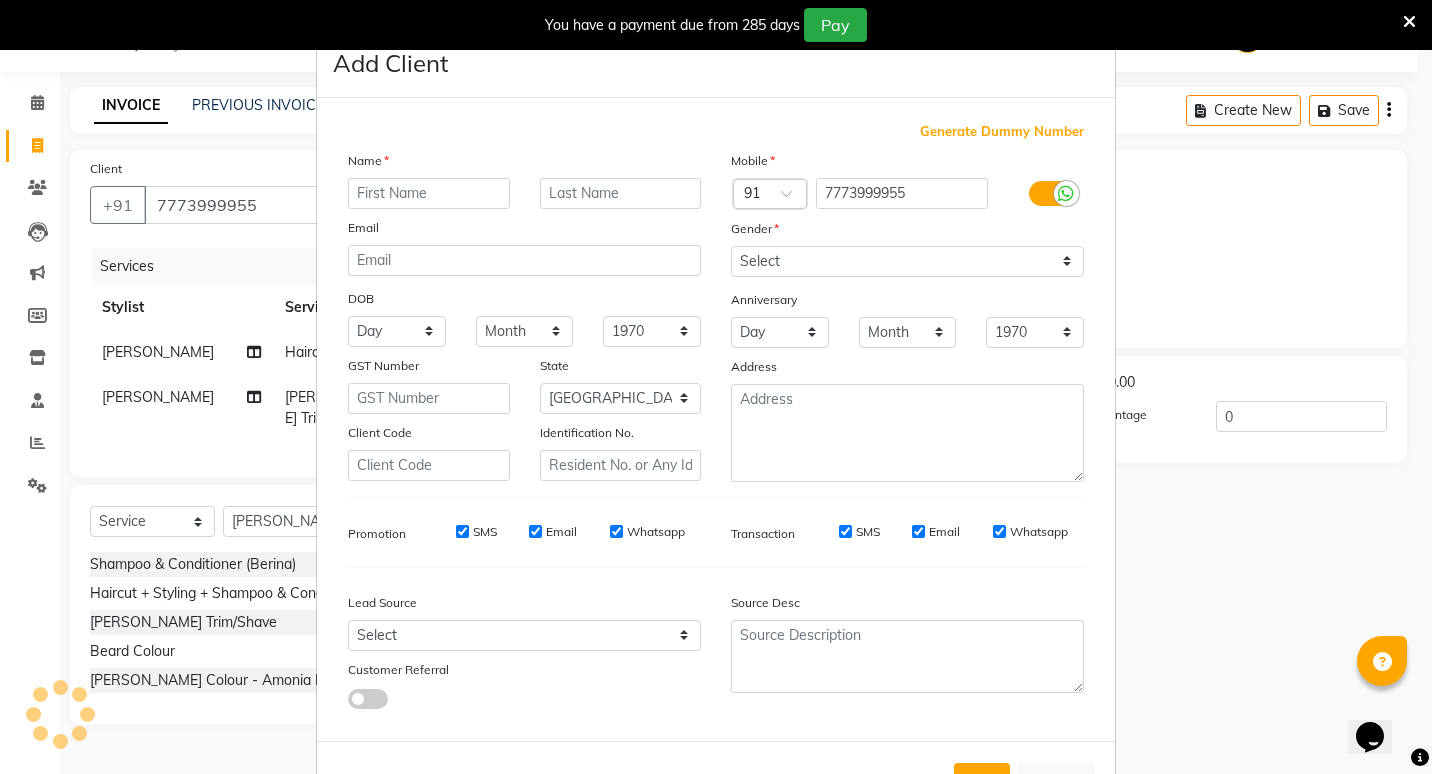 click at bounding box center [429, 193] 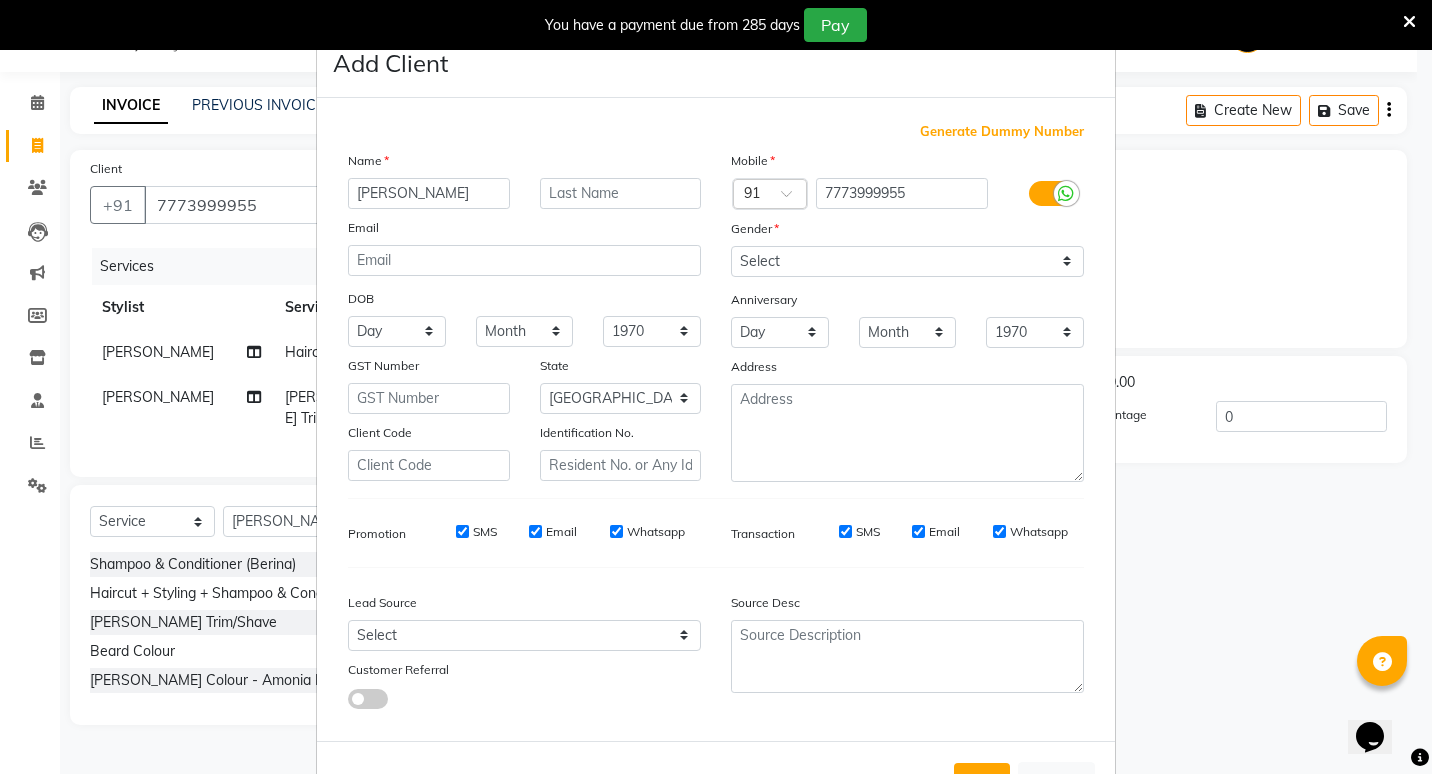 type on "[PERSON_NAME]" 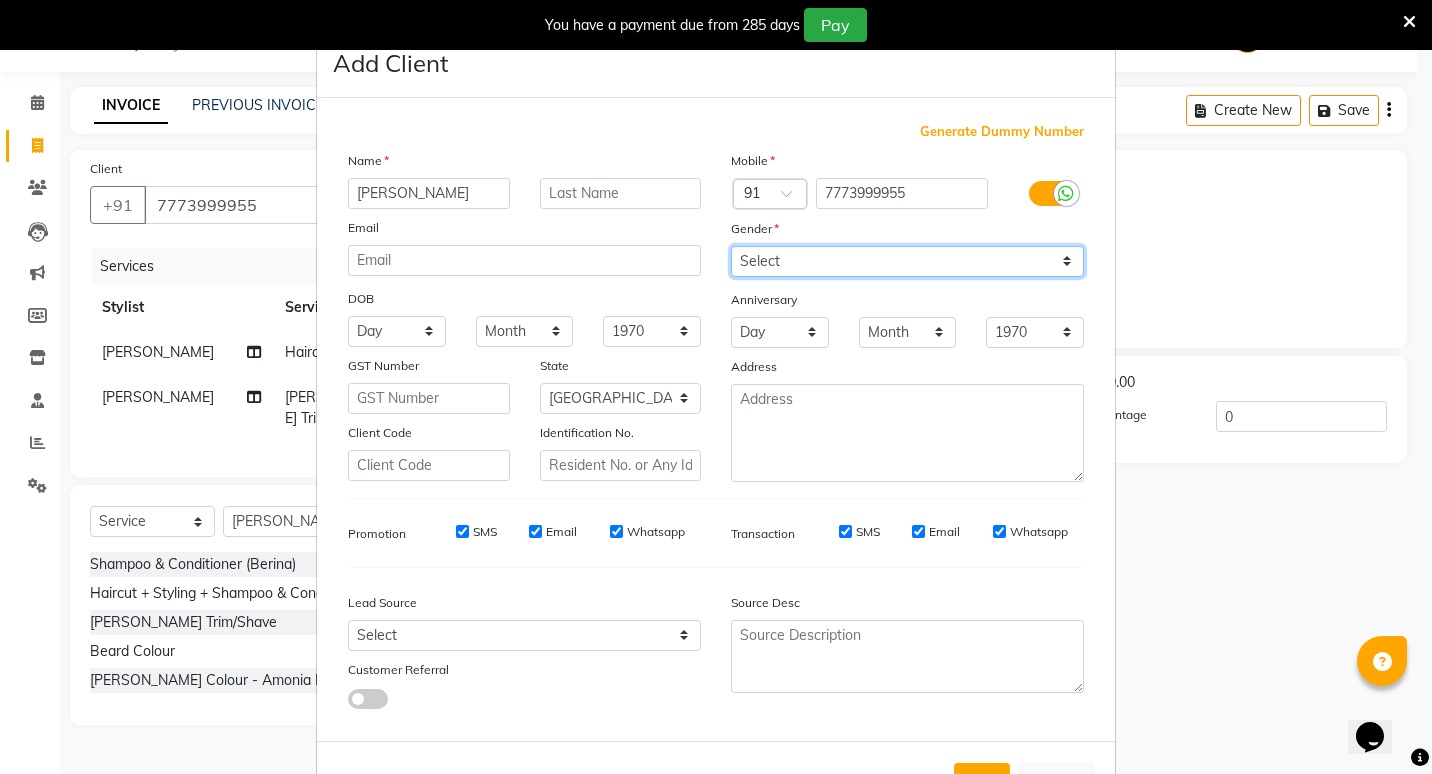 click on "Select [DEMOGRAPHIC_DATA] [DEMOGRAPHIC_DATA] Other Prefer Not To Say" at bounding box center [907, 261] 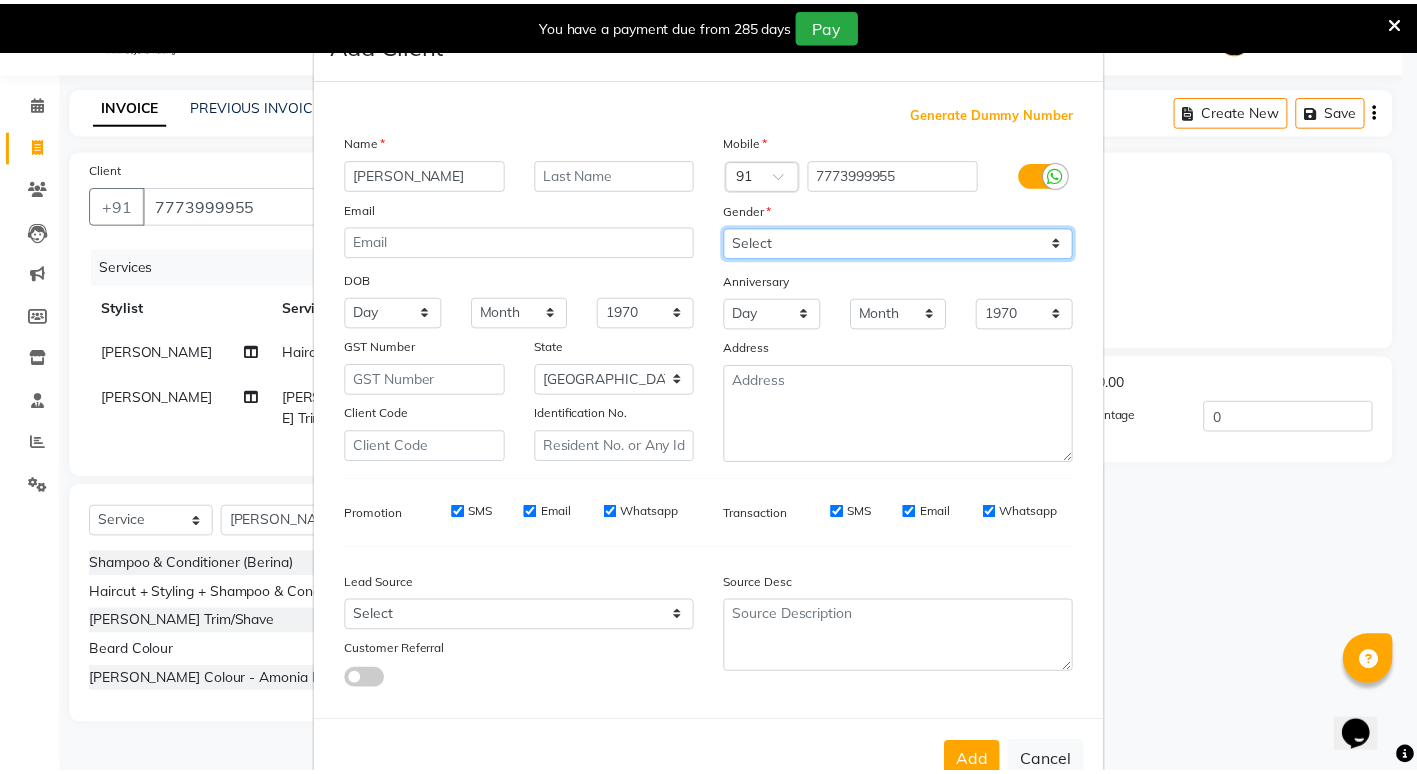 scroll, scrollTop: 75, scrollLeft: 0, axis: vertical 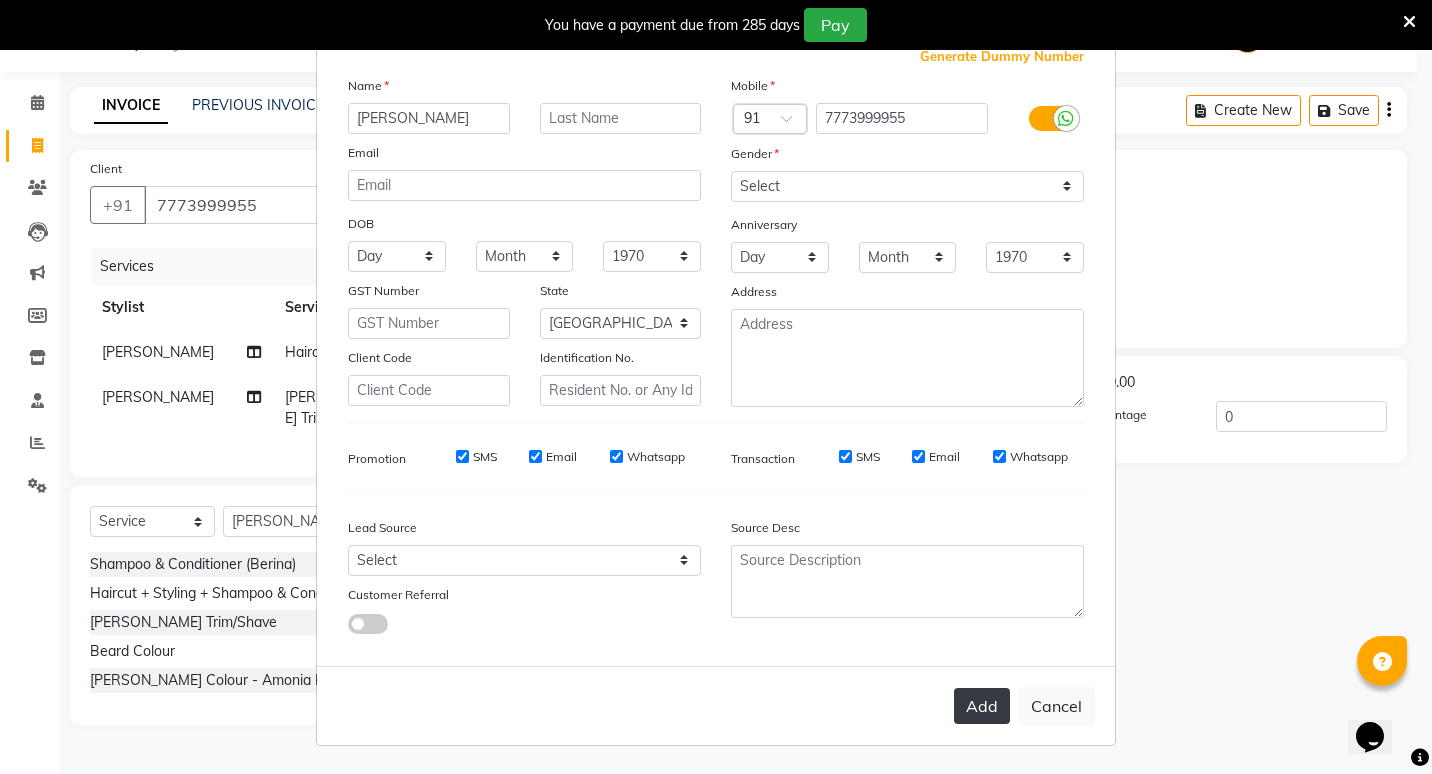 click on "Add" at bounding box center (982, 706) 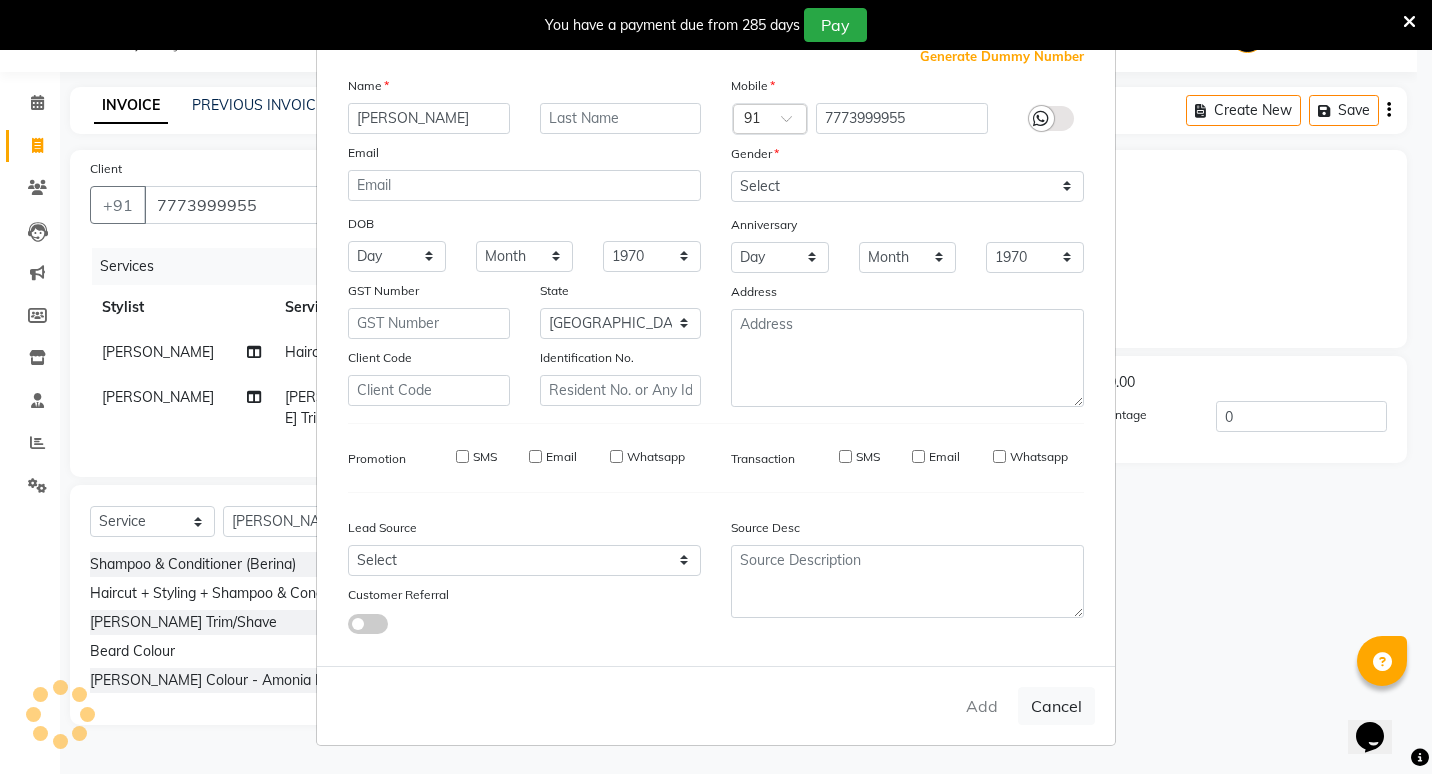 type 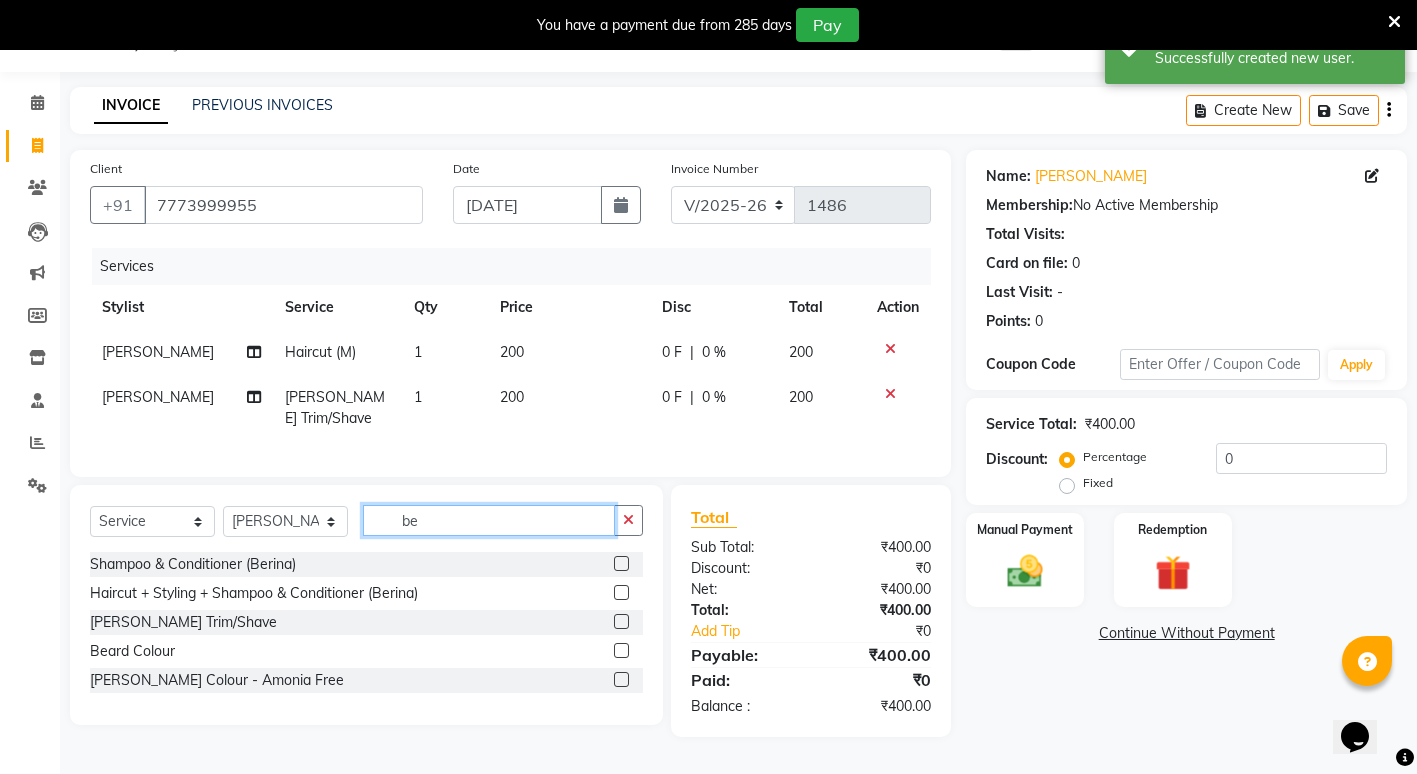 click on "be" 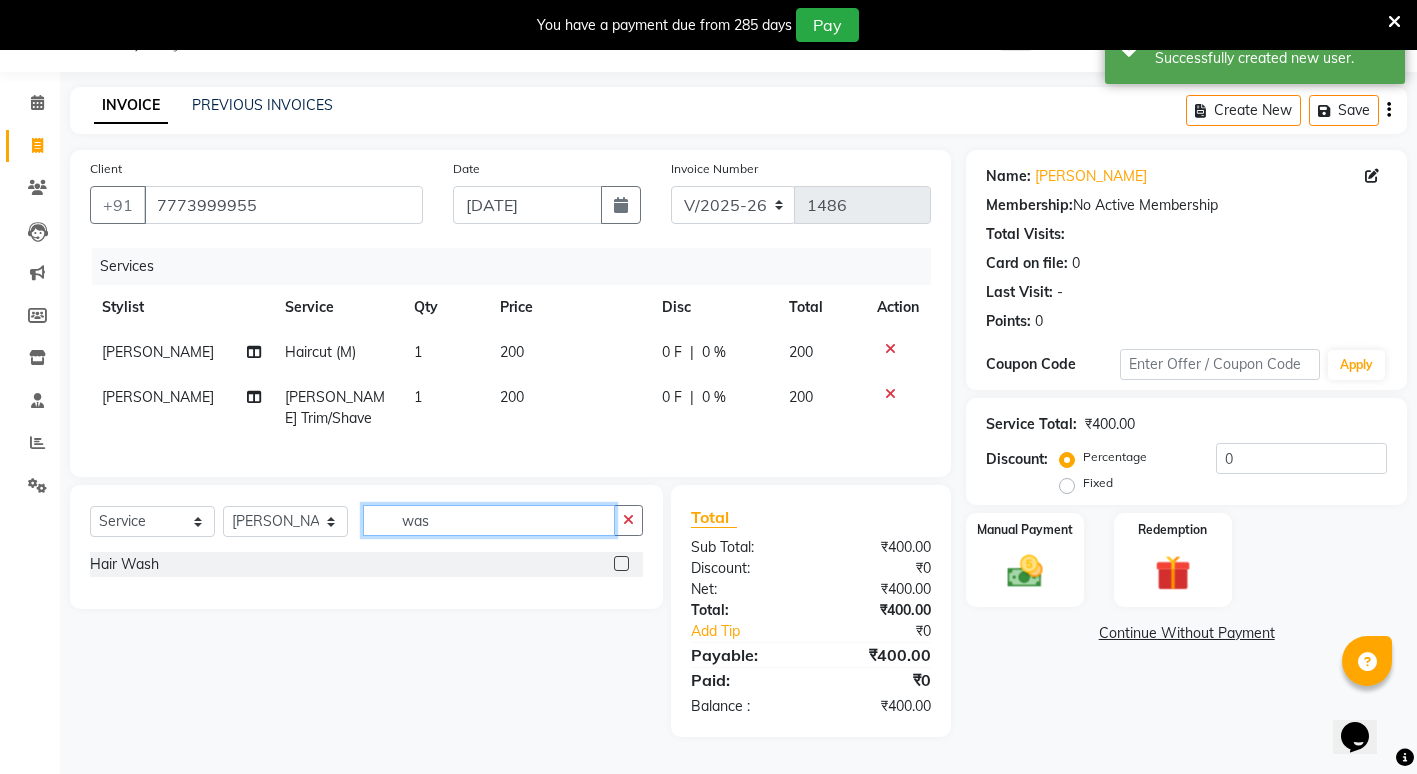 type on "was" 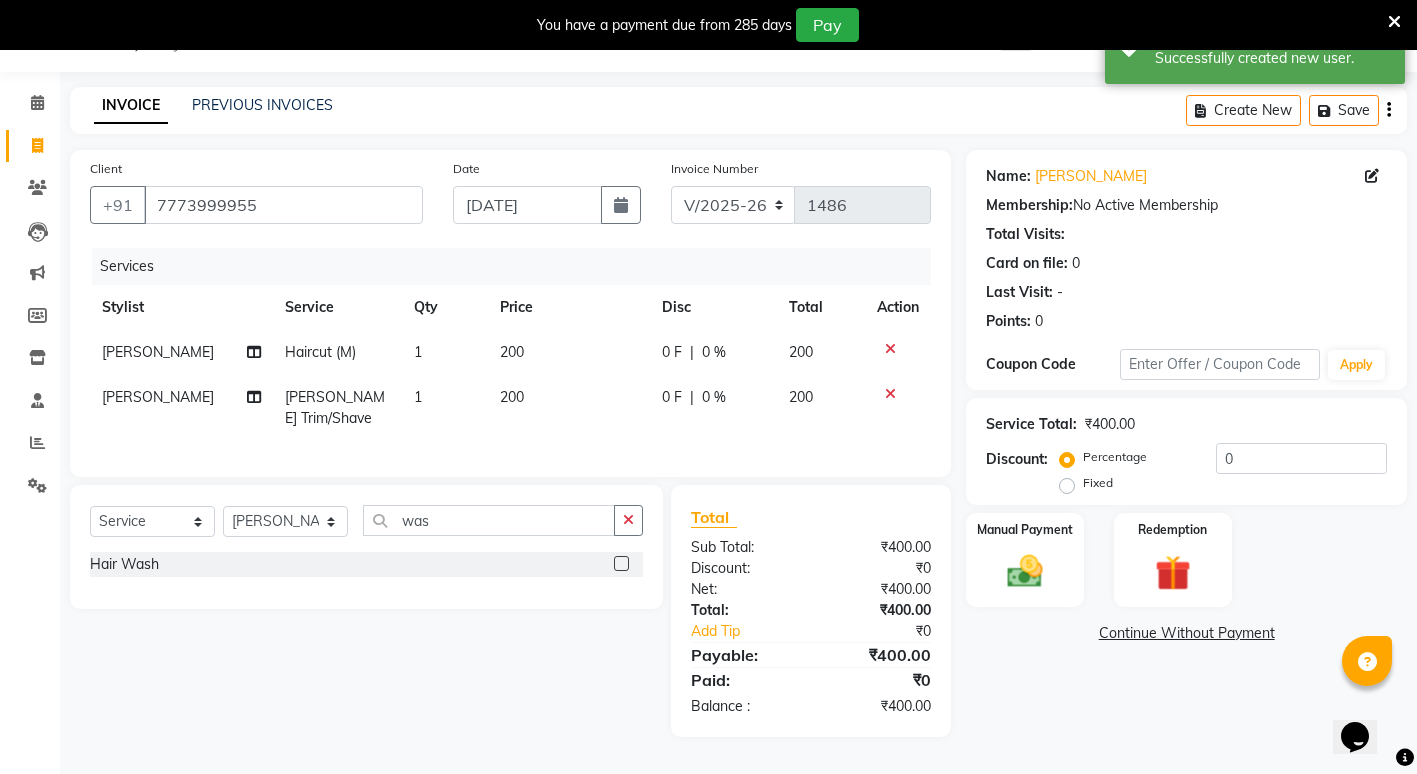 click 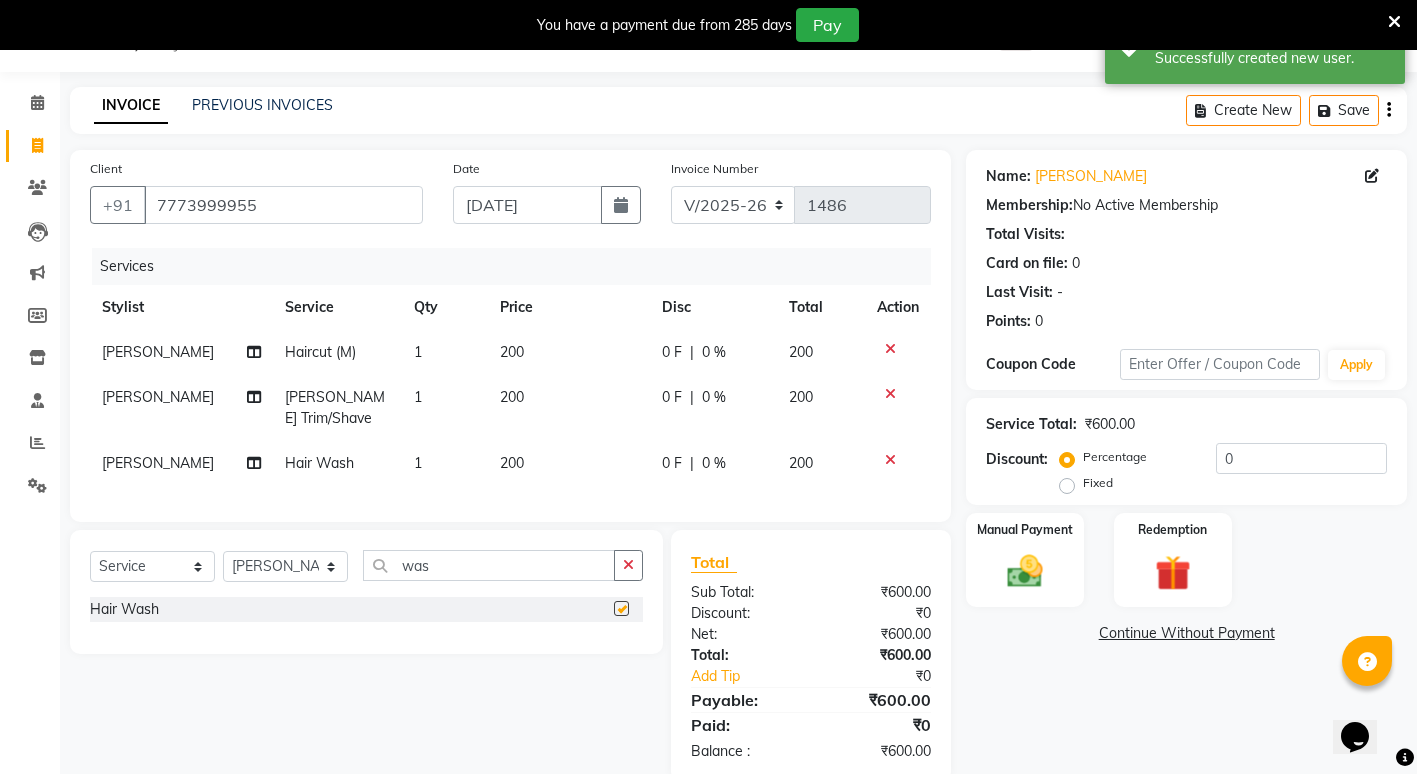 checkbox on "false" 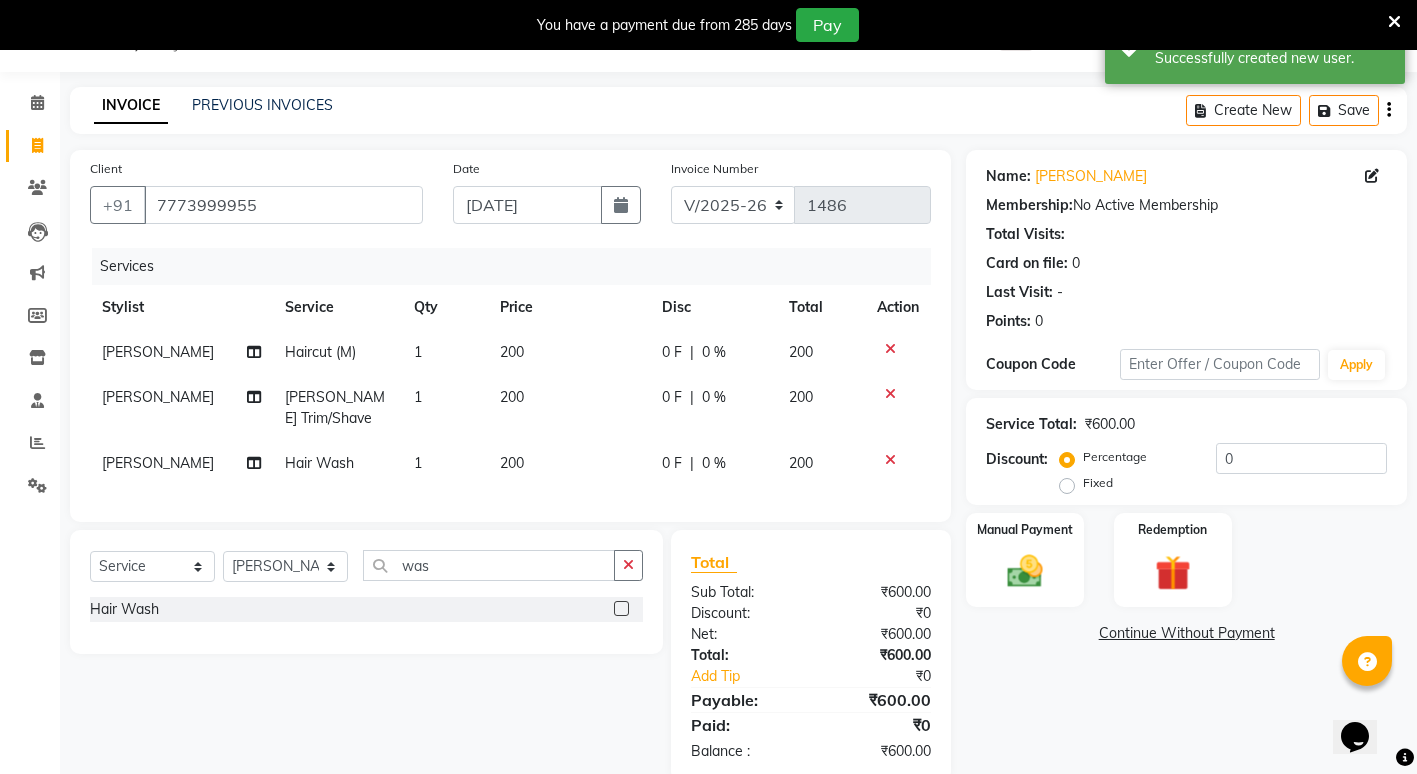 click on "200" 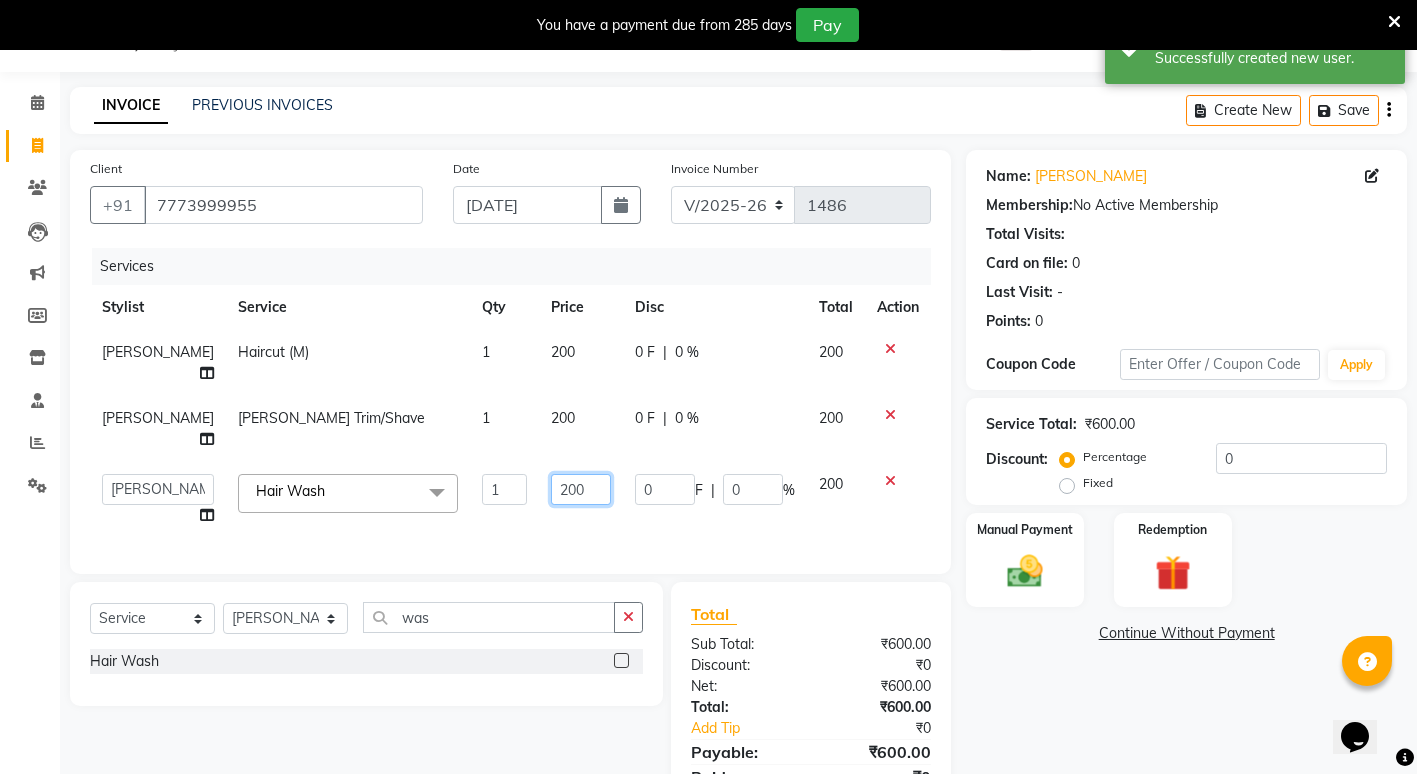 drag, startPoint x: 584, startPoint y: 522, endPoint x: 575, endPoint y: 511, distance: 14.21267 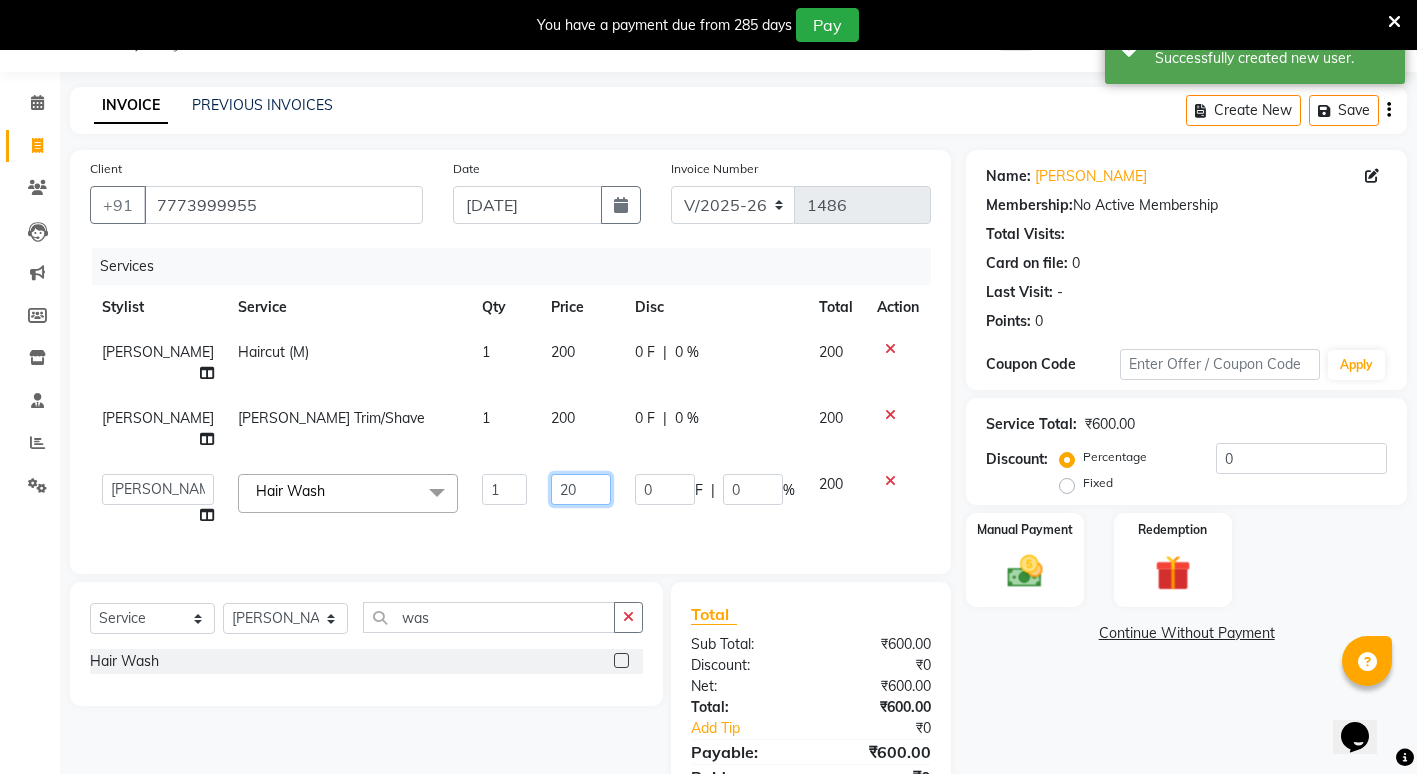 type on "2" 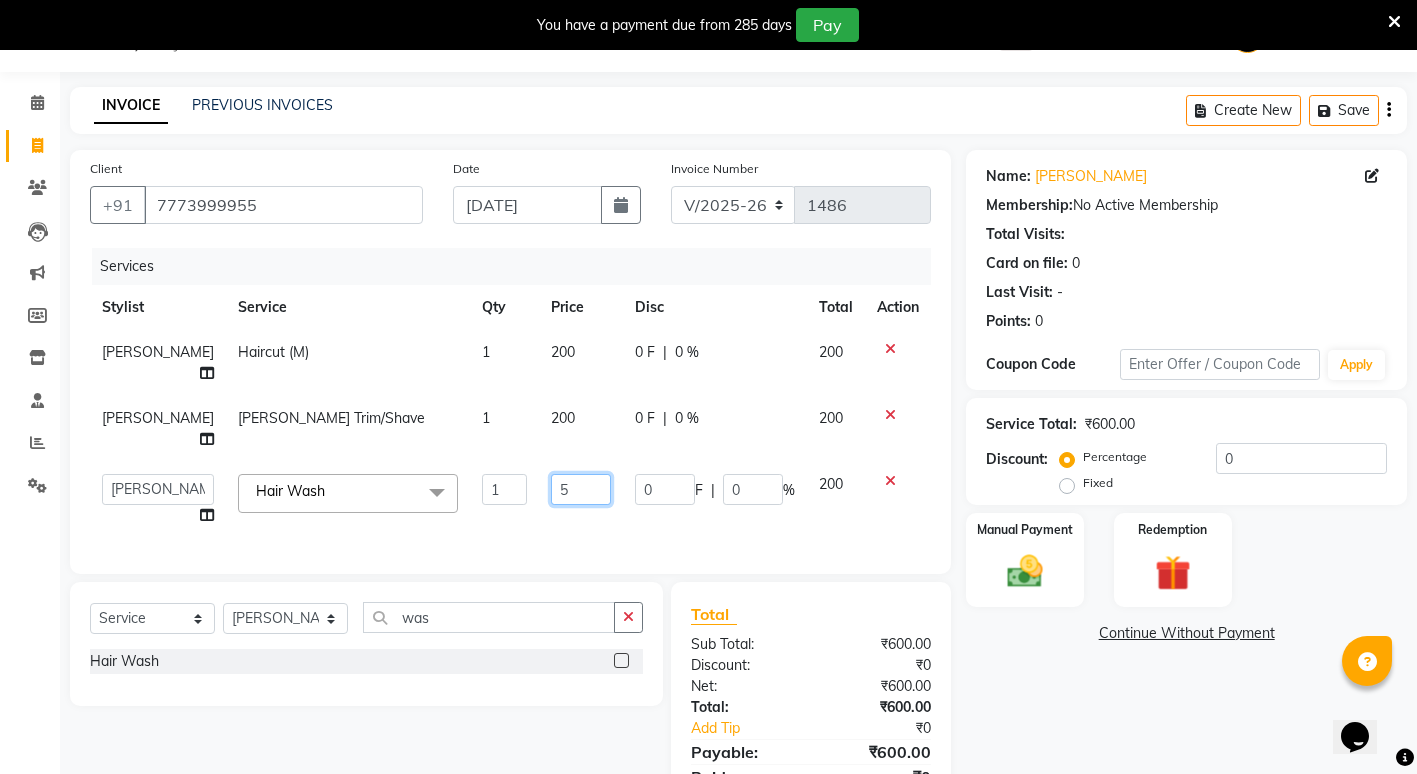 type on "50" 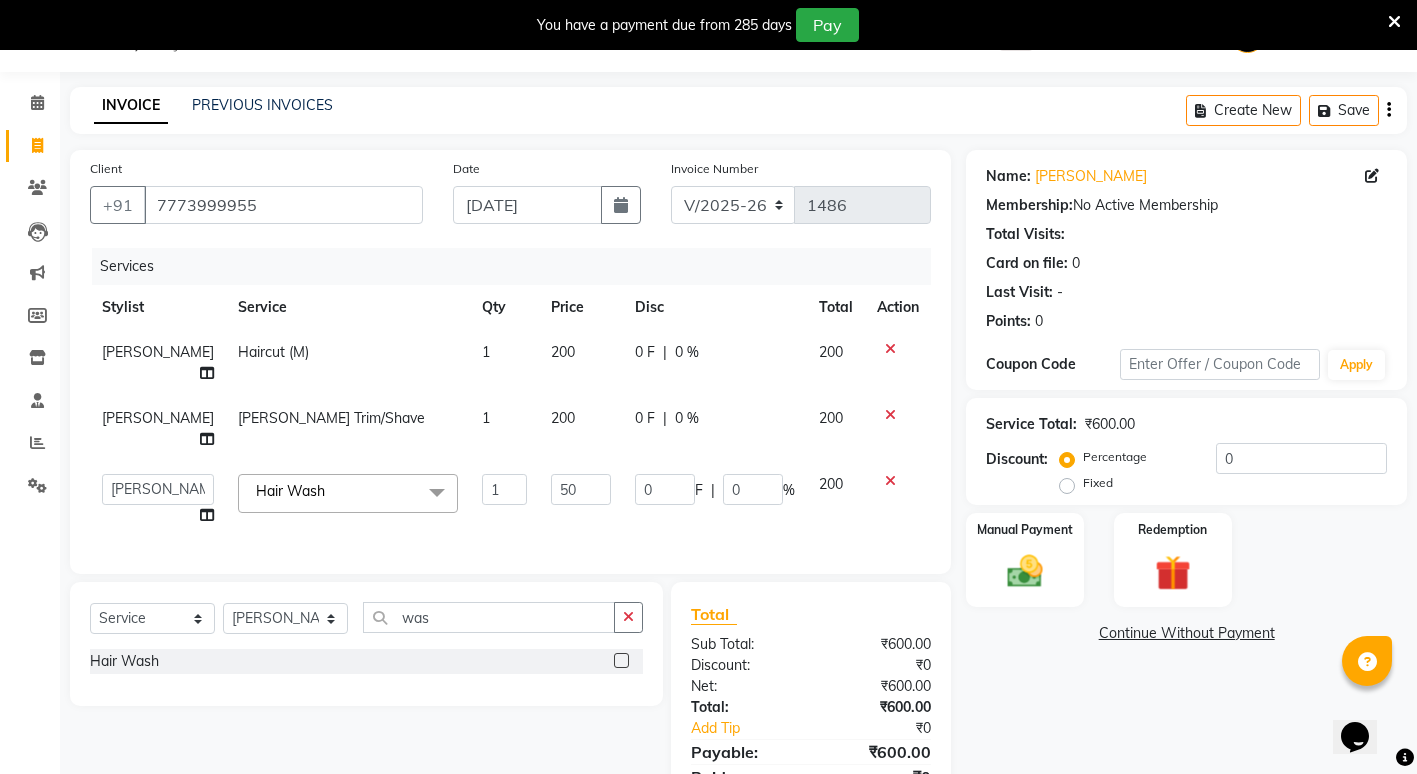 click on "Name: [PERSON_NAME]  Membership:  No Active Membership  Total Visits:   Card on file:  0 Last Visit:   - Points:   0  Coupon Code Apply Service Total:  ₹600.00  Discount:  Percentage   Fixed  0 Manual Payment Redemption  Continue Without Payment" 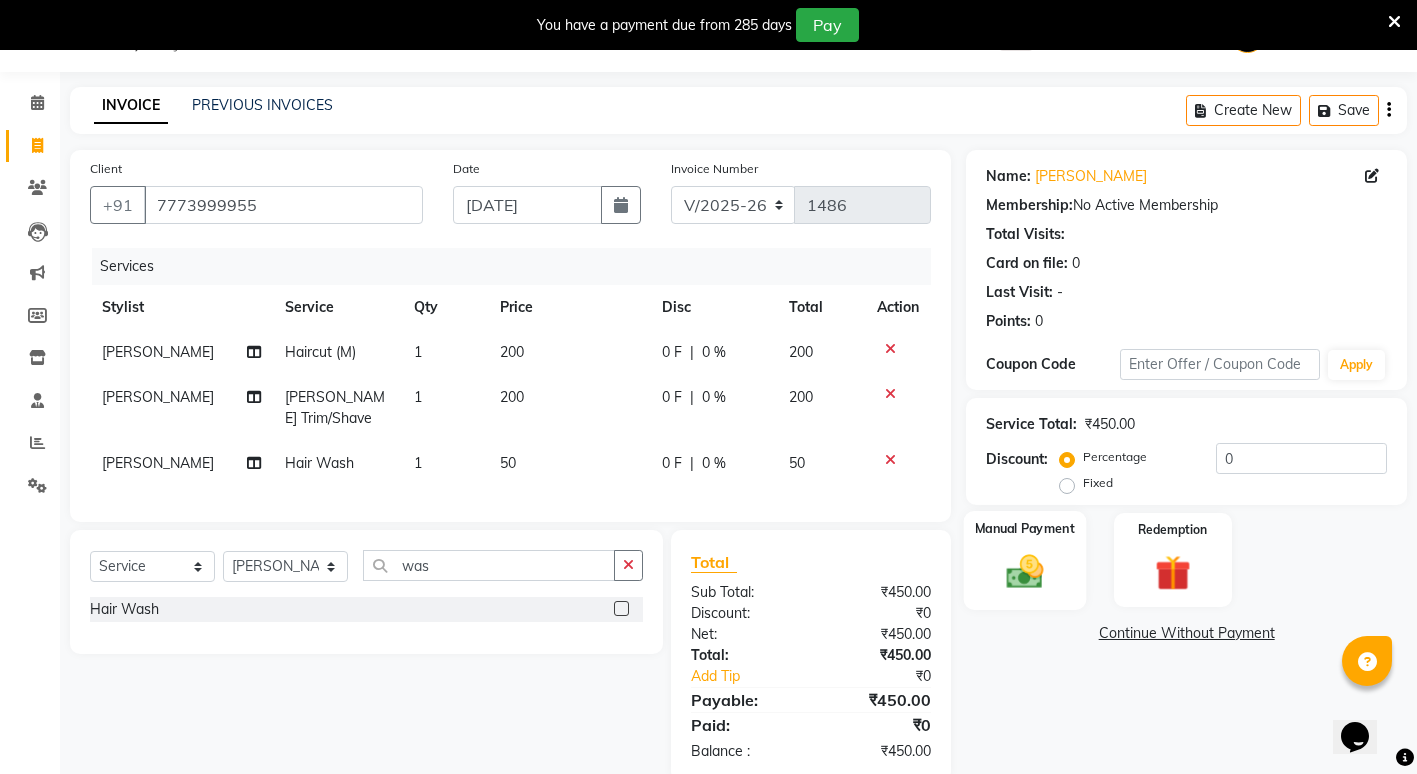 click 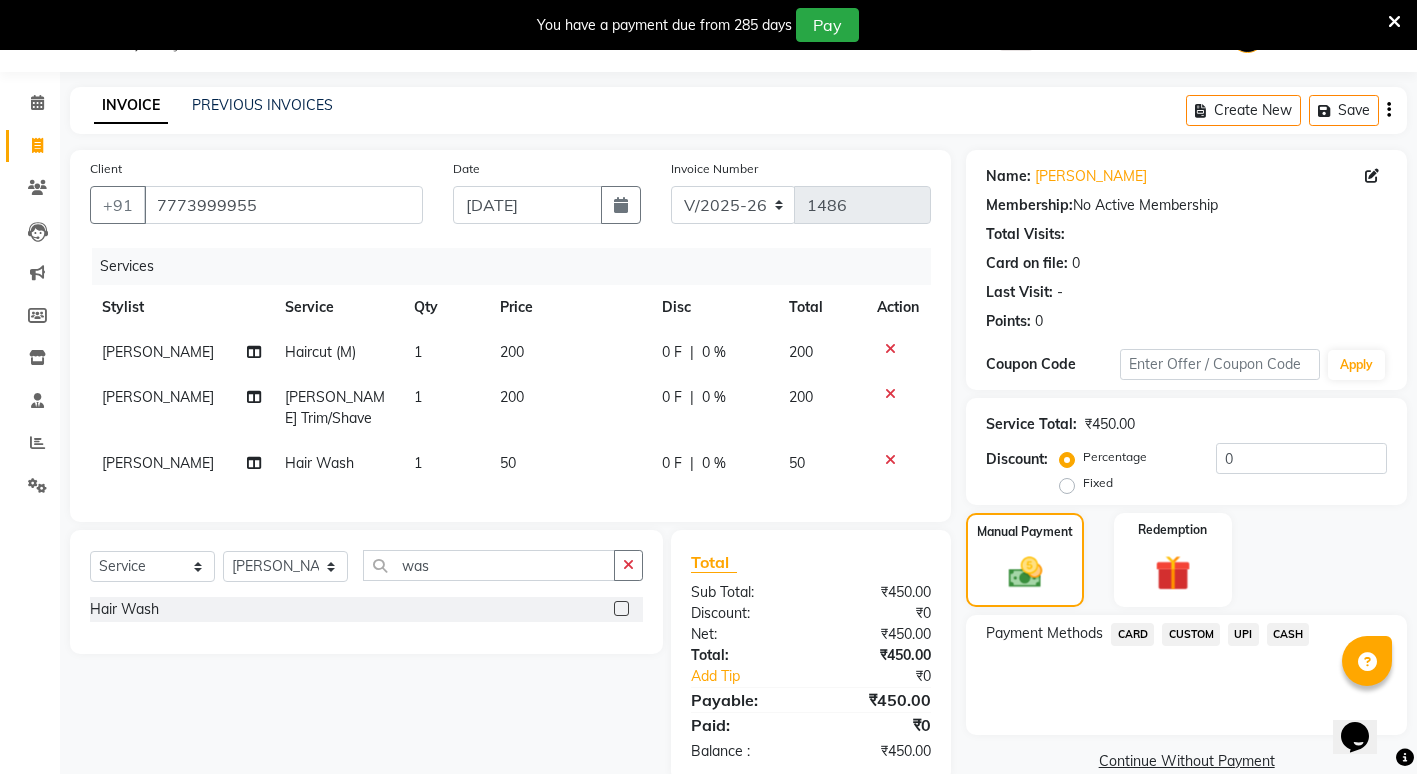 click on "UPI" 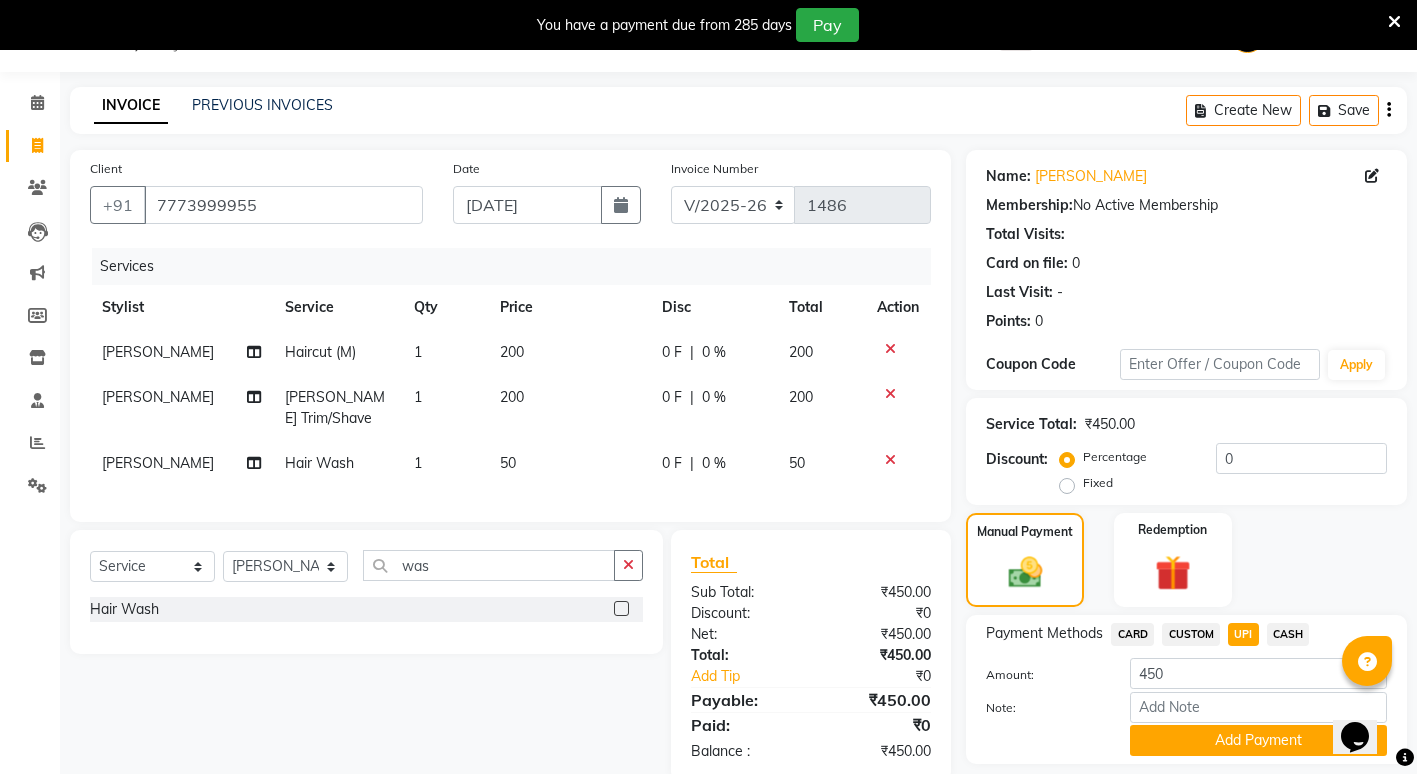 scroll, scrollTop: 111, scrollLeft: 0, axis: vertical 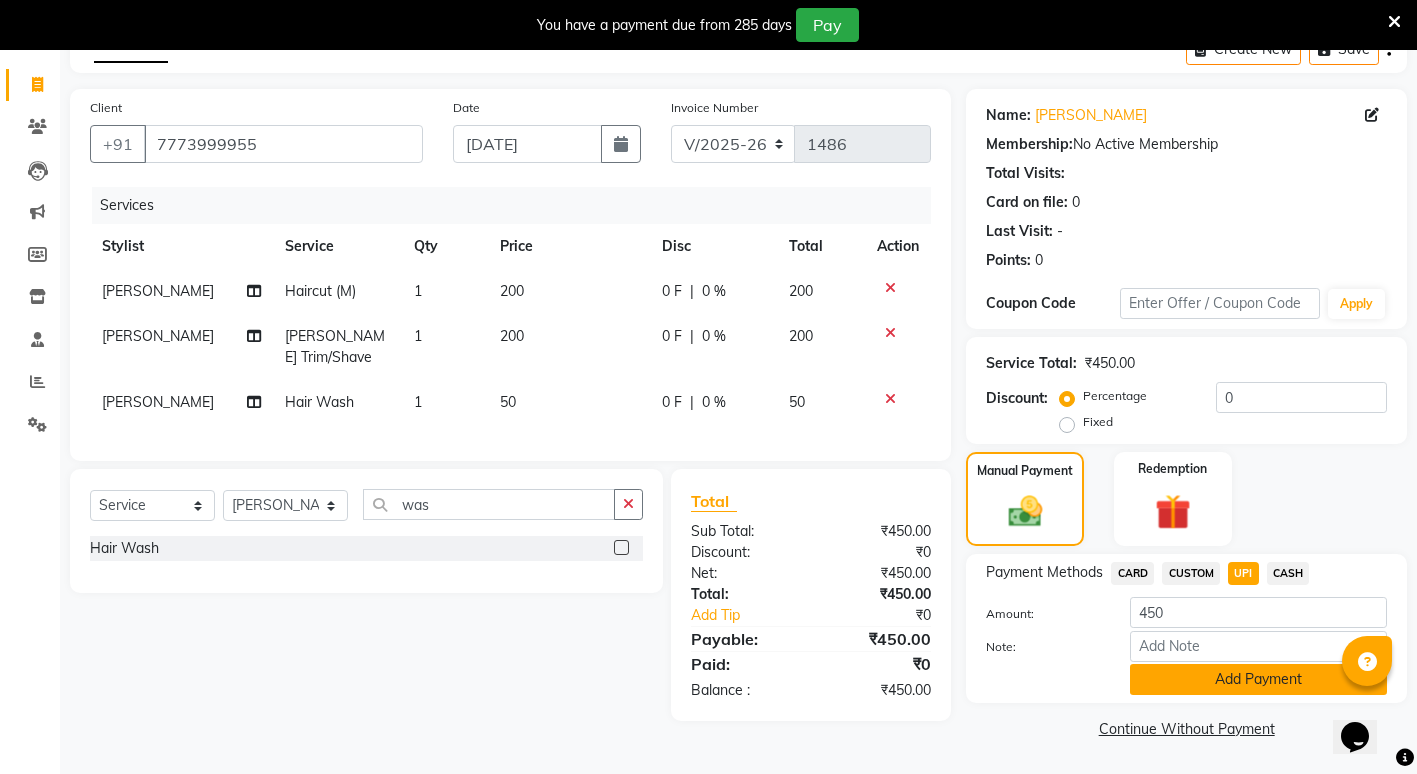 click on "Add Payment" 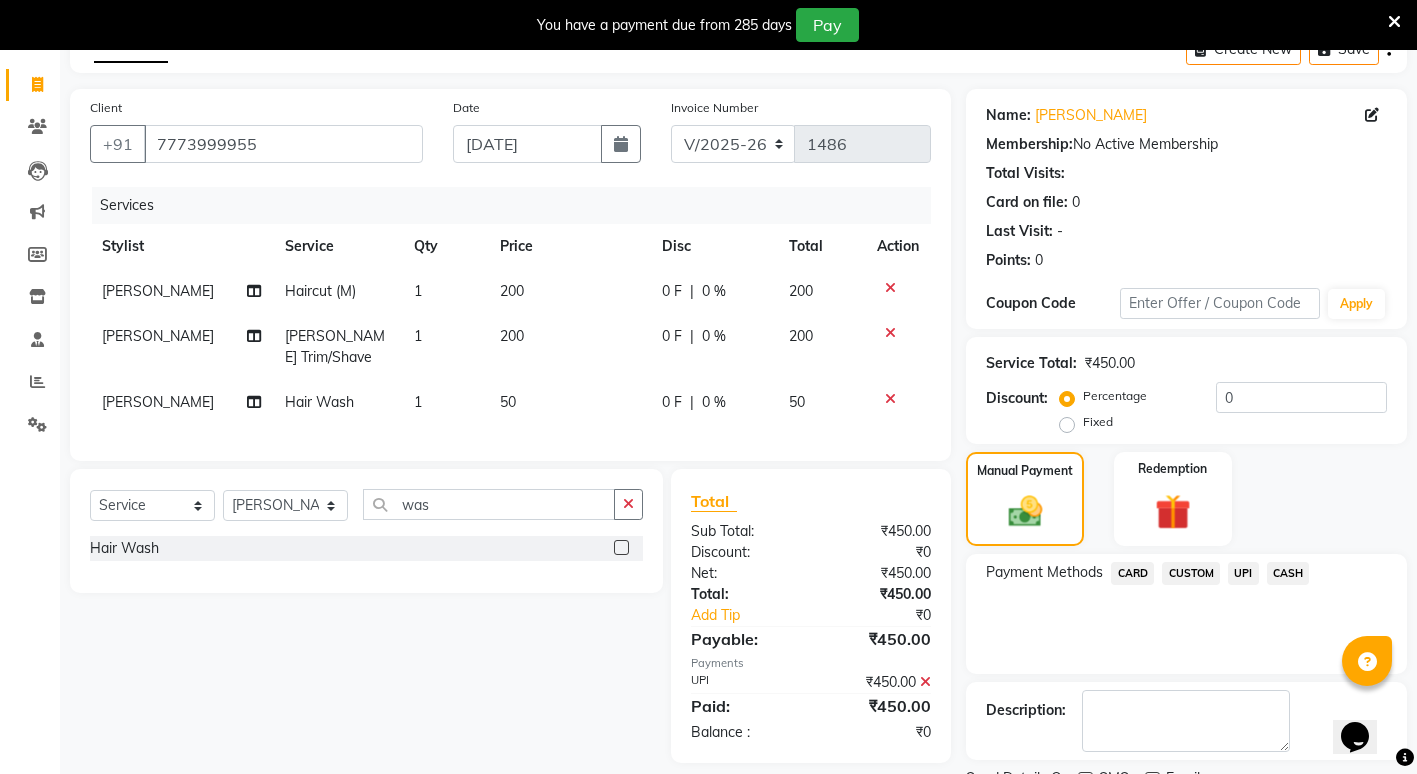 scroll, scrollTop: 195, scrollLeft: 0, axis: vertical 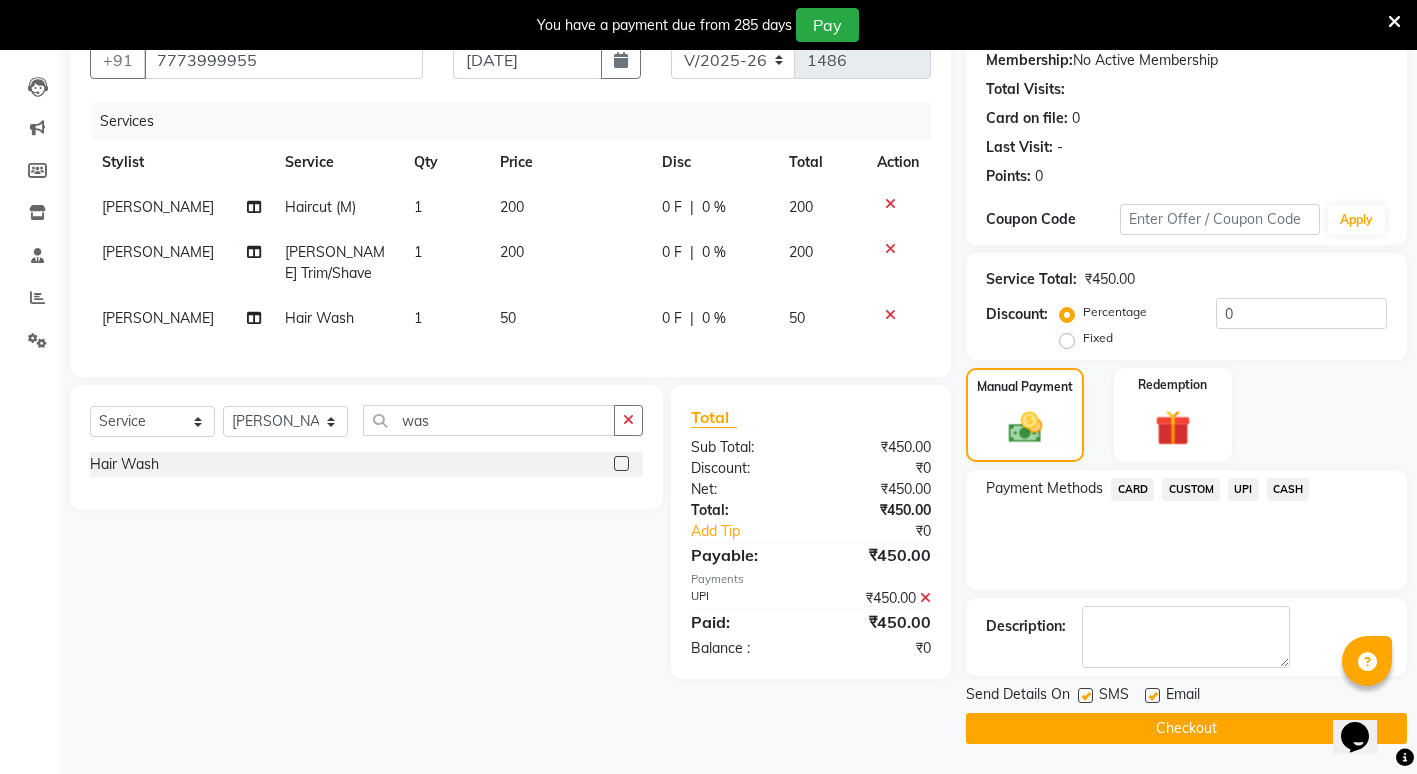 click on "Checkout" 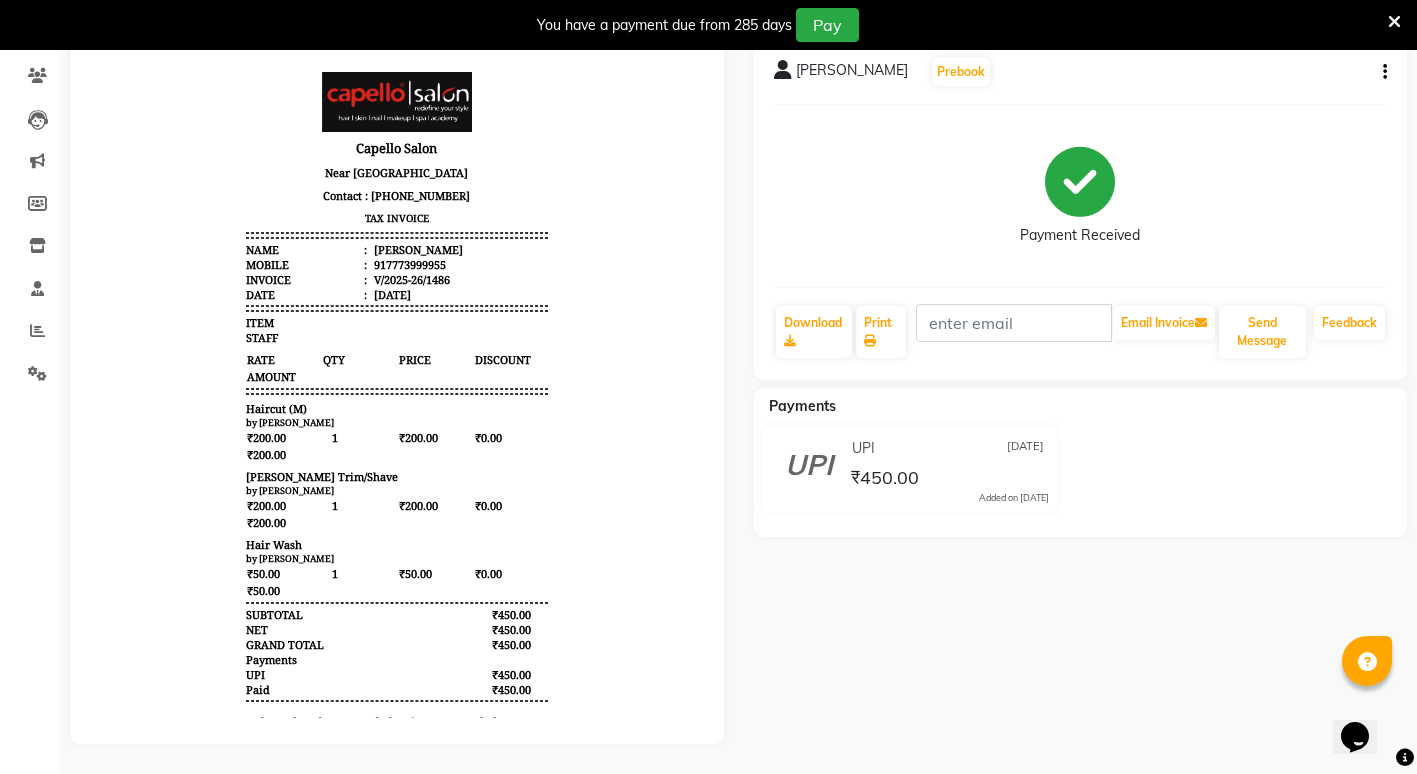 scroll, scrollTop: 0, scrollLeft: 0, axis: both 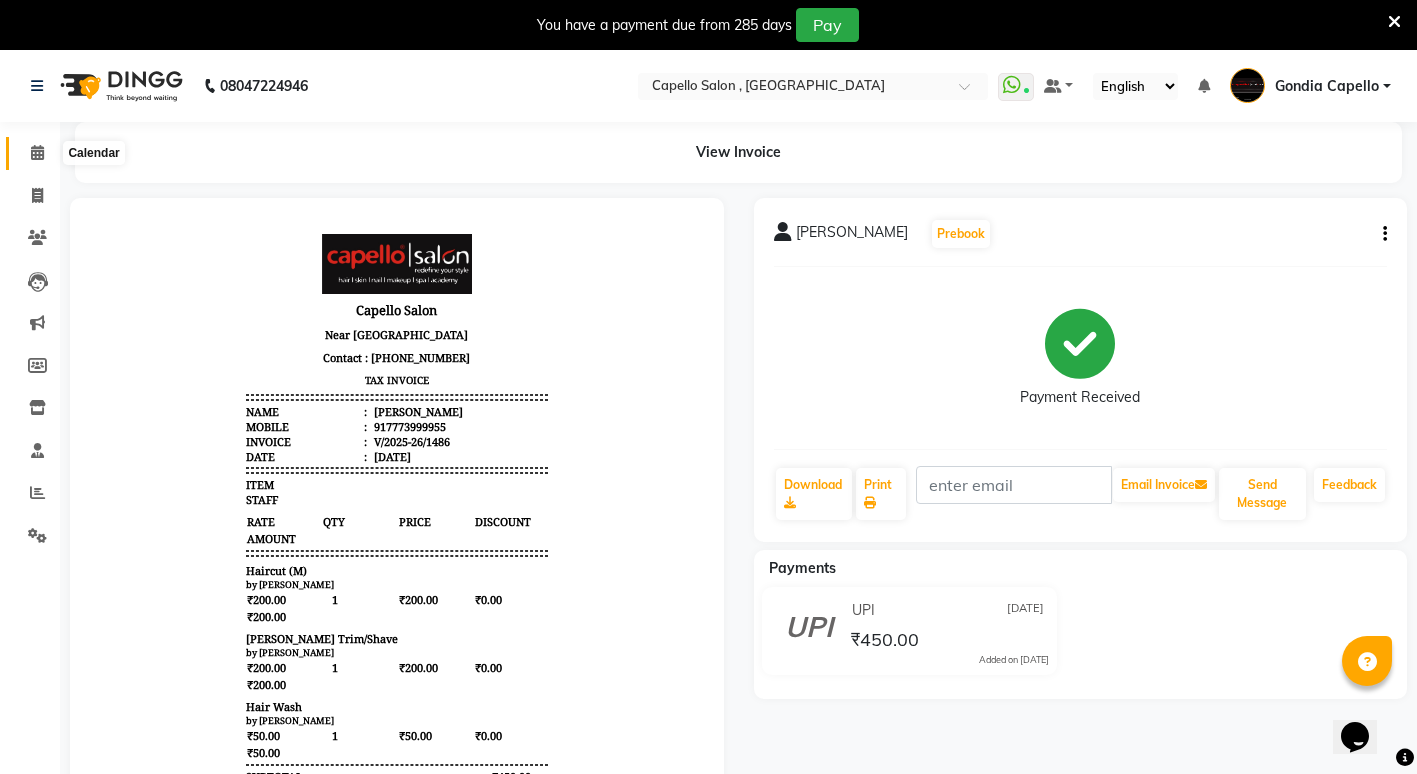 click 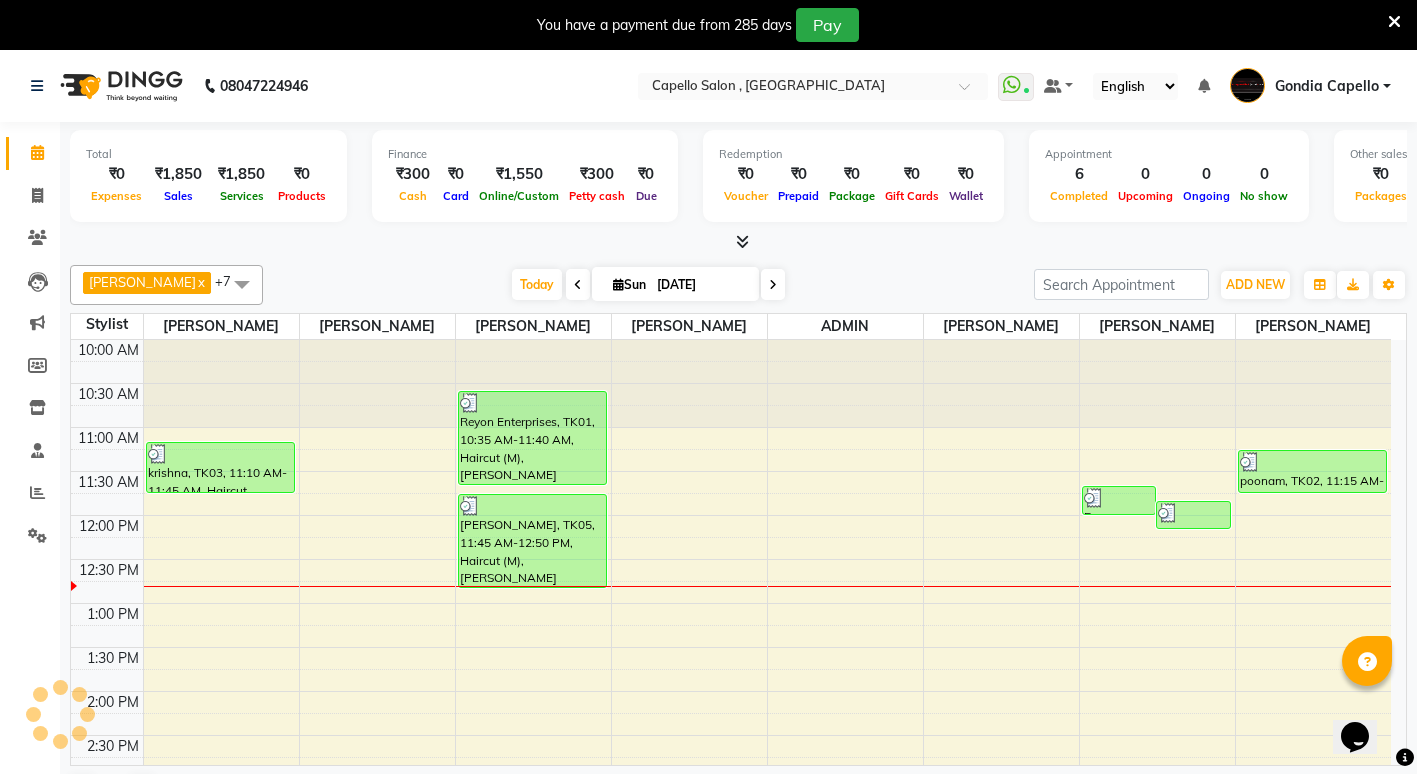 scroll, scrollTop: 0, scrollLeft: 0, axis: both 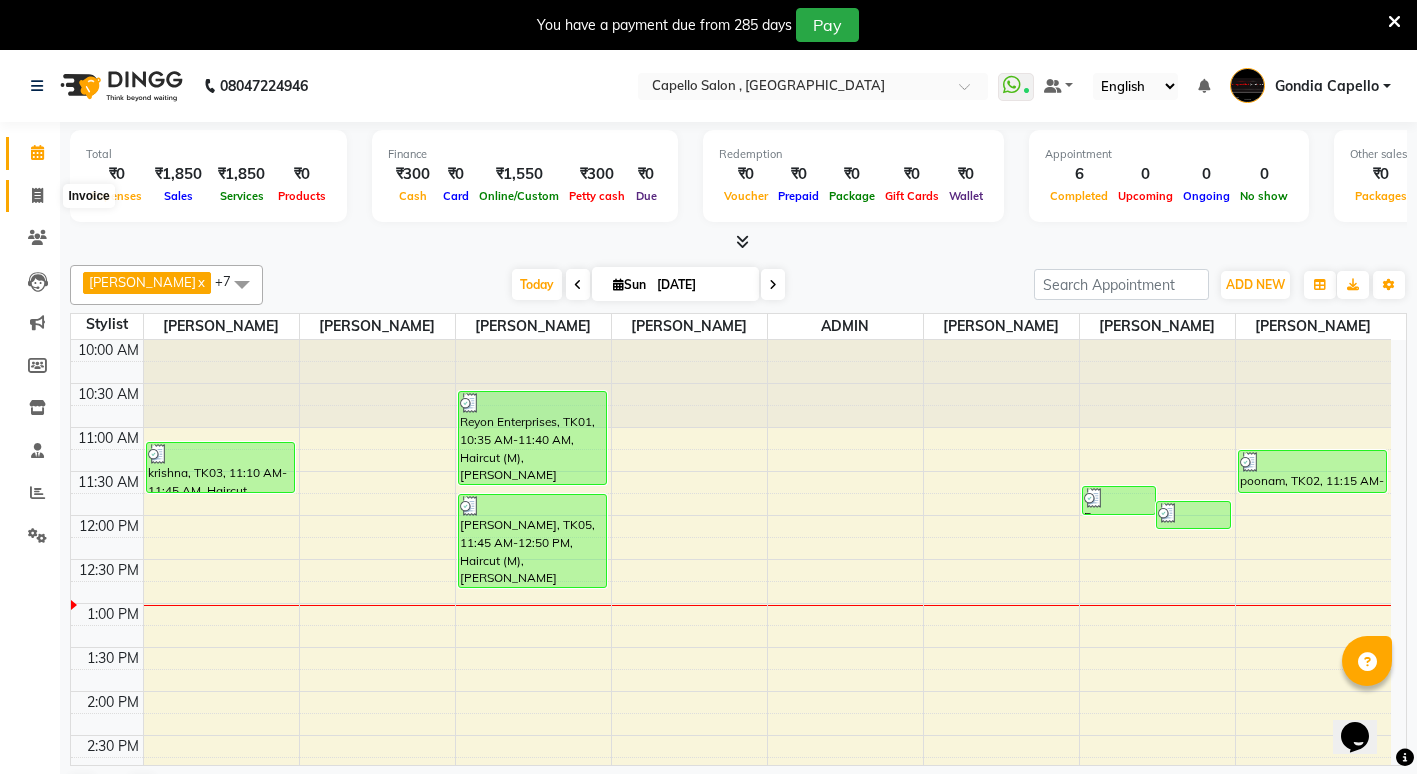 click 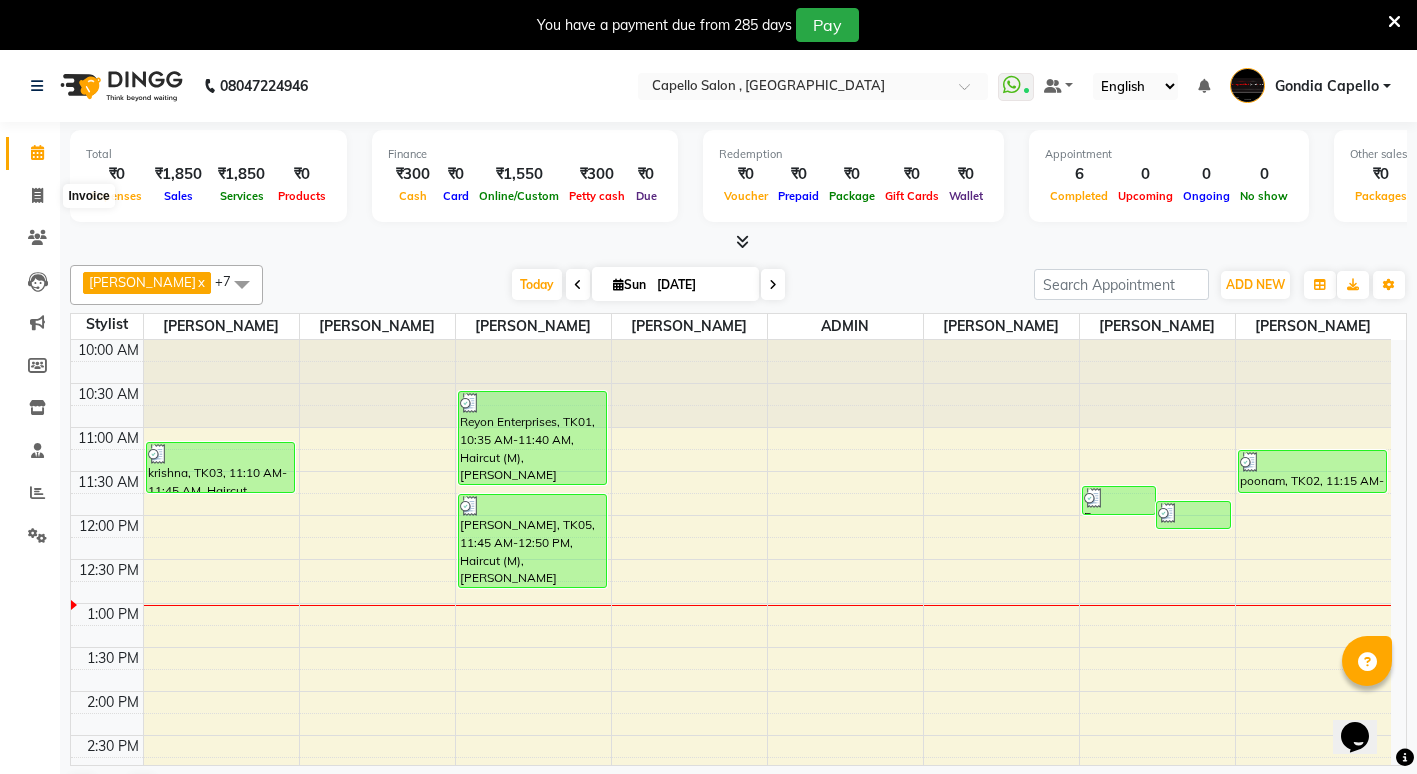 select on "853" 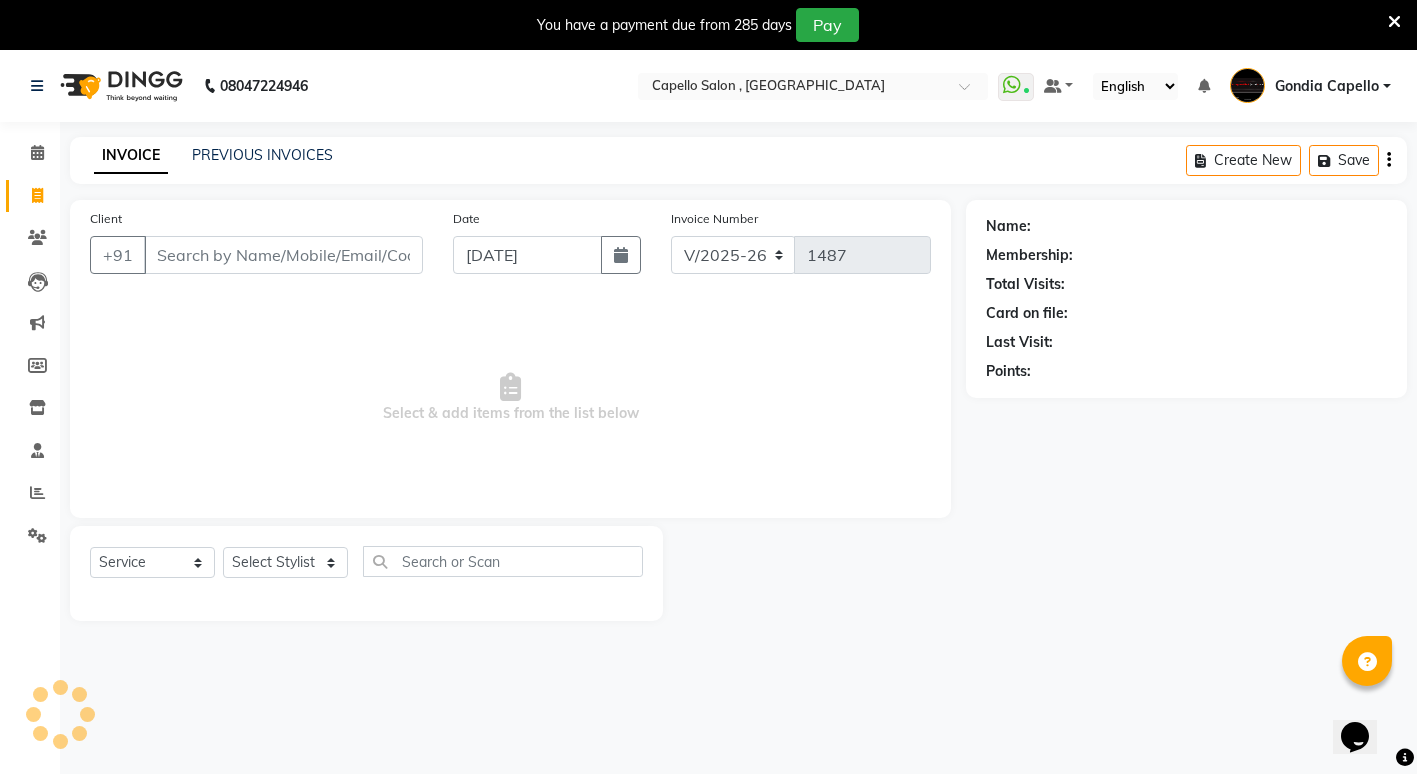 click on "Client" at bounding box center (283, 255) 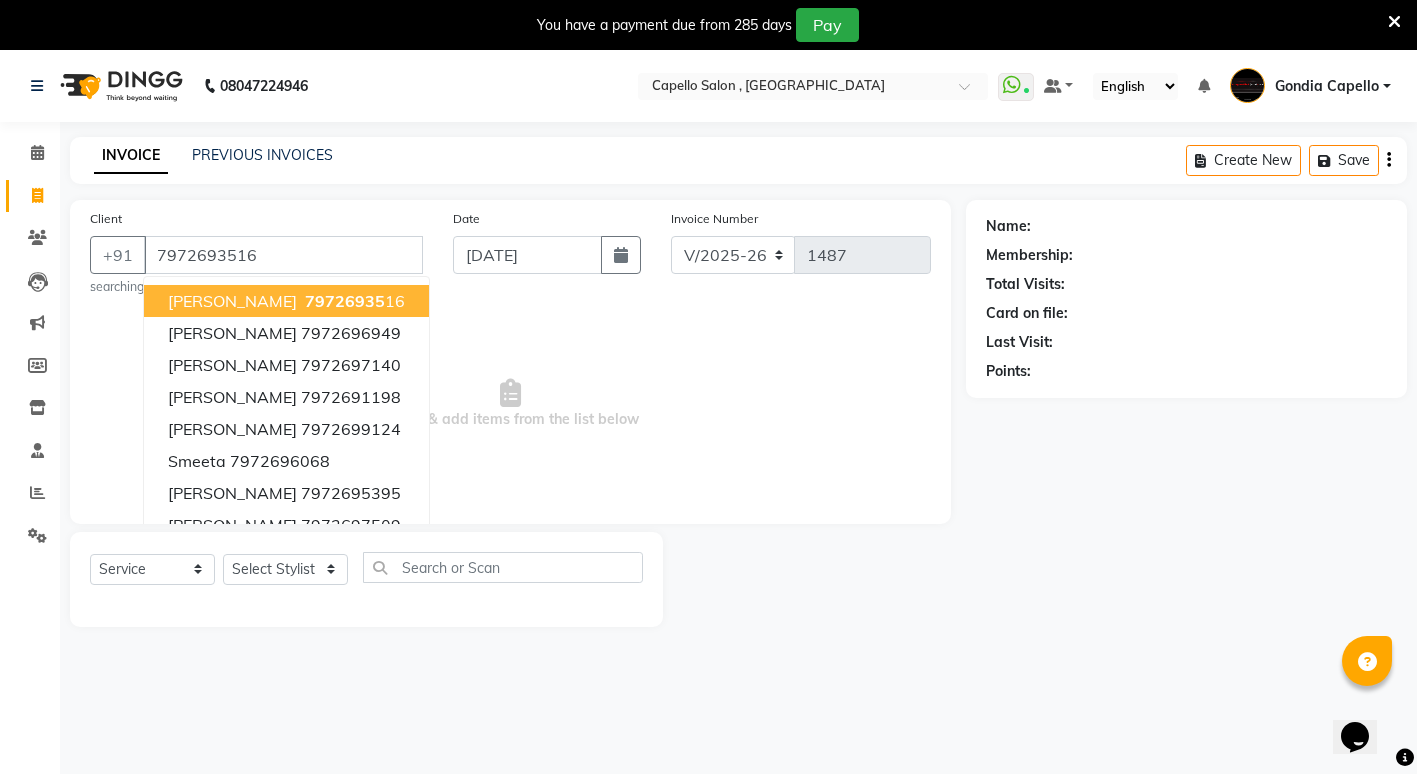 type on "7972693516" 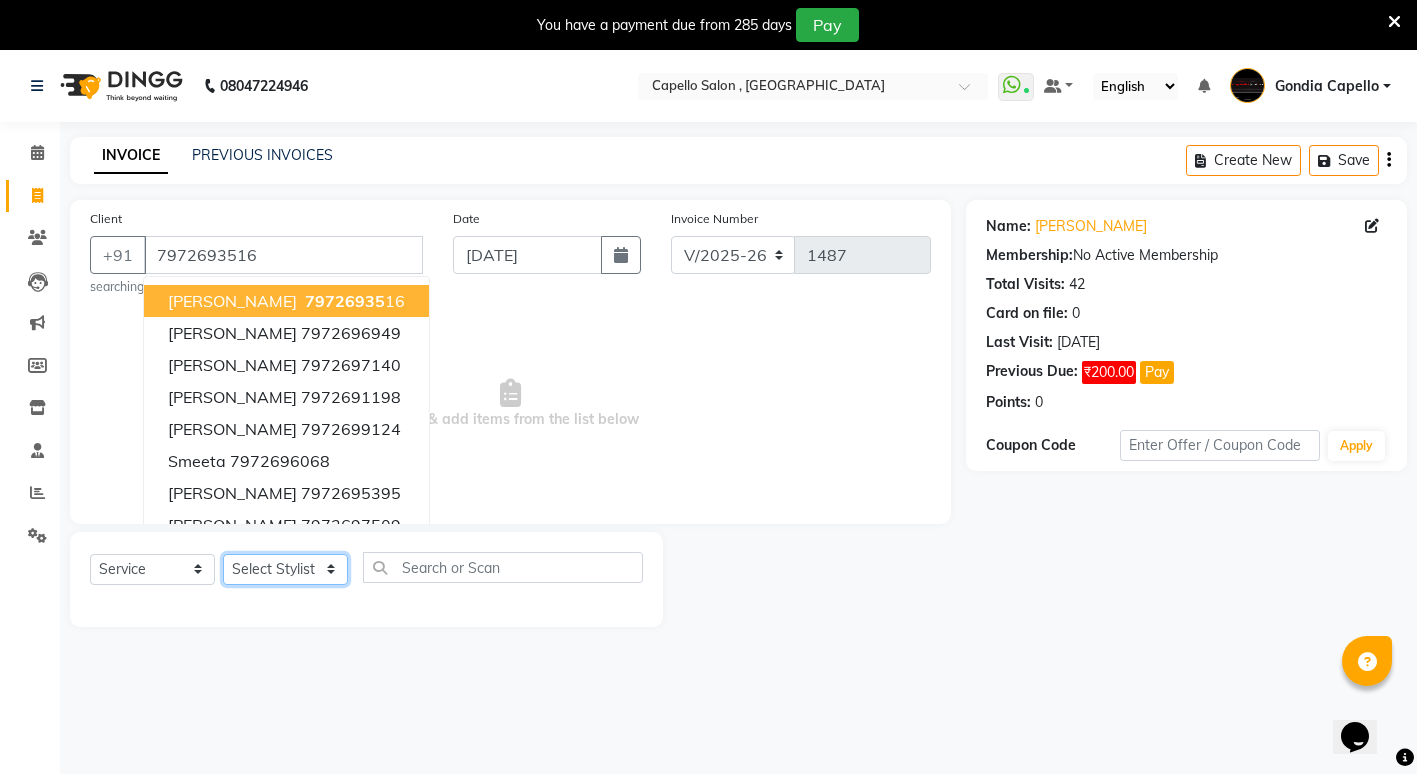 click on "Select Stylist ADMIN [PERSON_NAME] [PERSON_NAME] [PERSON_NAME] Gondia [PERSON_NAME] [PERSON_NAME] [PERSON_NAME] yewatkar [PERSON_NAME] [PERSON_NAME] [PERSON_NAME] (M) [PERSON_NAME]" 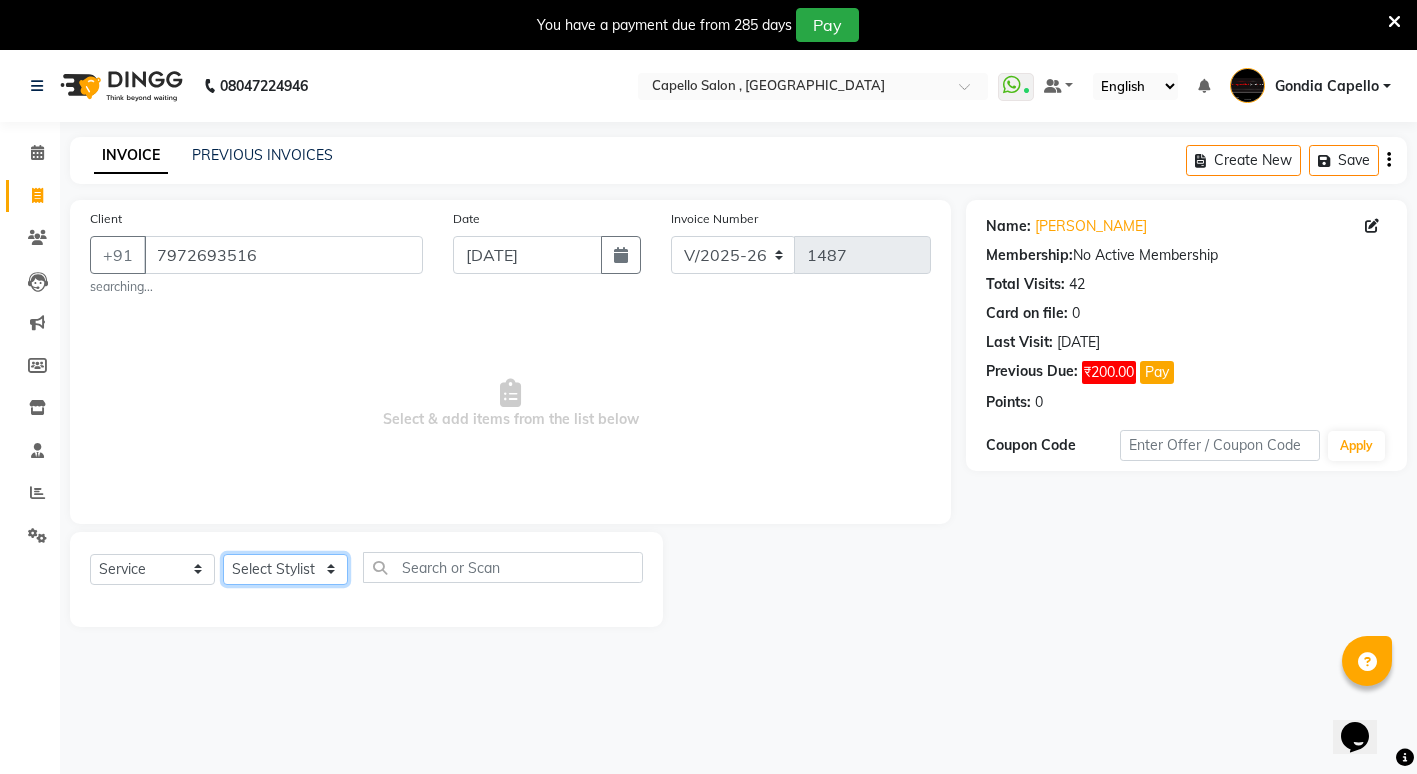 select on "14375" 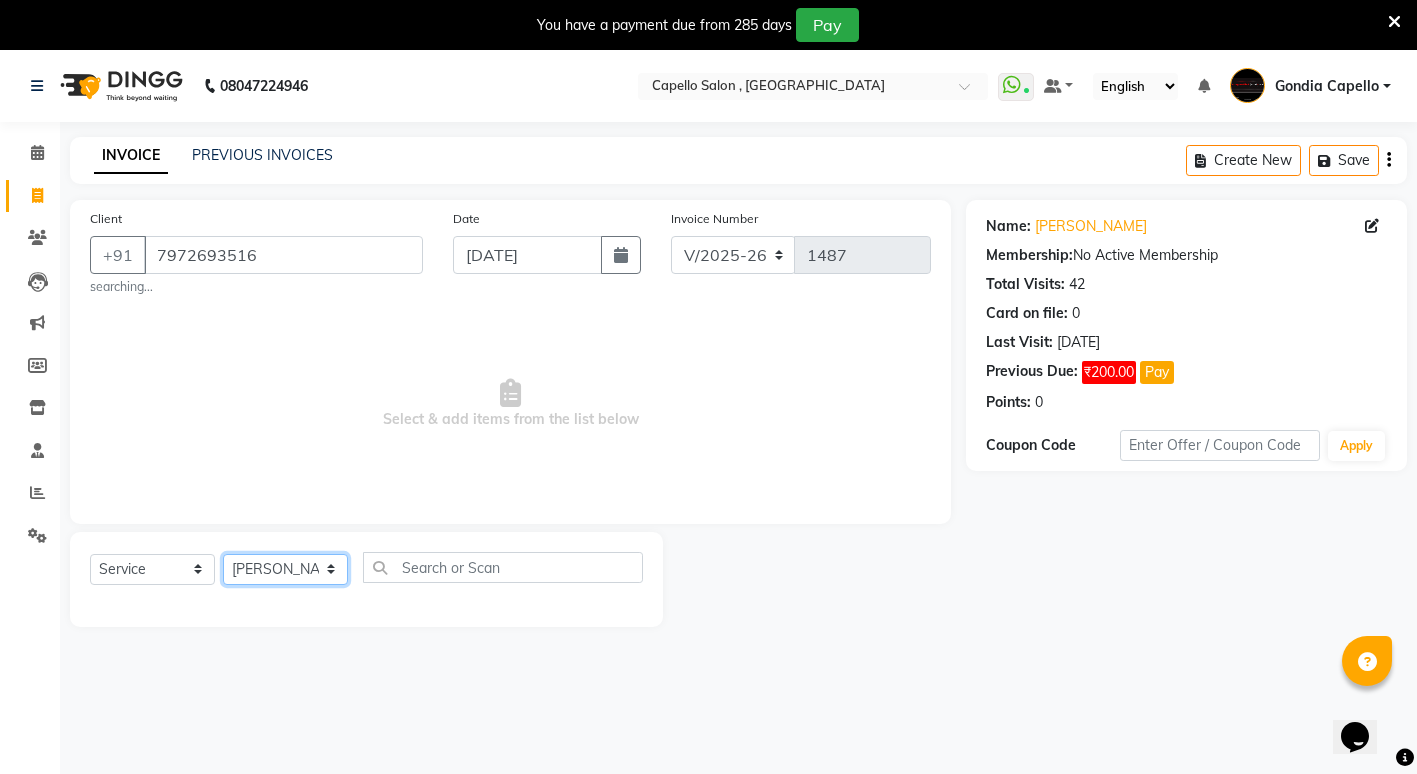 click on "Select Stylist ADMIN [PERSON_NAME] [PERSON_NAME] [PERSON_NAME] Gondia [PERSON_NAME] [PERSON_NAME] [PERSON_NAME] yewatkar [PERSON_NAME] [PERSON_NAME] [PERSON_NAME] (M) [PERSON_NAME]" 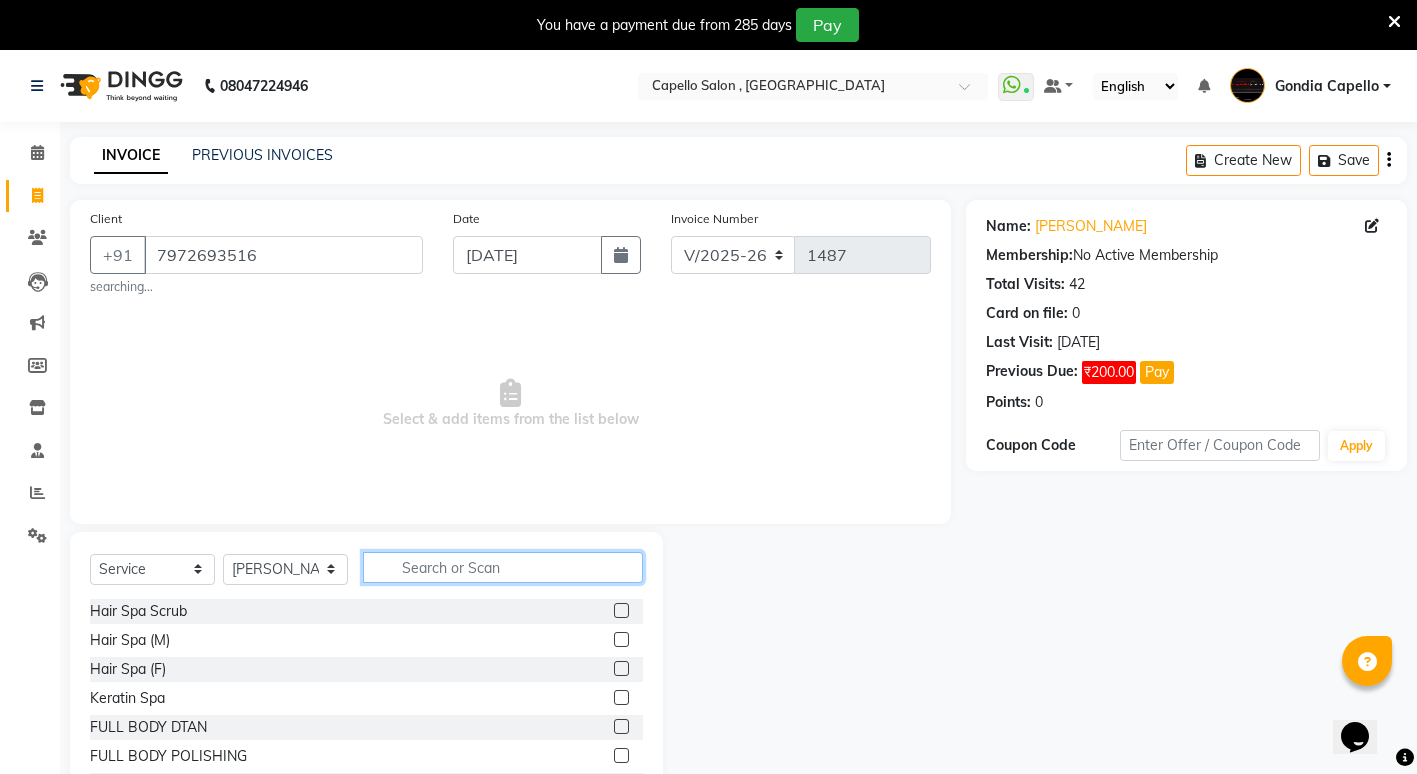 click 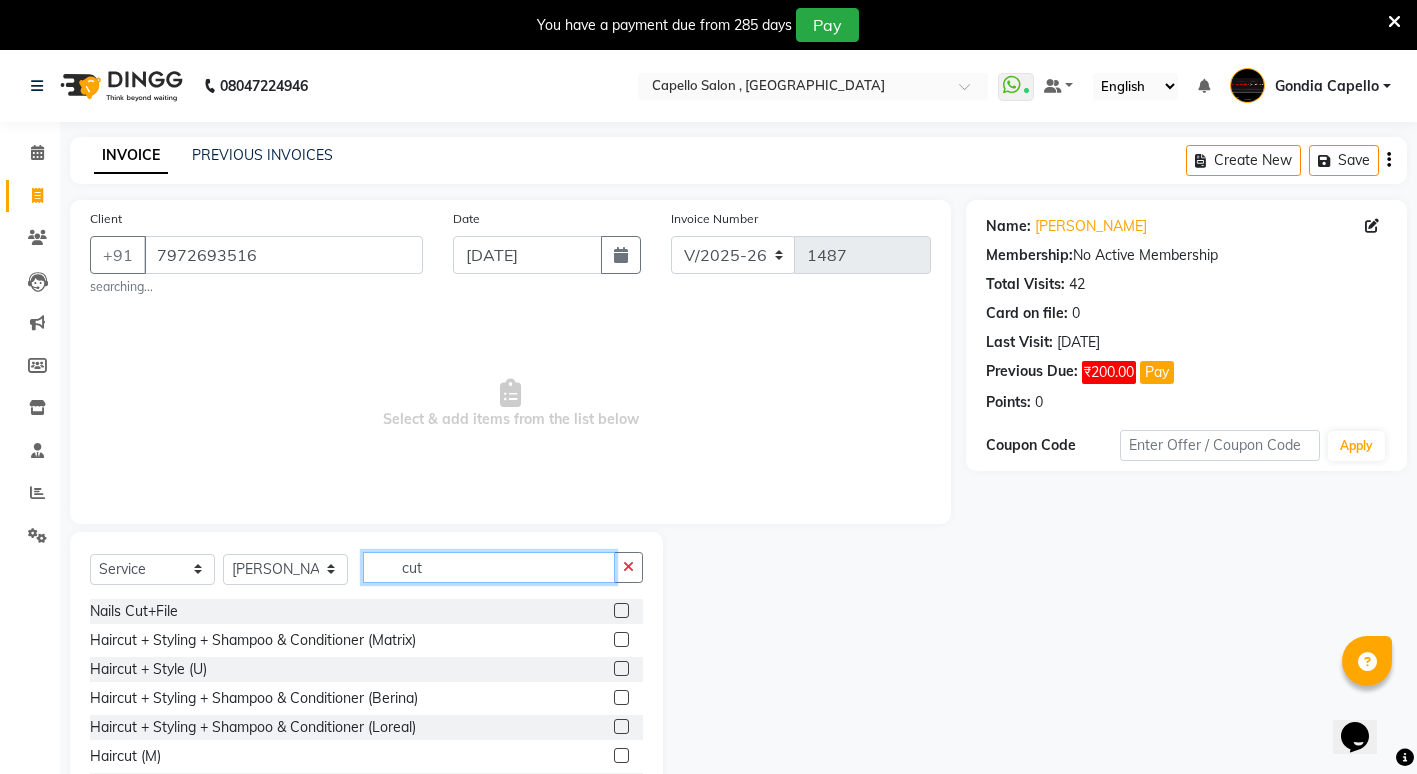 type on "cut" 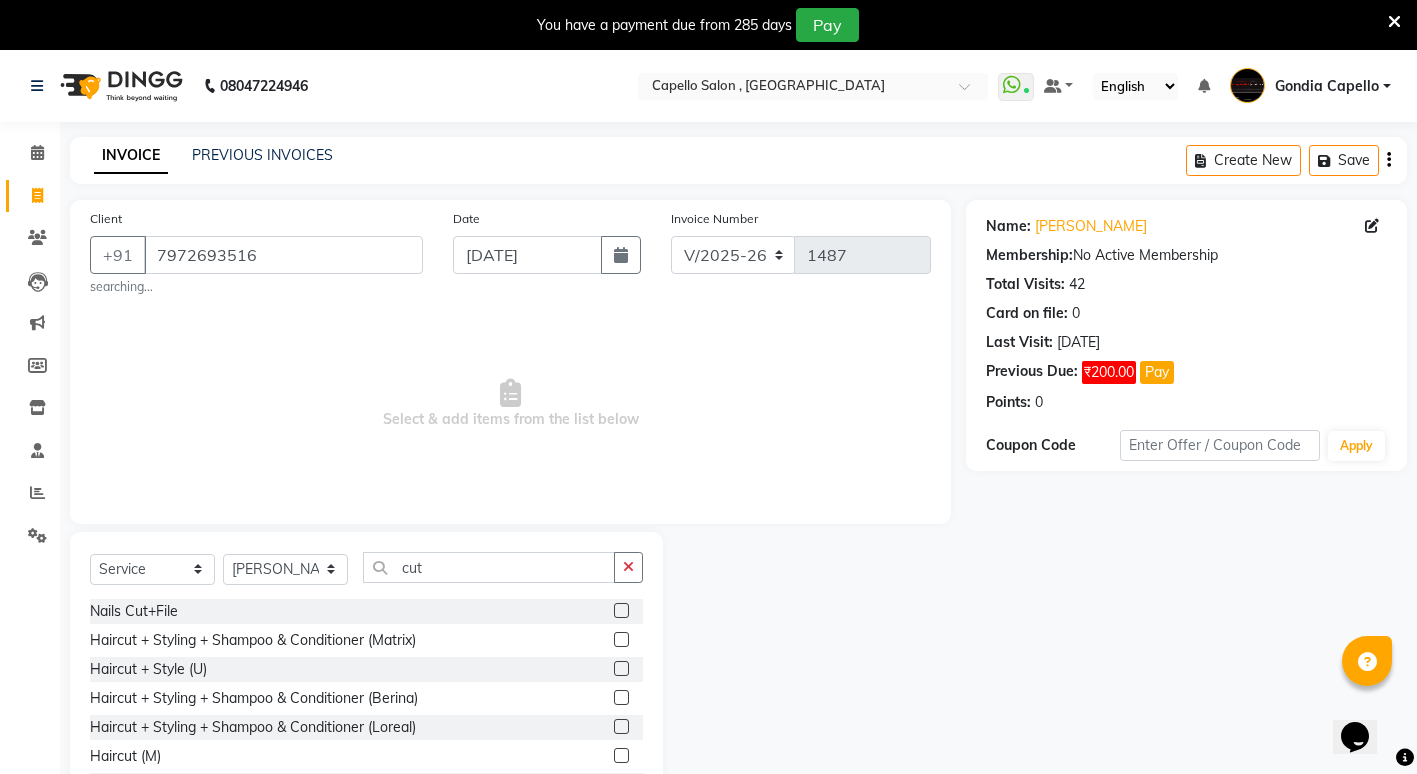 click 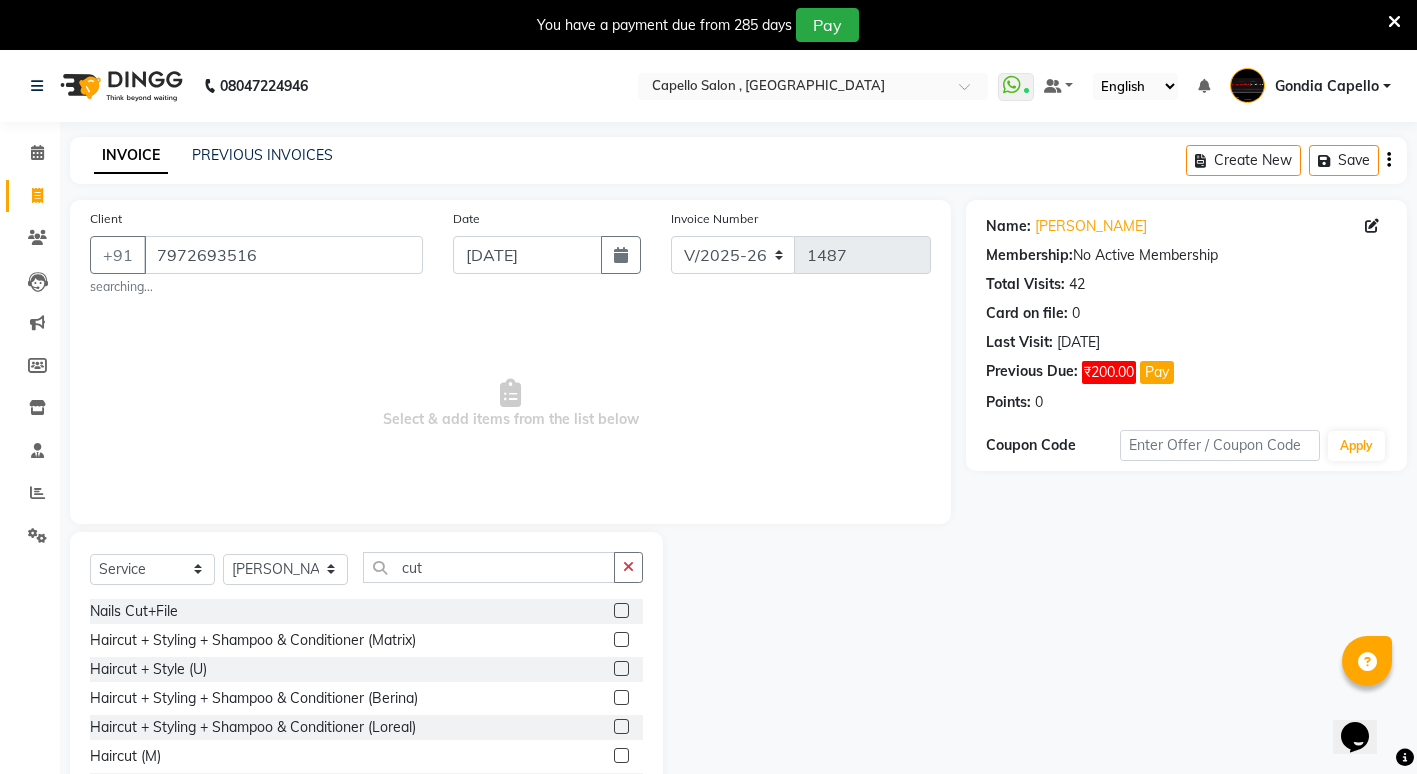 click 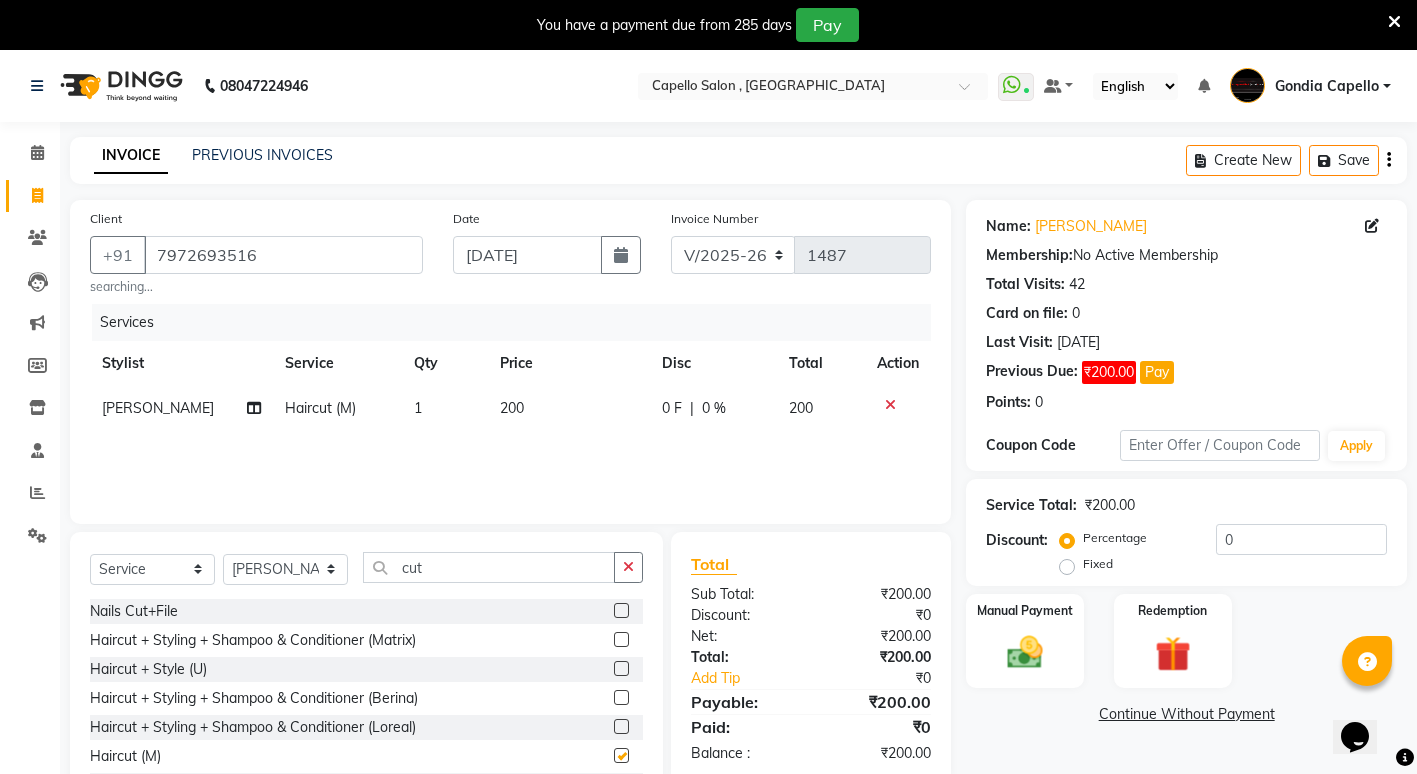 checkbox on "false" 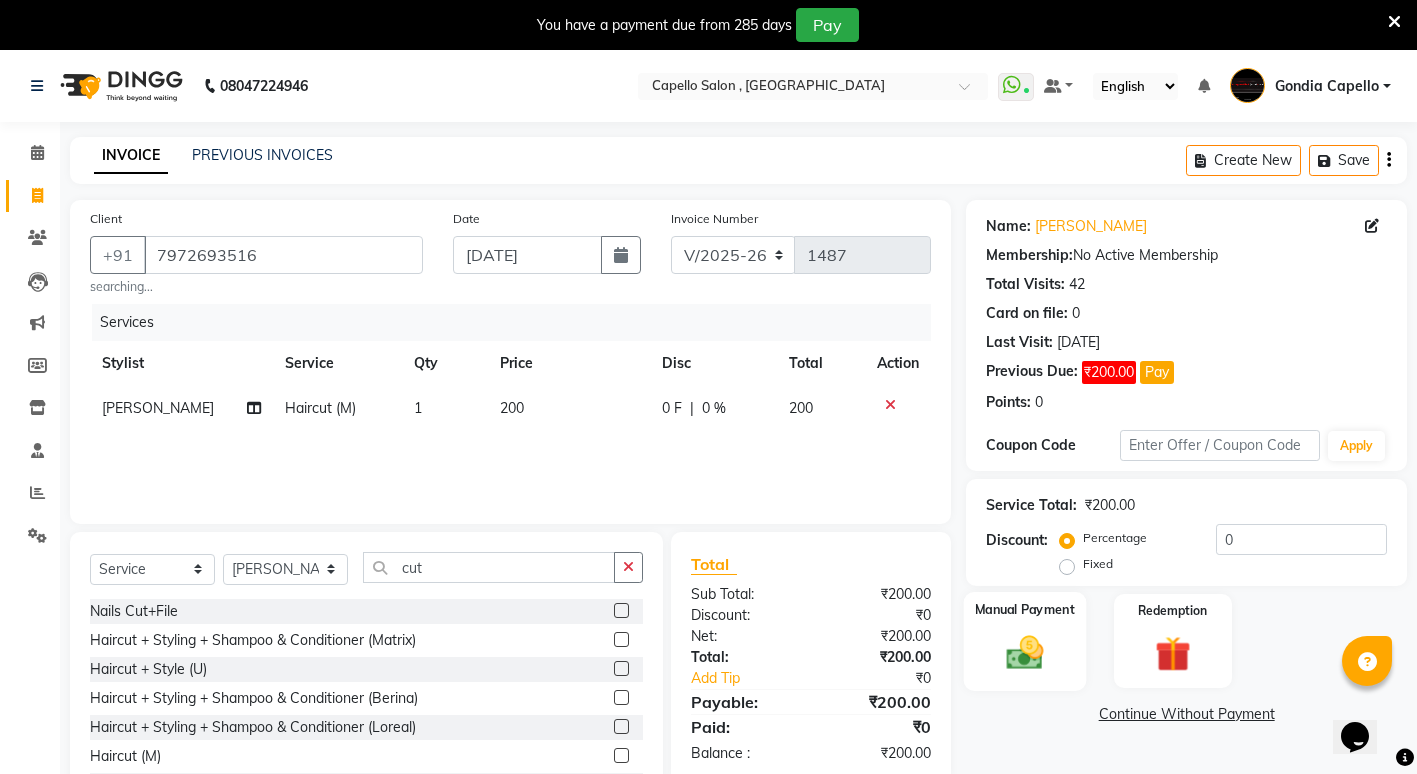 click 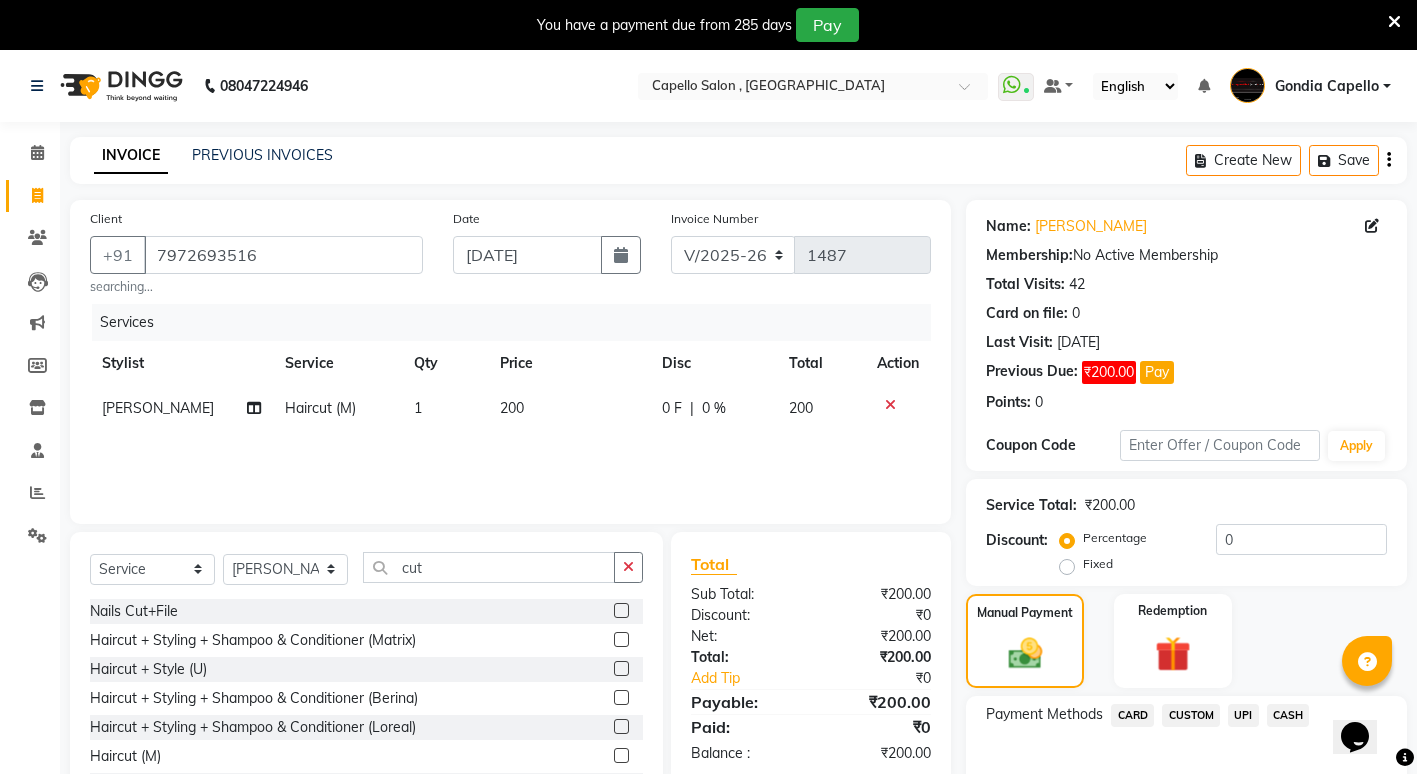 scroll, scrollTop: 113, scrollLeft: 0, axis: vertical 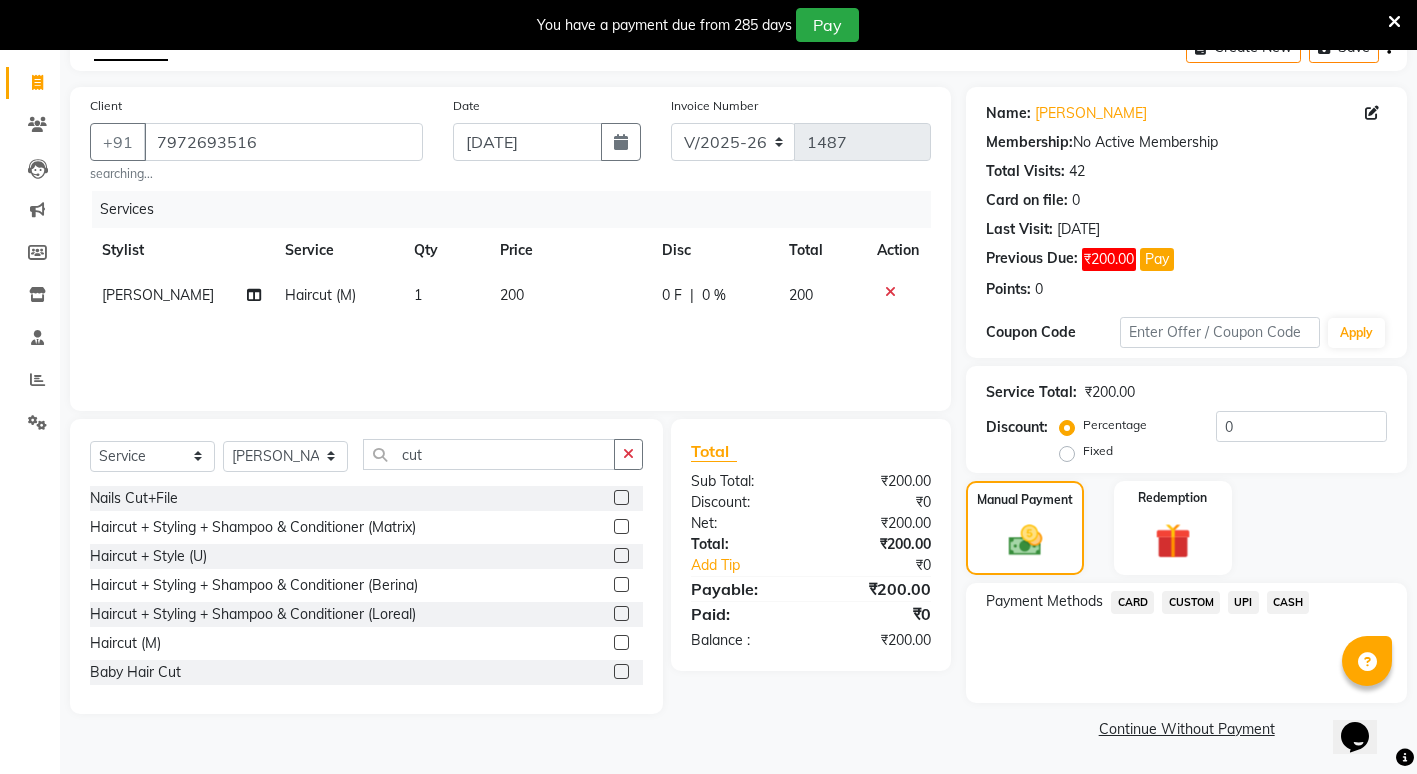 click on "CASH" 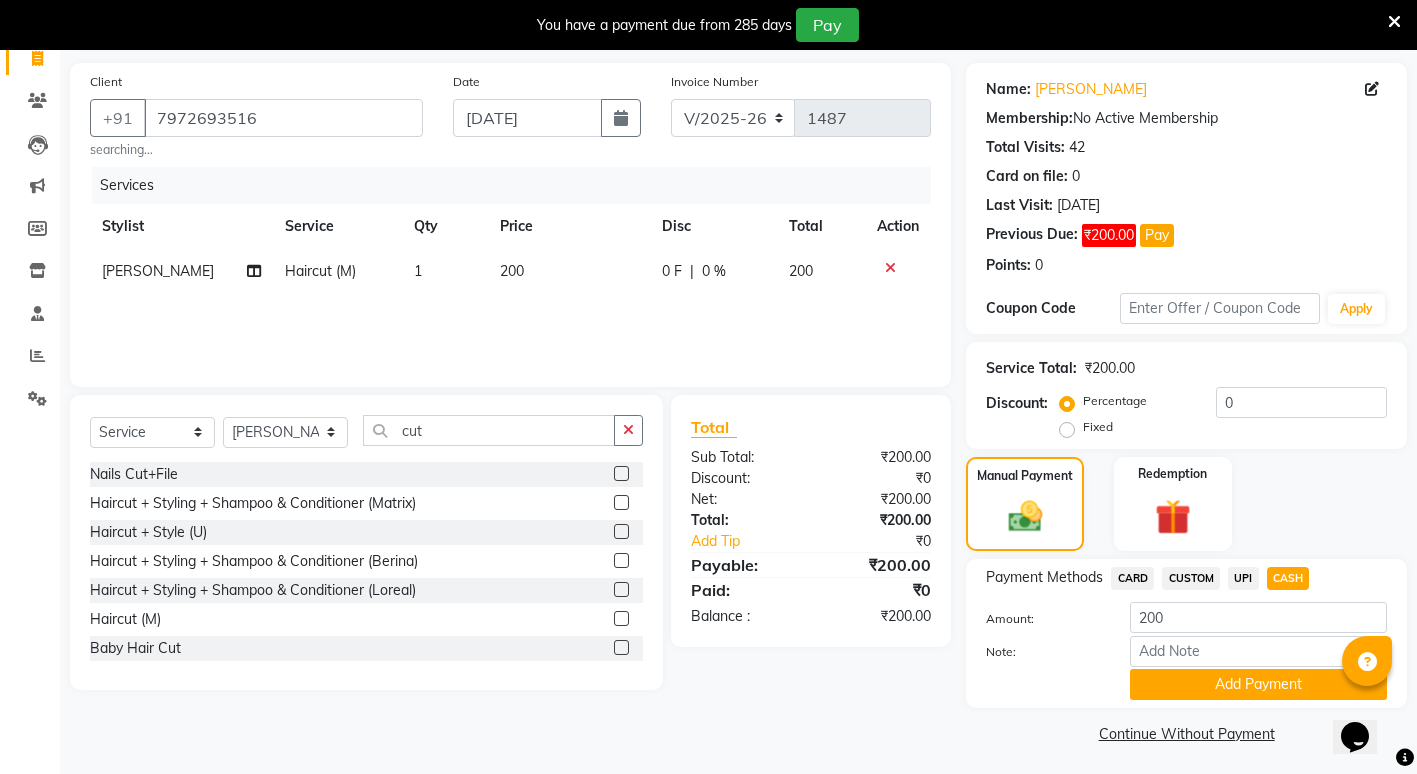scroll, scrollTop: 142, scrollLeft: 0, axis: vertical 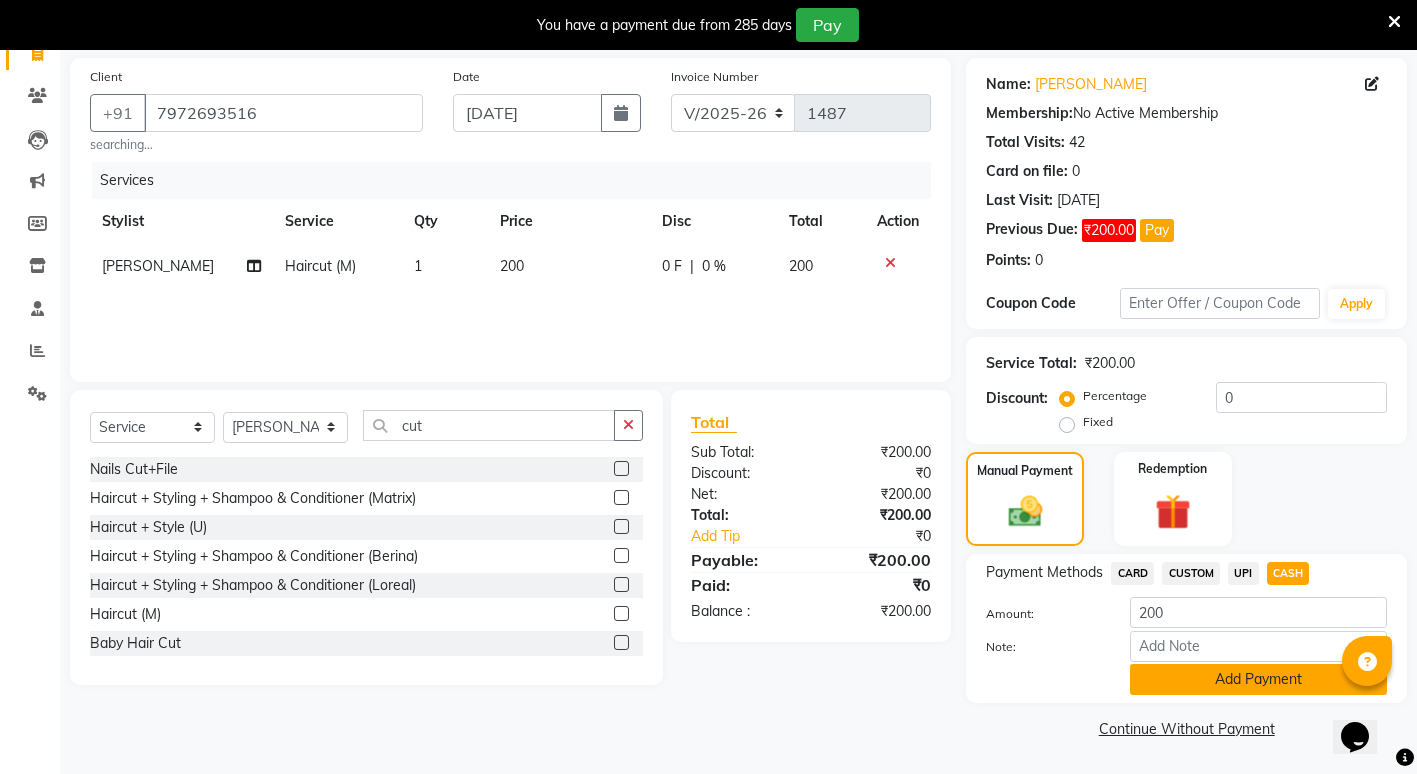 click on "Add Payment" 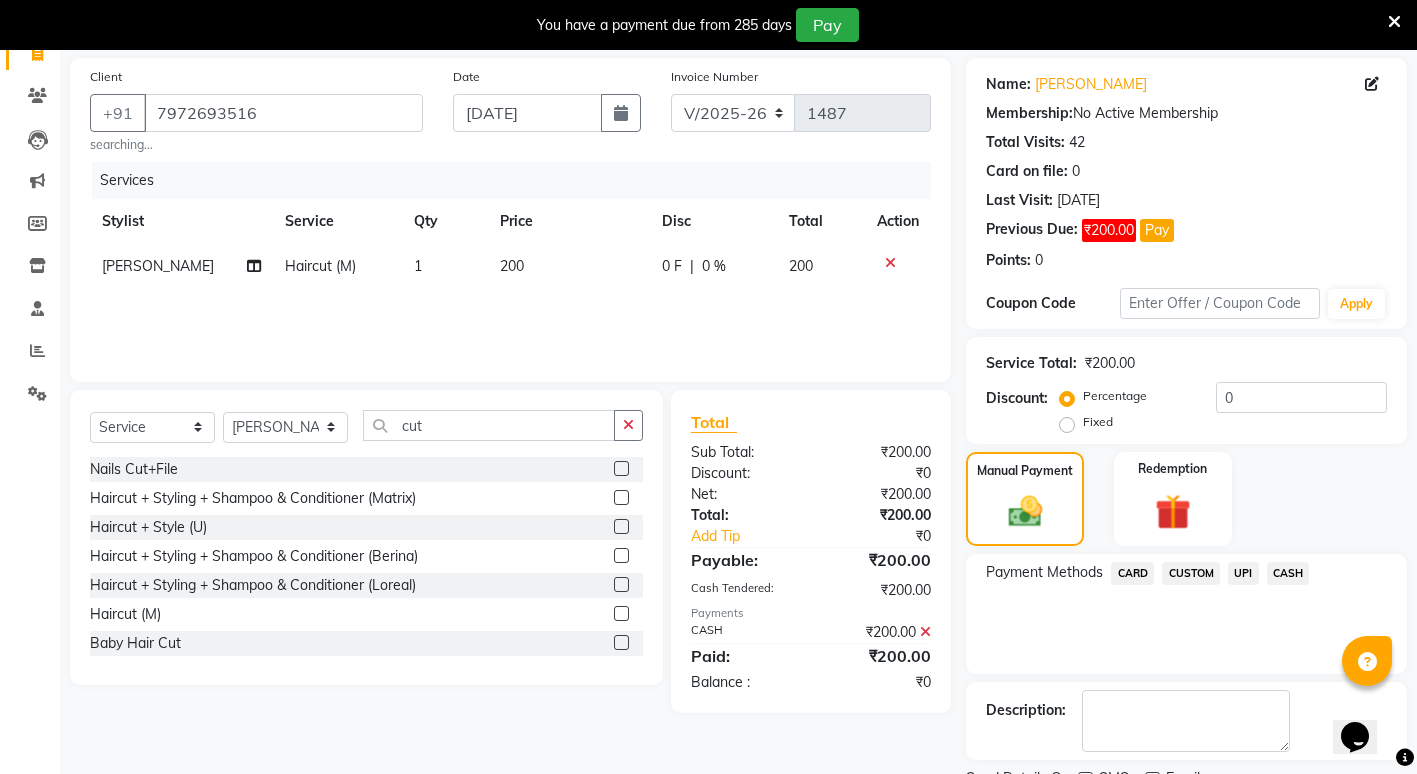 scroll, scrollTop: 226, scrollLeft: 0, axis: vertical 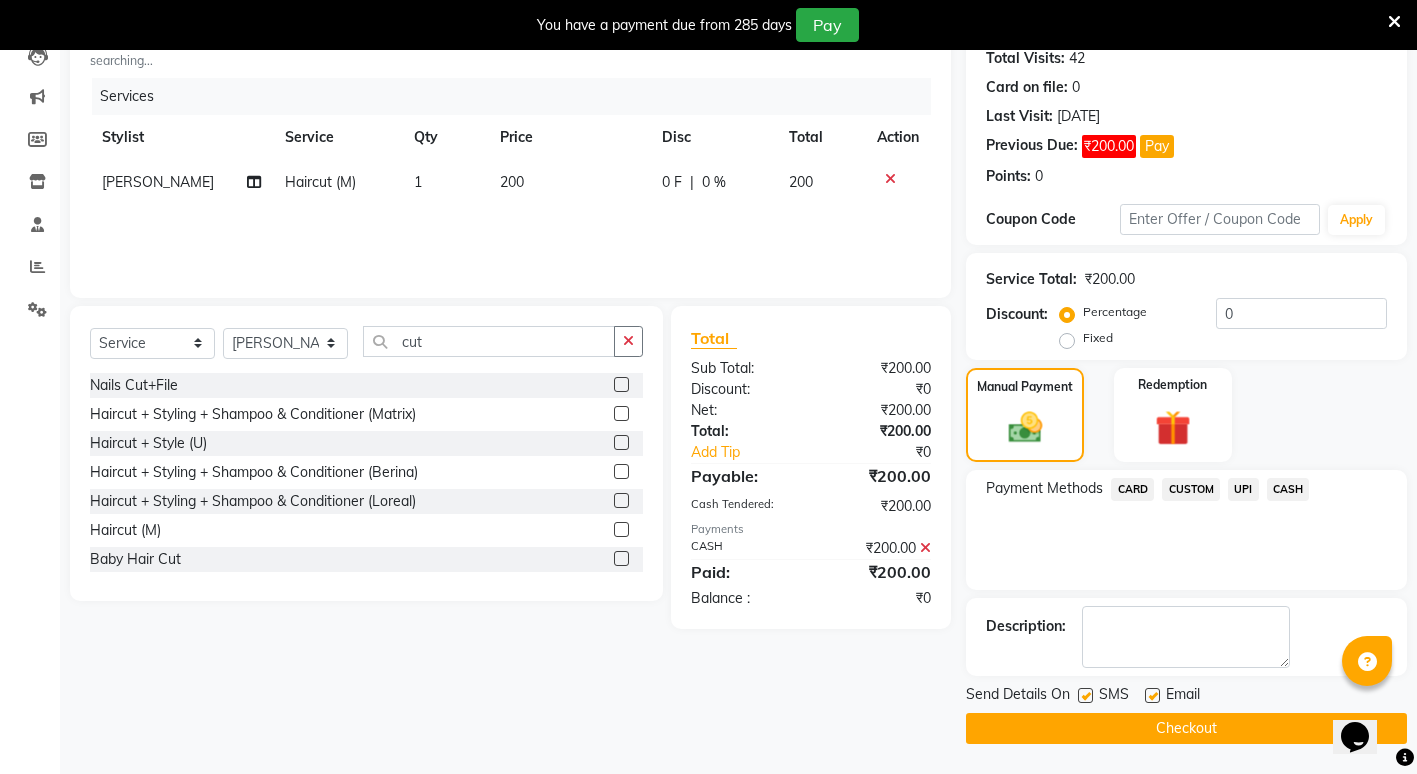 click on "Checkout" 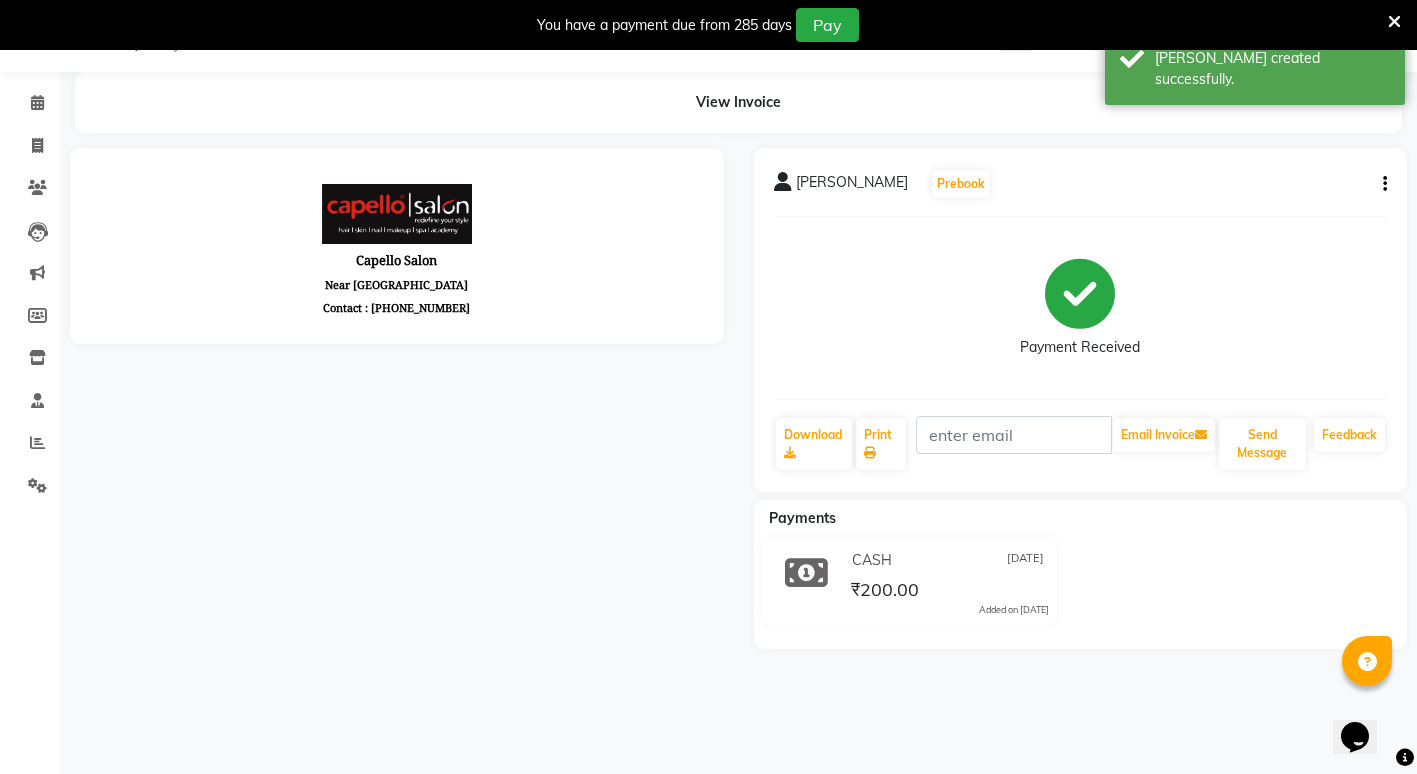 scroll, scrollTop: 0, scrollLeft: 0, axis: both 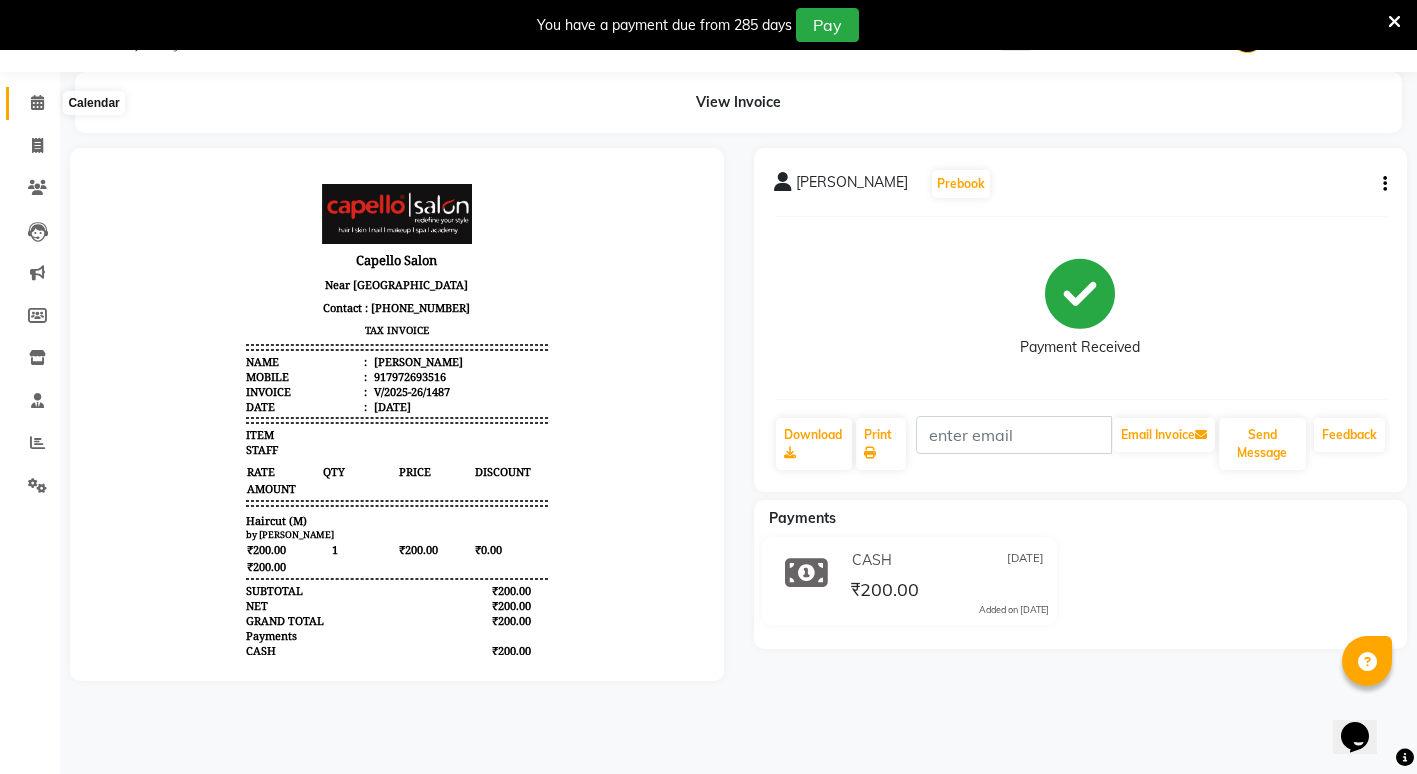 click 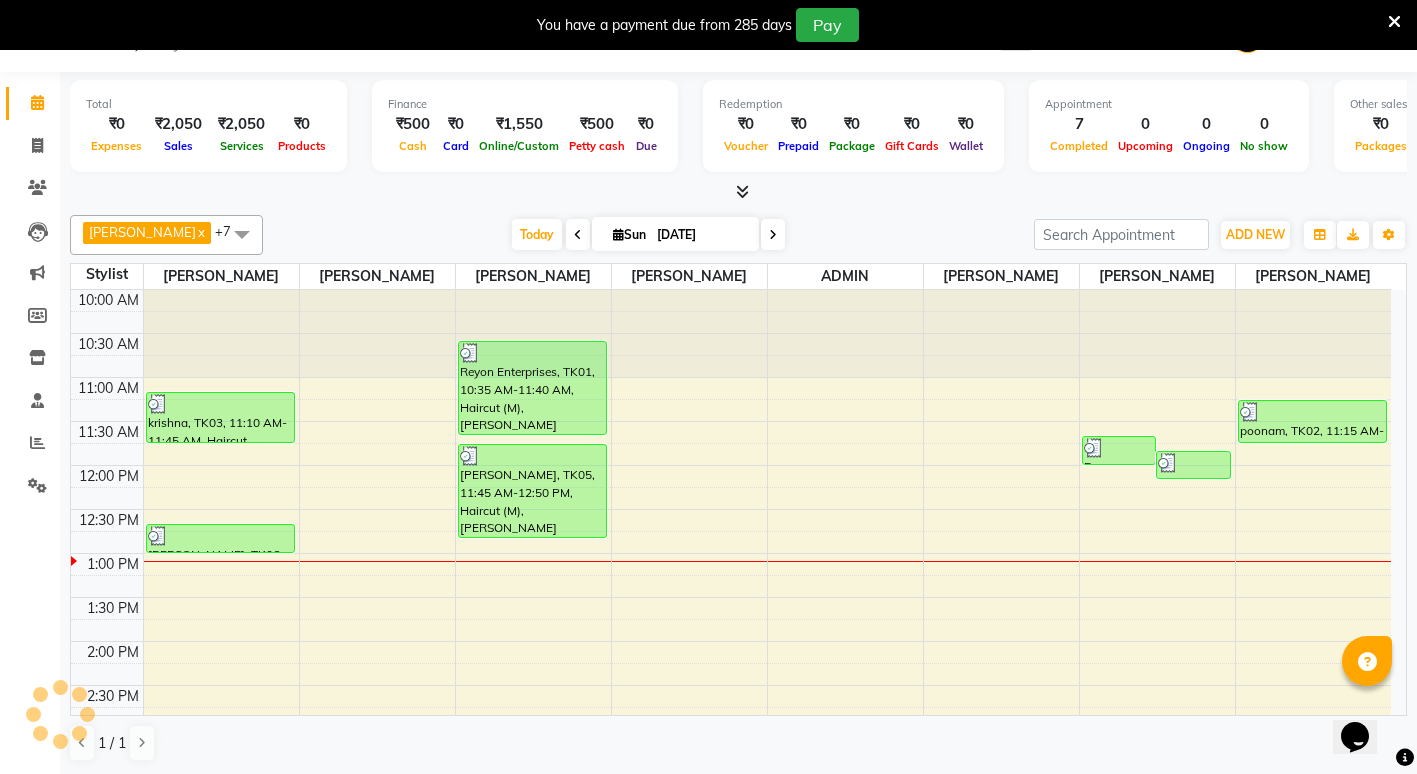 scroll, scrollTop: 0, scrollLeft: 0, axis: both 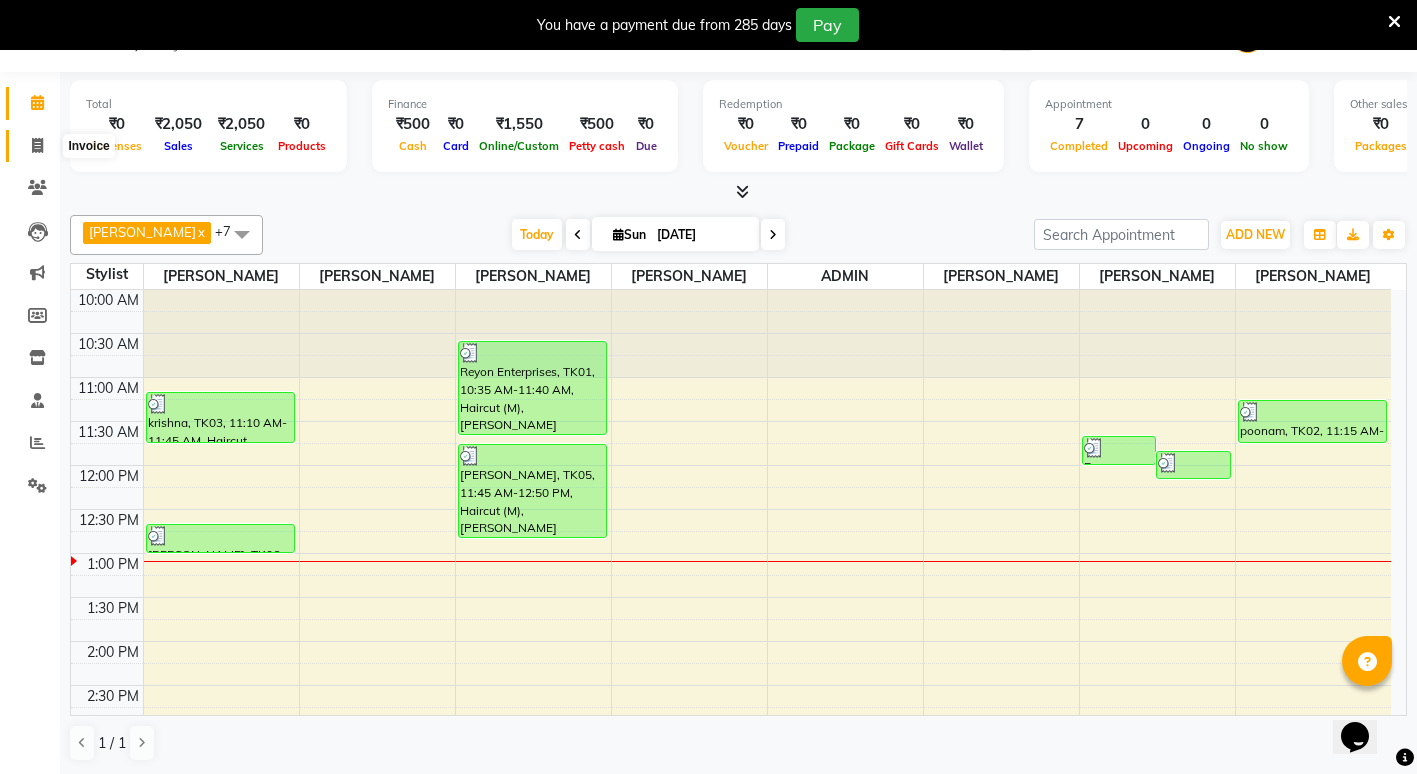 click 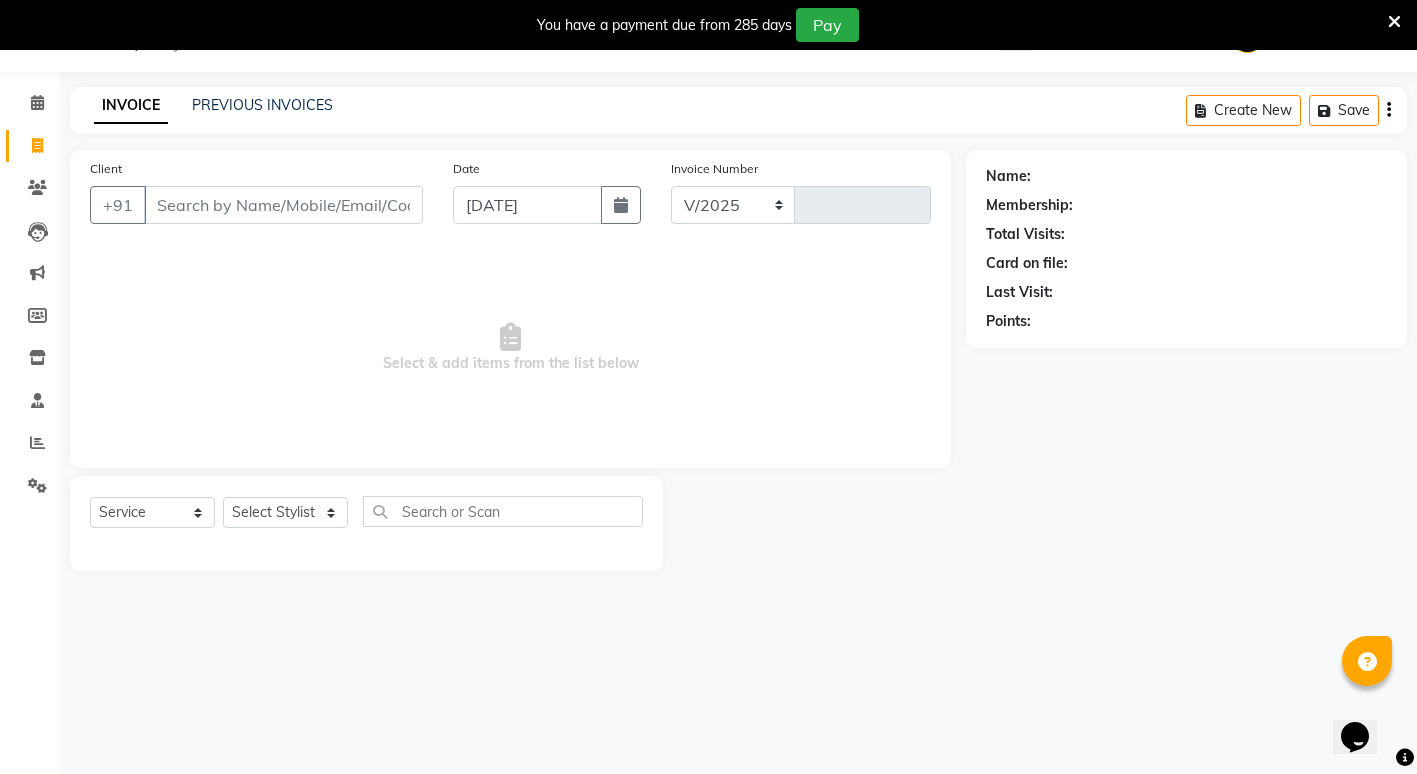 select on "853" 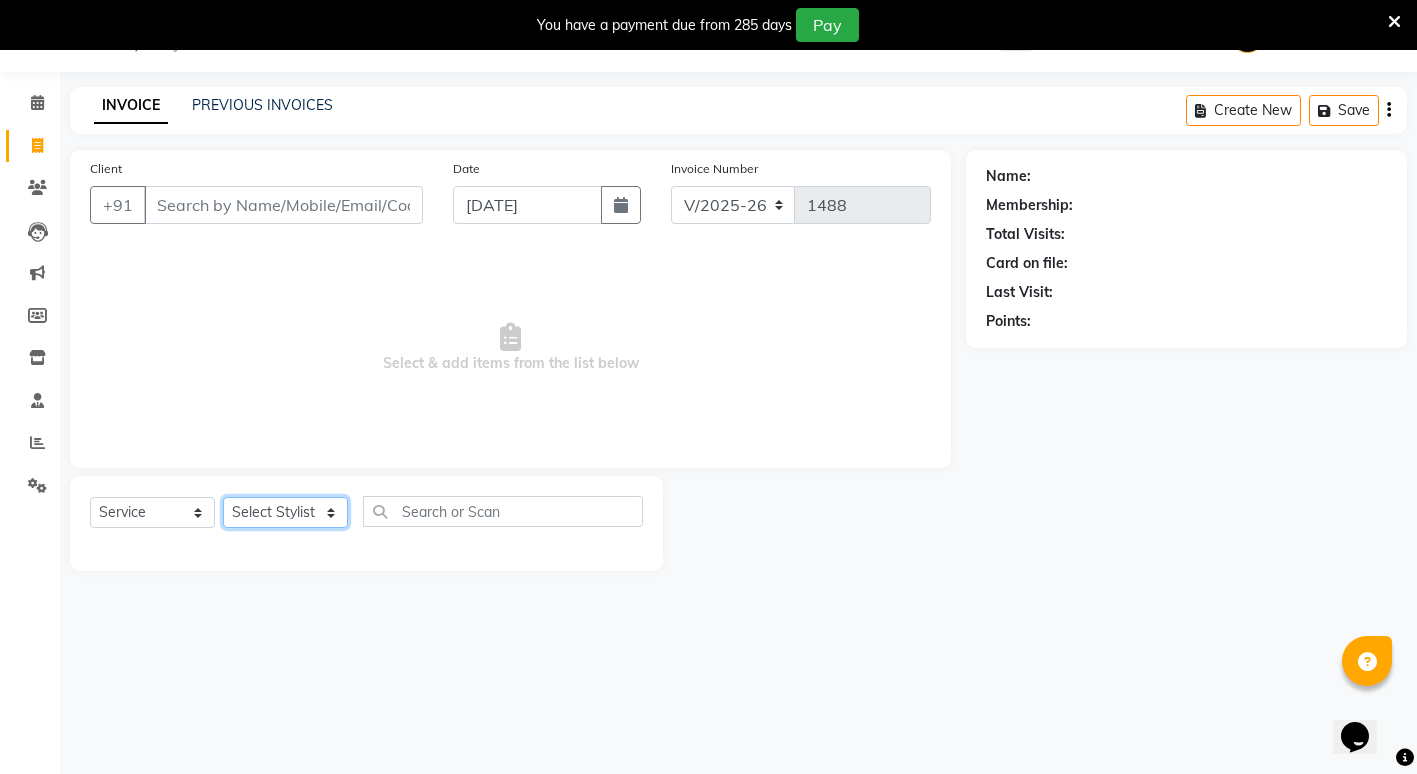 click on "Select Stylist ADMIN [PERSON_NAME] [PERSON_NAME] [PERSON_NAME] Gondia [PERSON_NAME] [PERSON_NAME] [PERSON_NAME] yewatkar [PERSON_NAME] [PERSON_NAME] [PERSON_NAME] (M) [PERSON_NAME]" 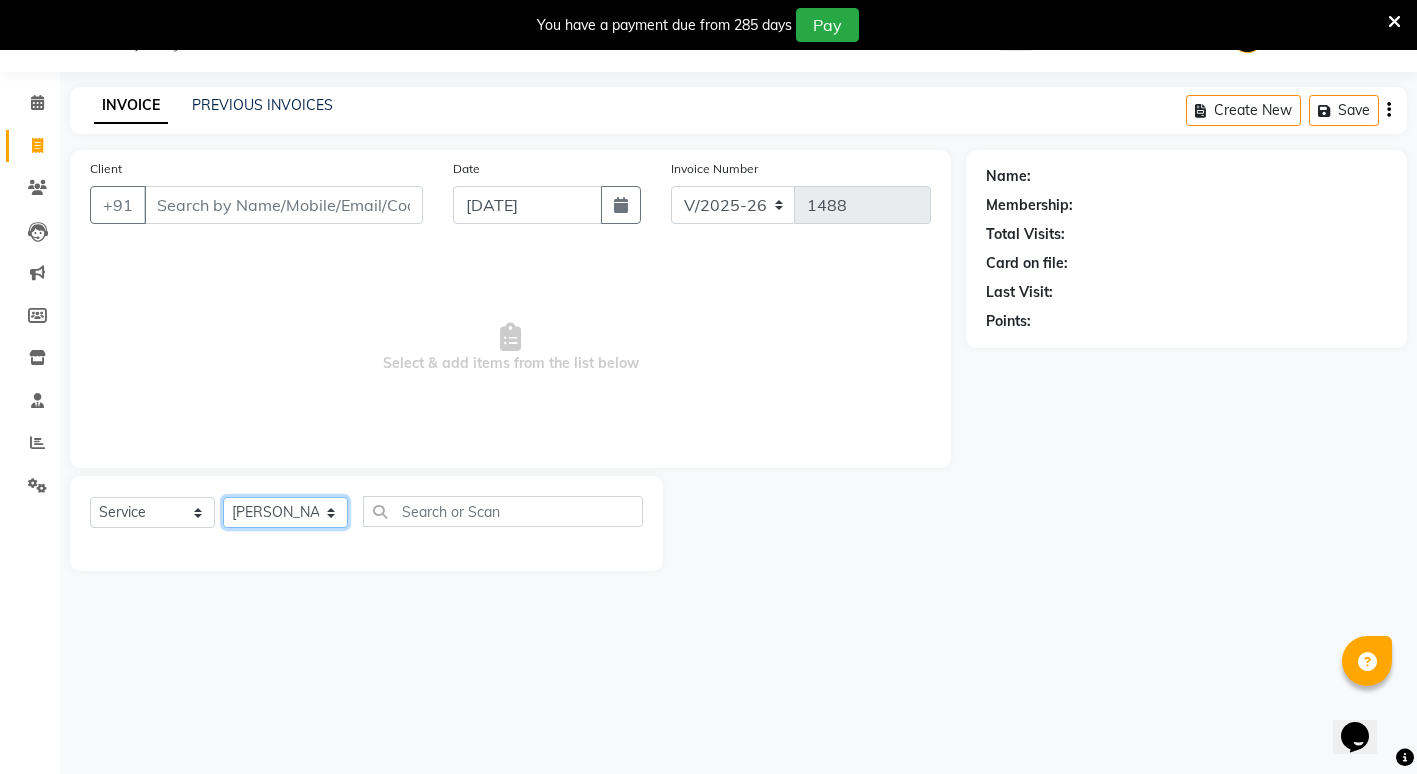 click on "Select Stylist ADMIN [PERSON_NAME] [PERSON_NAME] [PERSON_NAME] Gondia [PERSON_NAME] [PERSON_NAME] [PERSON_NAME] yewatkar [PERSON_NAME] [PERSON_NAME] [PERSON_NAME] (M) [PERSON_NAME]" 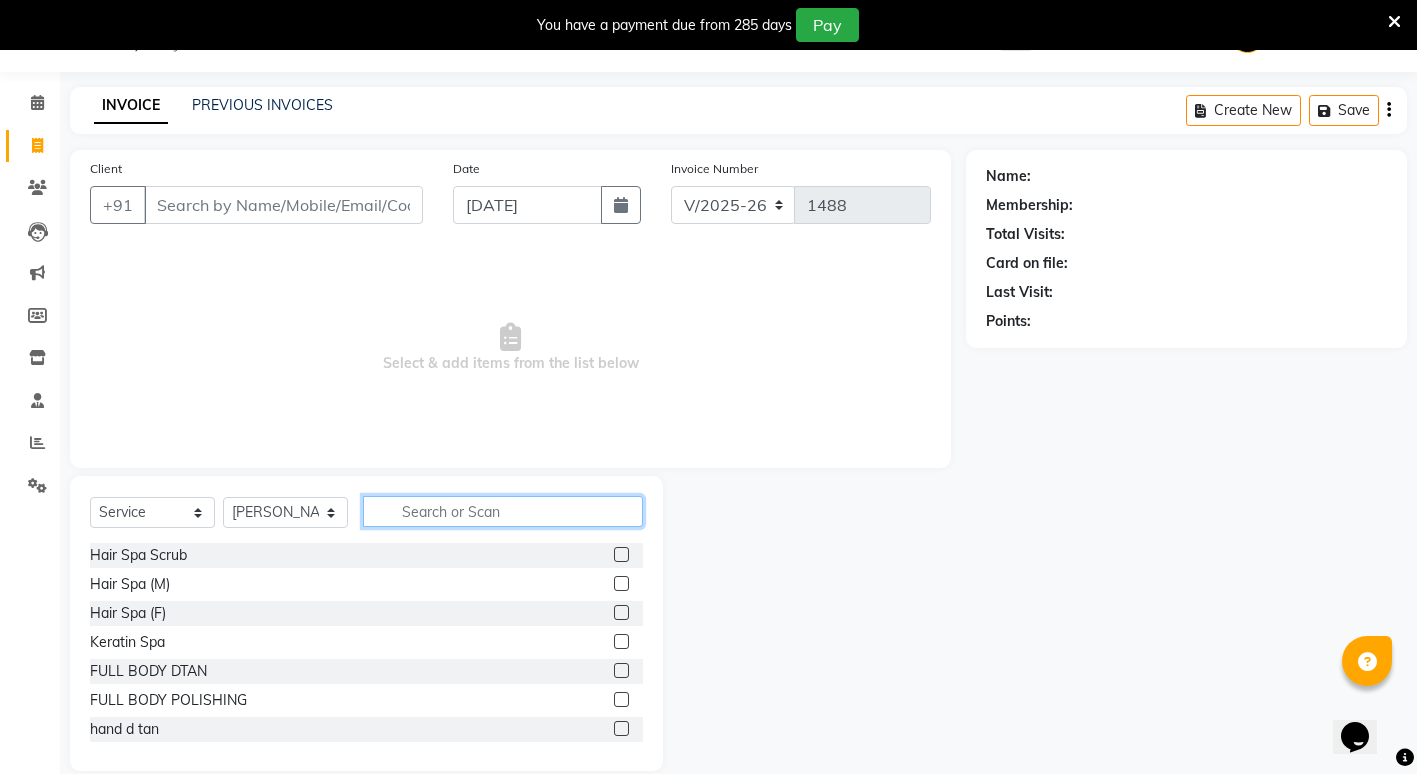 click 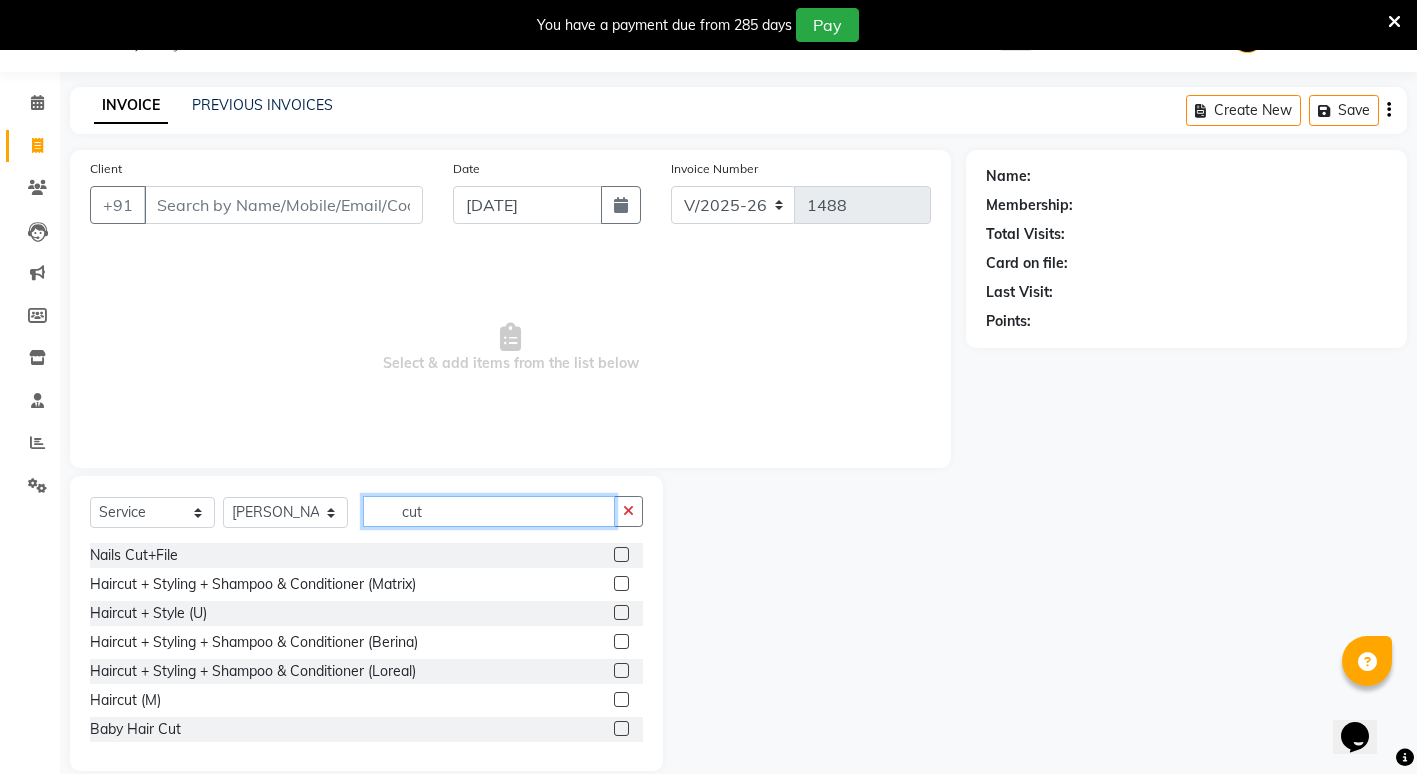 type on "cut" 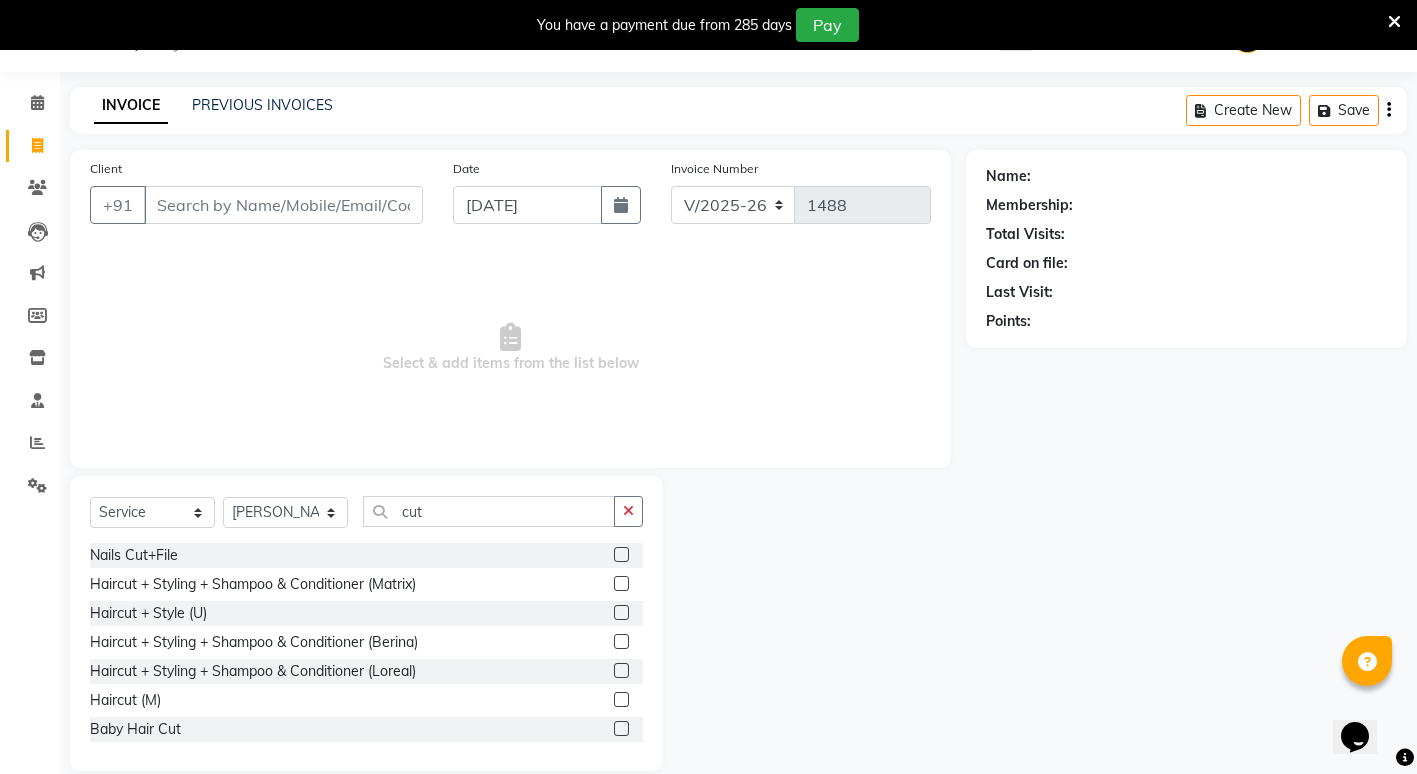 click 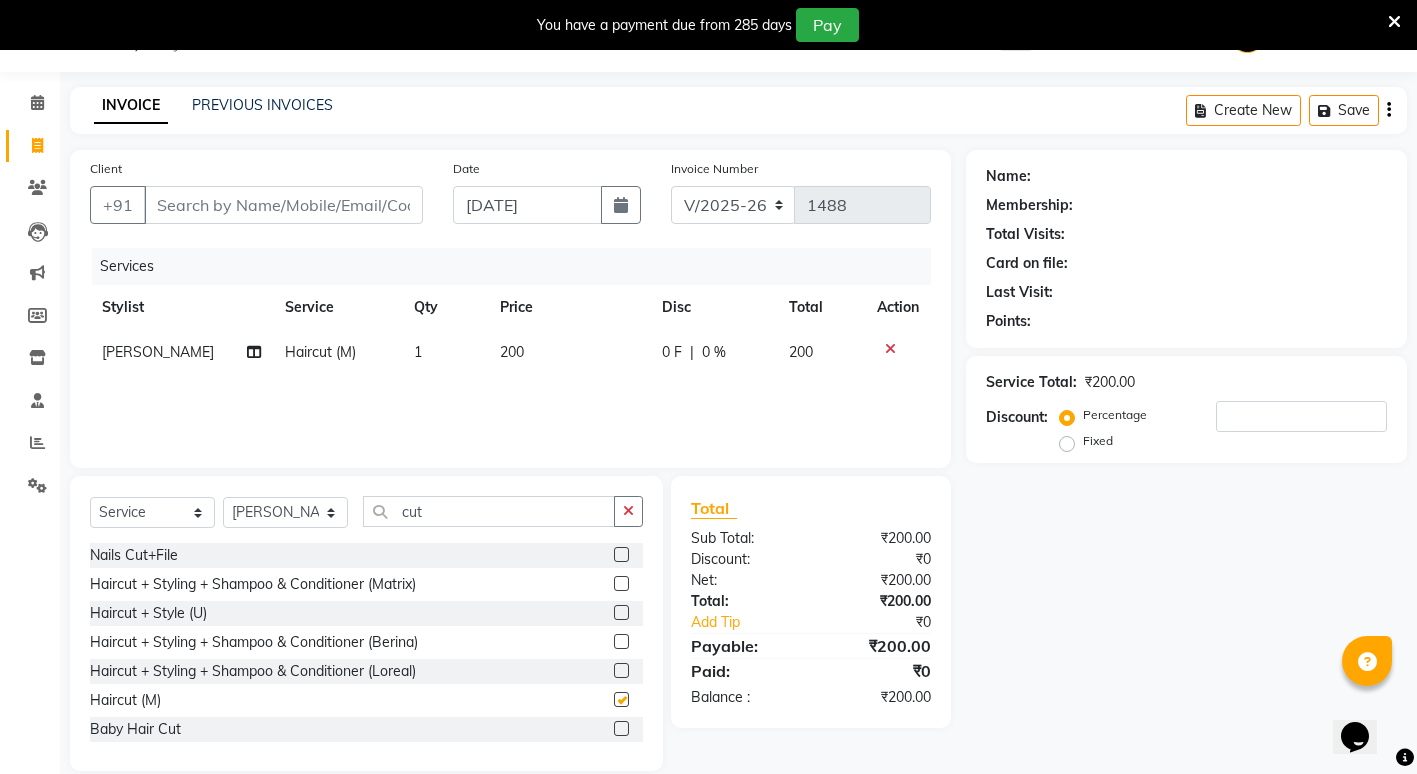 checkbox on "false" 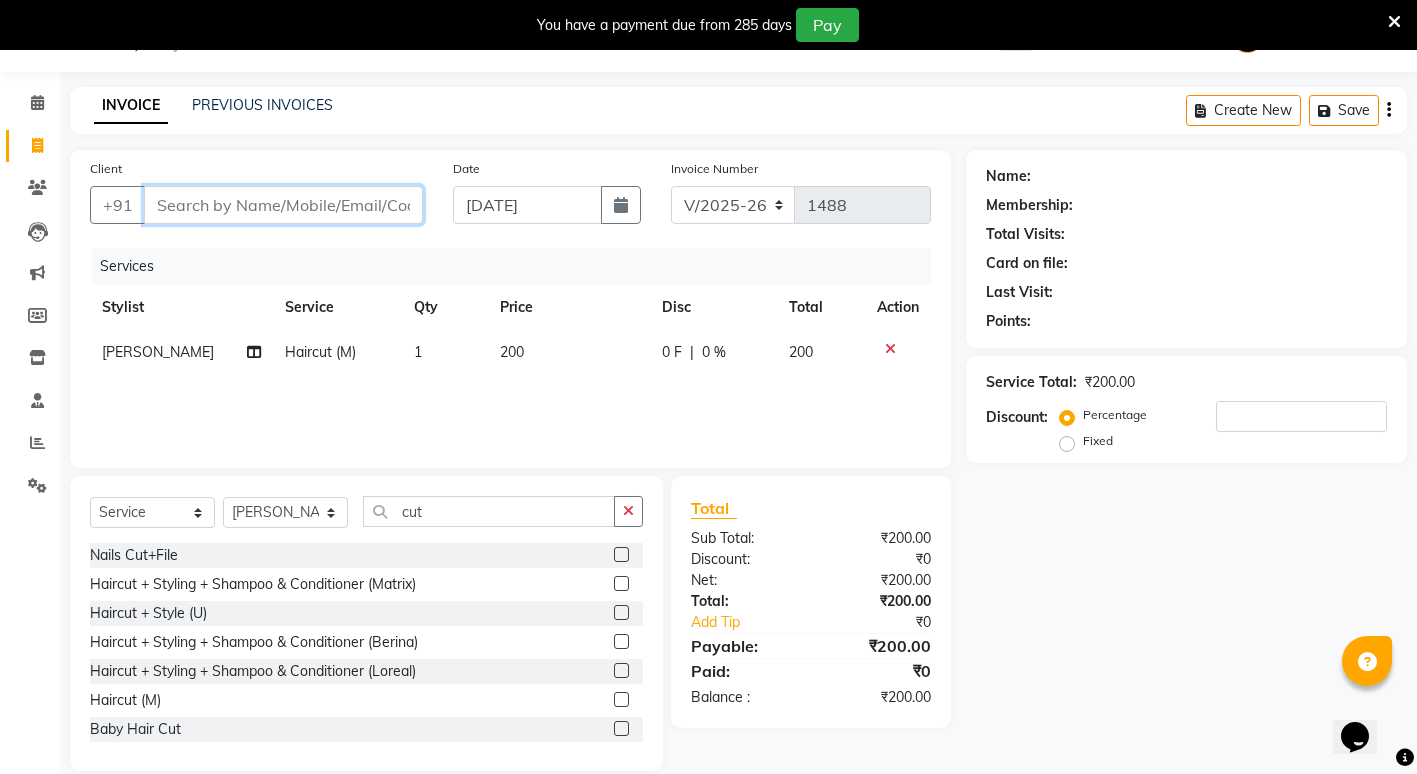click on "Client" at bounding box center [283, 205] 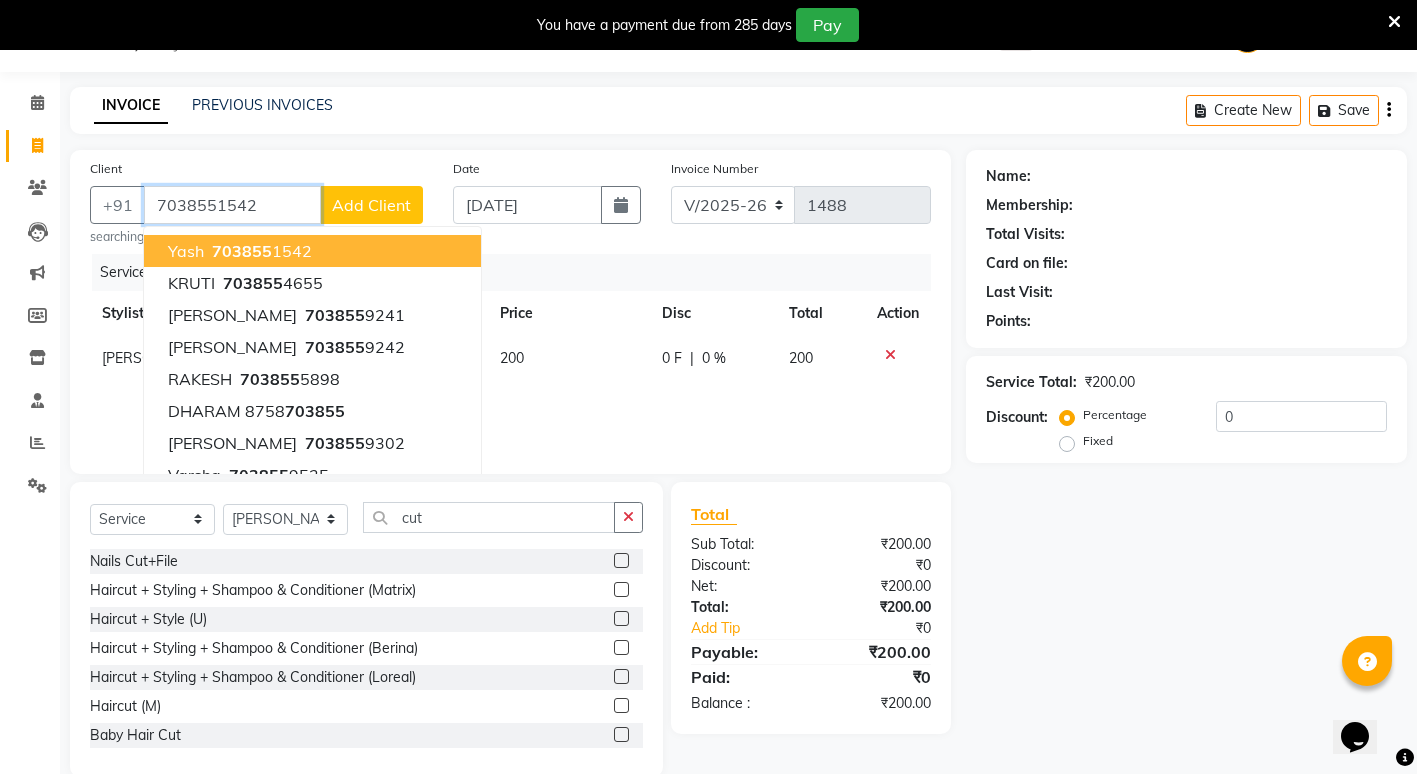 type on "7038551542" 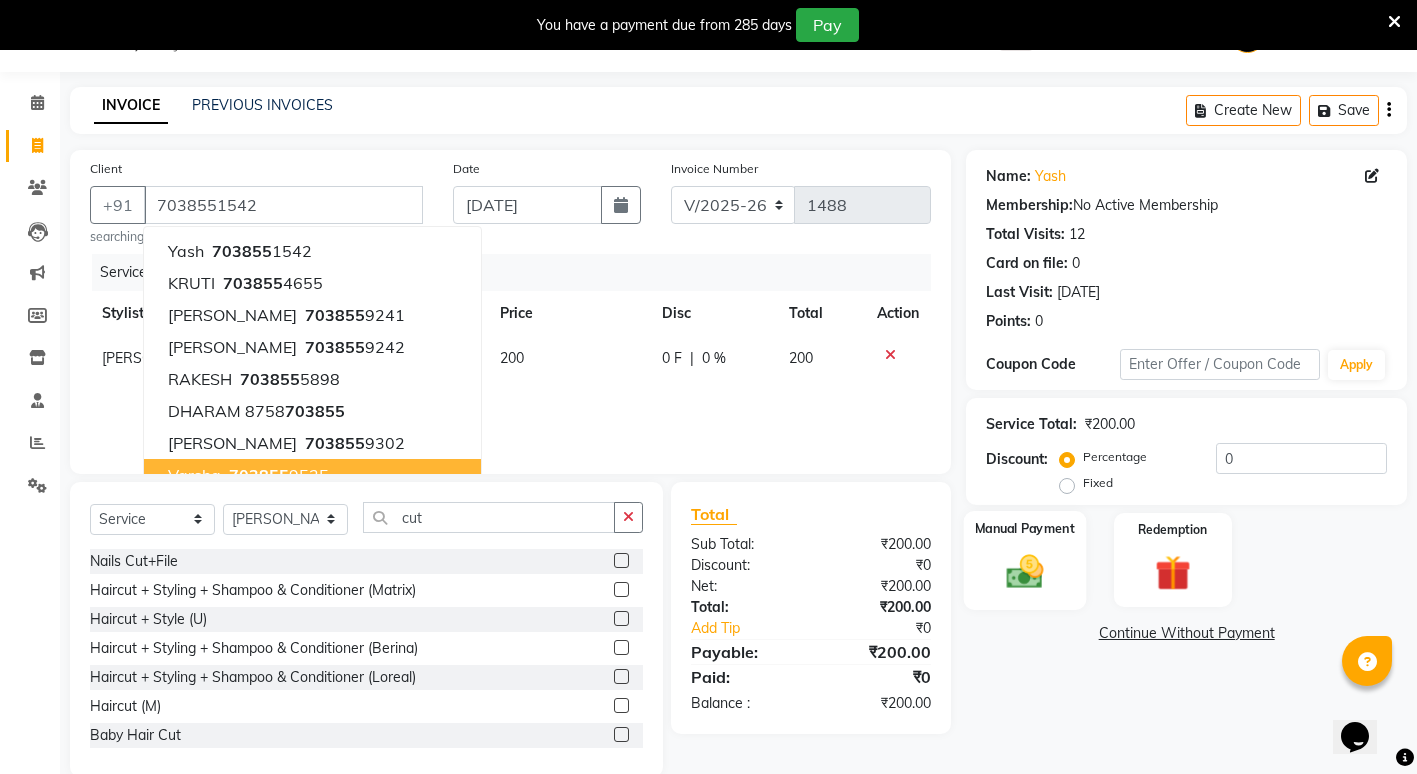 click 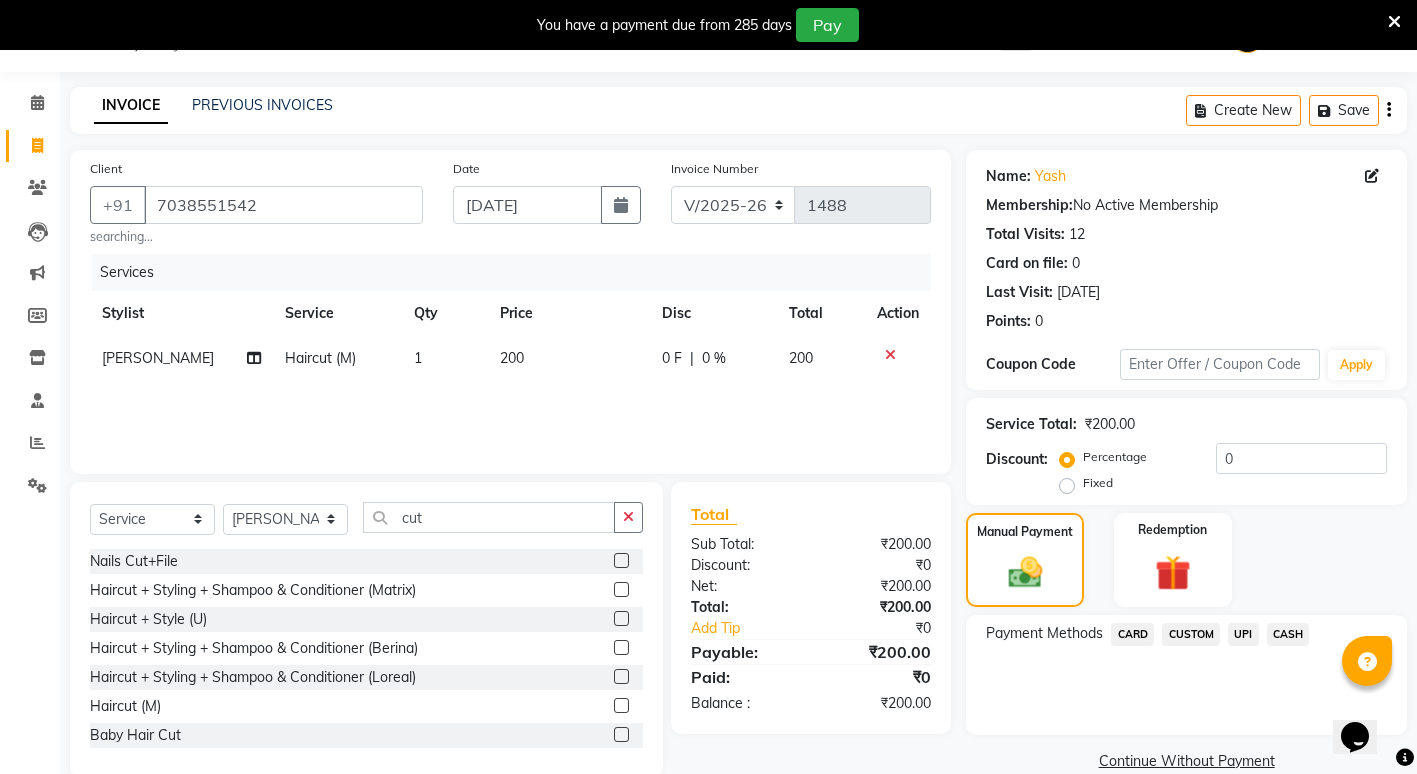 click on "UPI" 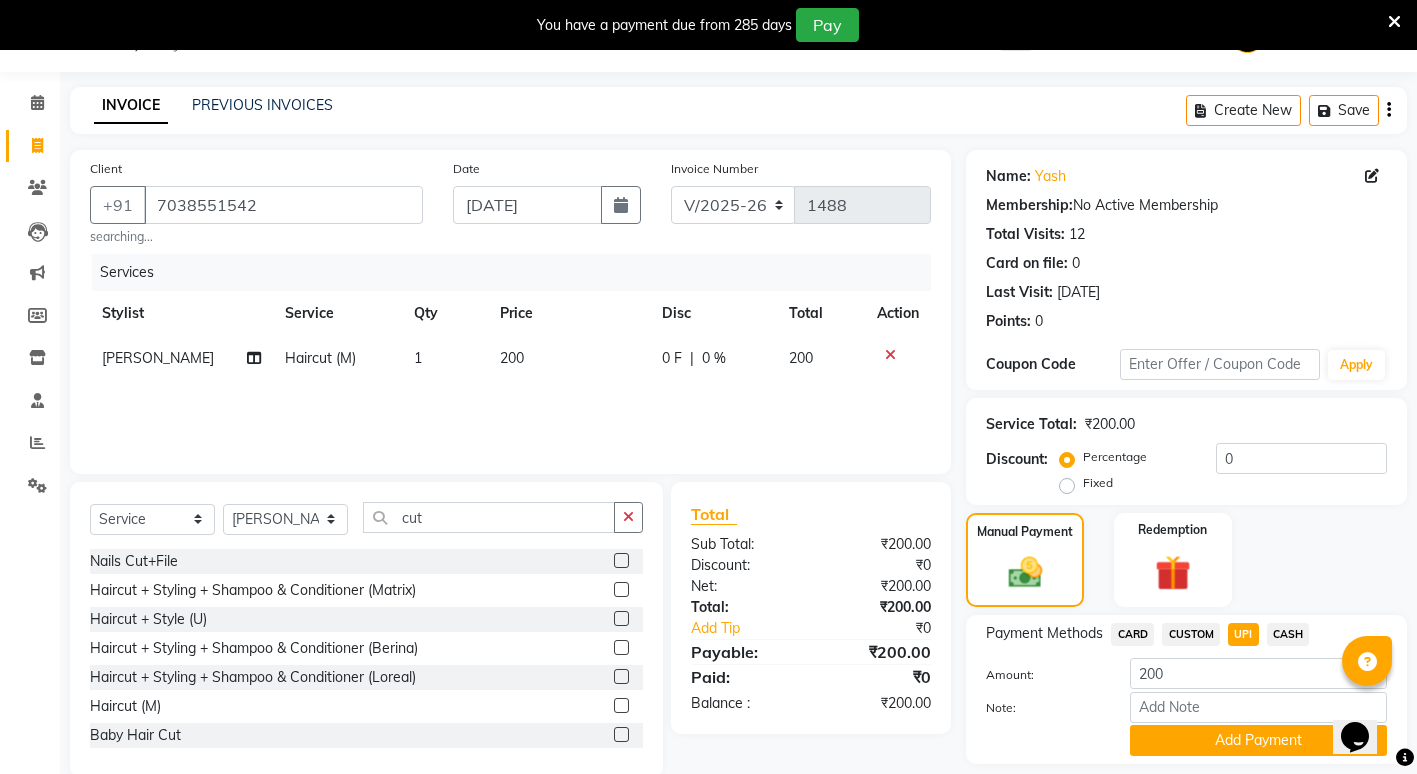 scroll, scrollTop: 111, scrollLeft: 0, axis: vertical 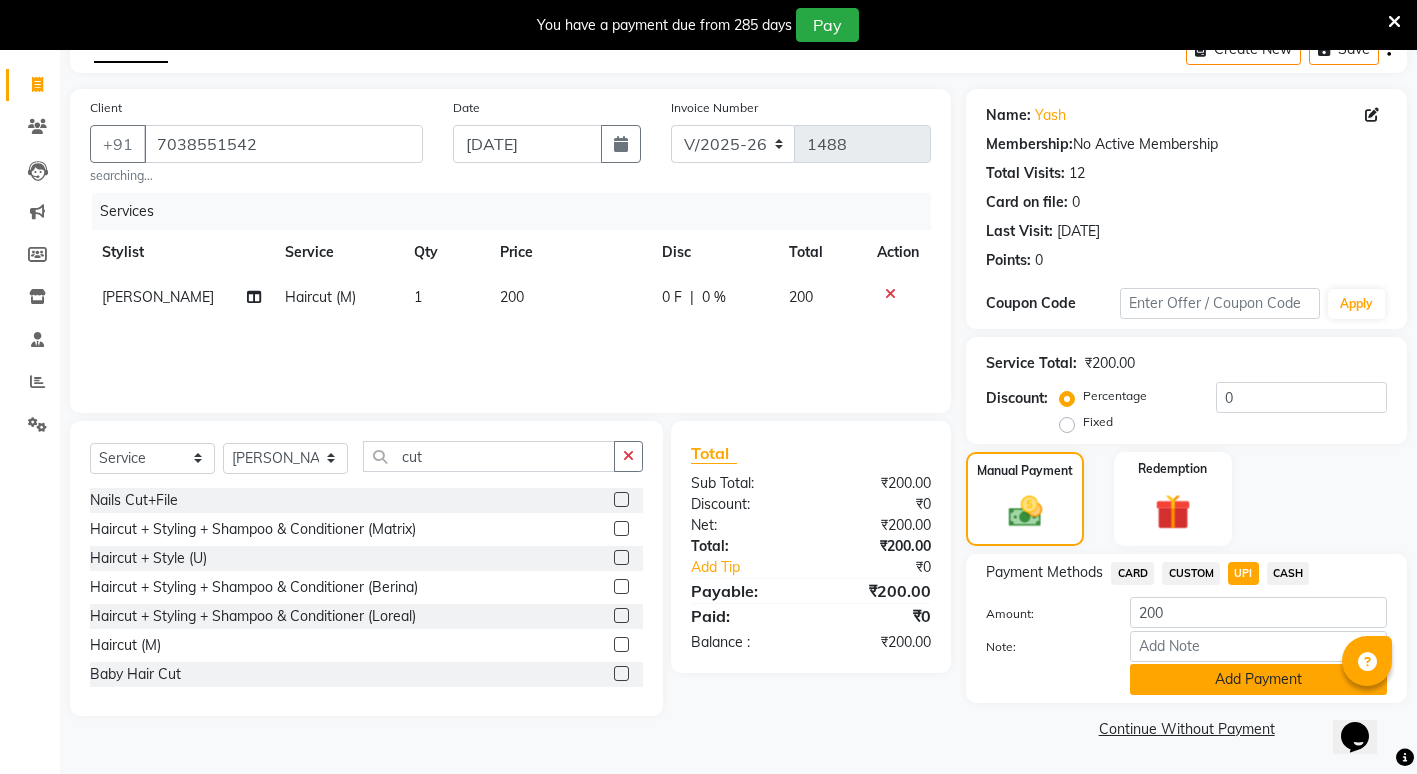 click on "Add Payment" 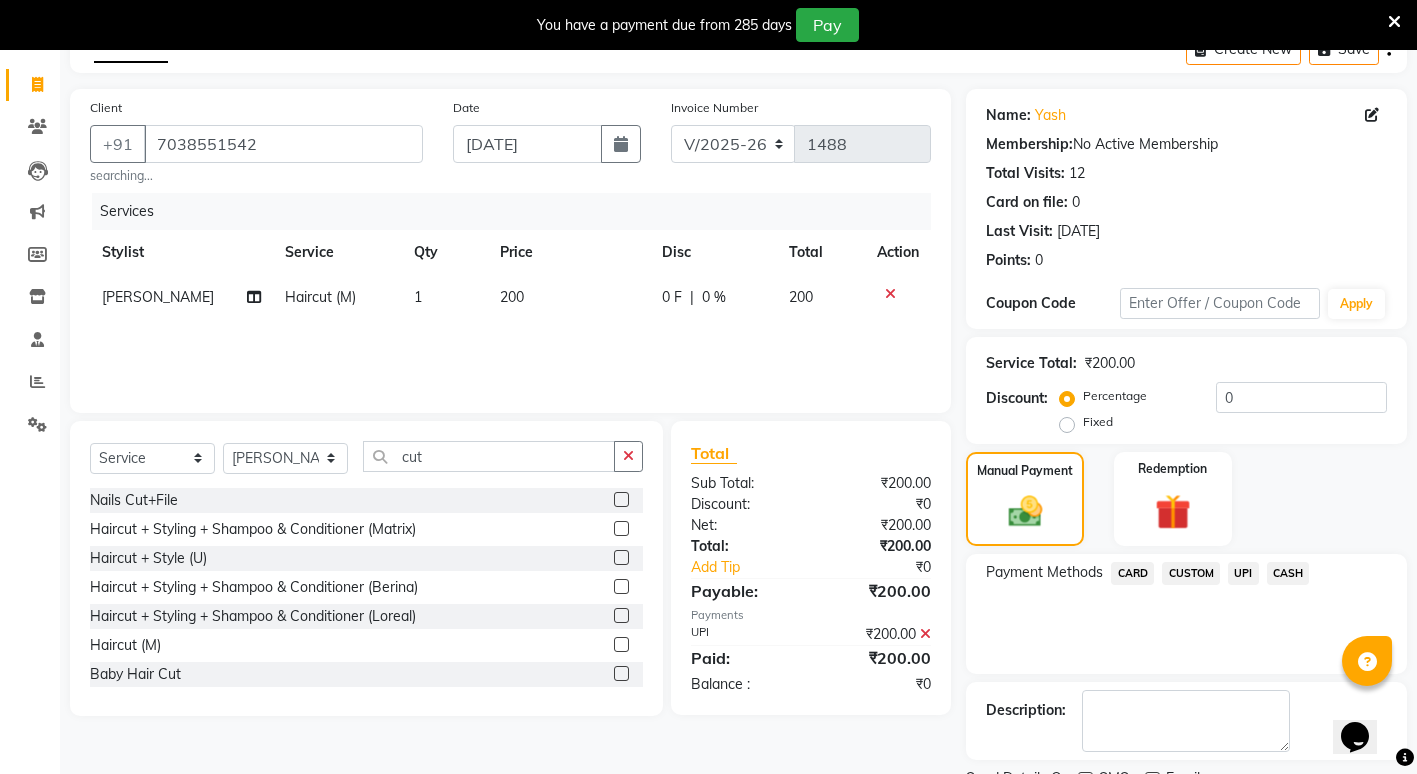 scroll, scrollTop: 195, scrollLeft: 0, axis: vertical 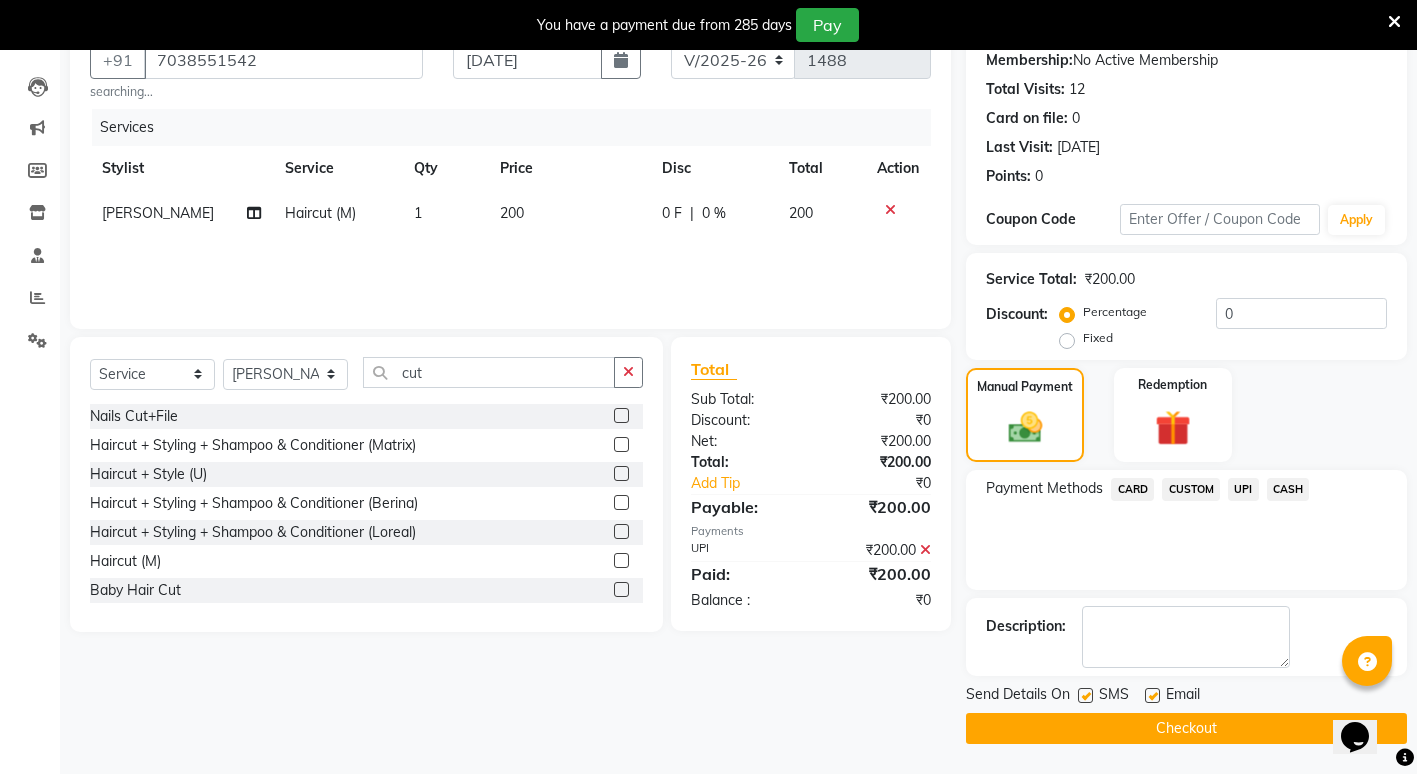 click on "Checkout" 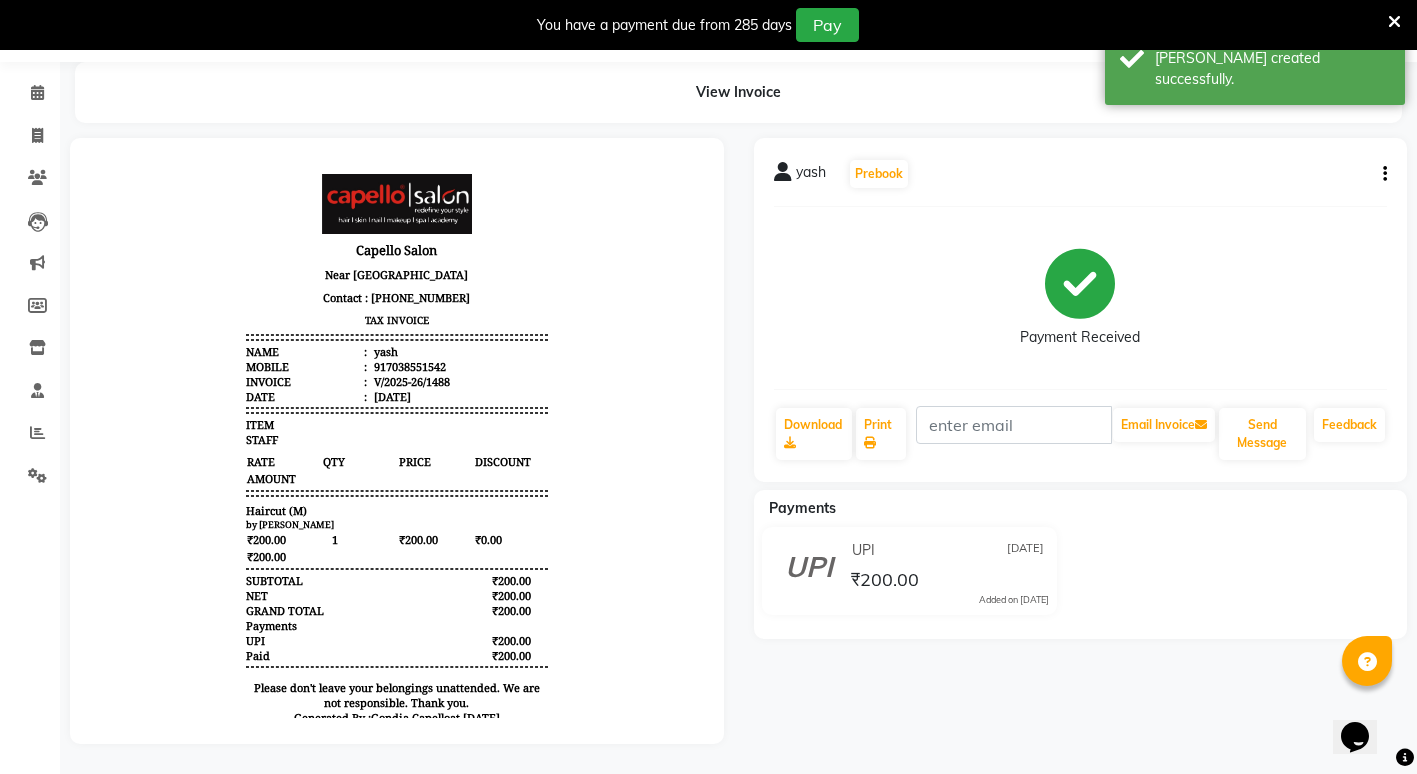 scroll, scrollTop: 0, scrollLeft: 0, axis: both 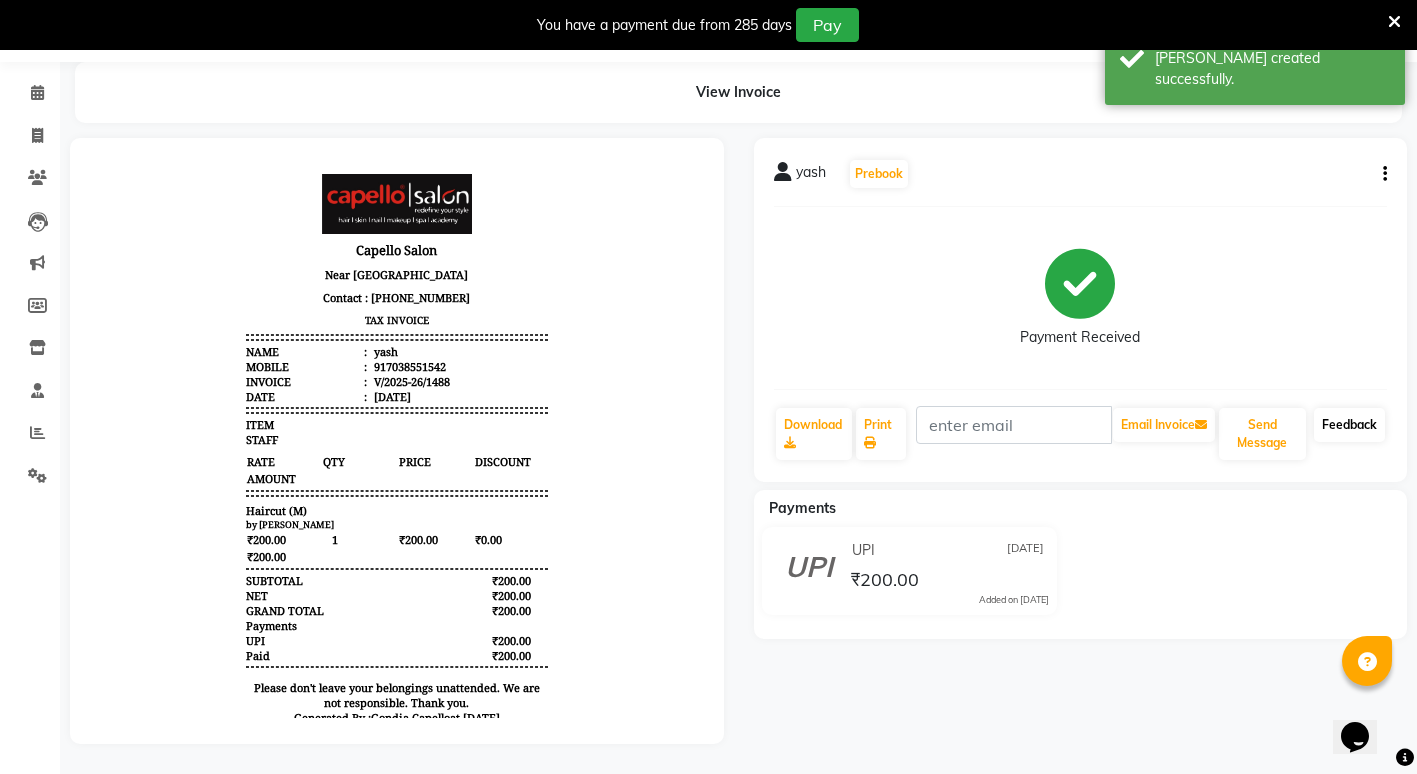 click on "Feedback" 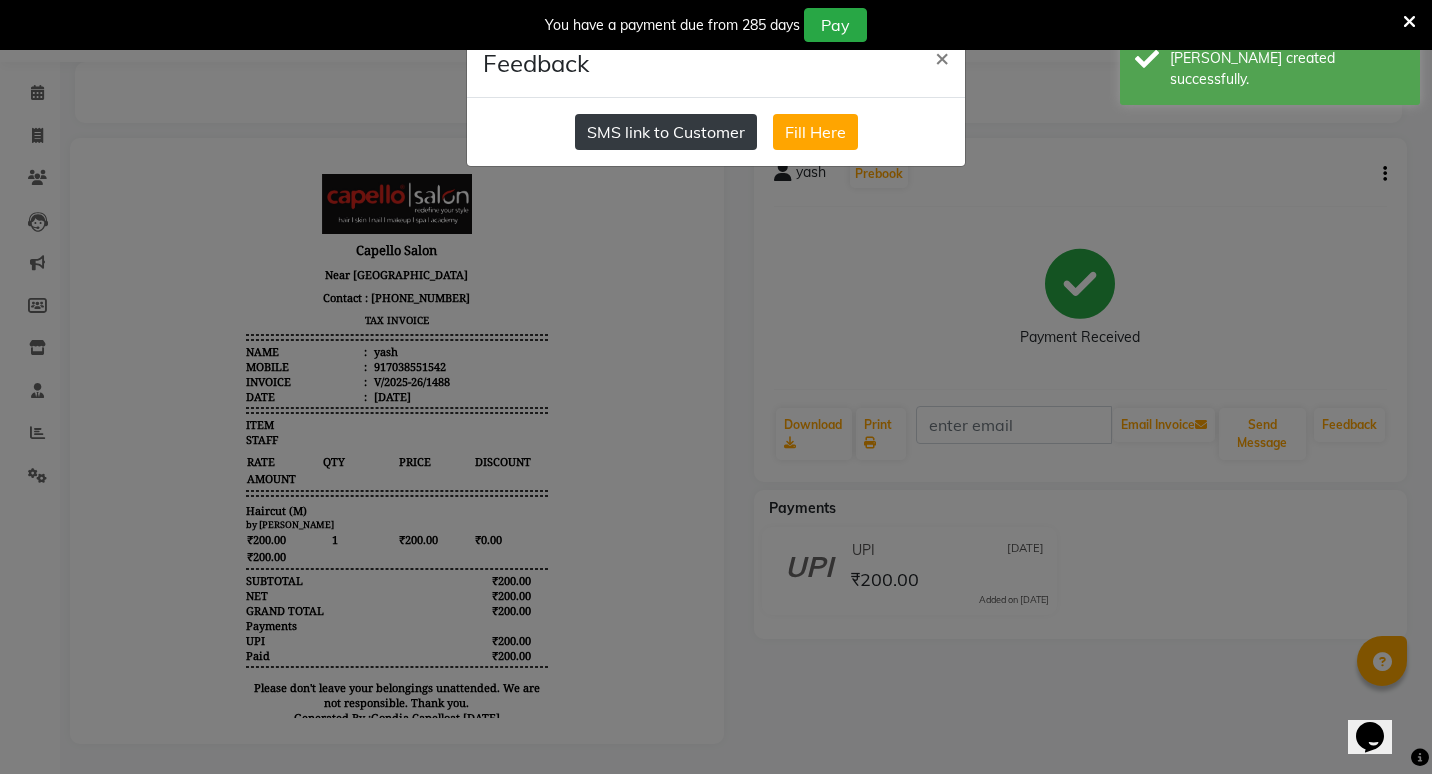 click on "SMS link to Customer" 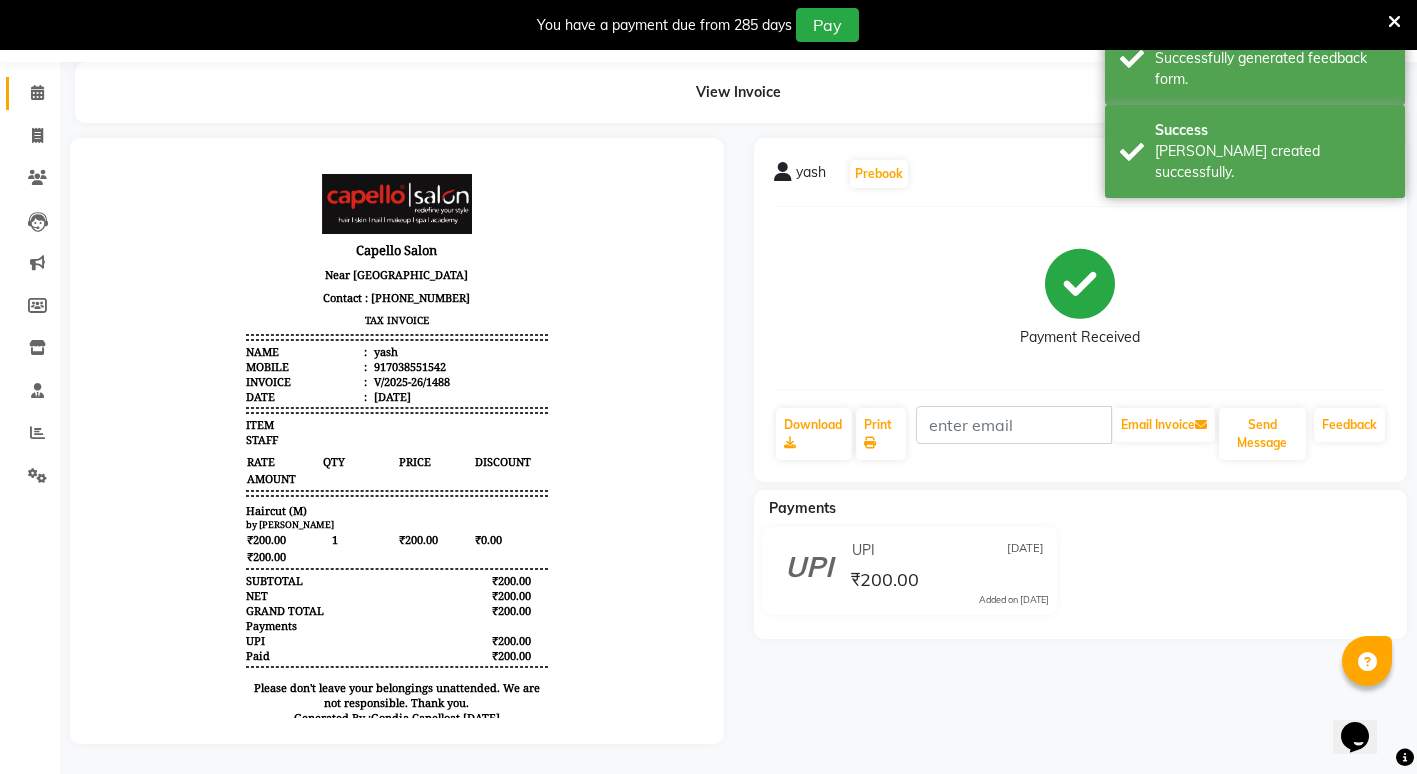click on "Calendar" 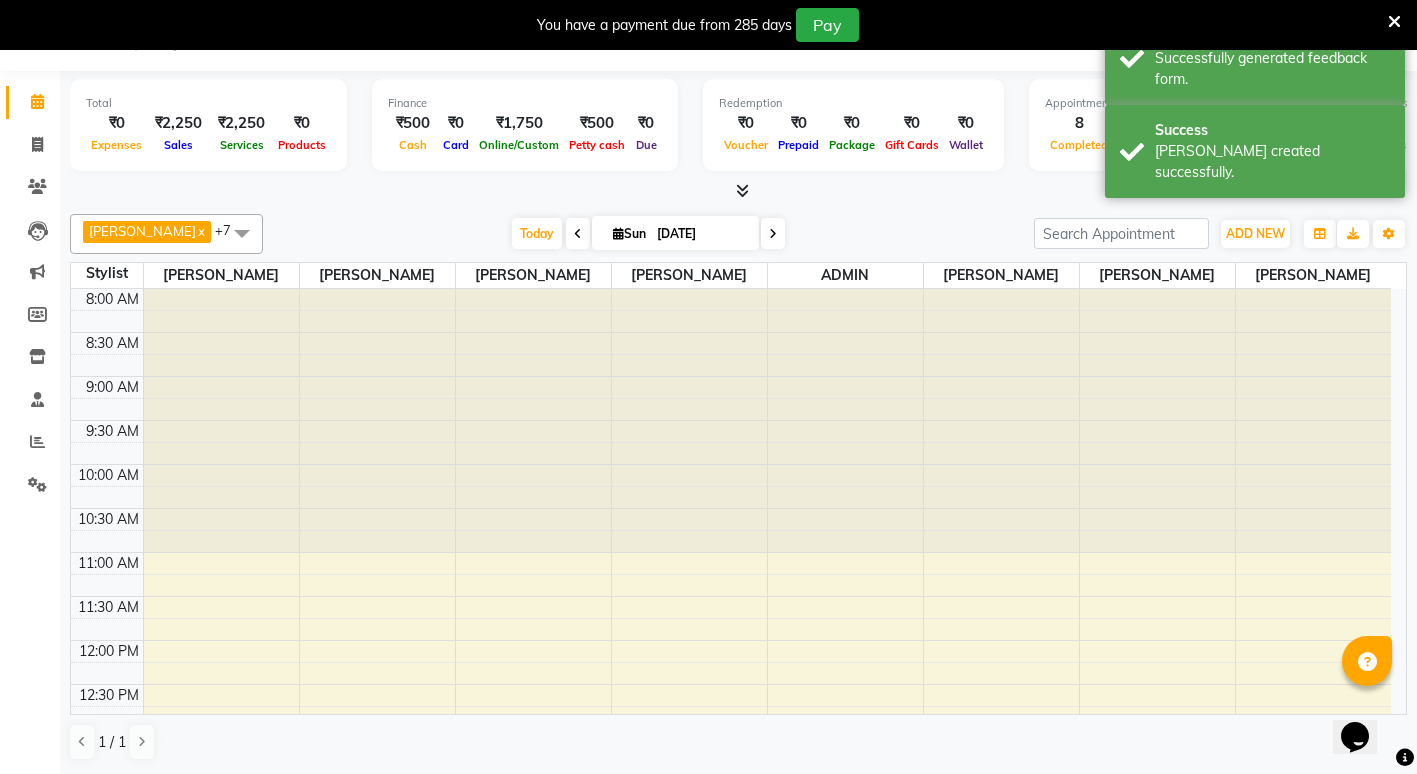 scroll, scrollTop: 50, scrollLeft: 0, axis: vertical 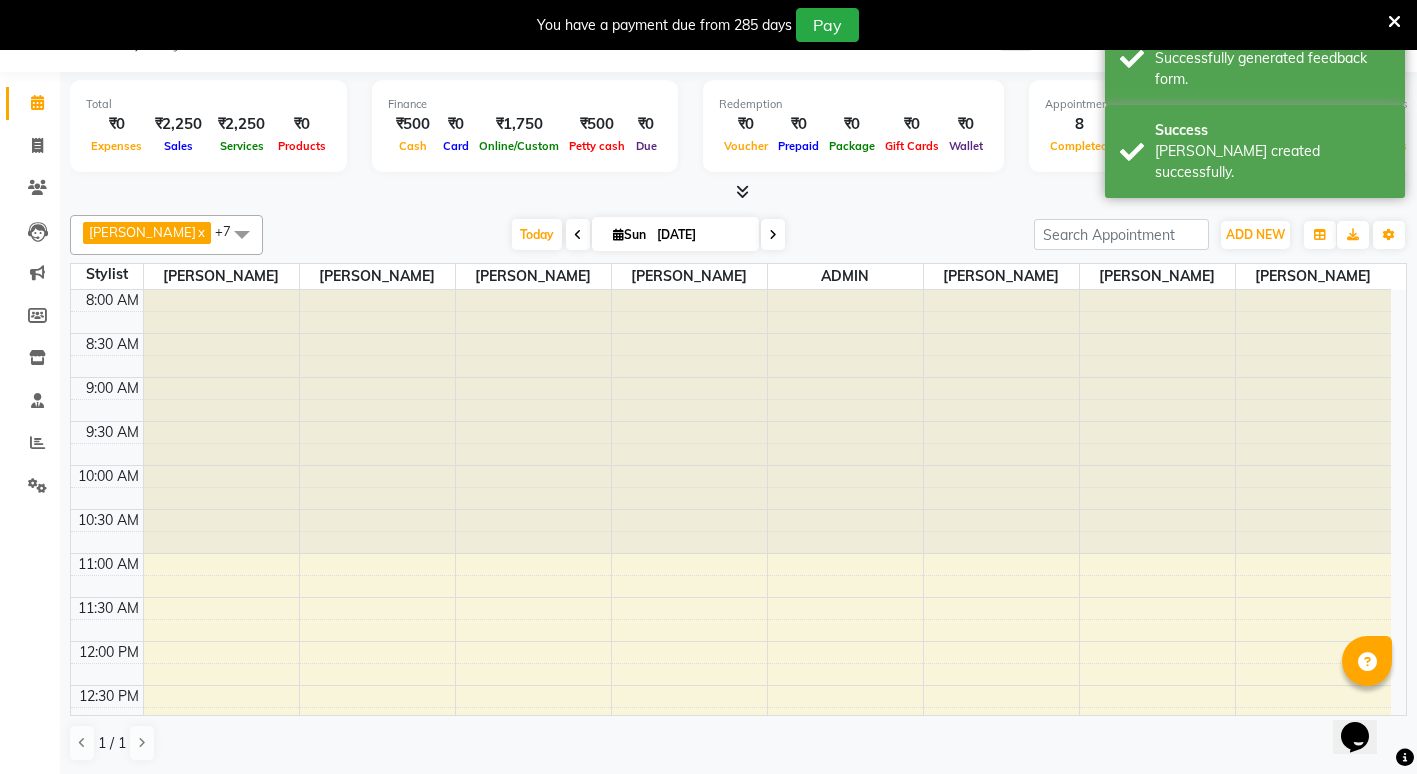 click on "08047224946 Select Location × [GEOGRAPHIC_DATA] , Gondia  WhatsApp Status  ✕ Status:  Connected Most Recent Message: [DATE]     11:42 AM Recent Service Activity: [DATE]     11:46 AM Default Panel My Panel English ENGLISH Español العربية मराठी हिंदी ગુજરાતી தமிழ் 中文 Notifications nothing to show Gondia Capello Manage Profile Change Password Sign out  Version:3.15.4" 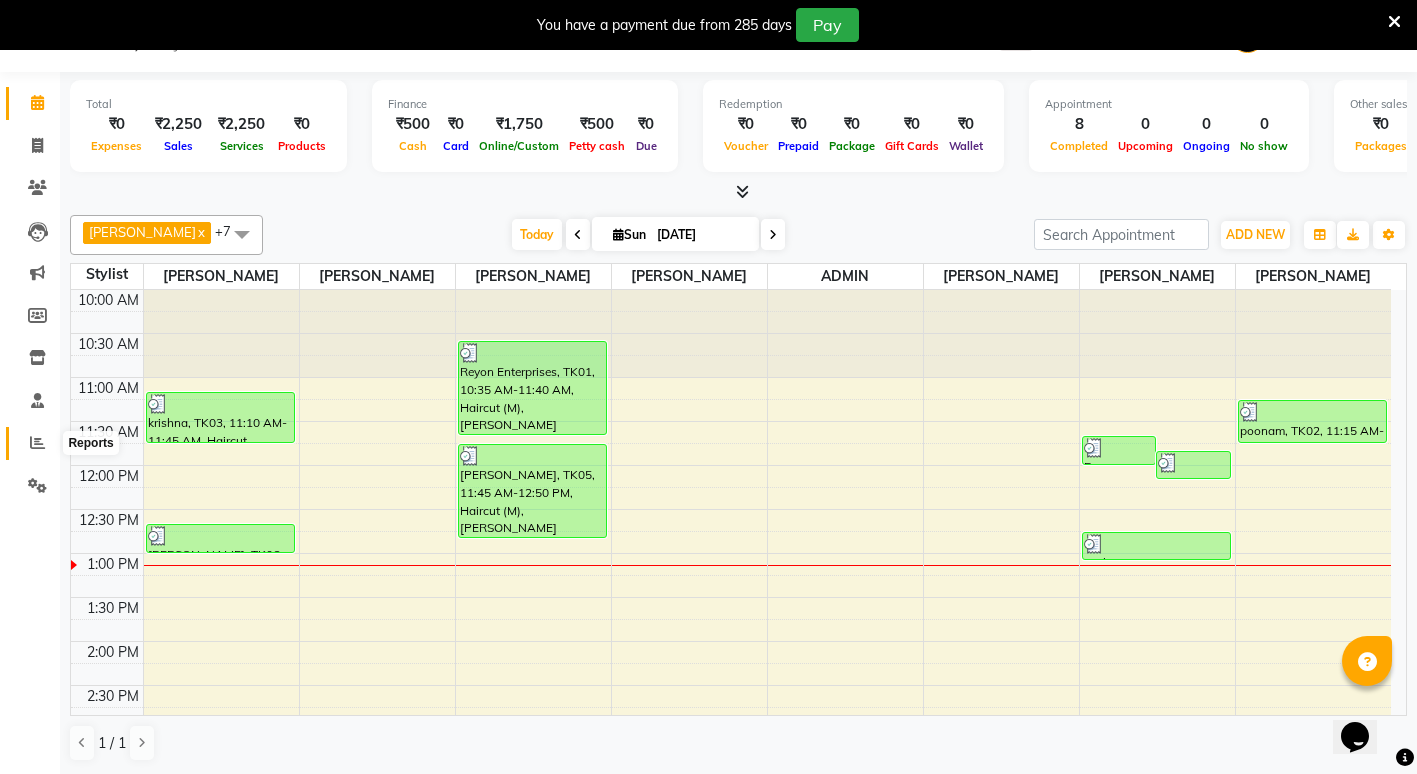 click 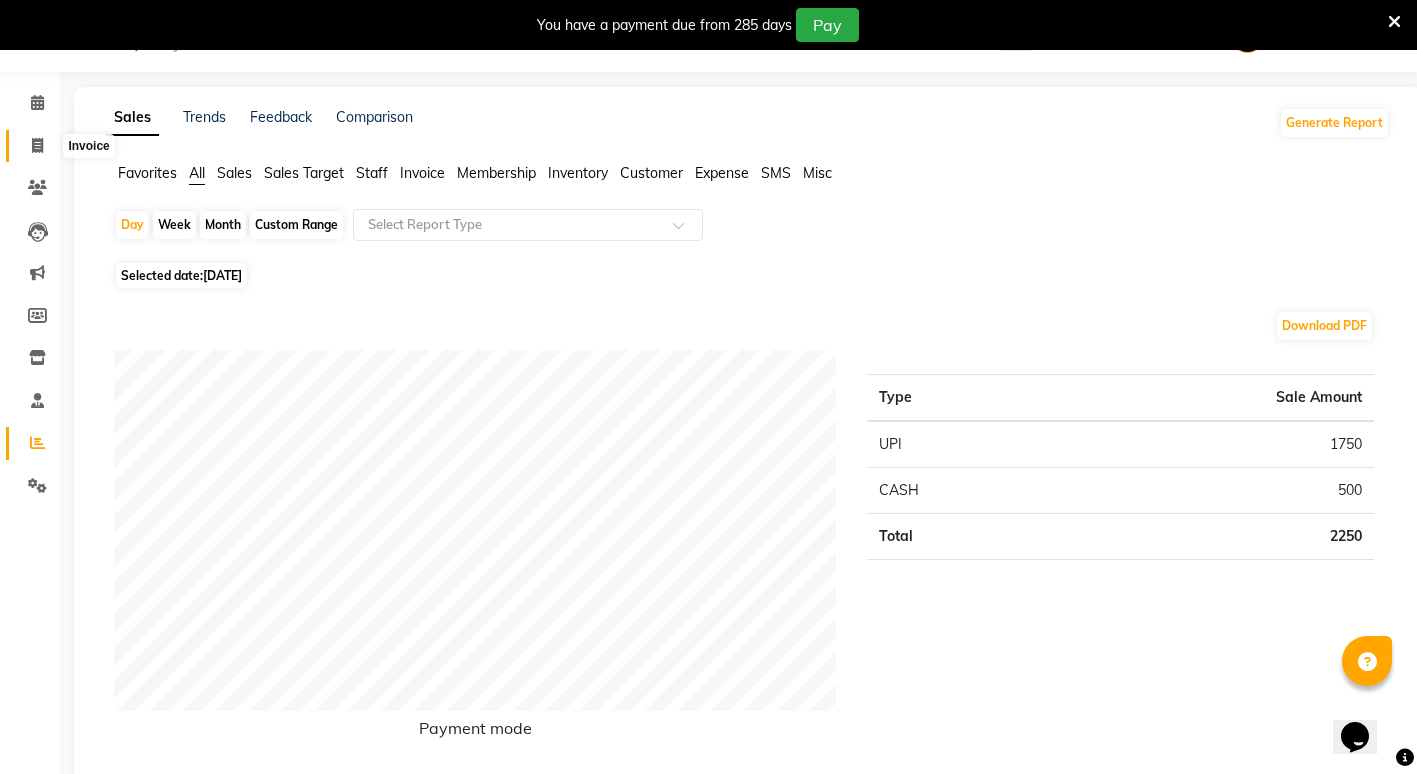 click 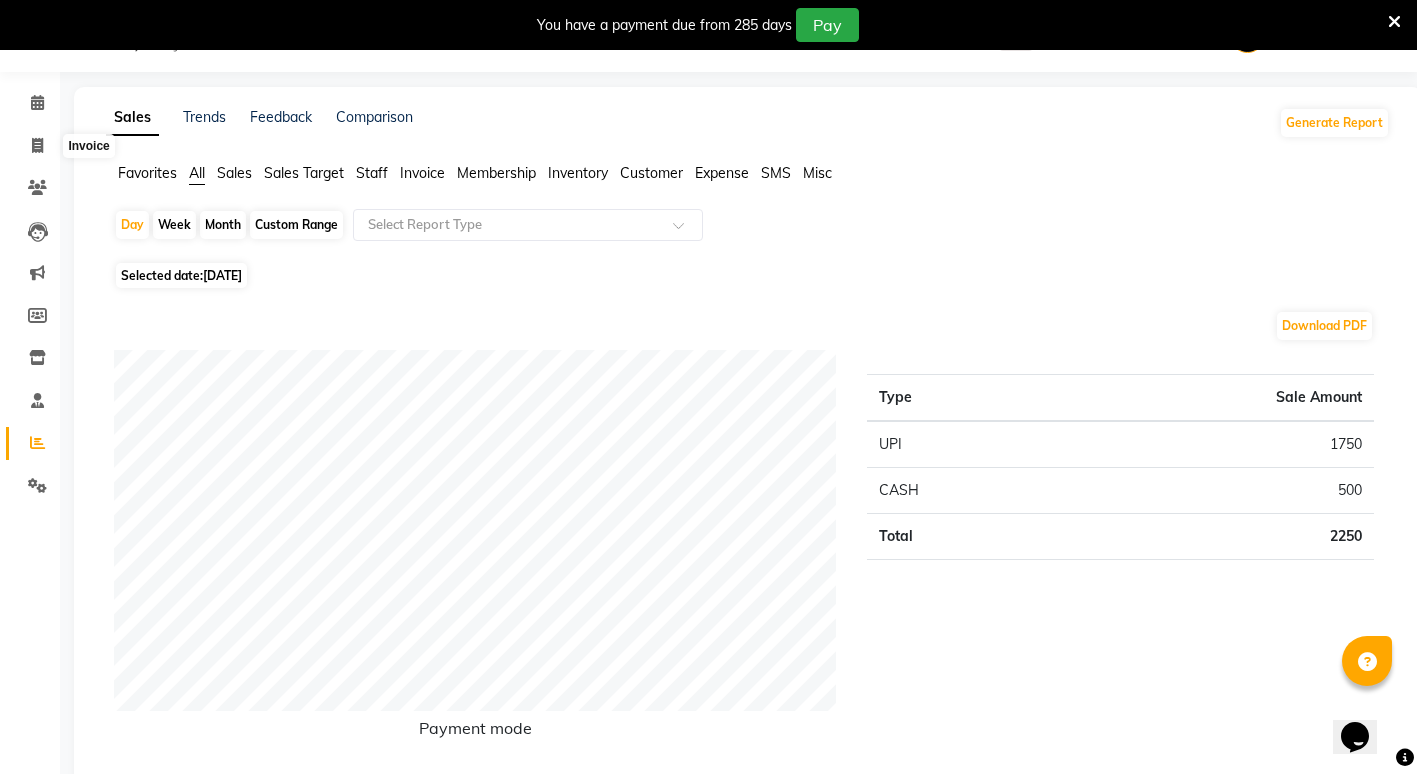 select on "service" 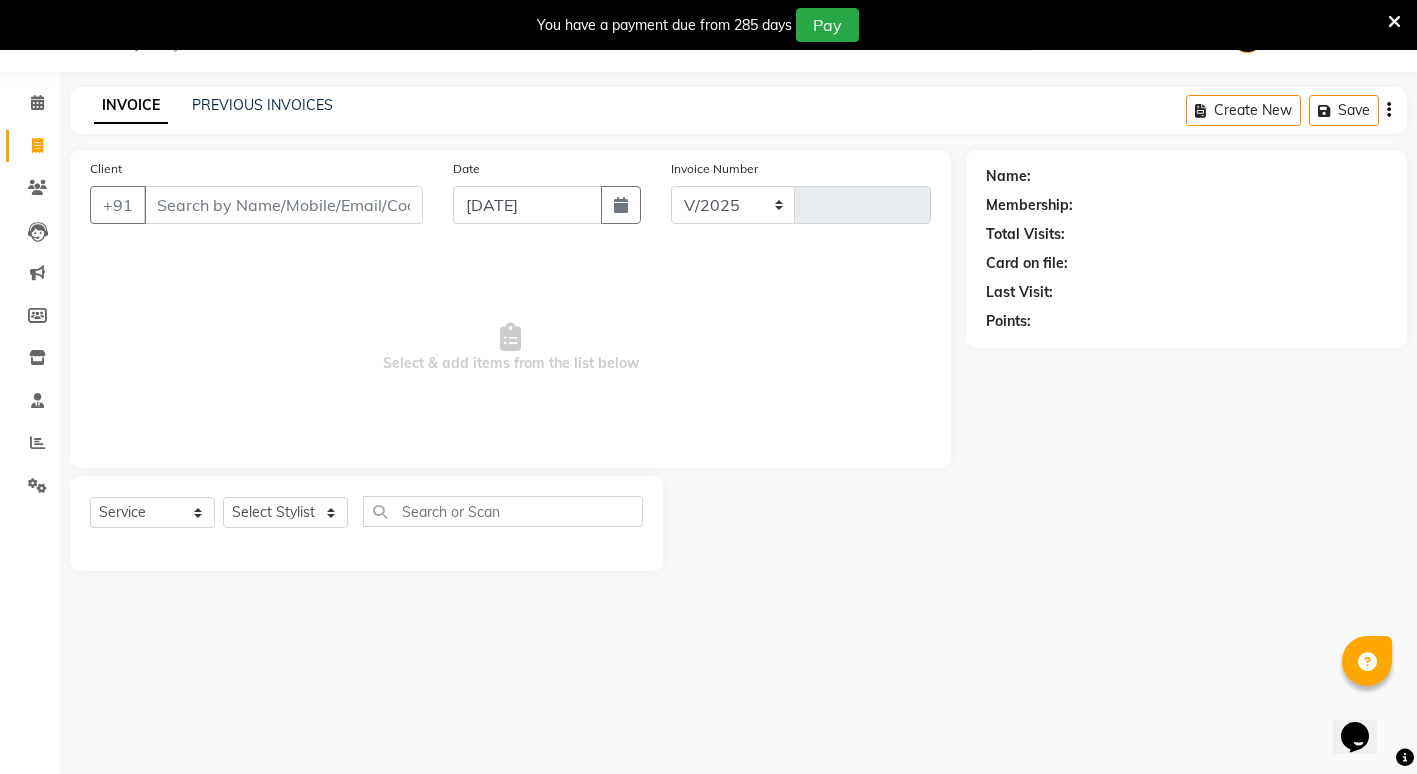 select on "853" 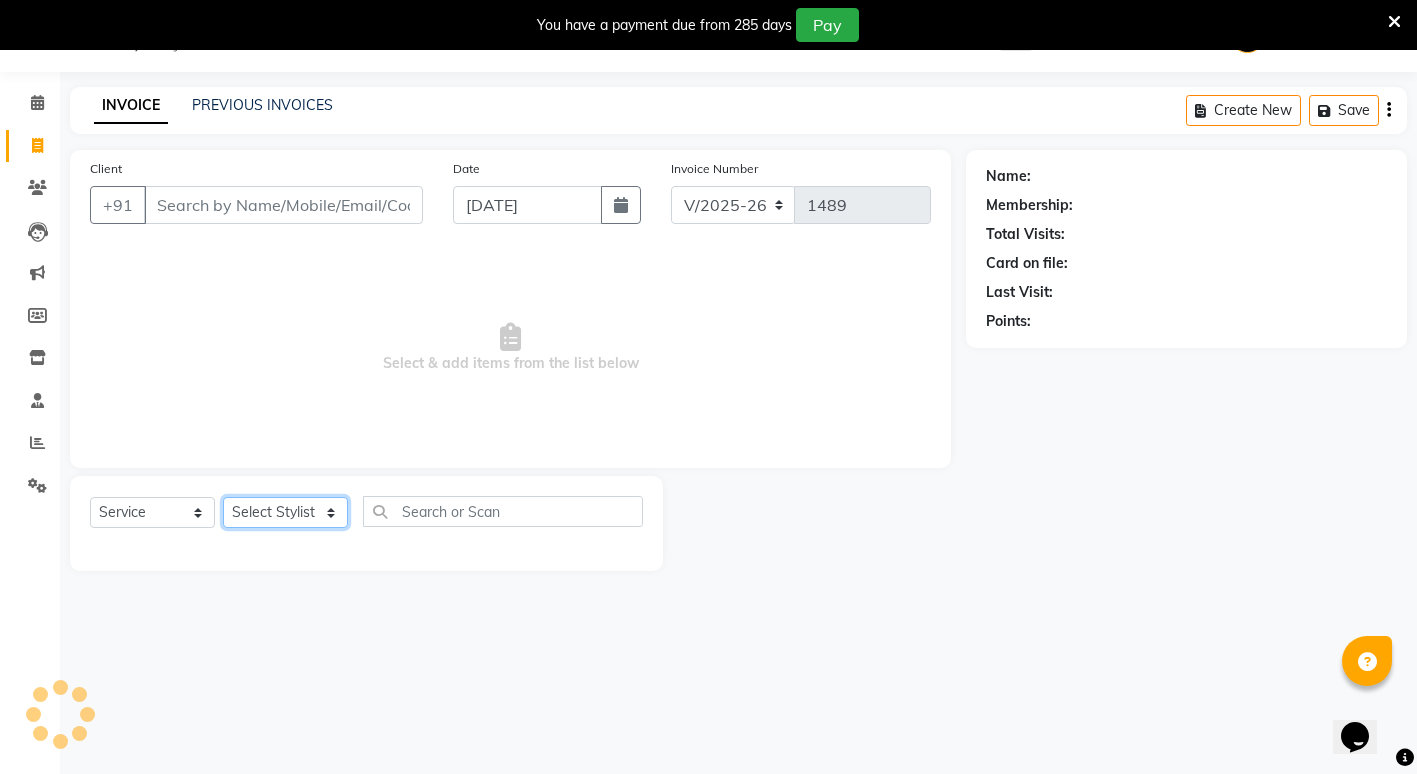drag, startPoint x: 311, startPoint y: 511, endPoint x: 312, endPoint y: 494, distance: 17.029387 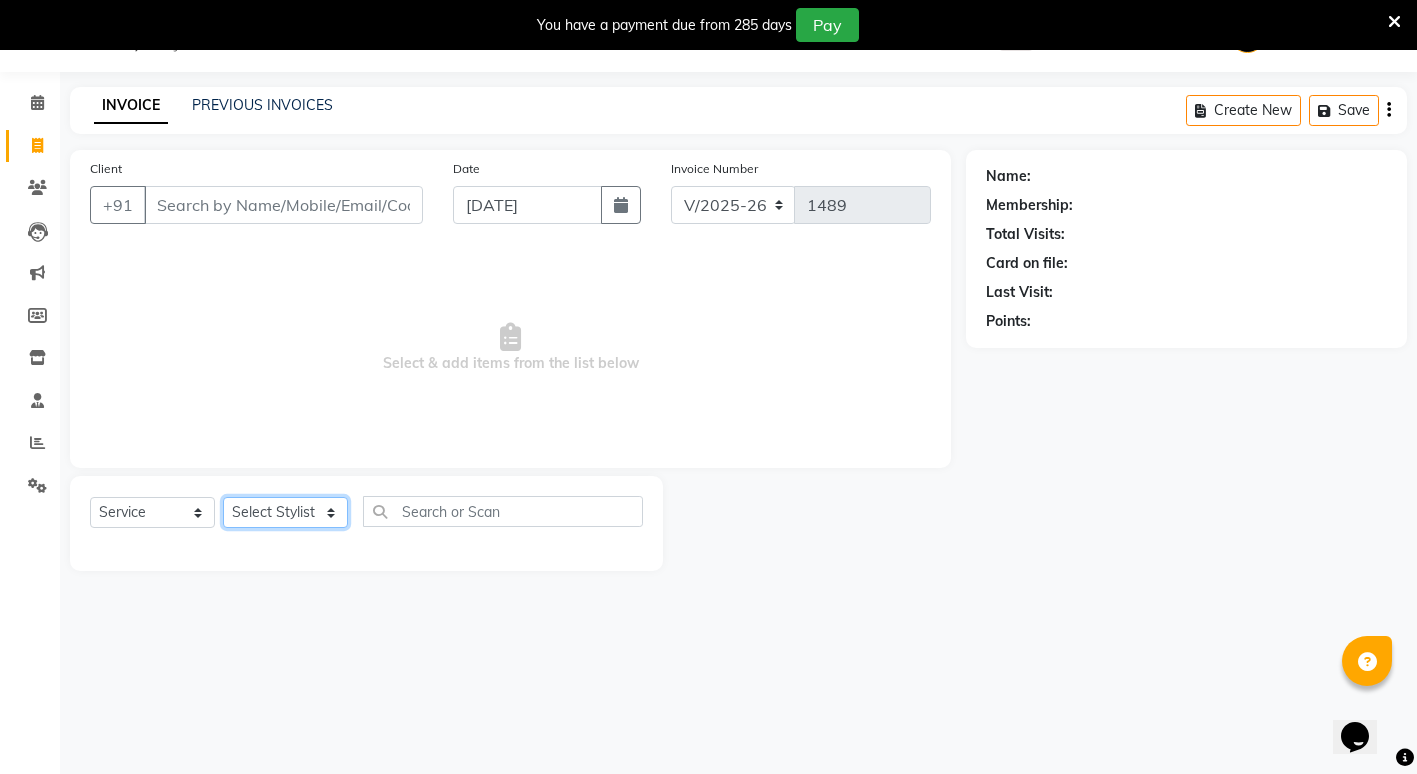 select on "16500" 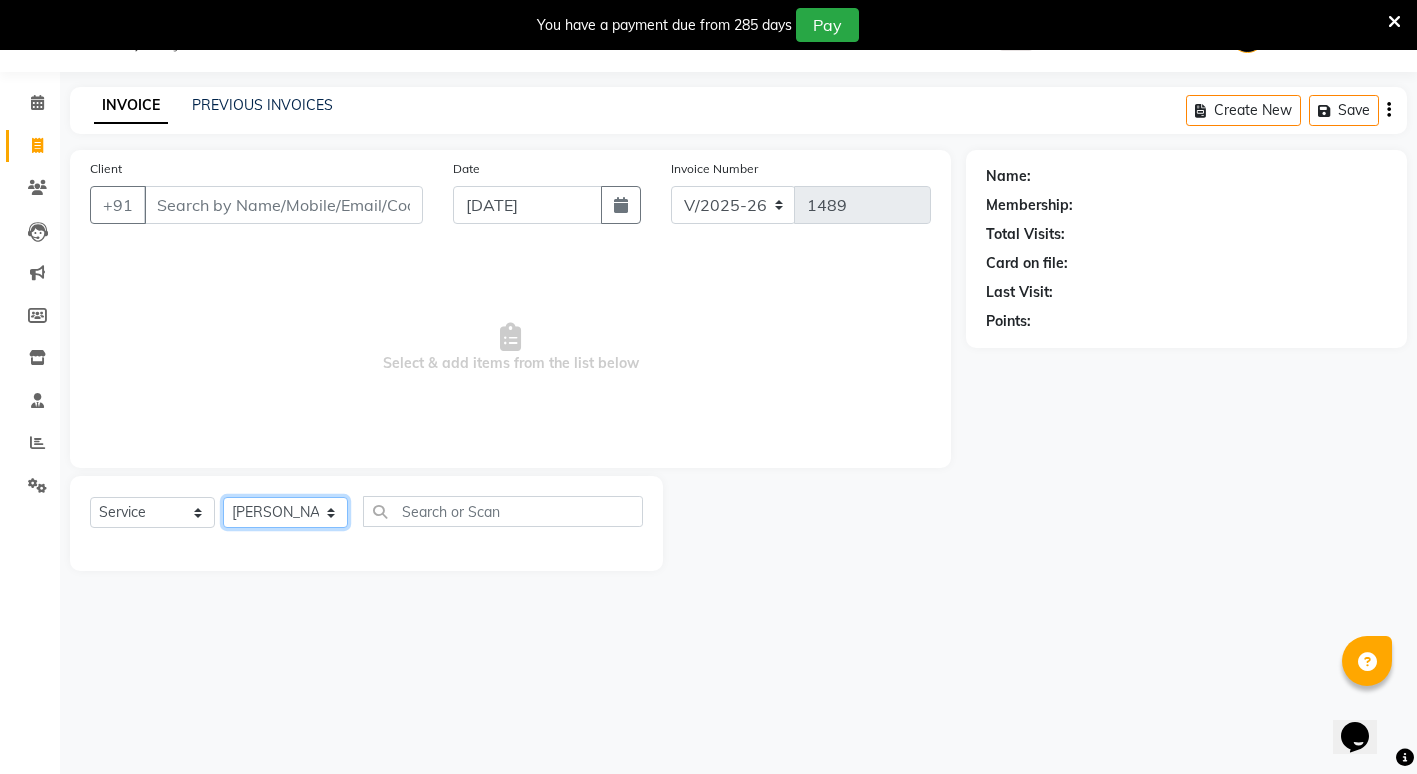click on "Select Stylist ADMIN [PERSON_NAME] [PERSON_NAME] [PERSON_NAME] Gondia [PERSON_NAME] [PERSON_NAME] [PERSON_NAME] yewatkar [PERSON_NAME] [PERSON_NAME] [PERSON_NAME] (M) [PERSON_NAME]" 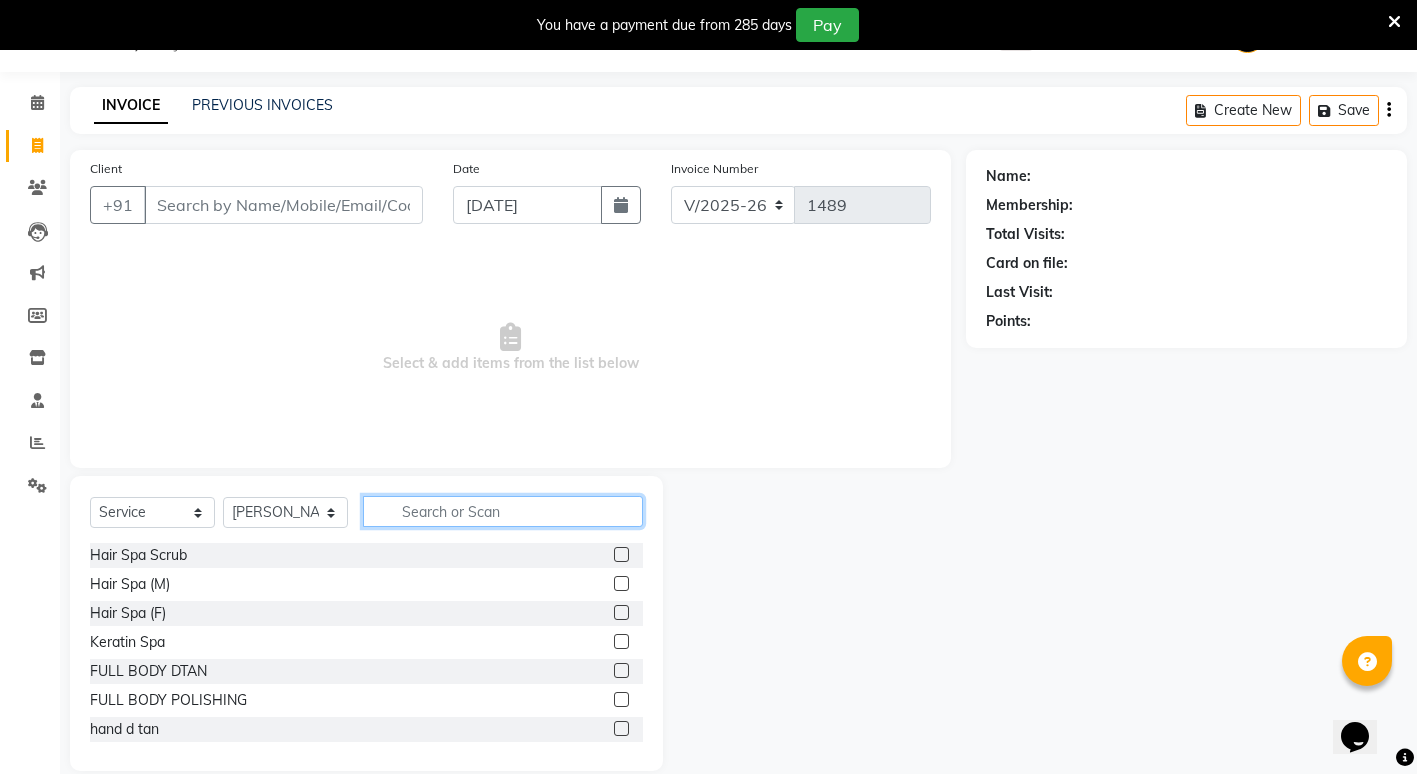 click 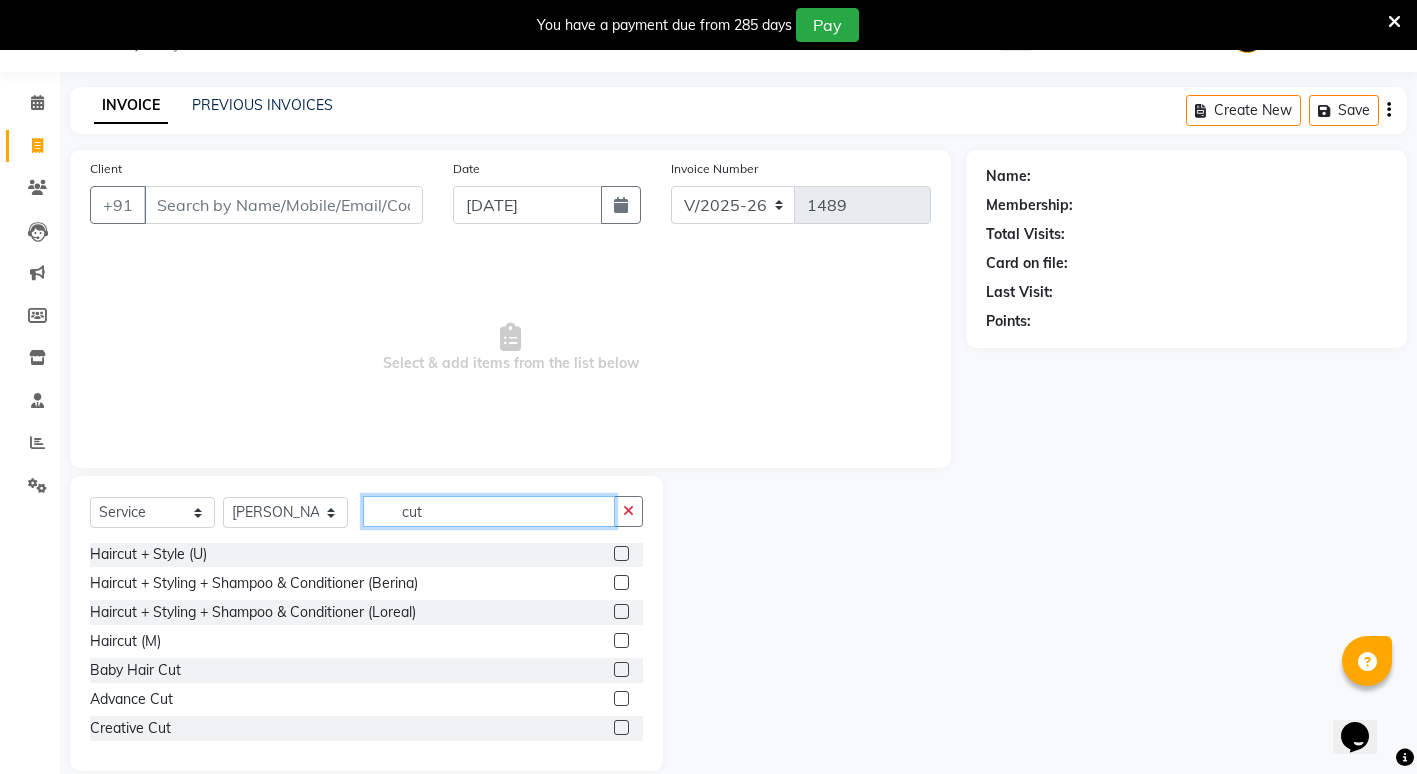 scroll, scrollTop: 119, scrollLeft: 0, axis: vertical 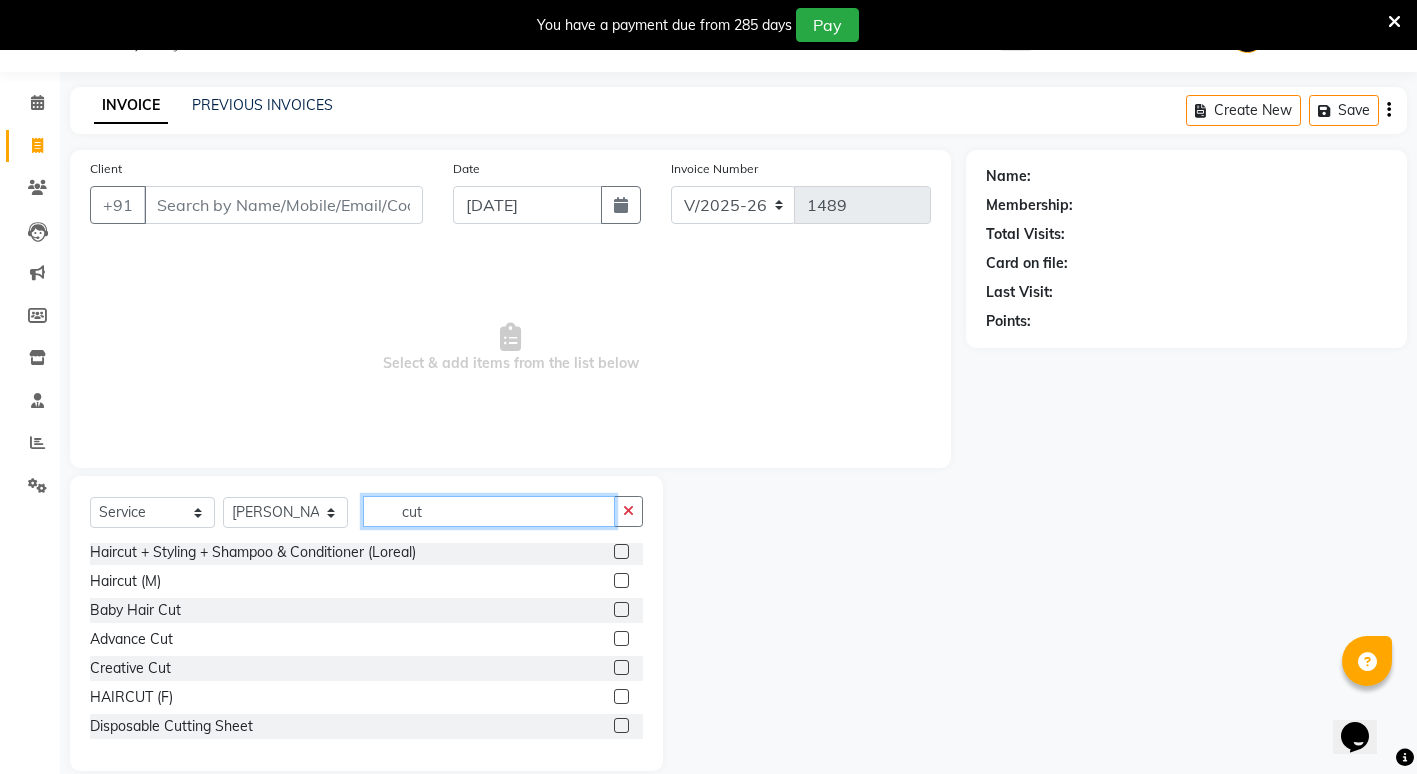 type on "cut" 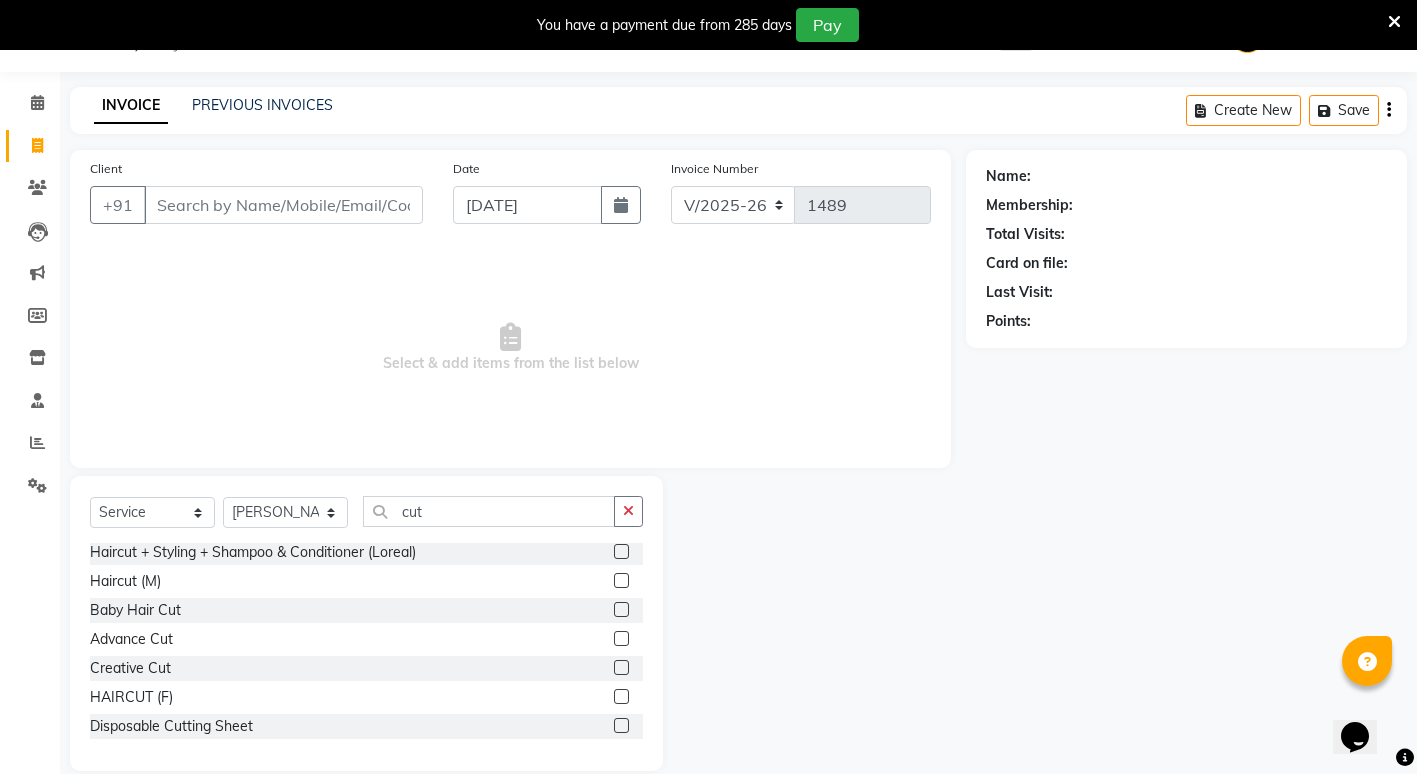 click 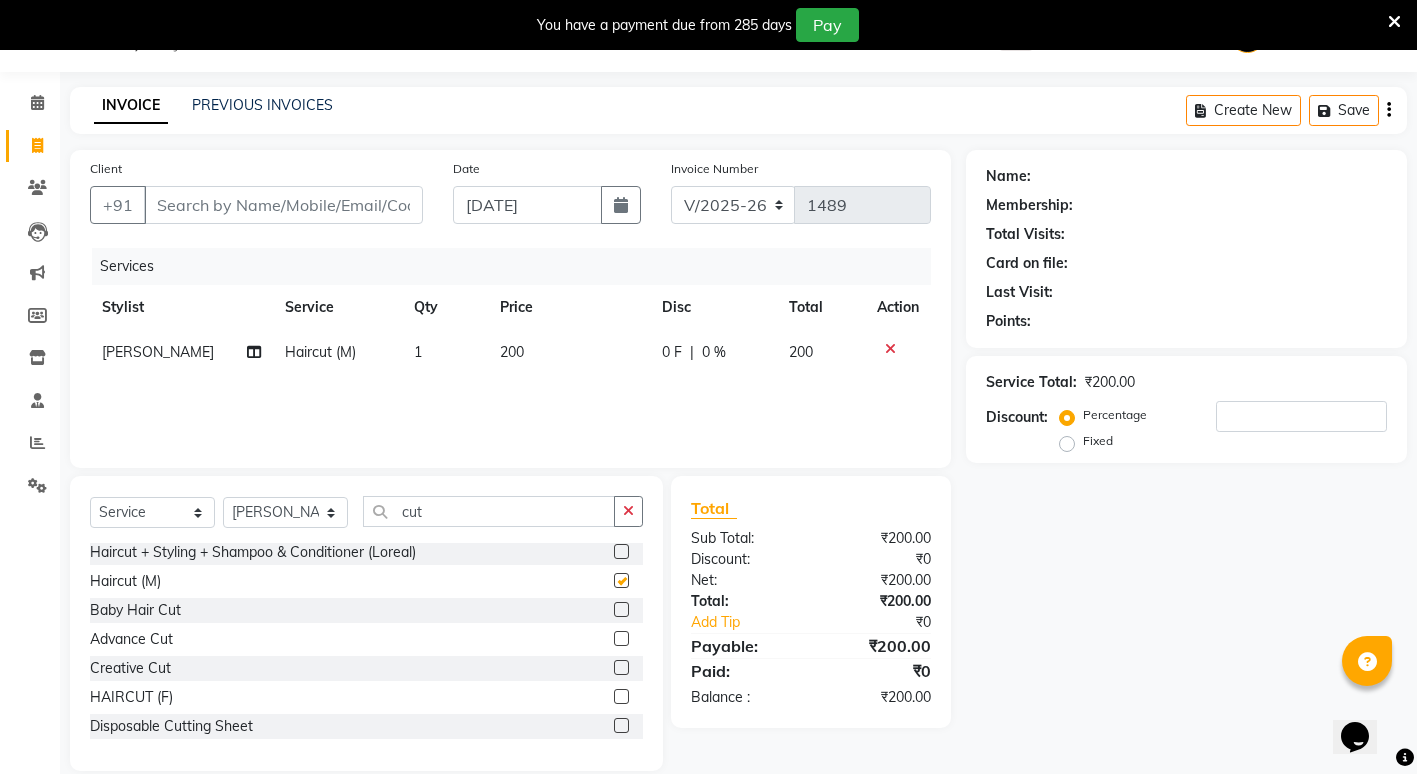 checkbox on "false" 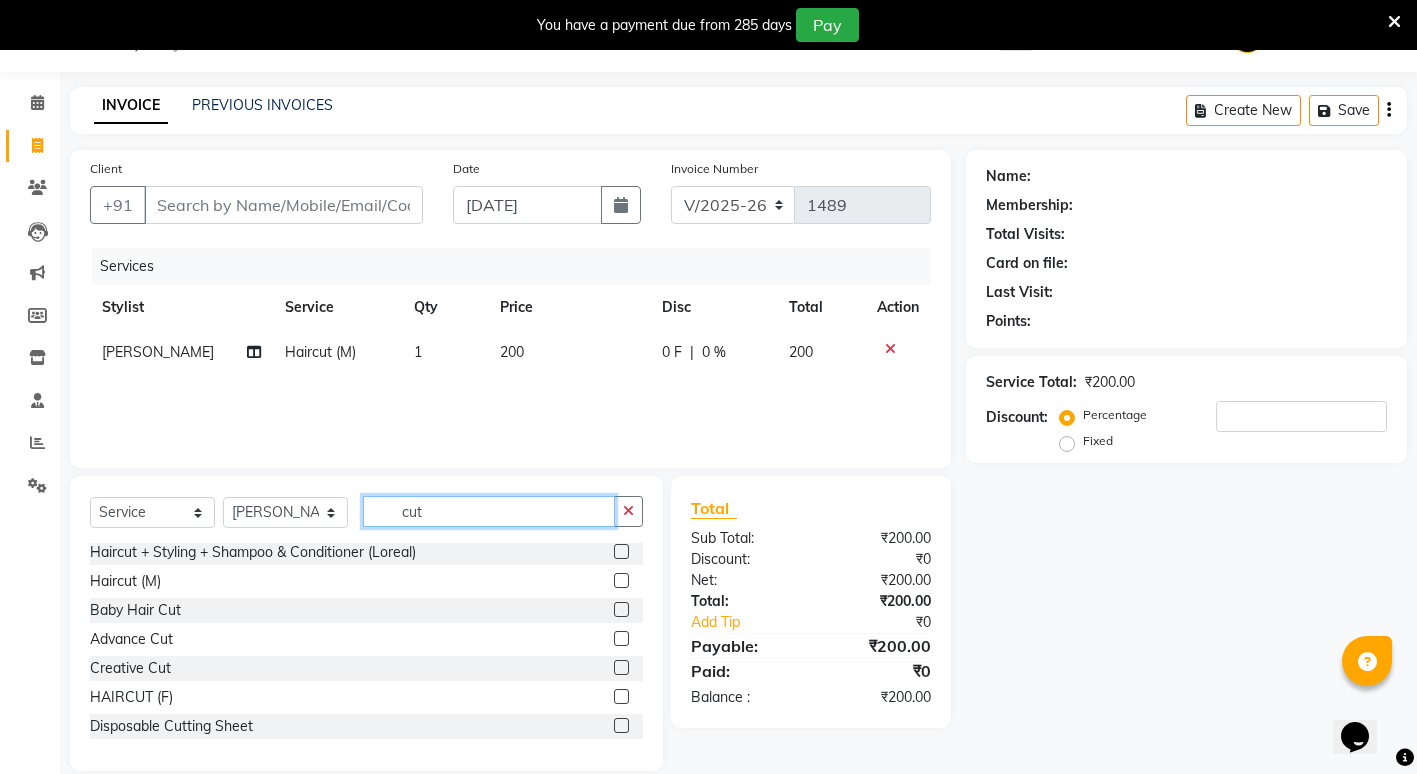 click on "cut" 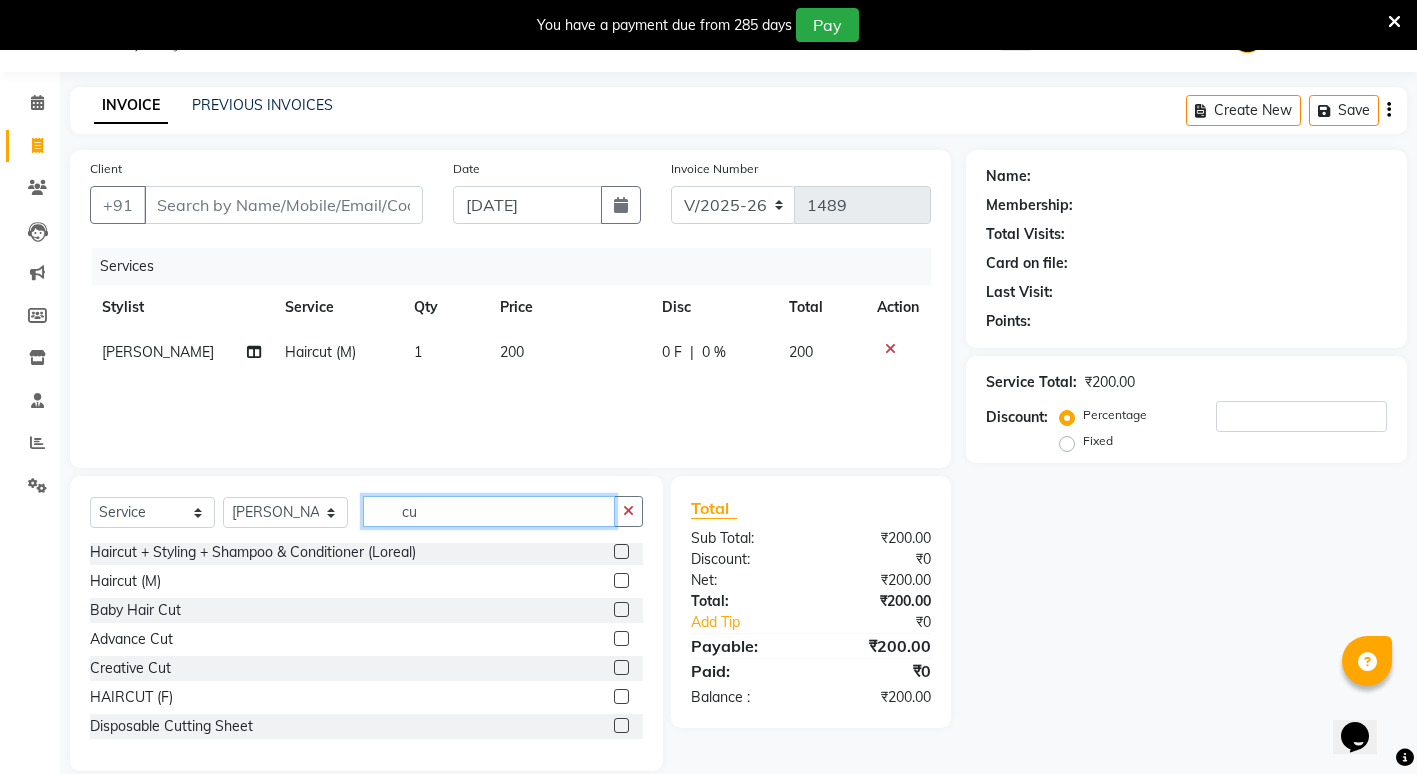 type on "c" 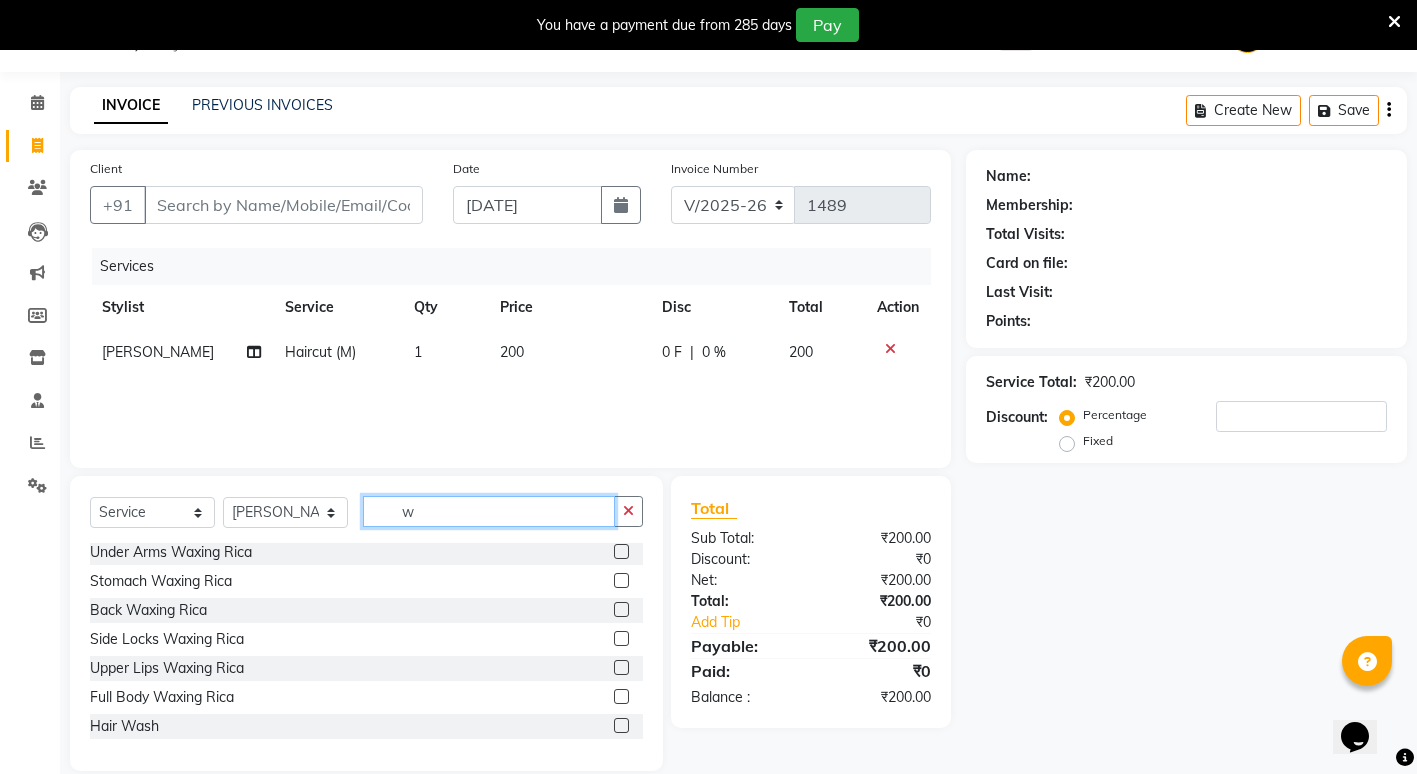 scroll, scrollTop: 0, scrollLeft: 0, axis: both 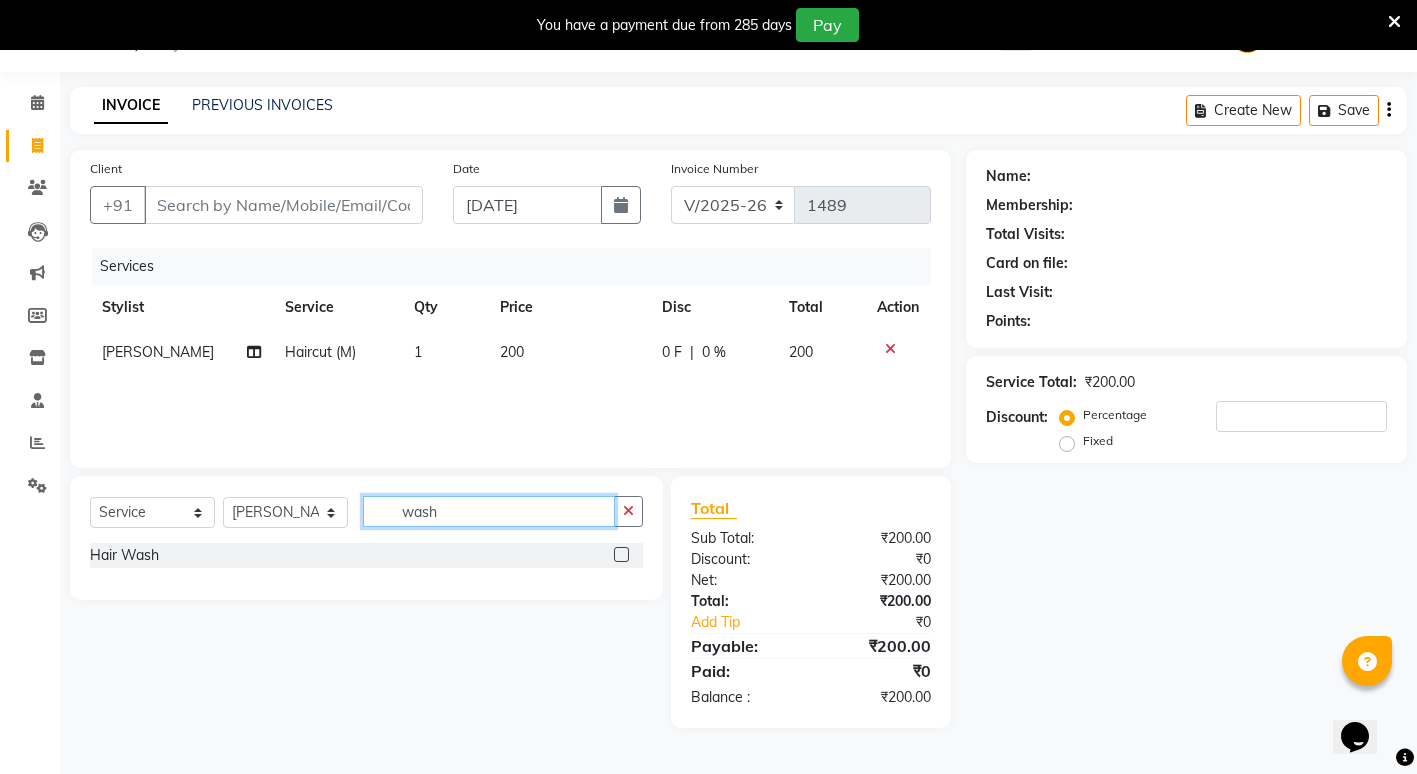 type on "wash" 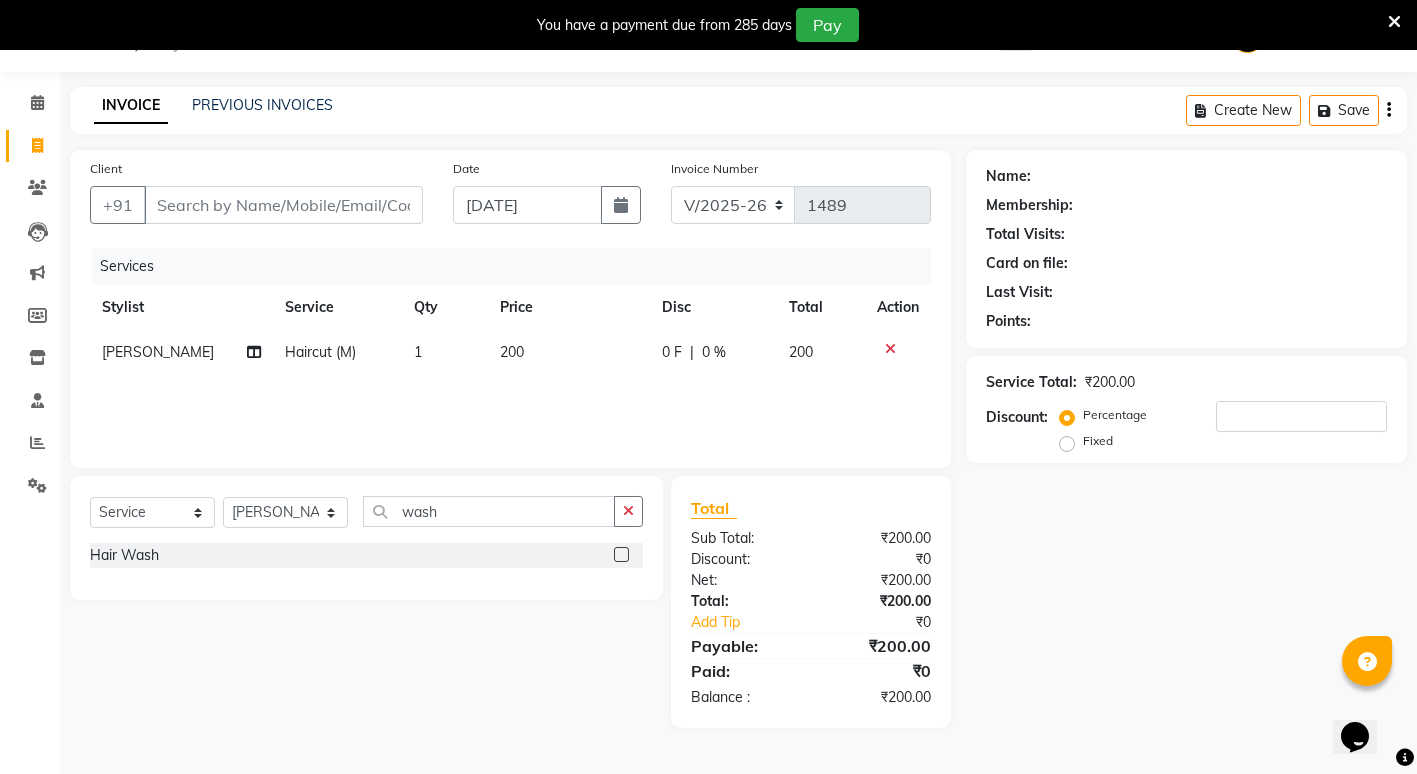 click 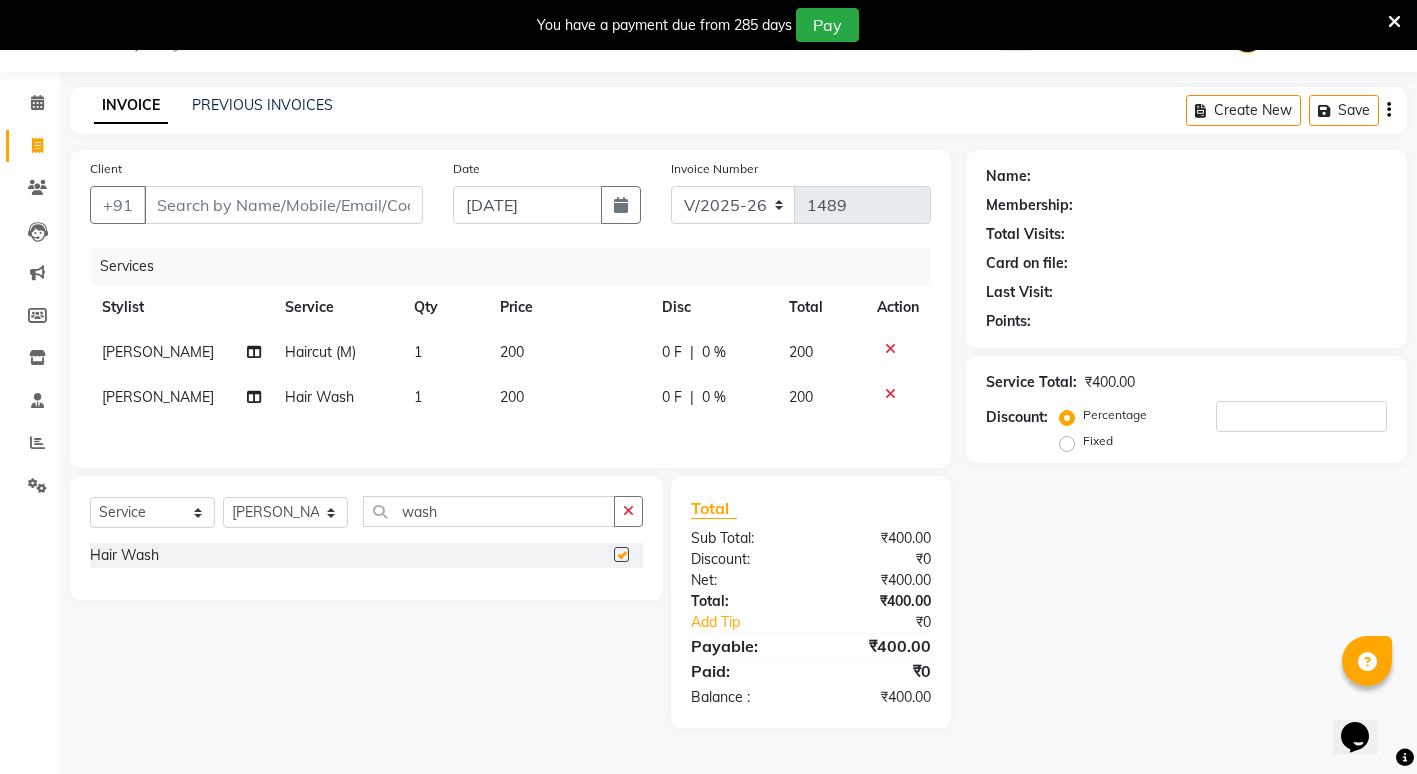 checkbox on "false" 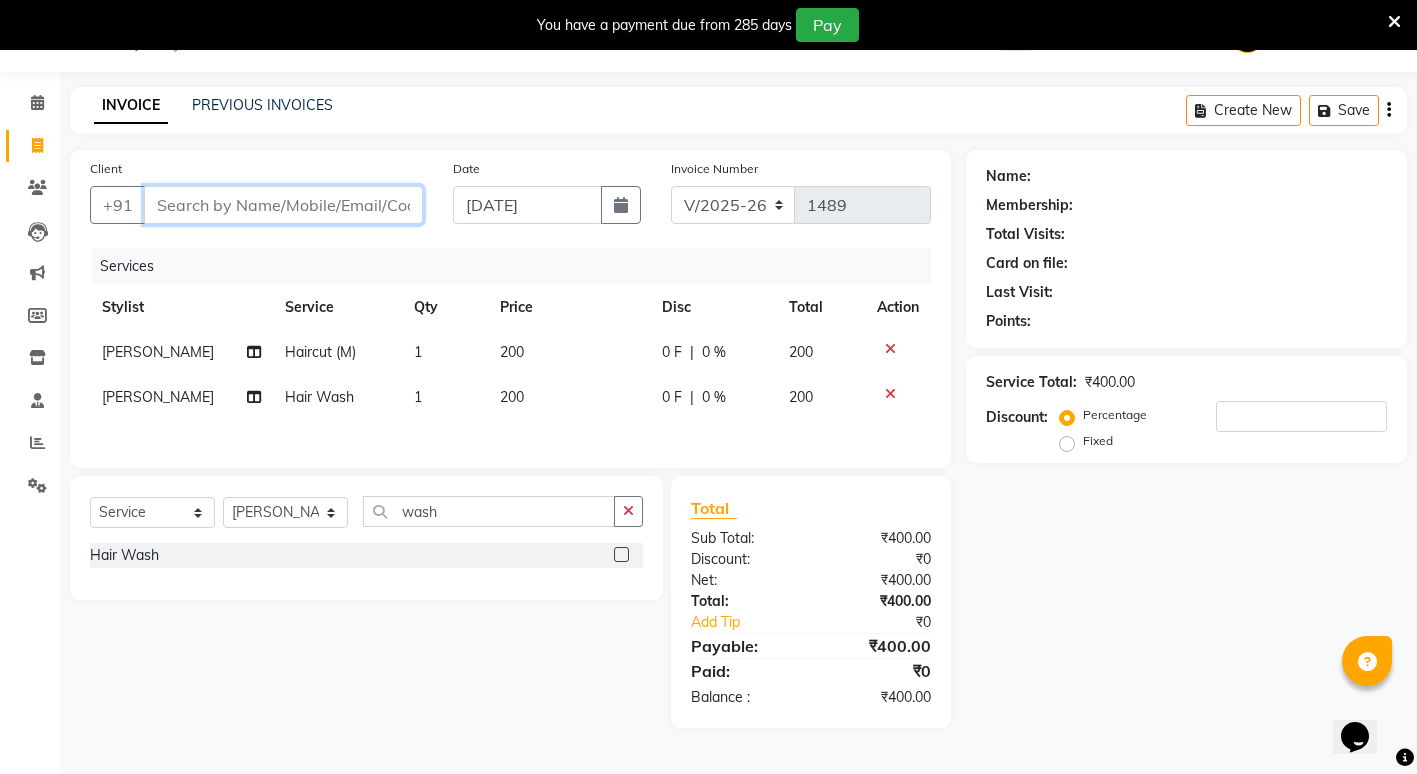 click on "Client" at bounding box center [283, 205] 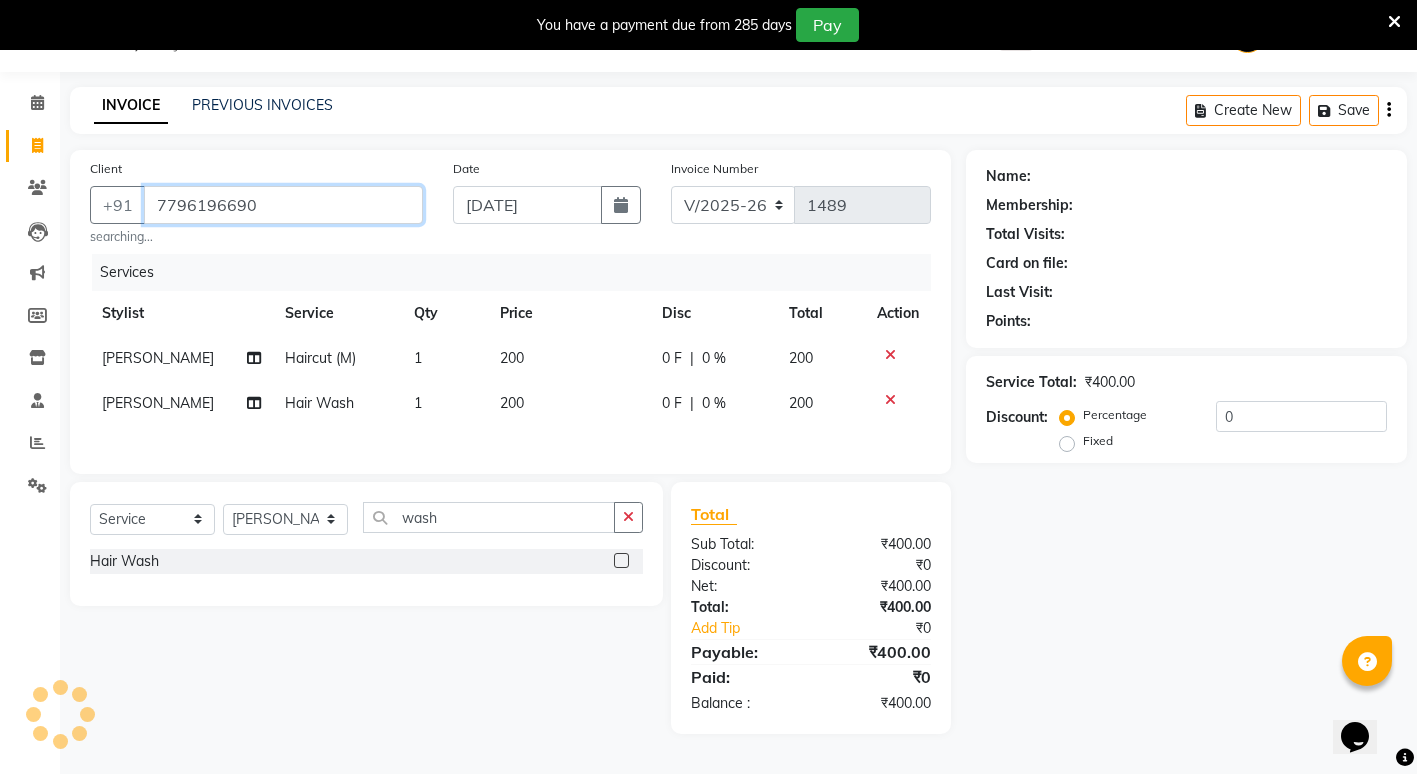 type on "7796196690" 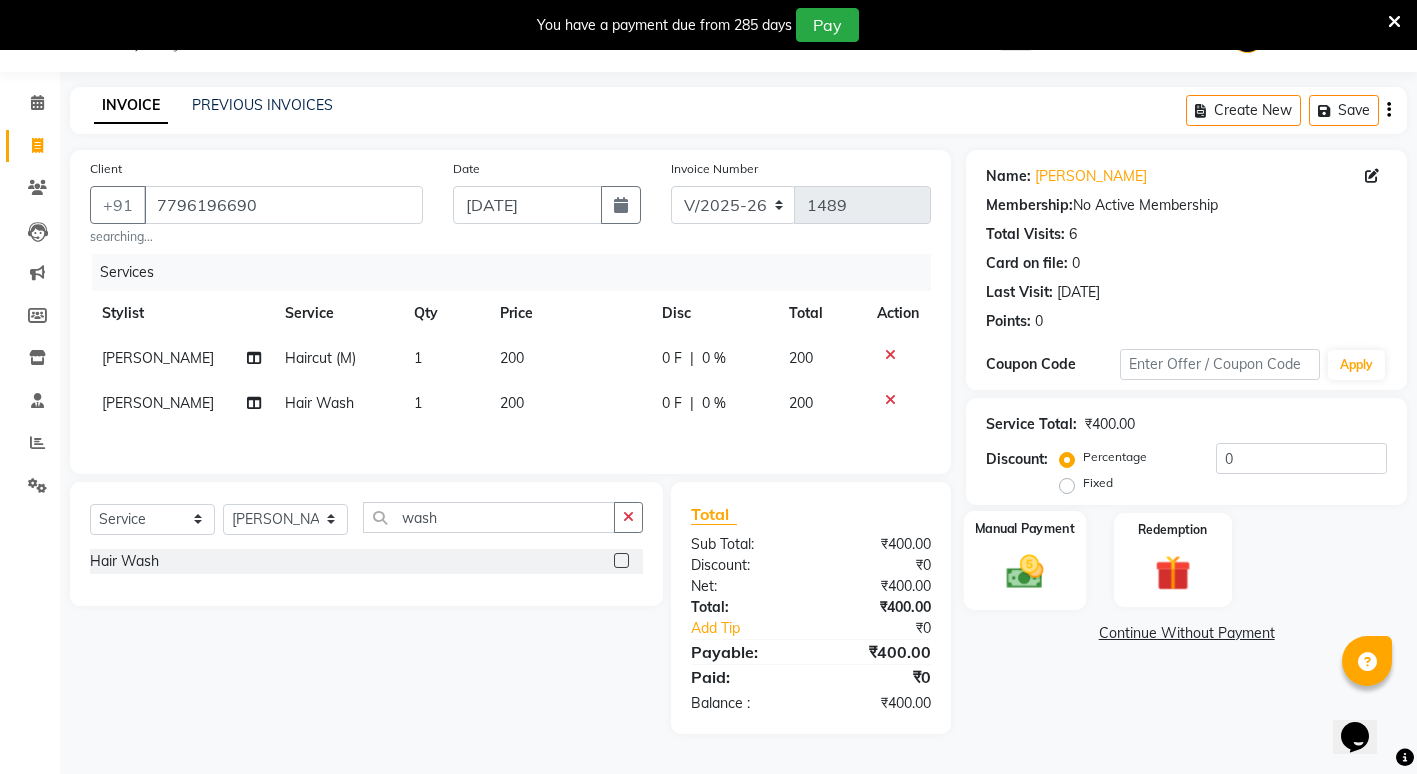 click on "Manual Payment" 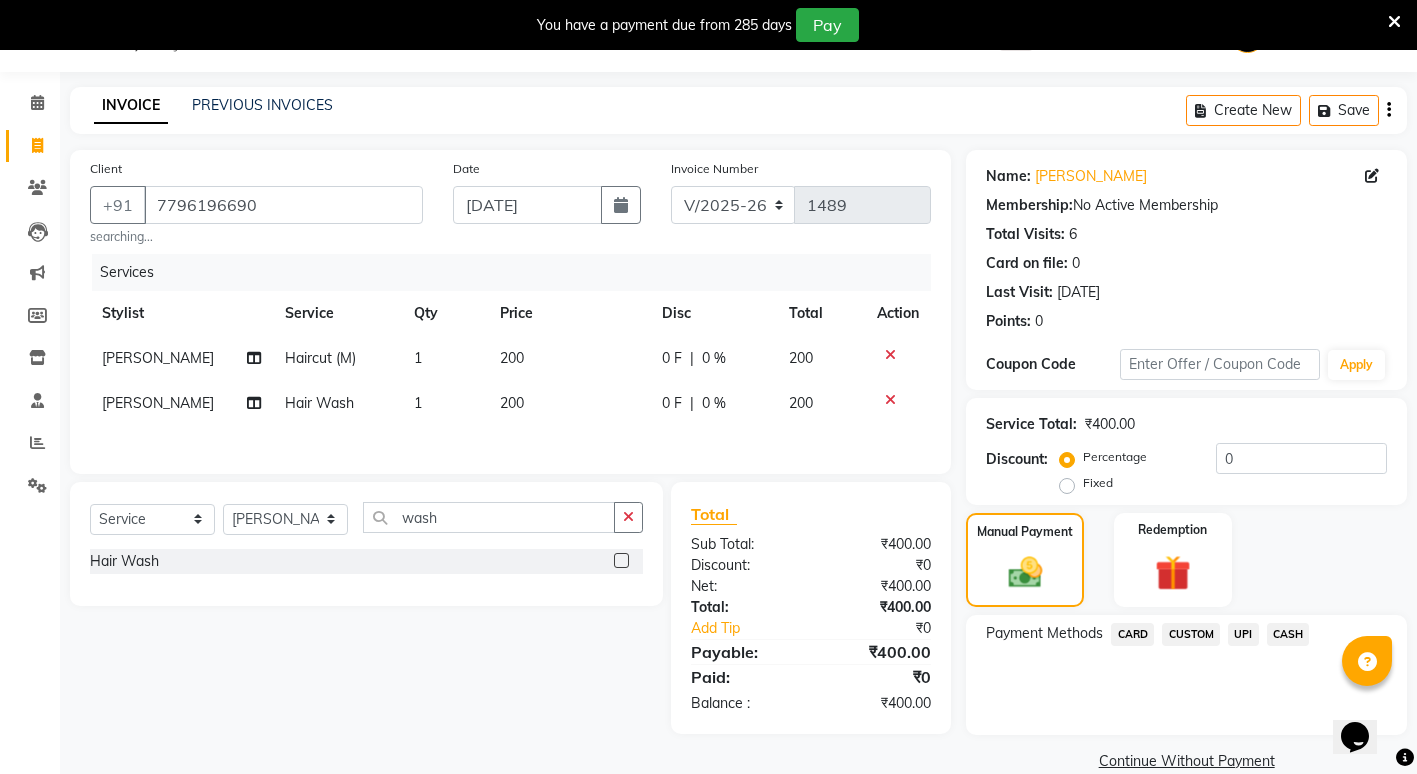 click on "UPI" 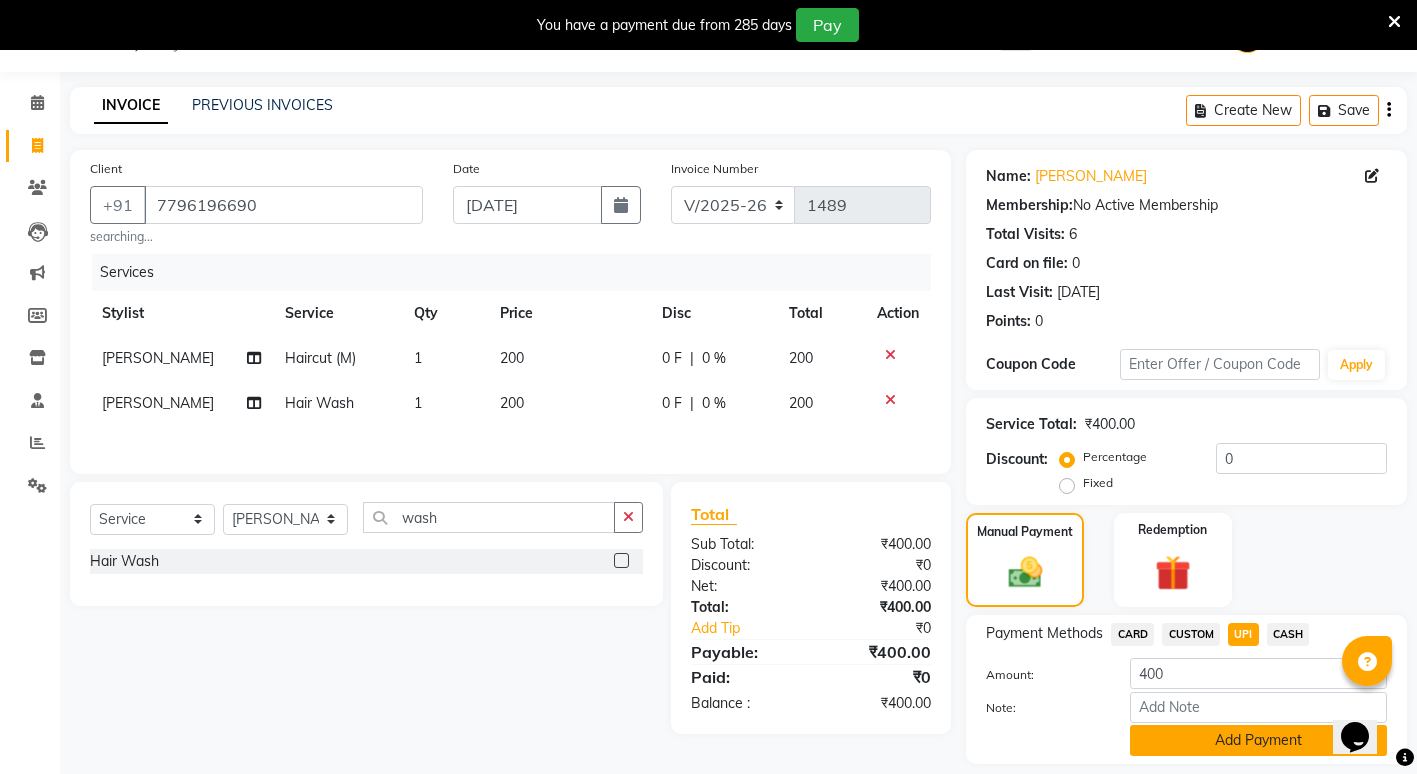 scroll, scrollTop: 111, scrollLeft: 0, axis: vertical 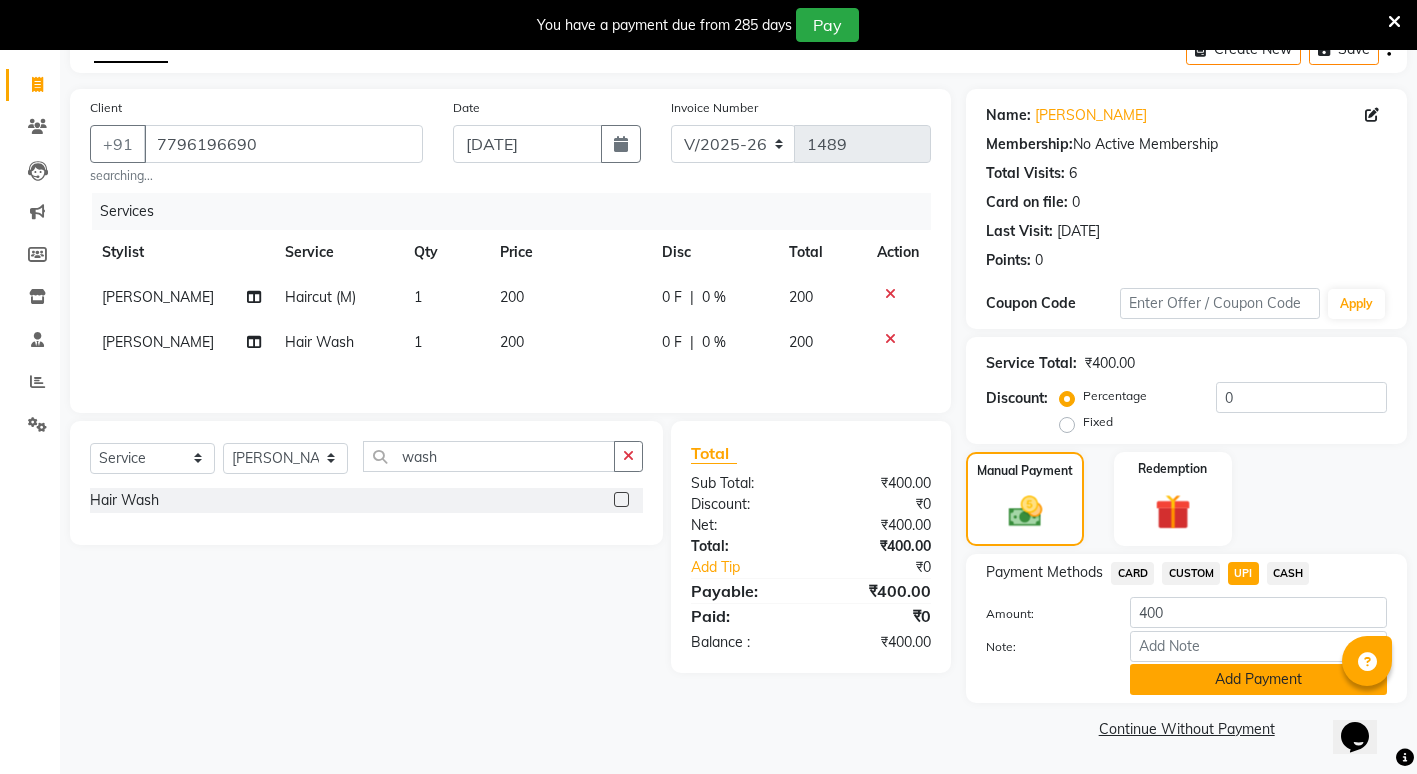 click on "Add Payment" 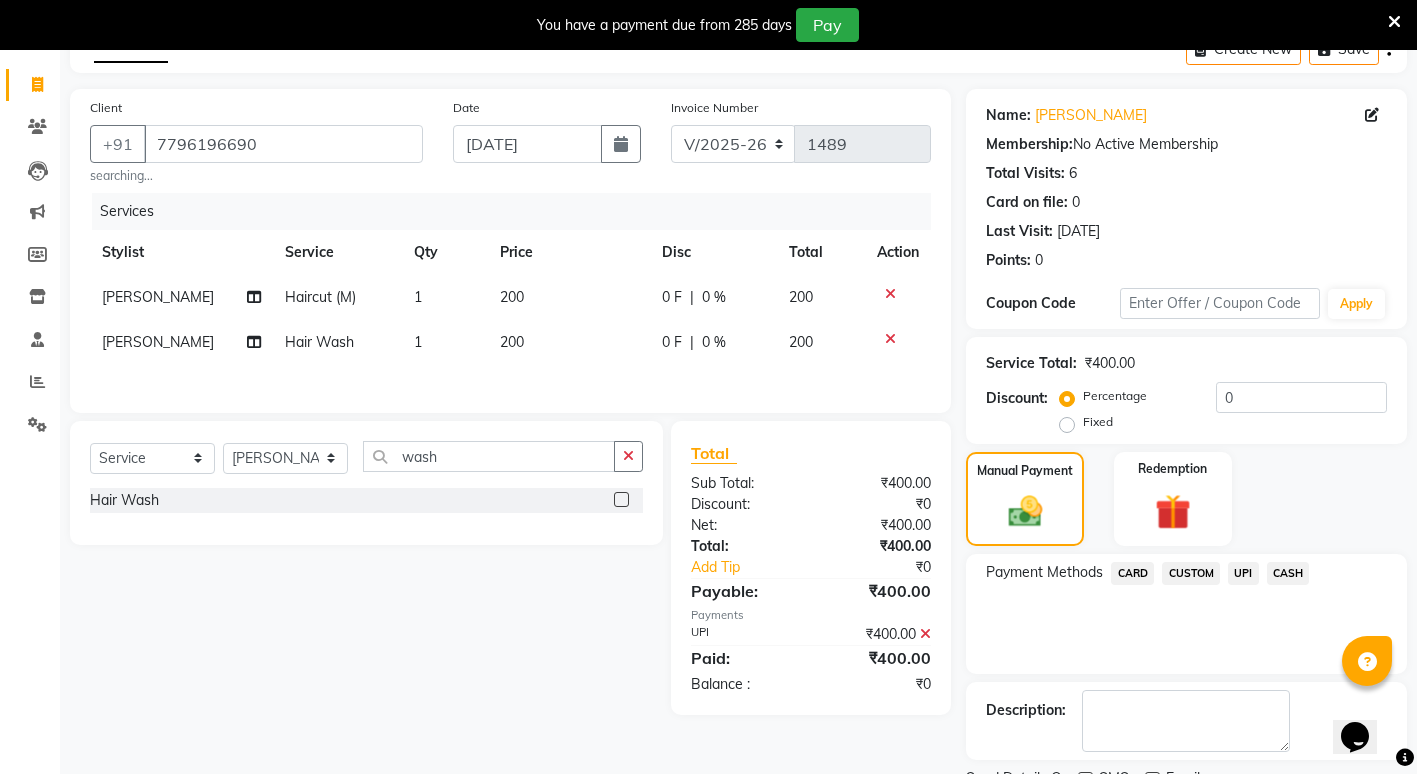 scroll, scrollTop: 195, scrollLeft: 0, axis: vertical 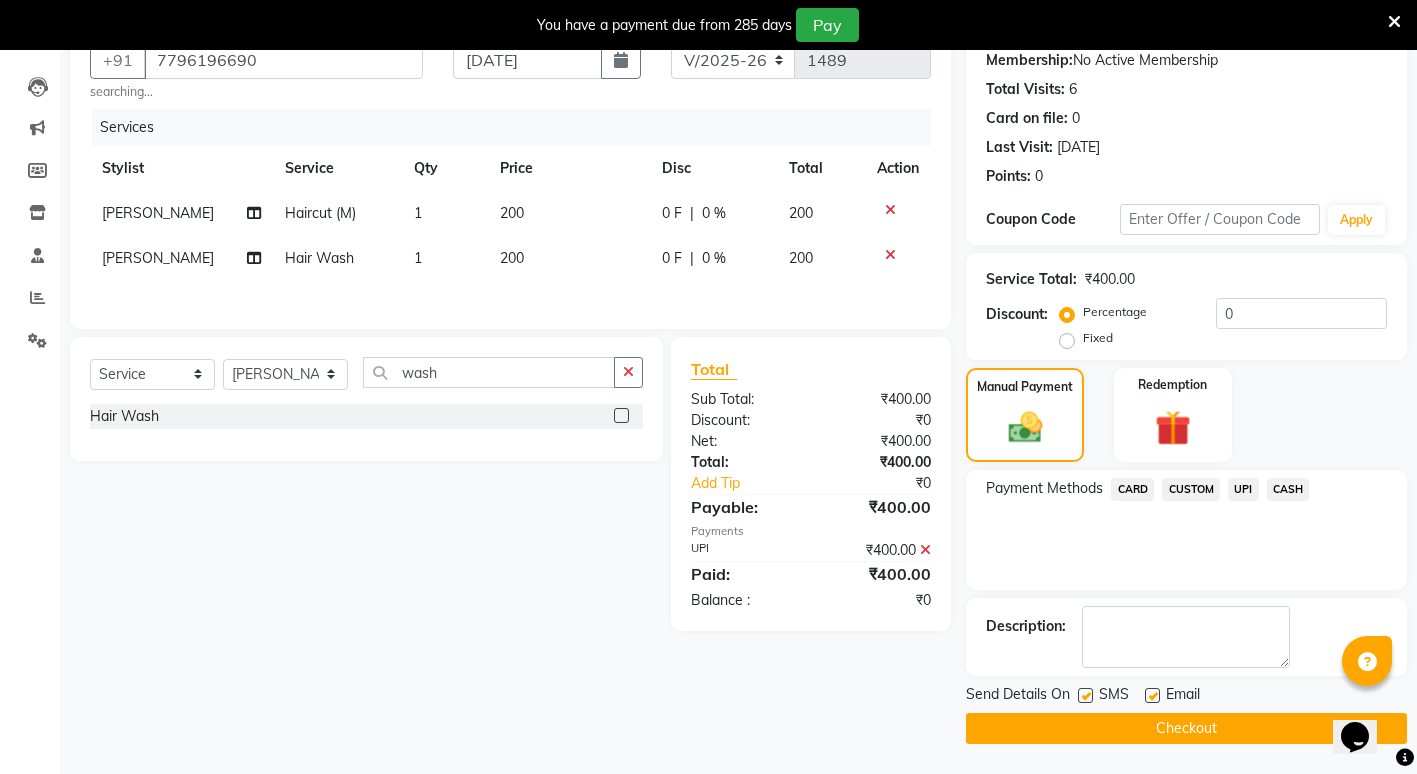 click on "Checkout" 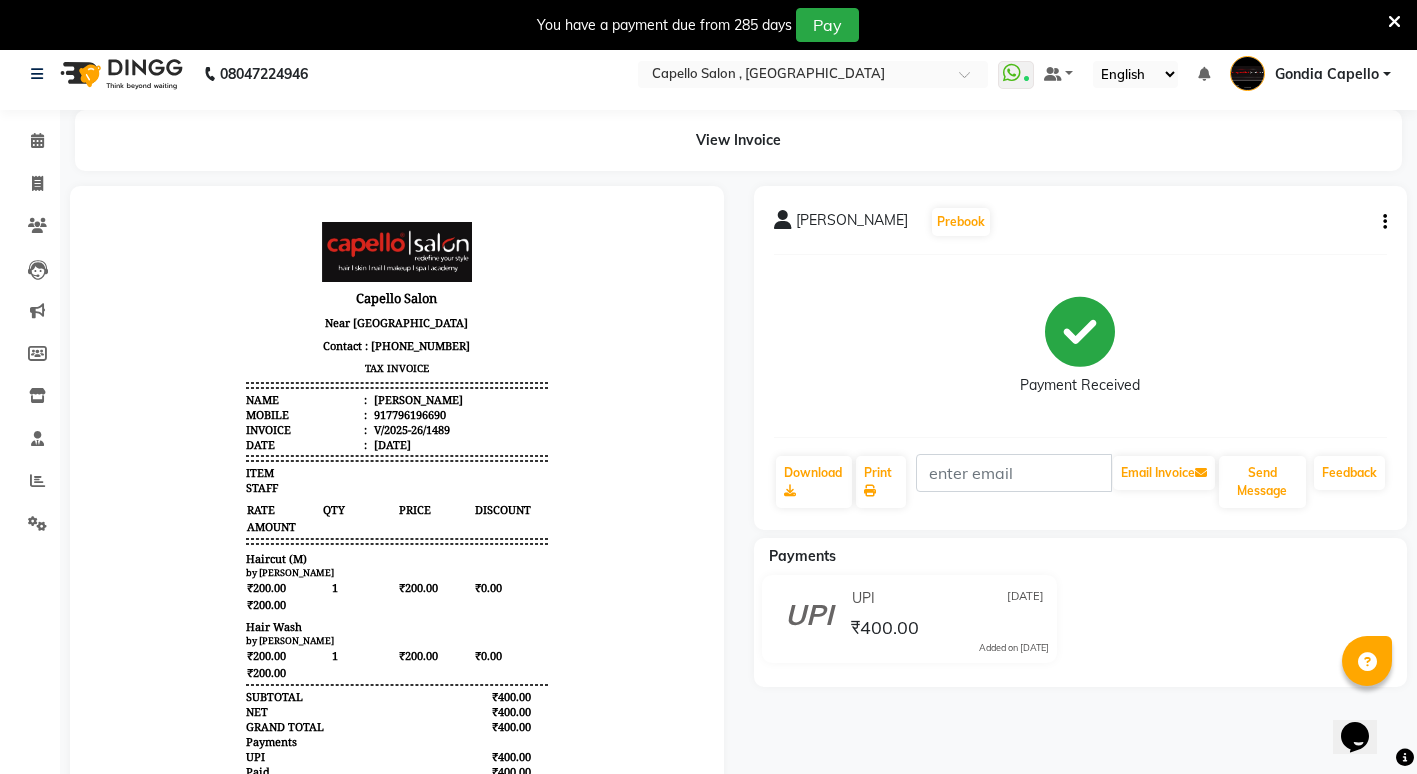 scroll, scrollTop: 0, scrollLeft: 0, axis: both 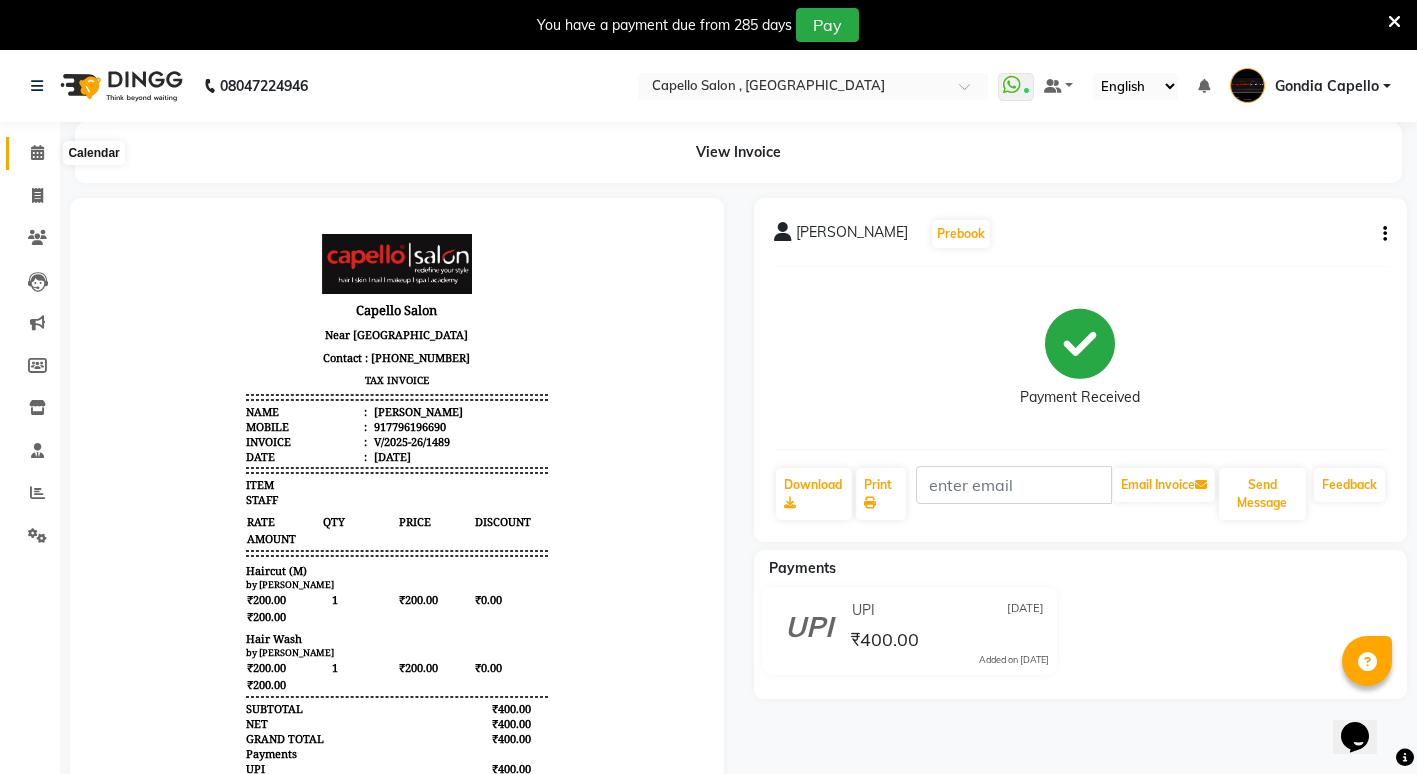 click 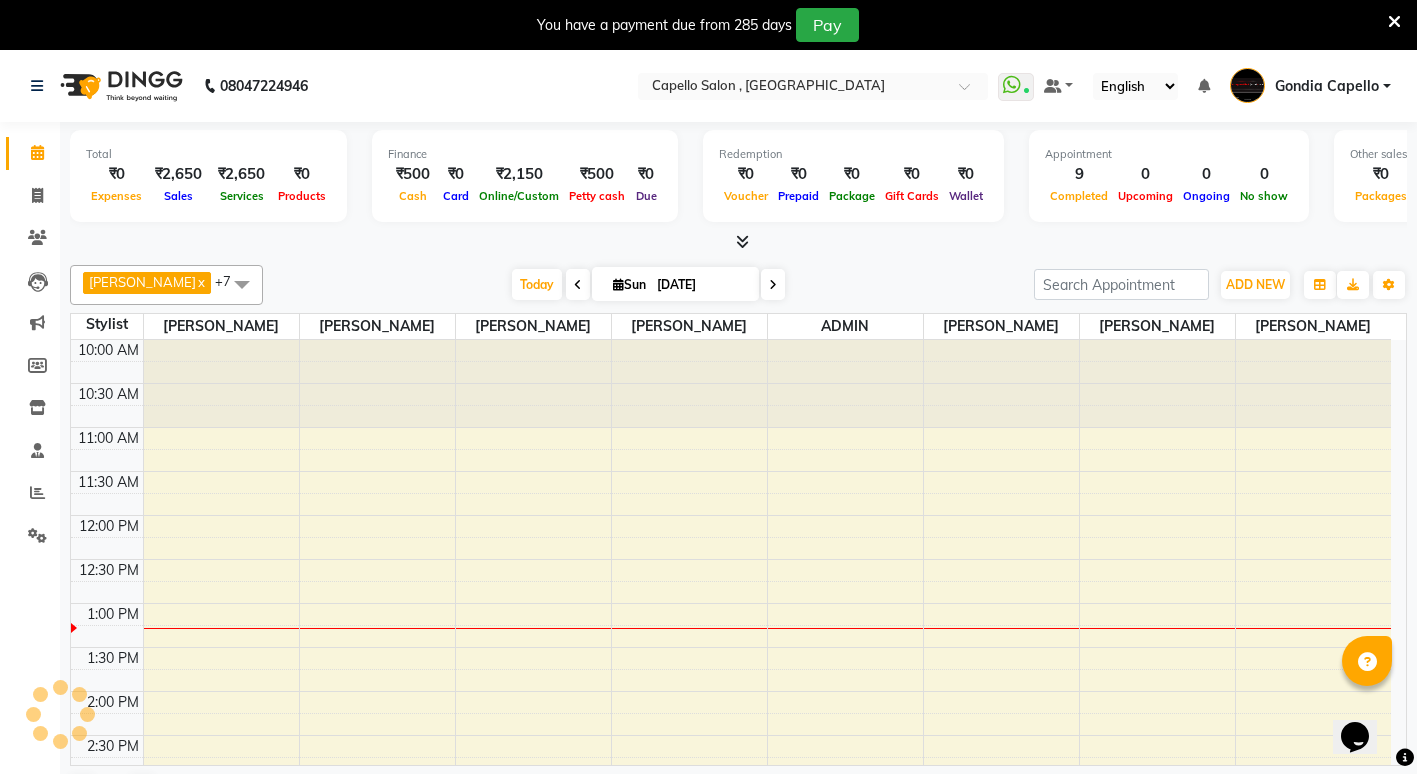 scroll, scrollTop: 265, scrollLeft: 0, axis: vertical 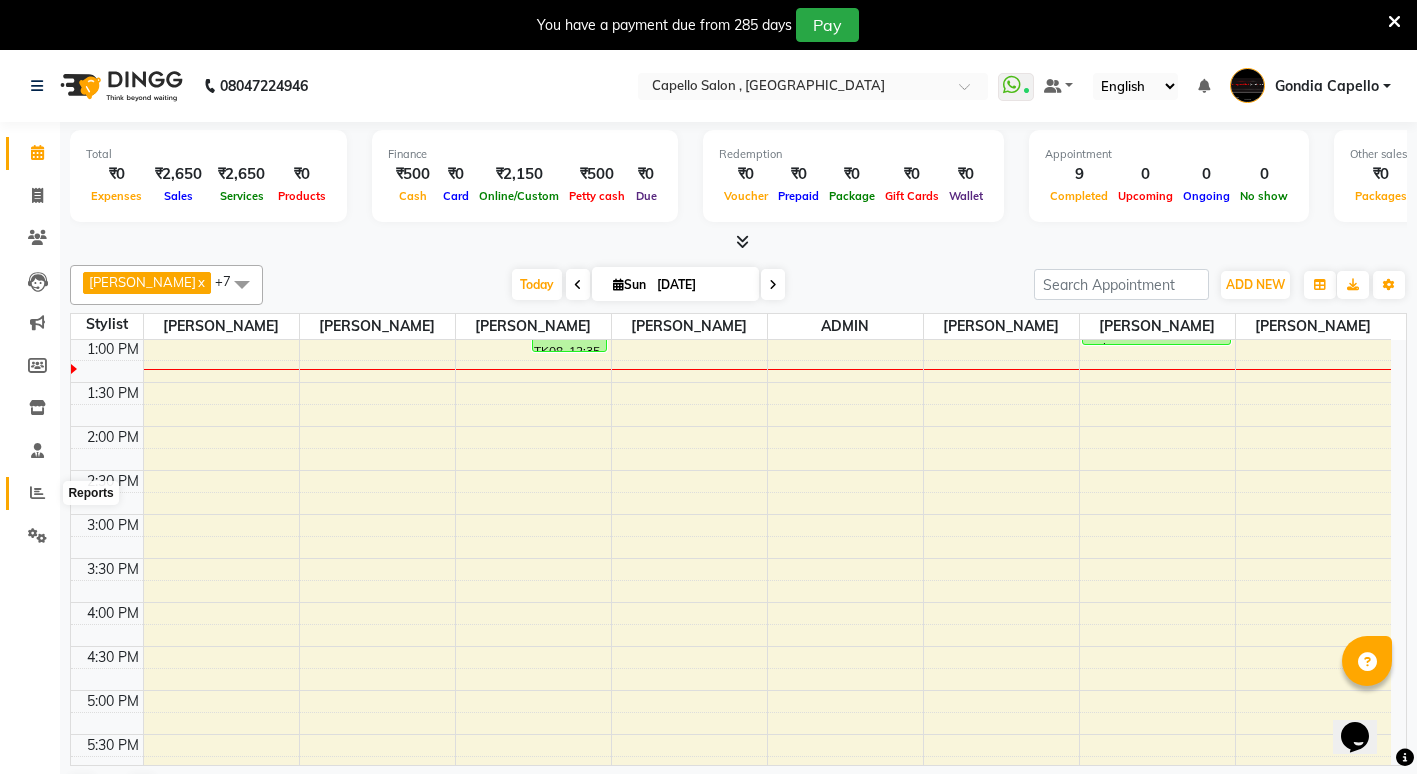 click 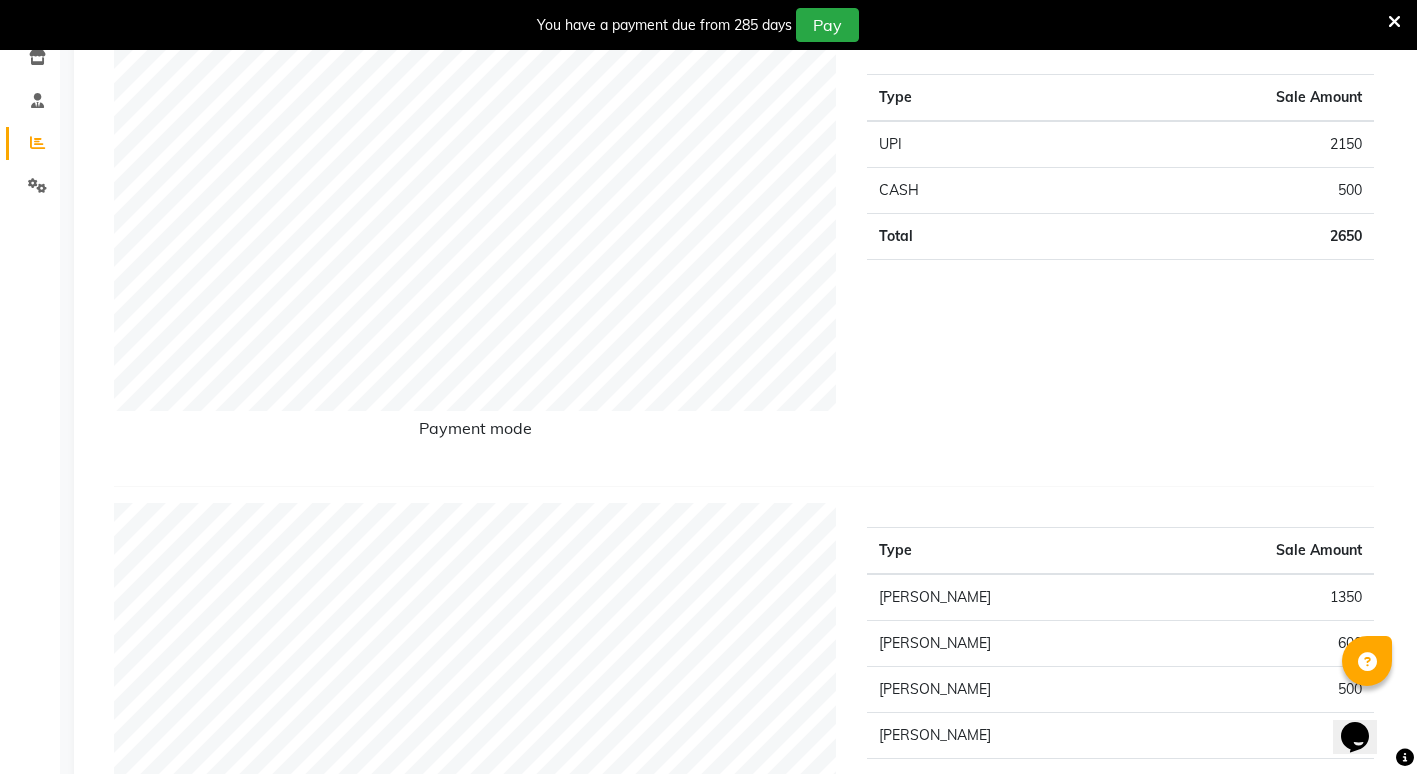 scroll, scrollTop: 0, scrollLeft: 0, axis: both 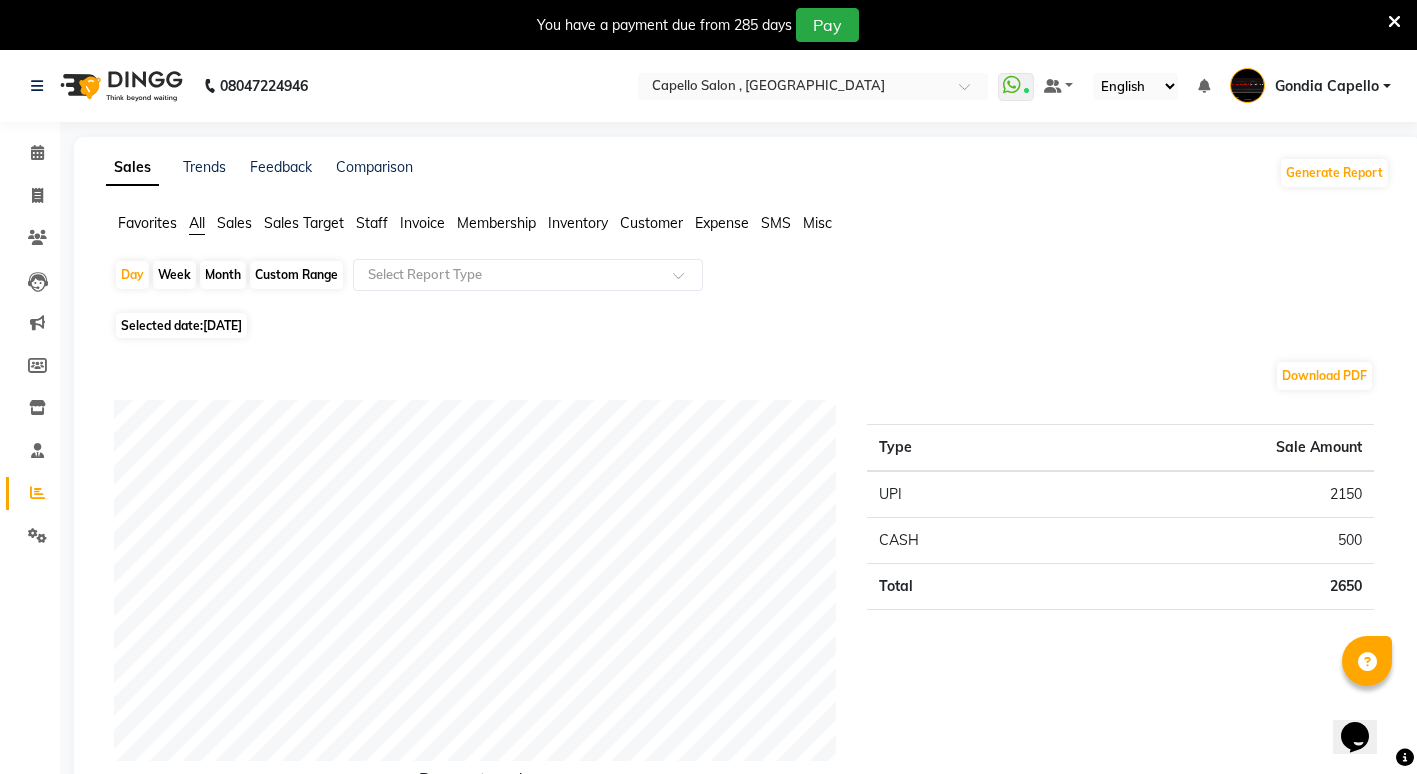 click on "Month" 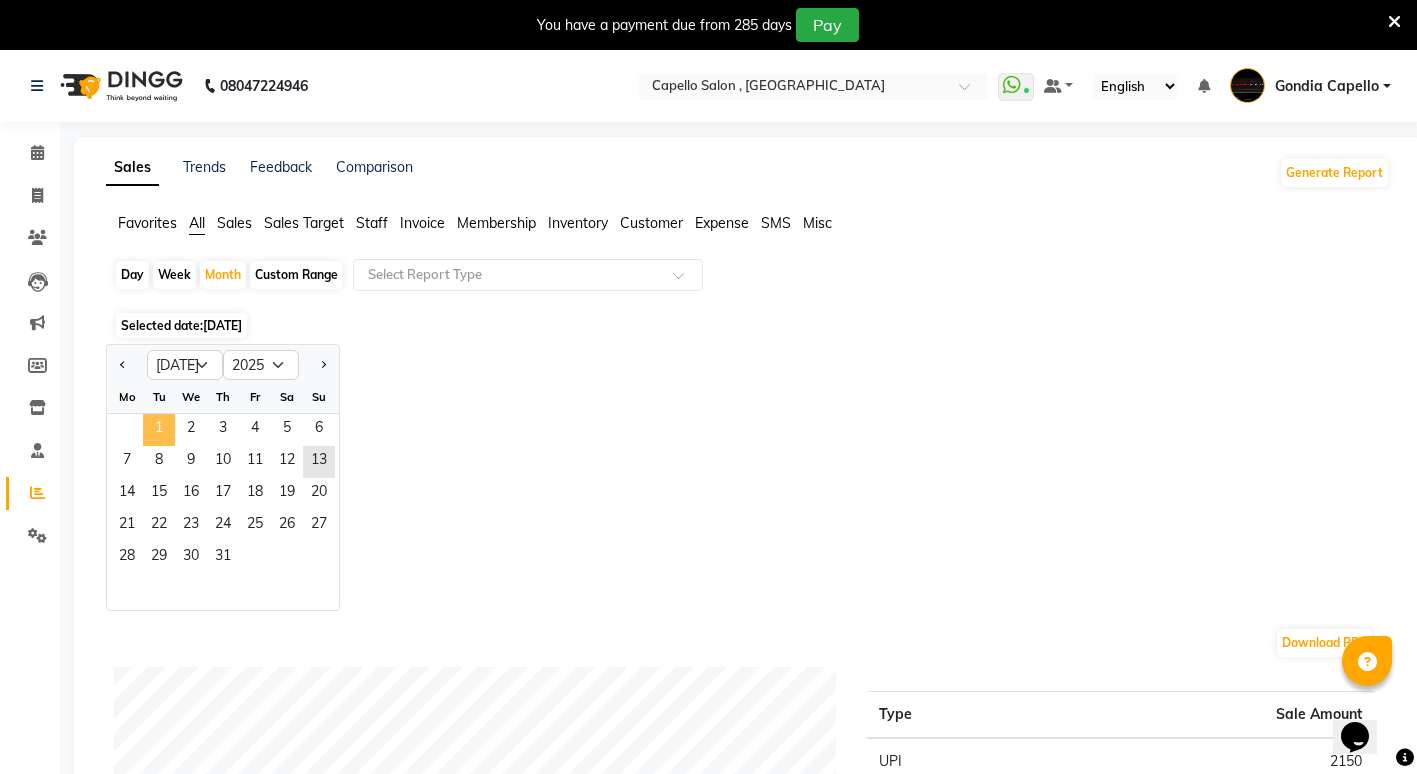 click on "1" 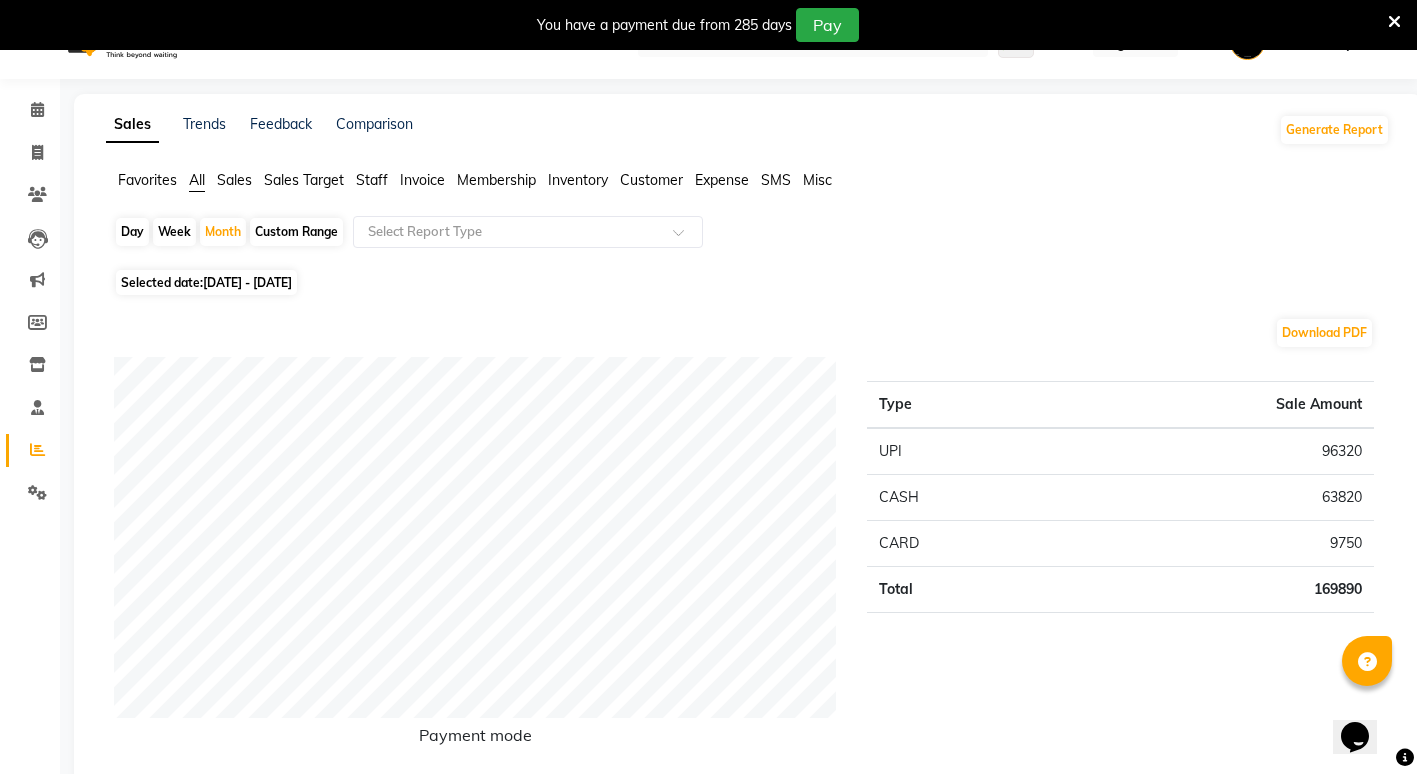 scroll, scrollTop: 0, scrollLeft: 0, axis: both 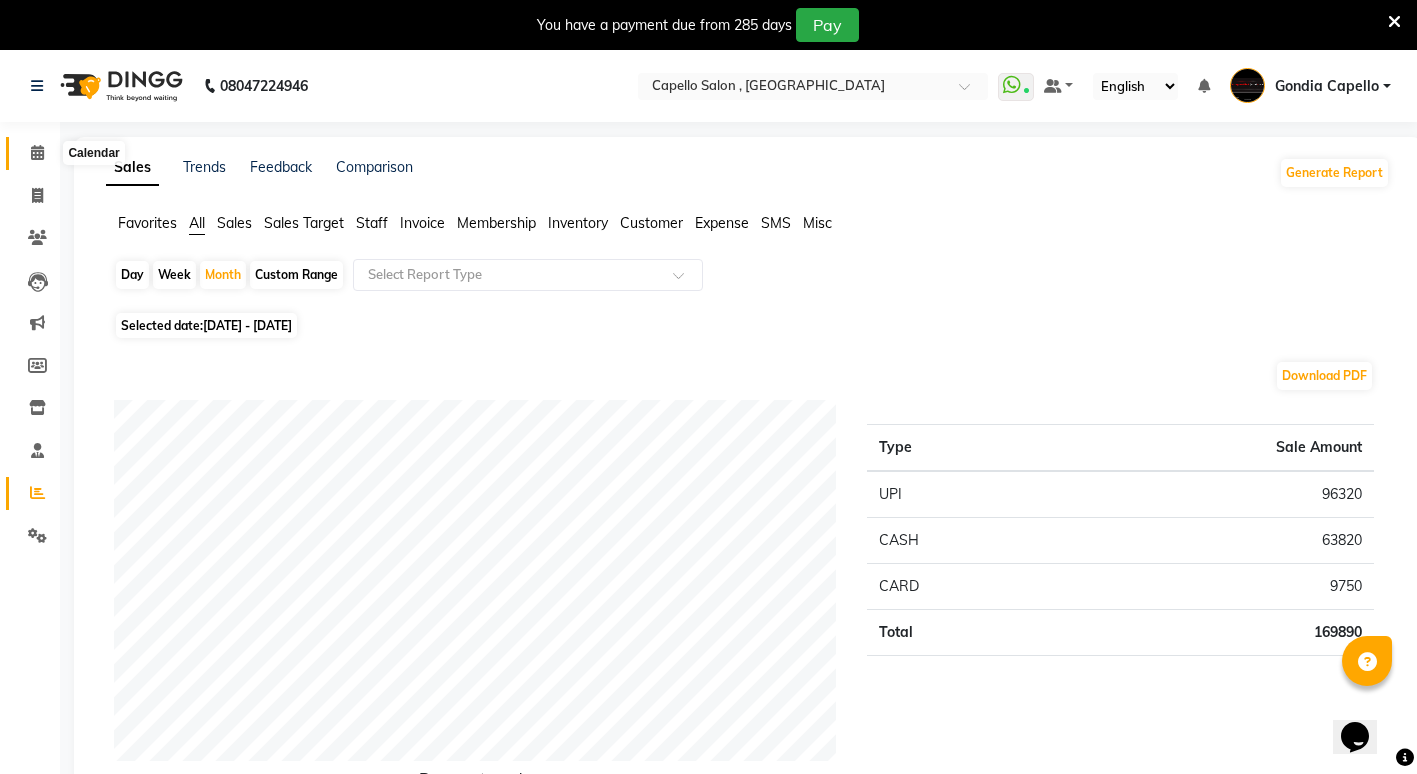 click 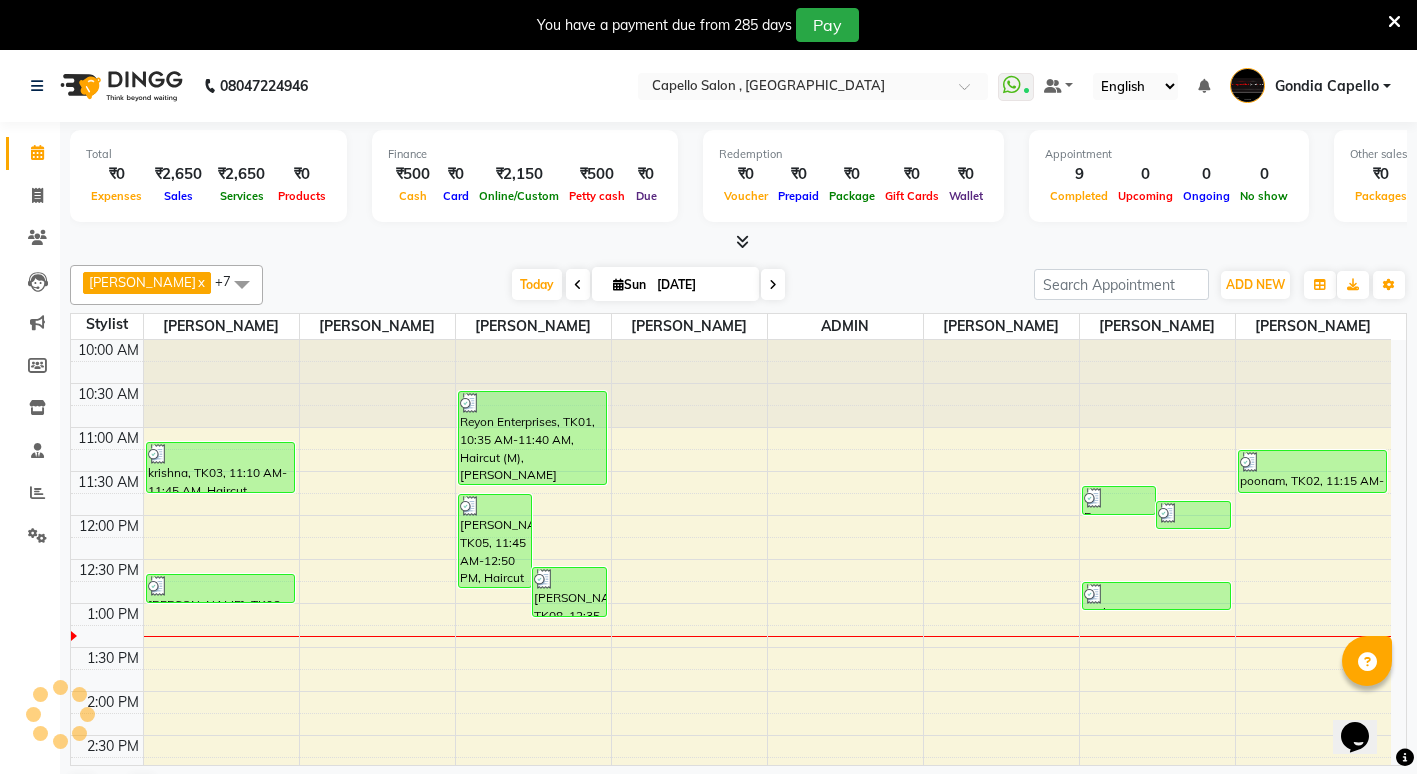 scroll, scrollTop: 265, scrollLeft: 0, axis: vertical 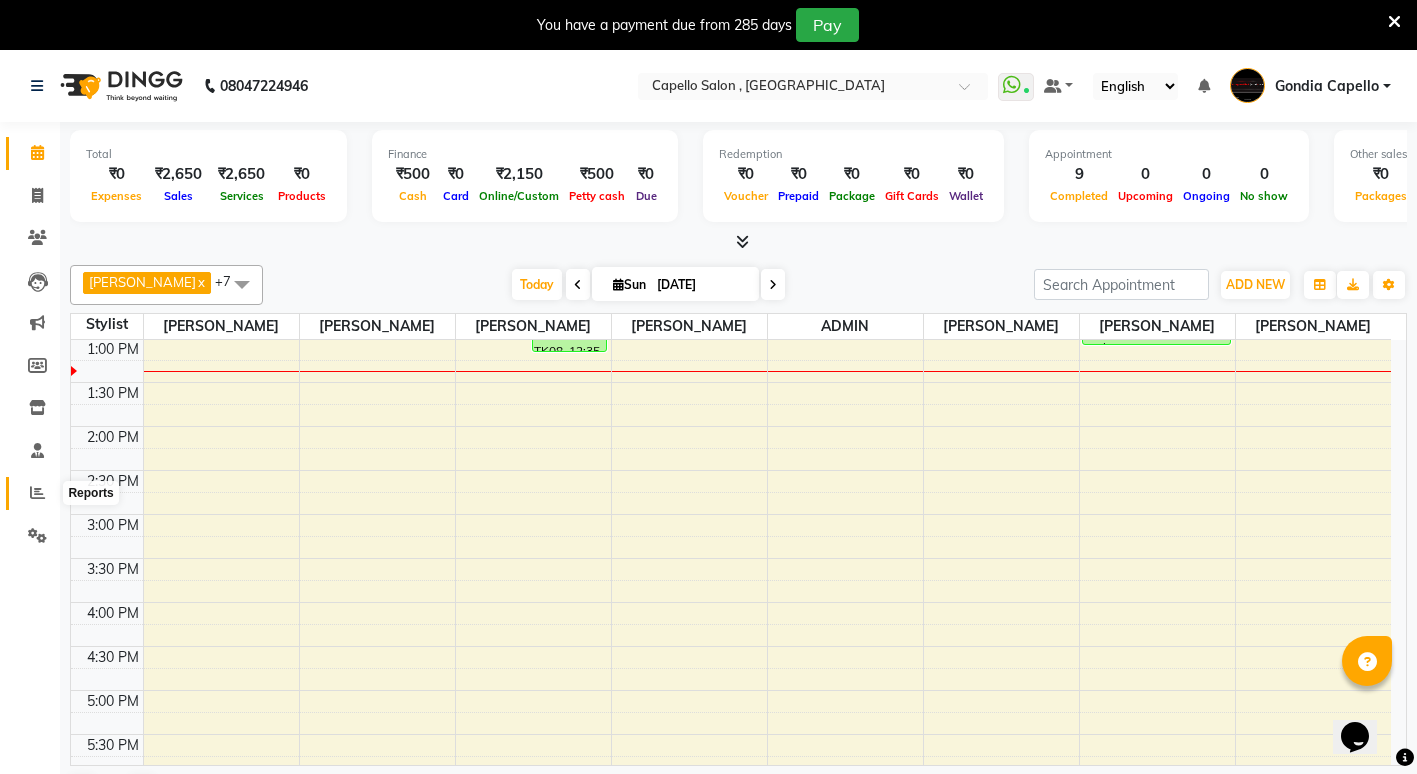 click 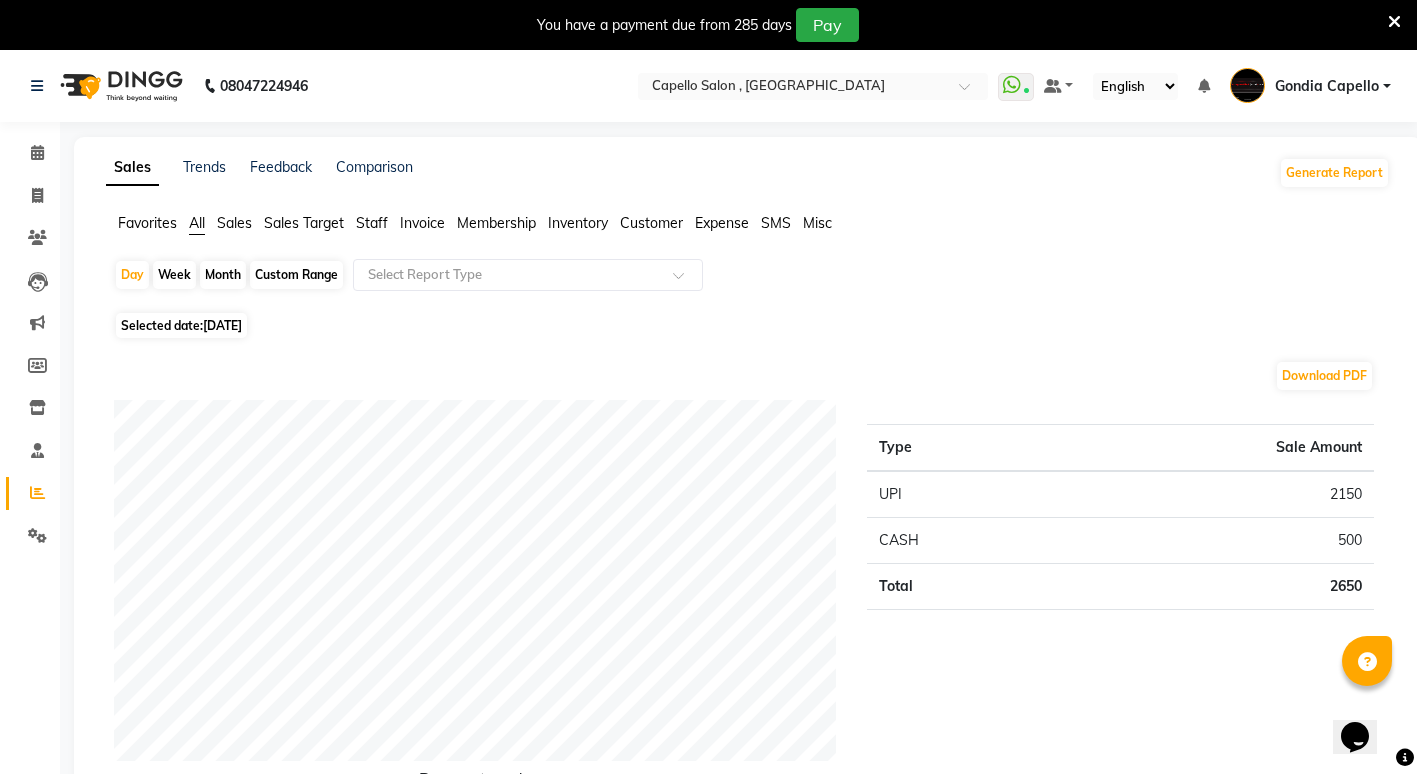 click on "Month" 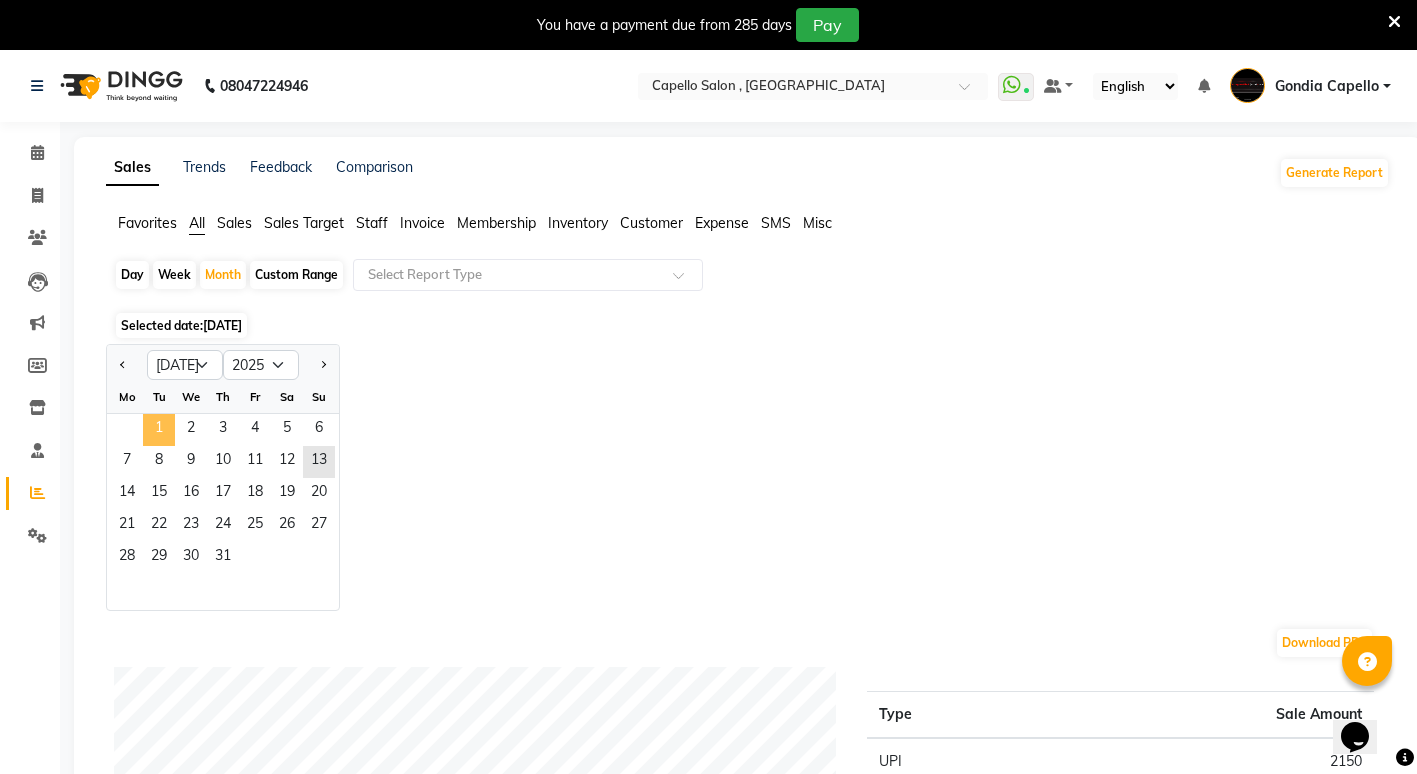 click on "1" 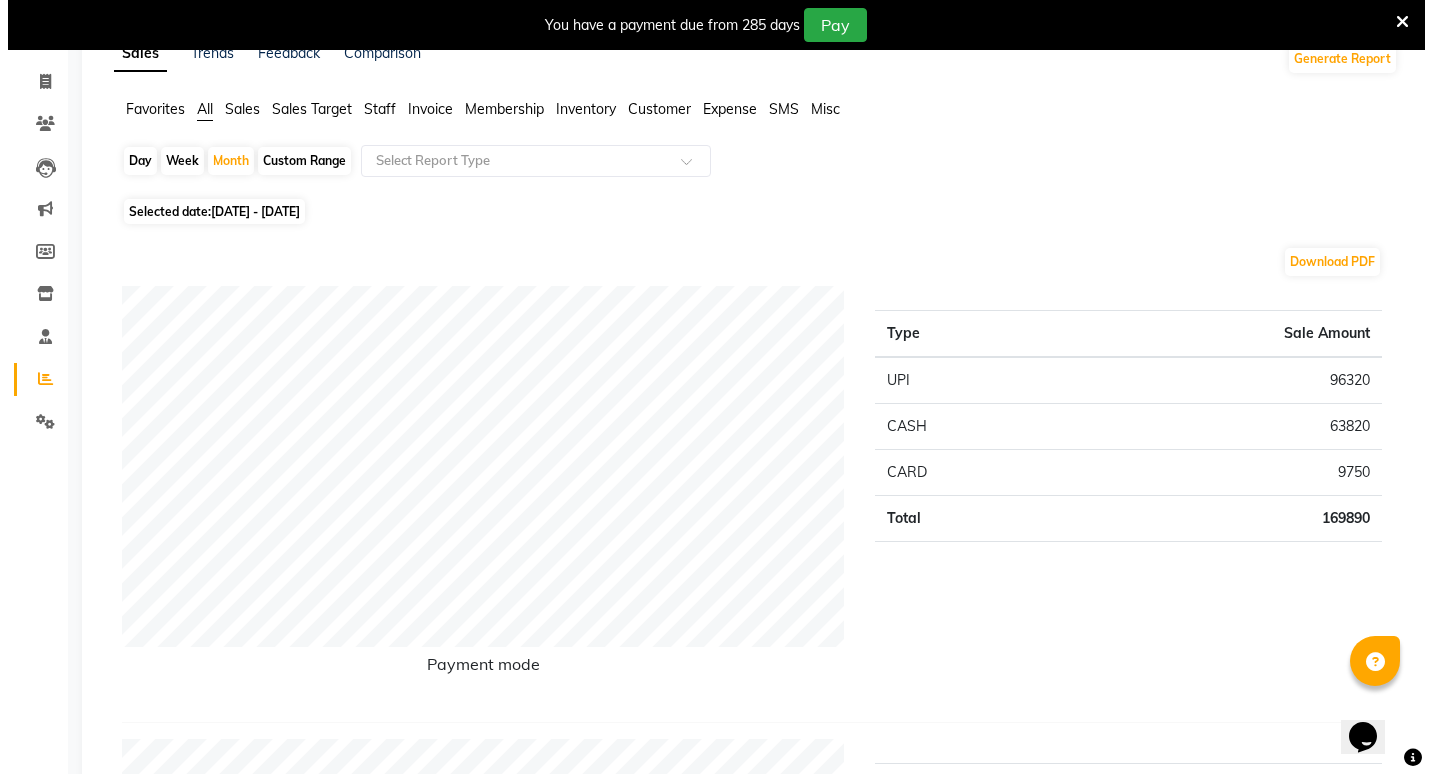 scroll, scrollTop: 0, scrollLeft: 0, axis: both 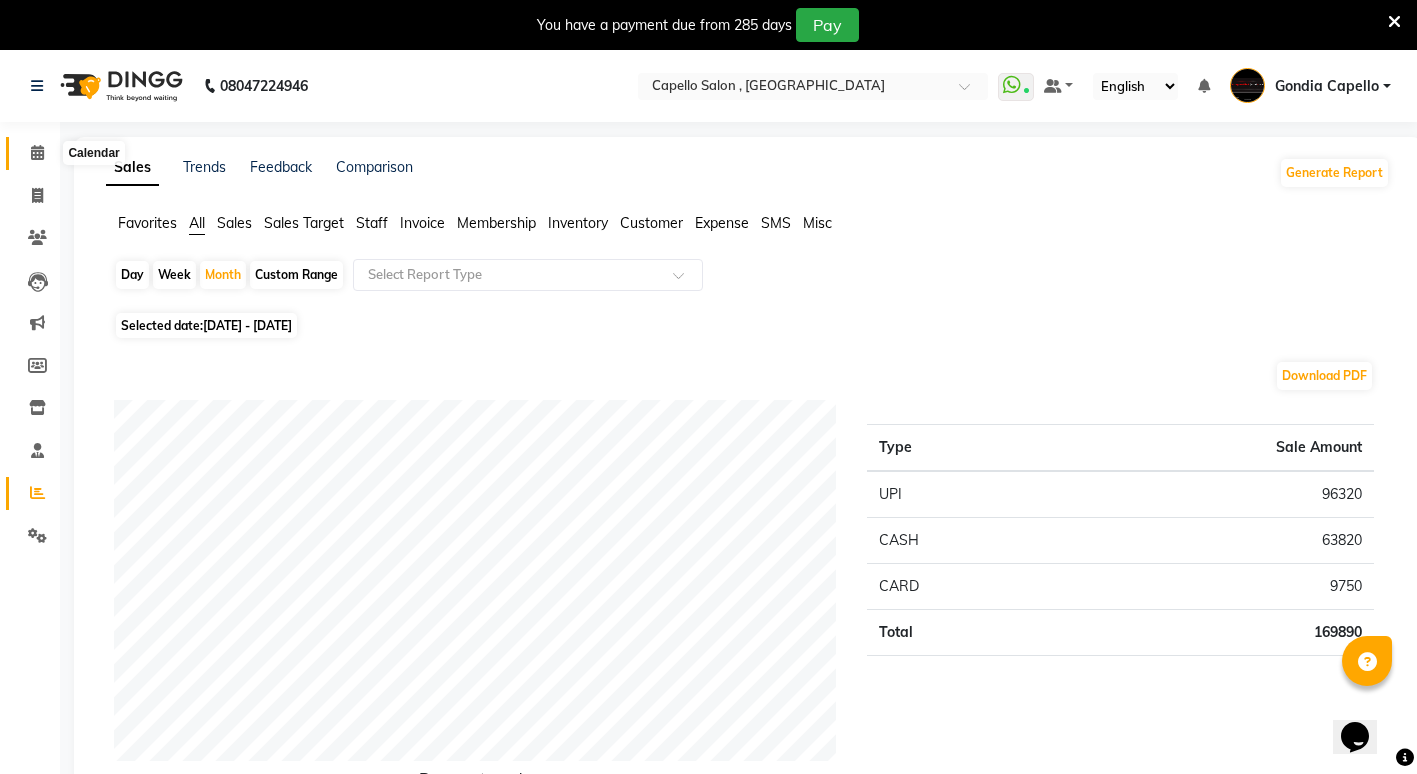 click 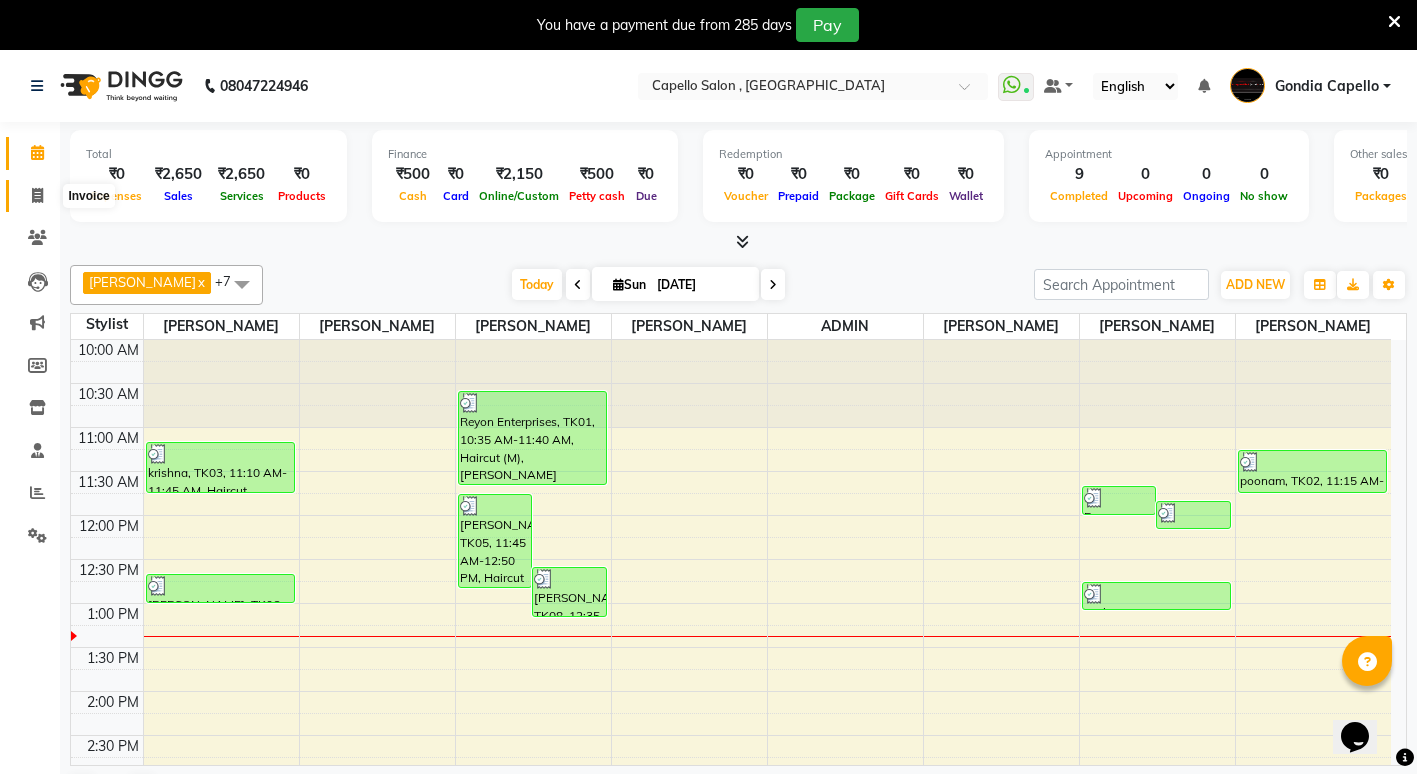 click 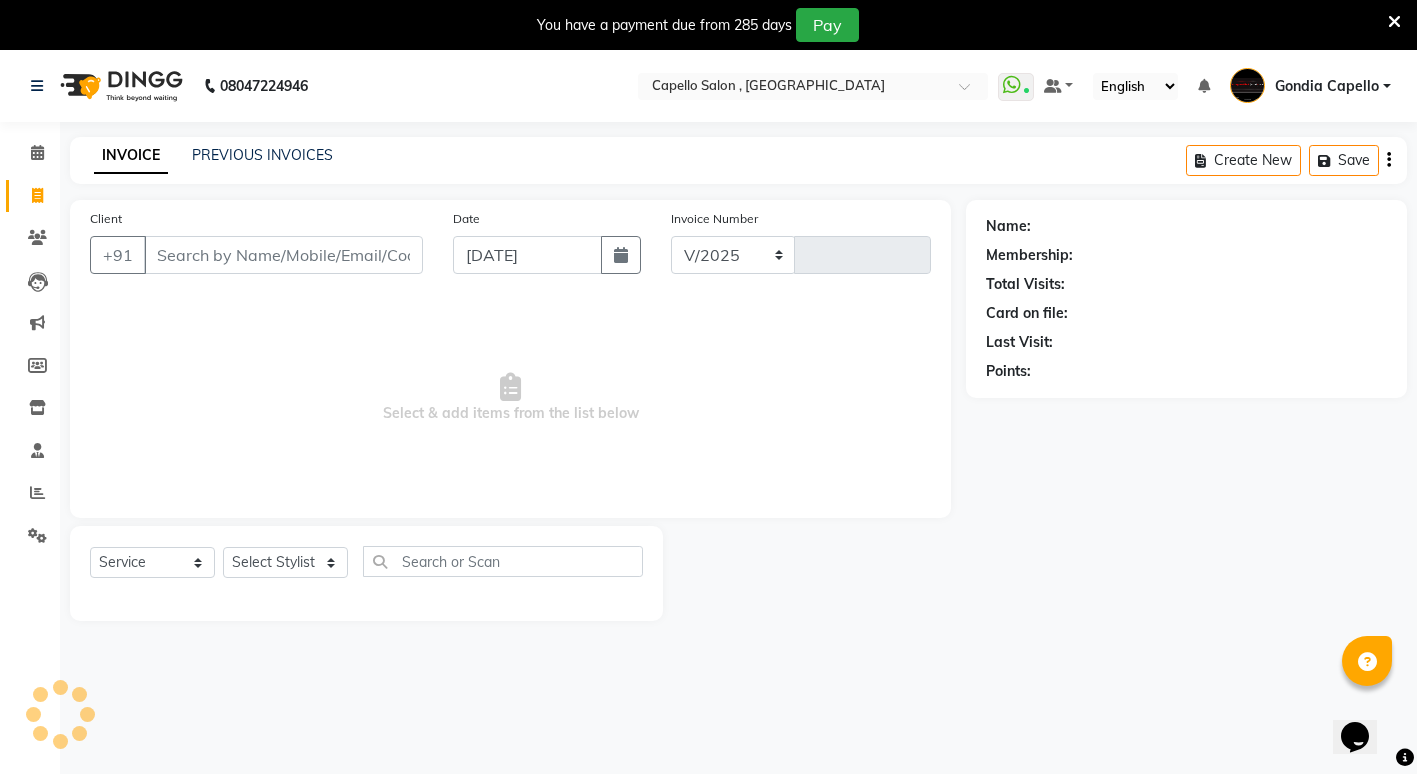 select on "853" 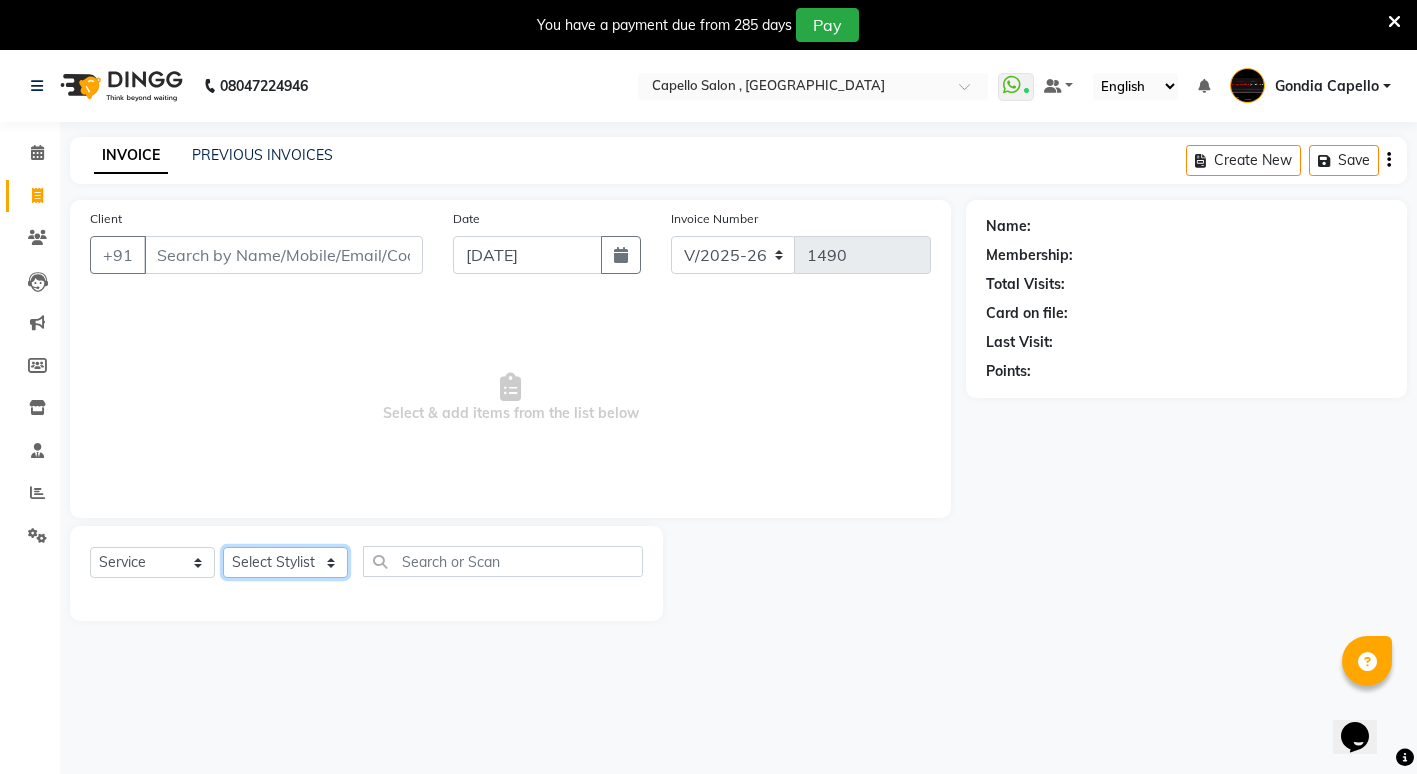 click on "Select Stylist ADMIN [PERSON_NAME] [PERSON_NAME] [PERSON_NAME] Gondia [PERSON_NAME] [PERSON_NAME] [PERSON_NAME] yewatkar [PERSON_NAME] [PERSON_NAME] [PERSON_NAME] (M) [PERSON_NAME]" 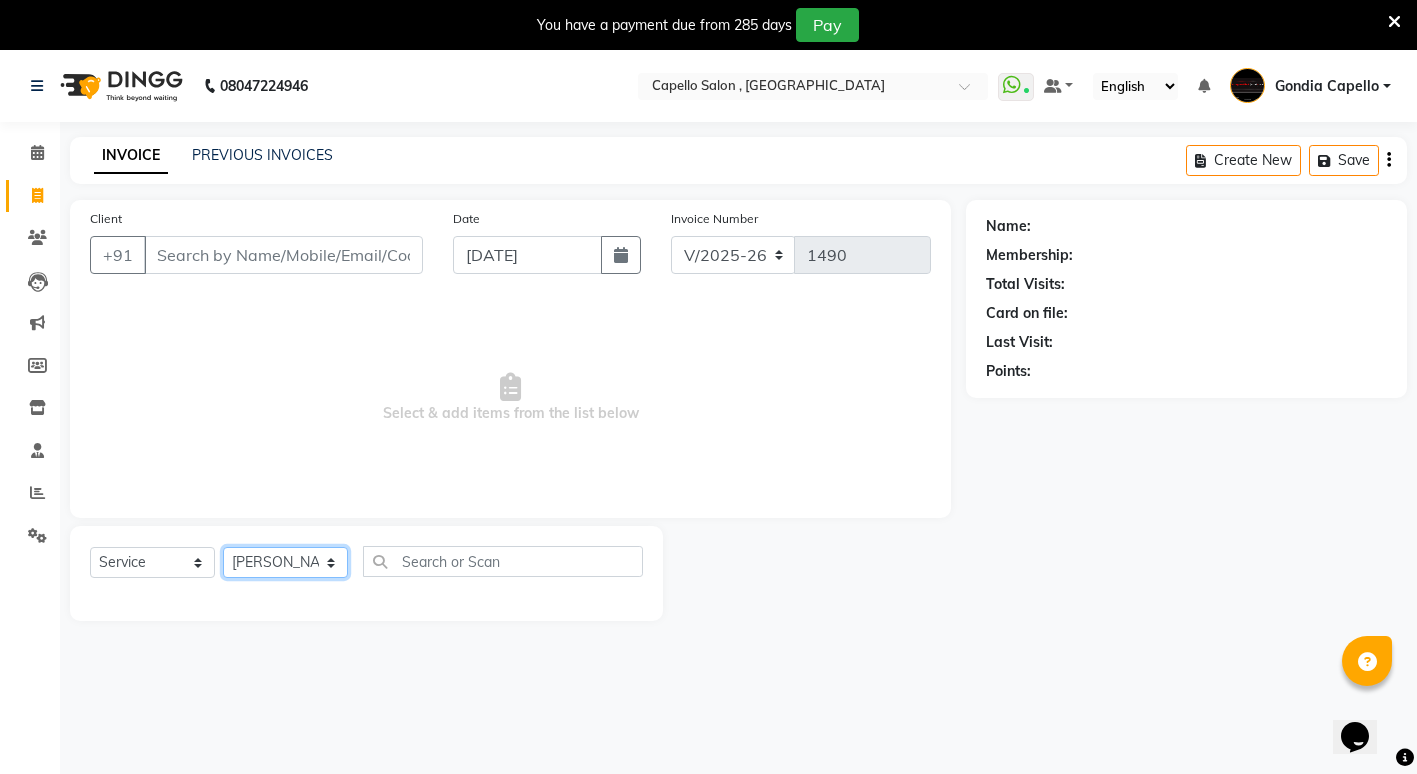 click on "Select Stylist ADMIN [PERSON_NAME] [PERSON_NAME] [PERSON_NAME] Gondia [PERSON_NAME] [PERSON_NAME] [PERSON_NAME] yewatkar [PERSON_NAME] [PERSON_NAME] [PERSON_NAME] (M) [PERSON_NAME]" 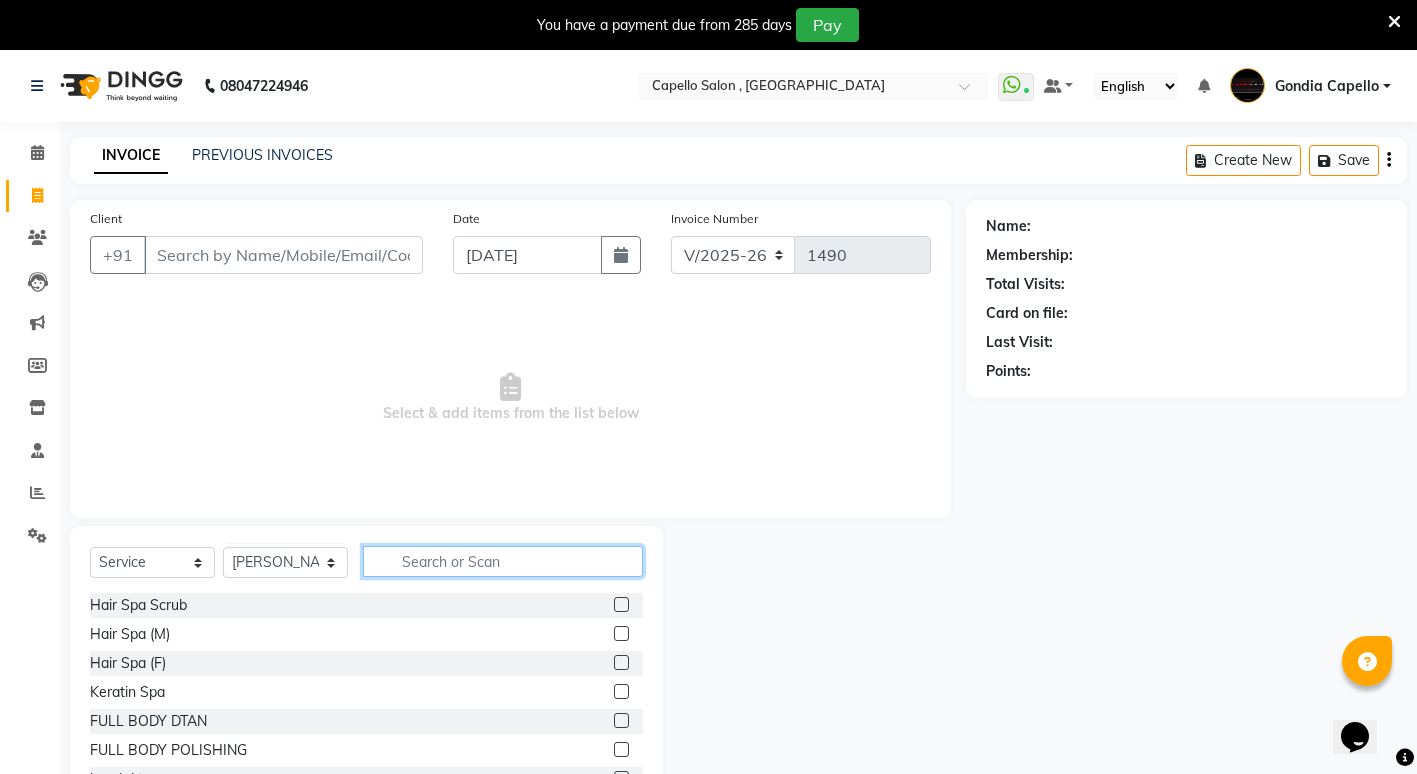 click 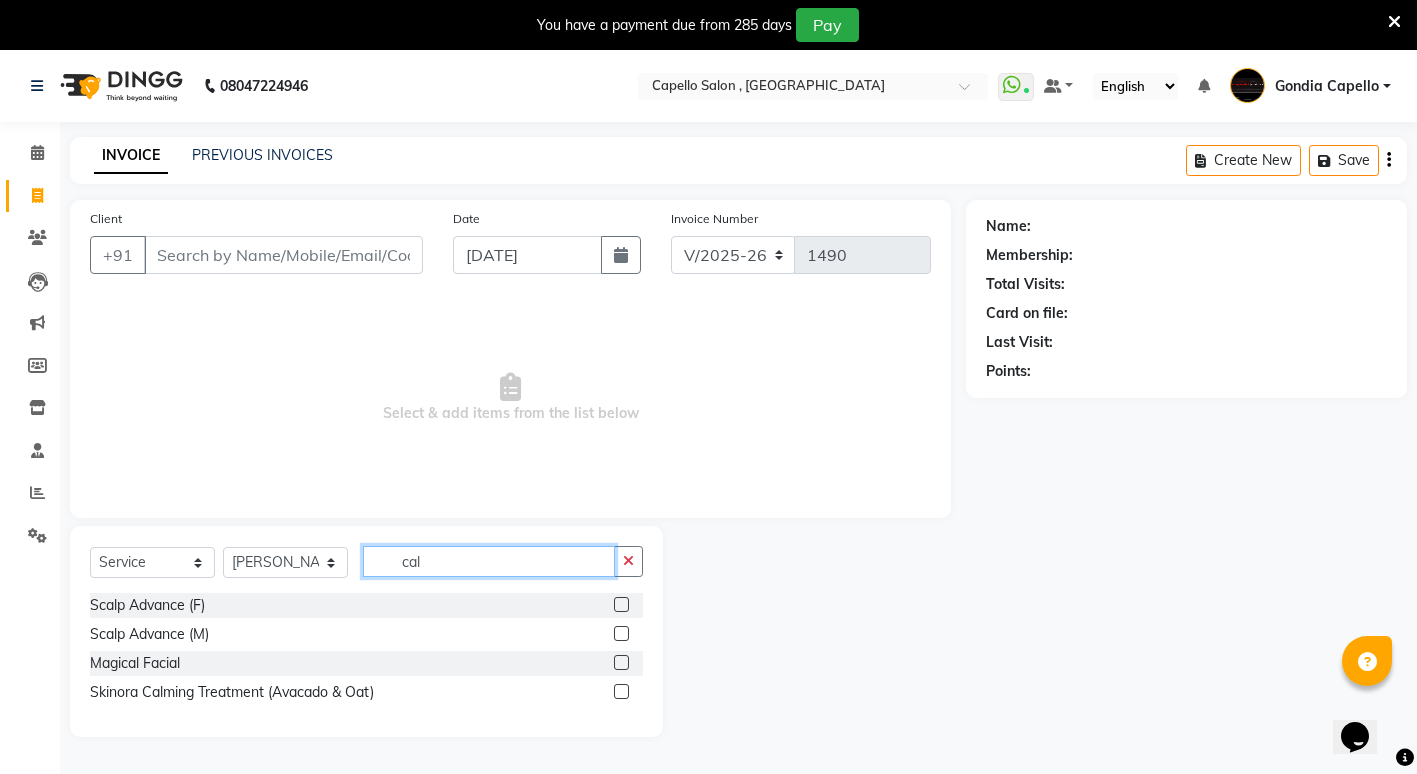 type on "cal" 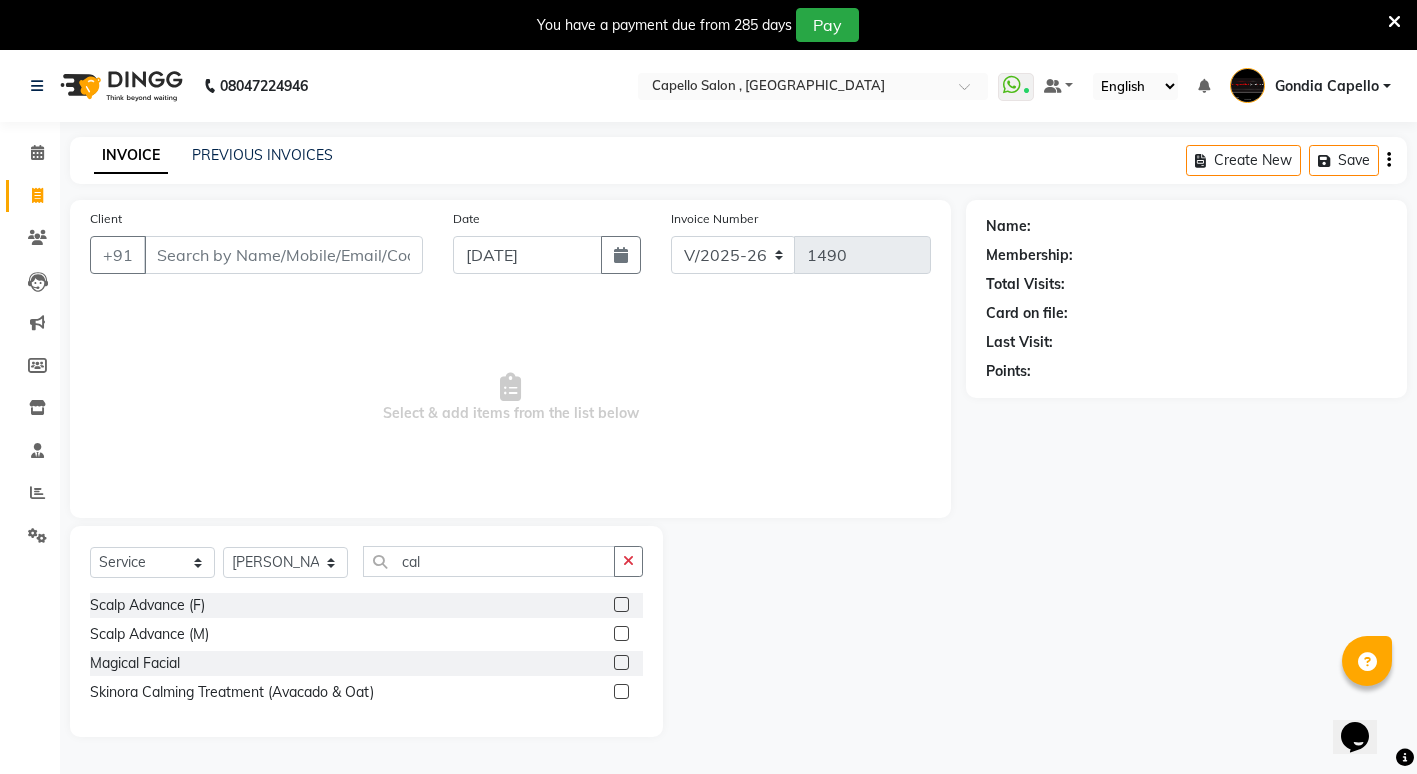 click 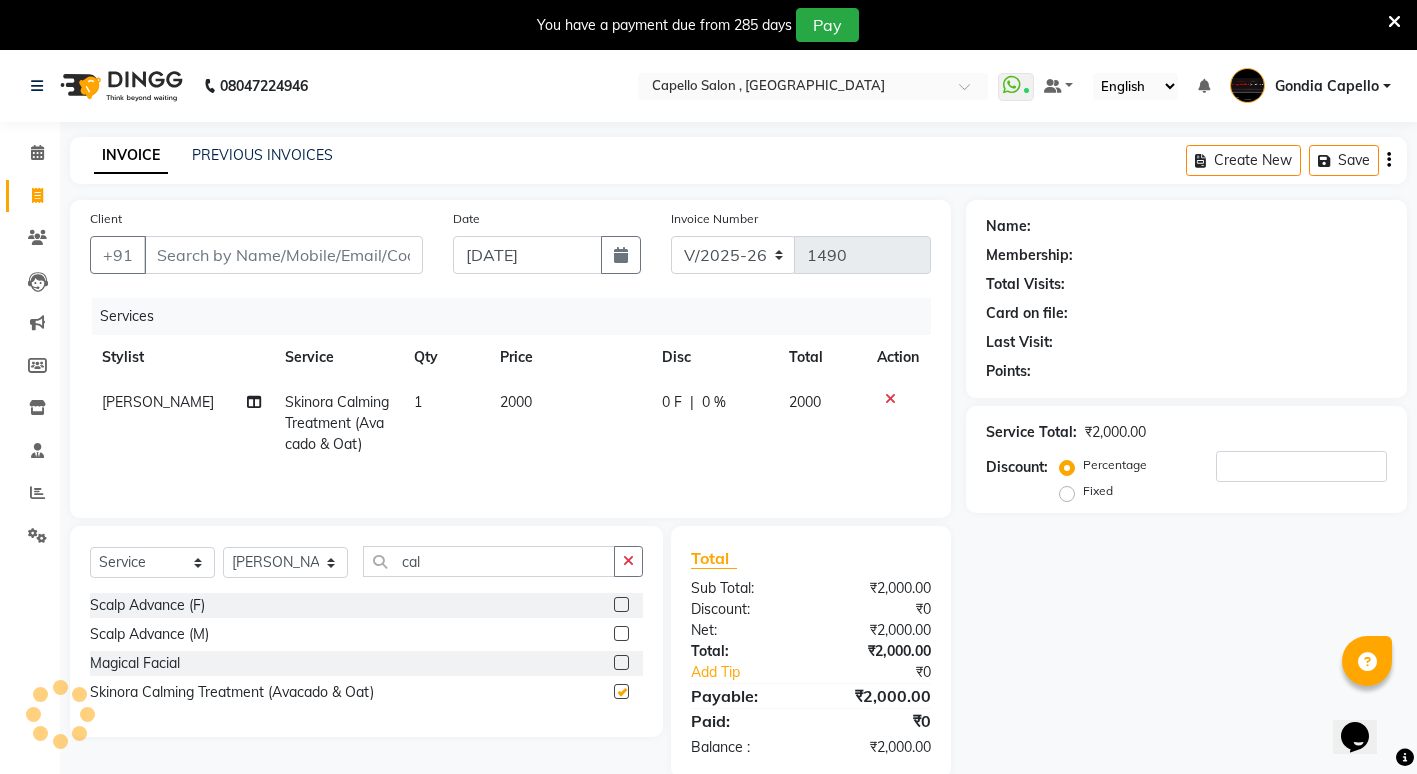 checkbox on "false" 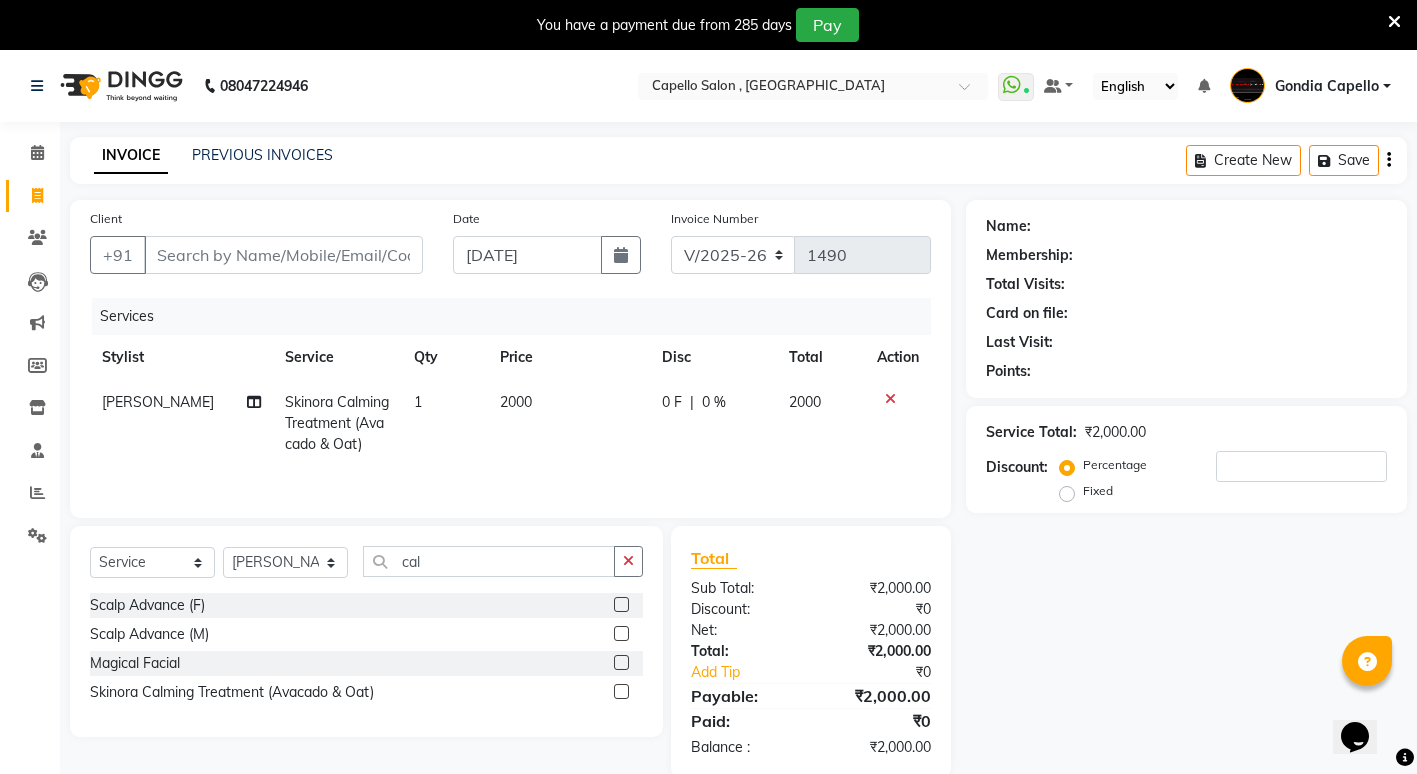 click on "2000" 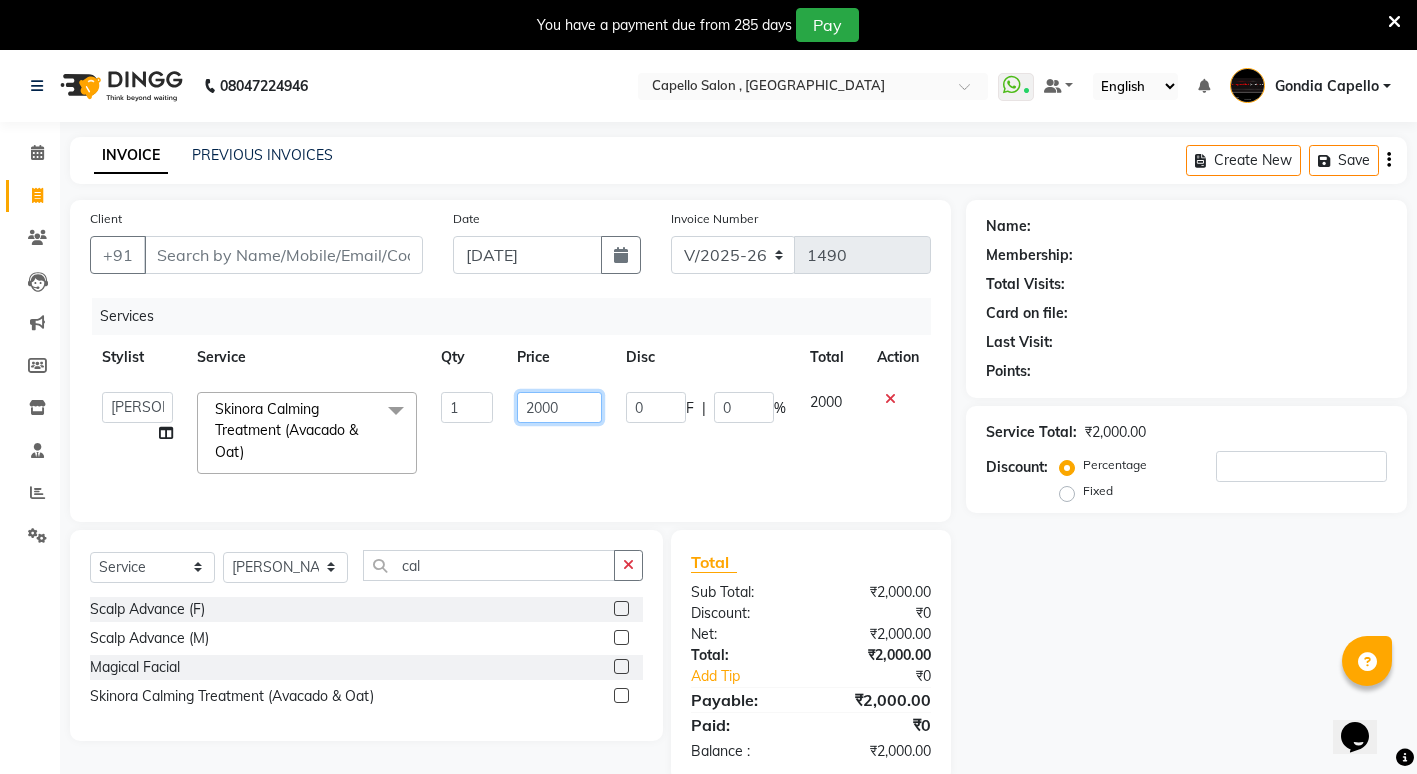 click on "2000" 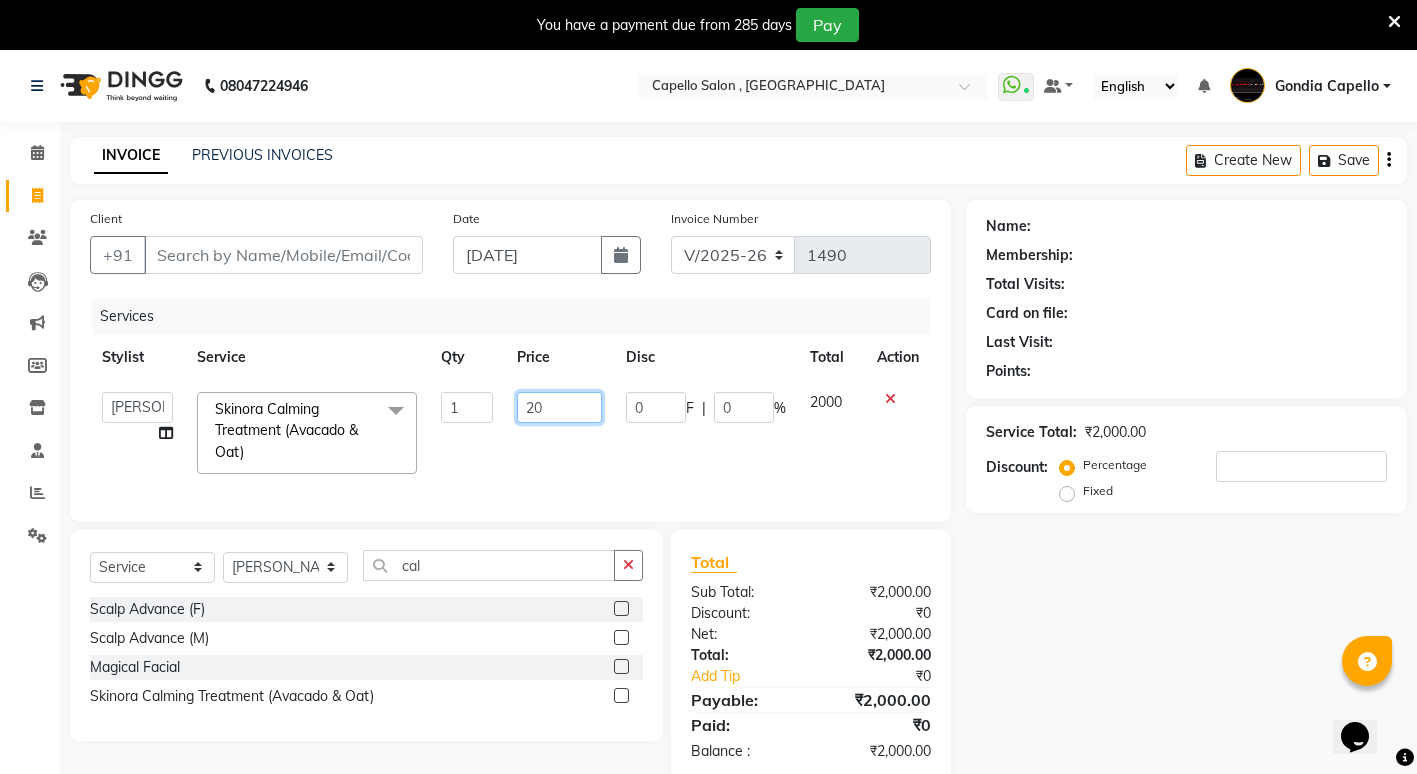 type on "2" 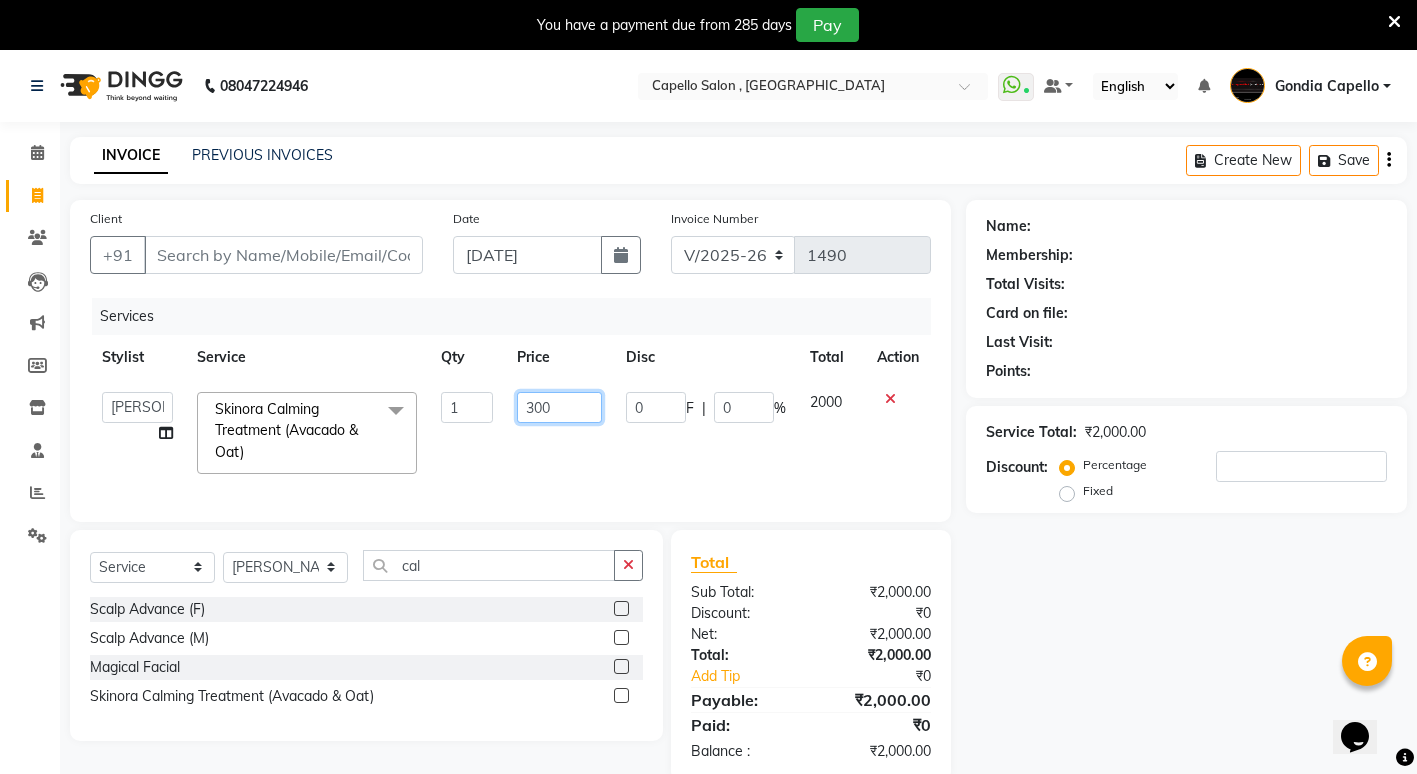 type on "3000" 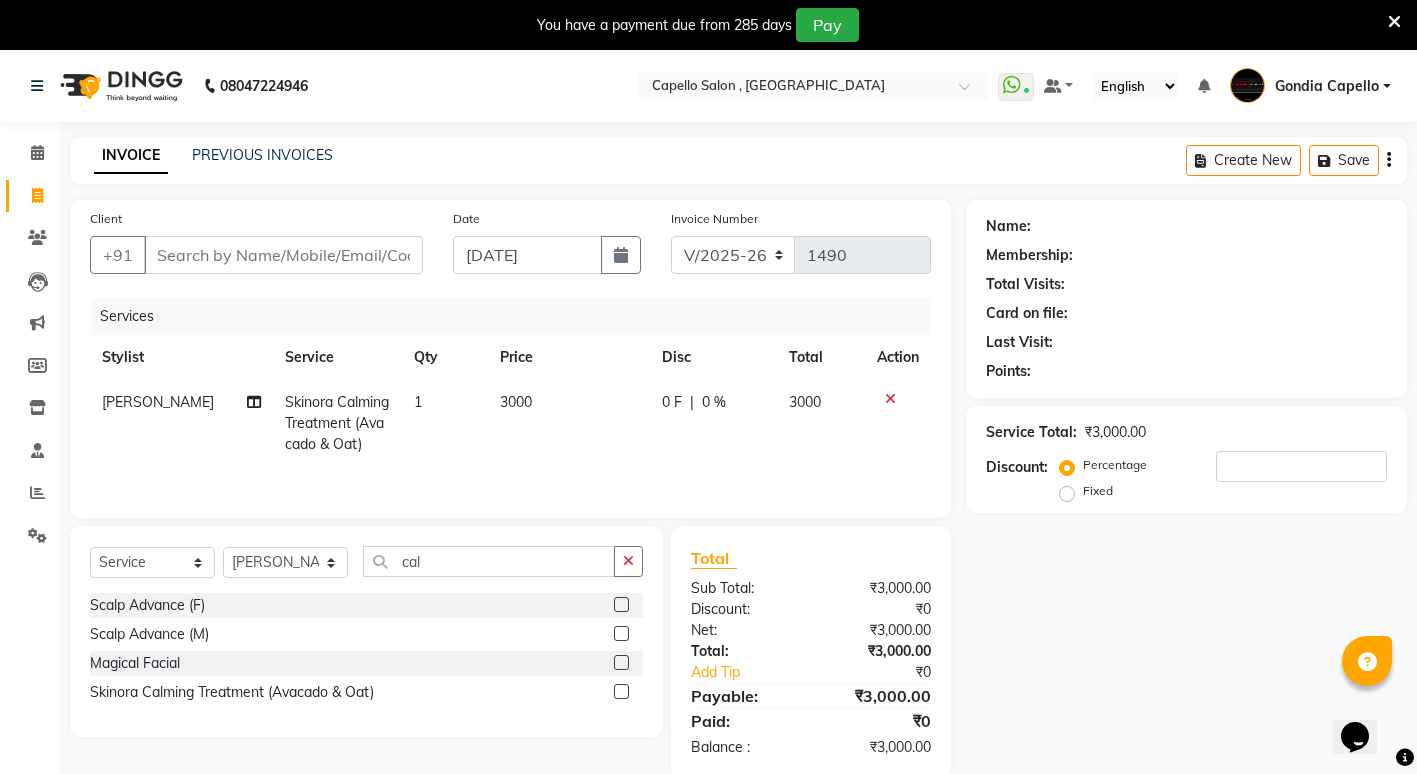 drag, startPoint x: 1022, startPoint y: 628, endPoint x: 1036, endPoint y: 634, distance: 15.231546 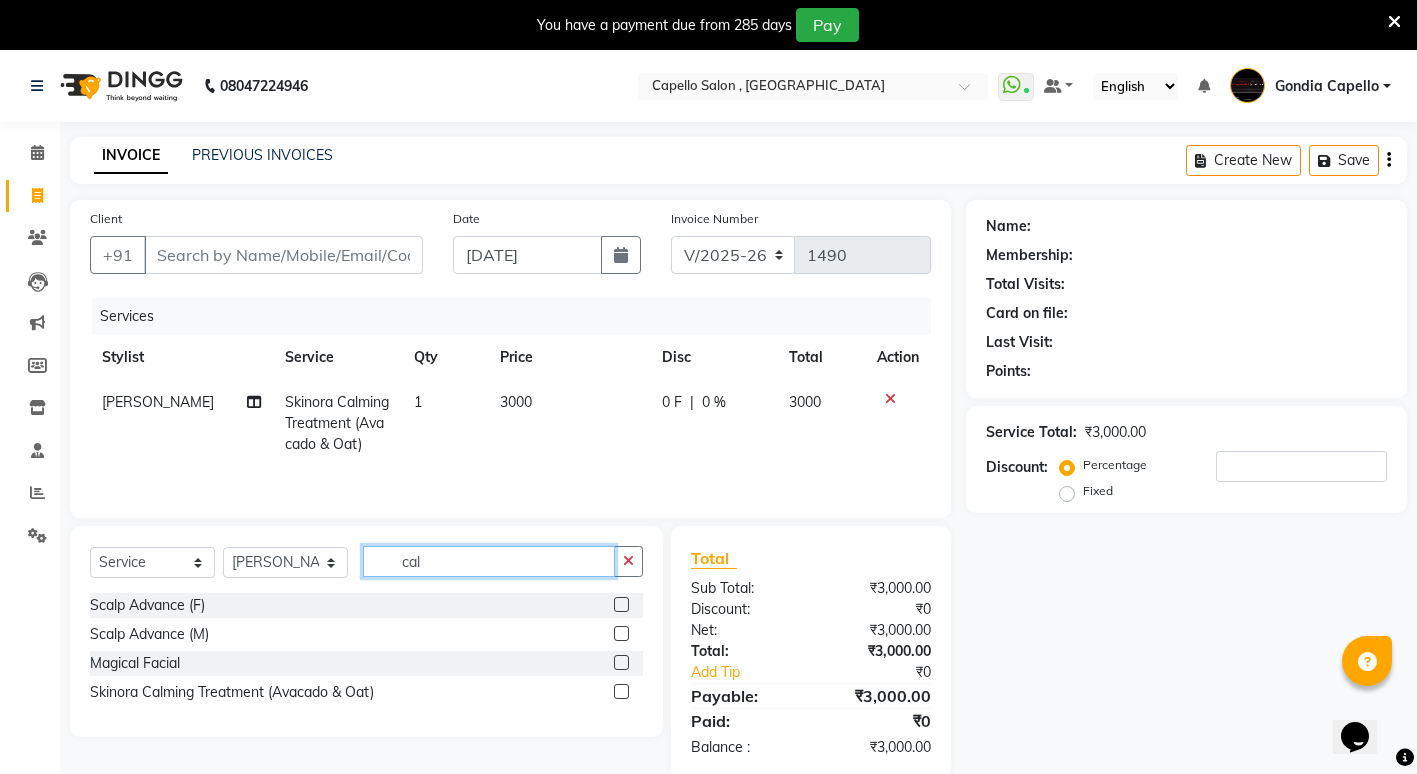 click on "cal" 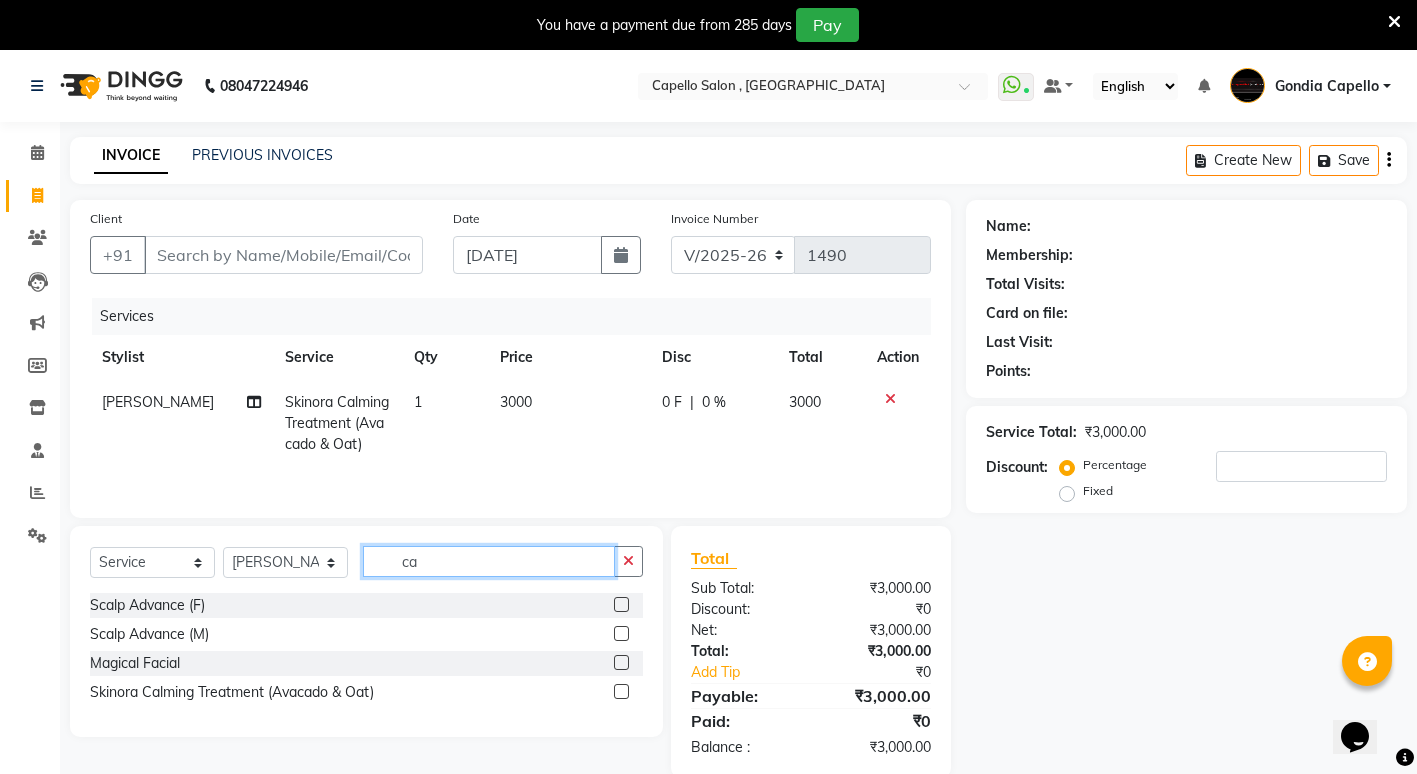 type on "c" 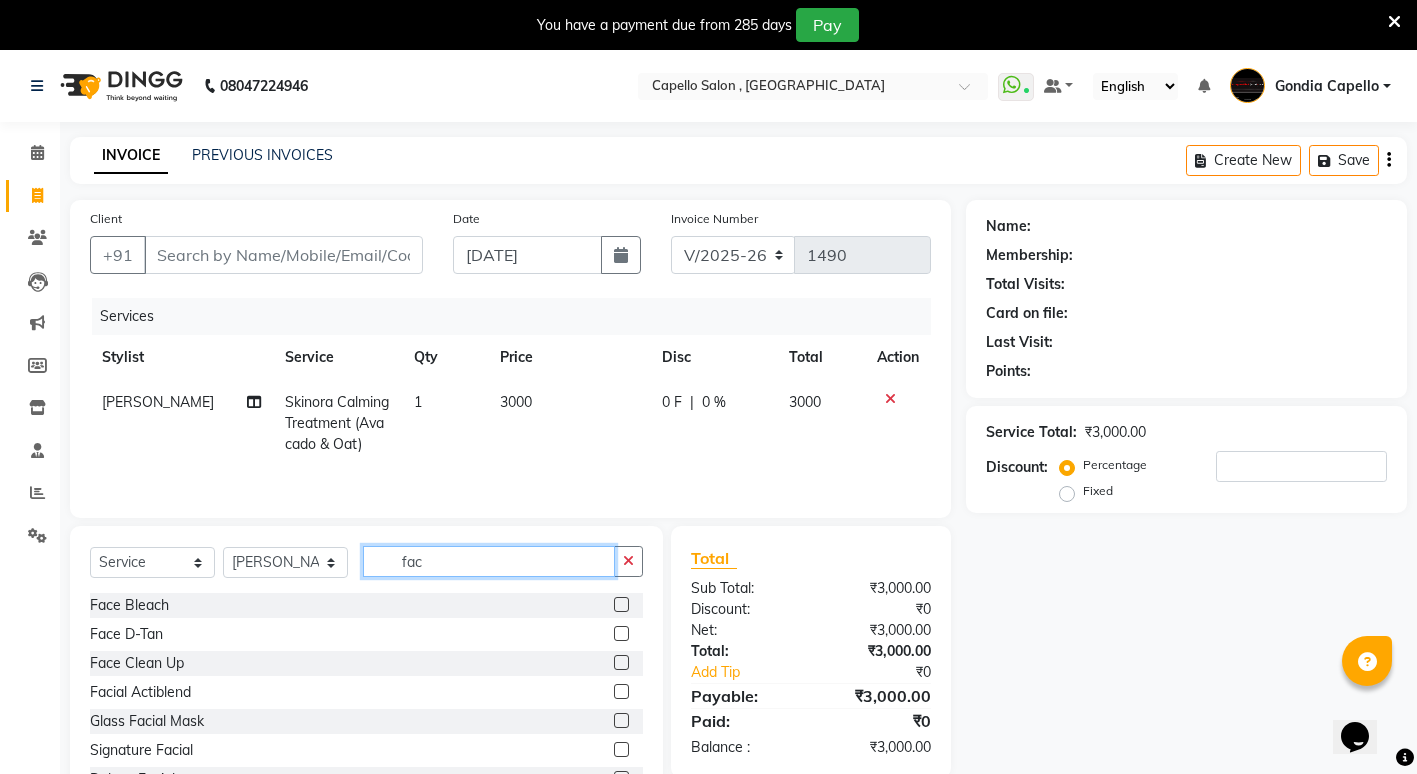 type on "fac" 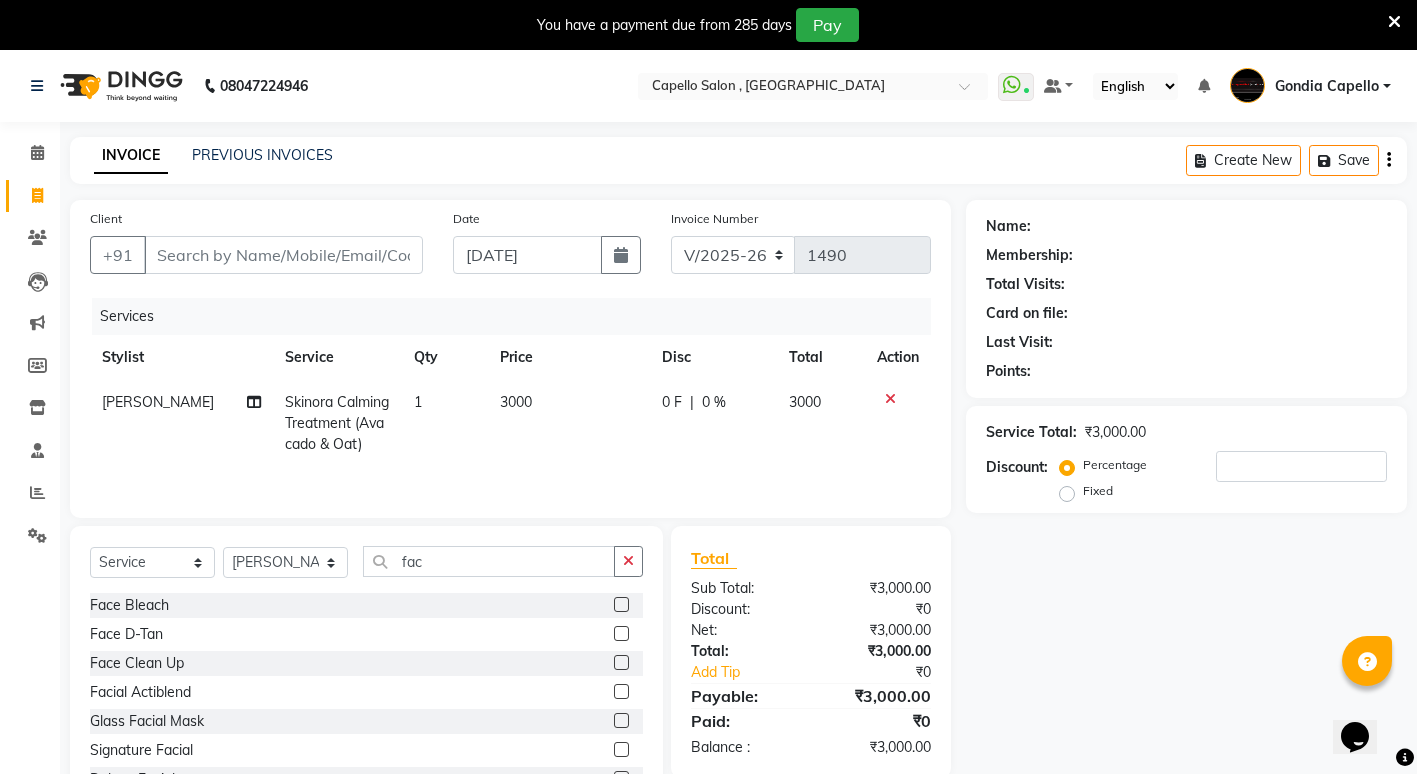 click 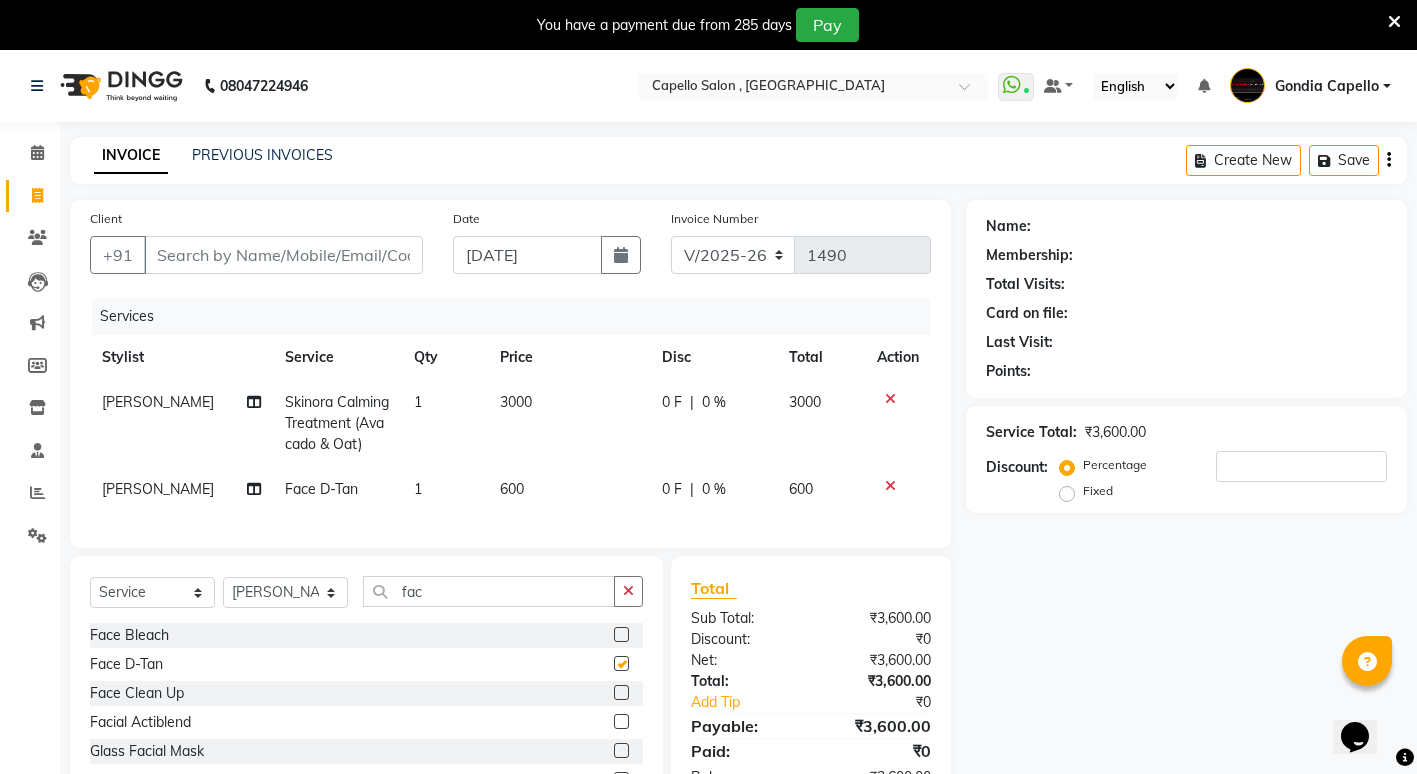 checkbox on "false" 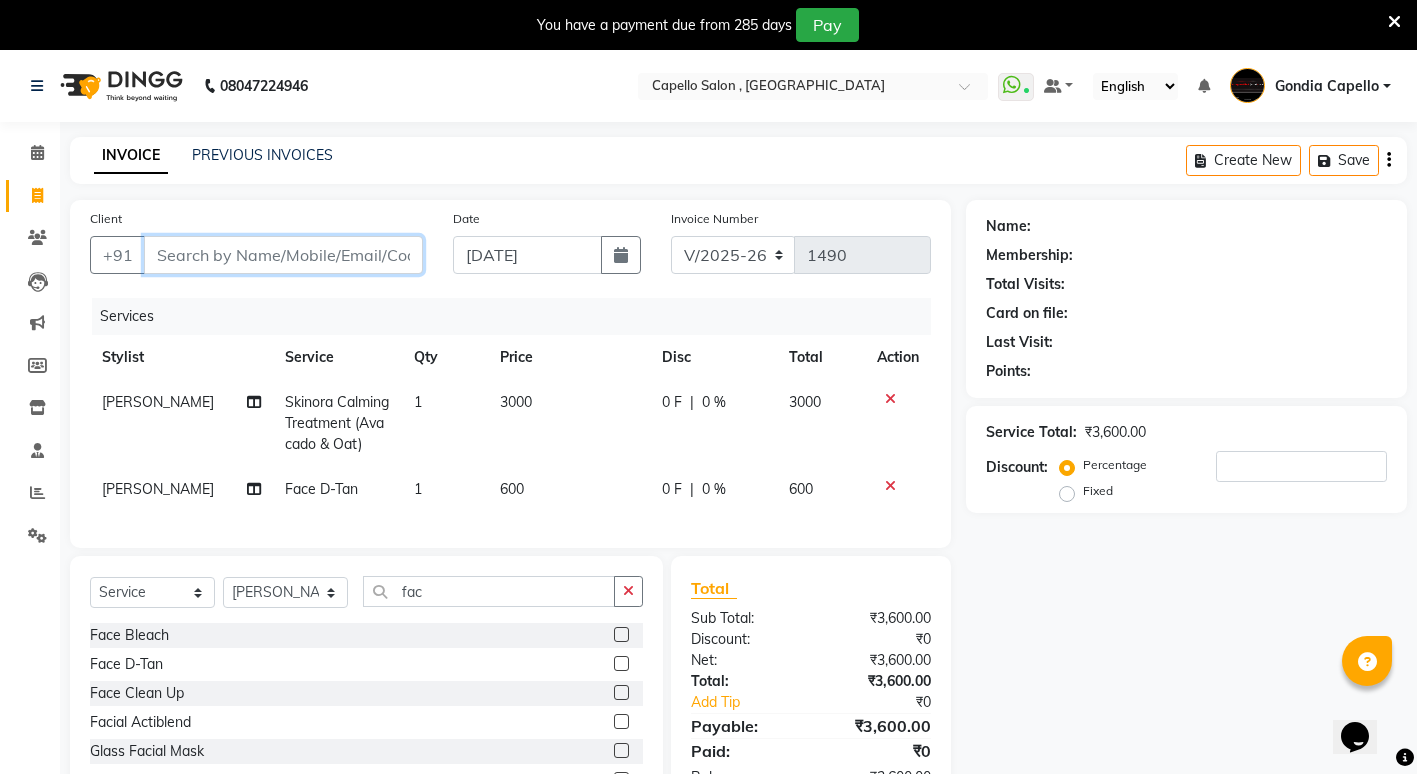 click on "Client" at bounding box center [283, 255] 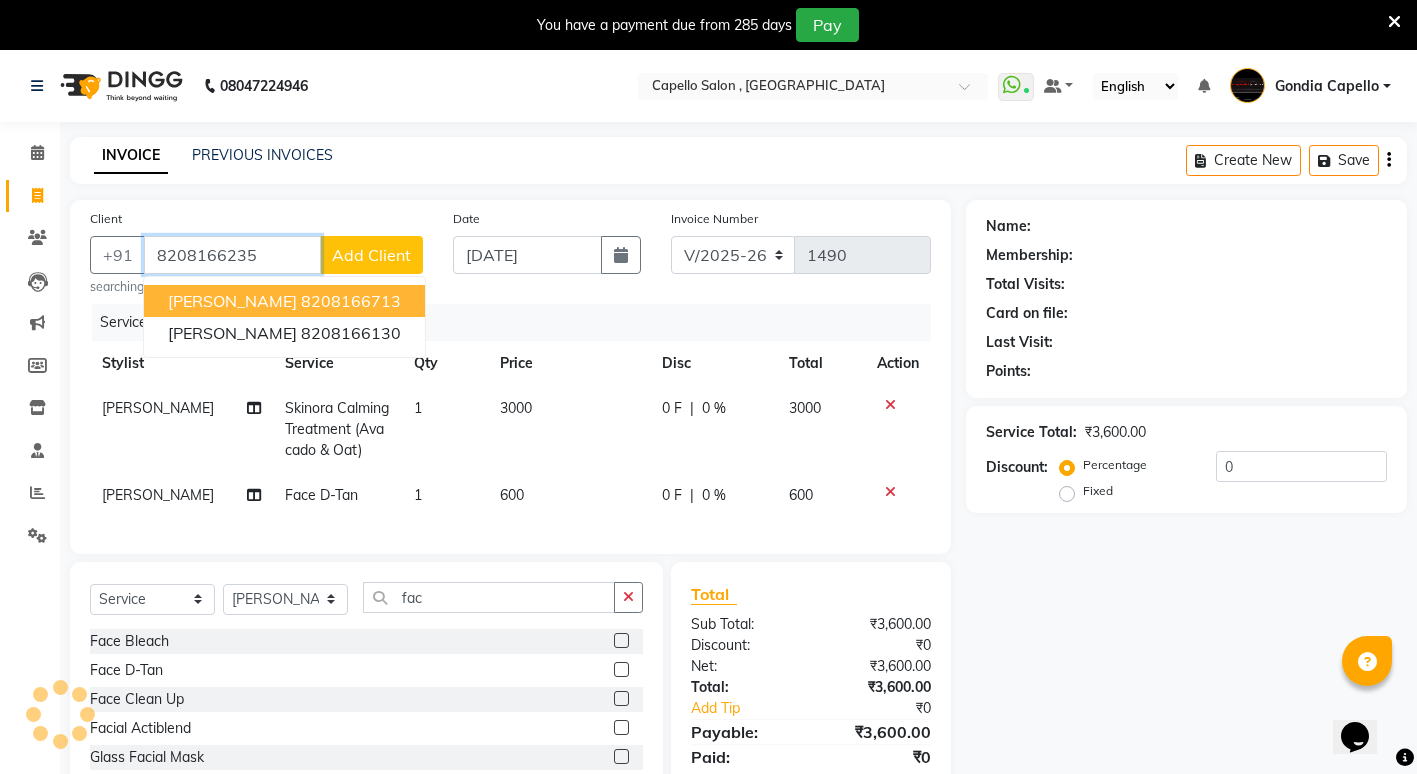 type on "8208166235" 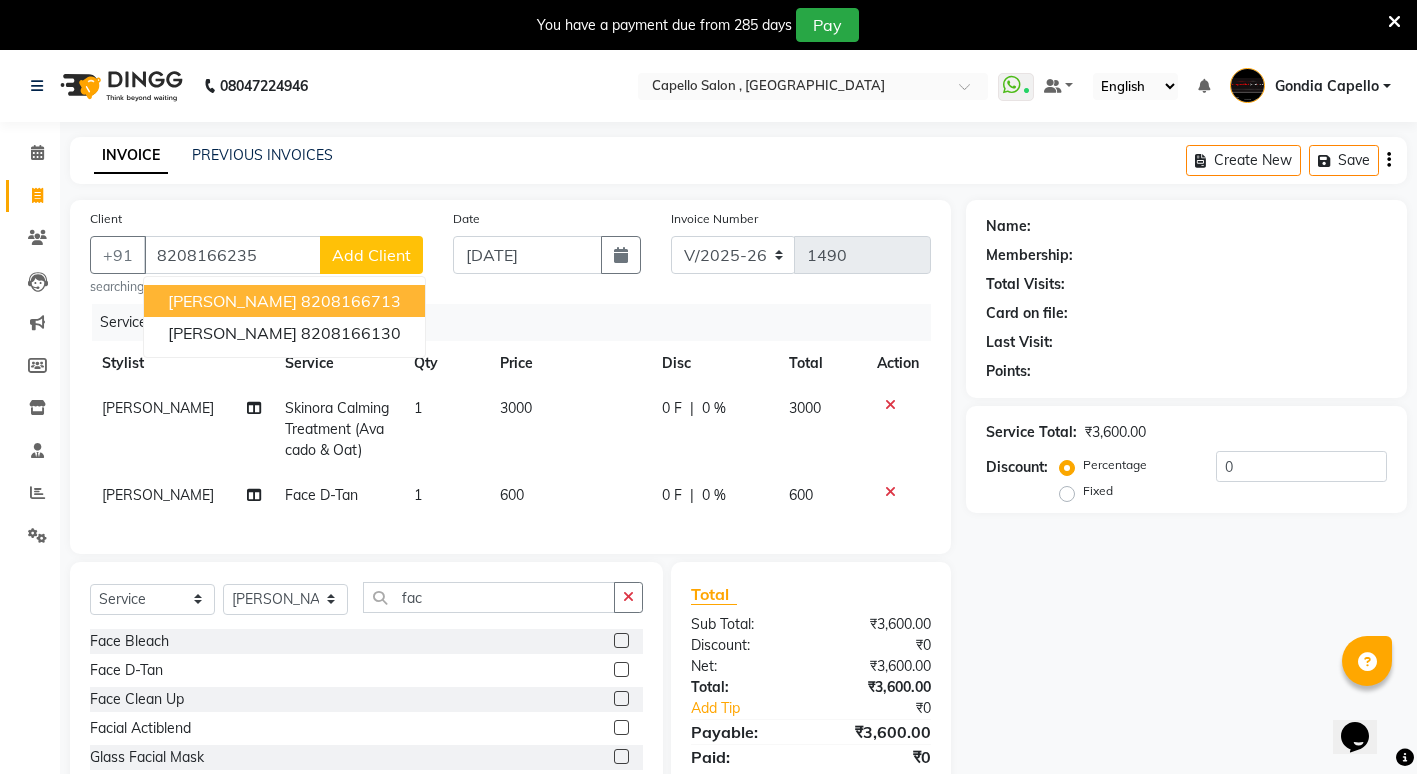 click on "Add Client" 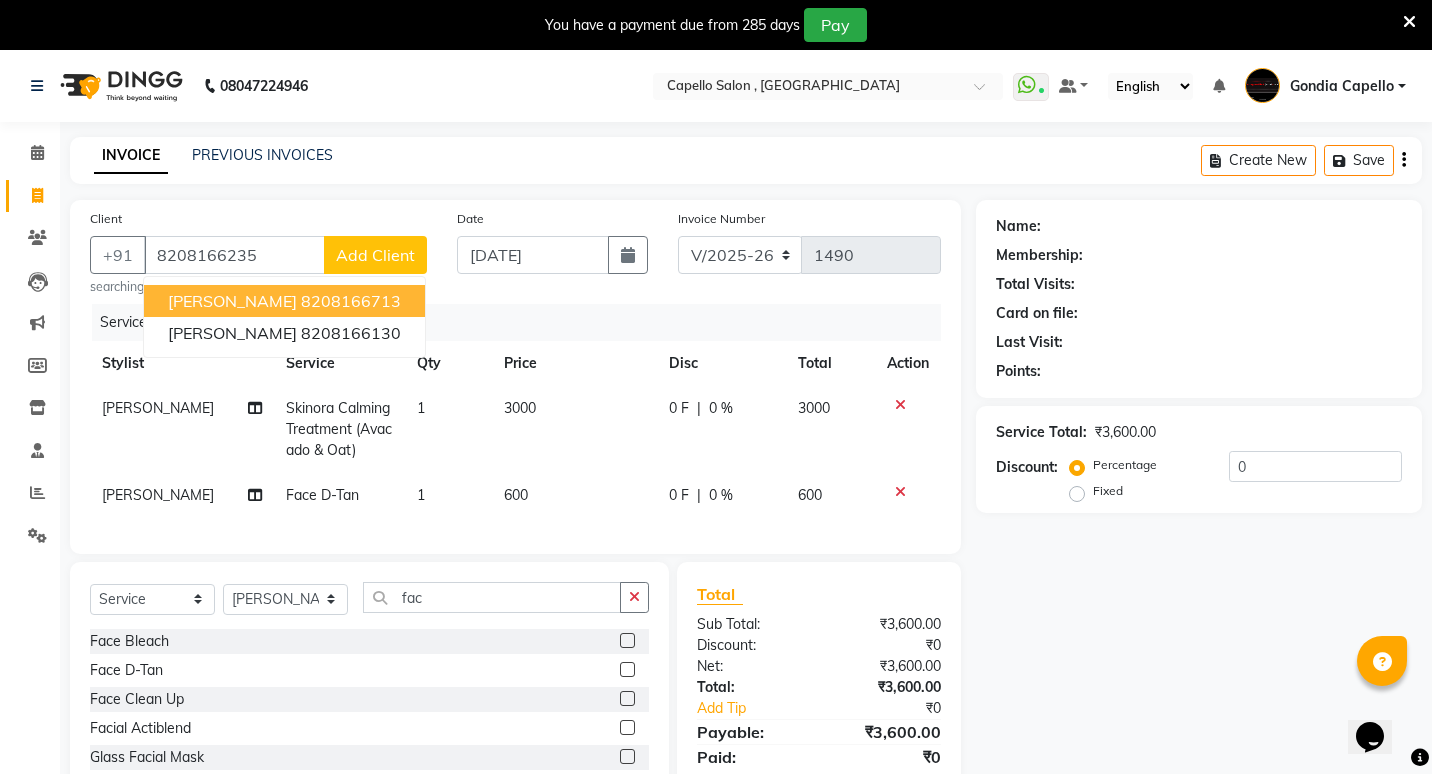 select on "22" 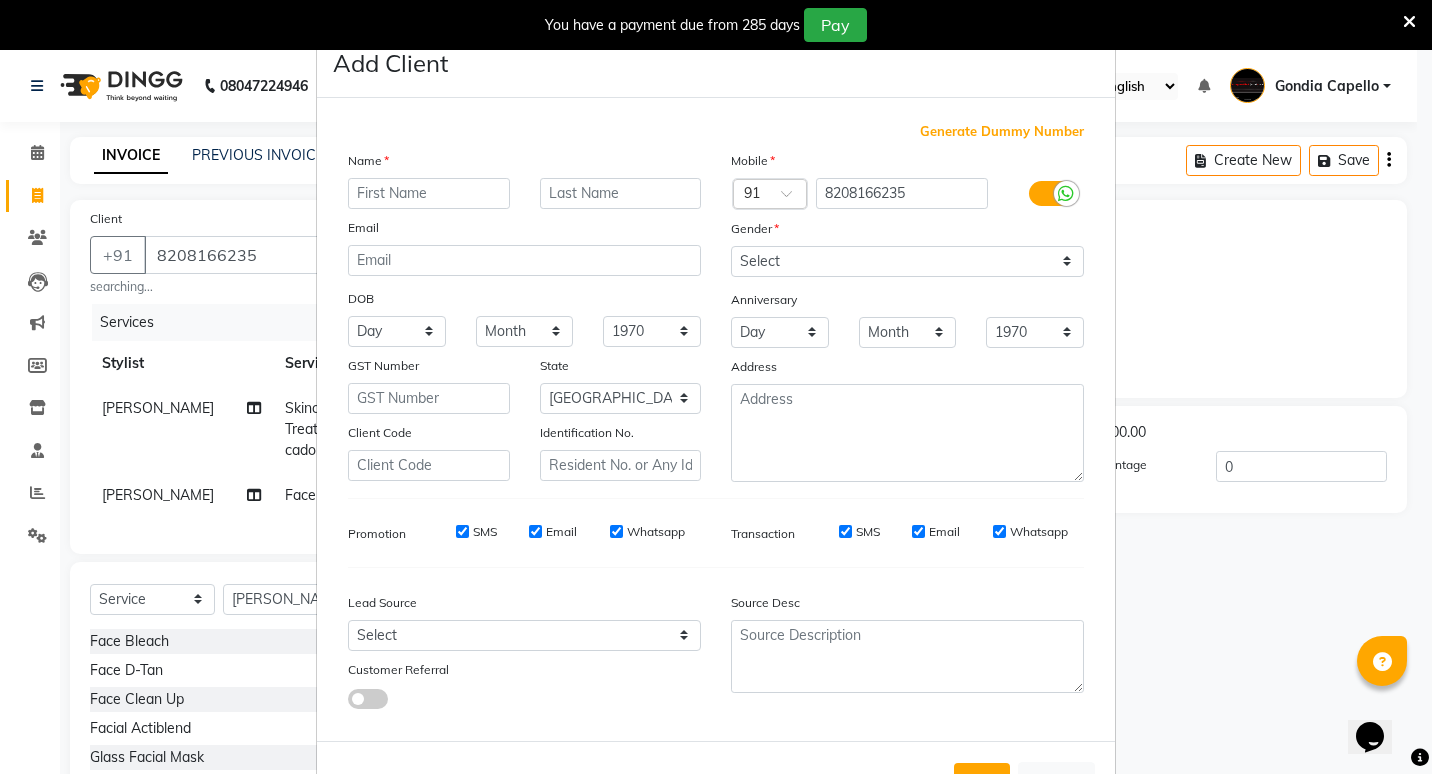 click at bounding box center (429, 193) 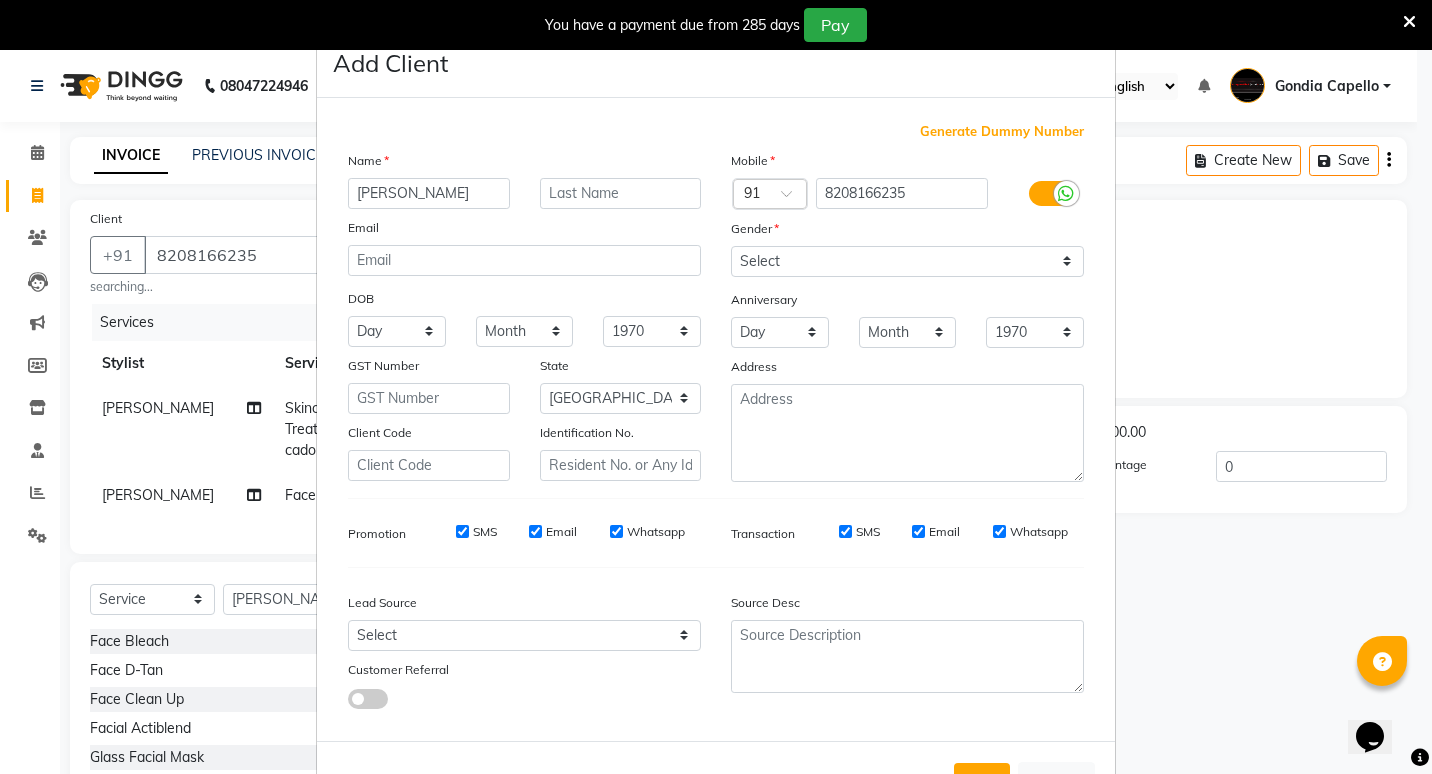 type on "[PERSON_NAME]" 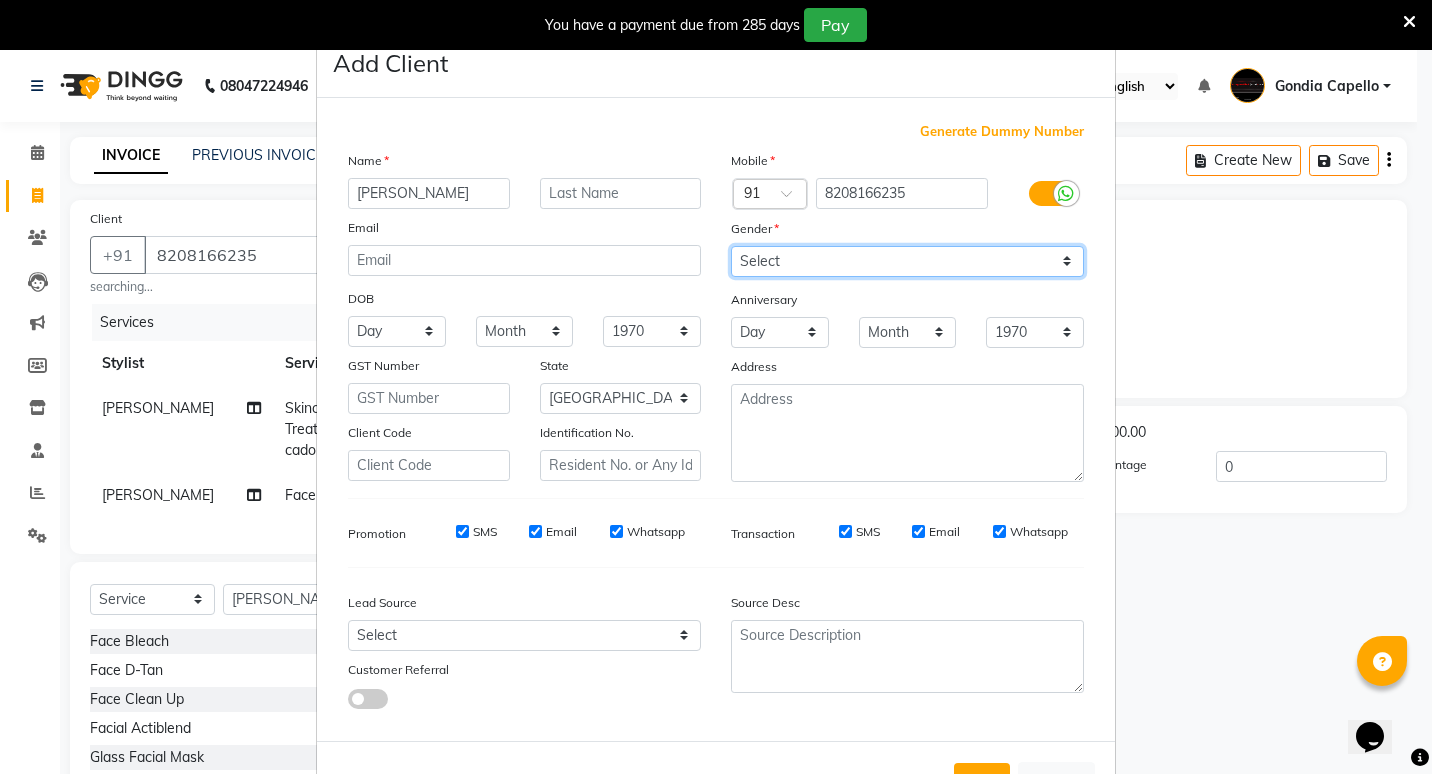 click on "Select [DEMOGRAPHIC_DATA] [DEMOGRAPHIC_DATA] Other Prefer Not To Say" at bounding box center [907, 261] 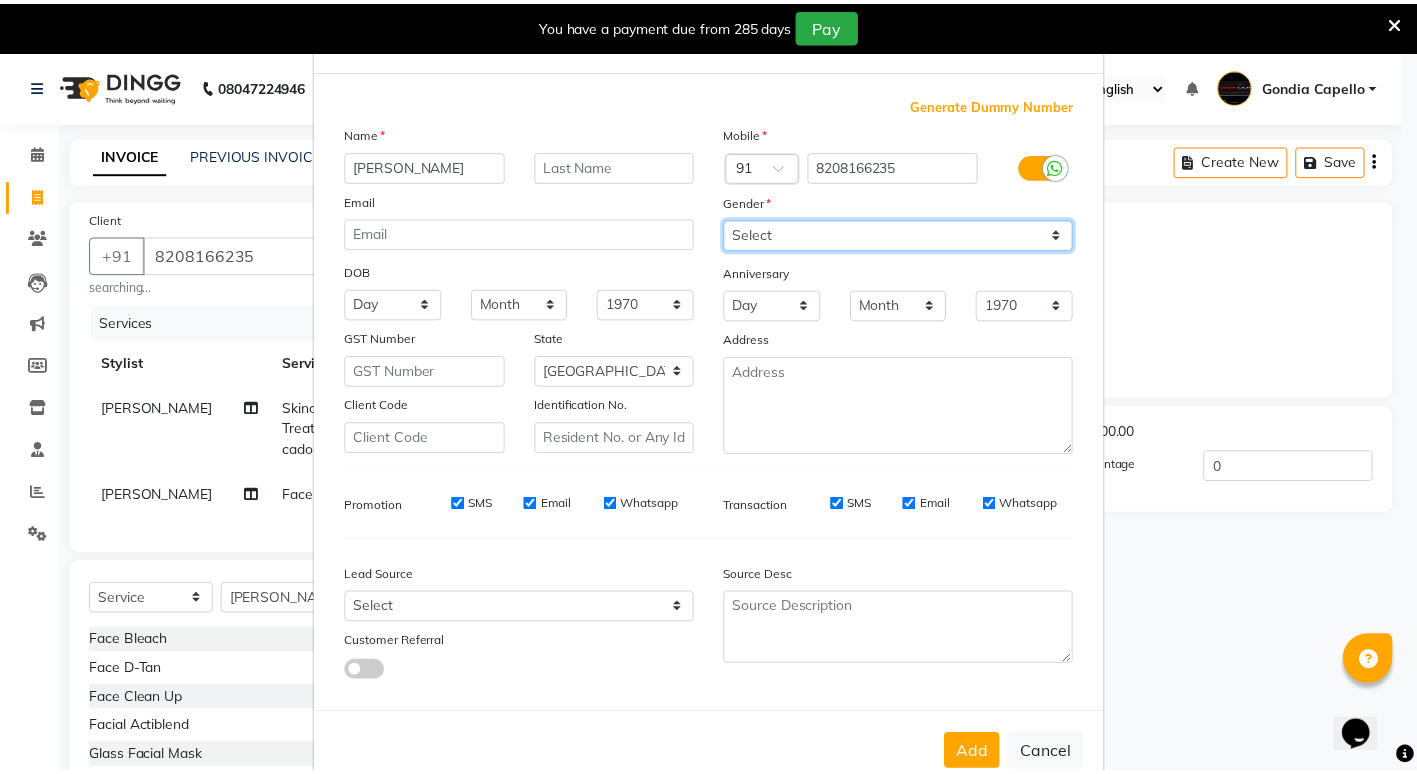 scroll, scrollTop: 75, scrollLeft: 0, axis: vertical 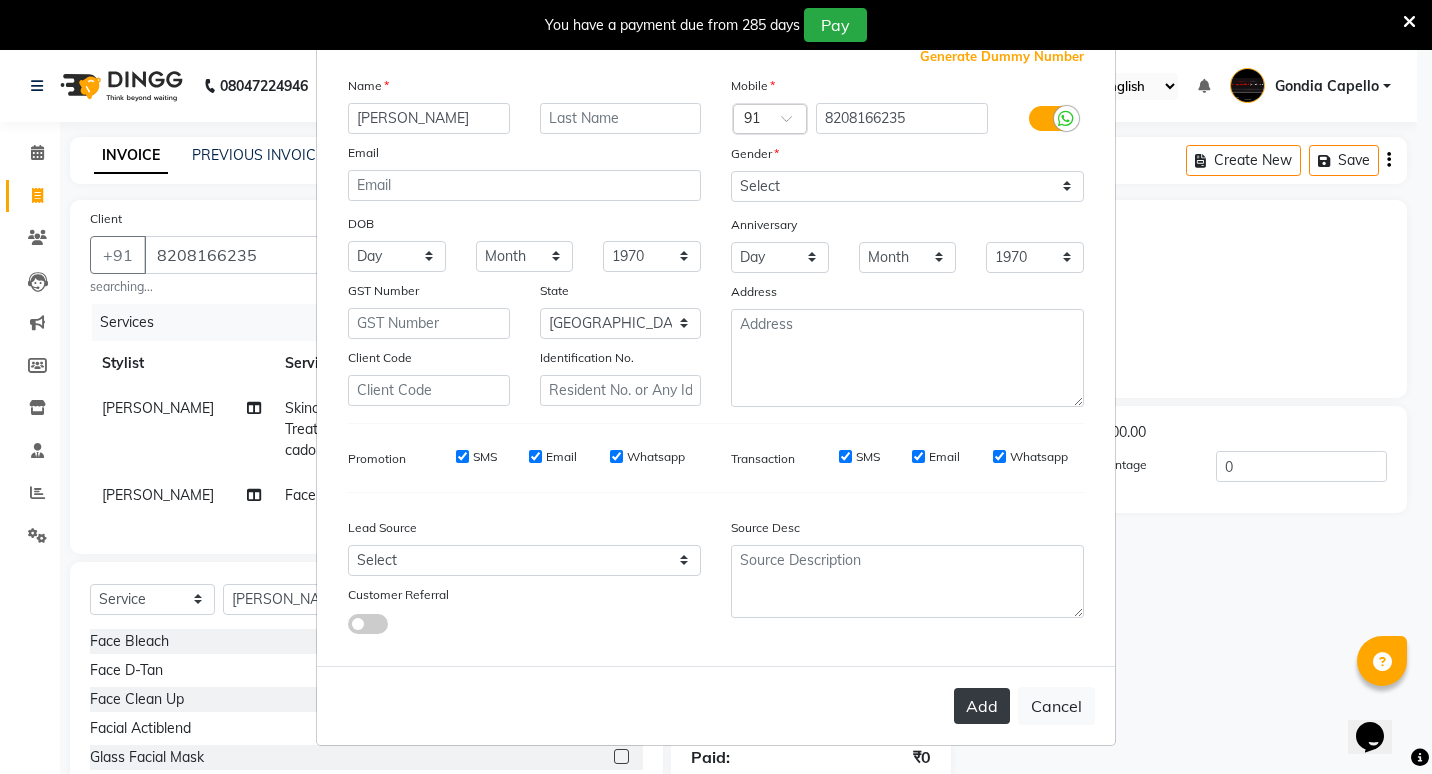 click on "Add" at bounding box center [982, 706] 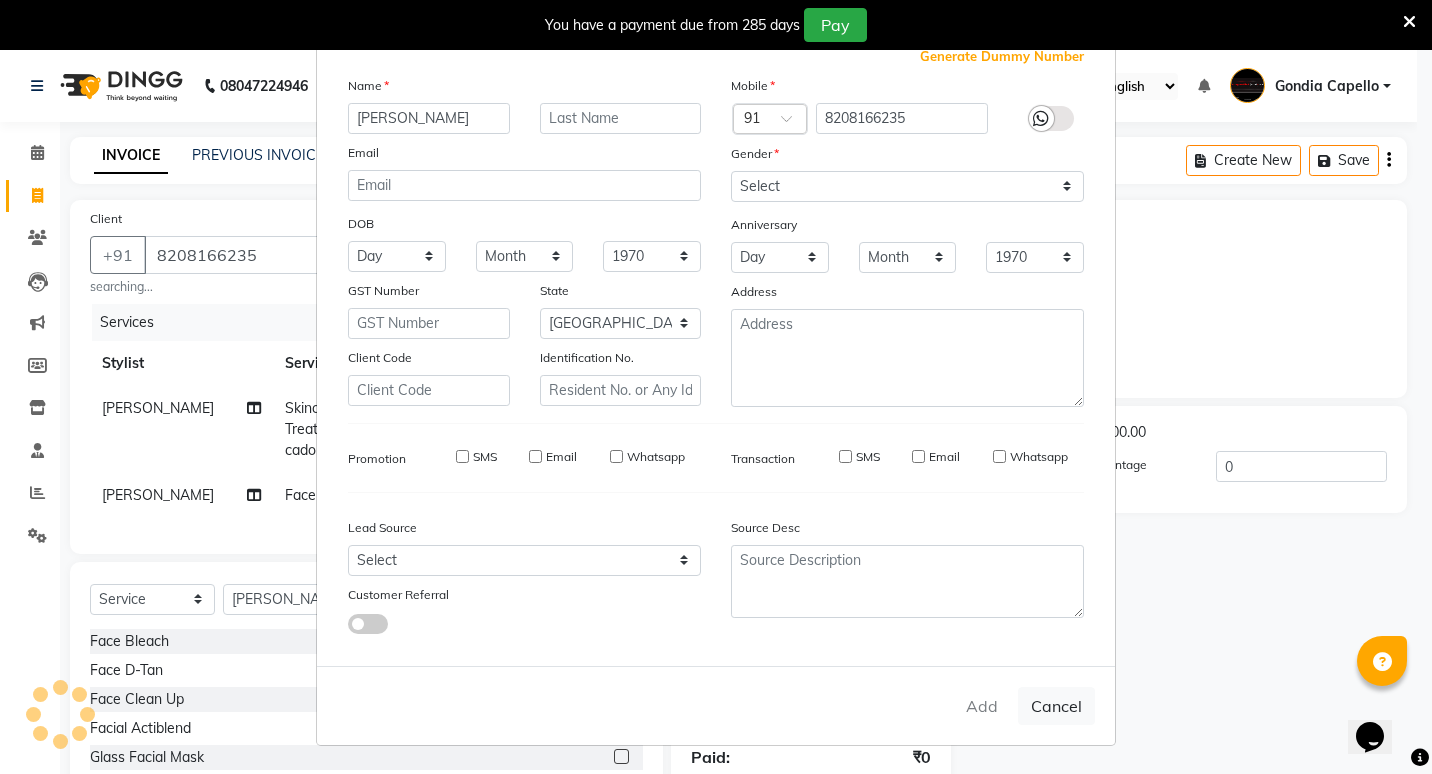 type 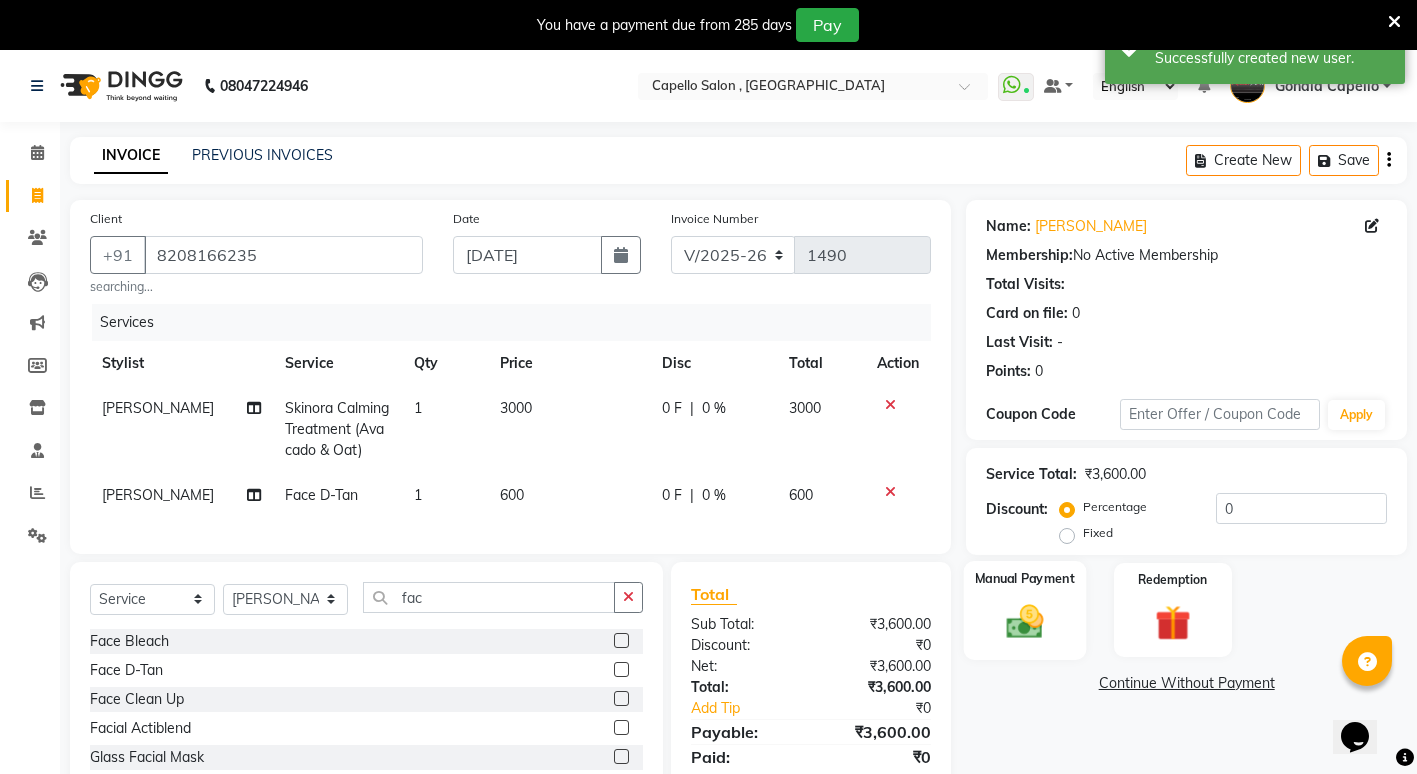 click 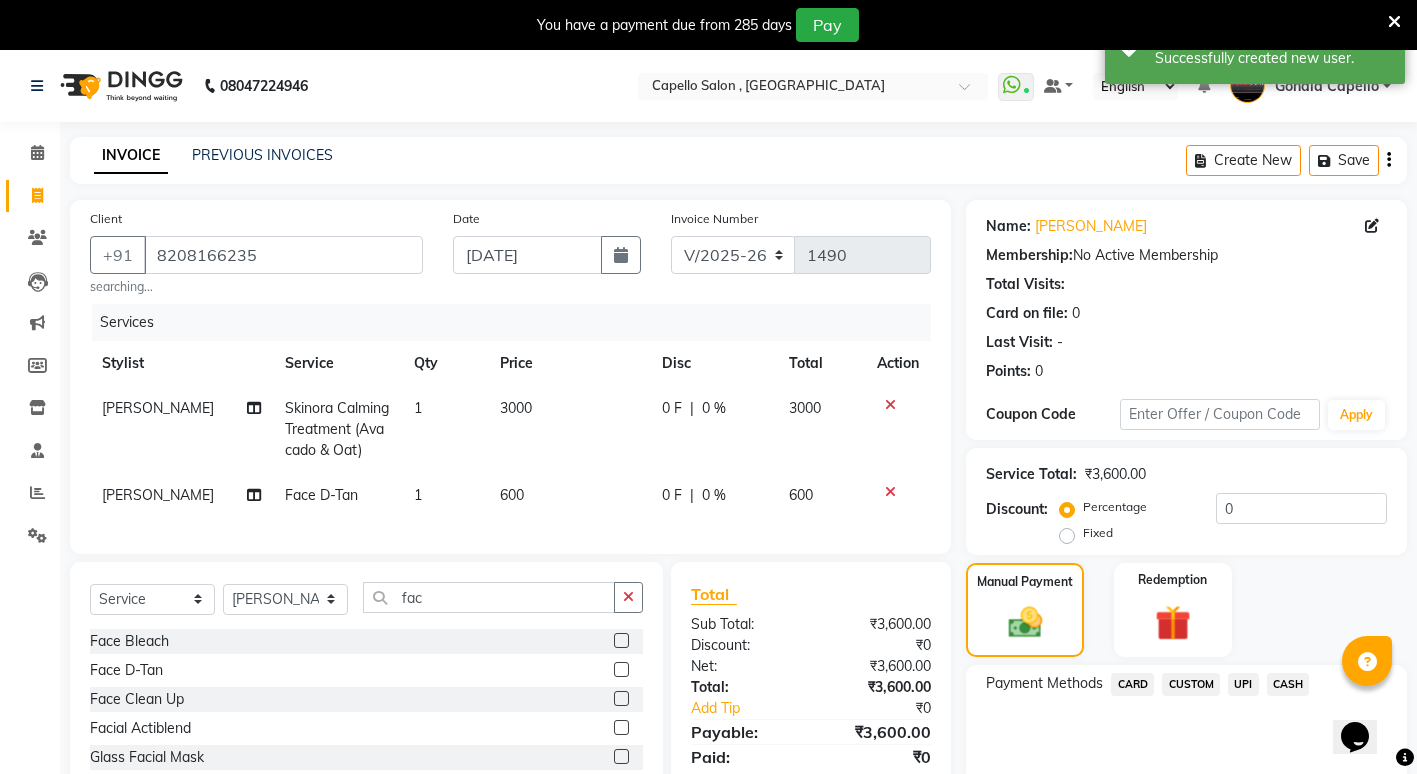click on "UPI" 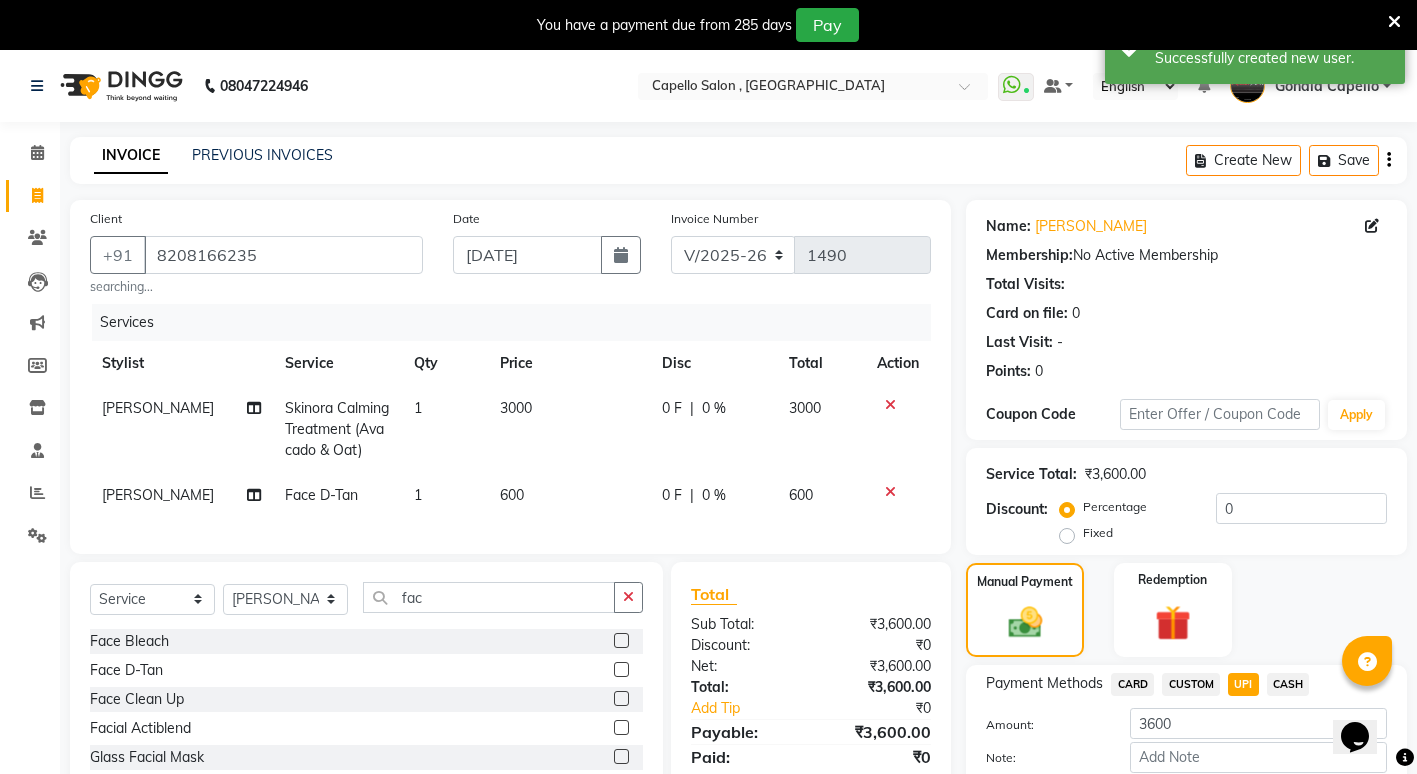 scroll, scrollTop: 128, scrollLeft: 0, axis: vertical 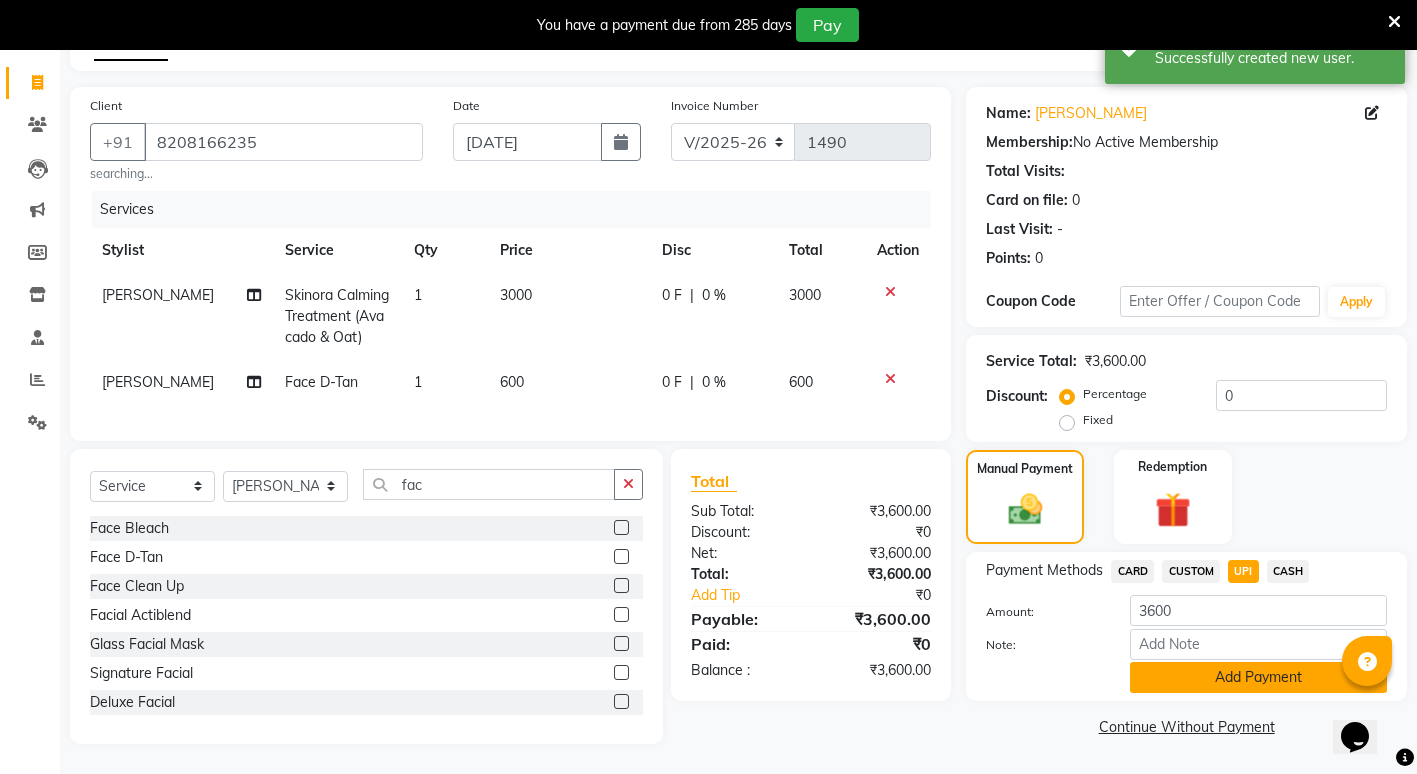 click on "Add Payment" 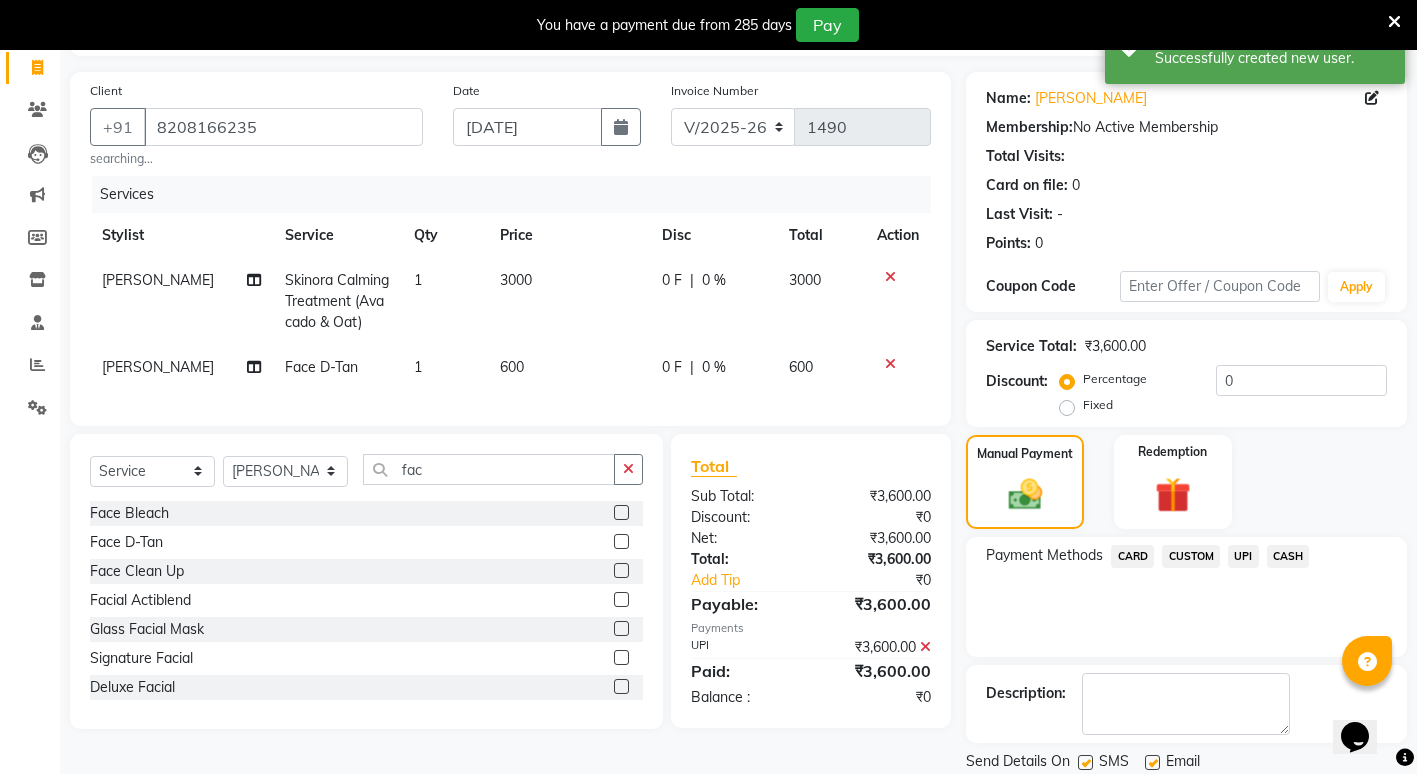 scroll, scrollTop: 195, scrollLeft: 0, axis: vertical 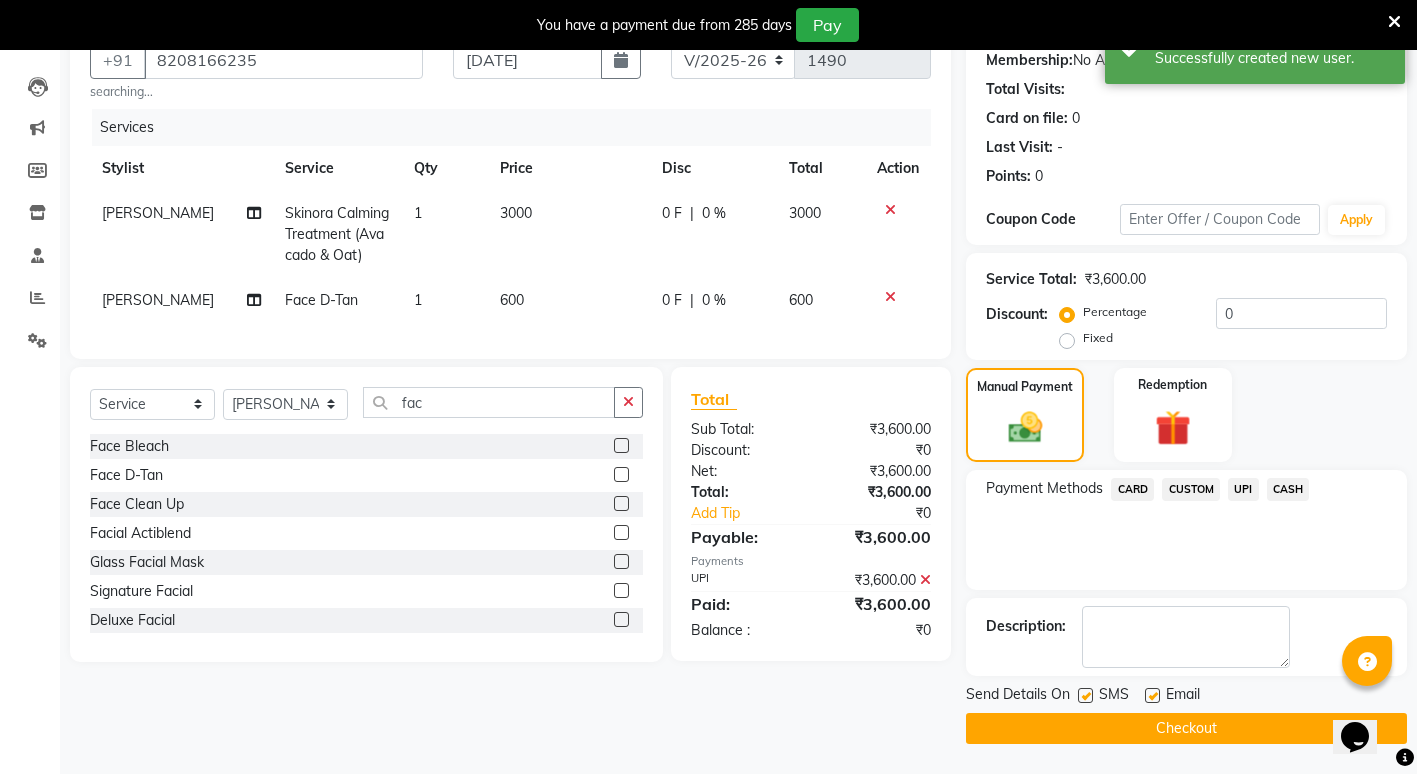 click on "Checkout" 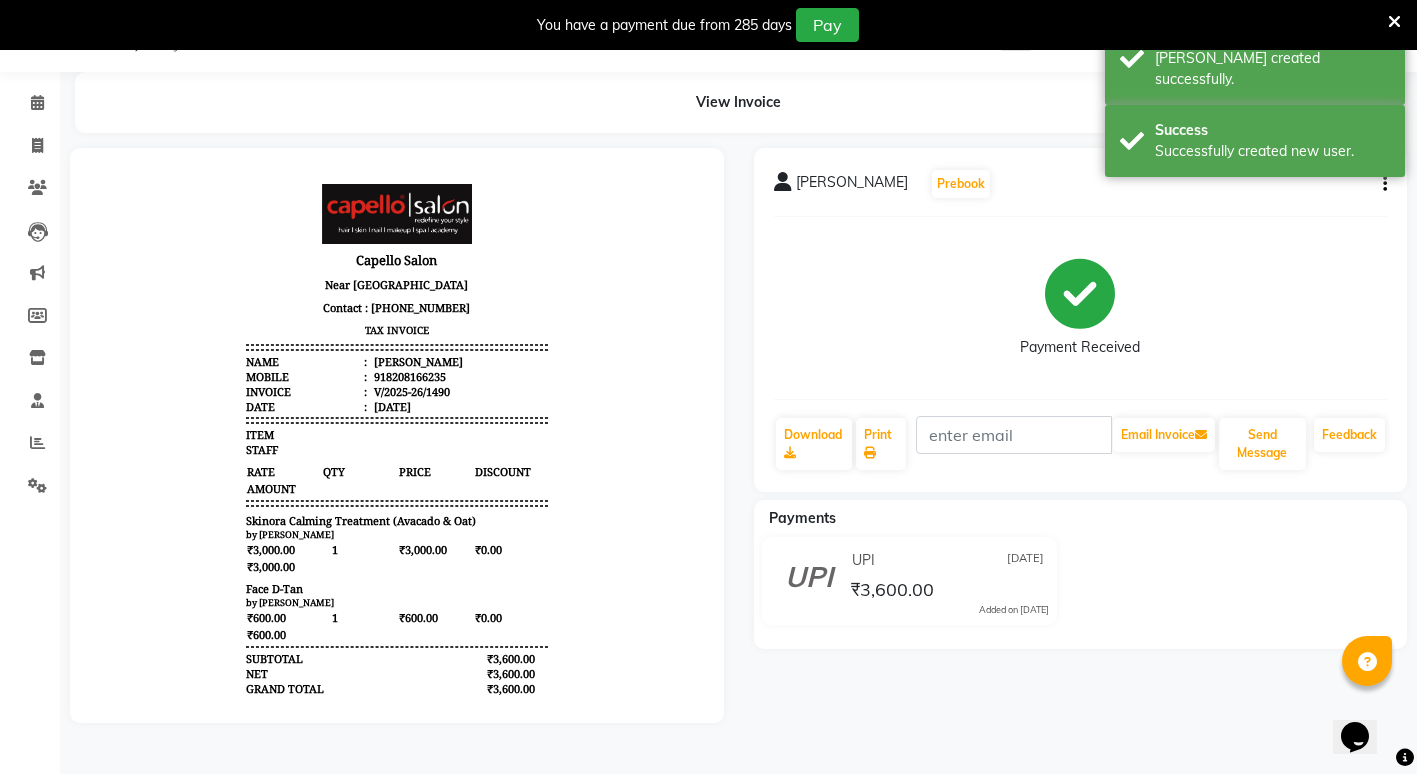 scroll, scrollTop: 0, scrollLeft: 0, axis: both 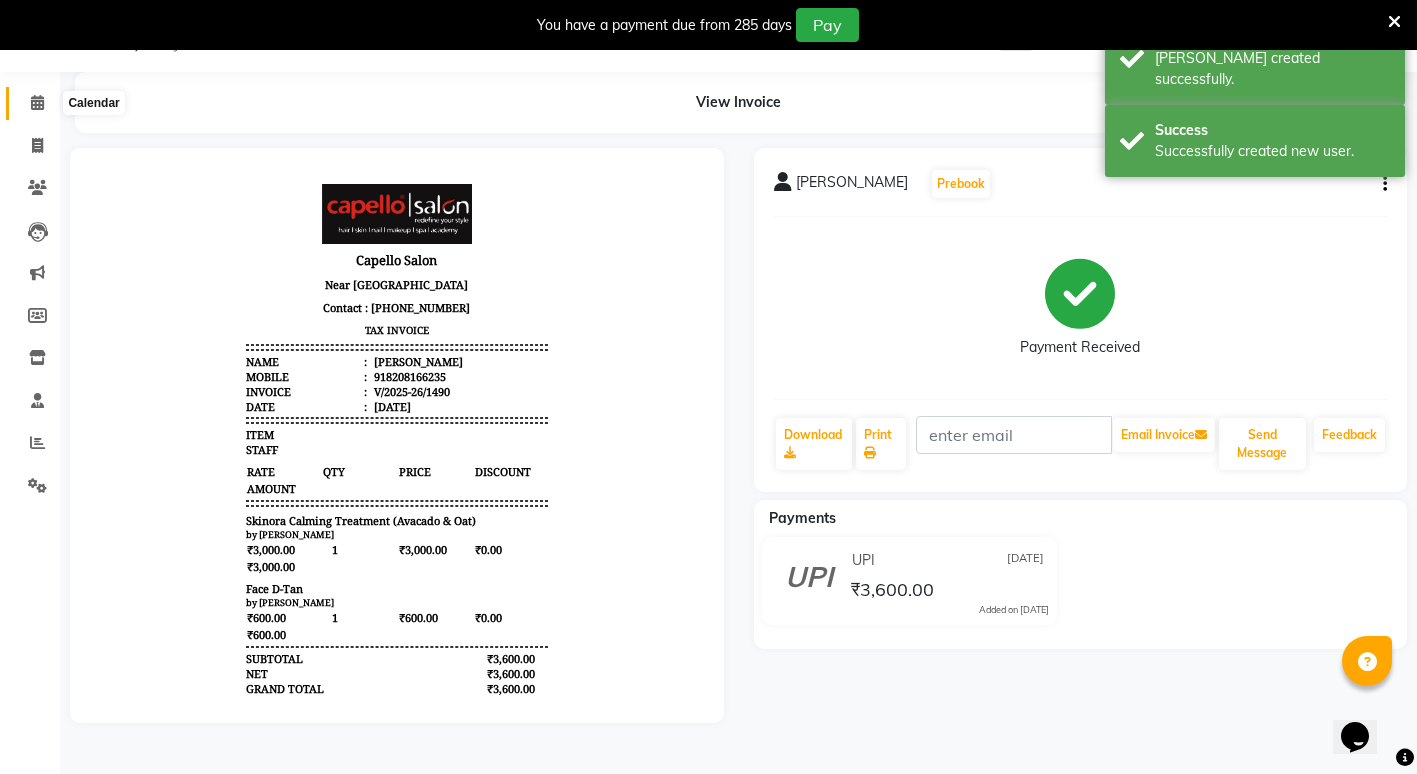 click 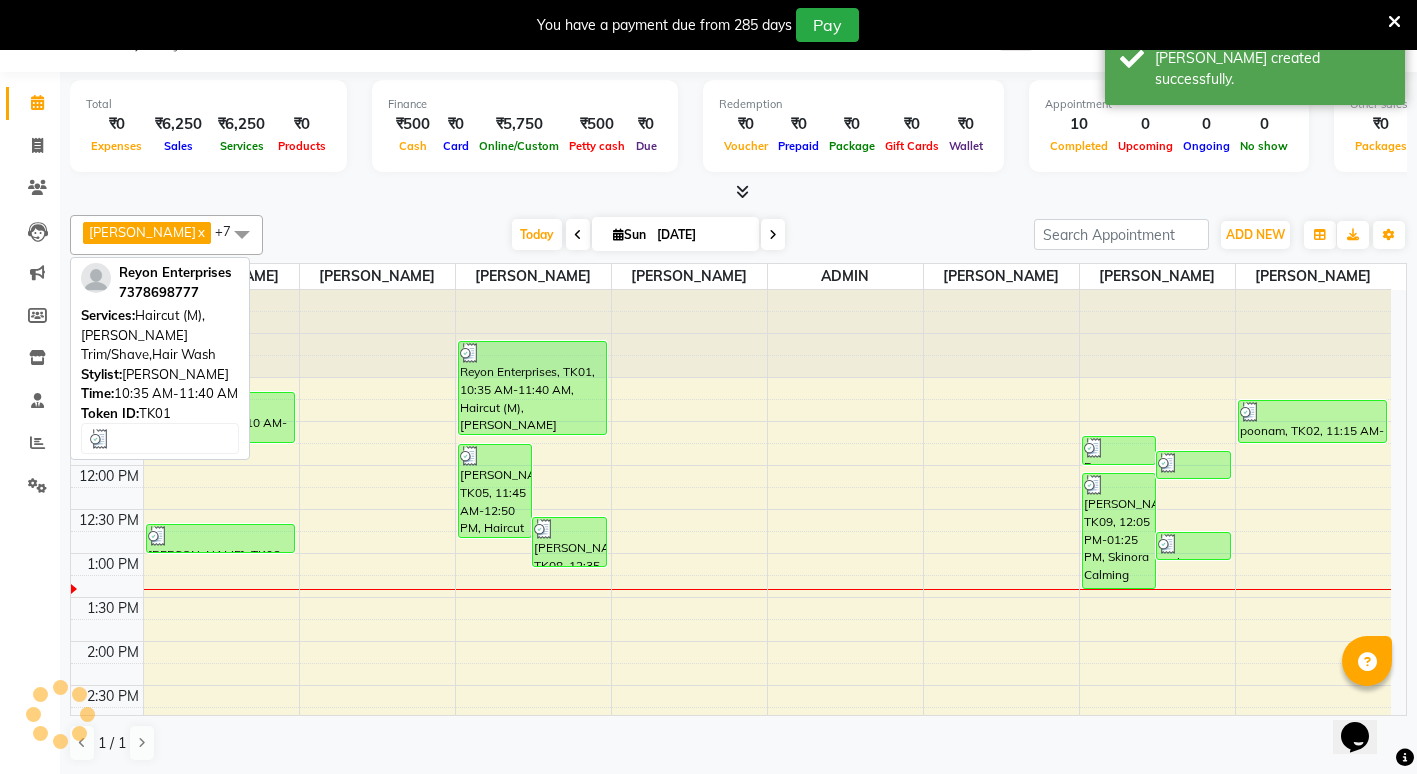 scroll, scrollTop: 0, scrollLeft: 0, axis: both 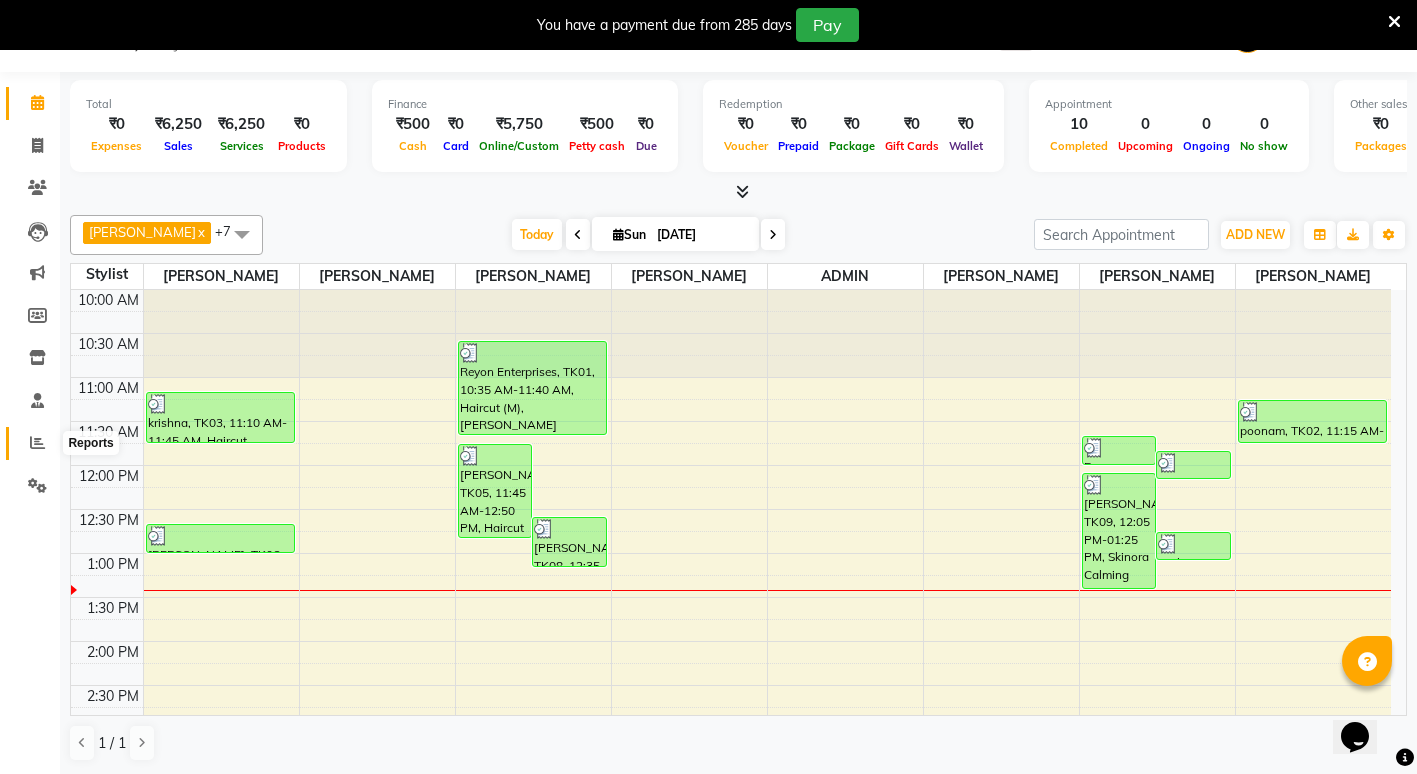 click 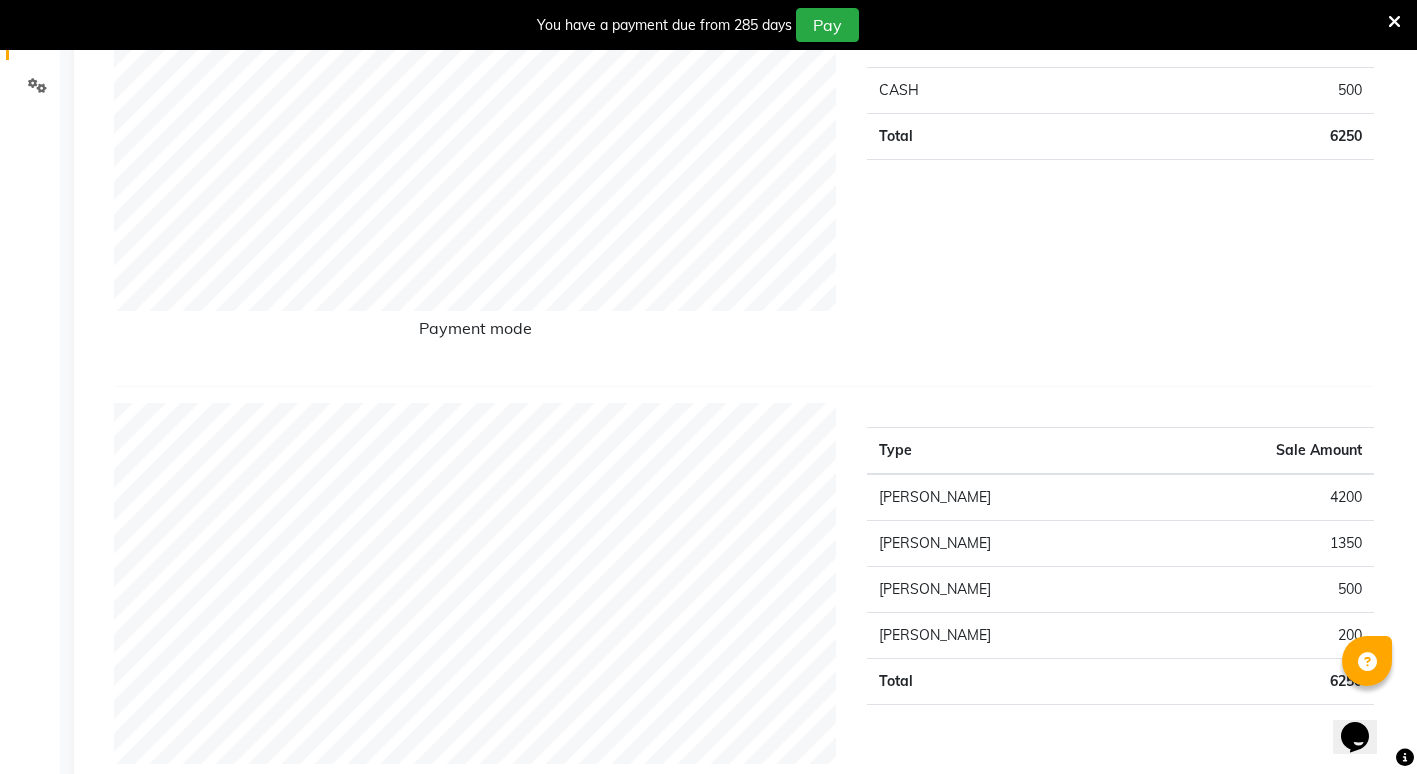 scroll, scrollTop: 0, scrollLeft: 0, axis: both 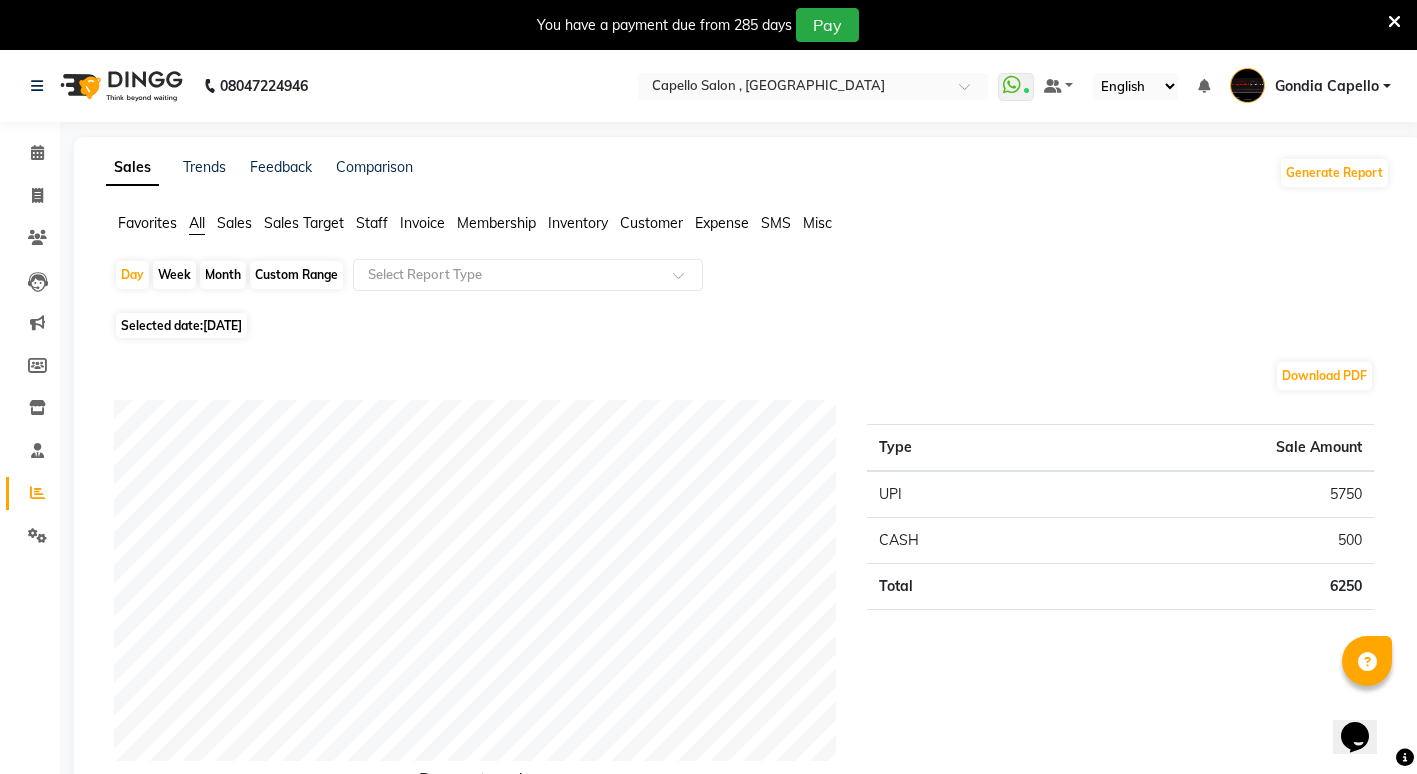 click on "Month" 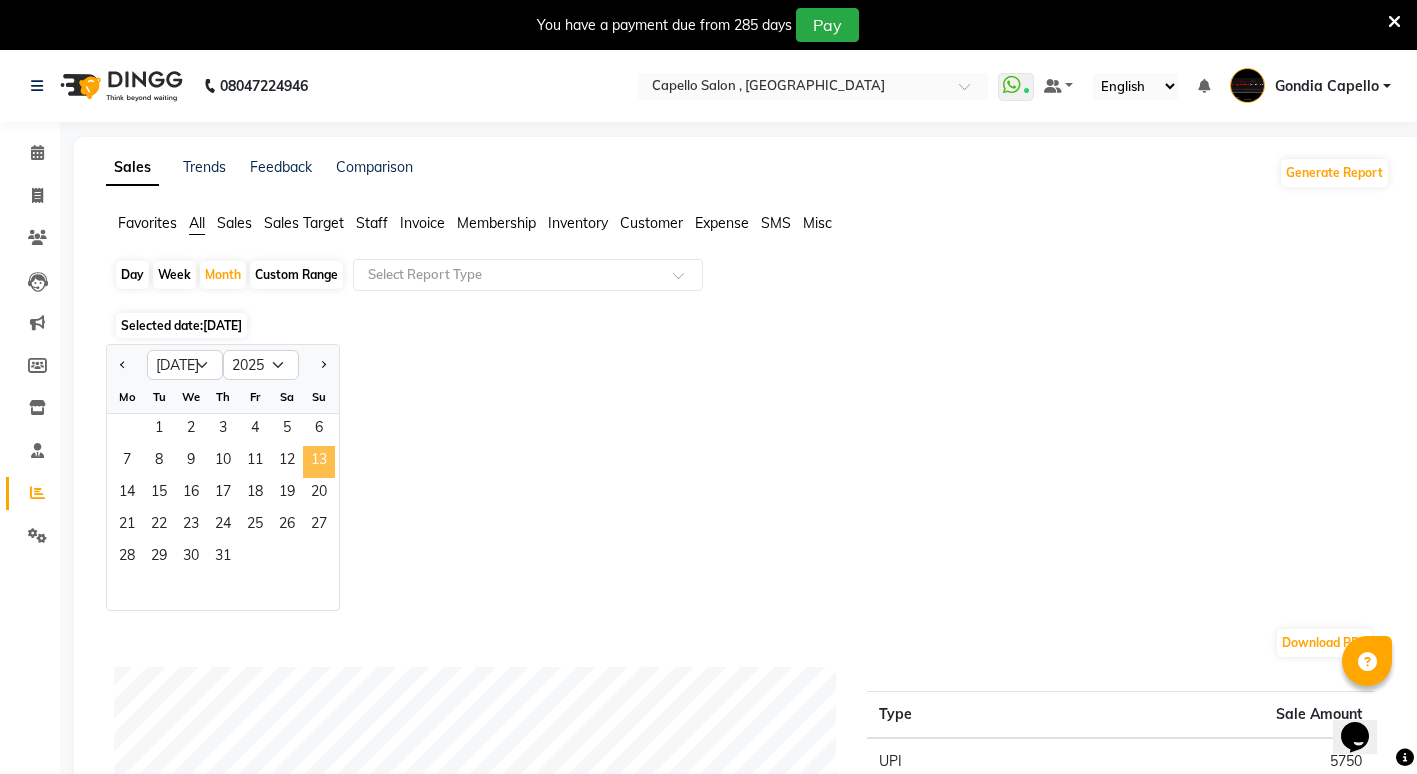click on "13" 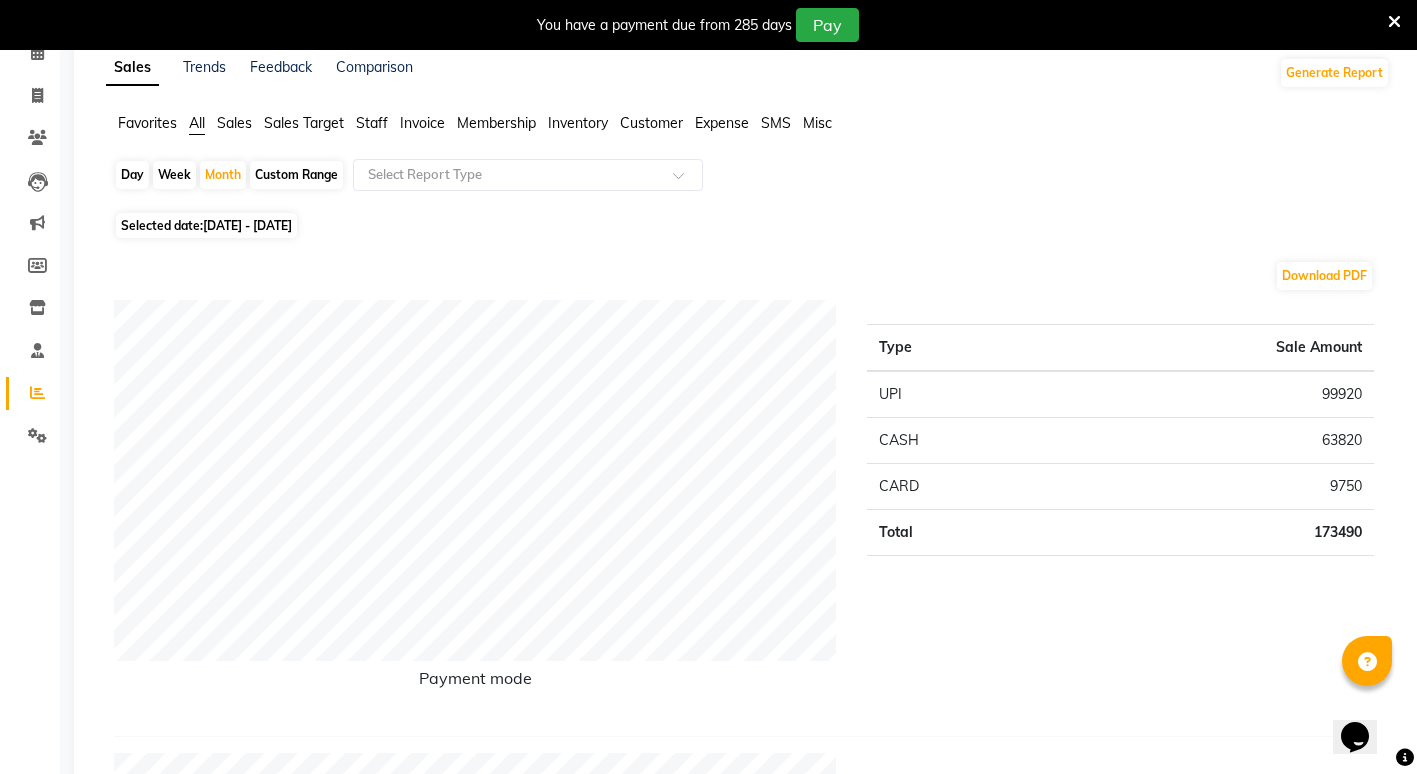 scroll, scrollTop: 0, scrollLeft: 0, axis: both 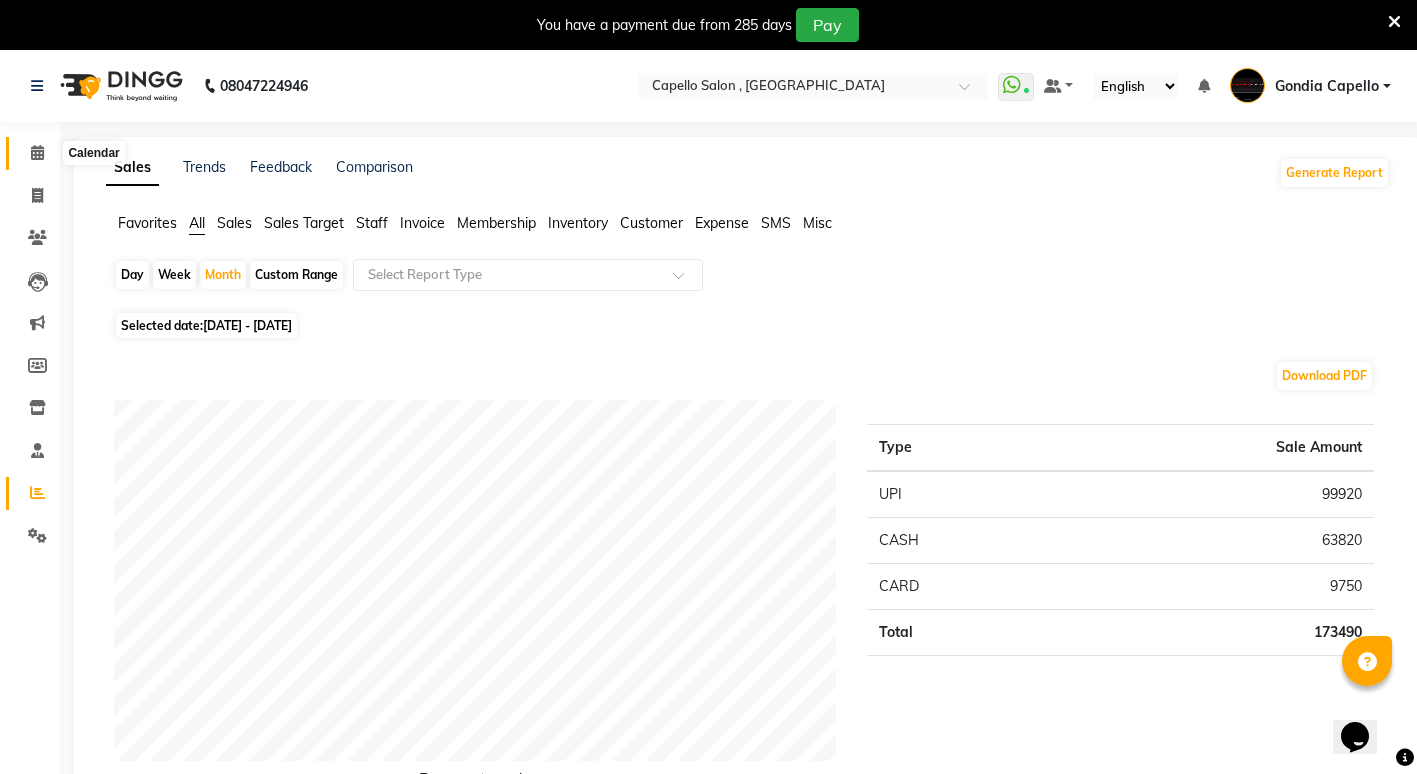 click 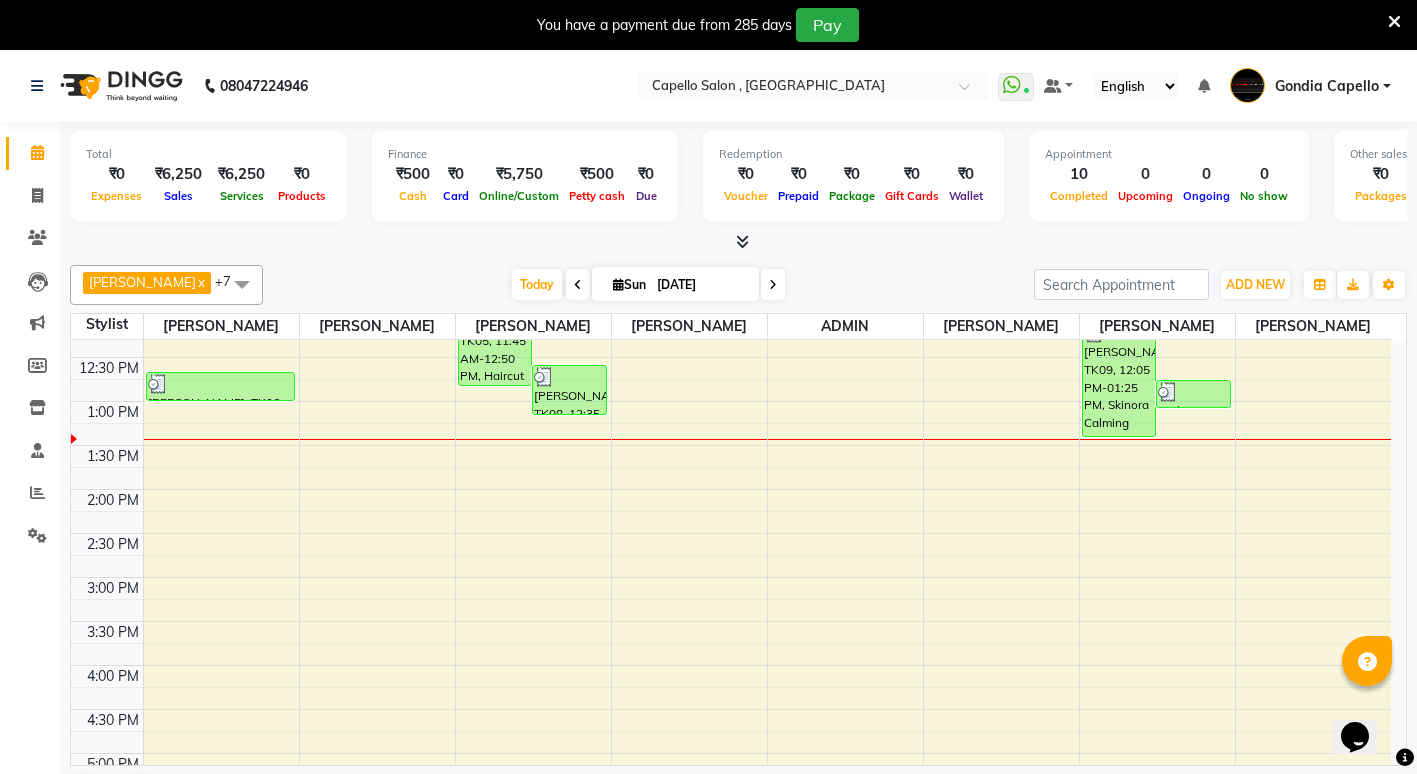 scroll, scrollTop: 200, scrollLeft: 0, axis: vertical 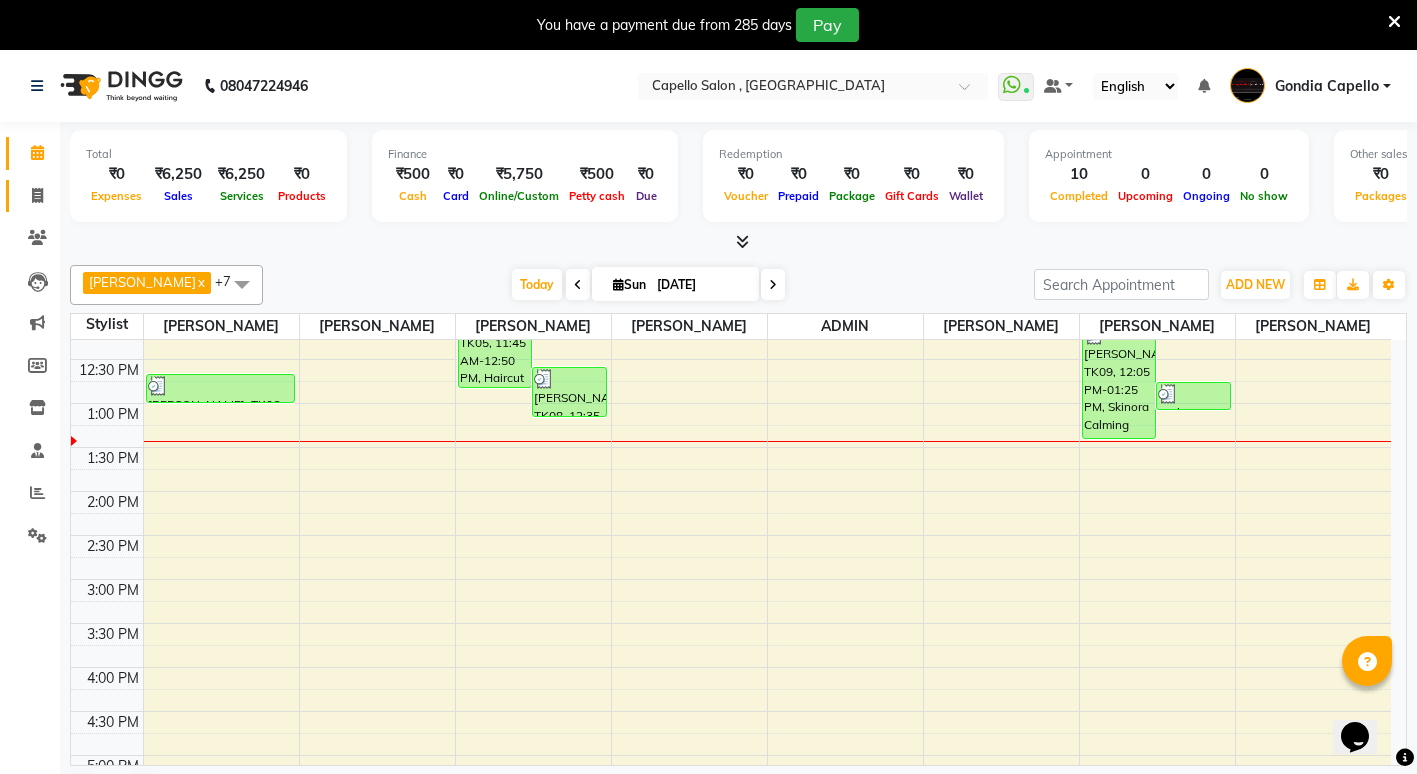 click 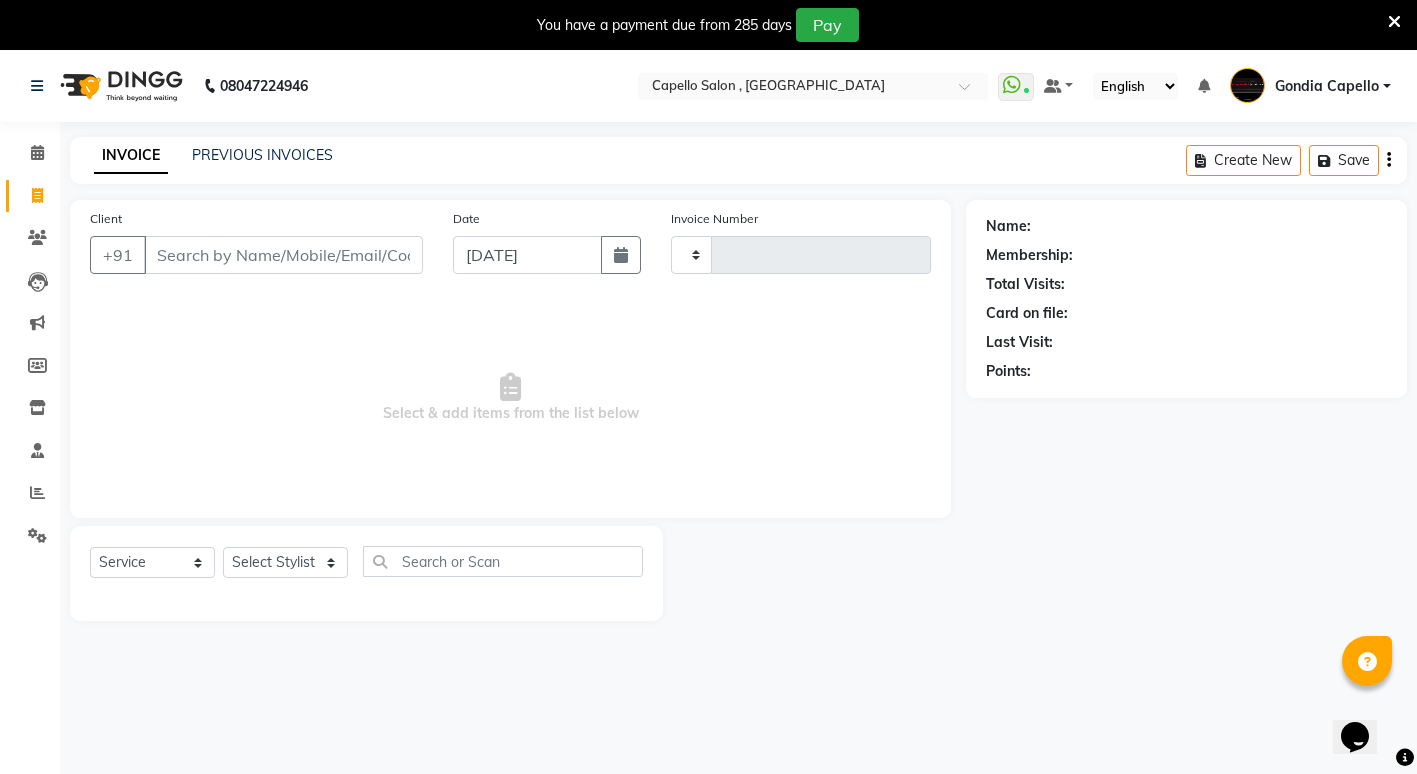 type on "1491" 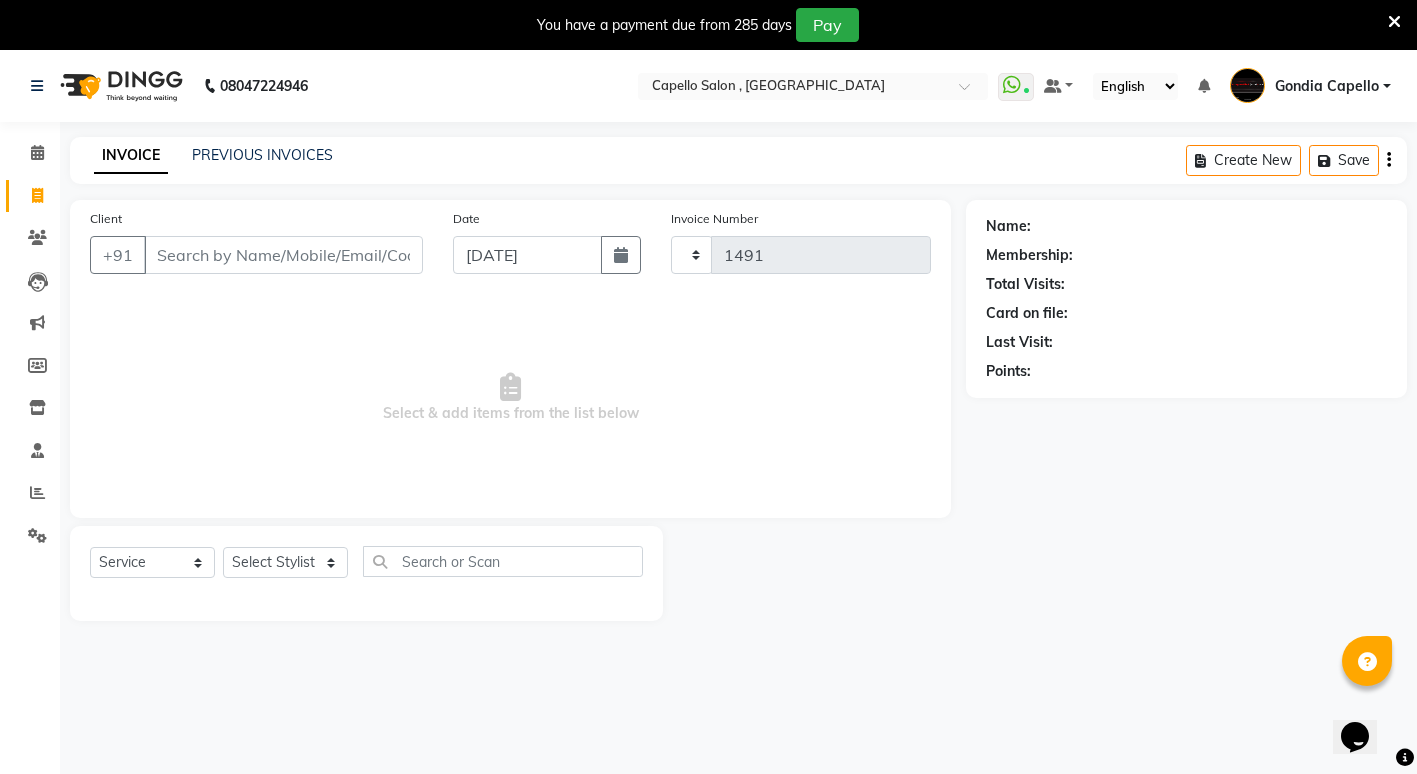 select on "853" 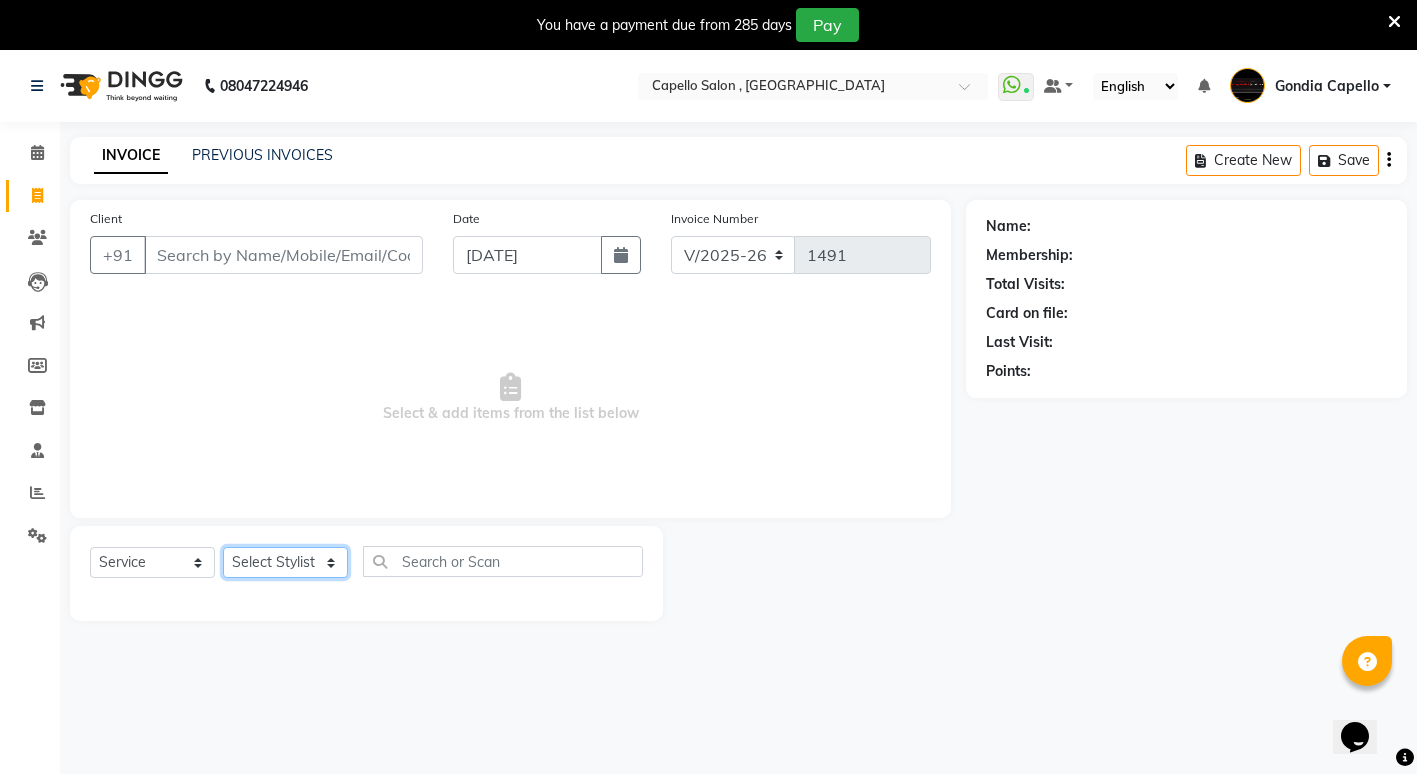 click on "Select Stylist ADMIN [PERSON_NAME] [PERSON_NAME] [PERSON_NAME] Gondia [PERSON_NAME] [PERSON_NAME] [PERSON_NAME] yewatkar [PERSON_NAME] [PERSON_NAME] [PERSON_NAME] (M) [PERSON_NAME]" 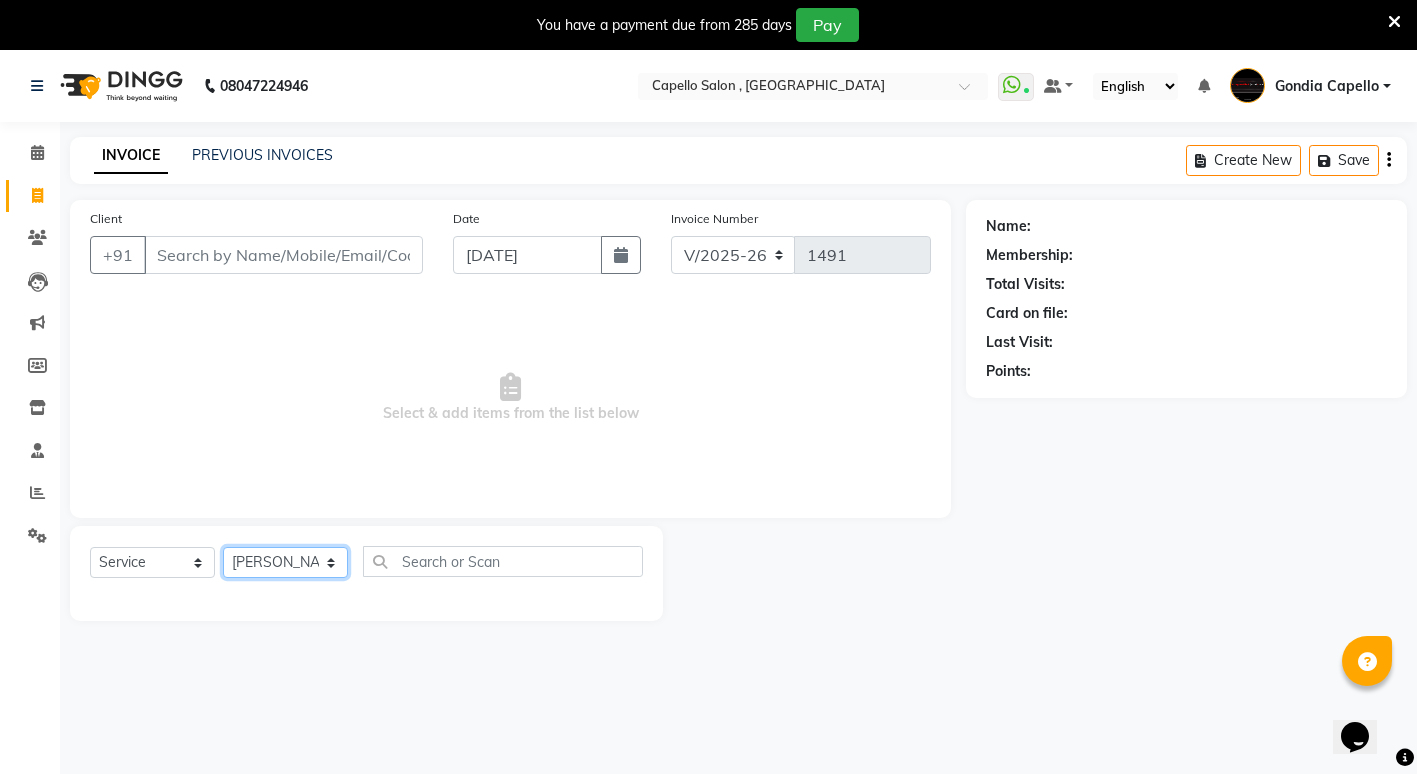 click on "Select Stylist ADMIN [PERSON_NAME] [PERSON_NAME] [PERSON_NAME] Gondia [PERSON_NAME] [PERSON_NAME] [PERSON_NAME] yewatkar [PERSON_NAME] [PERSON_NAME] [PERSON_NAME] (M) [PERSON_NAME]" 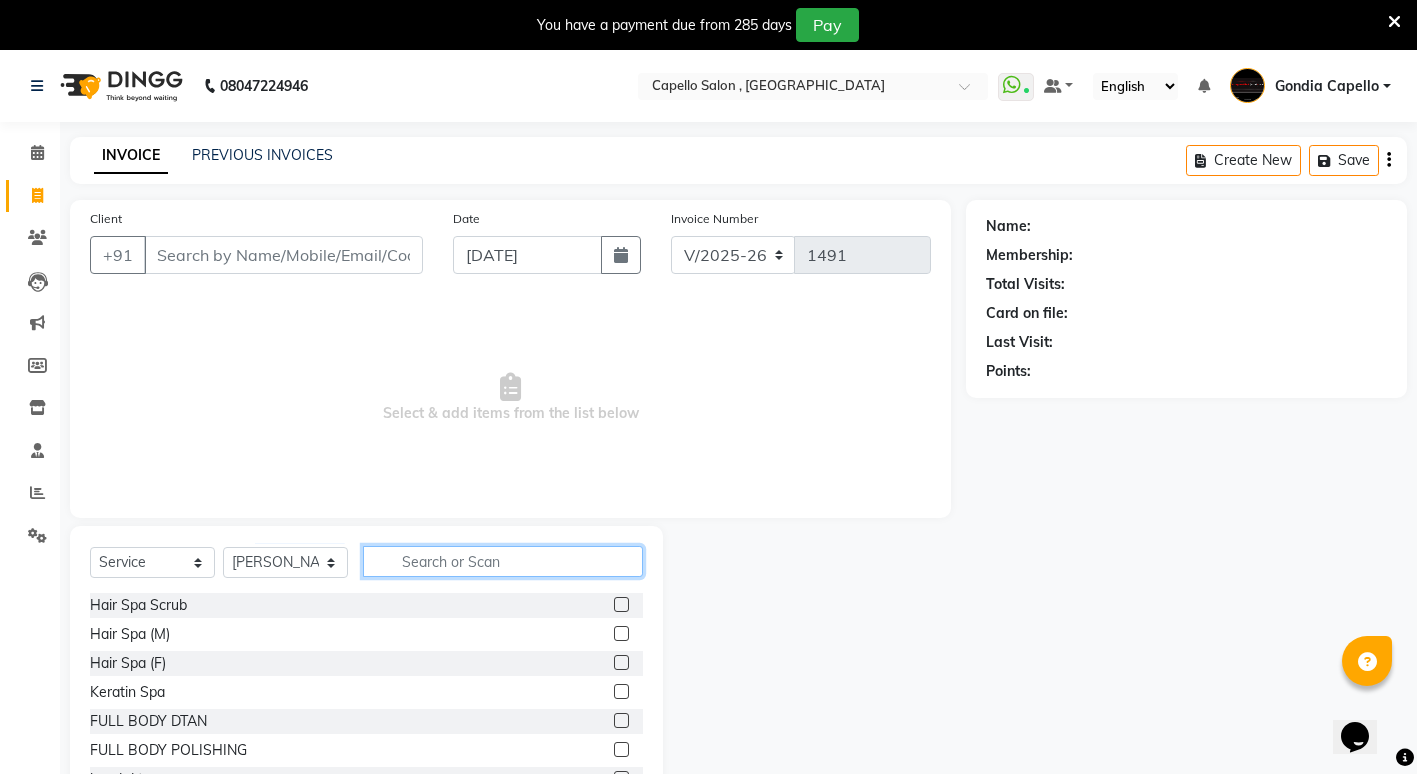 click 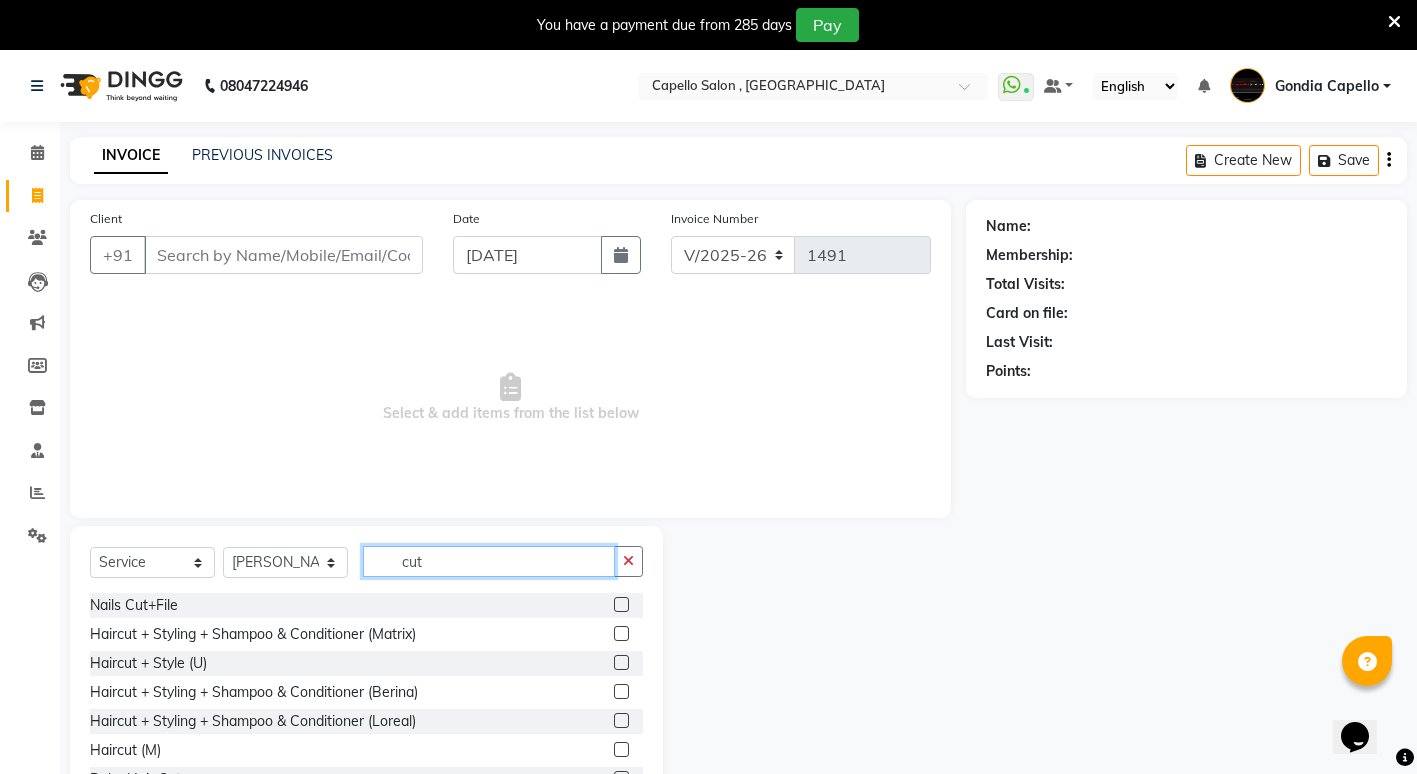 type on "cut" 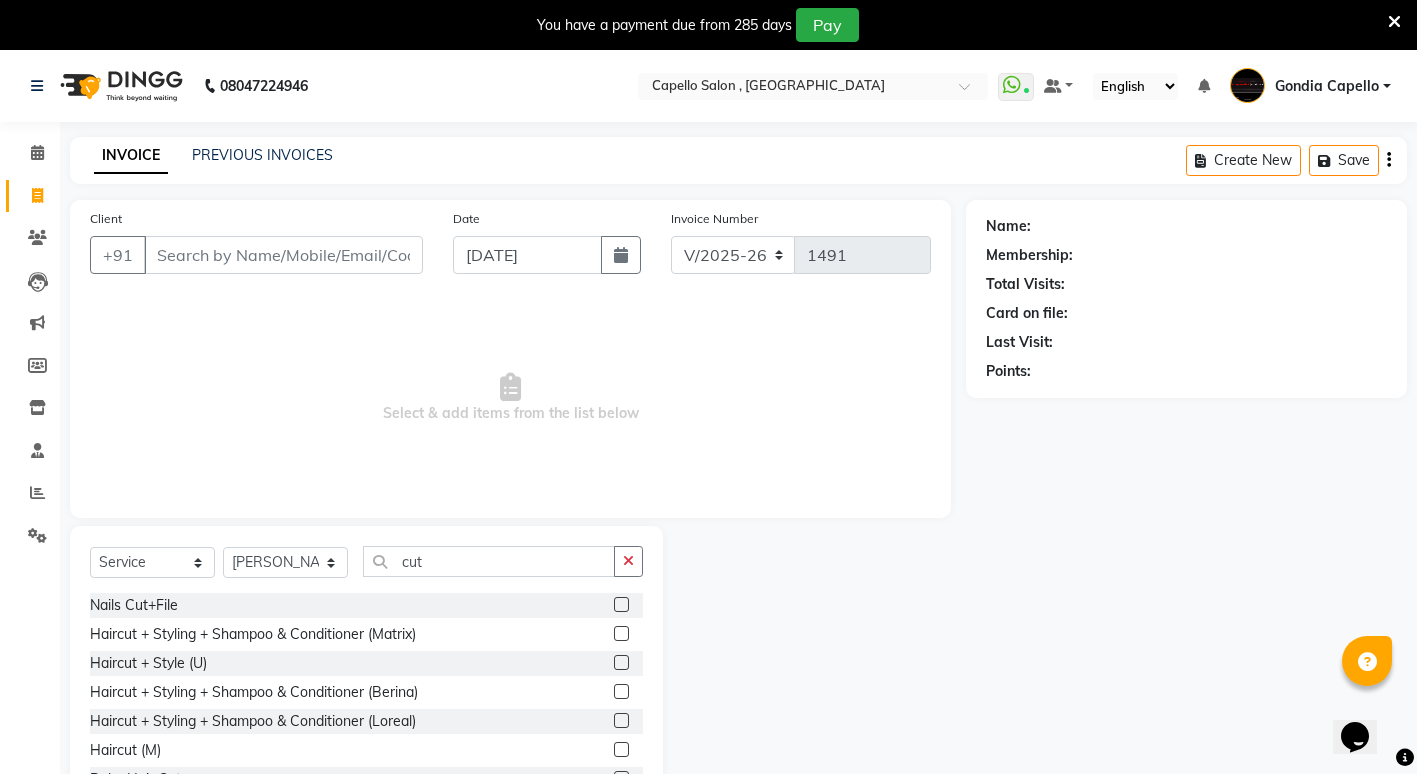 click 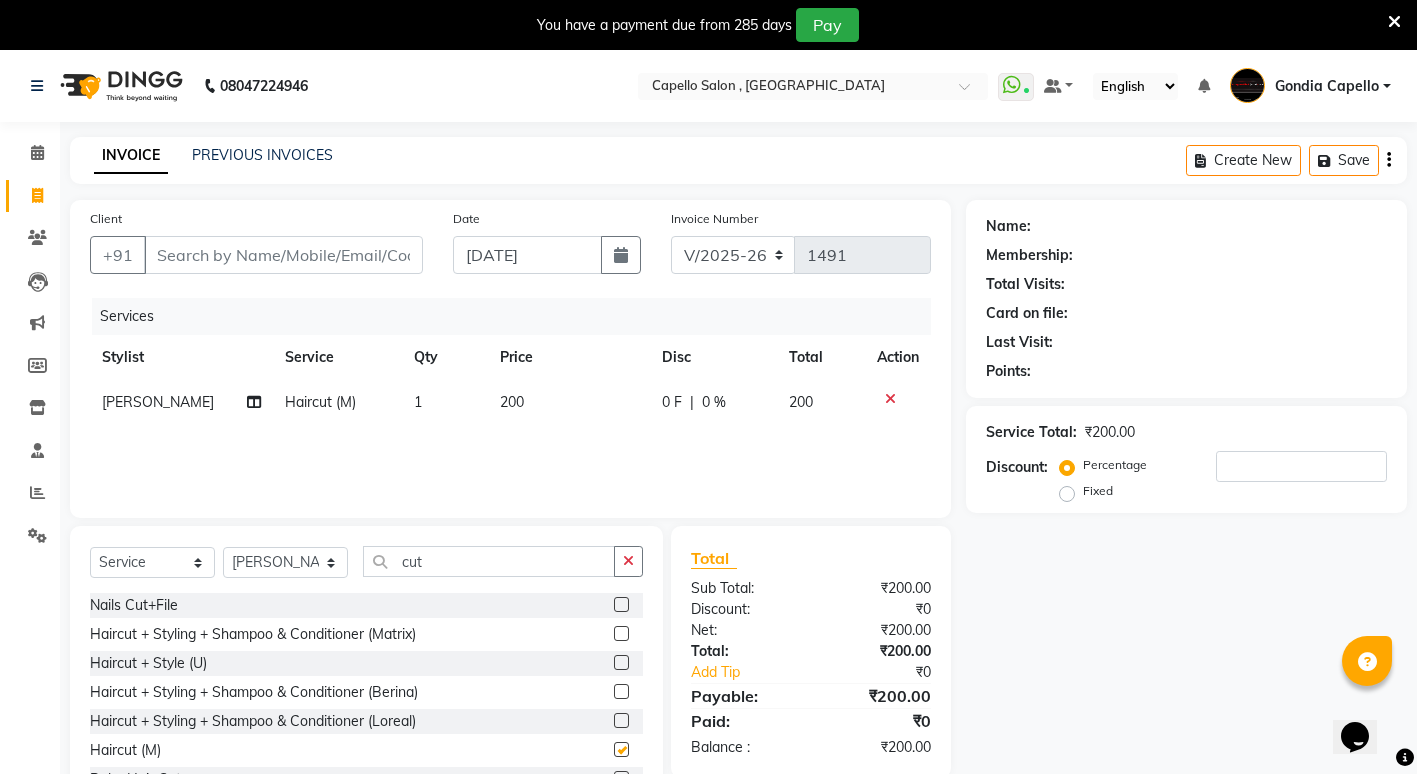 checkbox on "false" 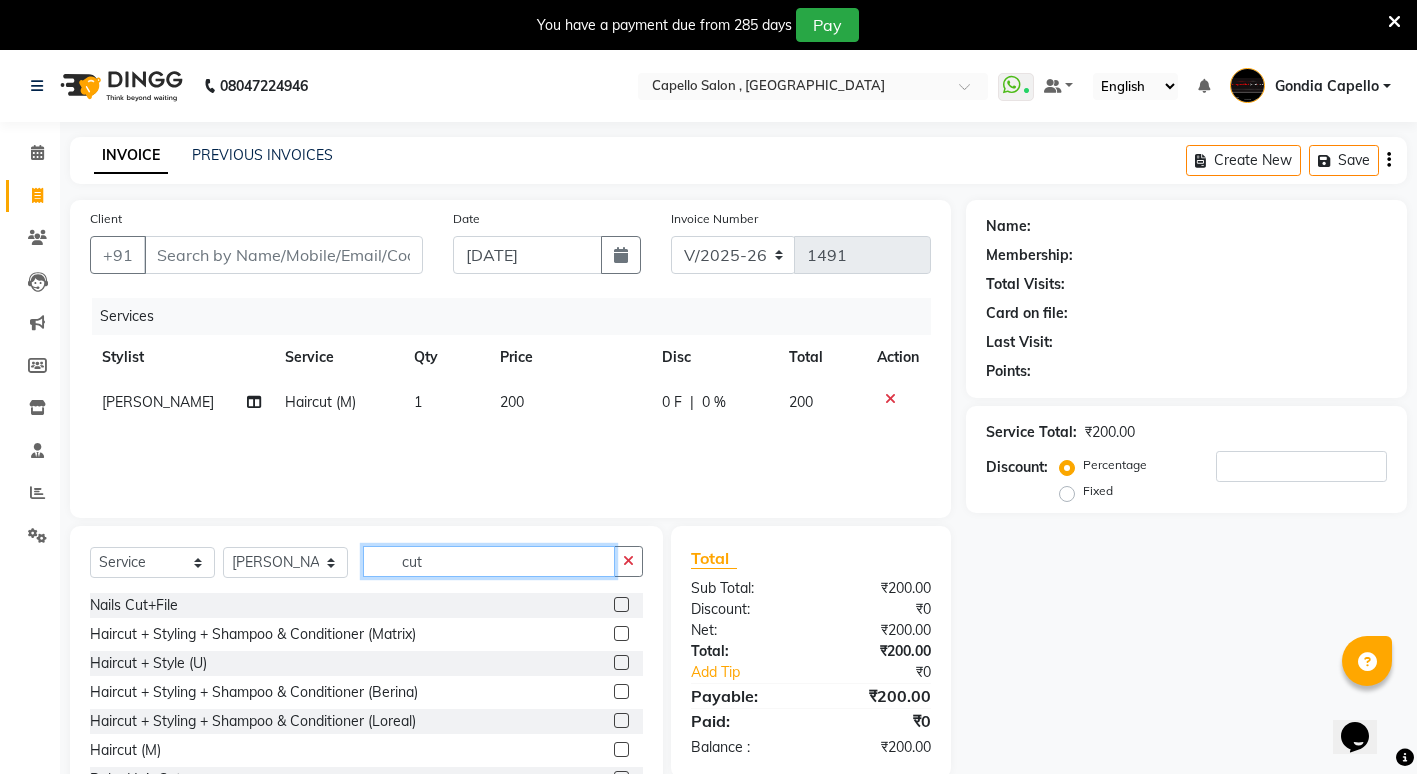 click on "cut" 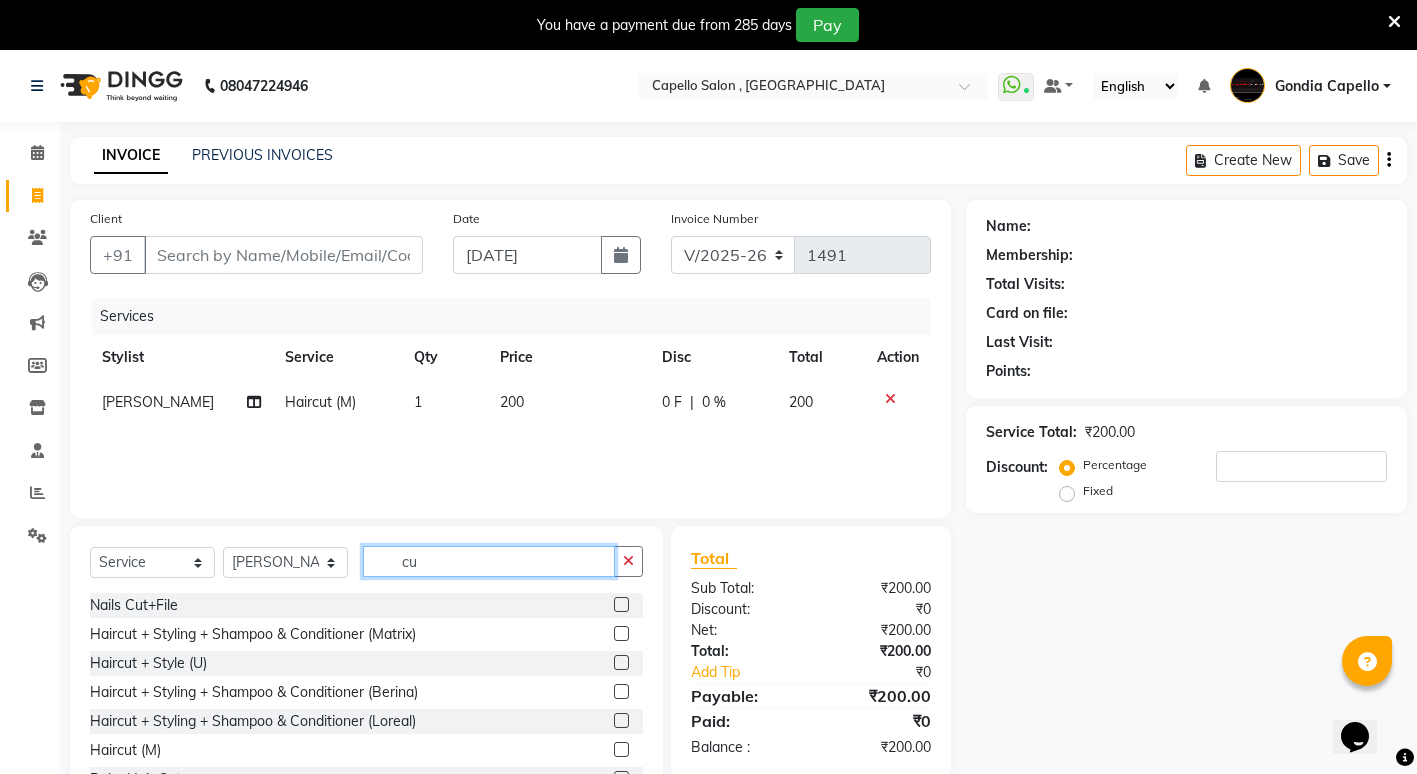 type on "c" 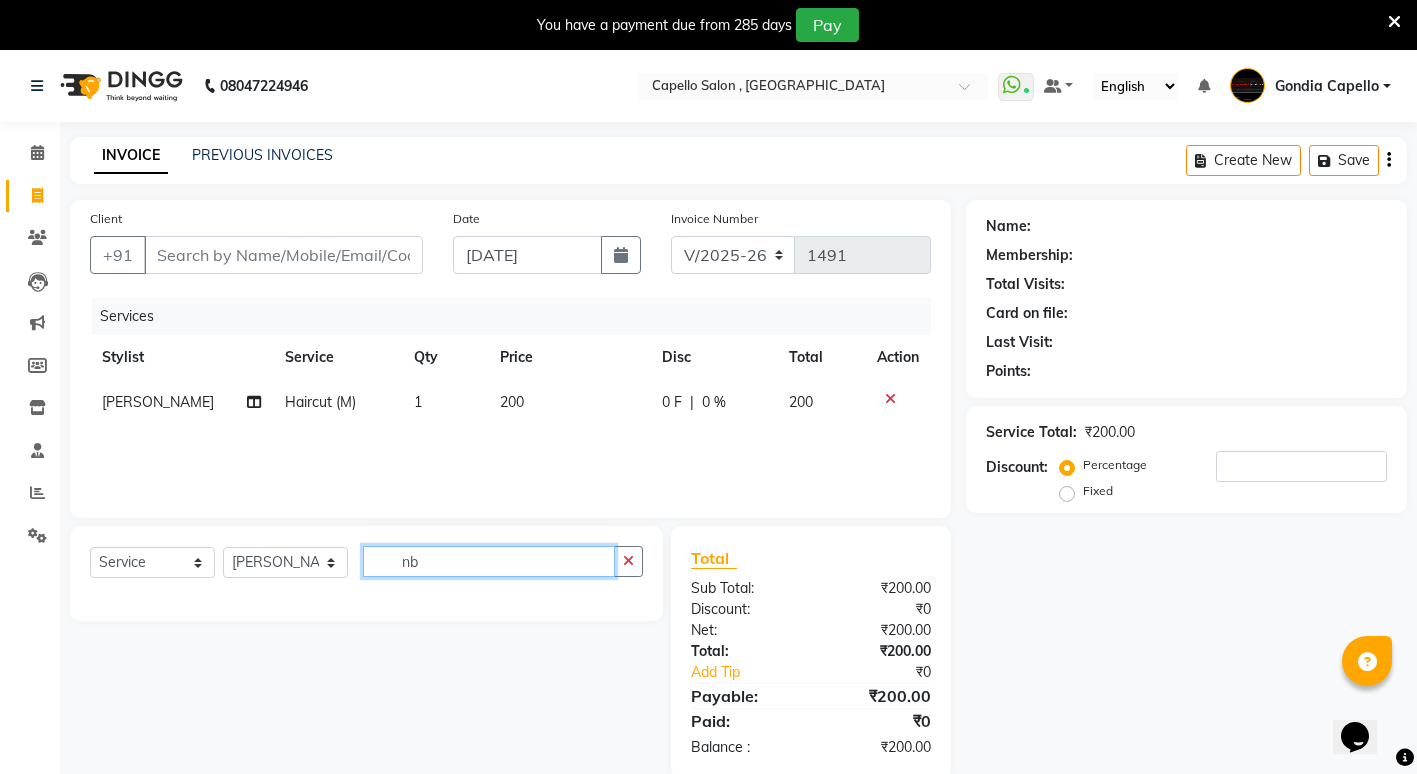 type on "n" 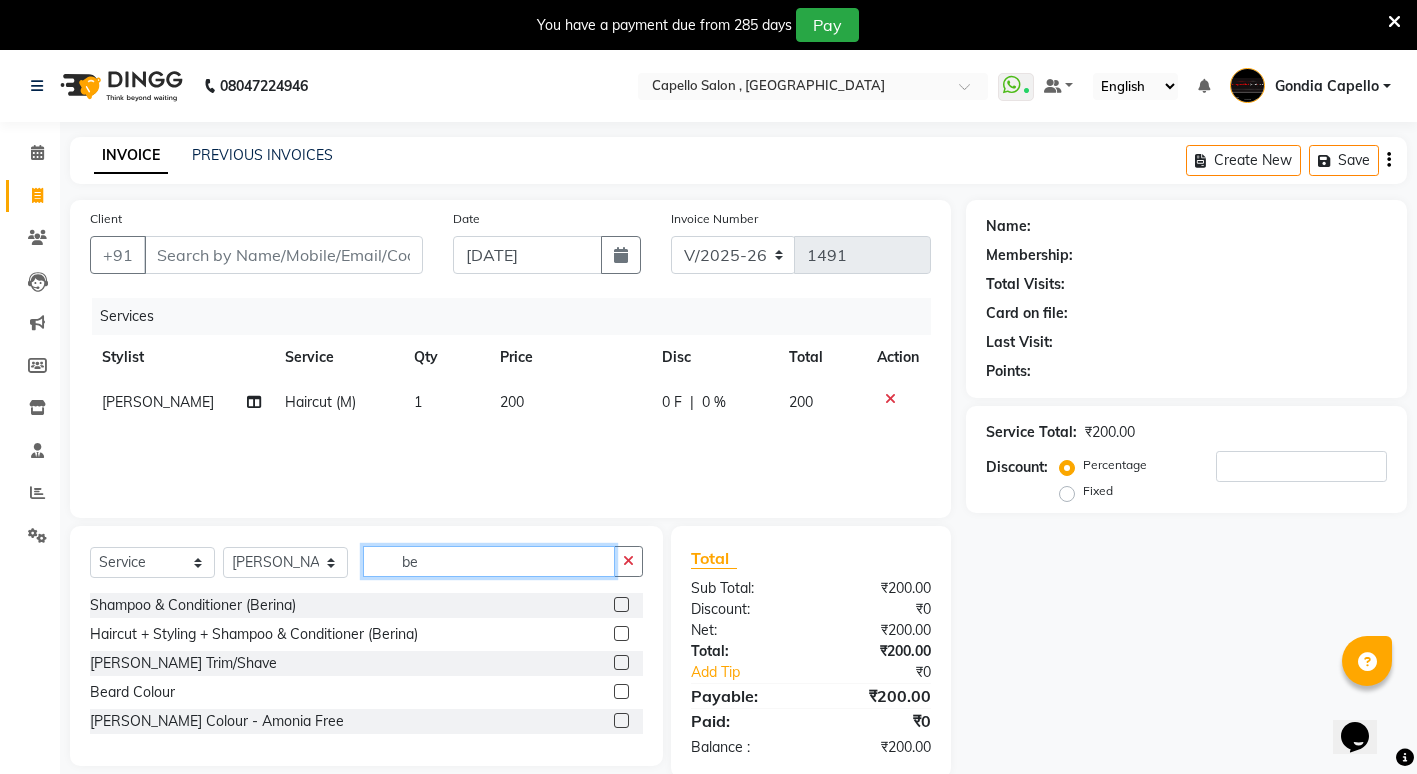 type on "be" 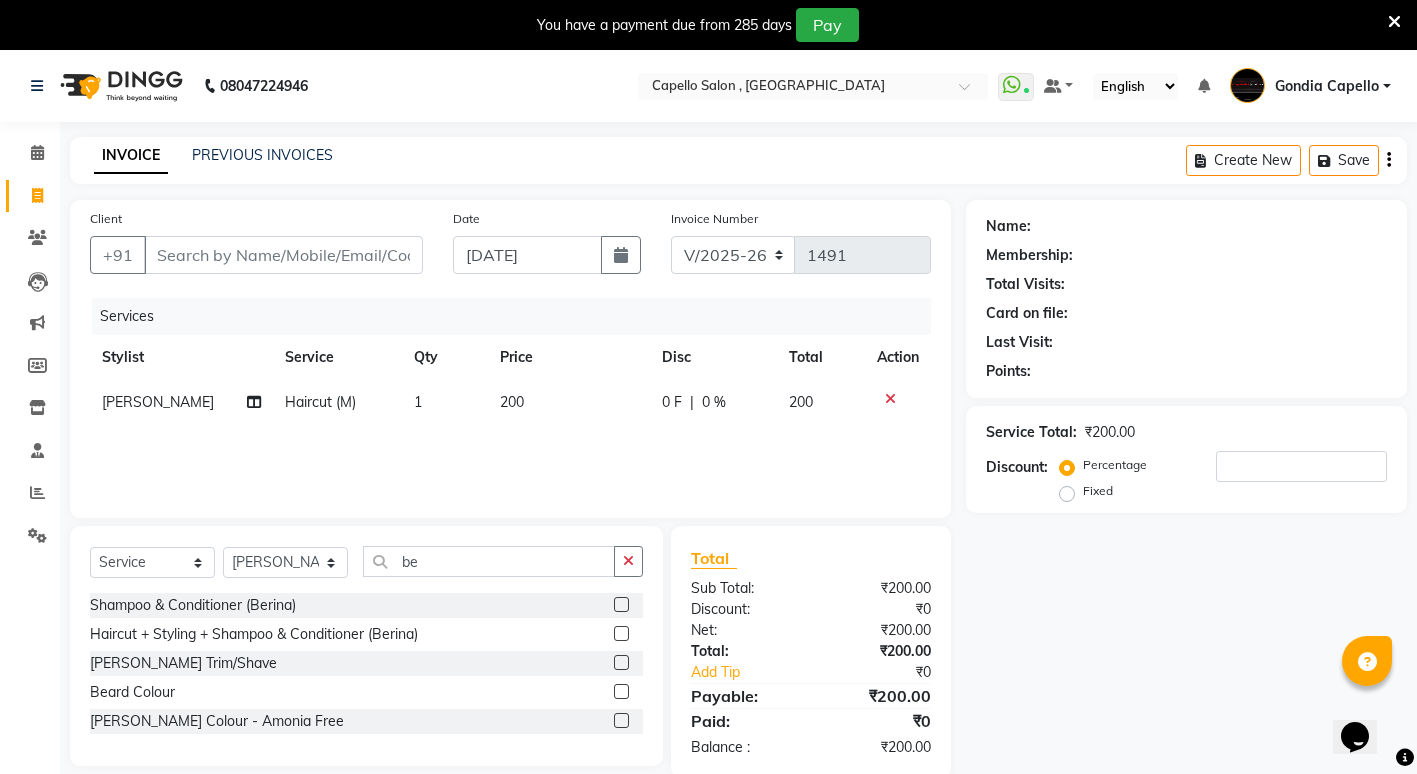 click 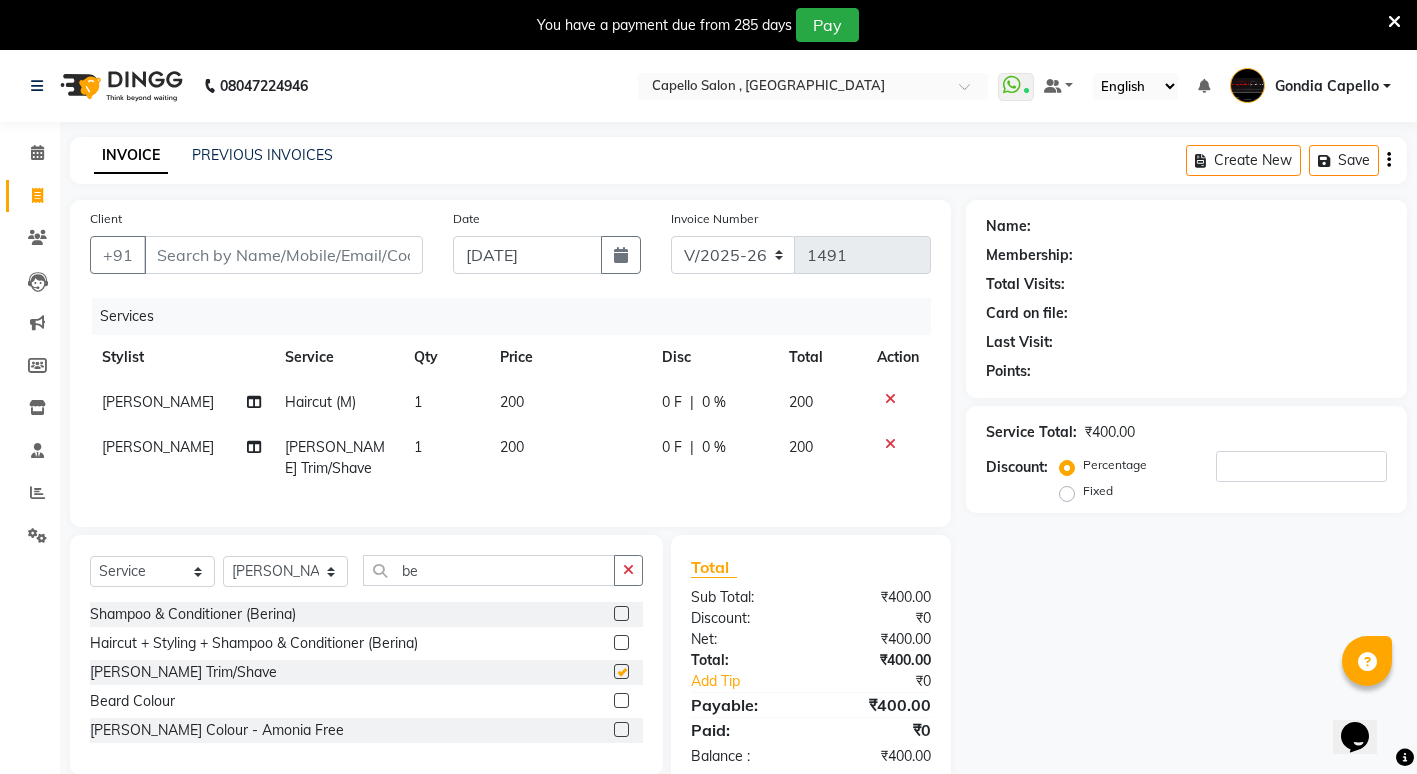checkbox on "false" 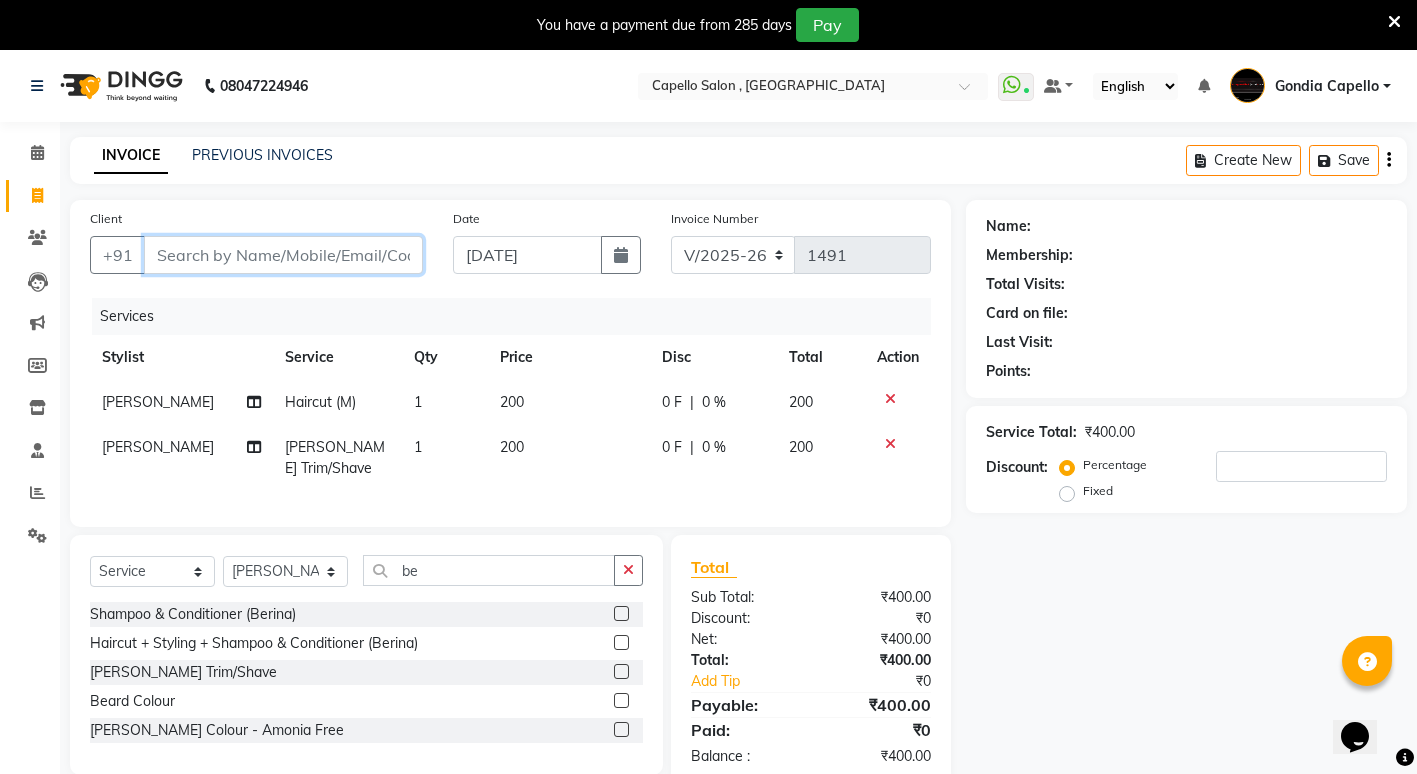 click on "Client" at bounding box center [283, 255] 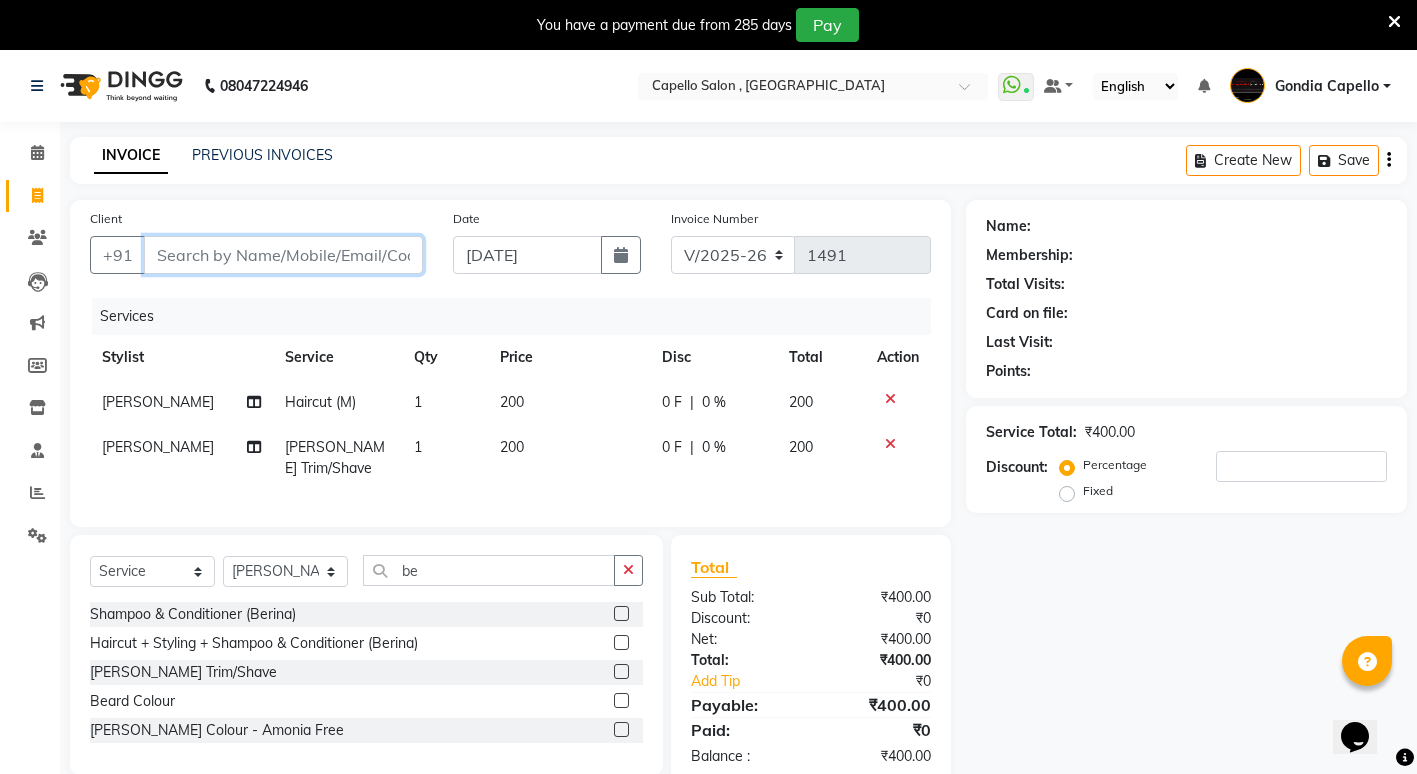 click on "Client" at bounding box center [283, 255] 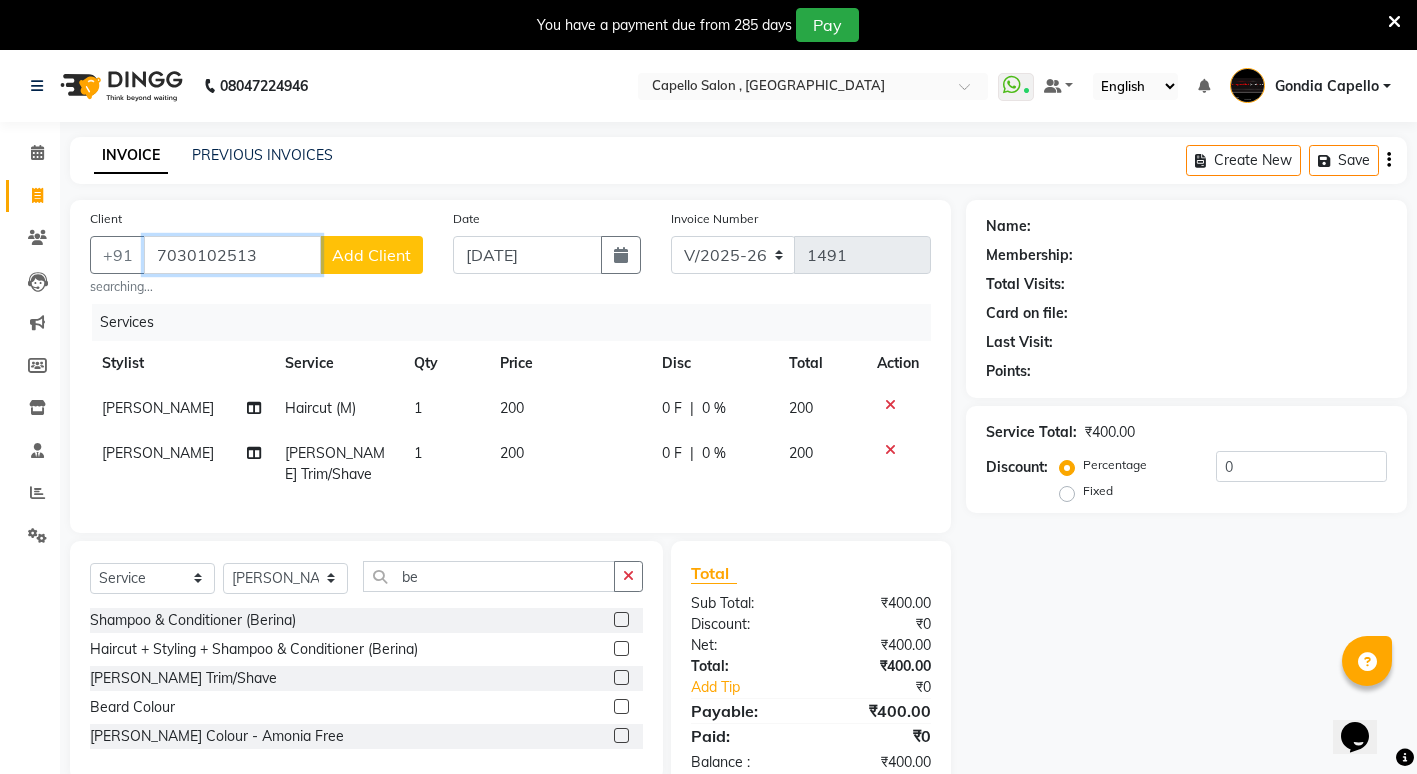 type on "7030102513" 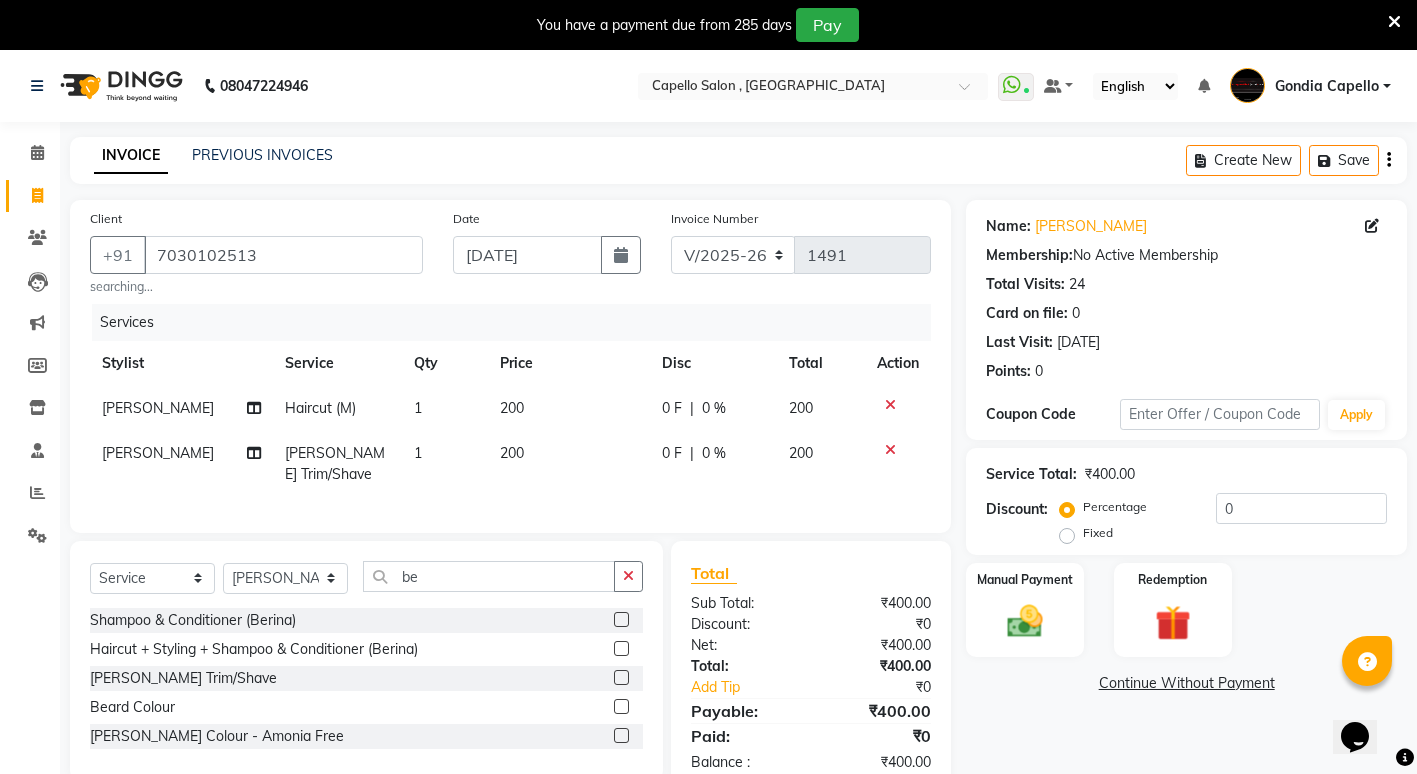 click on "Name: [PERSON_NAME]  Membership:  No Active Membership  Total Visits:  24 Card on file:  0 Last Visit:   [DATE] Points:   0  Coupon Code Apply Service Total:  ₹400.00  Discount:  Percentage   Fixed  0 Manual Payment Redemption  Continue Without Payment" 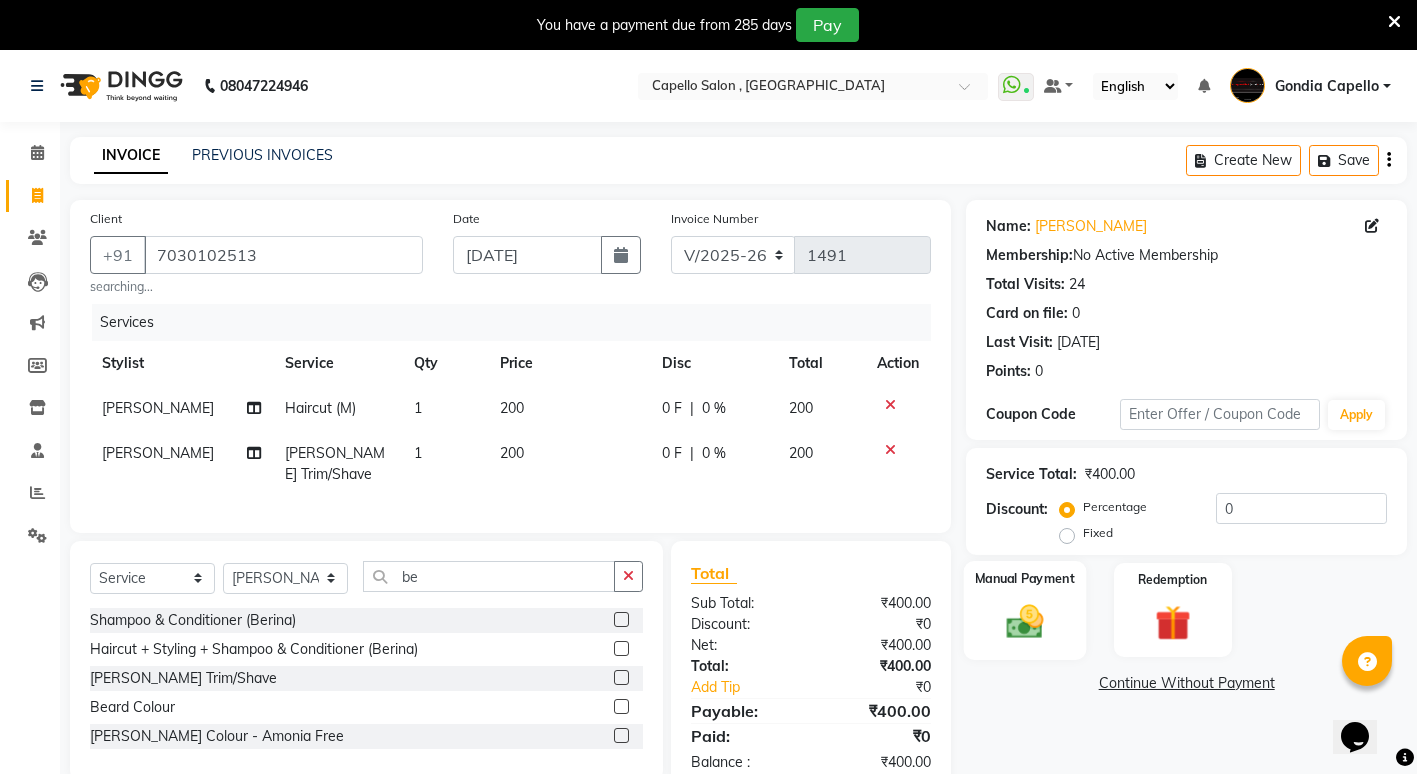 click 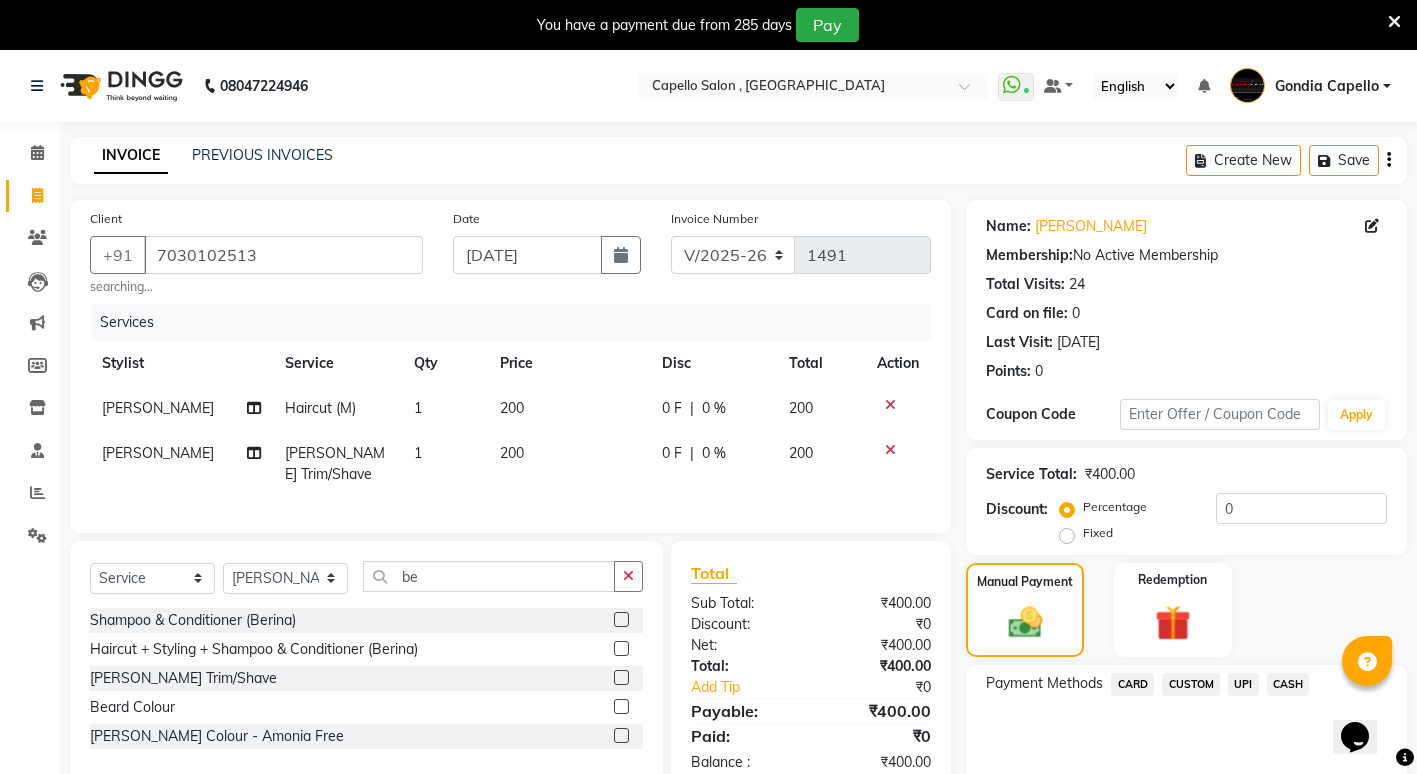 click on "UPI" 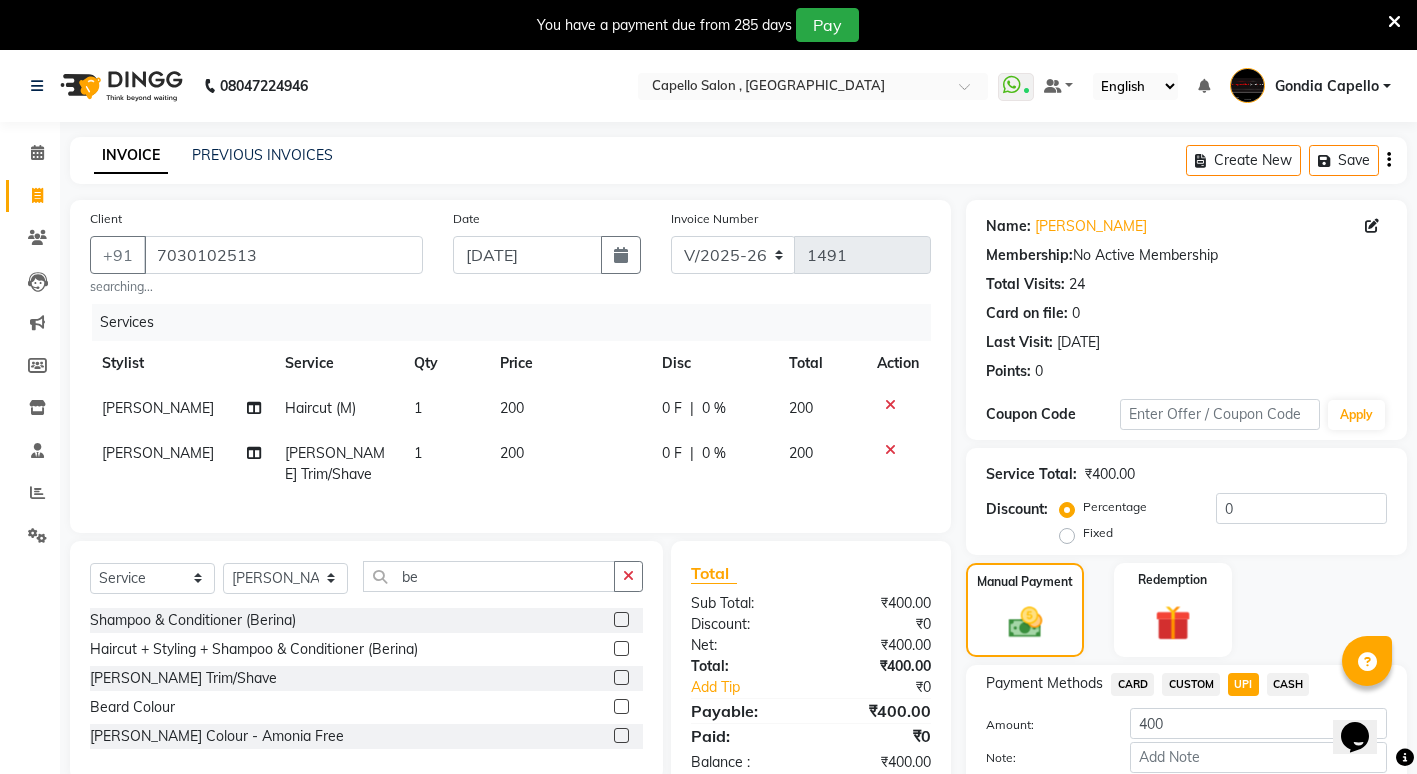 scroll, scrollTop: 111, scrollLeft: 0, axis: vertical 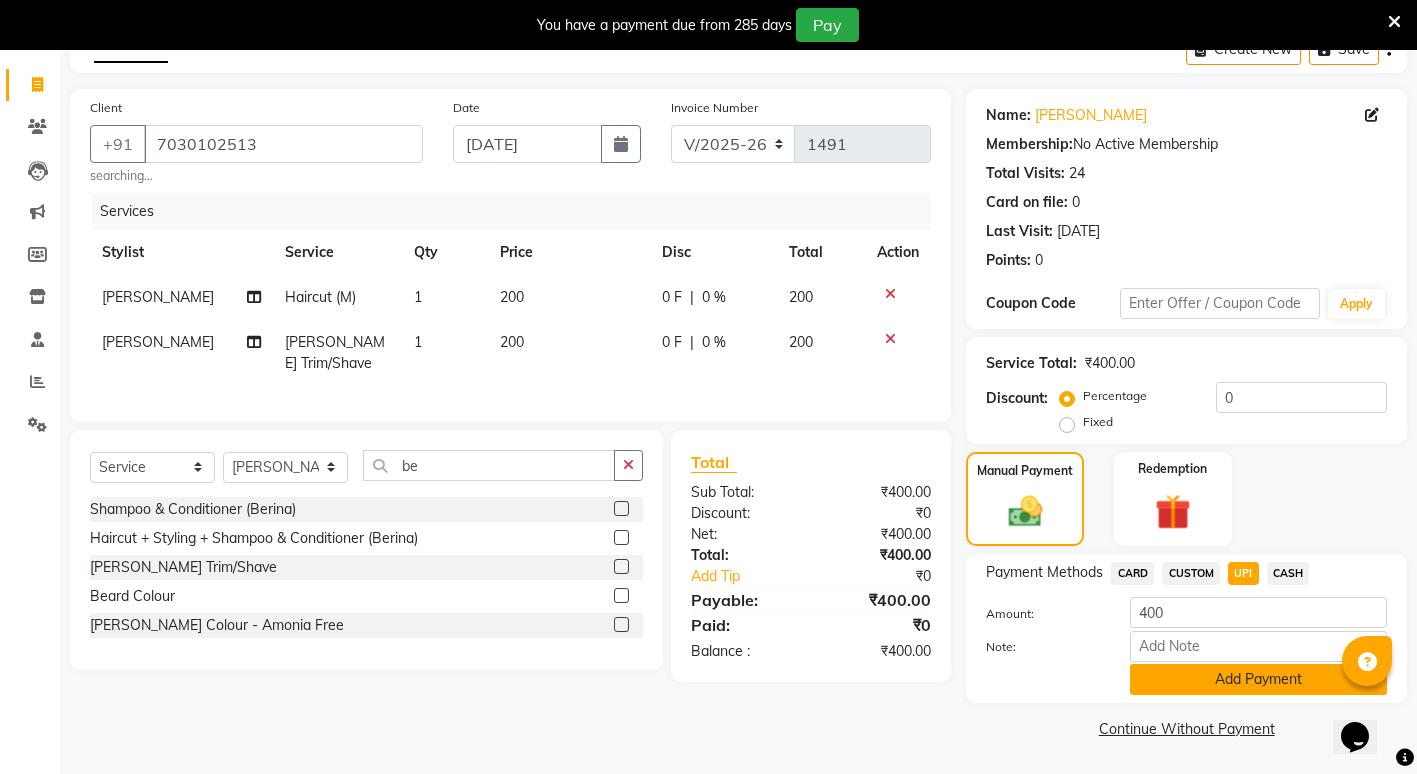 click on "Add Payment" 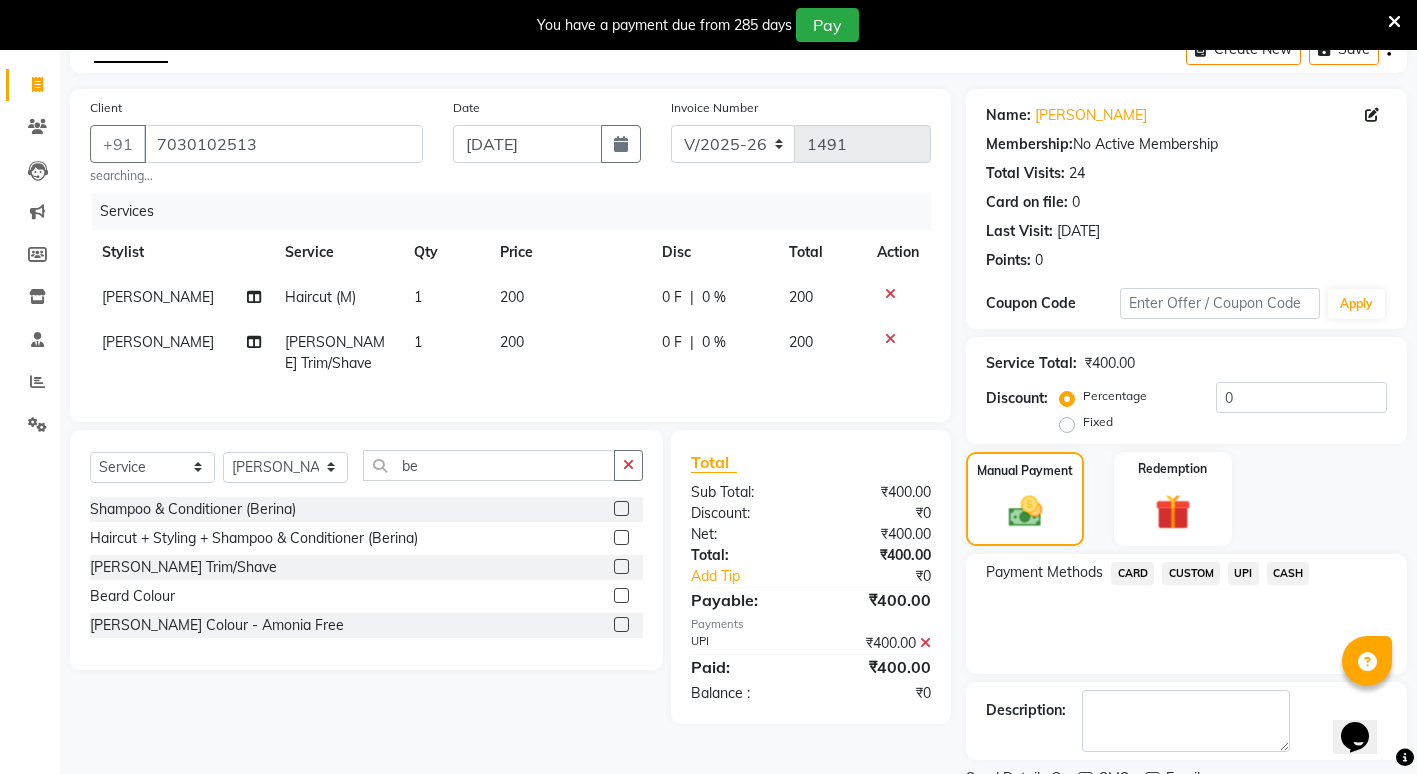 scroll, scrollTop: 195, scrollLeft: 0, axis: vertical 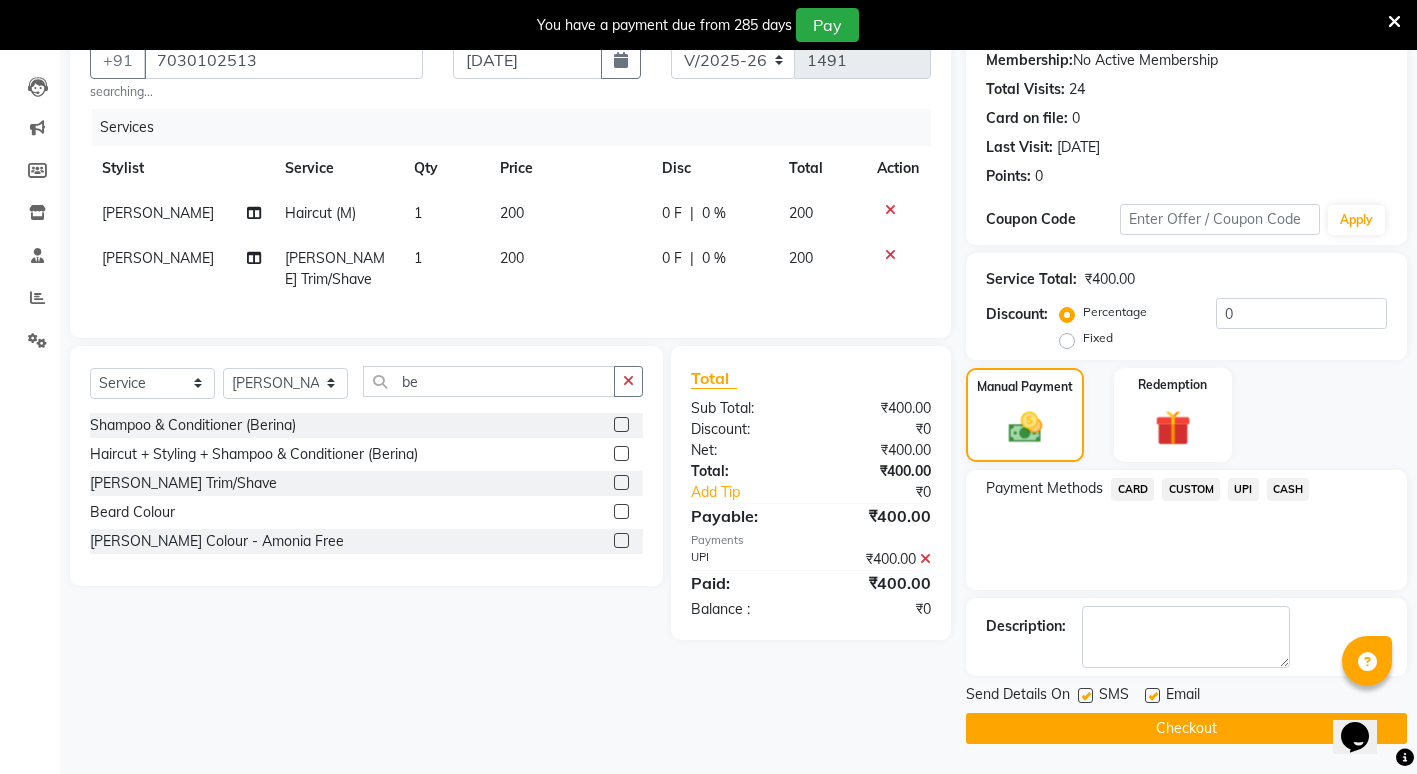 click on "Checkout" 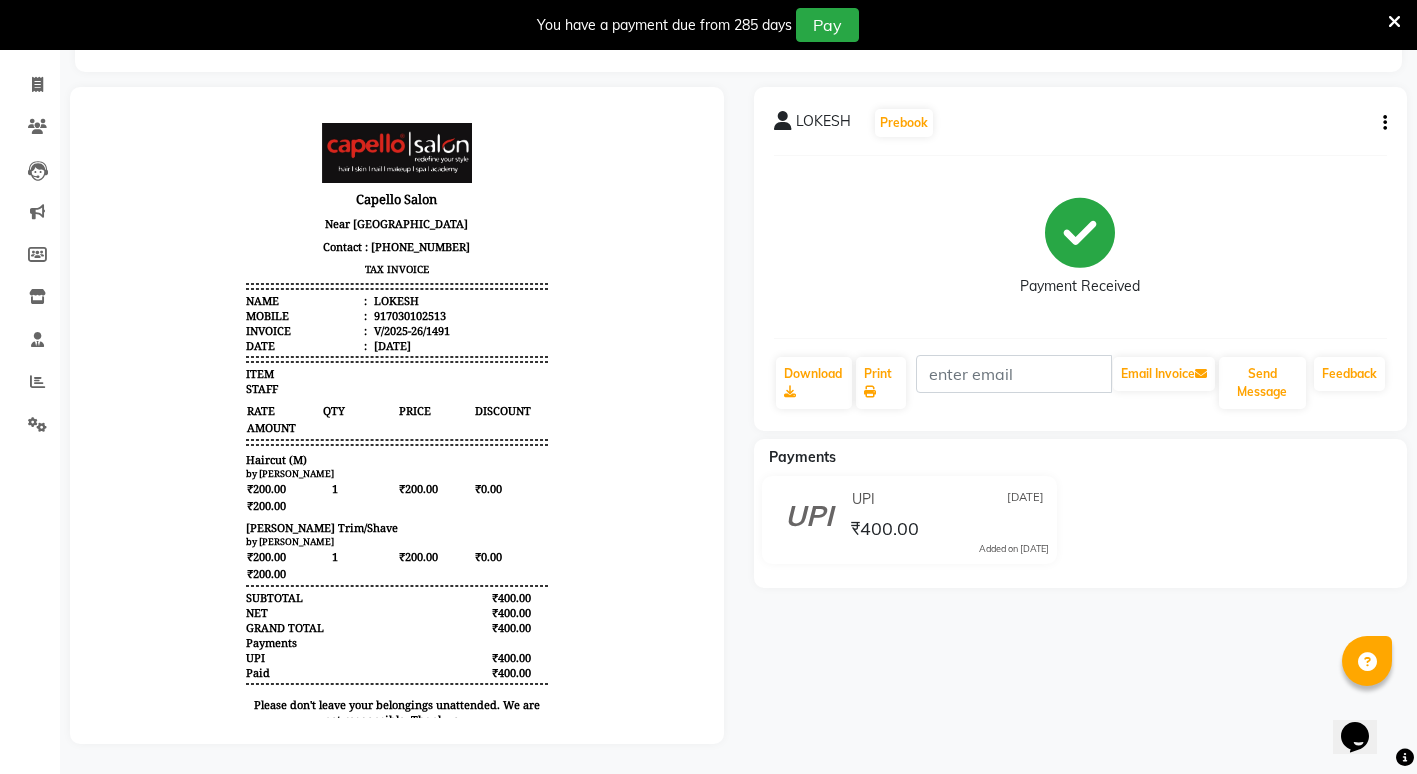 scroll, scrollTop: 16, scrollLeft: 0, axis: vertical 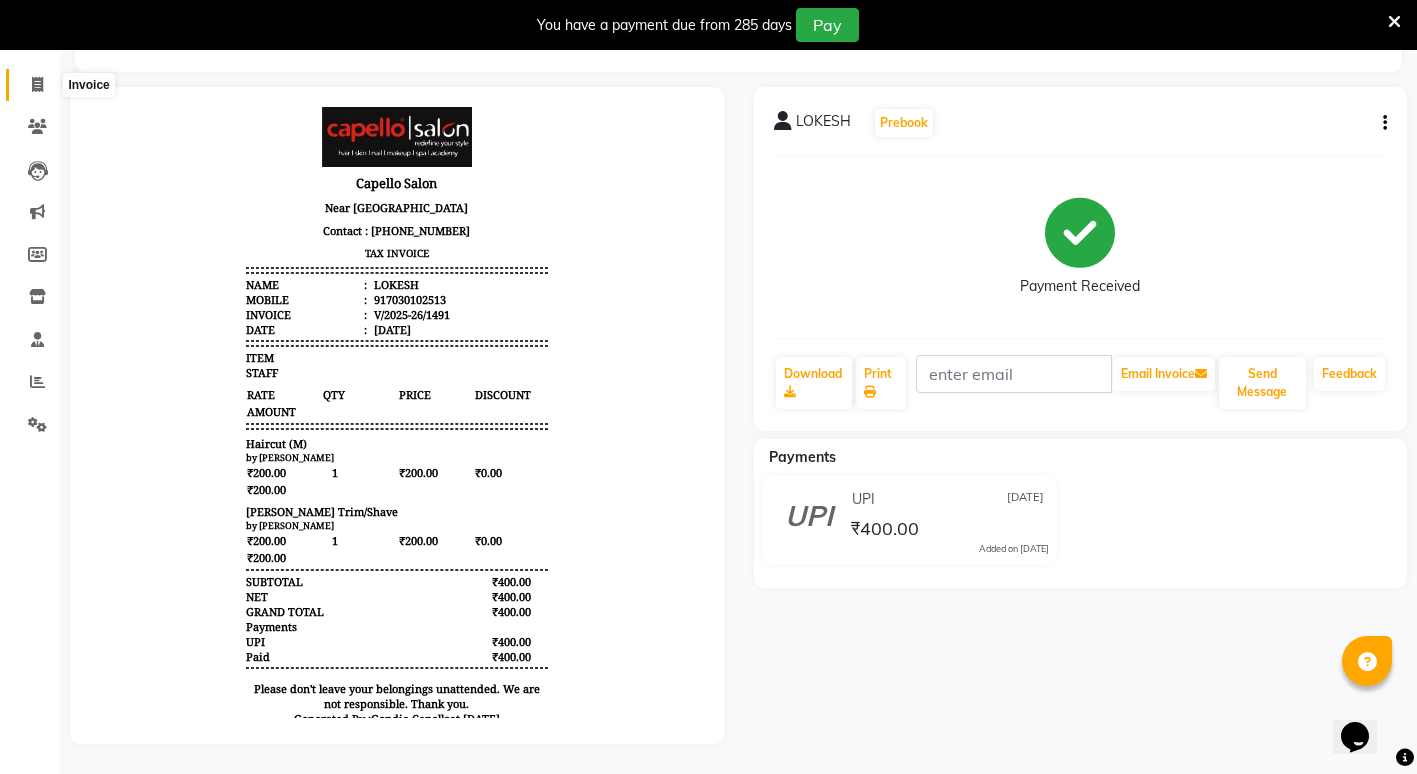 click 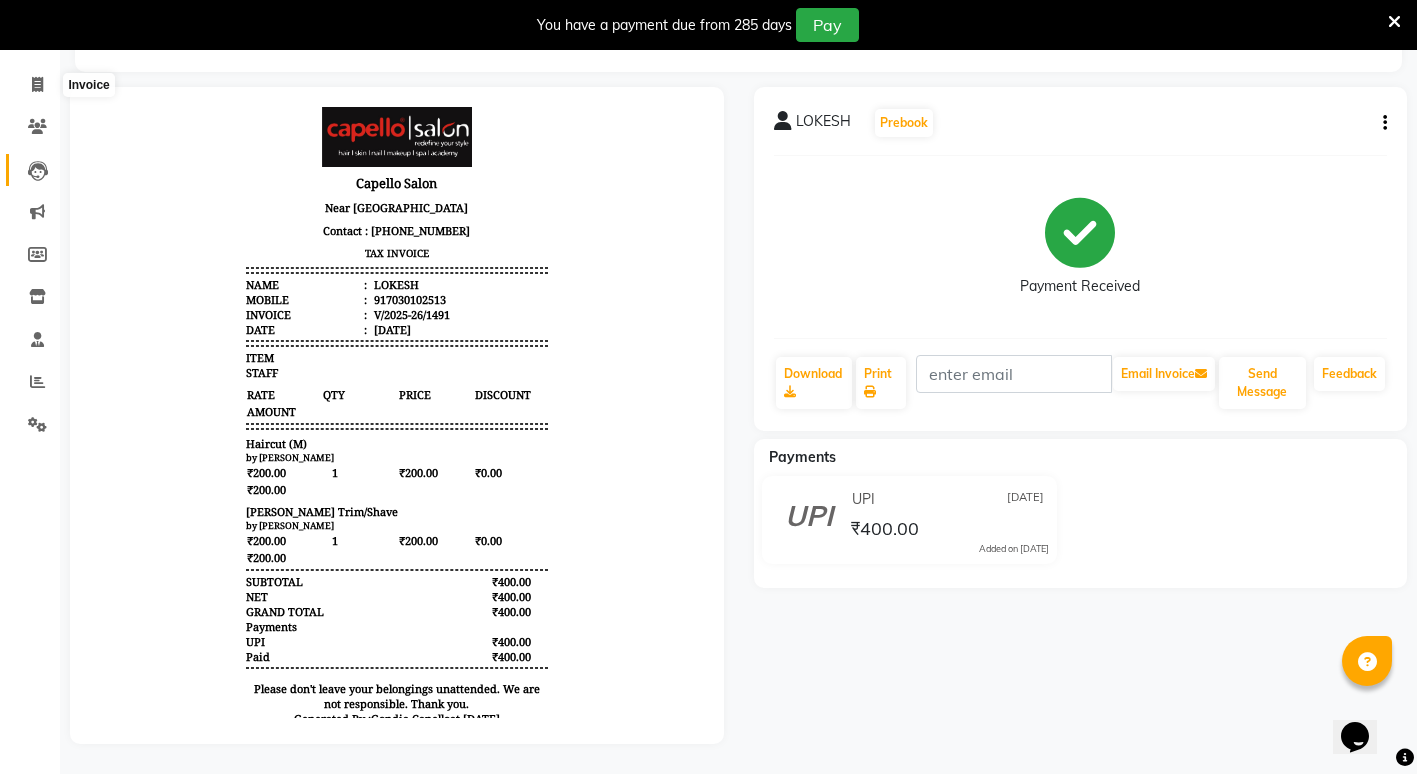 select on "service" 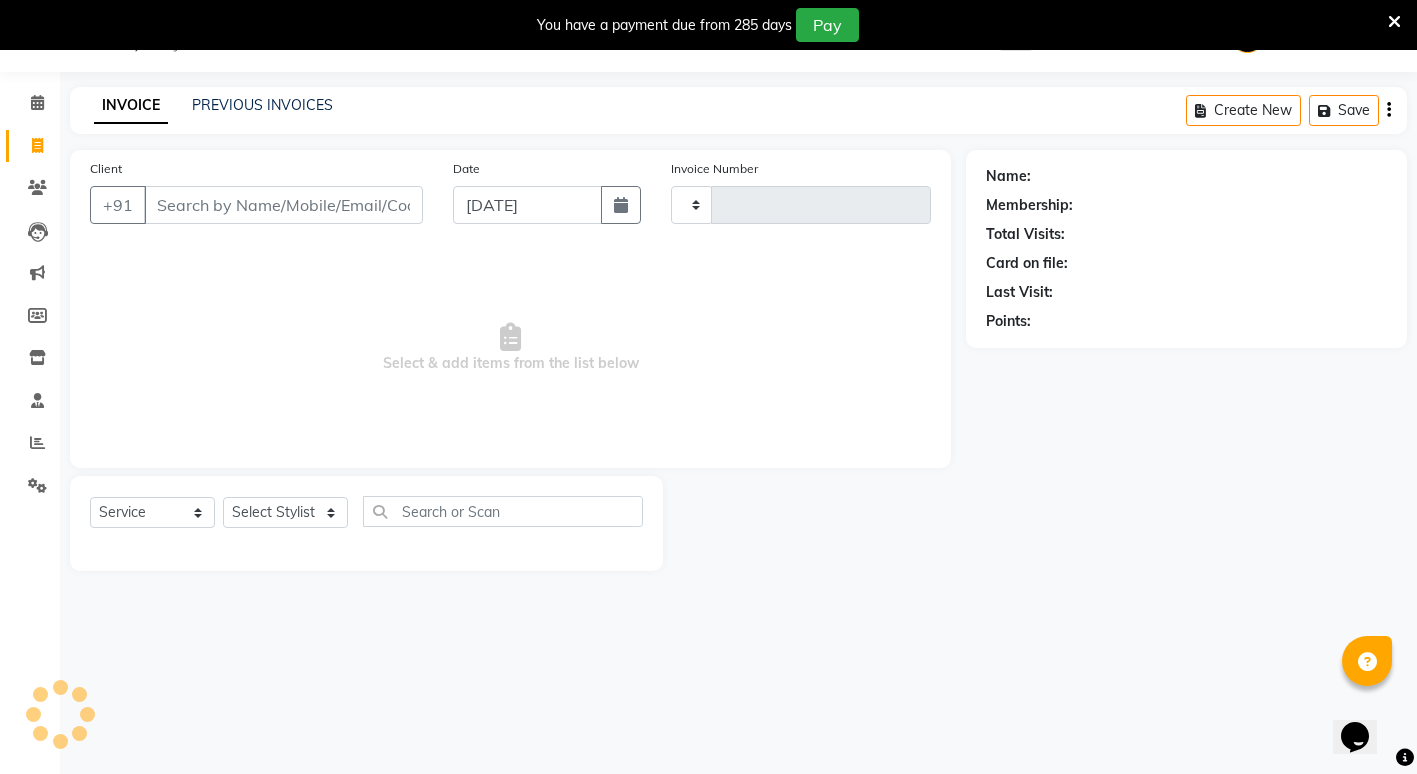 scroll, scrollTop: 50, scrollLeft: 0, axis: vertical 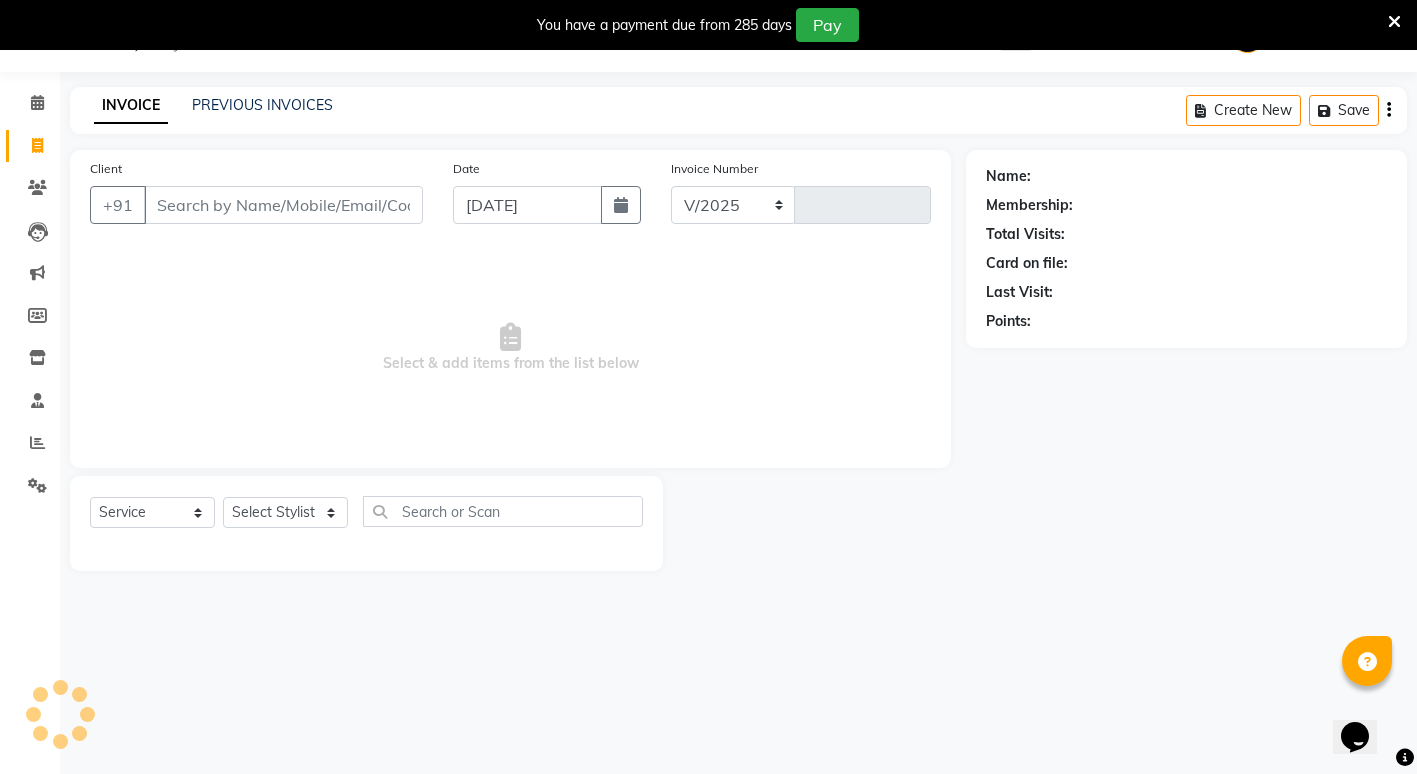 select on "853" 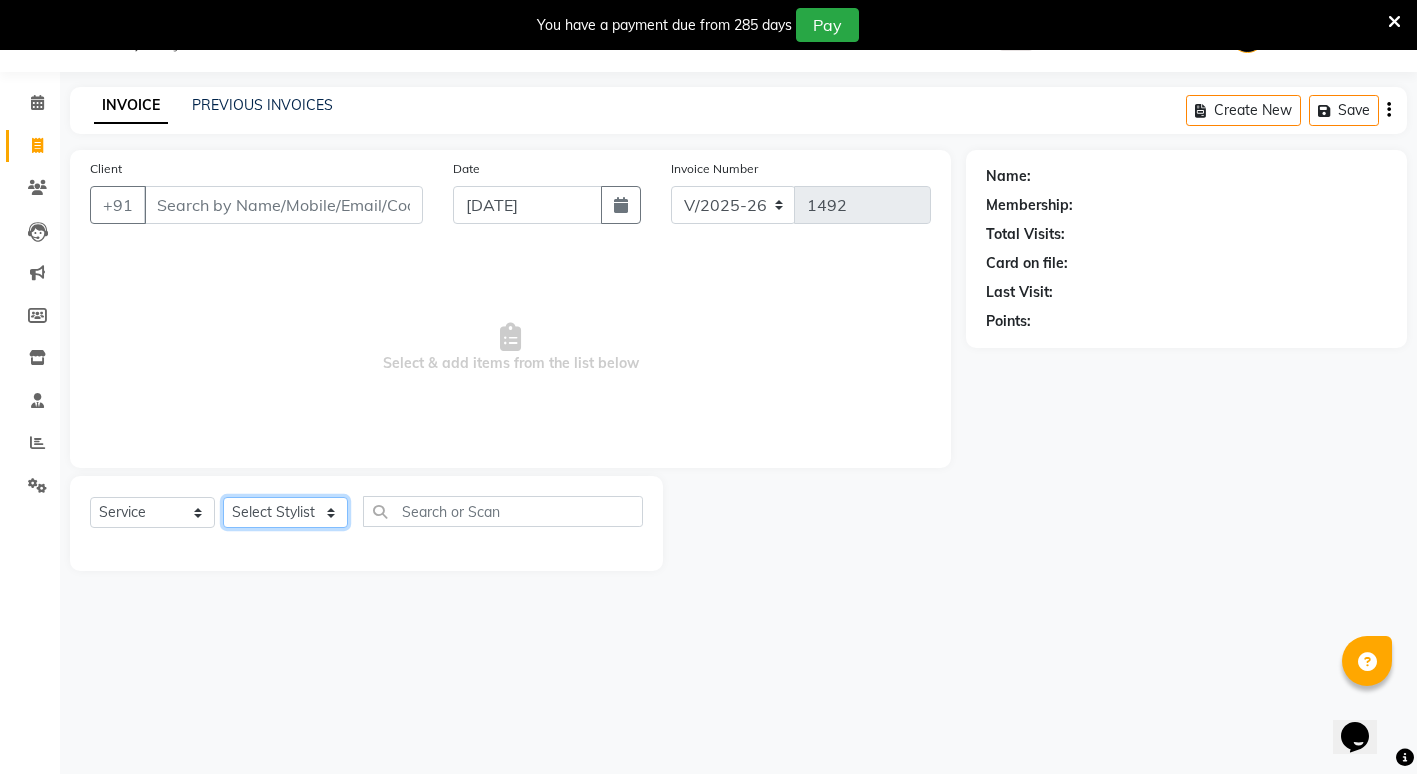 drag, startPoint x: 257, startPoint y: 506, endPoint x: 229, endPoint y: 452, distance: 60.827625 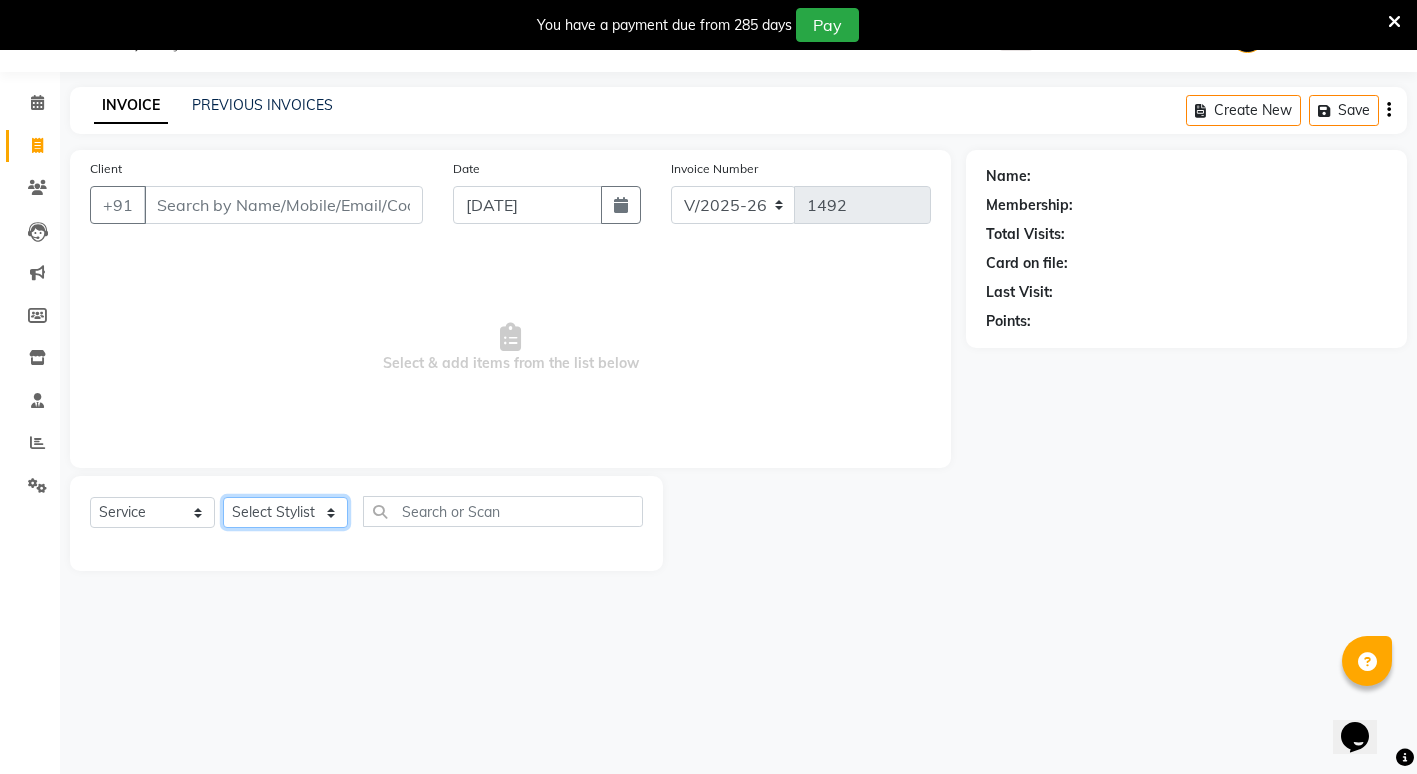 click on "Select Stylist" 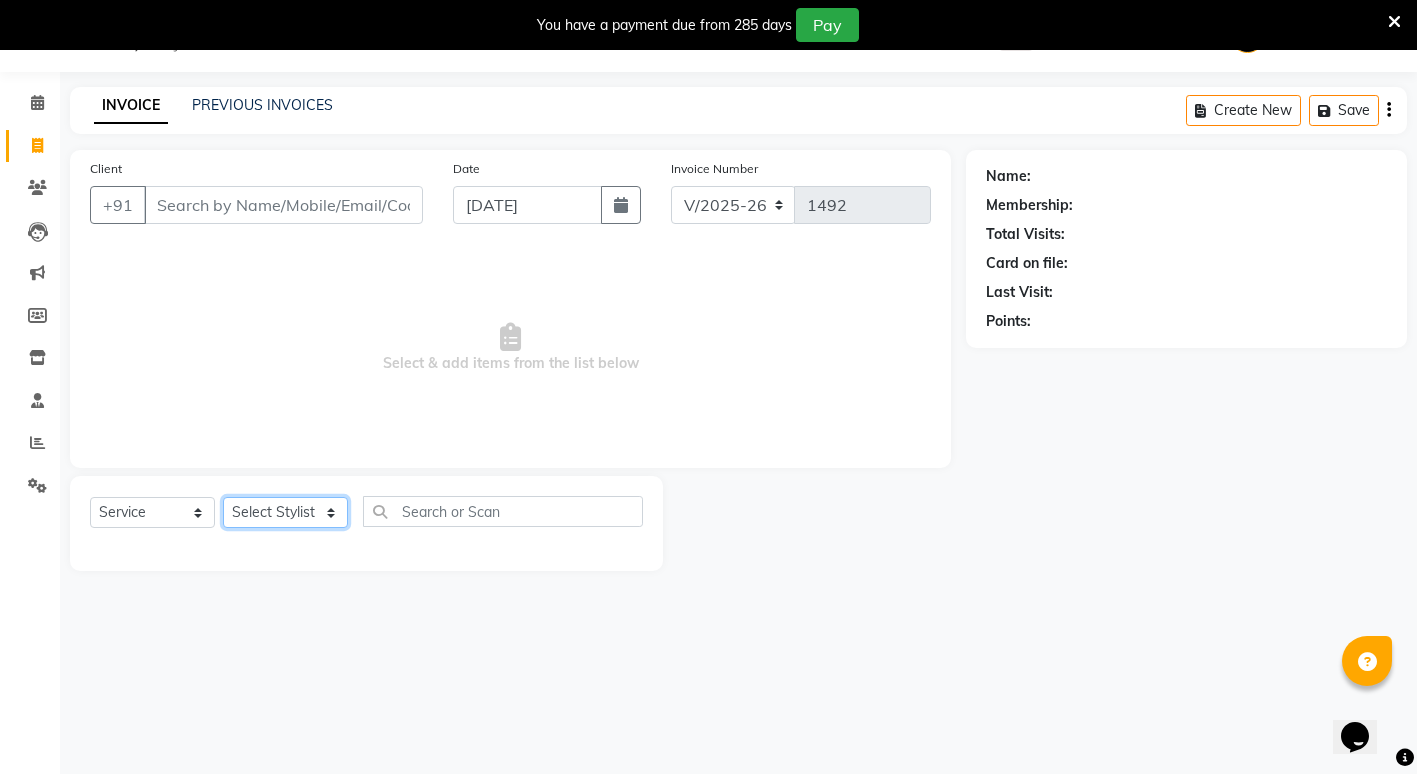 select on "16500" 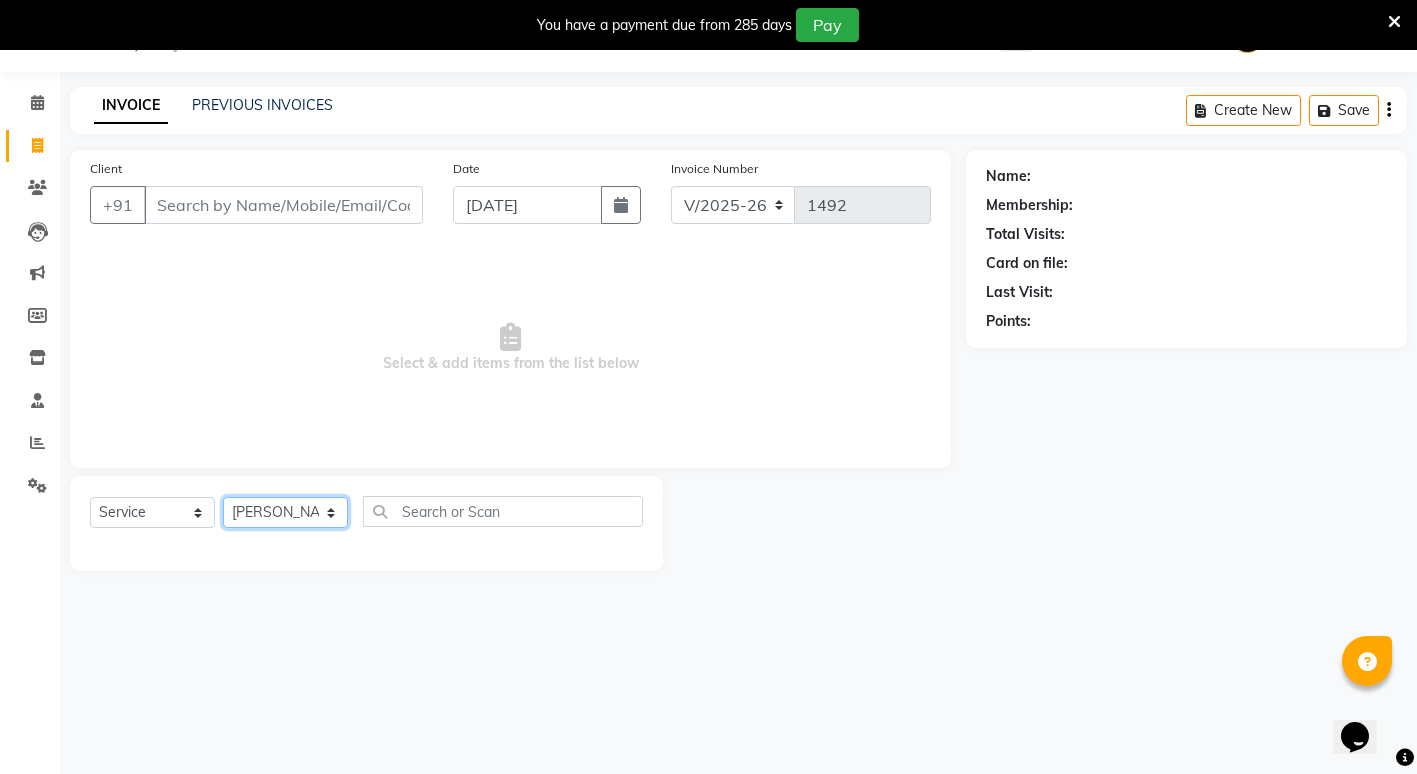 click on "Select Stylist ADMIN [PERSON_NAME] [PERSON_NAME] [PERSON_NAME] Gondia [PERSON_NAME] [PERSON_NAME] [PERSON_NAME] yewatkar [PERSON_NAME] [PERSON_NAME] [PERSON_NAME] (M) [PERSON_NAME]" 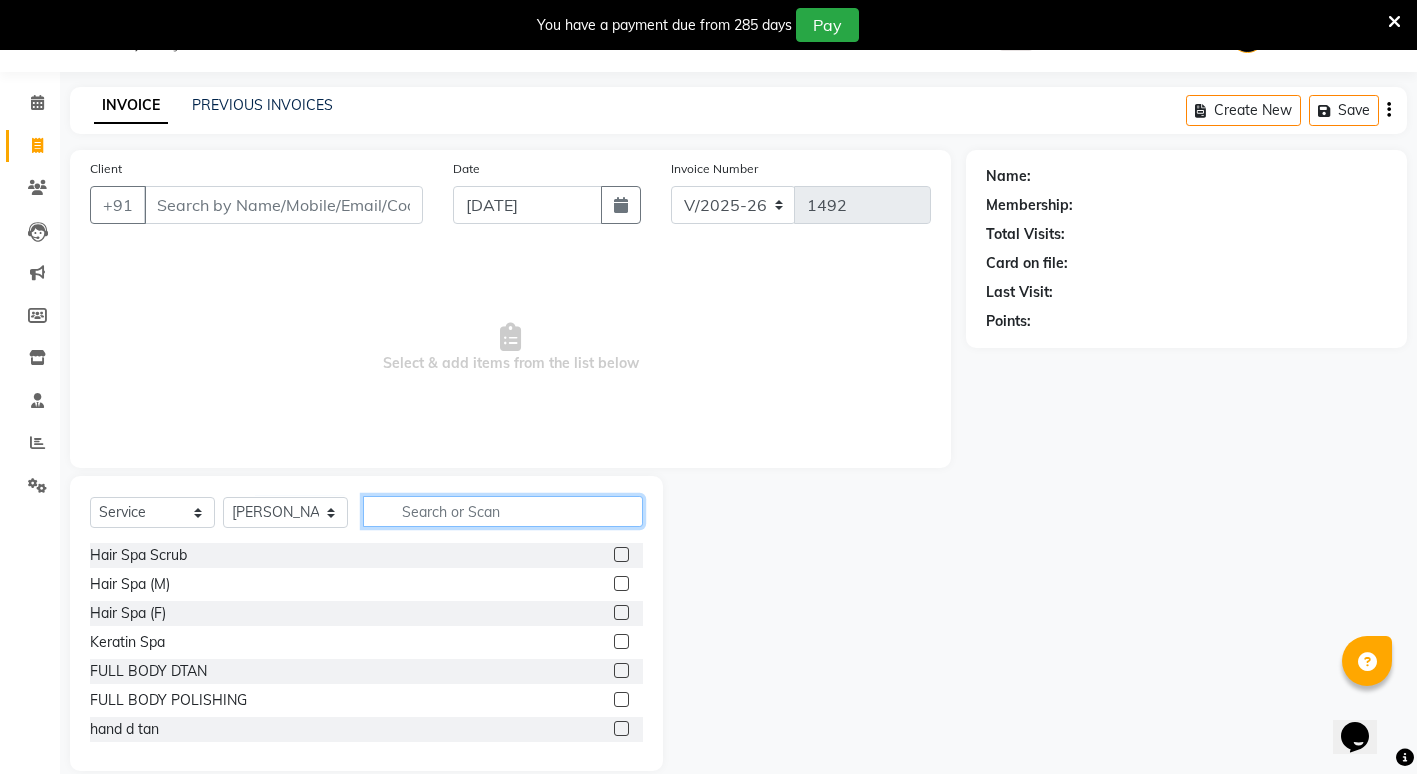 click 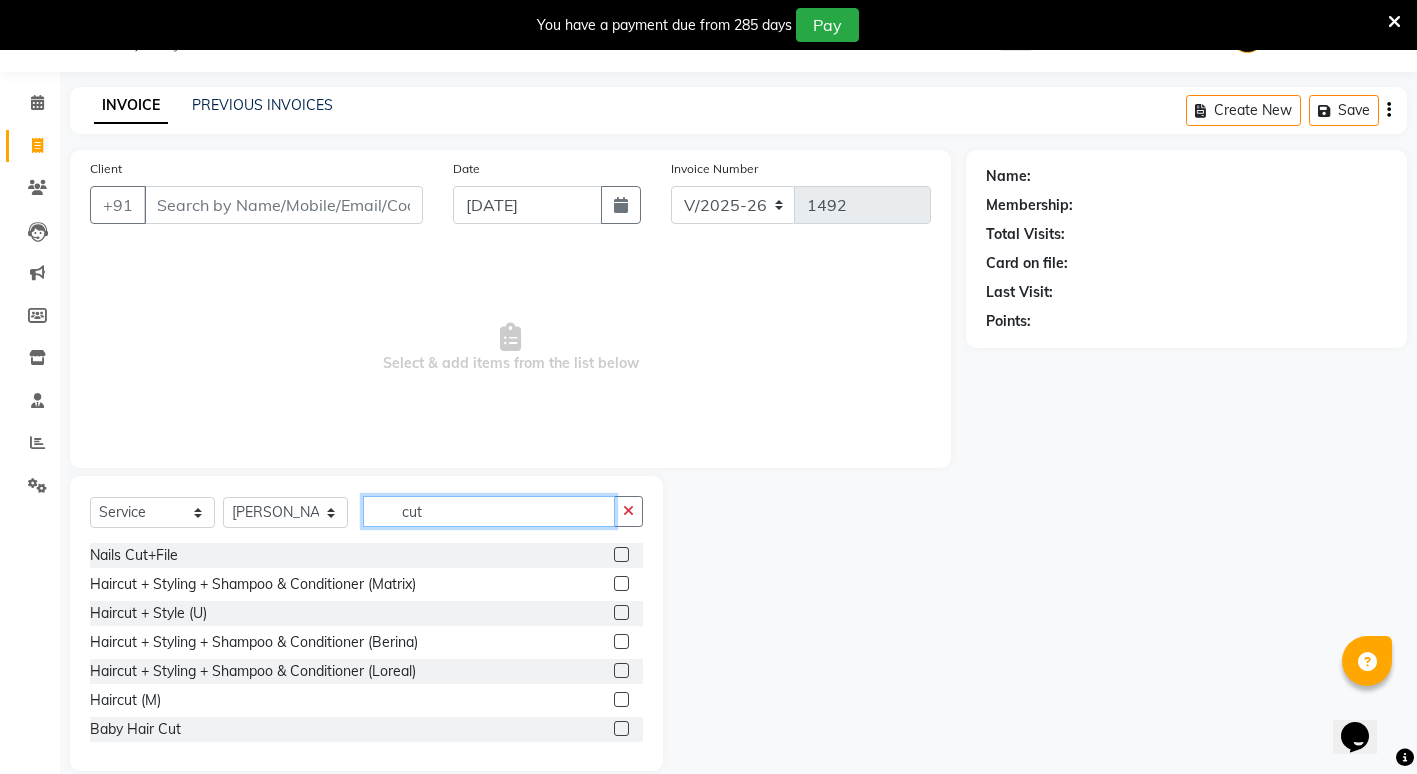 type on "cut" 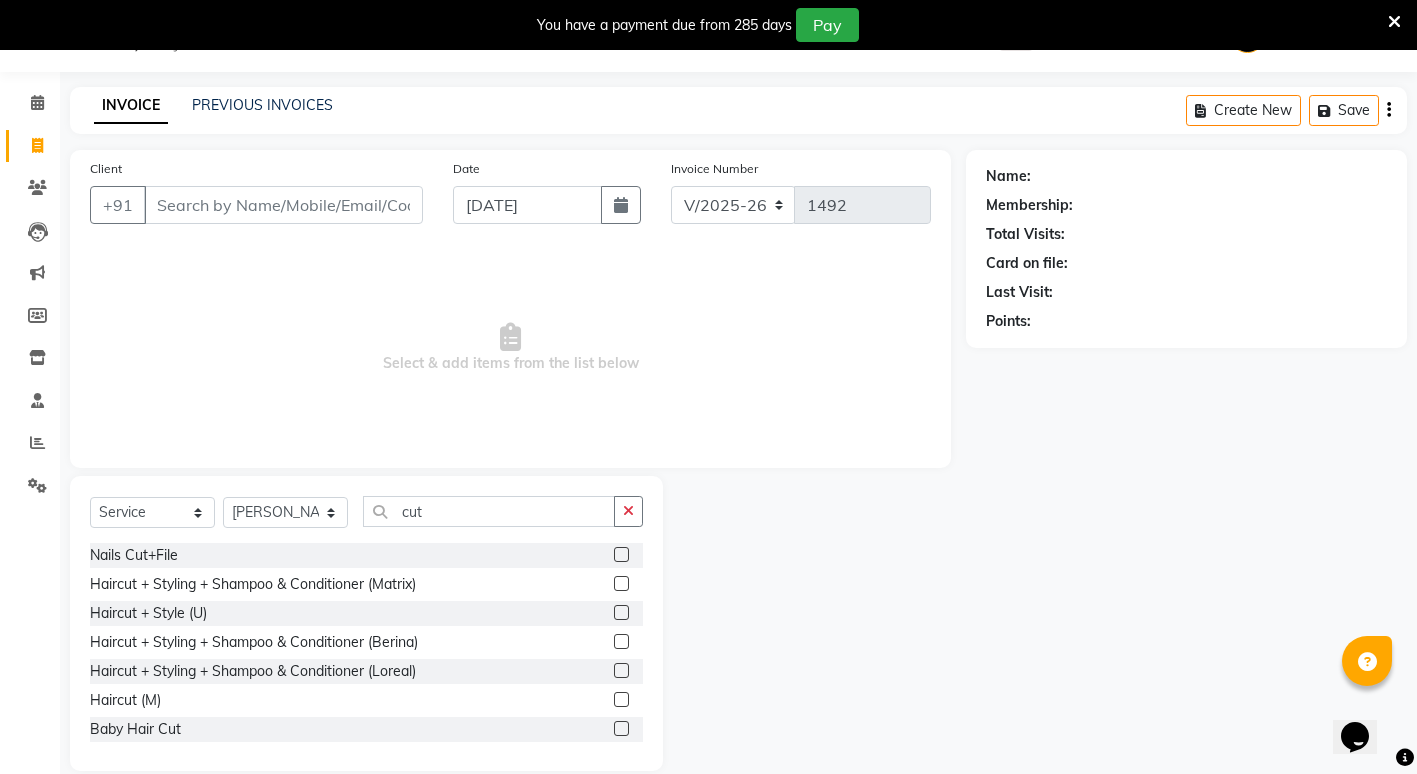 click 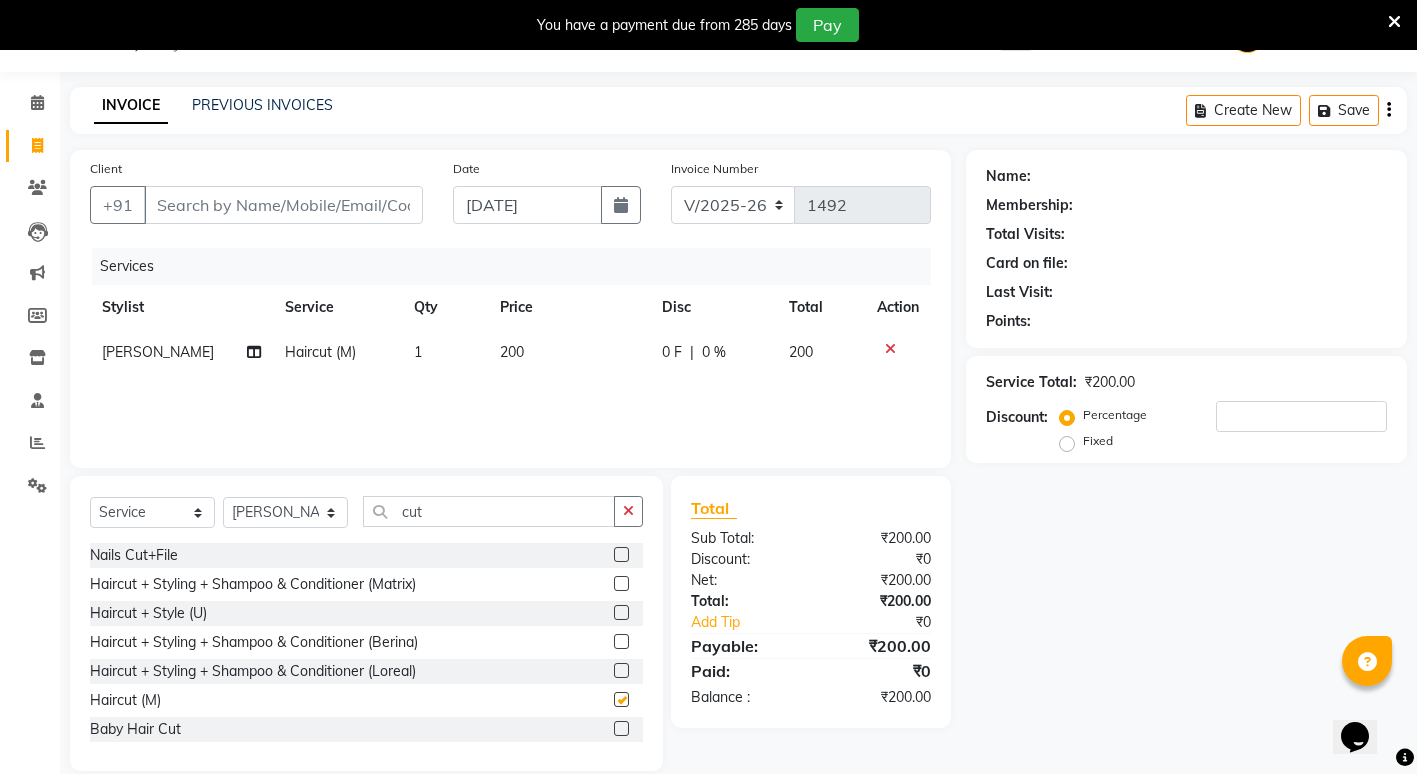checkbox on "false" 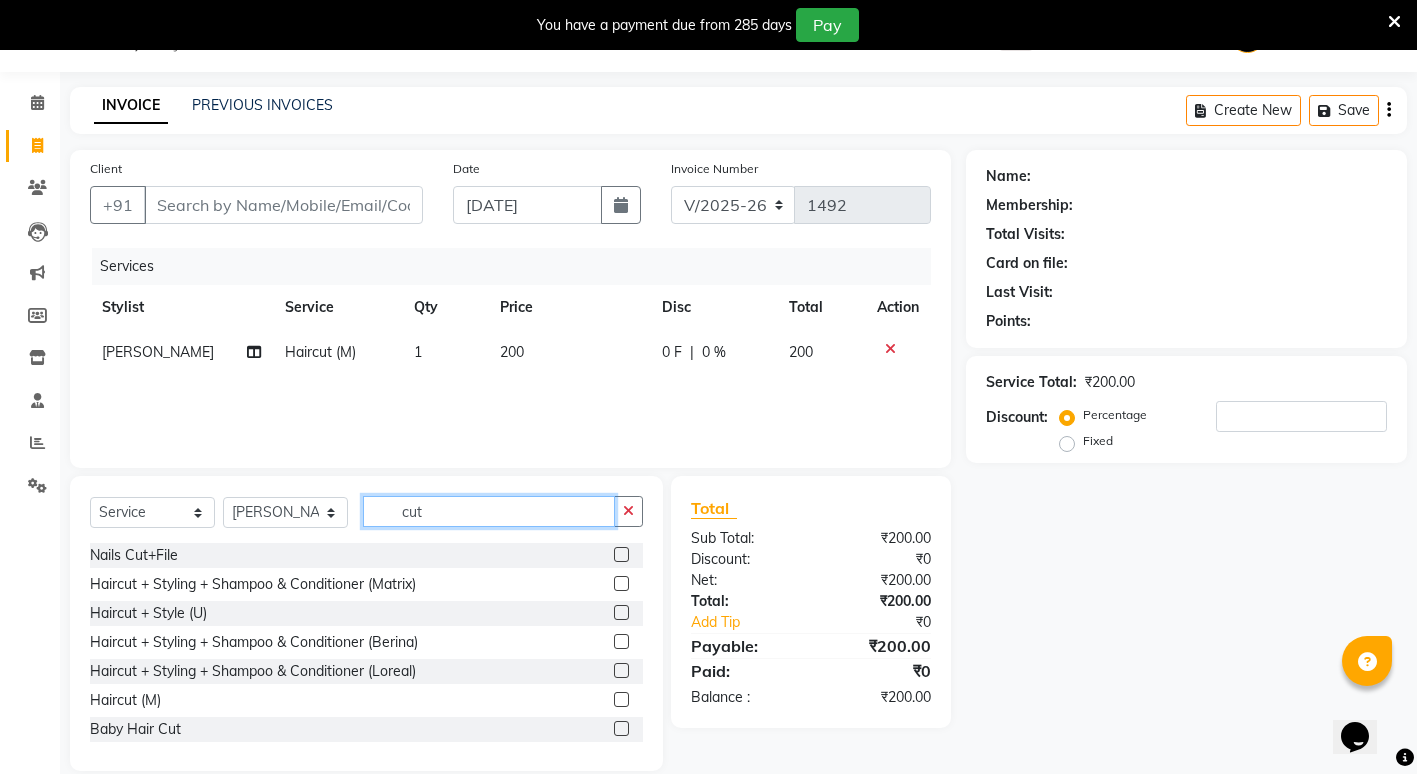 click on "cut" 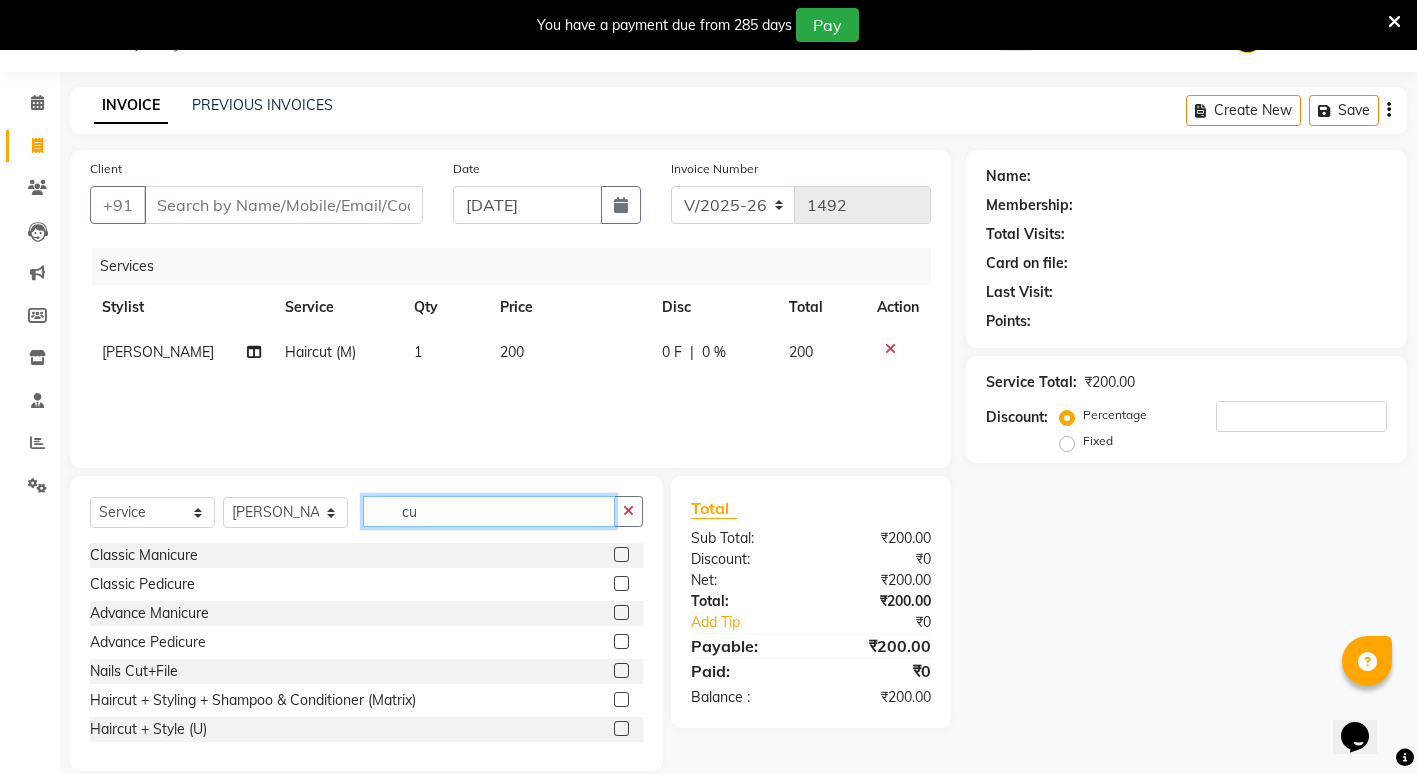 type on "c" 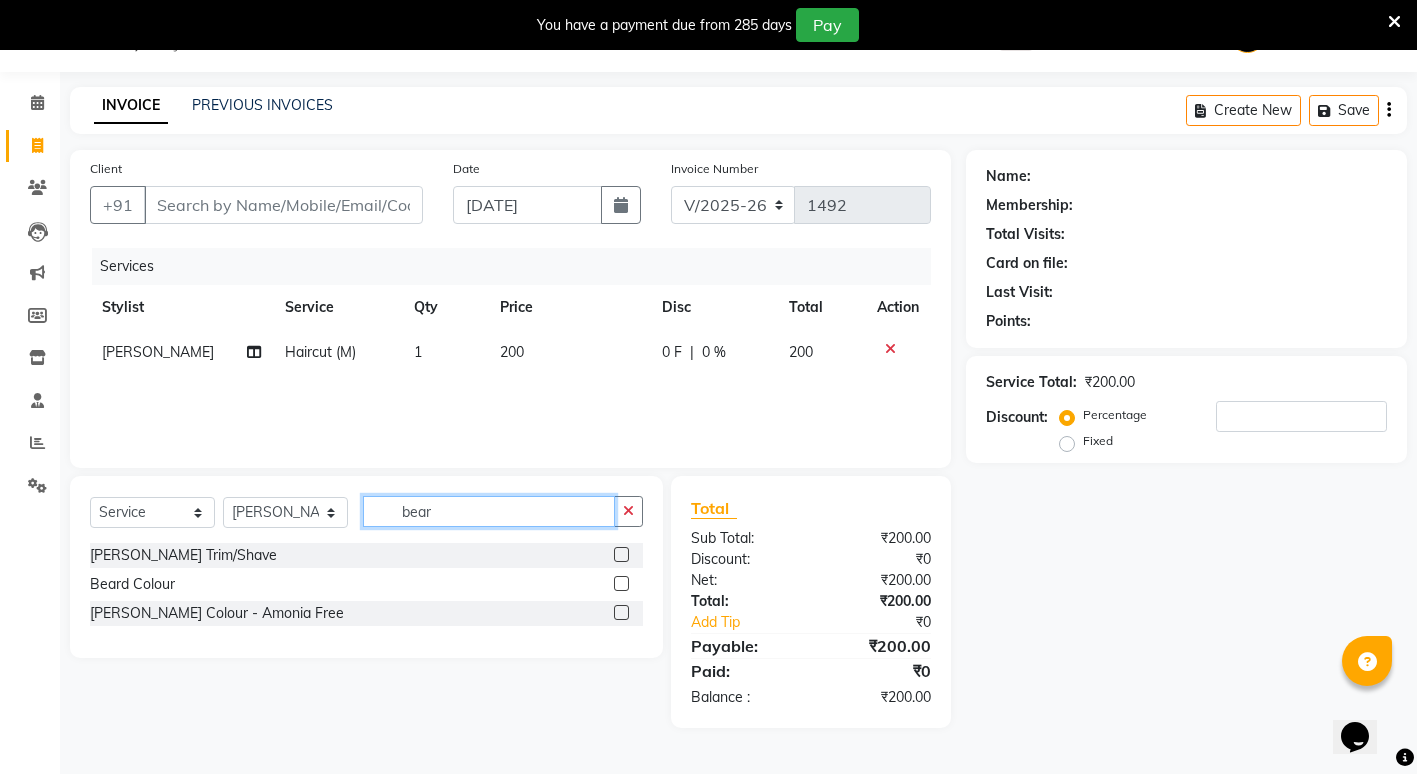type on "bear" 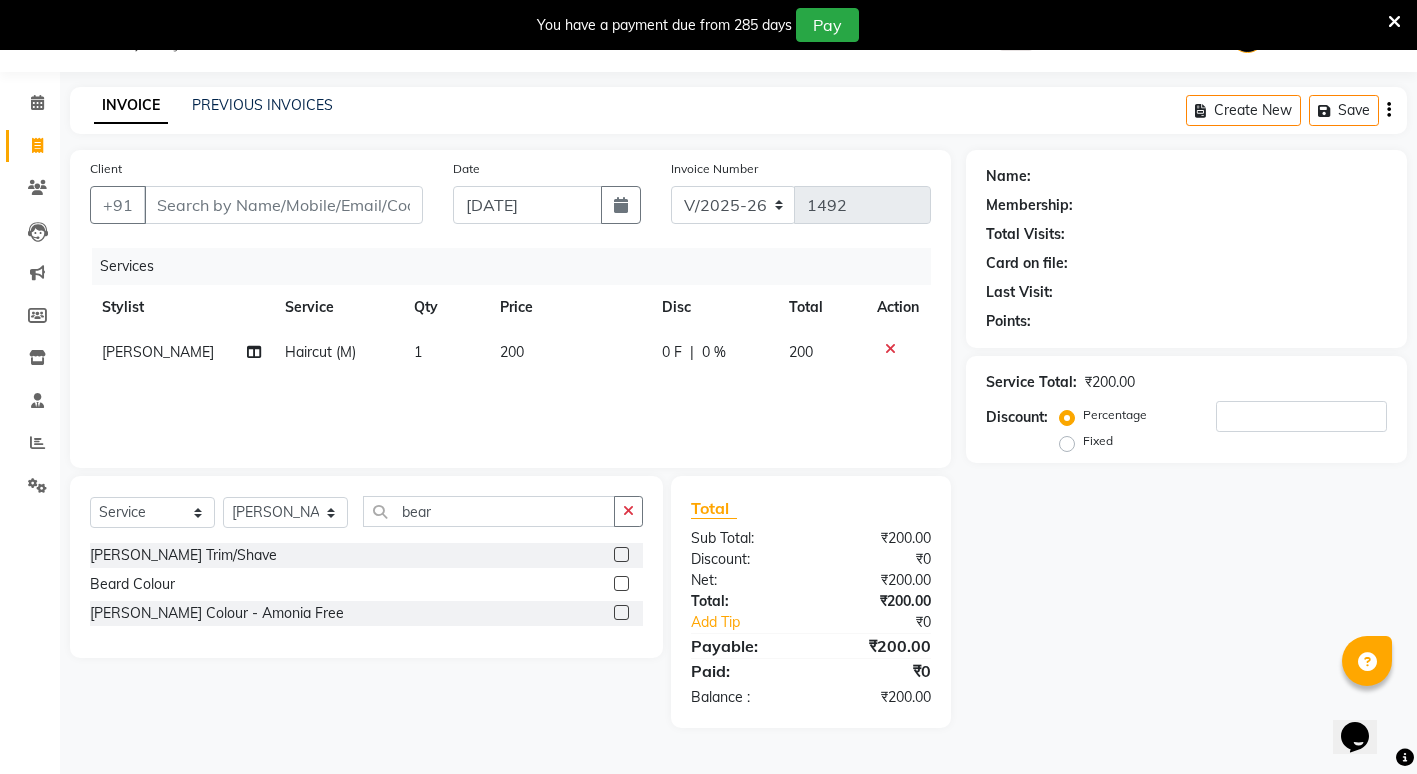 drag, startPoint x: 617, startPoint y: 553, endPoint x: 506, endPoint y: 467, distance: 140.41724 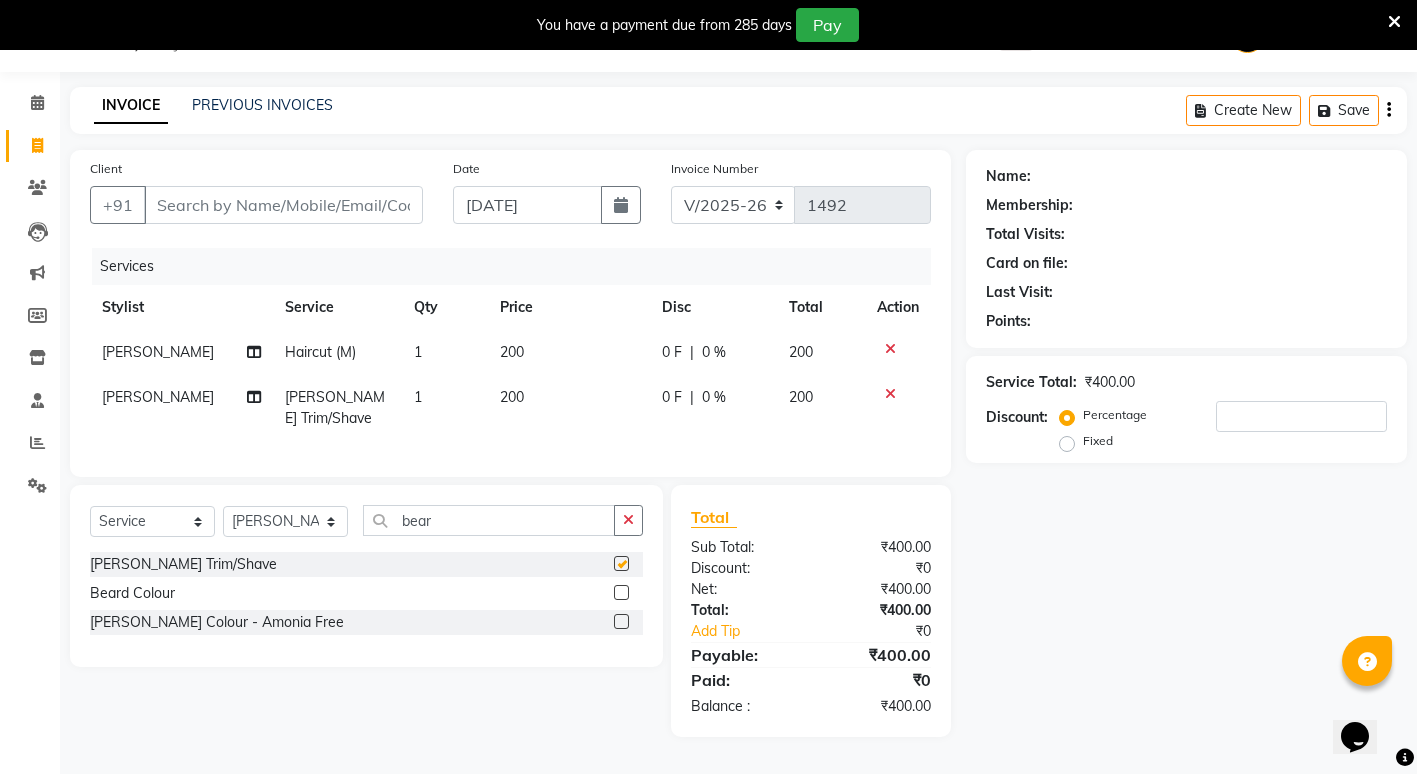 checkbox on "false" 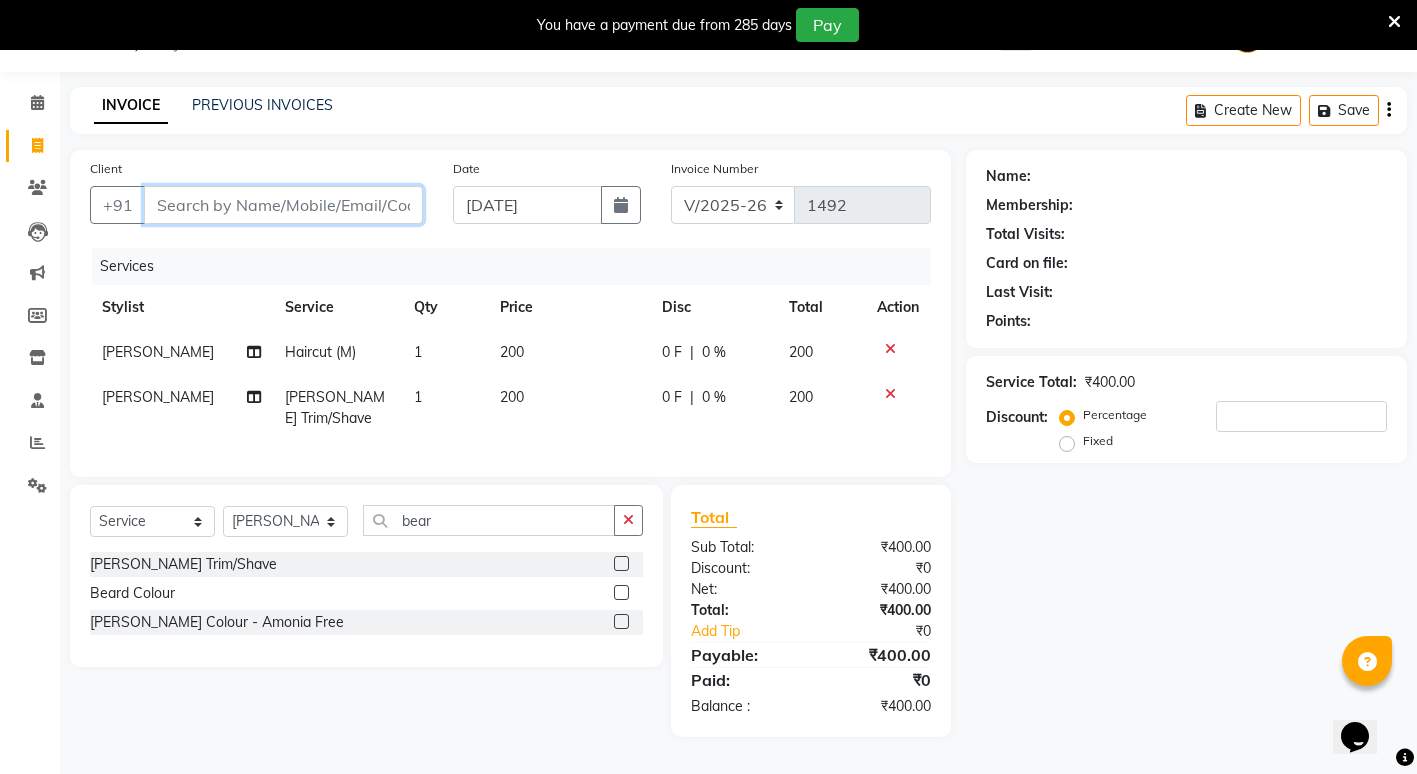 click on "Client" at bounding box center [283, 205] 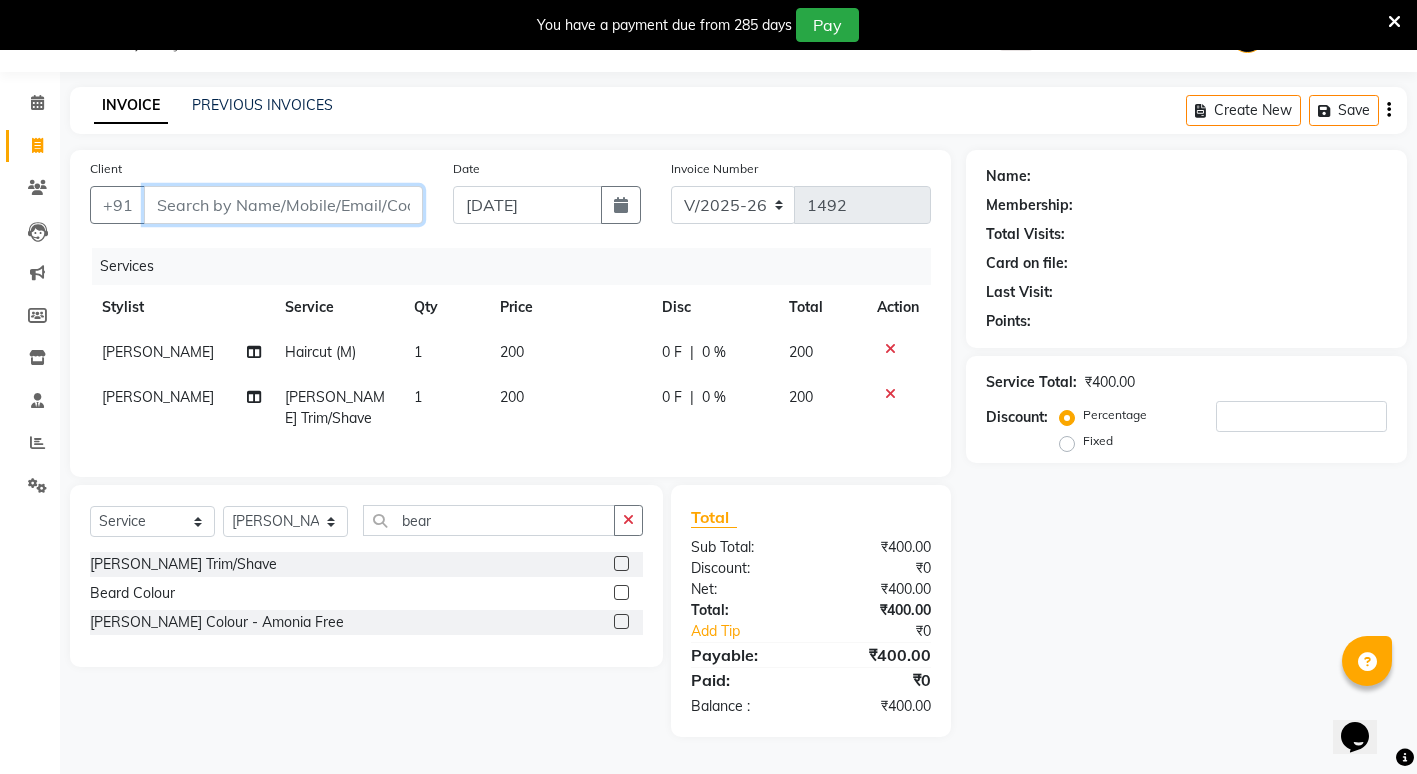 type on "8" 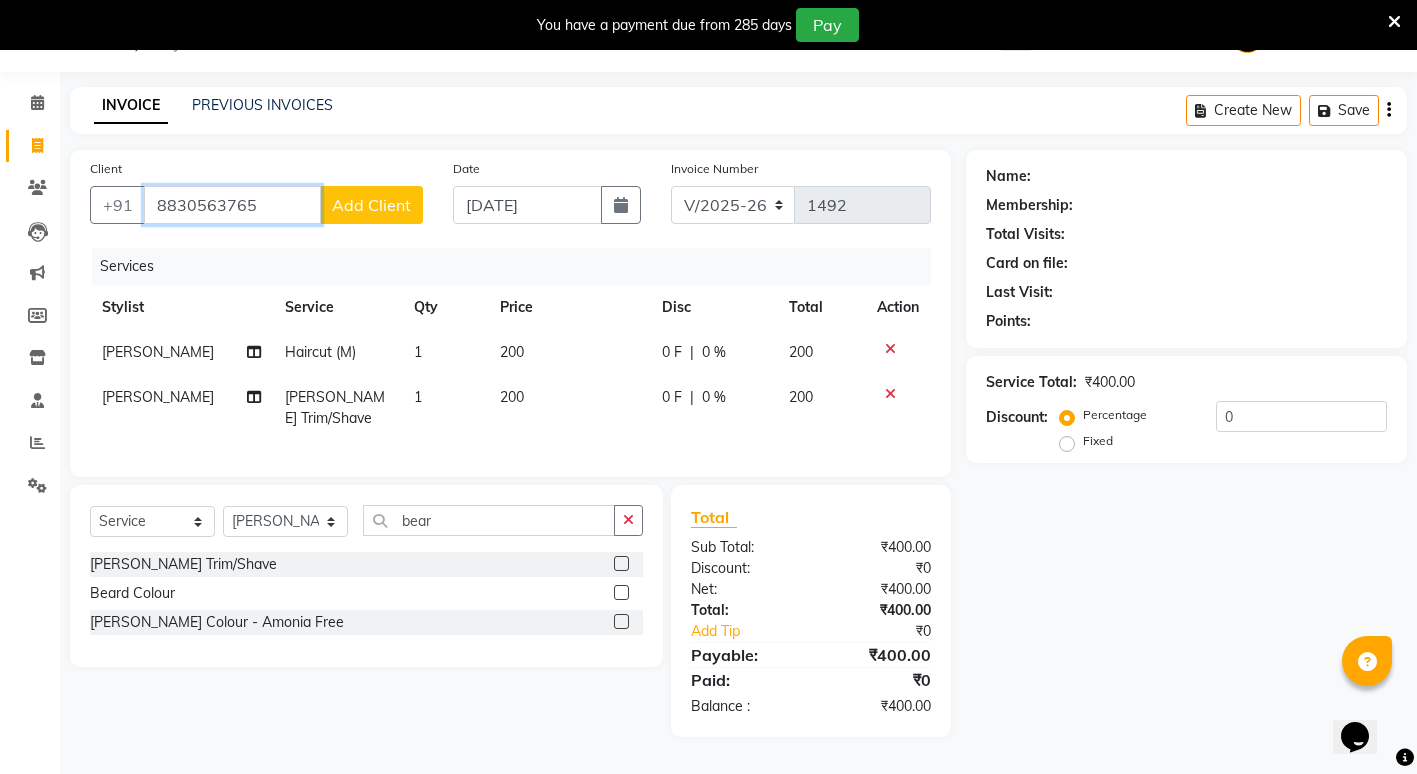 click on "8830563765" at bounding box center [232, 205] 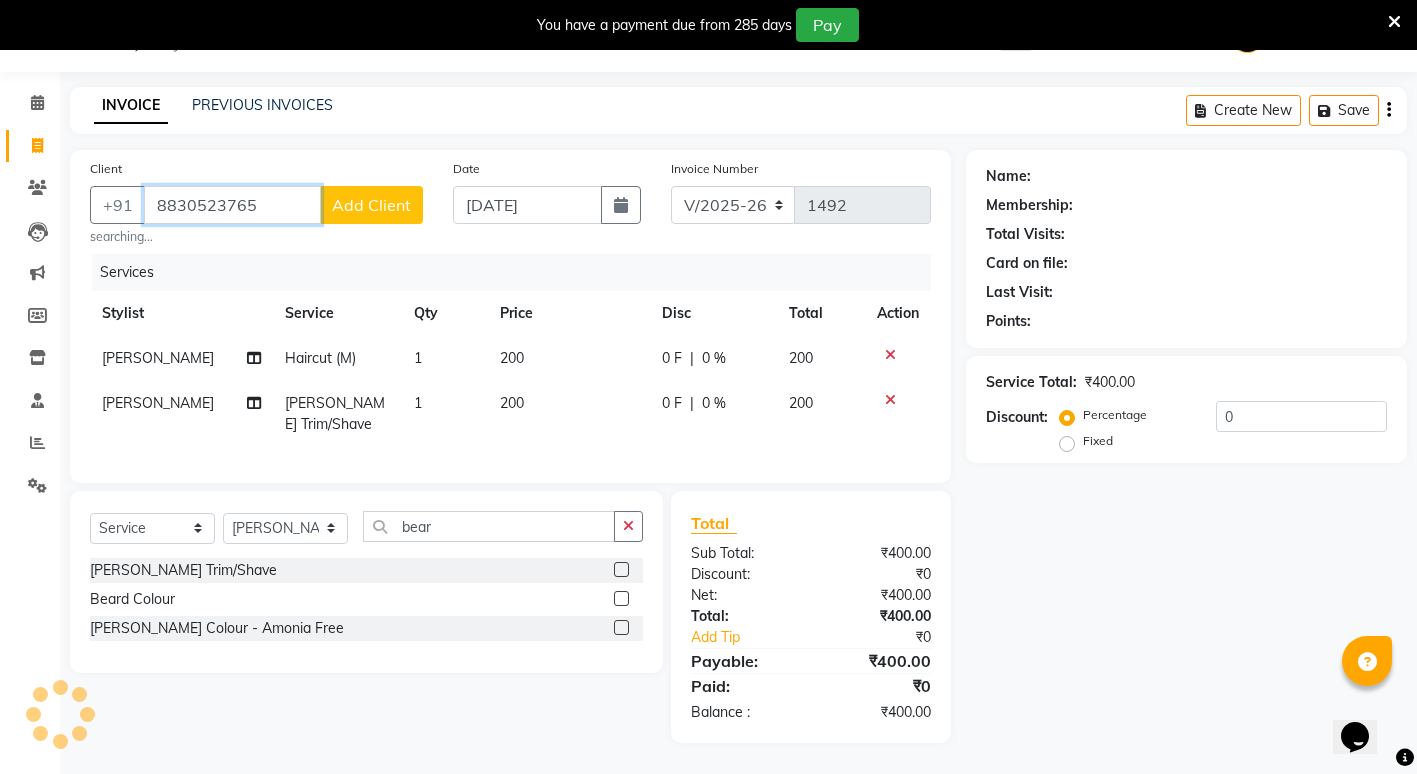 click on "8830523765" at bounding box center (232, 205) 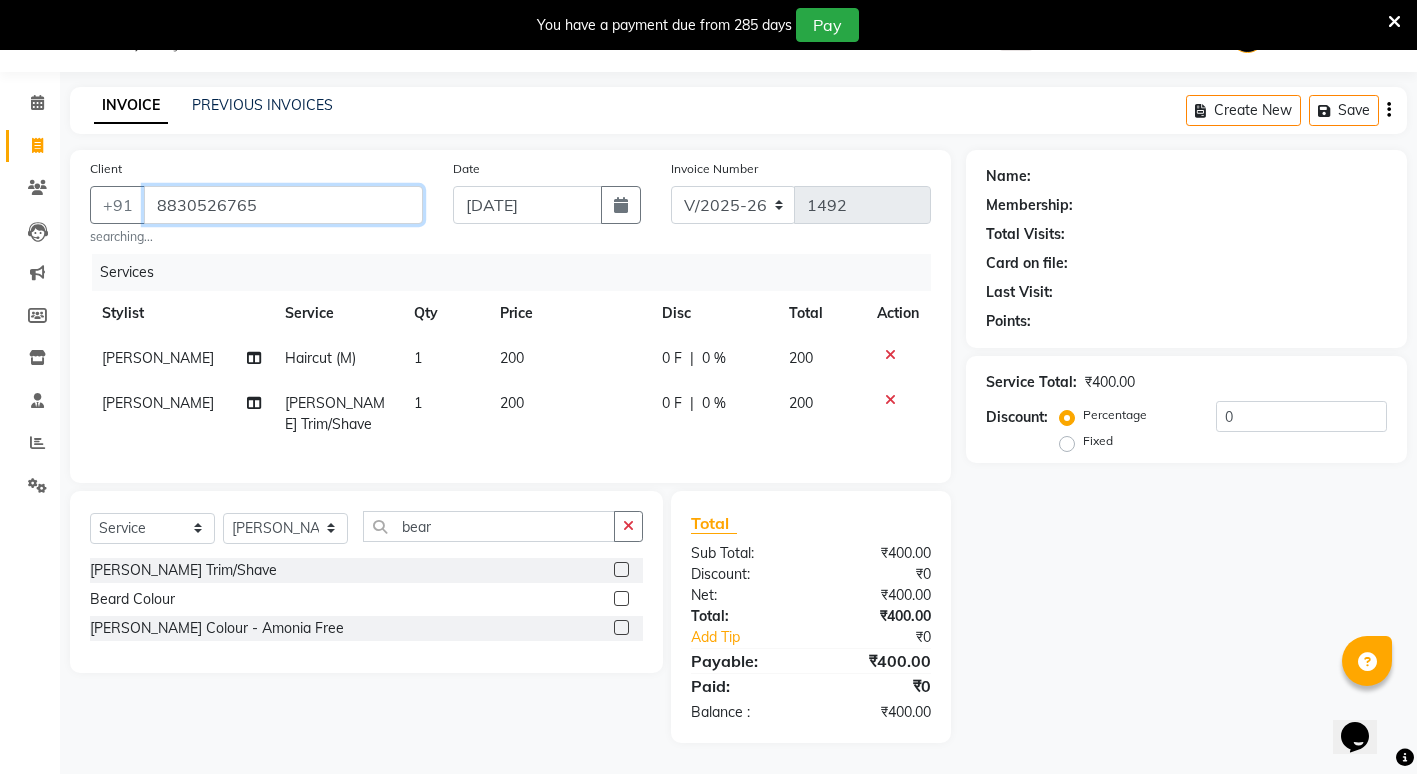 type on "8830526765" 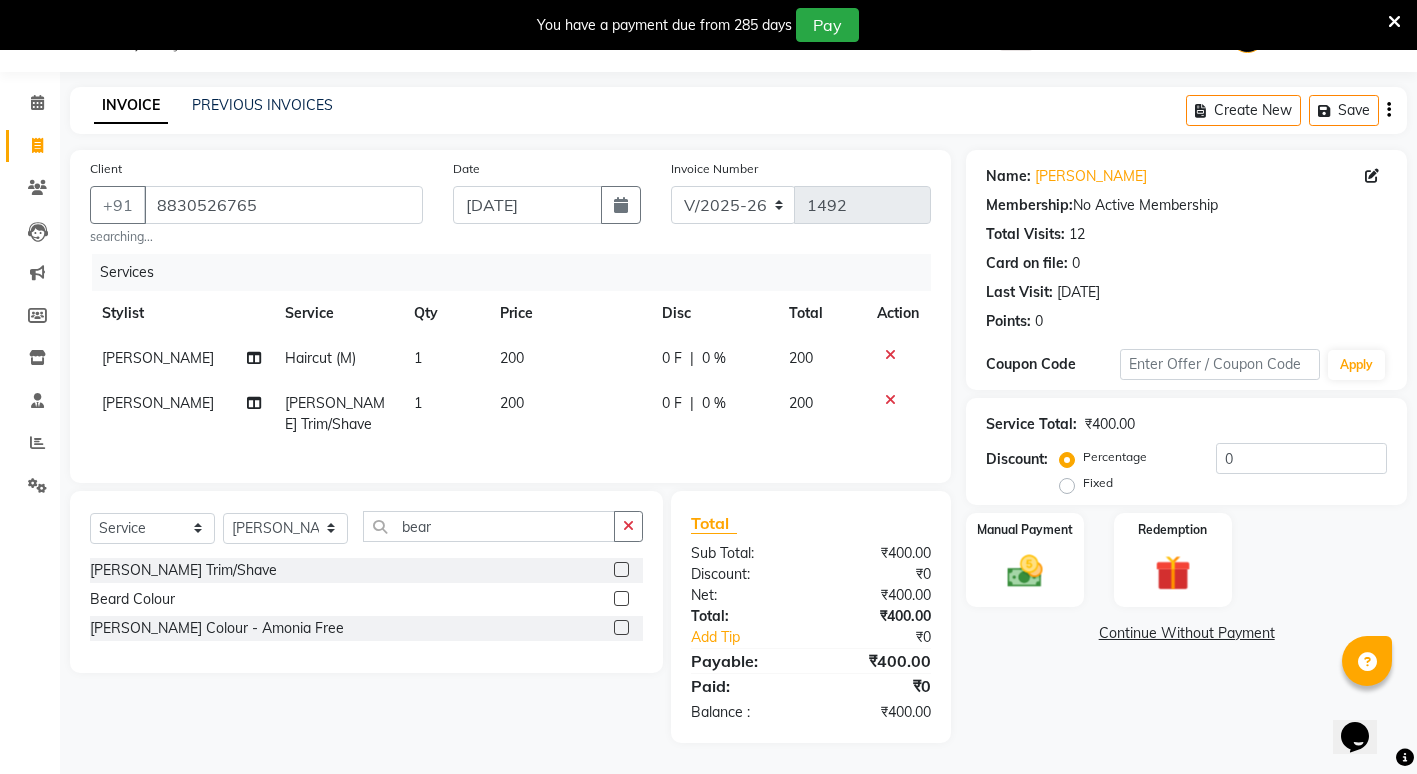 scroll, scrollTop: 64, scrollLeft: 0, axis: vertical 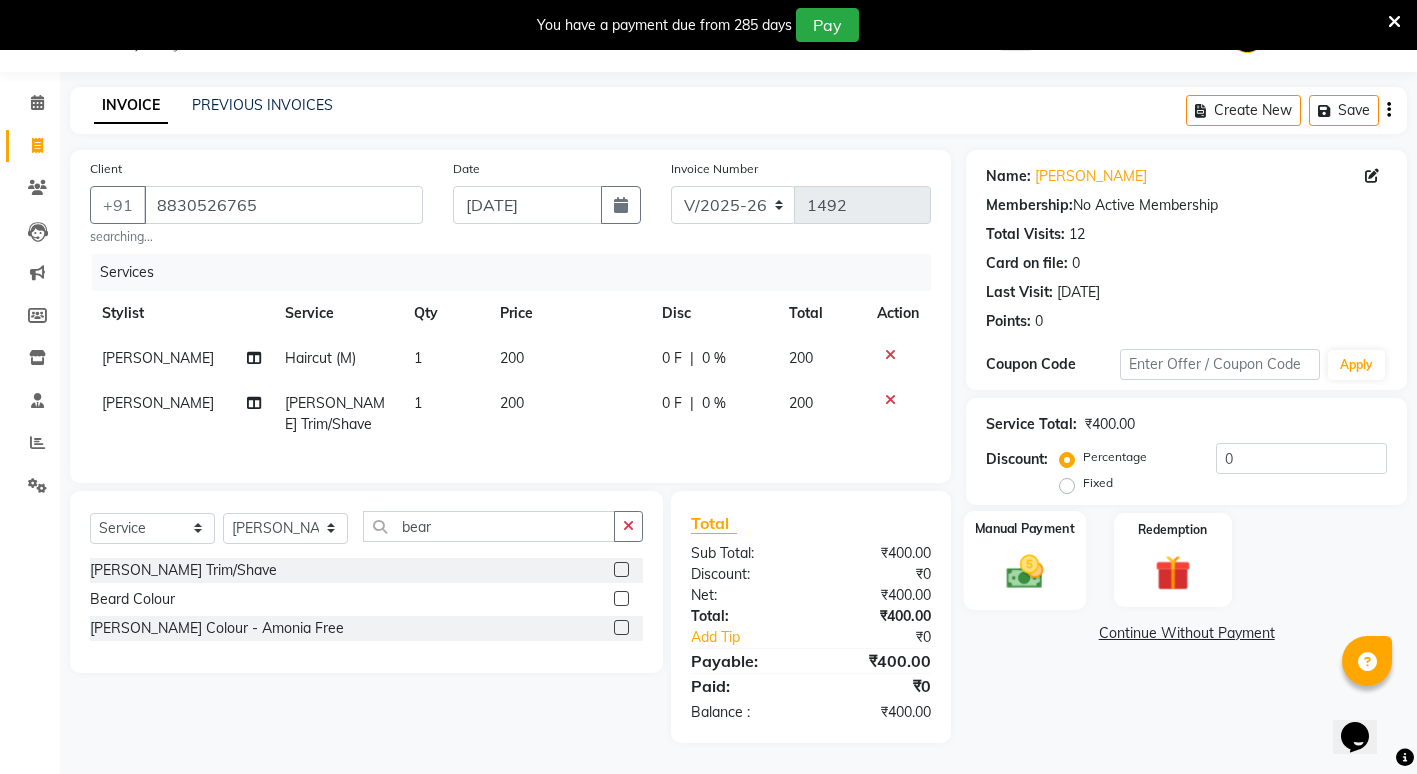 click 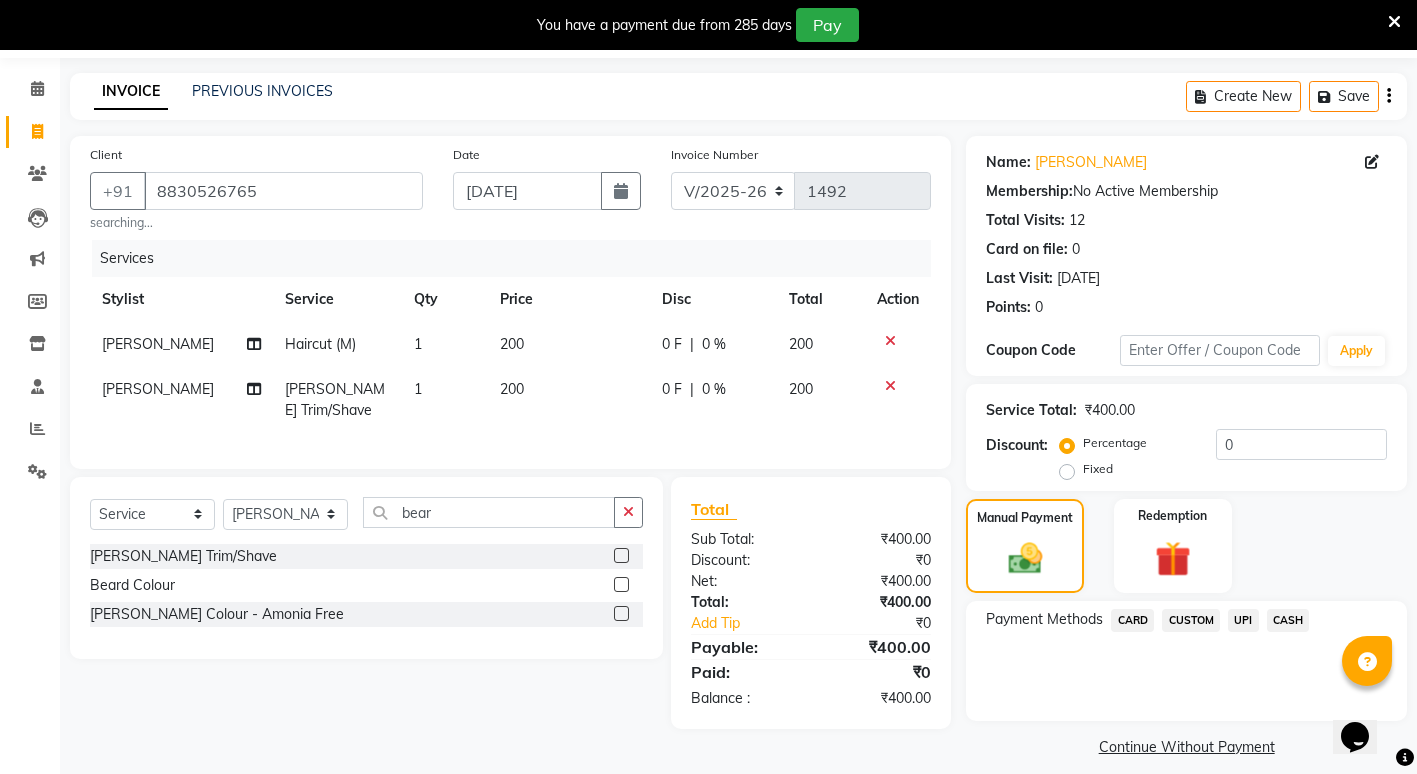 click on "UPI" 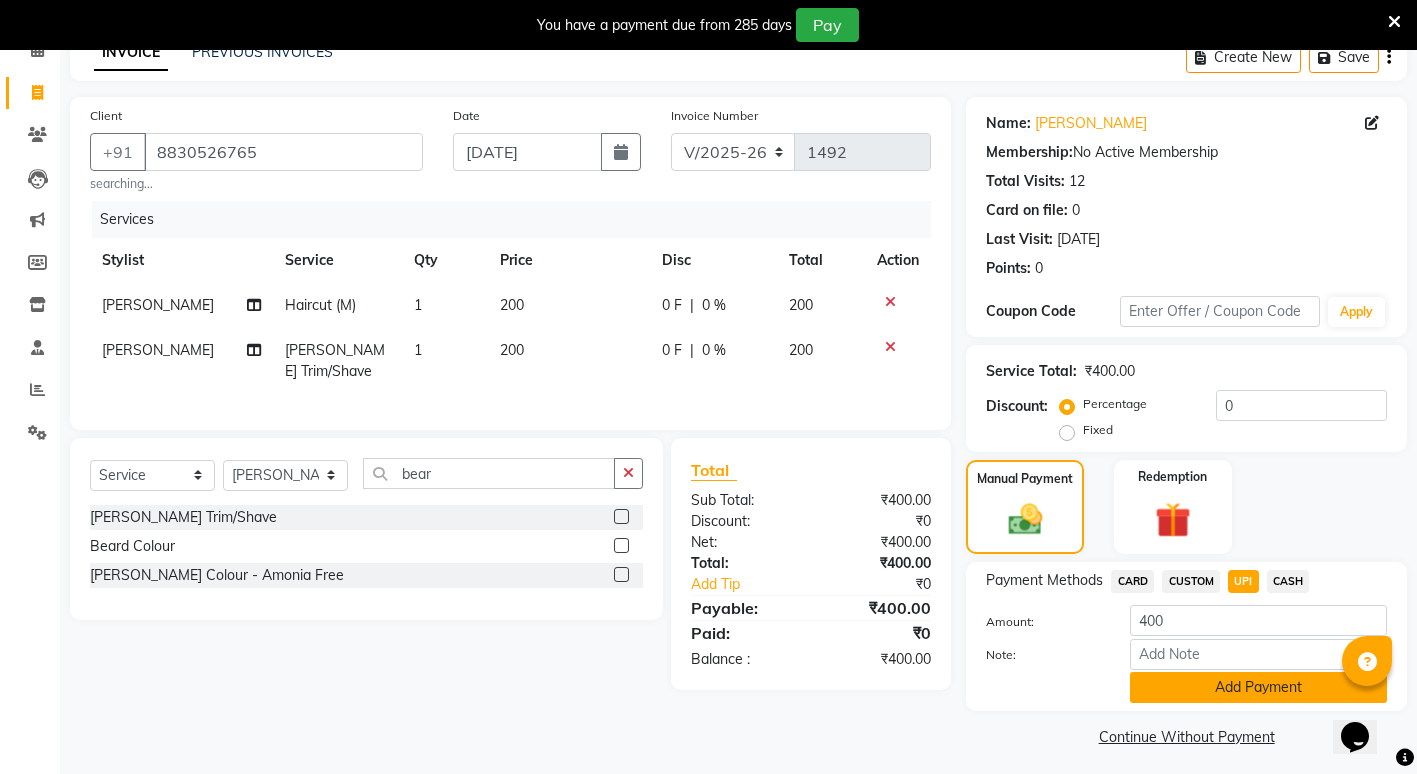 scroll, scrollTop: 111, scrollLeft: 0, axis: vertical 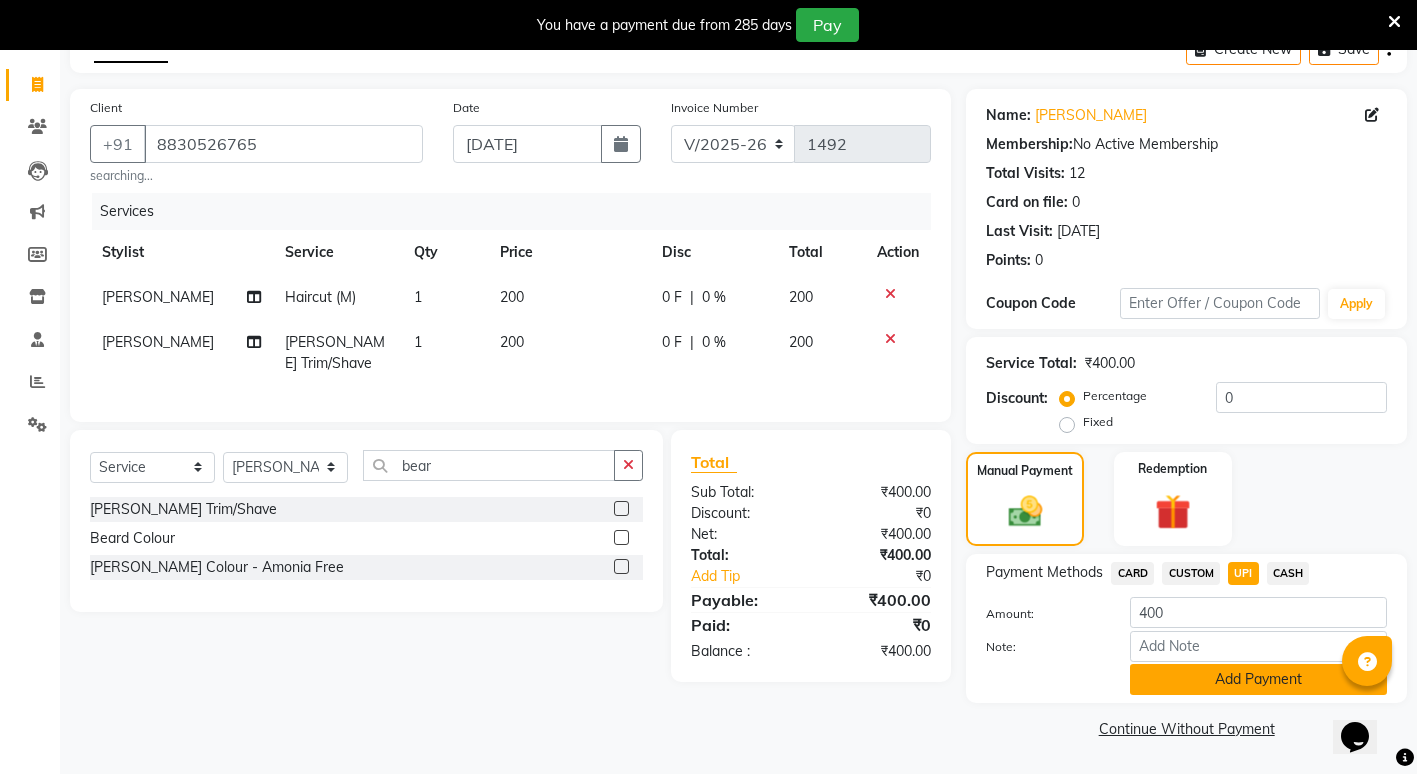click on "Add Payment" 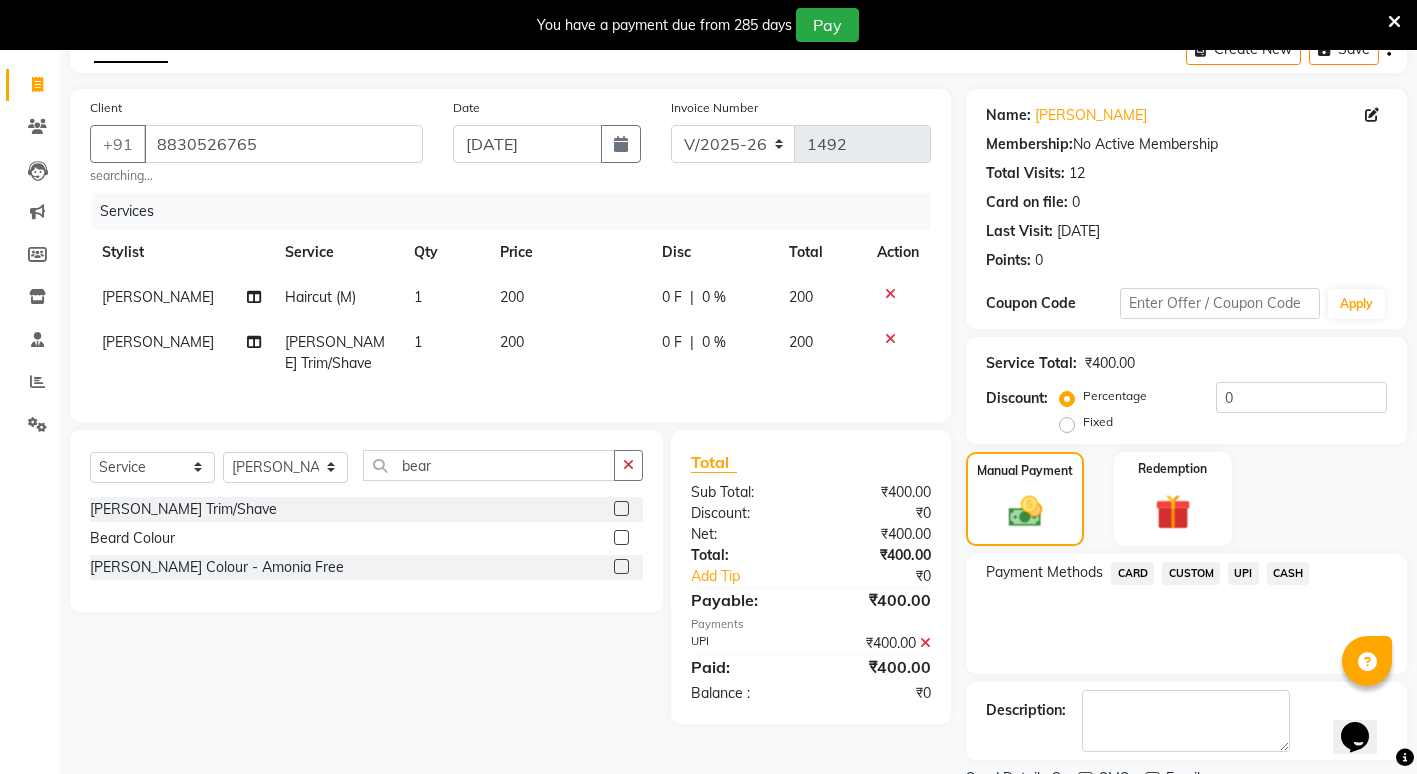 scroll, scrollTop: 195, scrollLeft: 0, axis: vertical 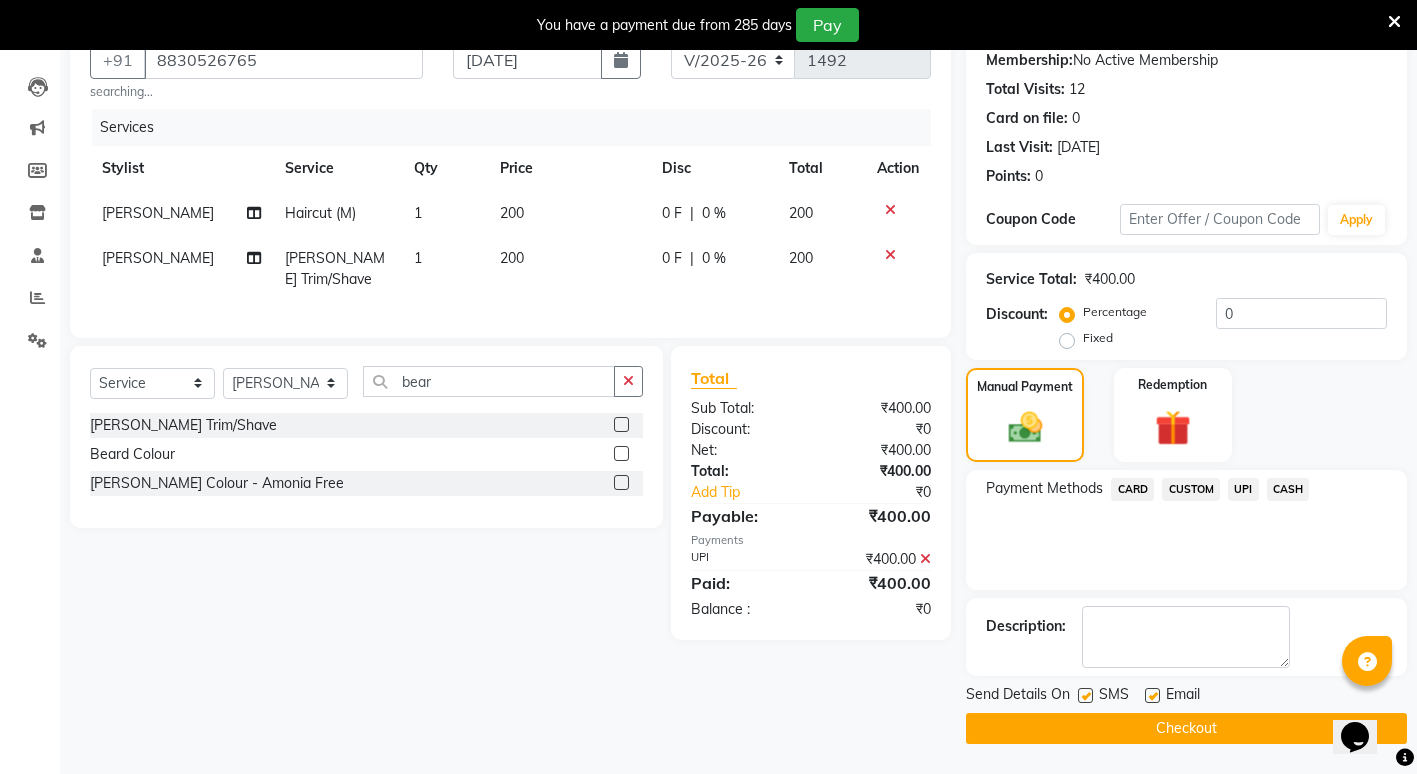 click on "Checkout" 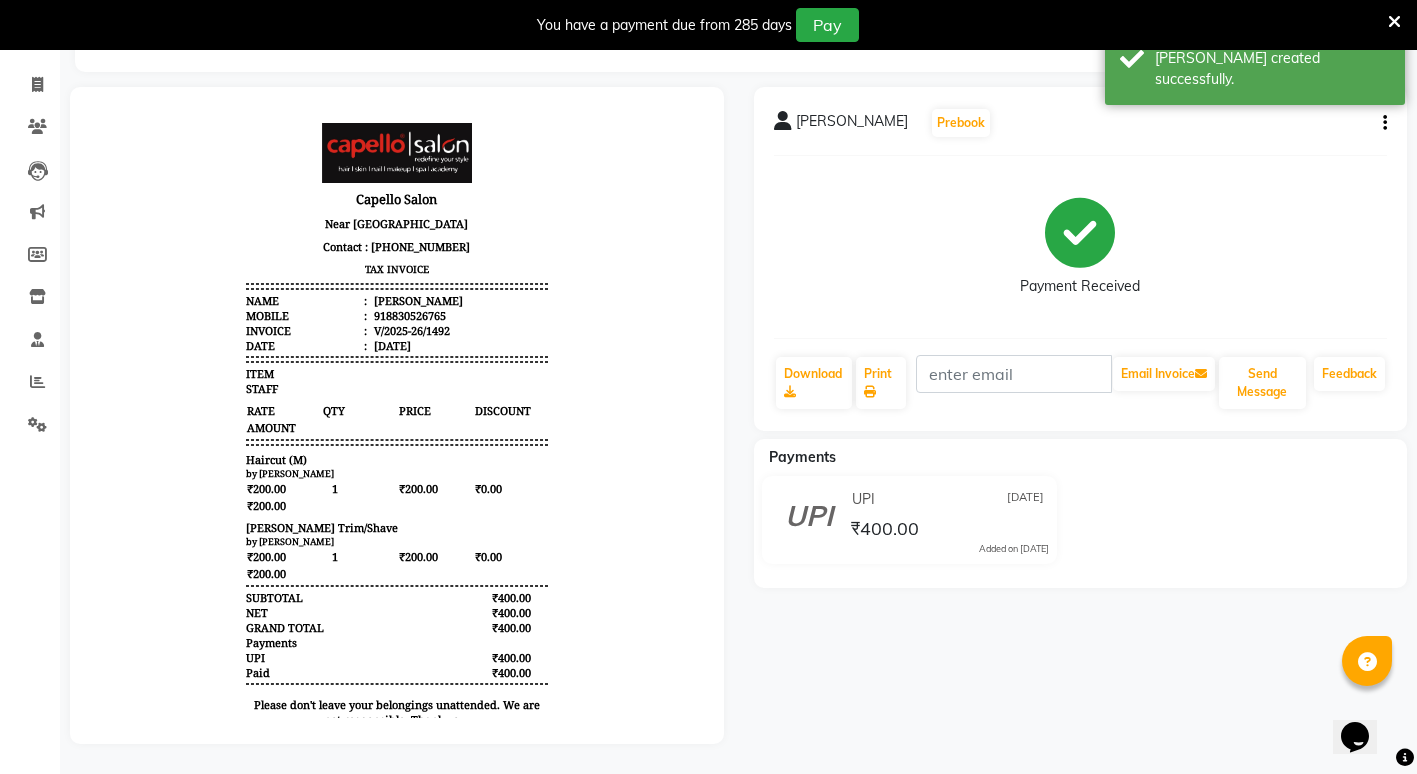 scroll, scrollTop: 0, scrollLeft: 0, axis: both 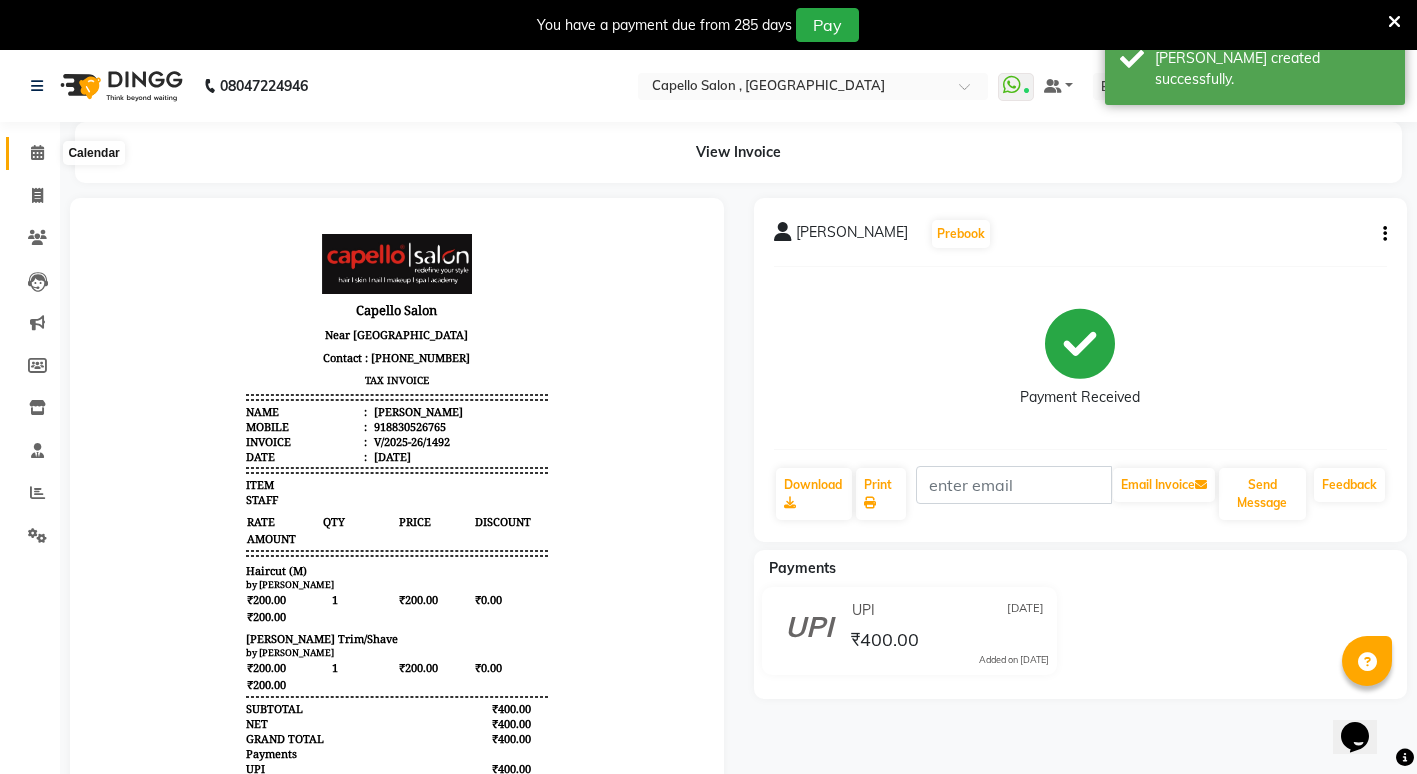 click 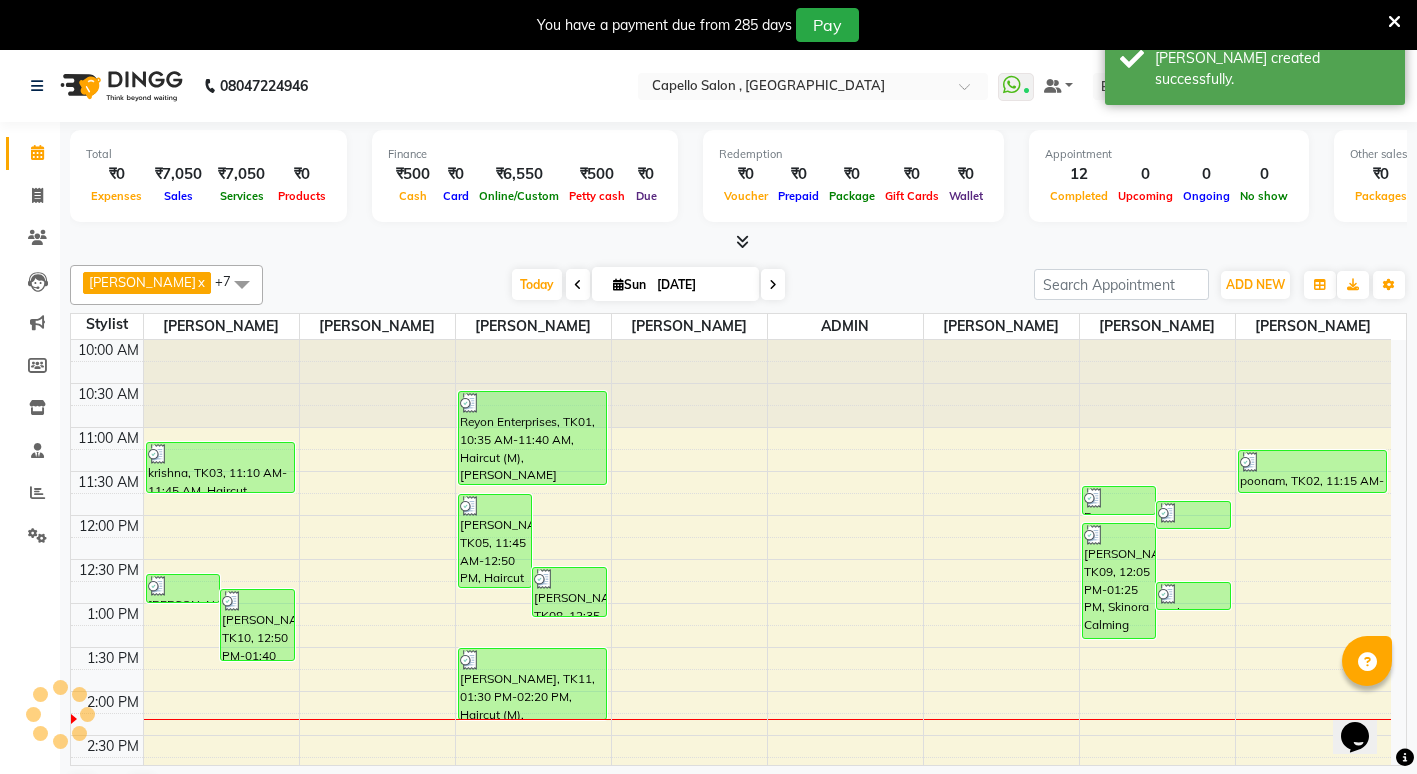 scroll, scrollTop: 0, scrollLeft: 0, axis: both 